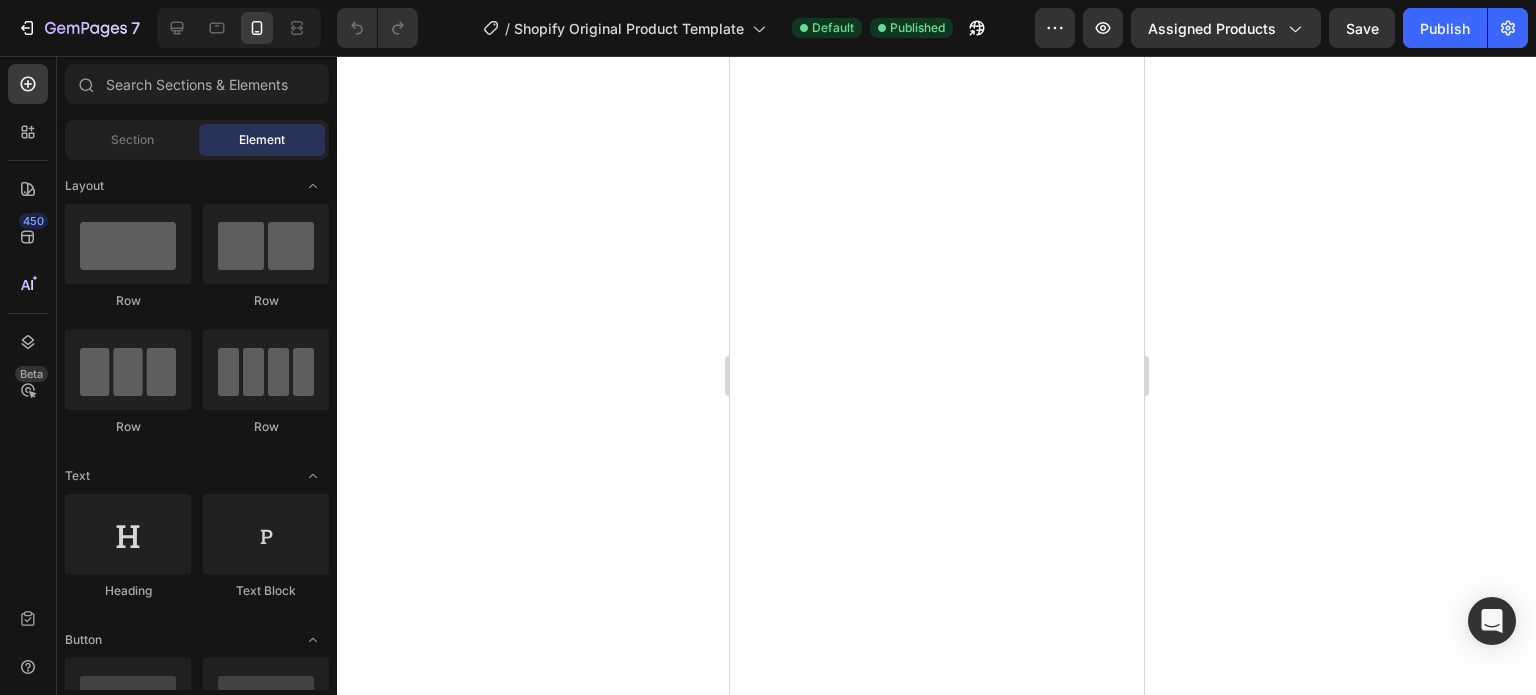 scroll, scrollTop: 0, scrollLeft: 0, axis: both 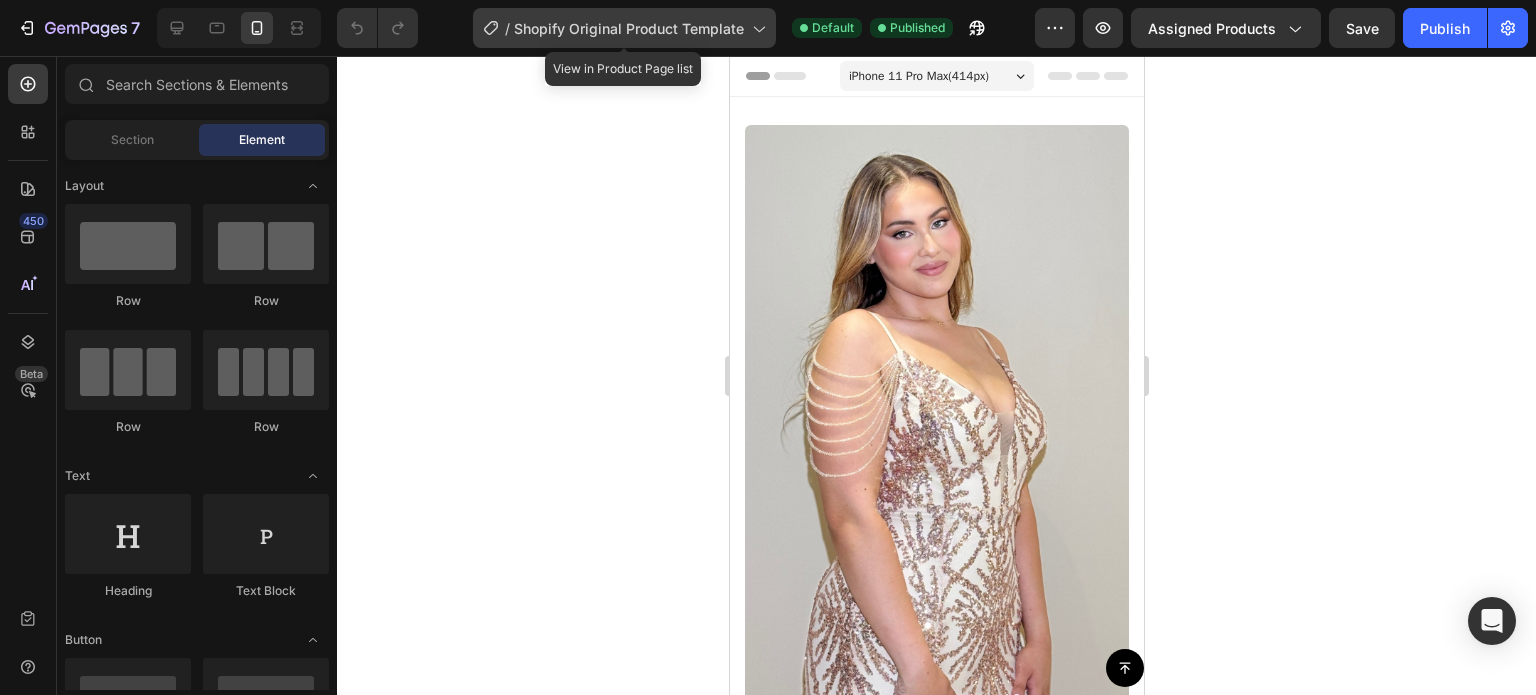 click on "Shopify Original Product Template" at bounding box center (629, 28) 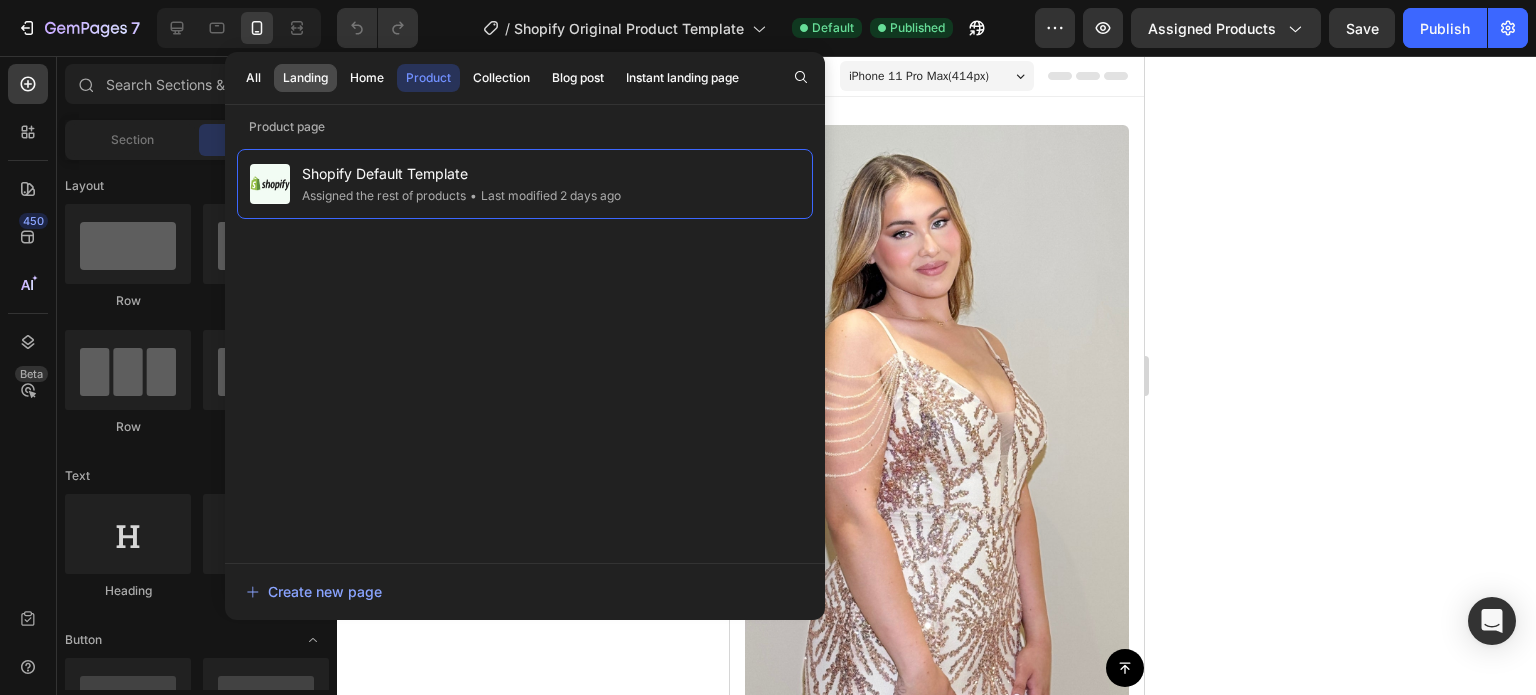 click on "Landing" at bounding box center (305, 78) 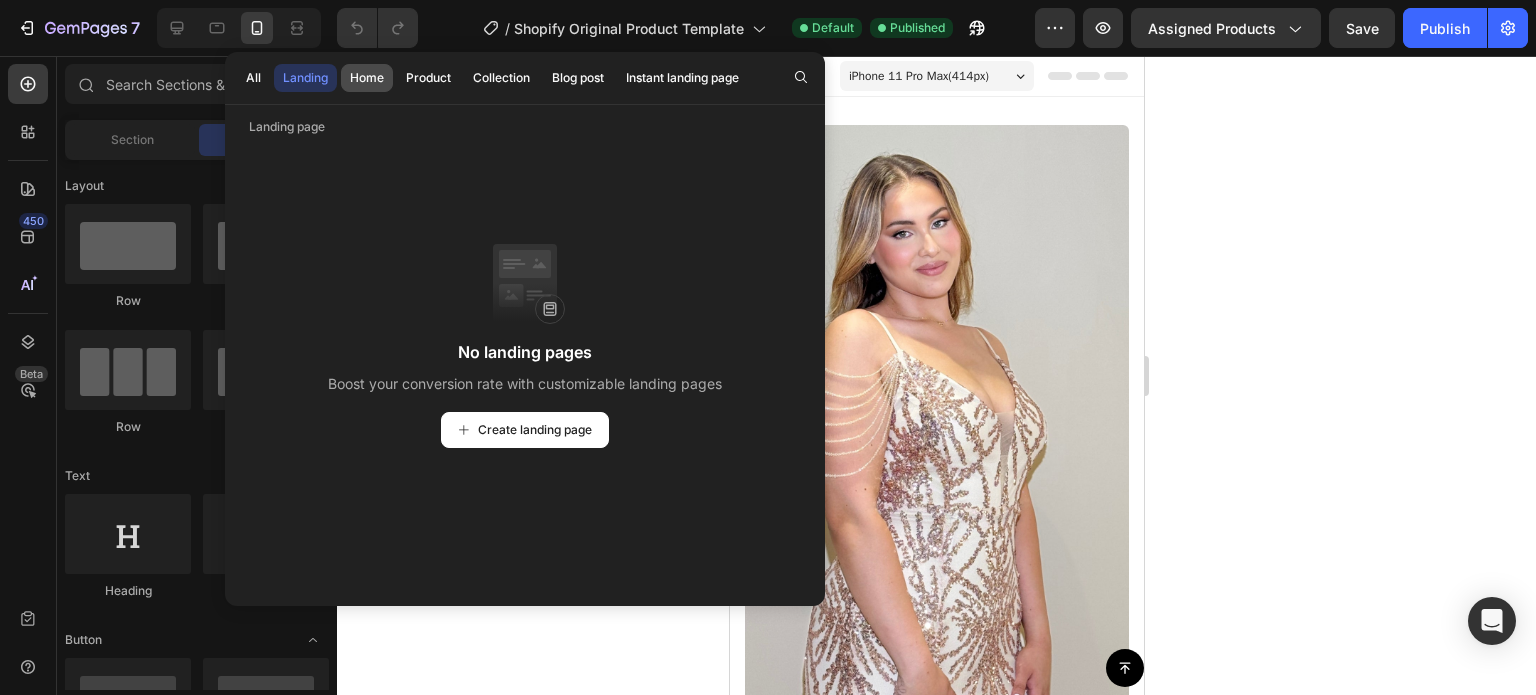 click on "Home" at bounding box center [367, 78] 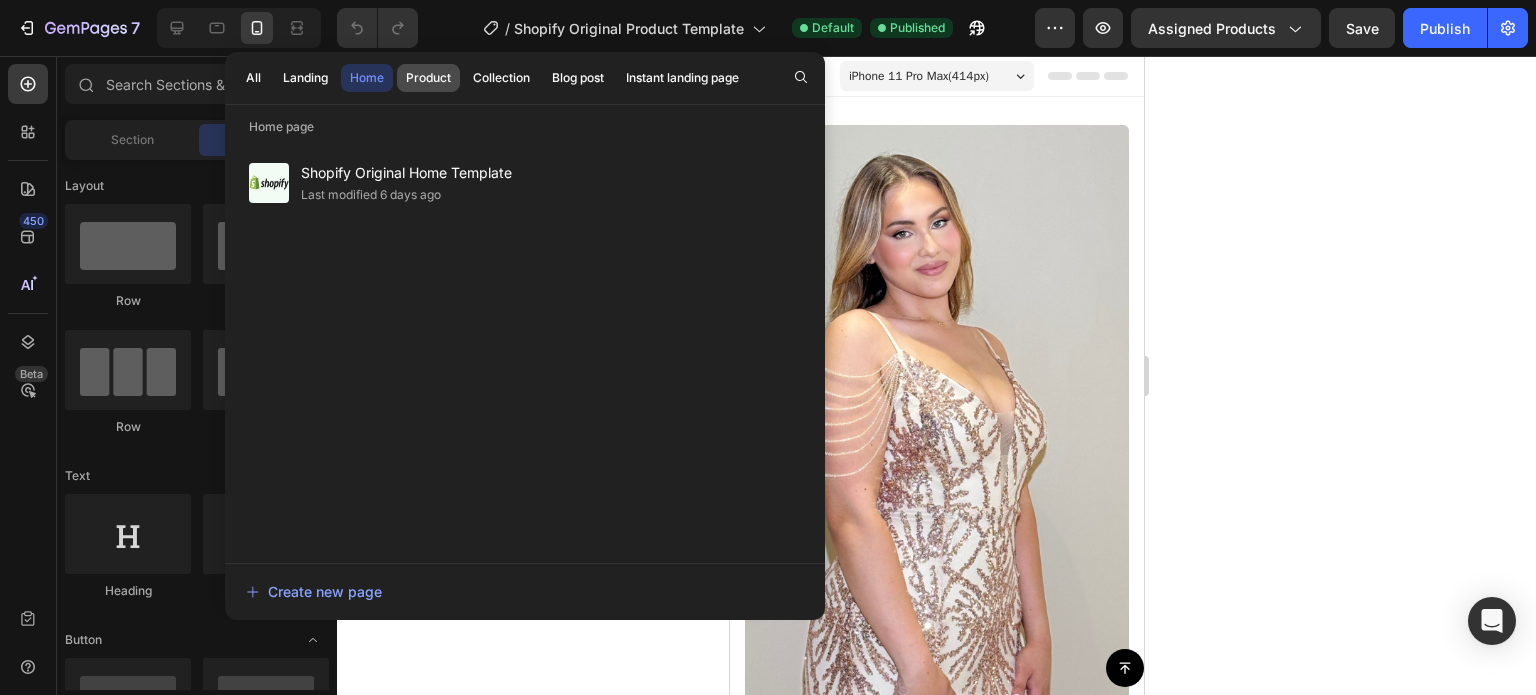 click on "Product" at bounding box center [428, 78] 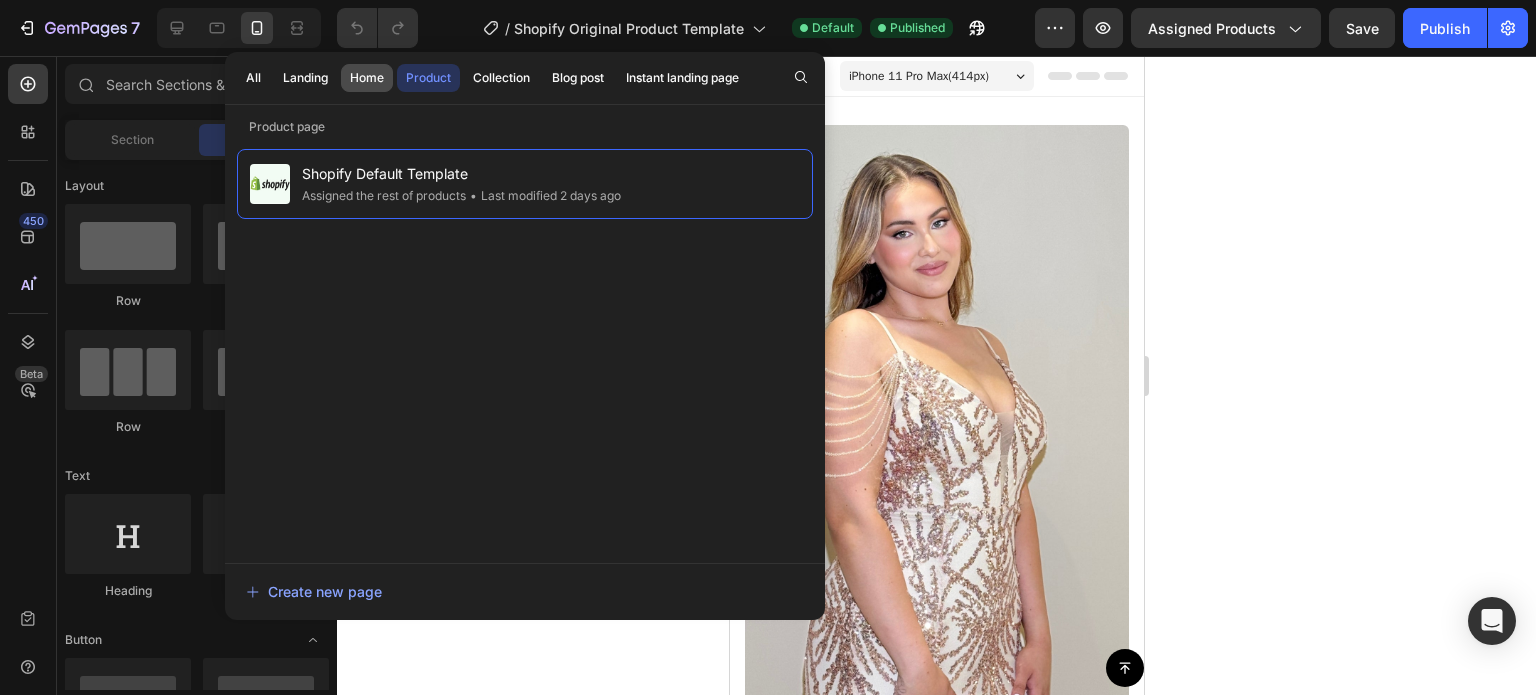 click on "Home" at bounding box center [367, 78] 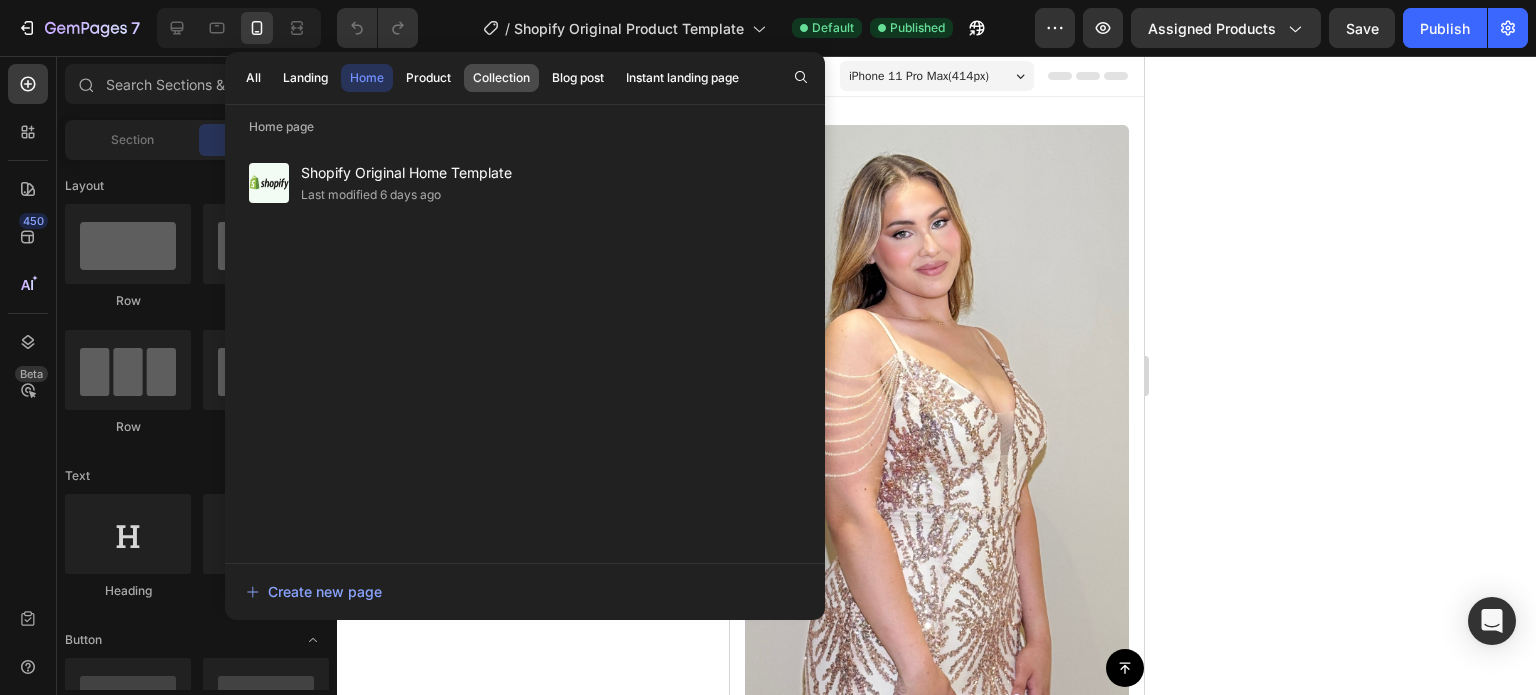 click on "Collection" at bounding box center [501, 78] 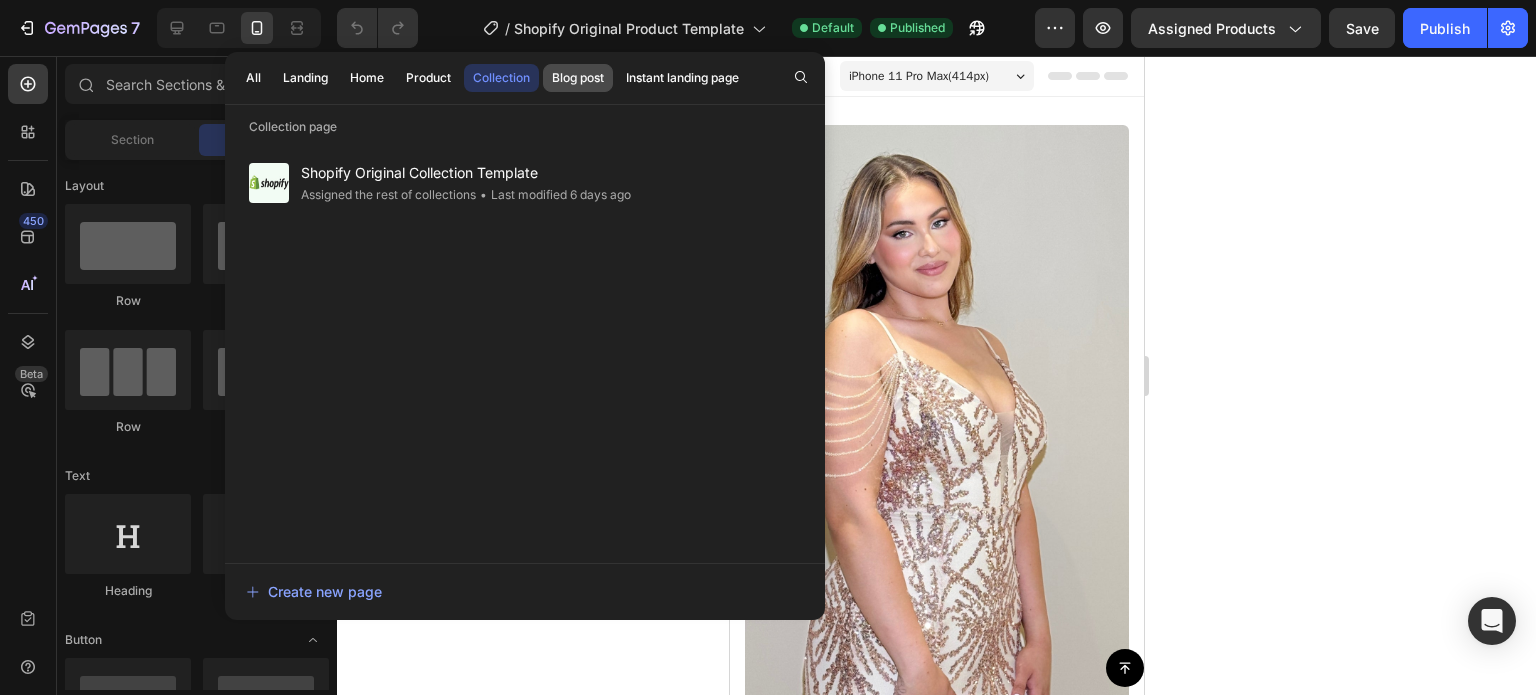 click on "Blog post" at bounding box center (578, 78) 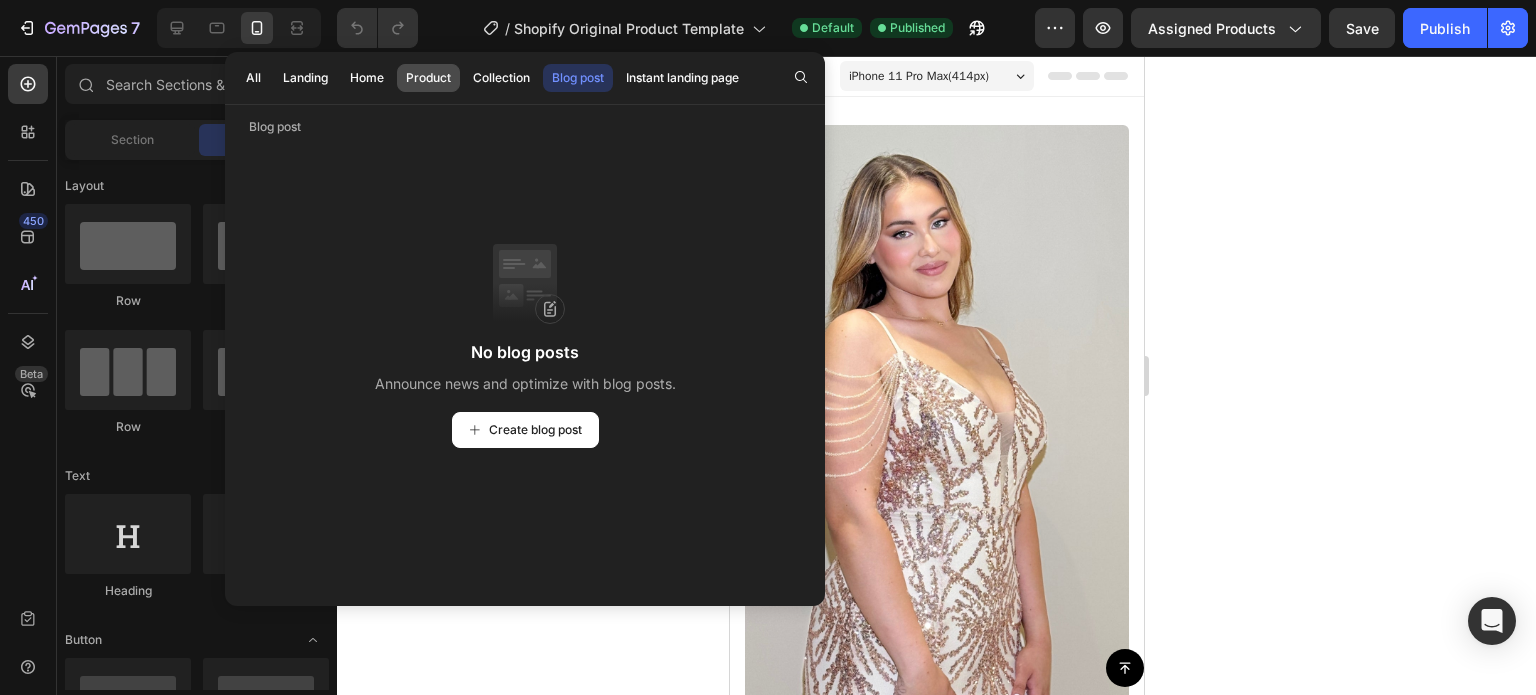 click on "Product" at bounding box center [428, 78] 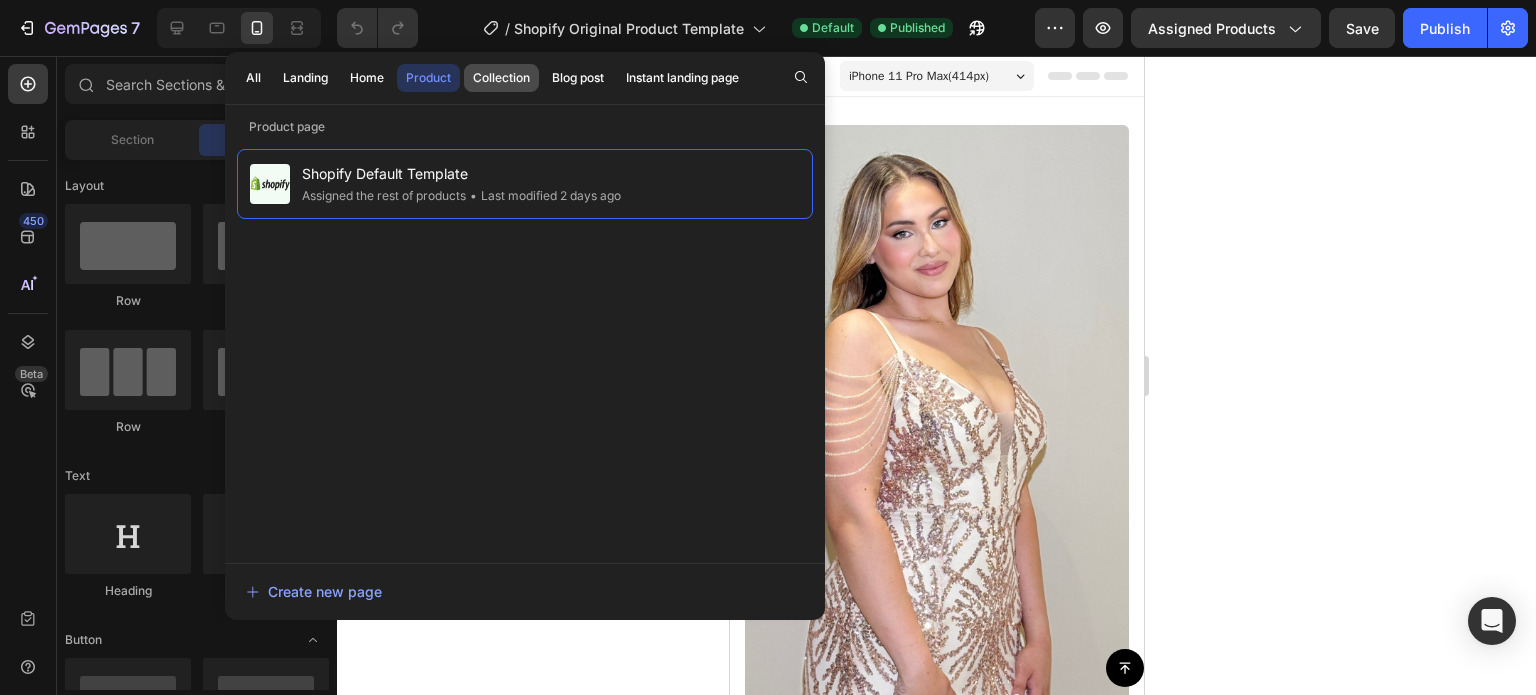 click on "Collection" at bounding box center [501, 78] 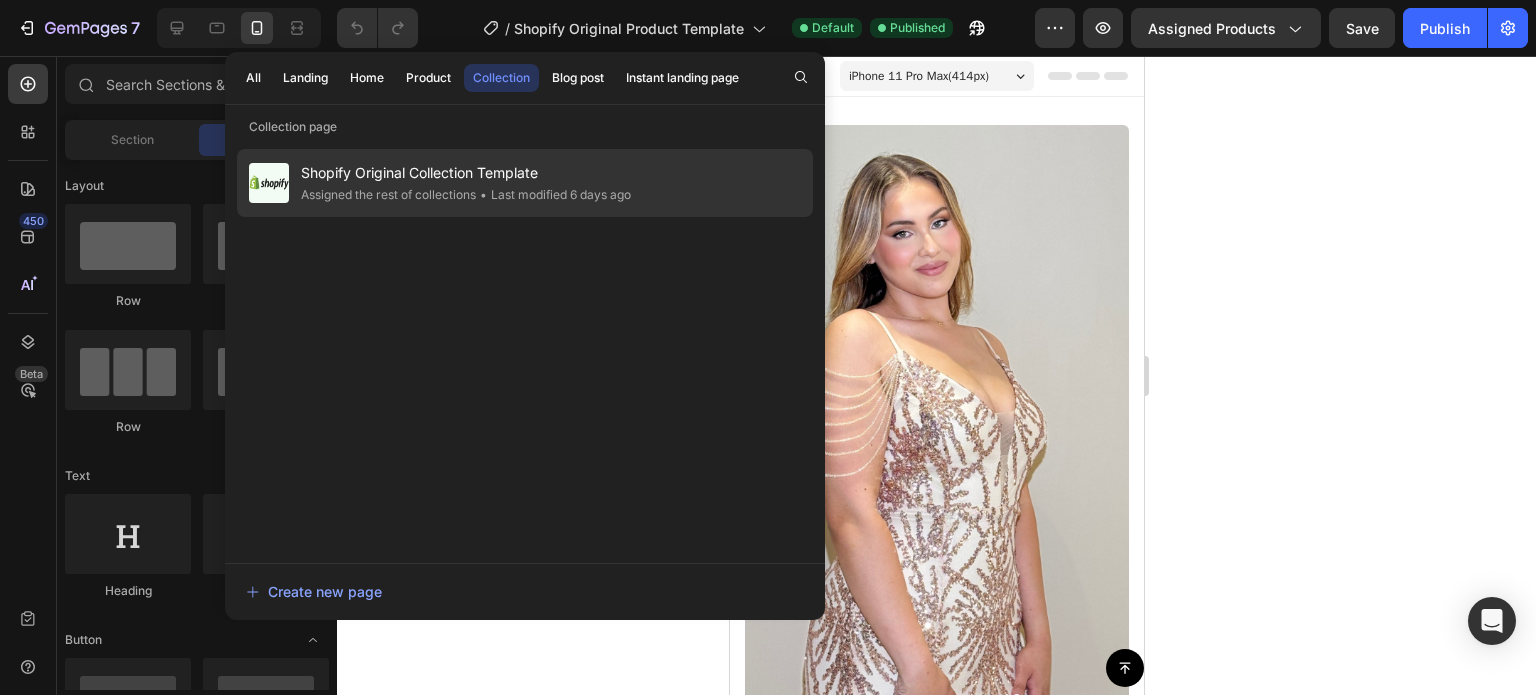 click on "• Last modified 6 days ago" 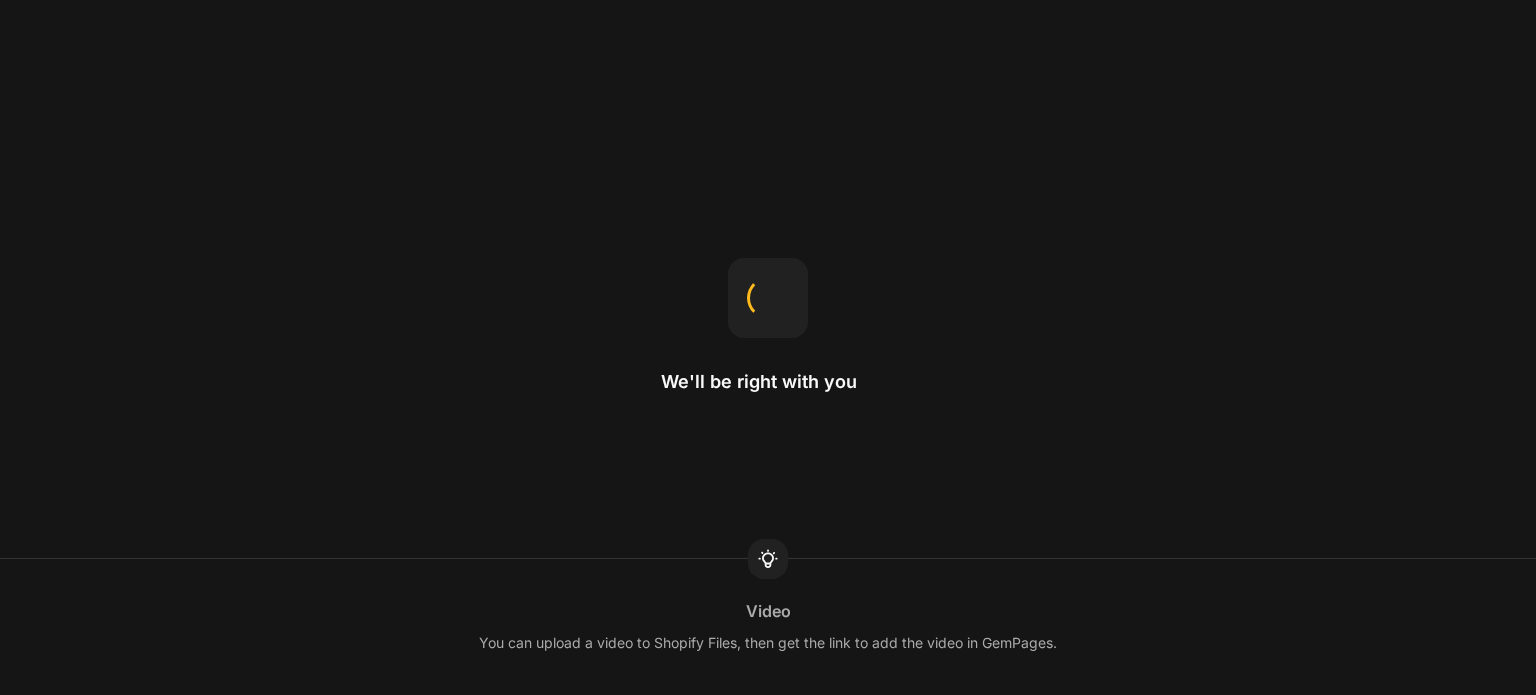 scroll, scrollTop: 0, scrollLeft: 0, axis: both 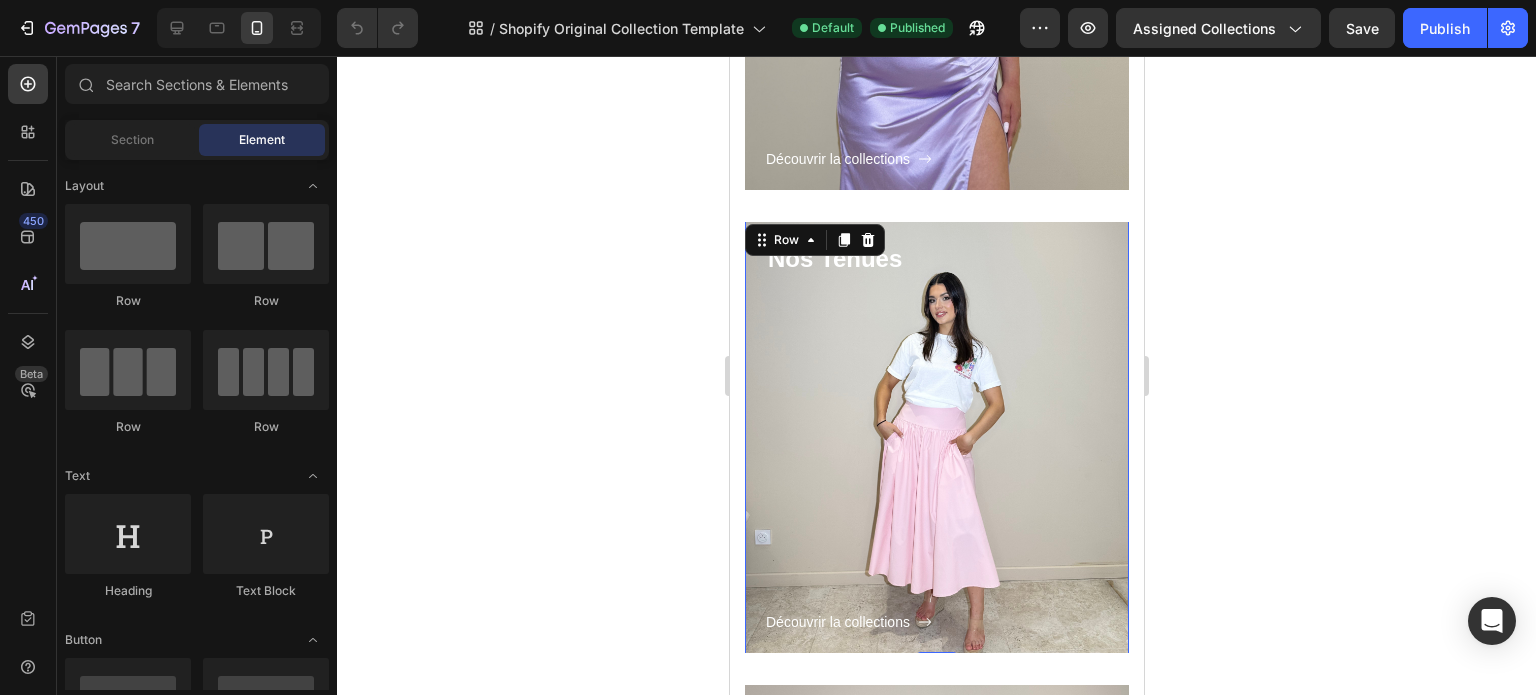 click on "Découvrir la collections Button" at bounding box center [936, 455] 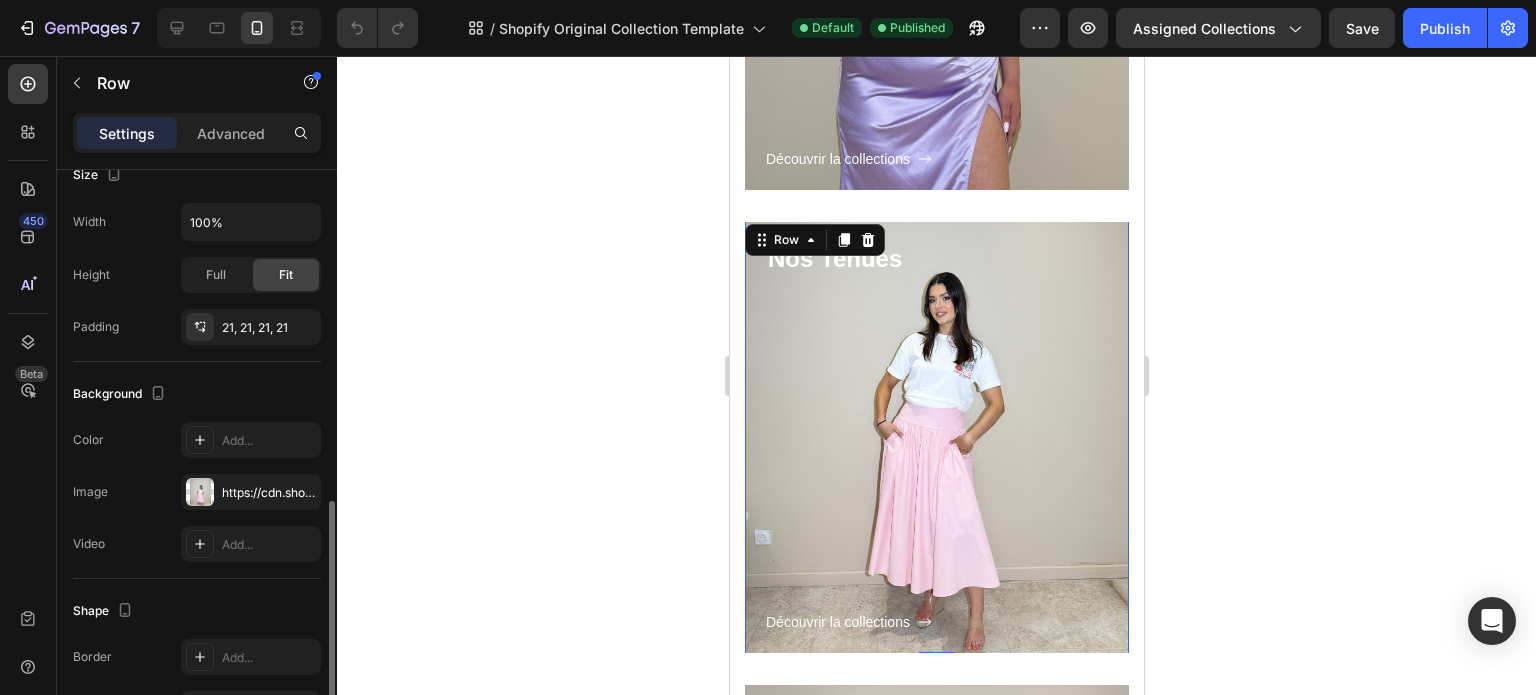 scroll, scrollTop: 584, scrollLeft: 0, axis: vertical 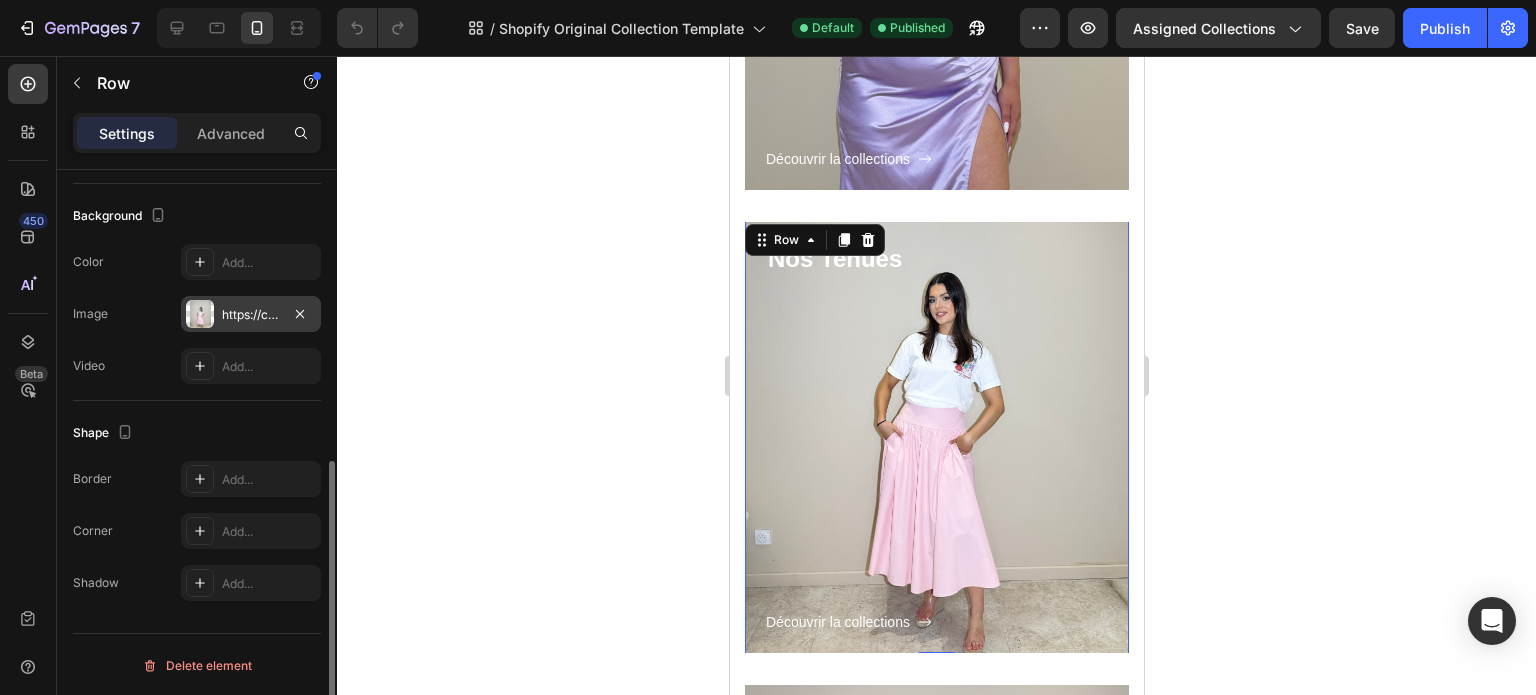 click at bounding box center (200, 314) 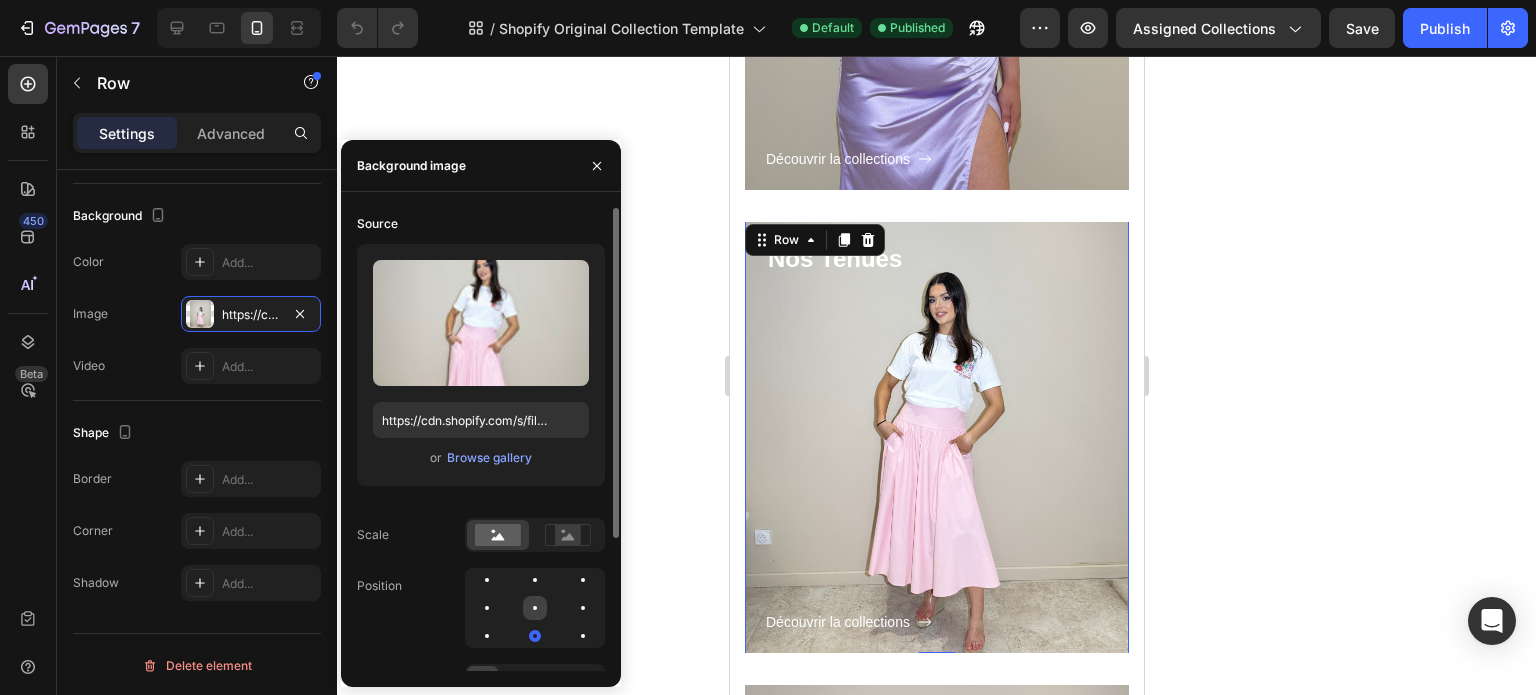 click 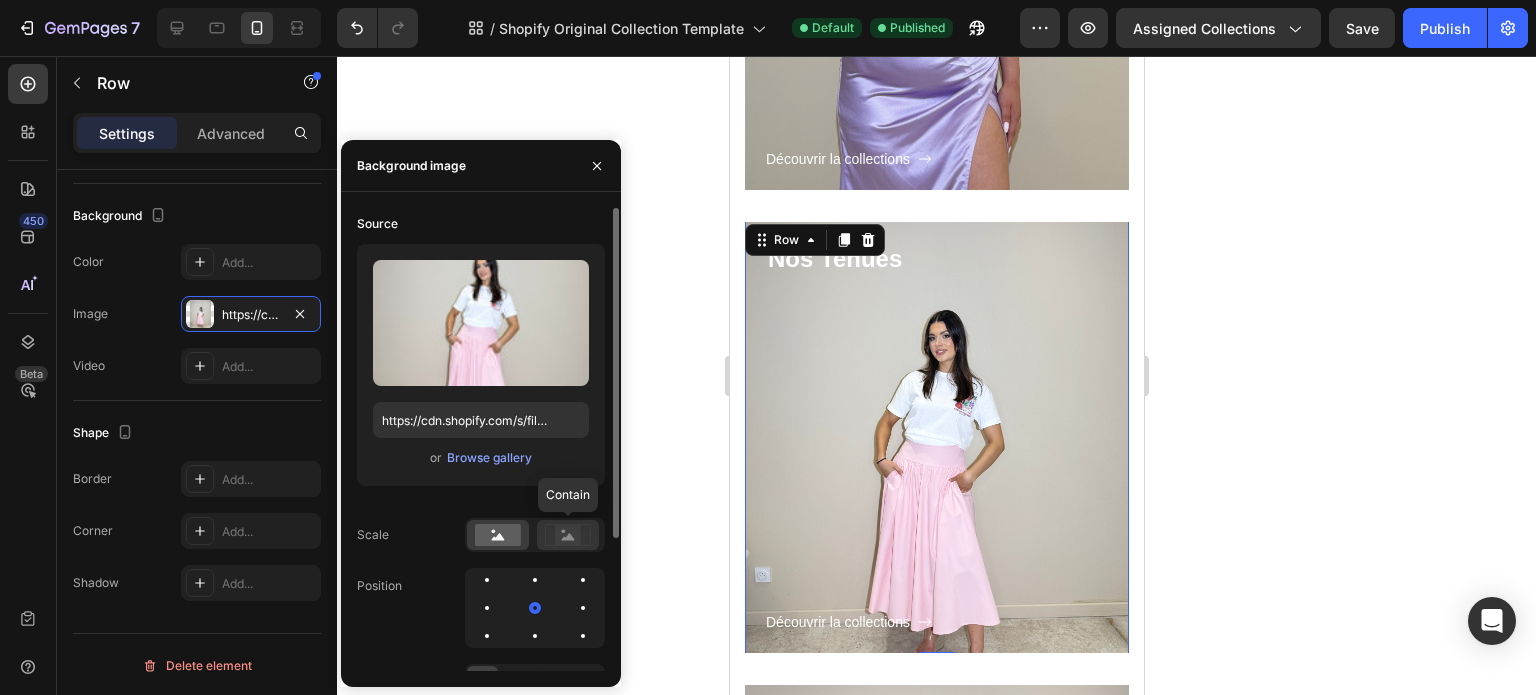 click 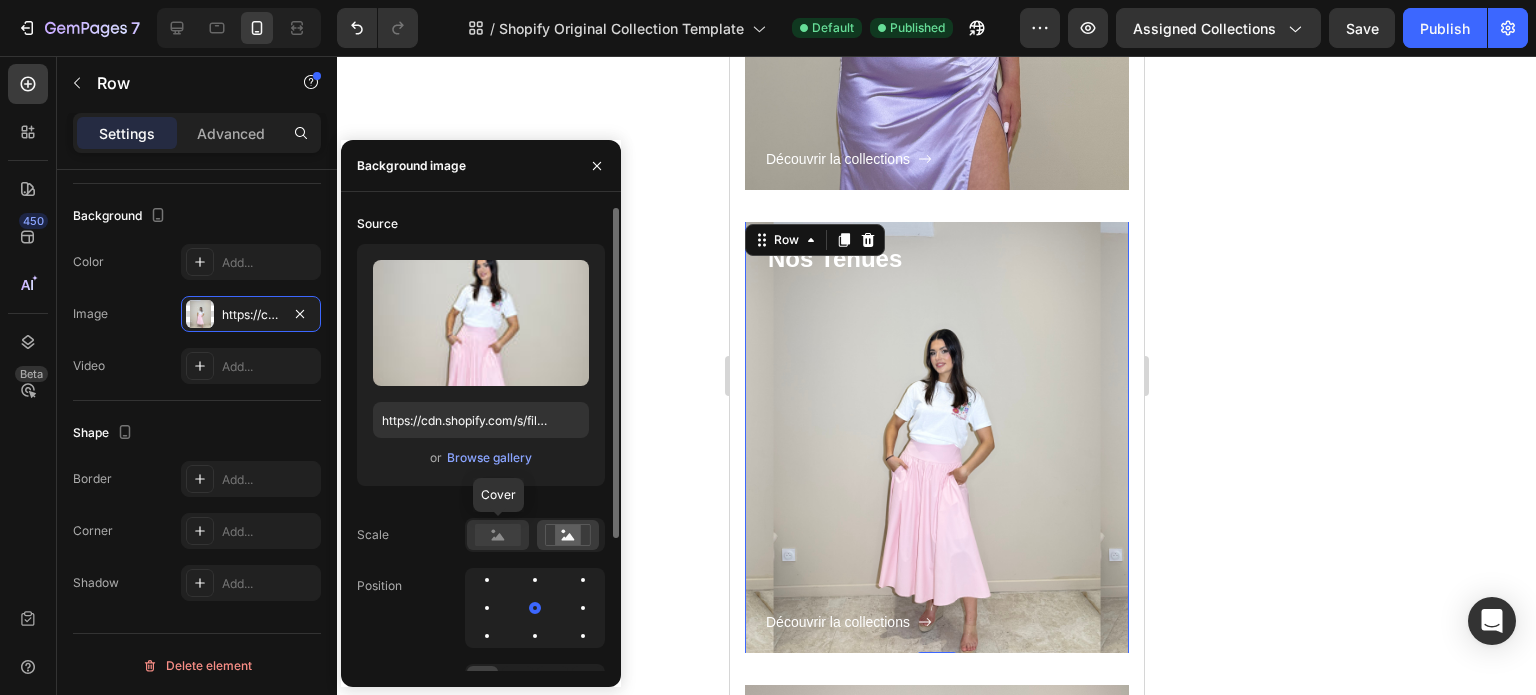 click 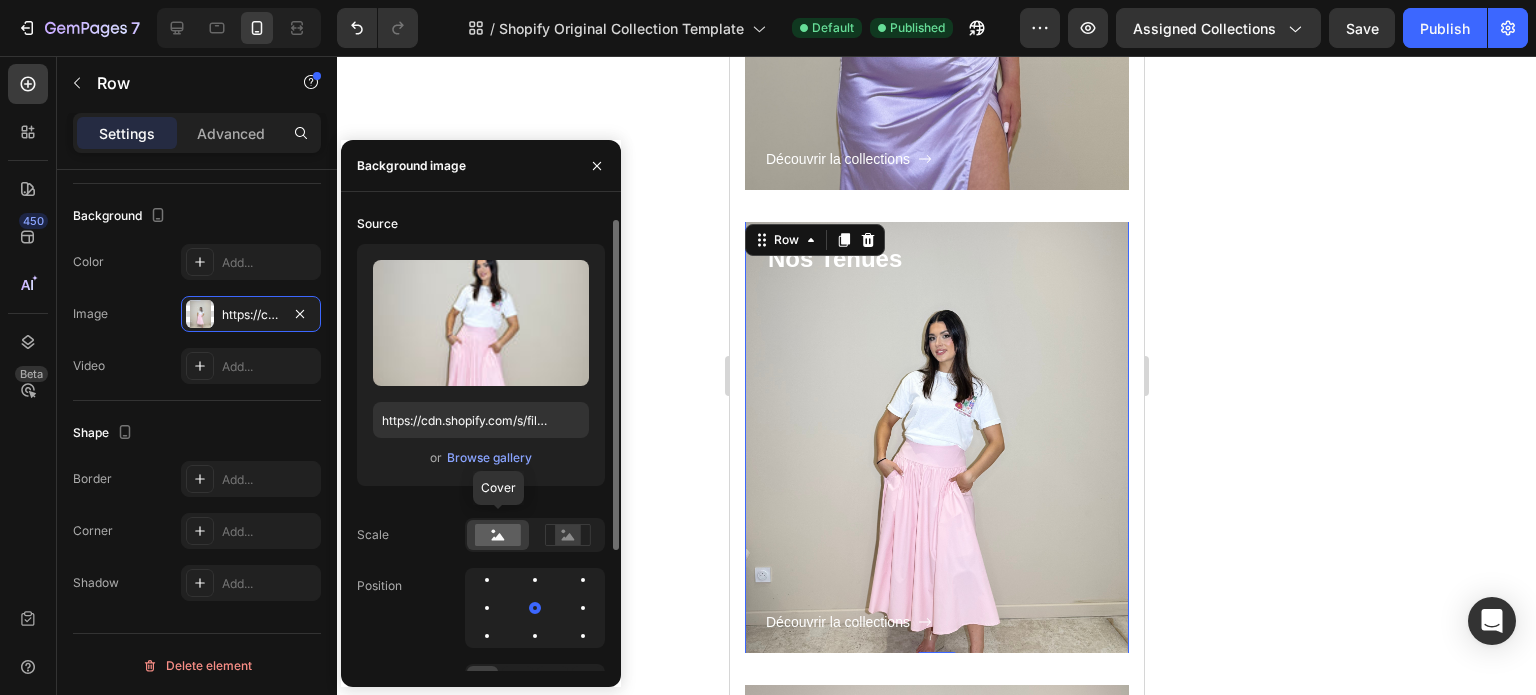 scroll, scrollTop: 185, scrollLeft: 0, axis: vertical 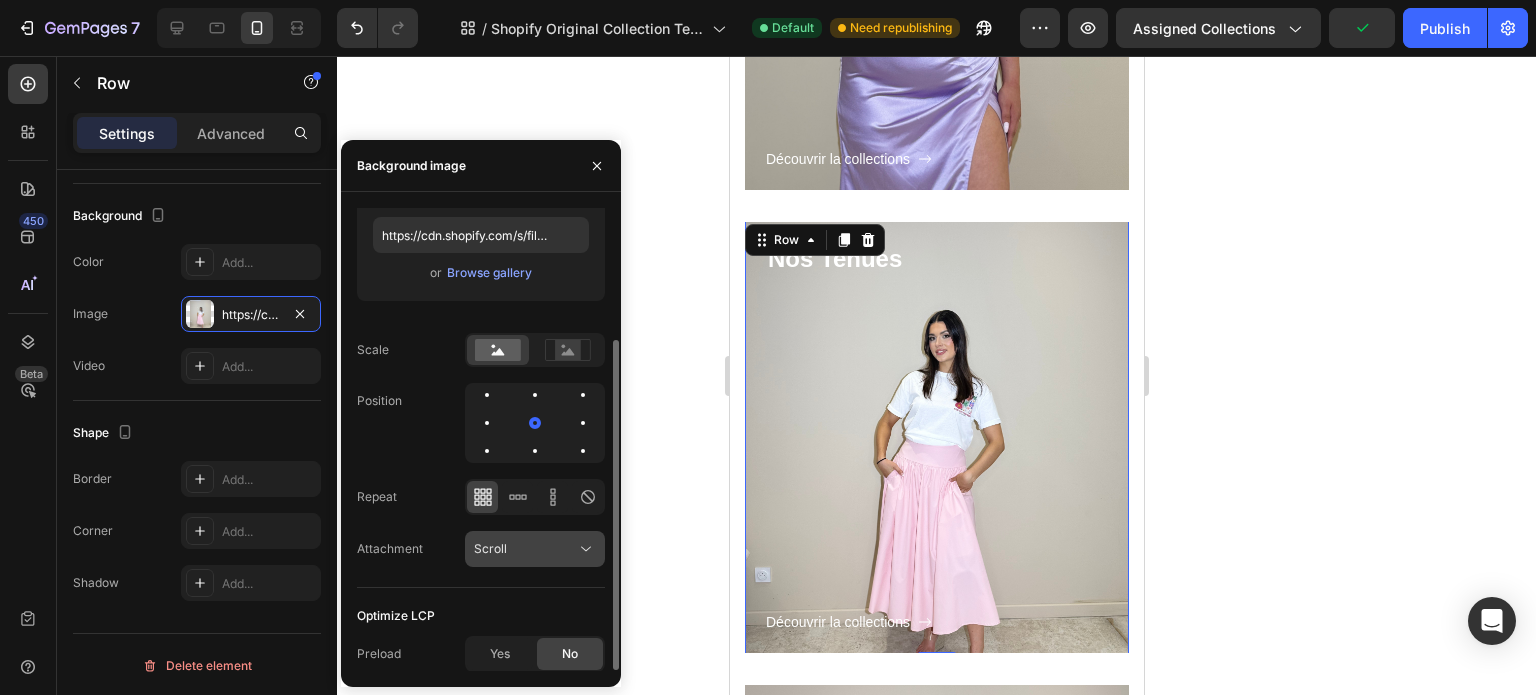 click on "Scroll" at bounding box center (525, 549) 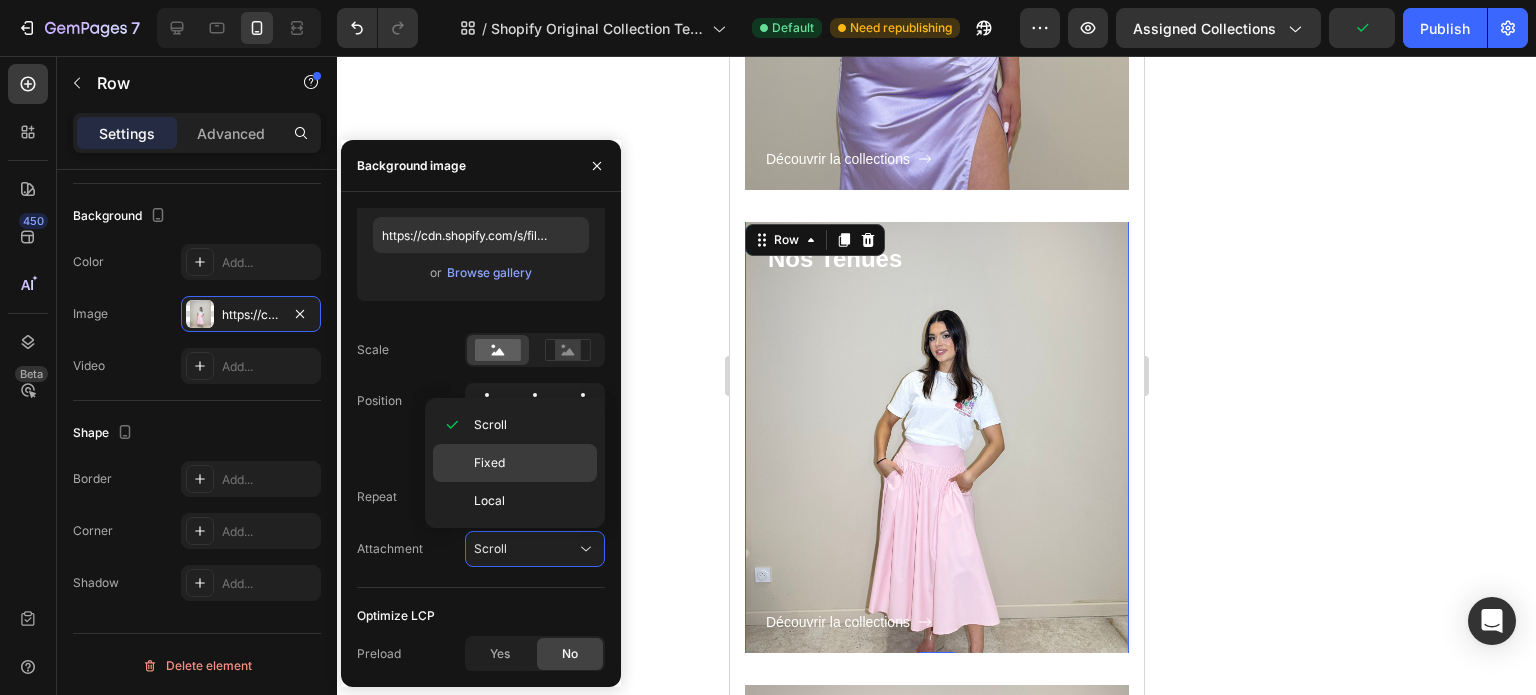 click on "Fixed" at bounding box center [531, 463] 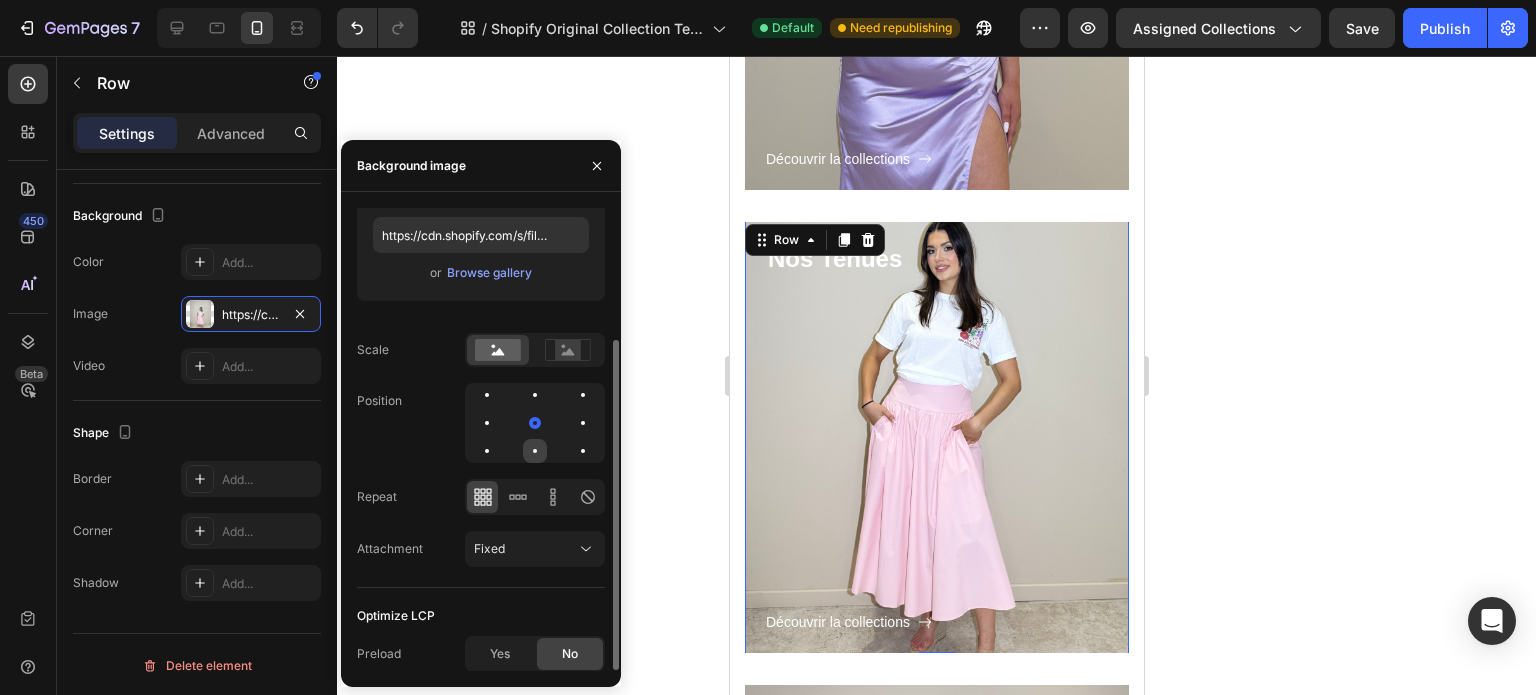 click 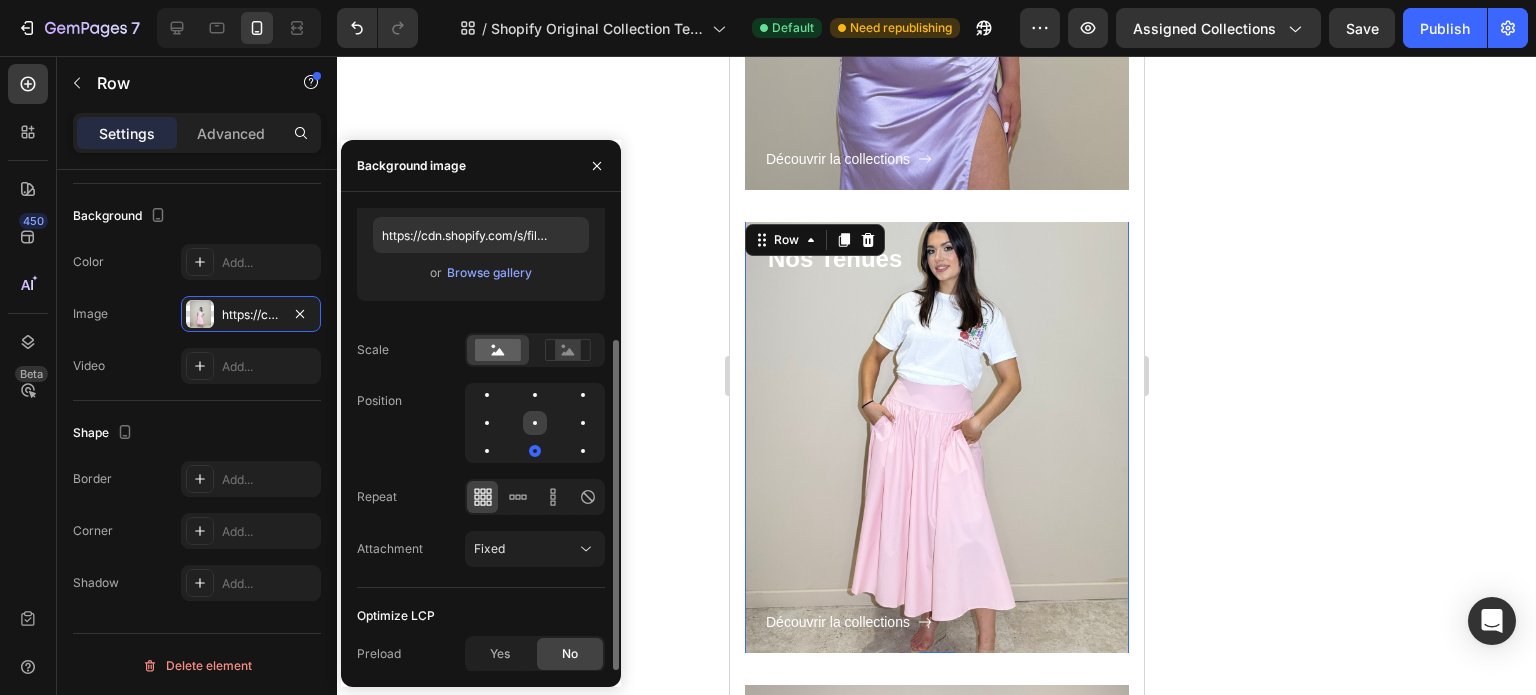 click 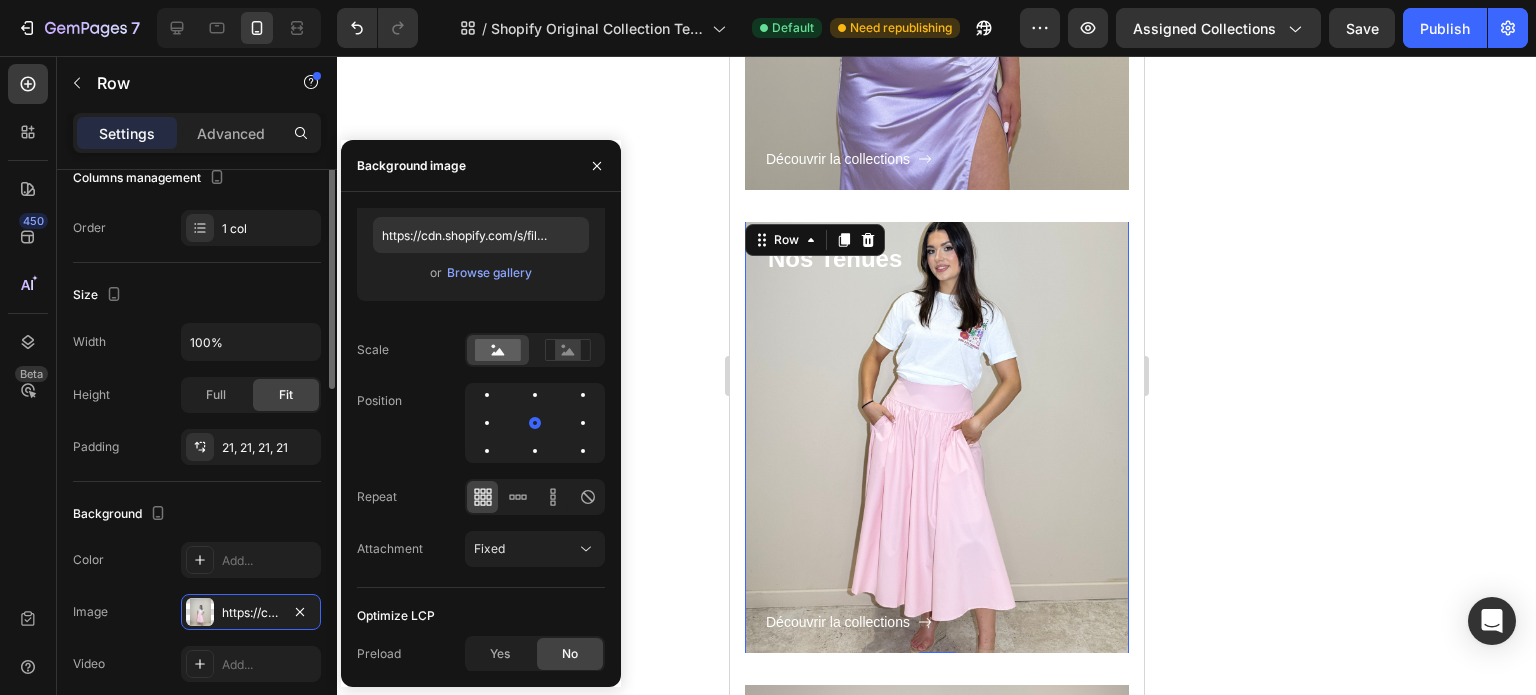 scroll, scrollTop: 63, scrollLeft: 0, axis: vertical 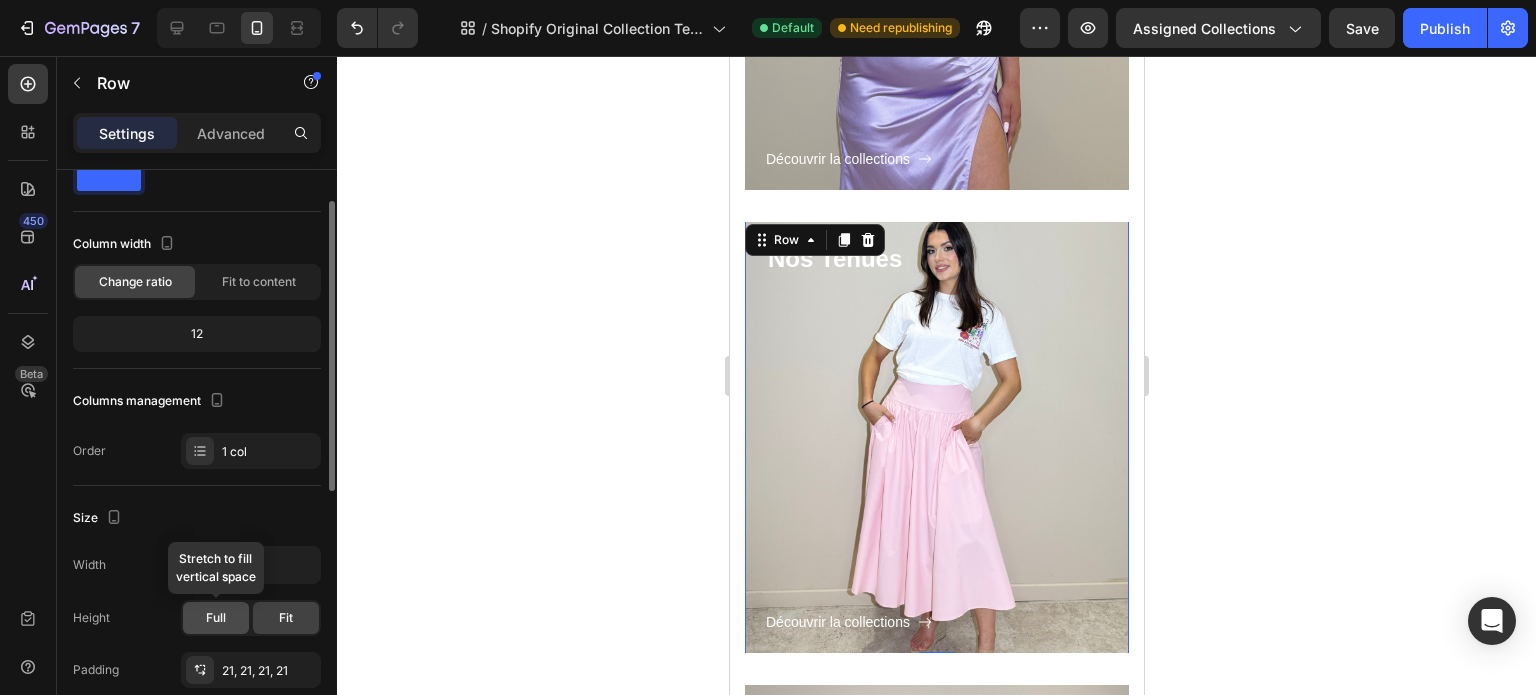 click on "Full" 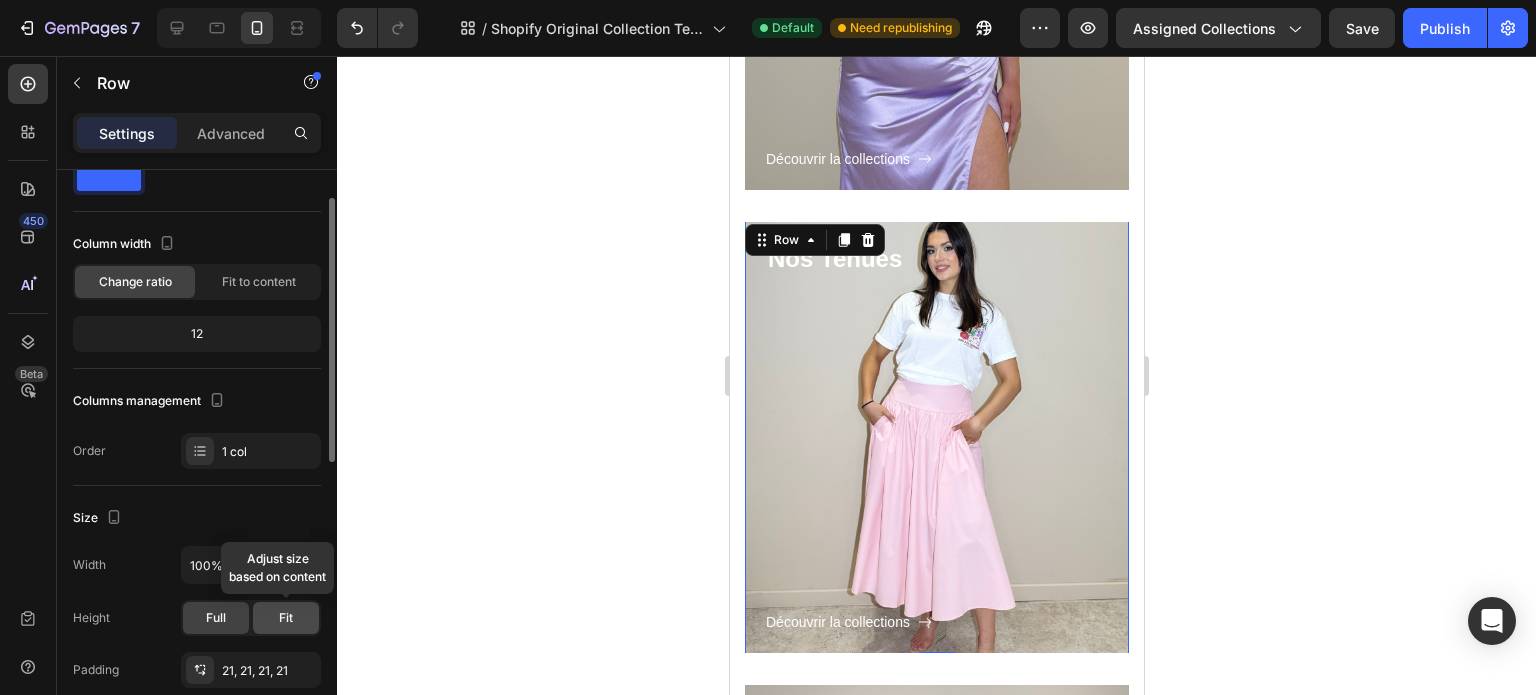 click on "Fit" 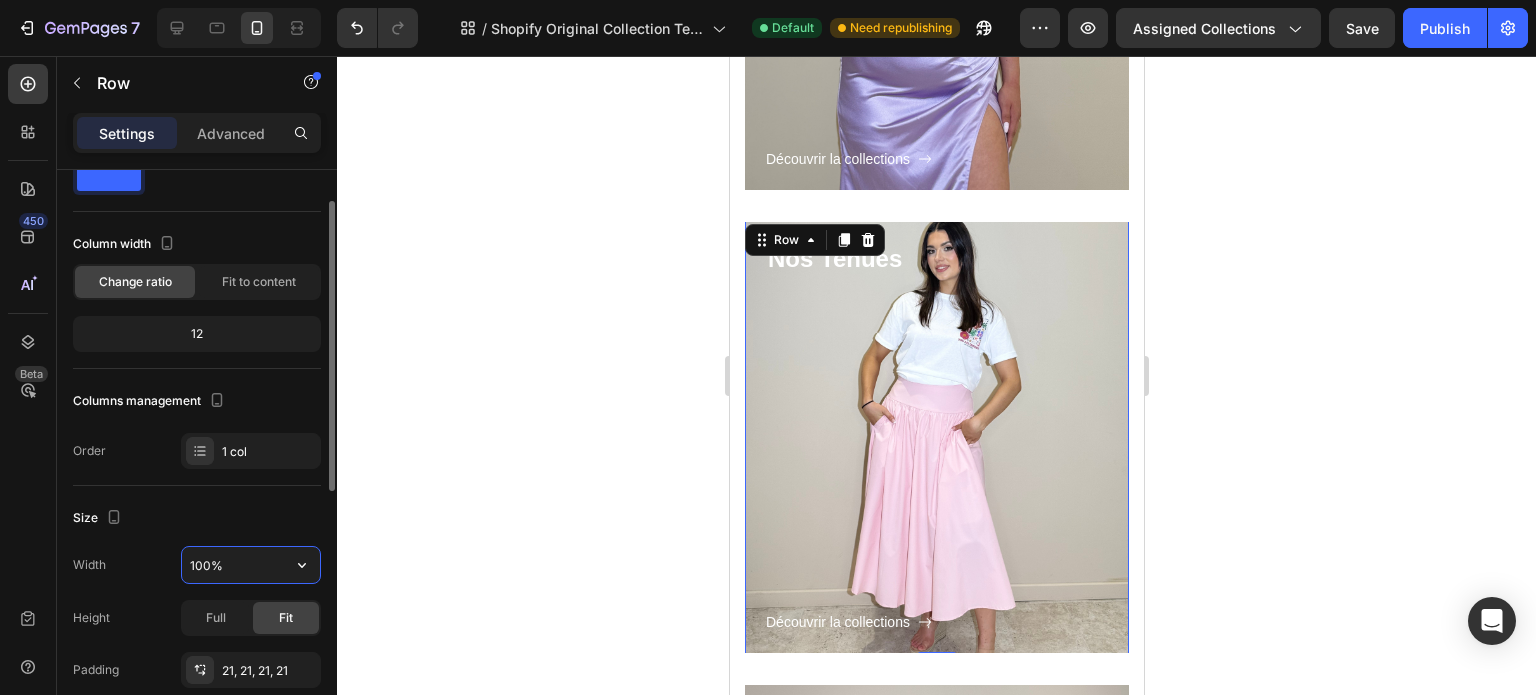 click on "100%" at bounding box center (251, 565) 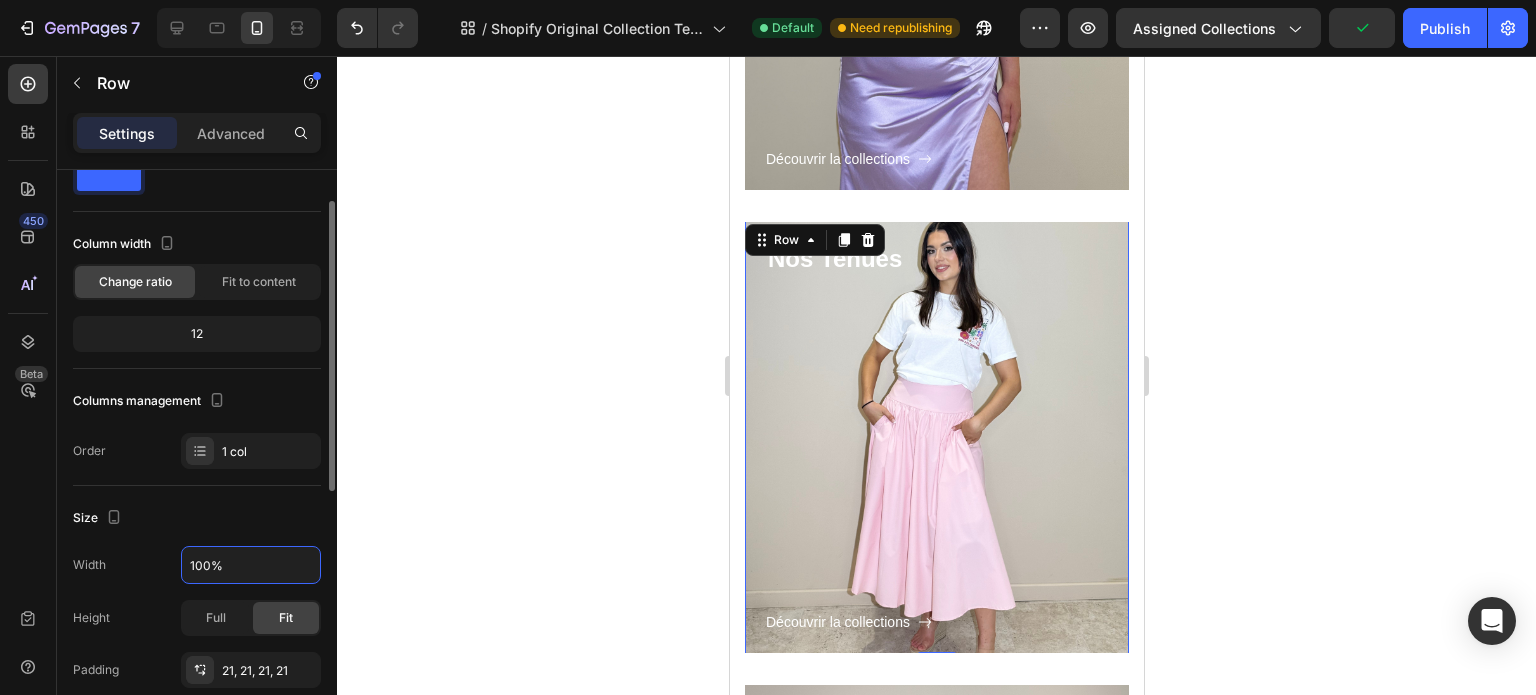 click on "Size" at bounding box center (197, 518) 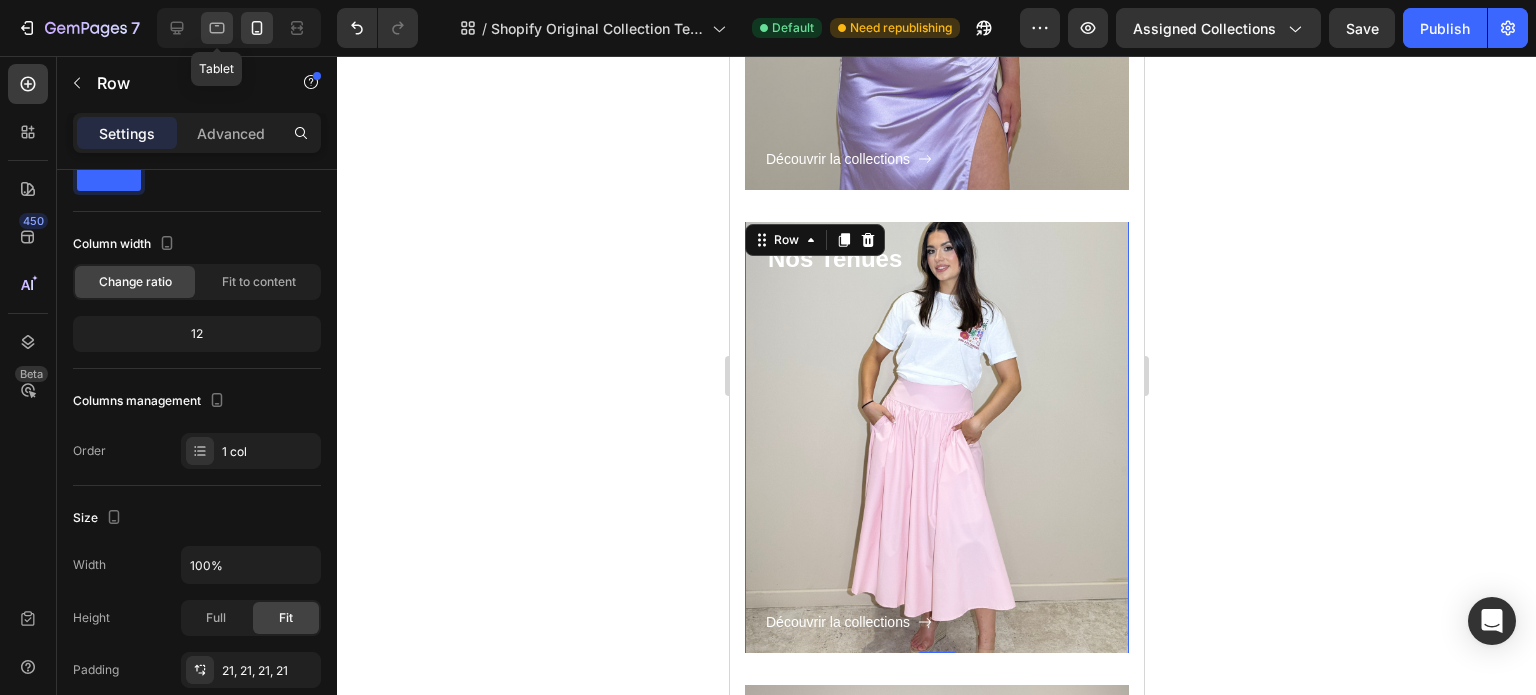 click 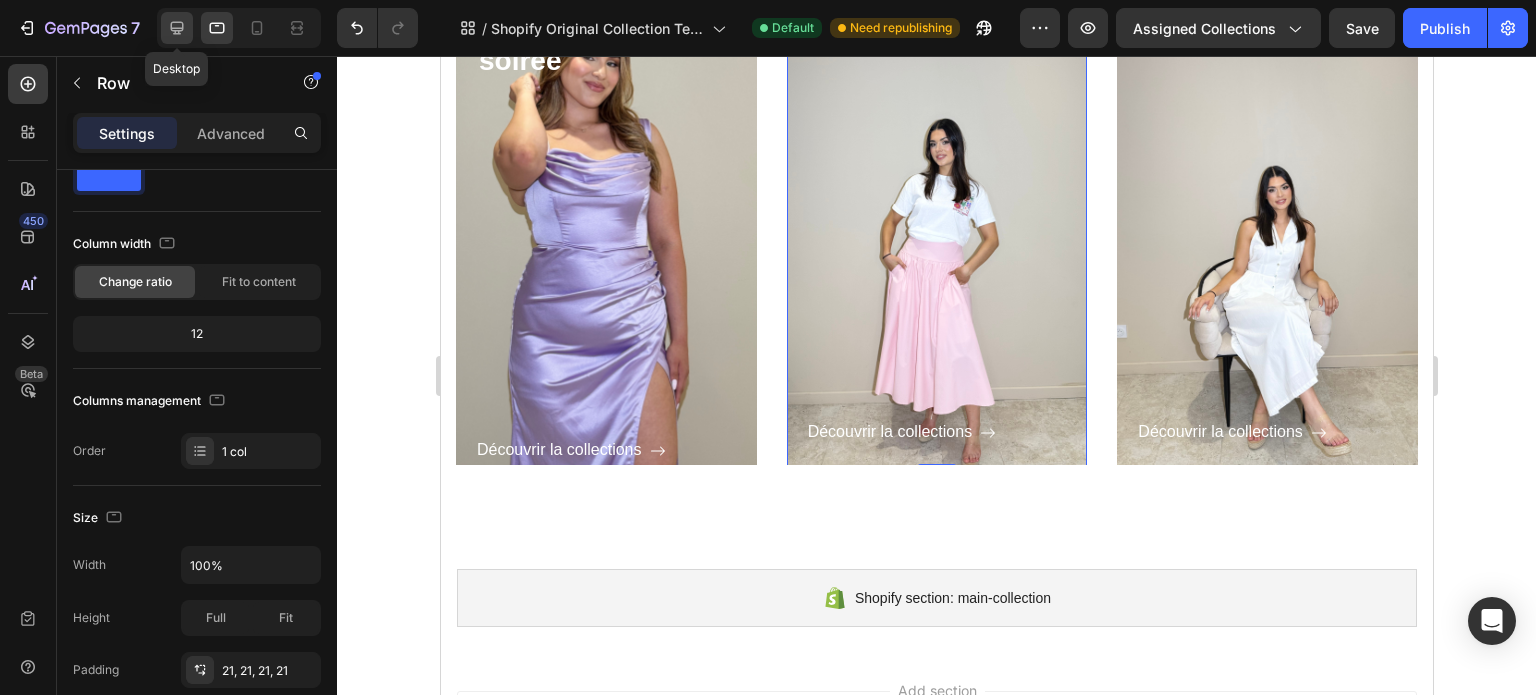 click 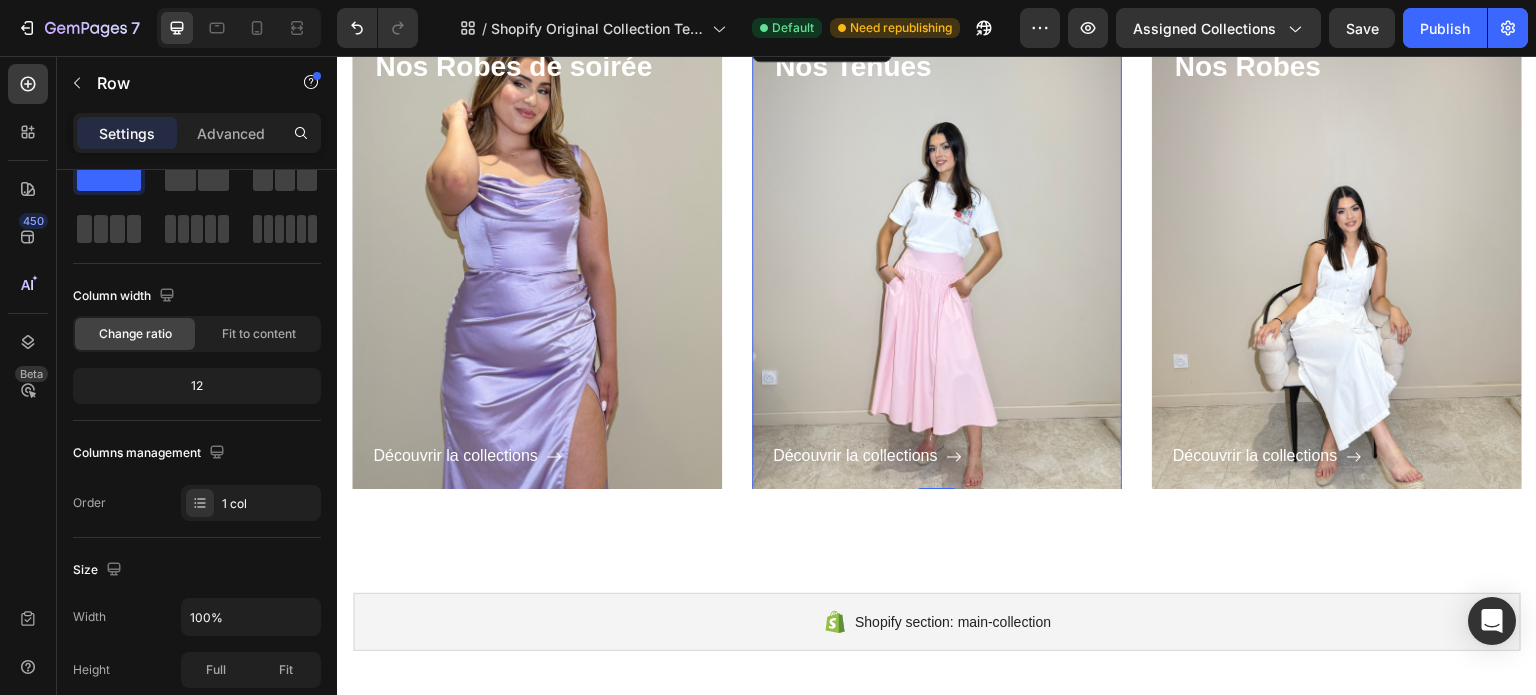 scroll, scrollTop: 352, scrollLeft: 0, axis: vertical 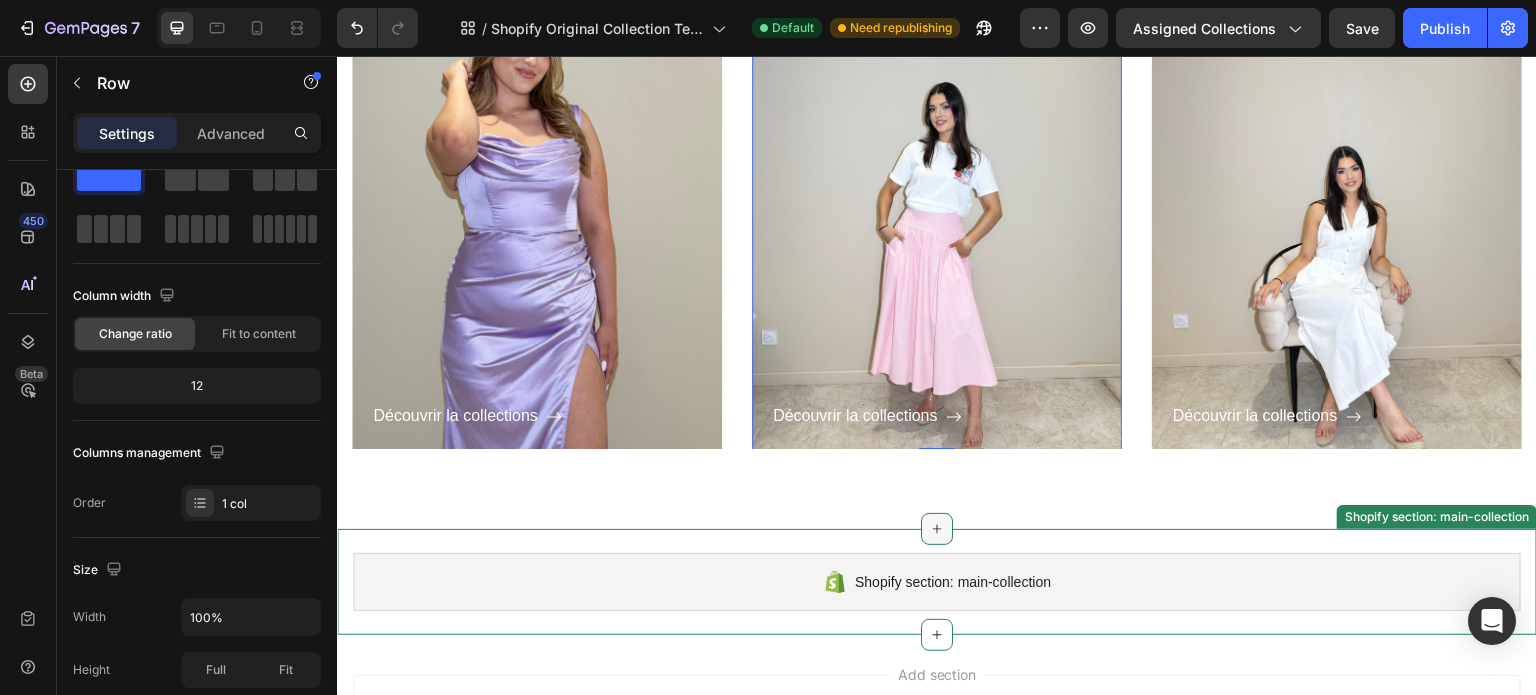 click 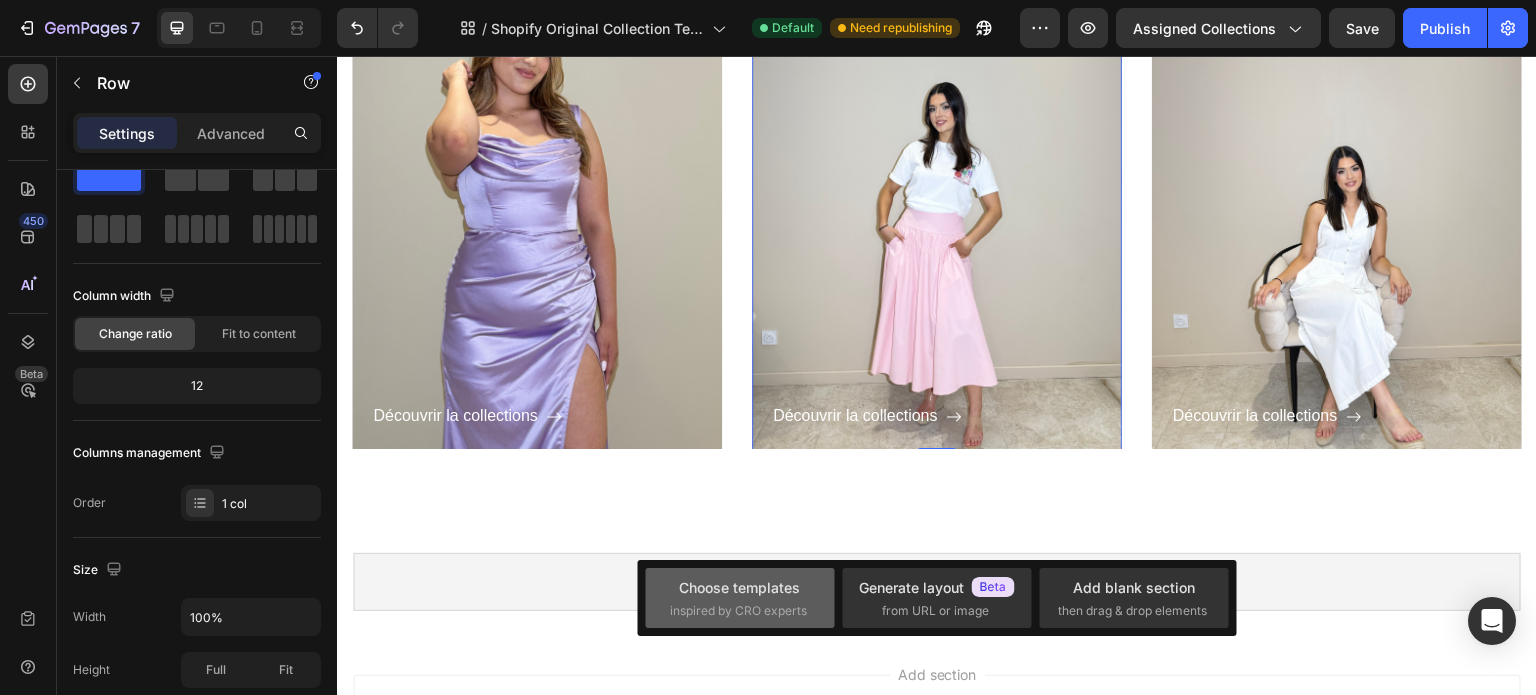 click on "Choose templates" at bounding box center (739, 587) 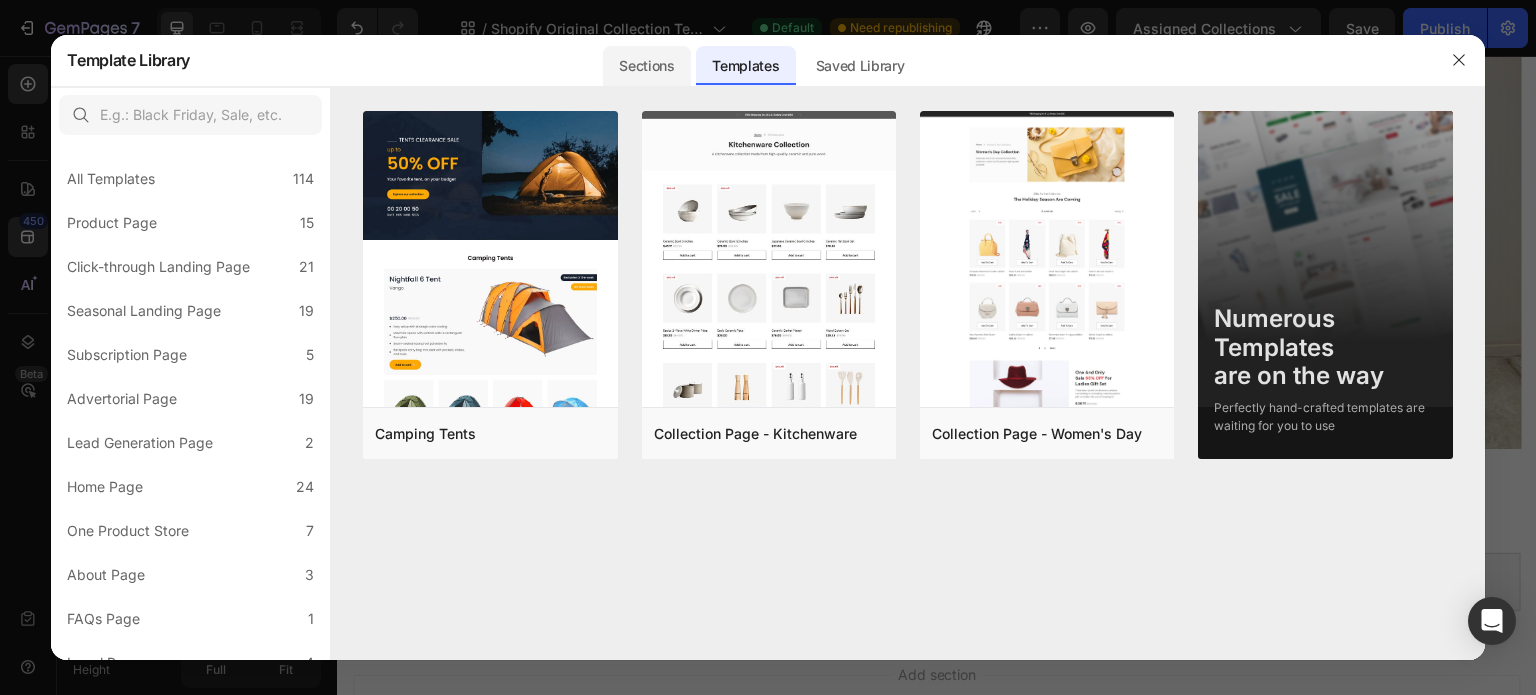 click on "Sections" 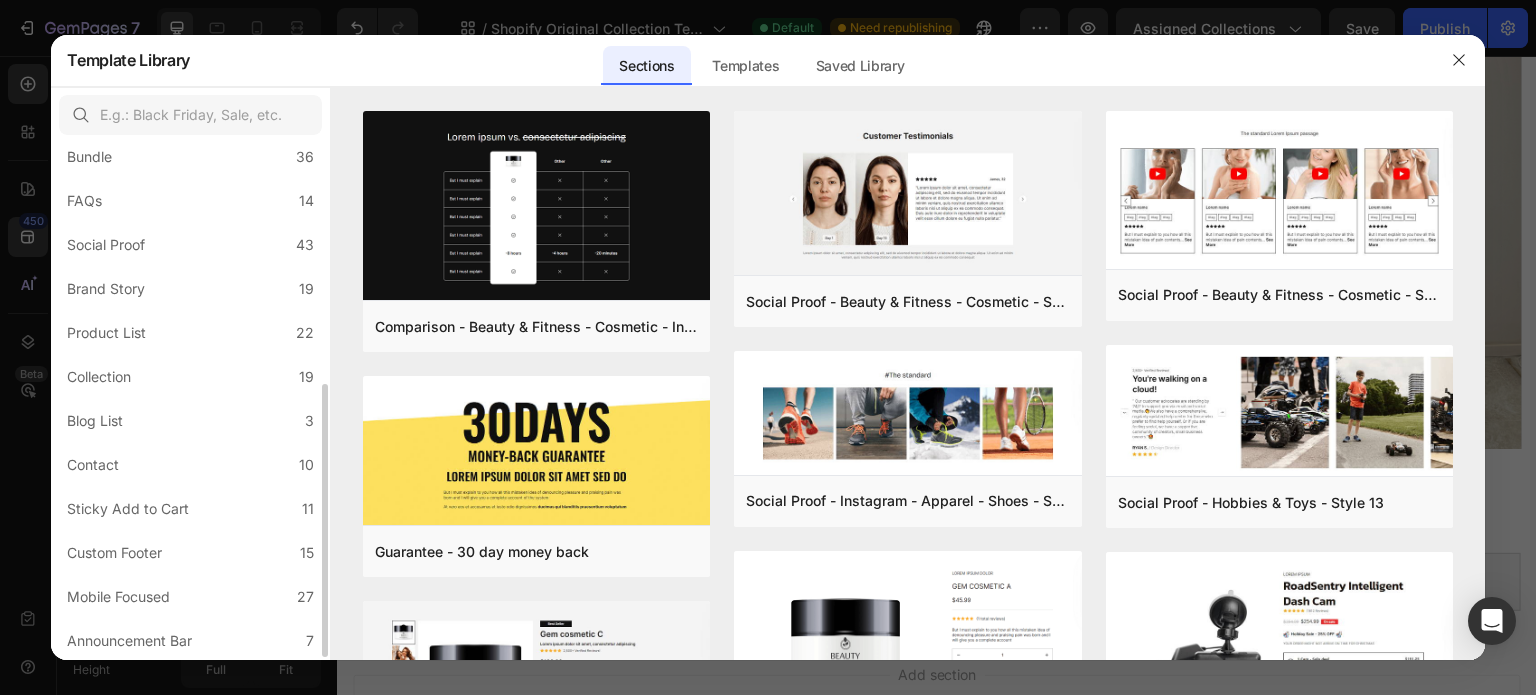 scroll, scrollTop: 462, scrollLeft: 0, axis: vertical 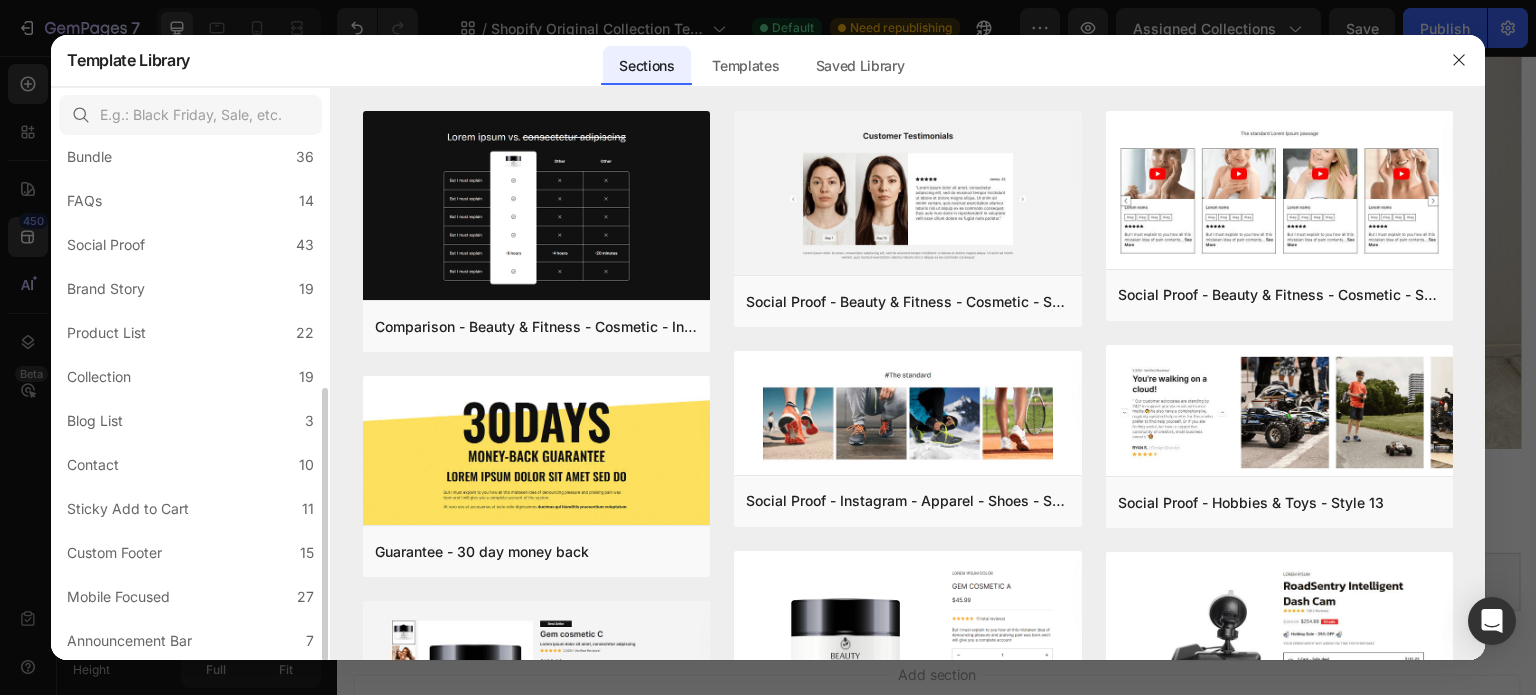 click on "Collection" at bounding box center [99, 377] 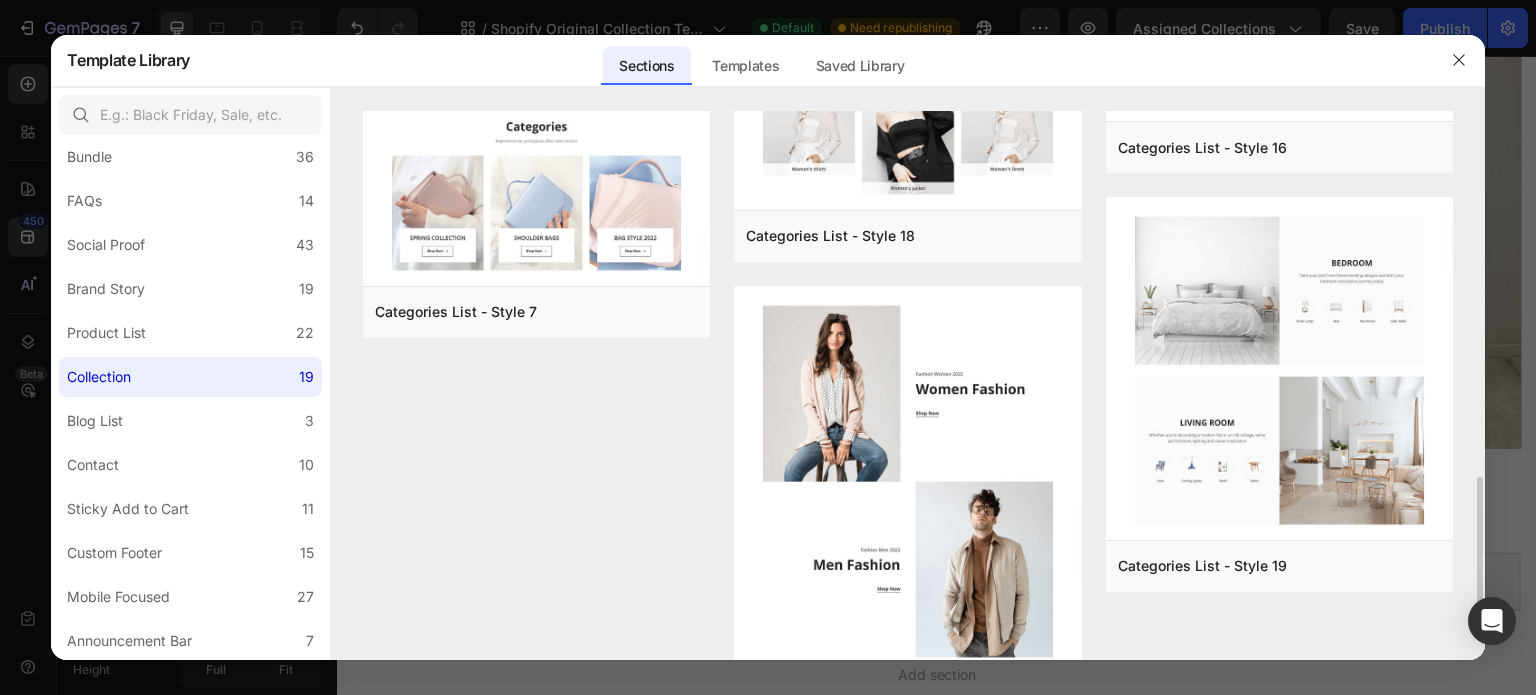 scroll, scrollTop: 1356, scrollLeft: 0, axis: vertical 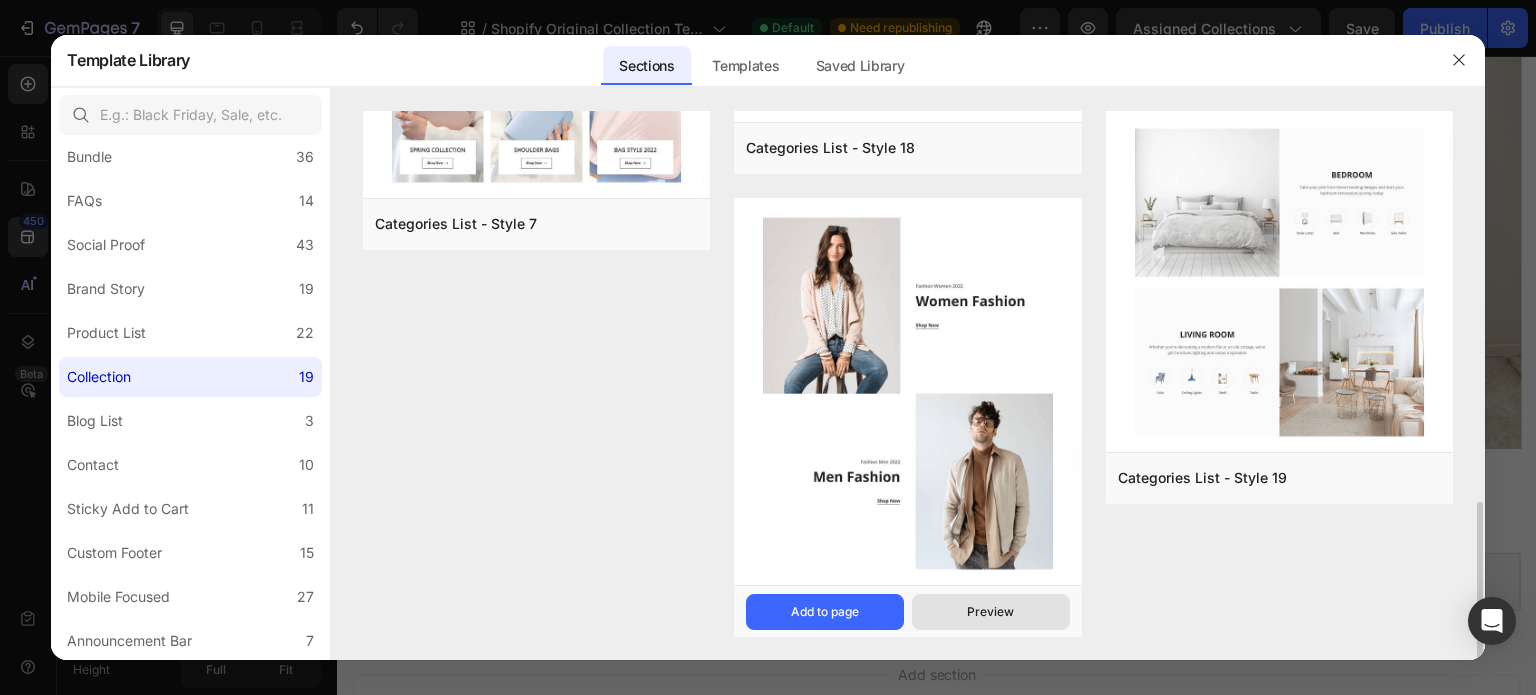 click on "Preview" at bounding box center [991, 612] 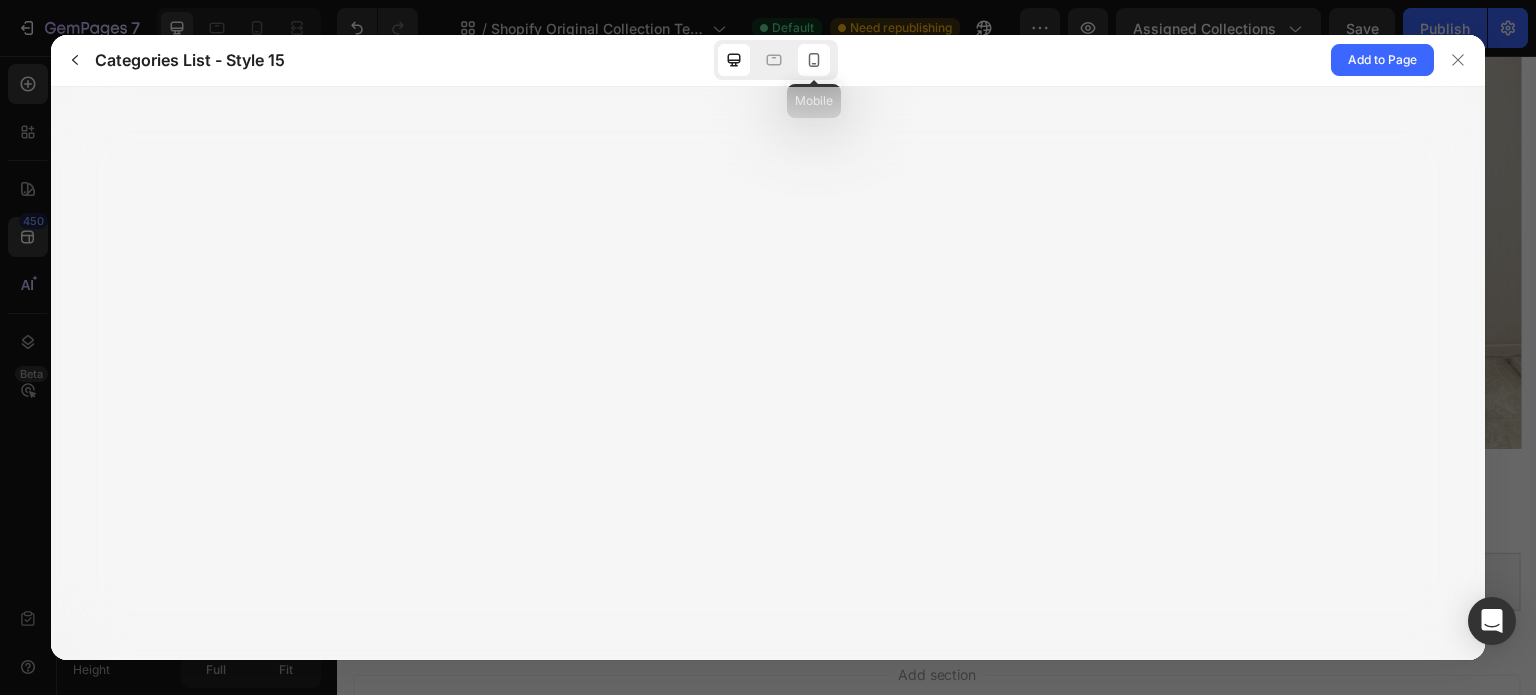 click 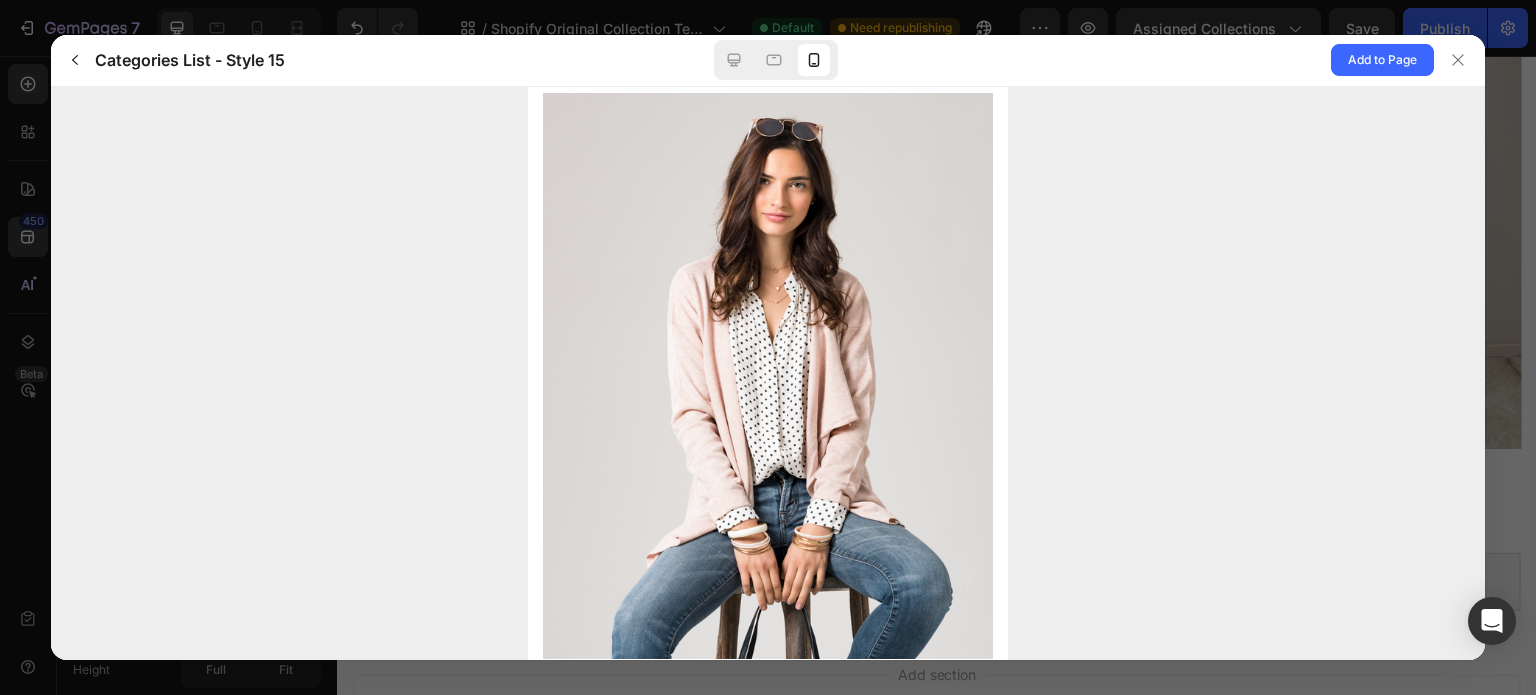 scroll, scrollTop: 0, scrollLeft: 0, axis: both 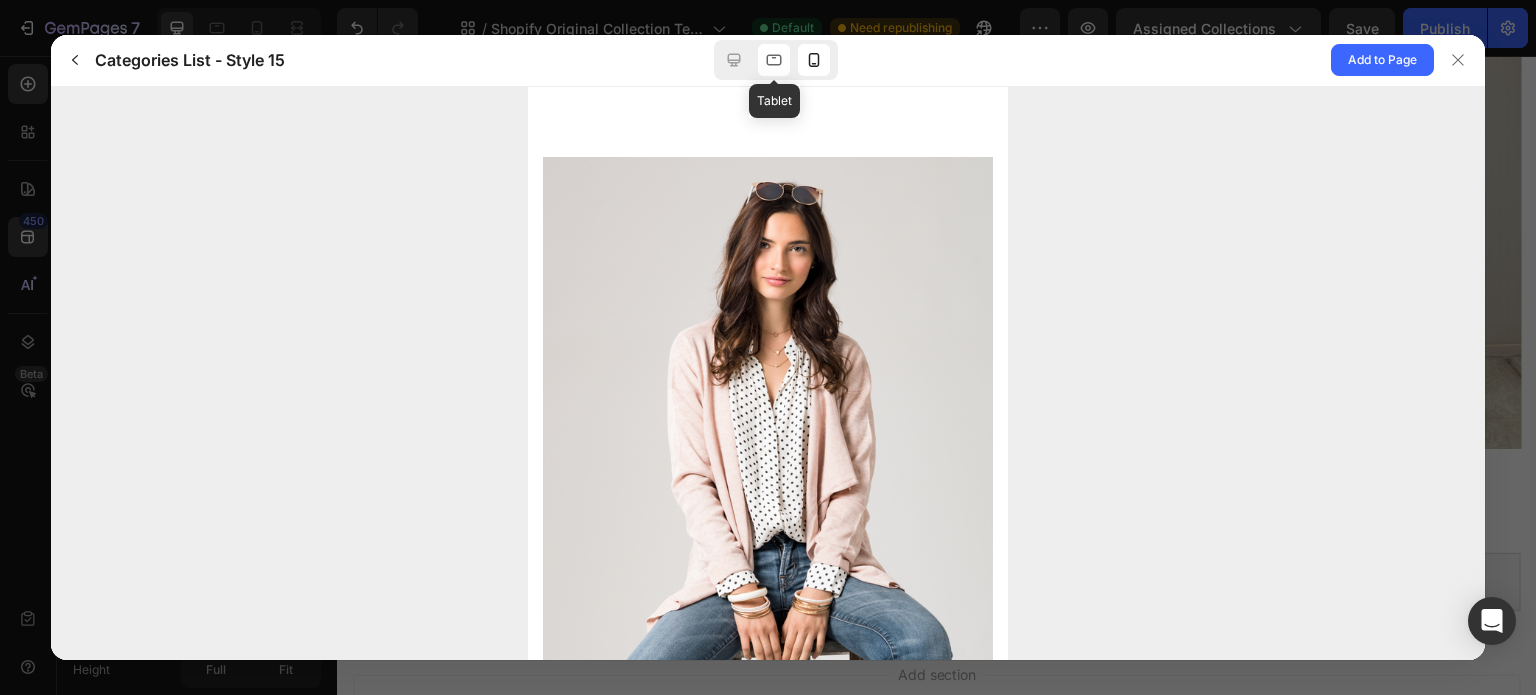 click 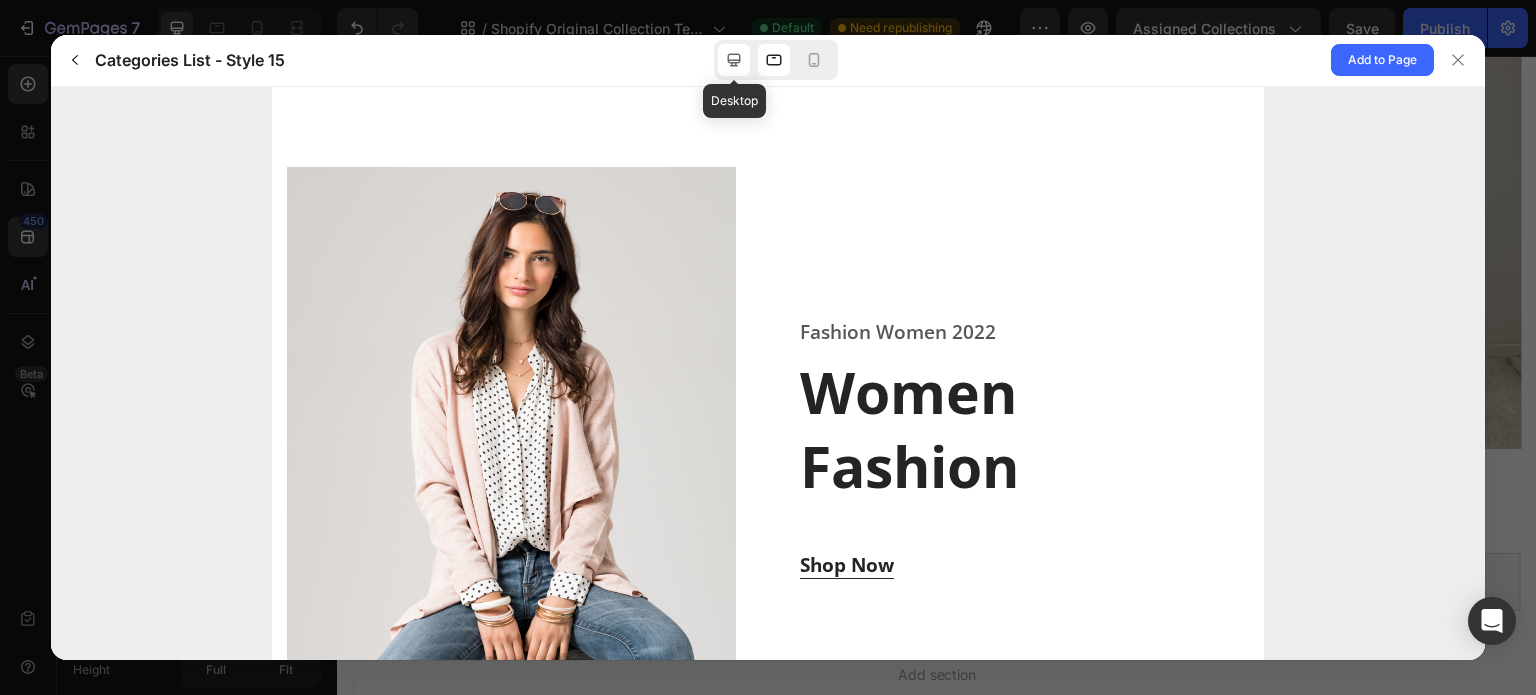 click 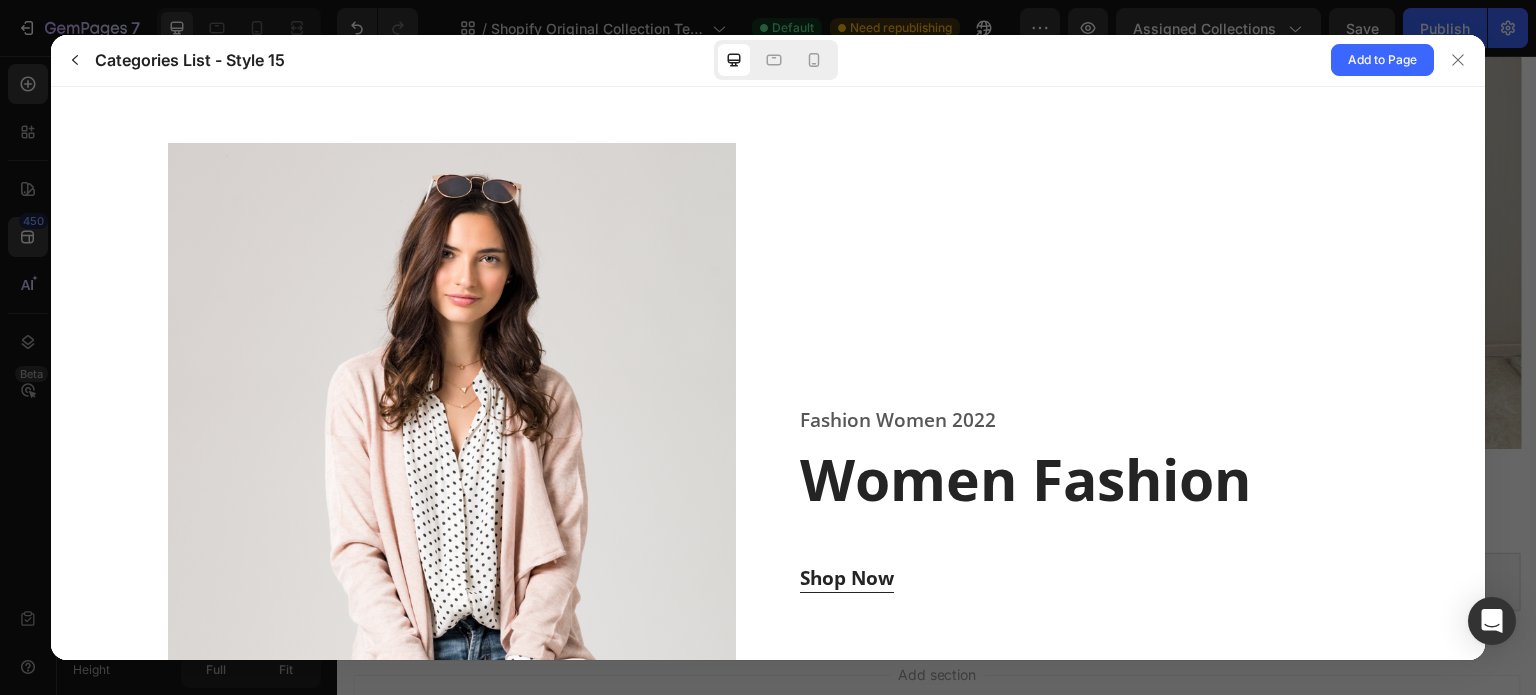 scroll, scrollTop: 0, scrollLeft: 0, axis: both 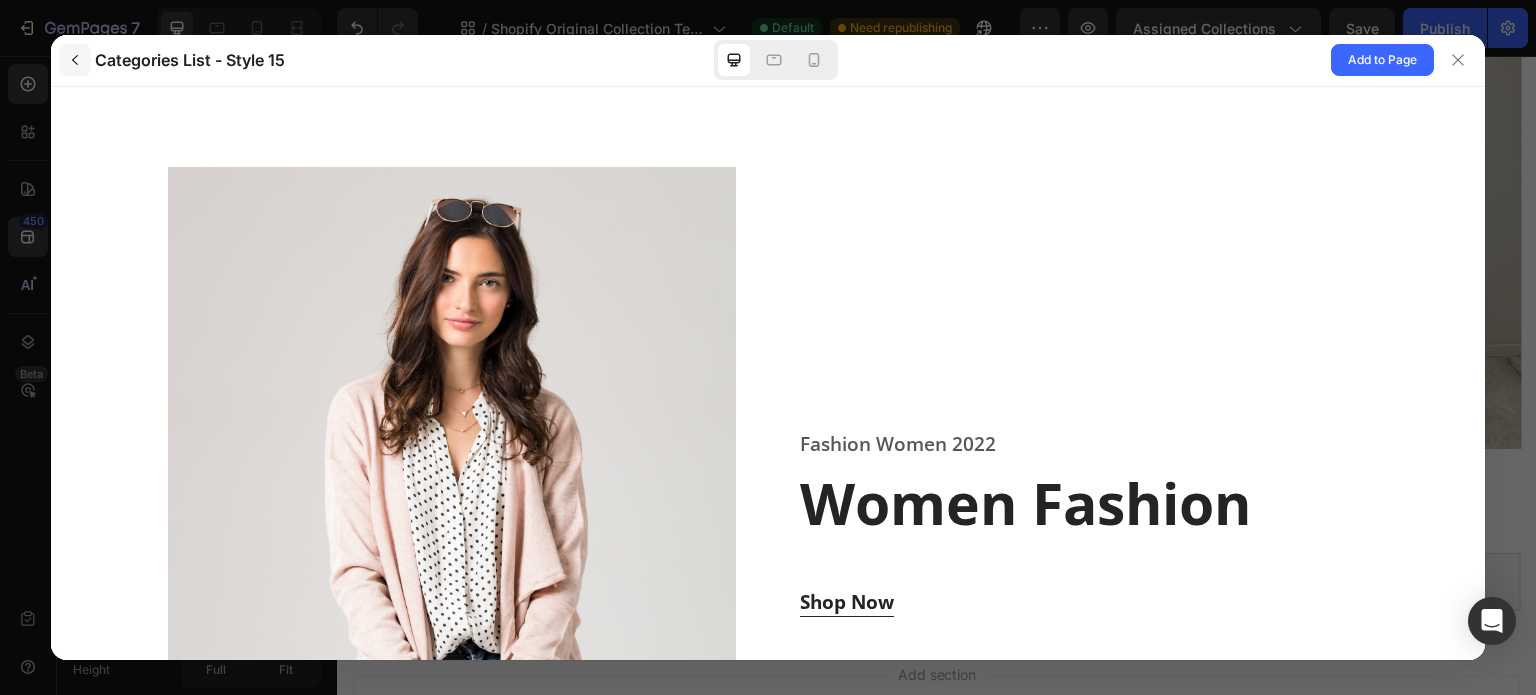 click 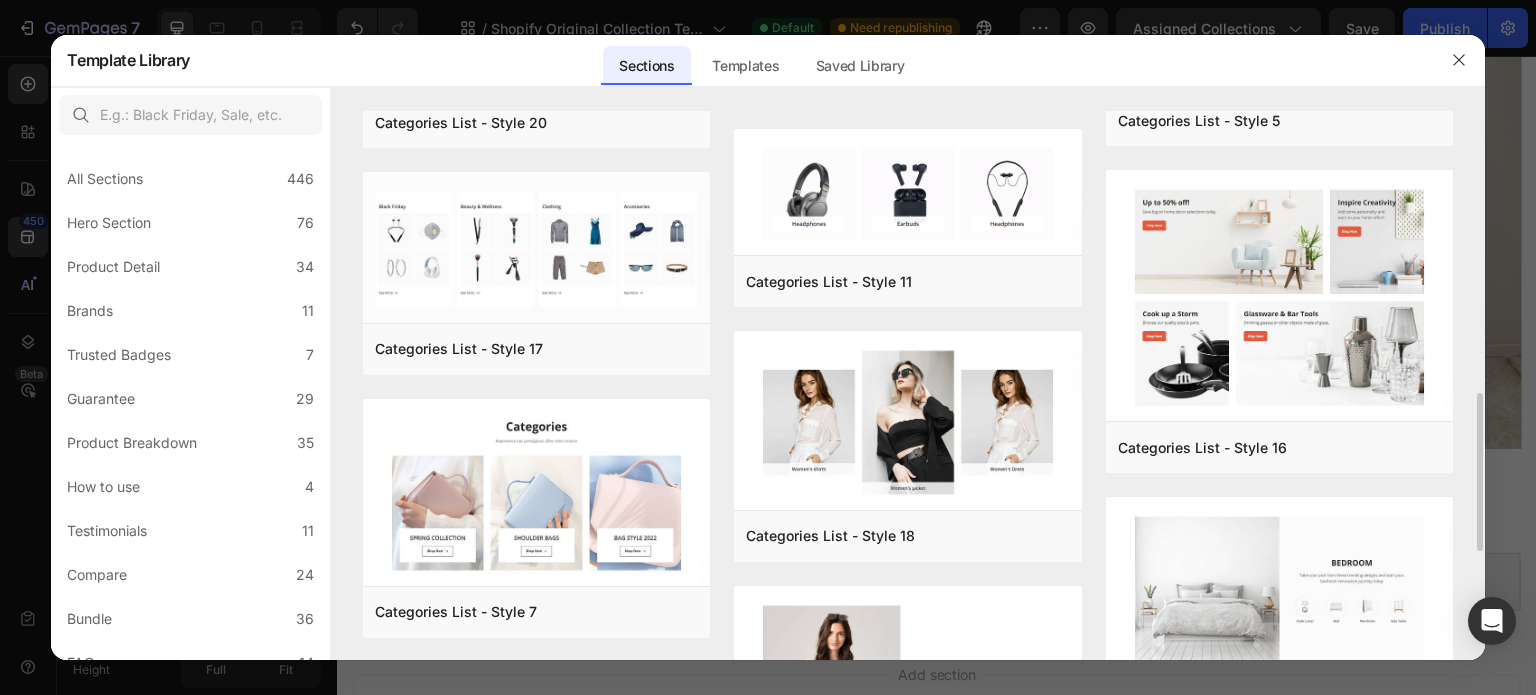 scroll, scrollTop: 966, scrollLeft: 0, axis: vertical 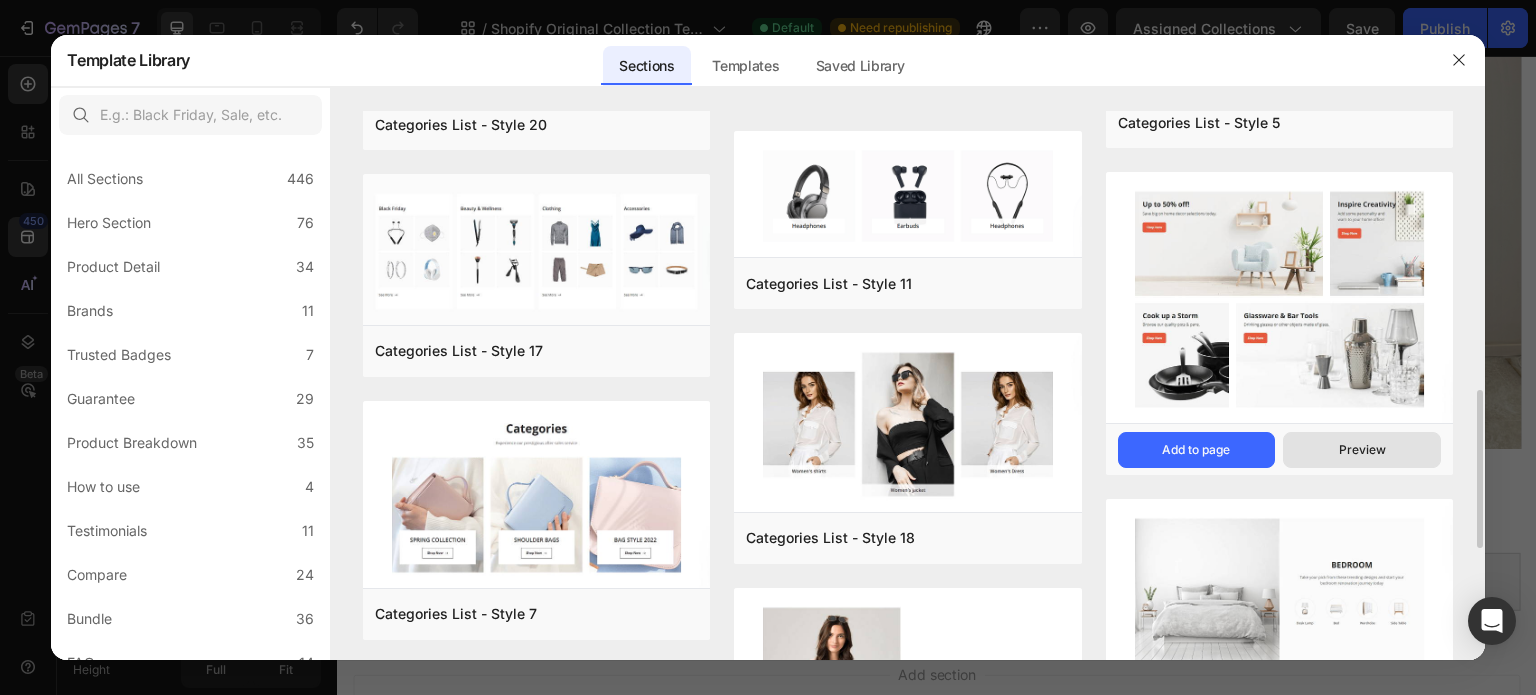 click on "Preview" at bounding box center (1362, 450) 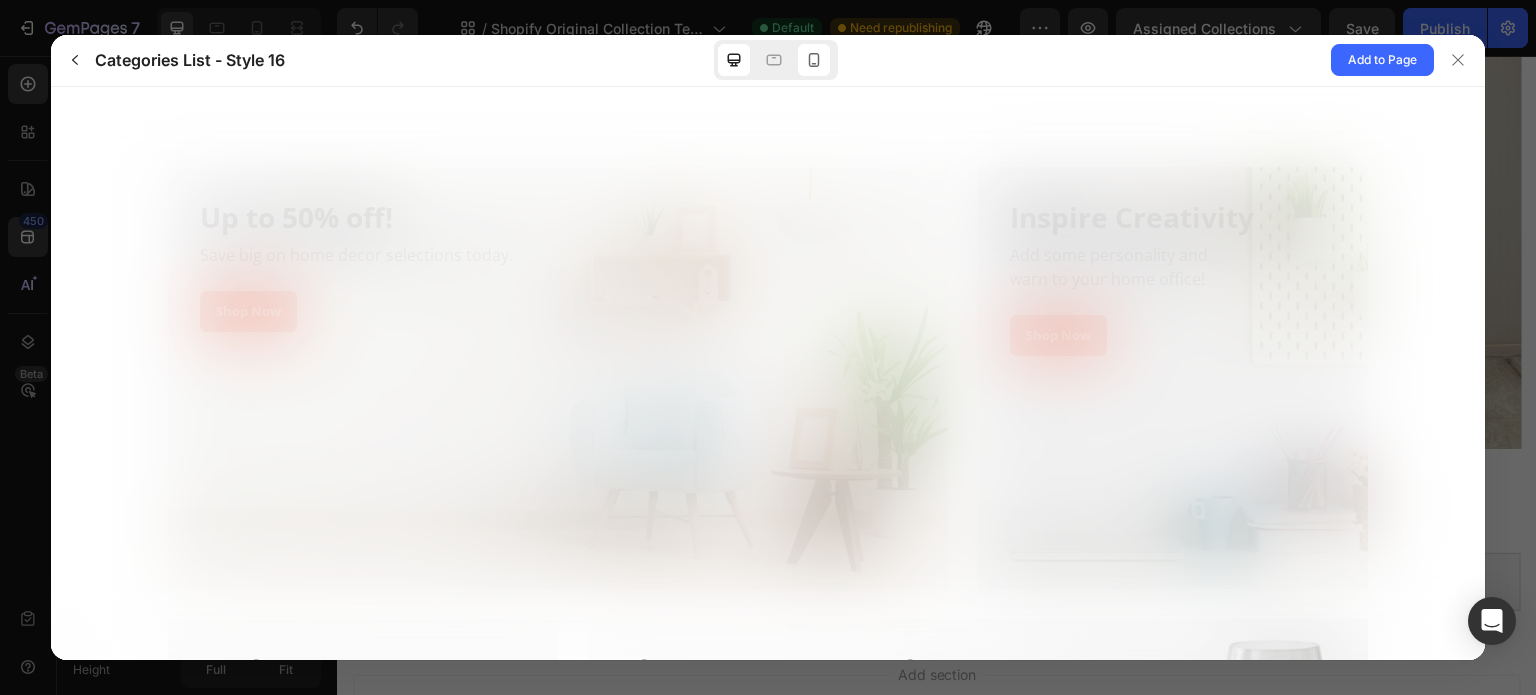 scroll, scrollTop: 0, scrollLeft: 0, axis: both 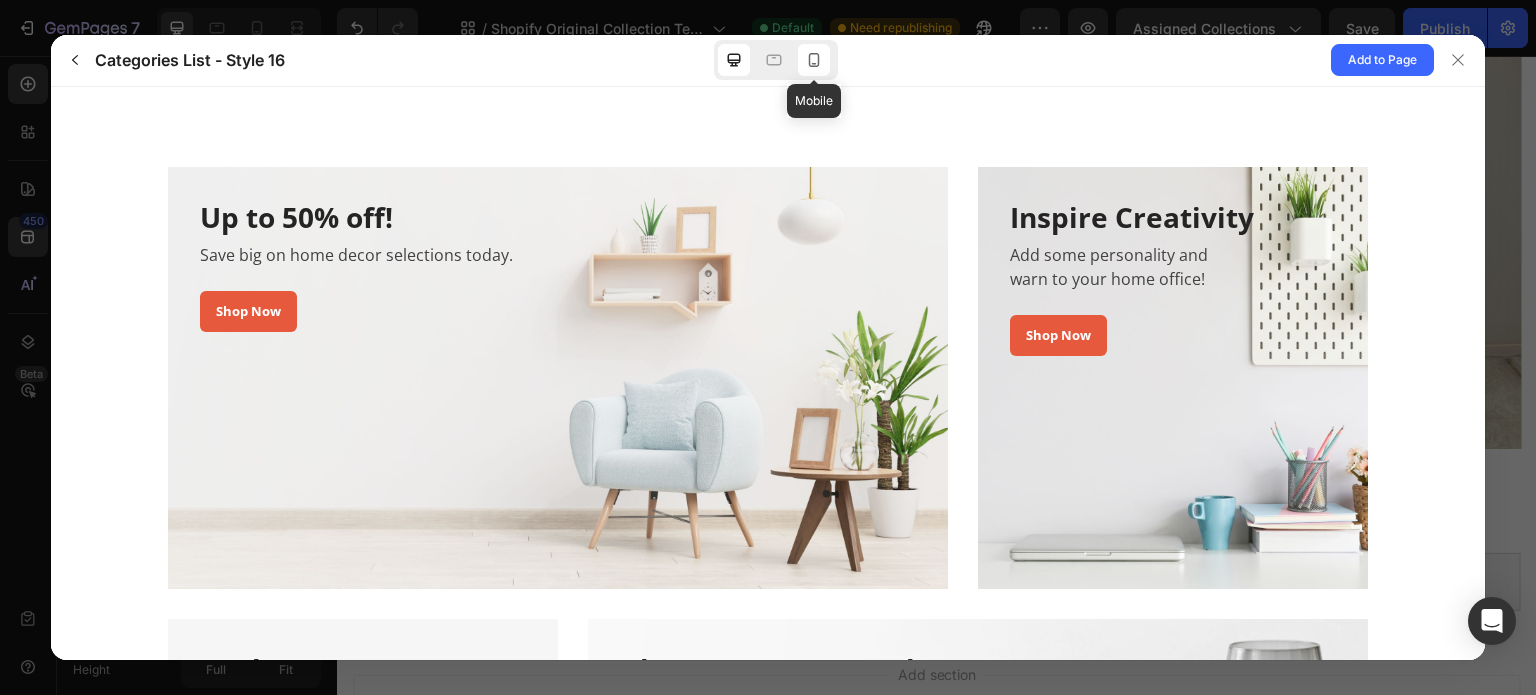 click 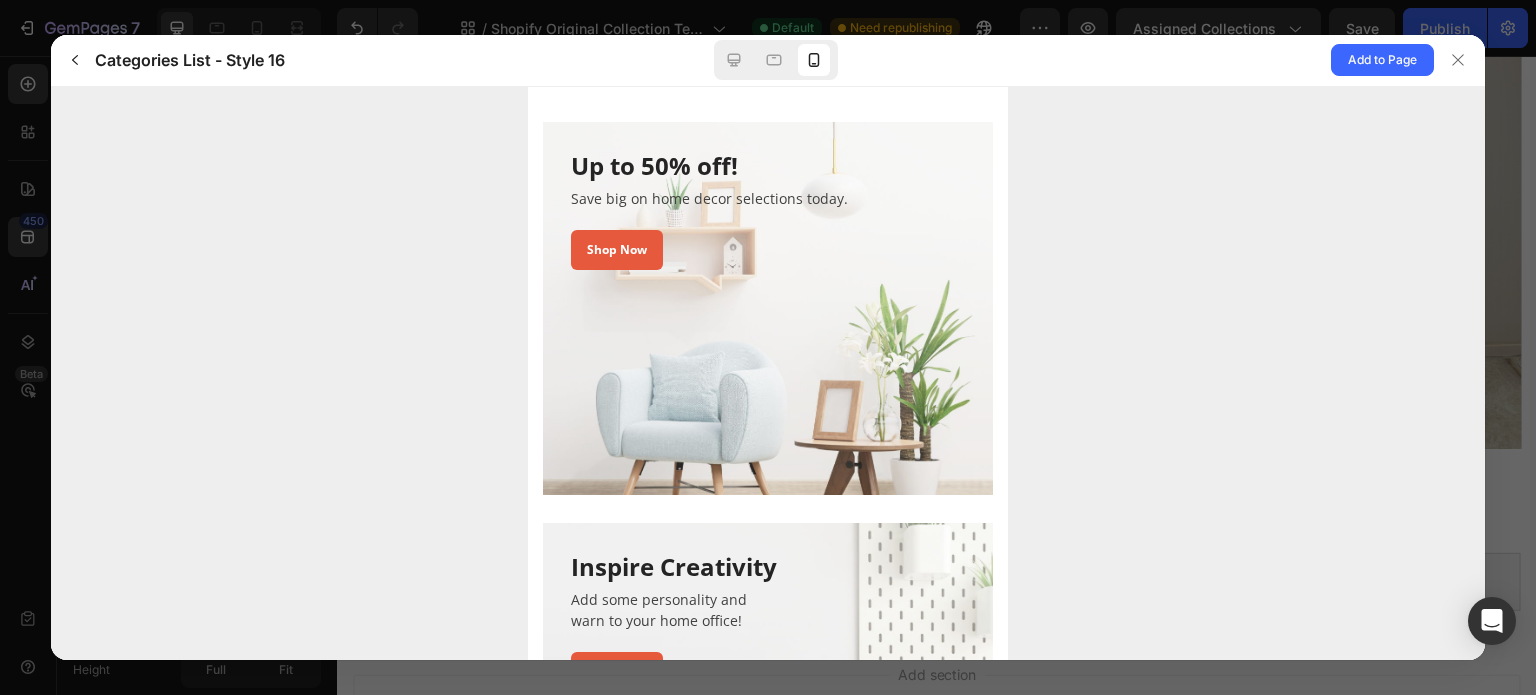 scroll, scrollTop: 0, scrollLeft: 0, axis: both 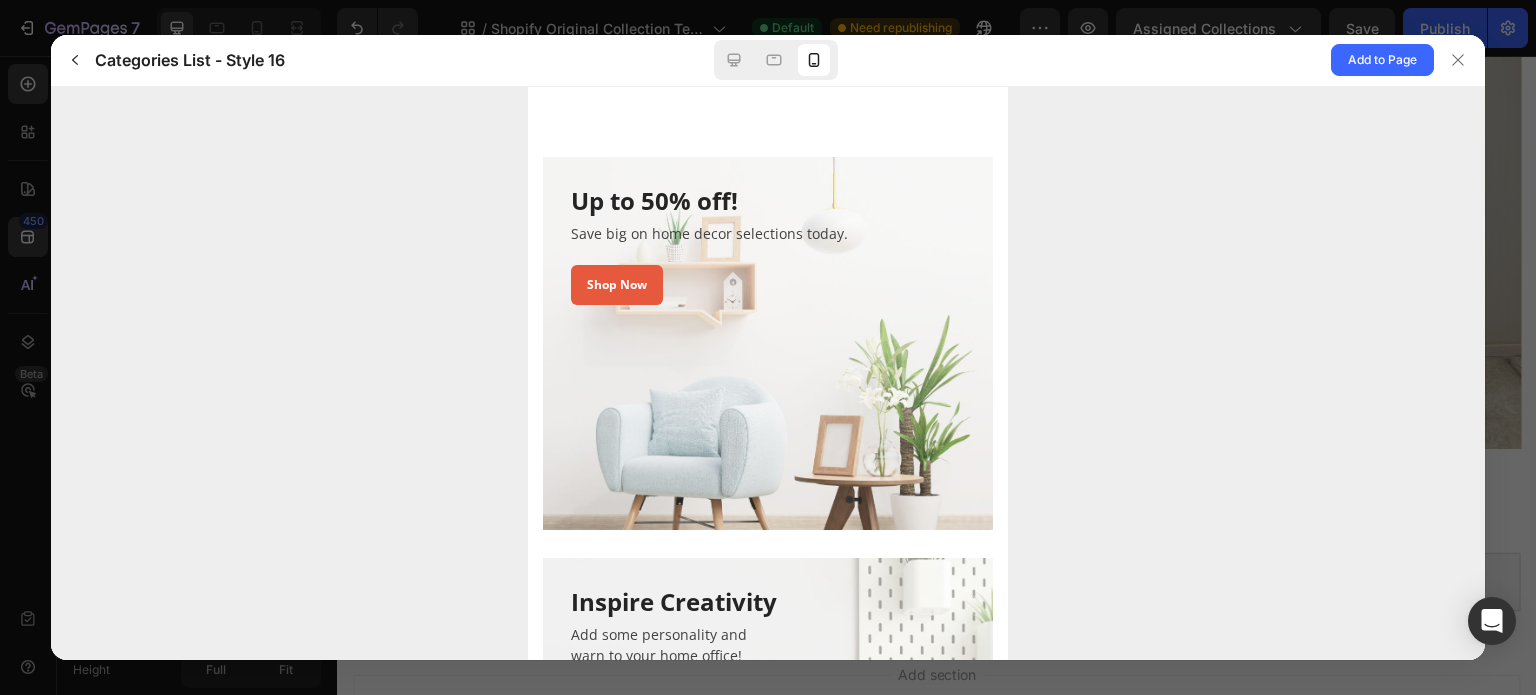 click at bounding box center (776, 60) 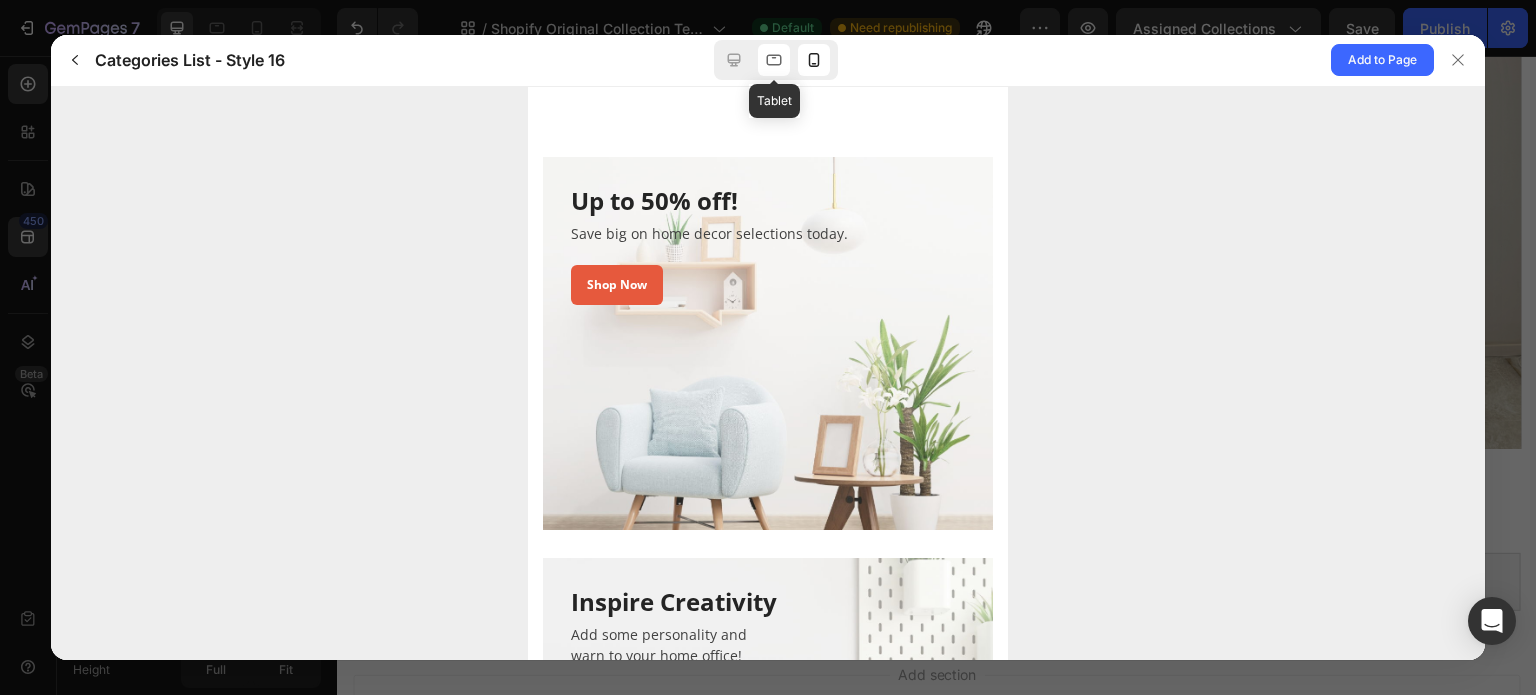 click 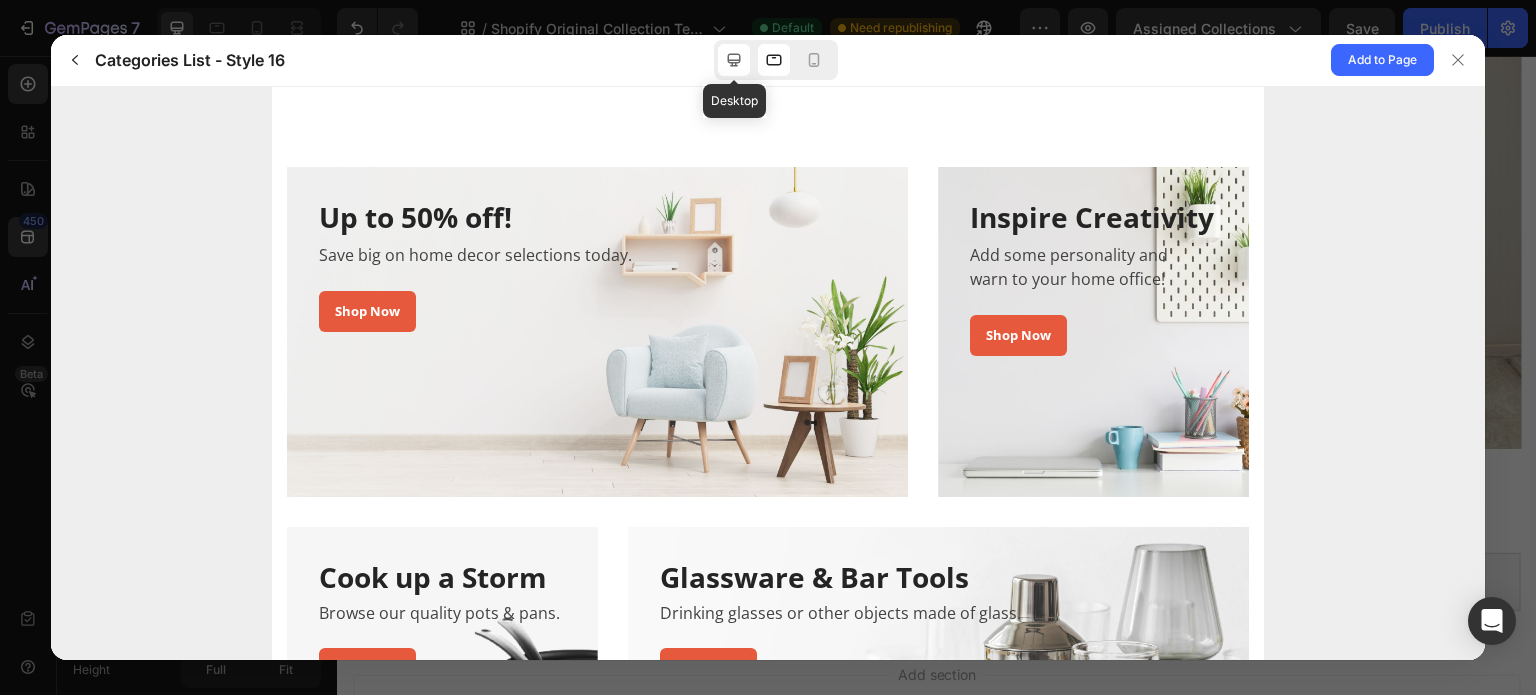 click 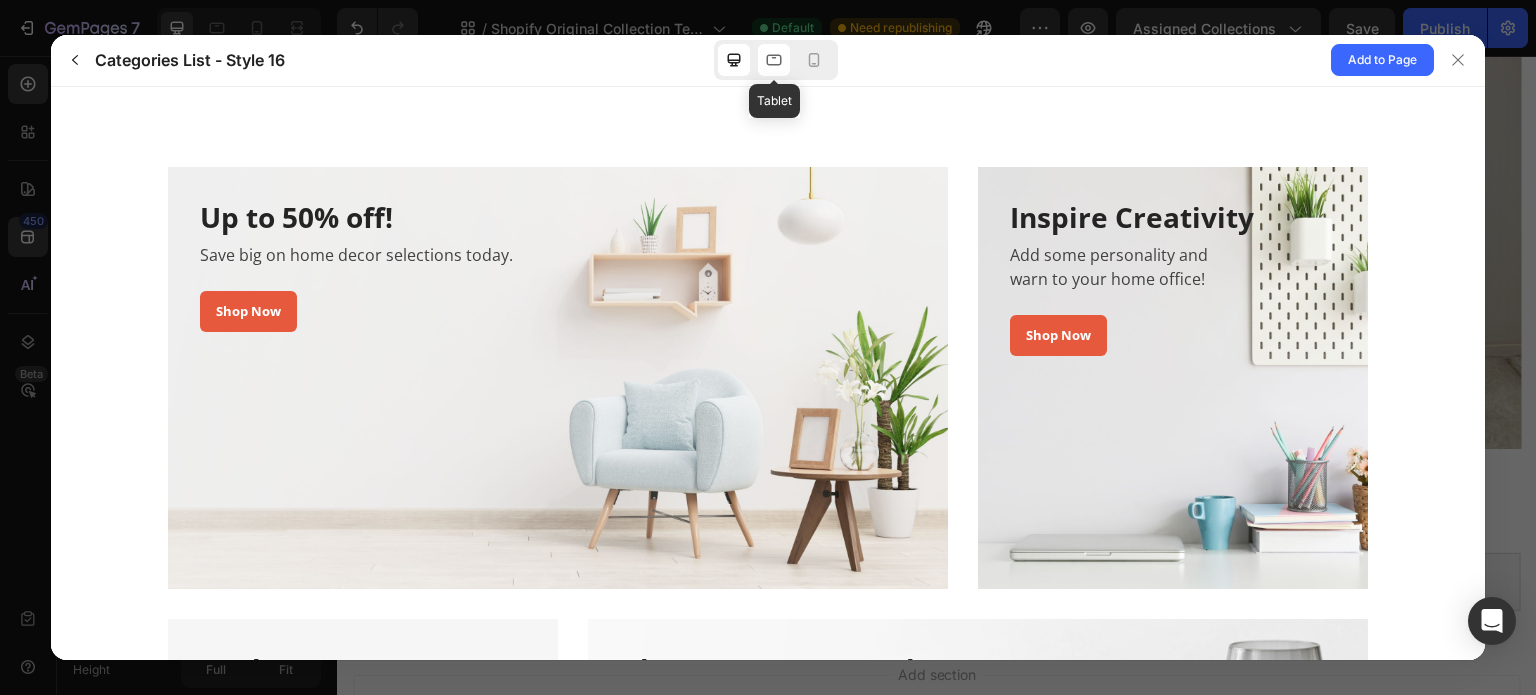 click 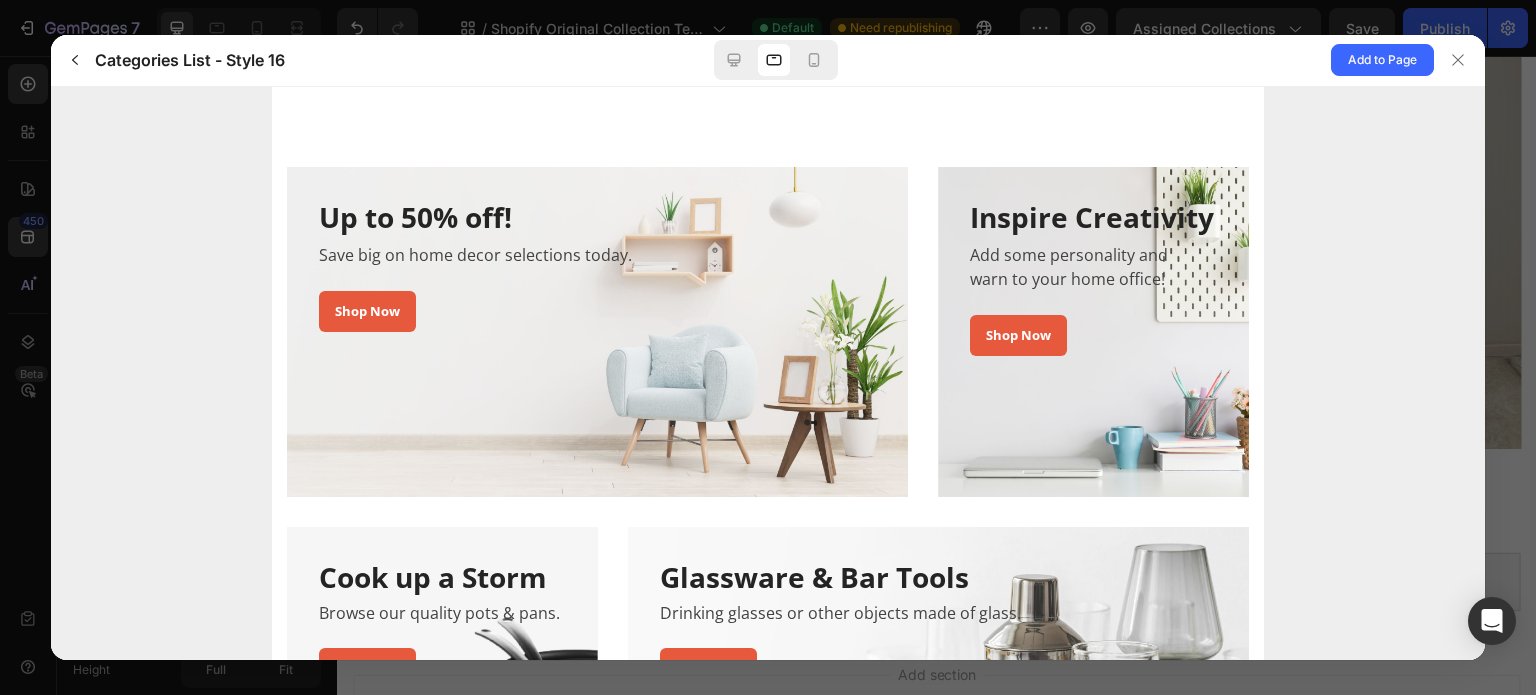 scroll, scrollTop: 276, scrollLeft: 0, axis: vertical 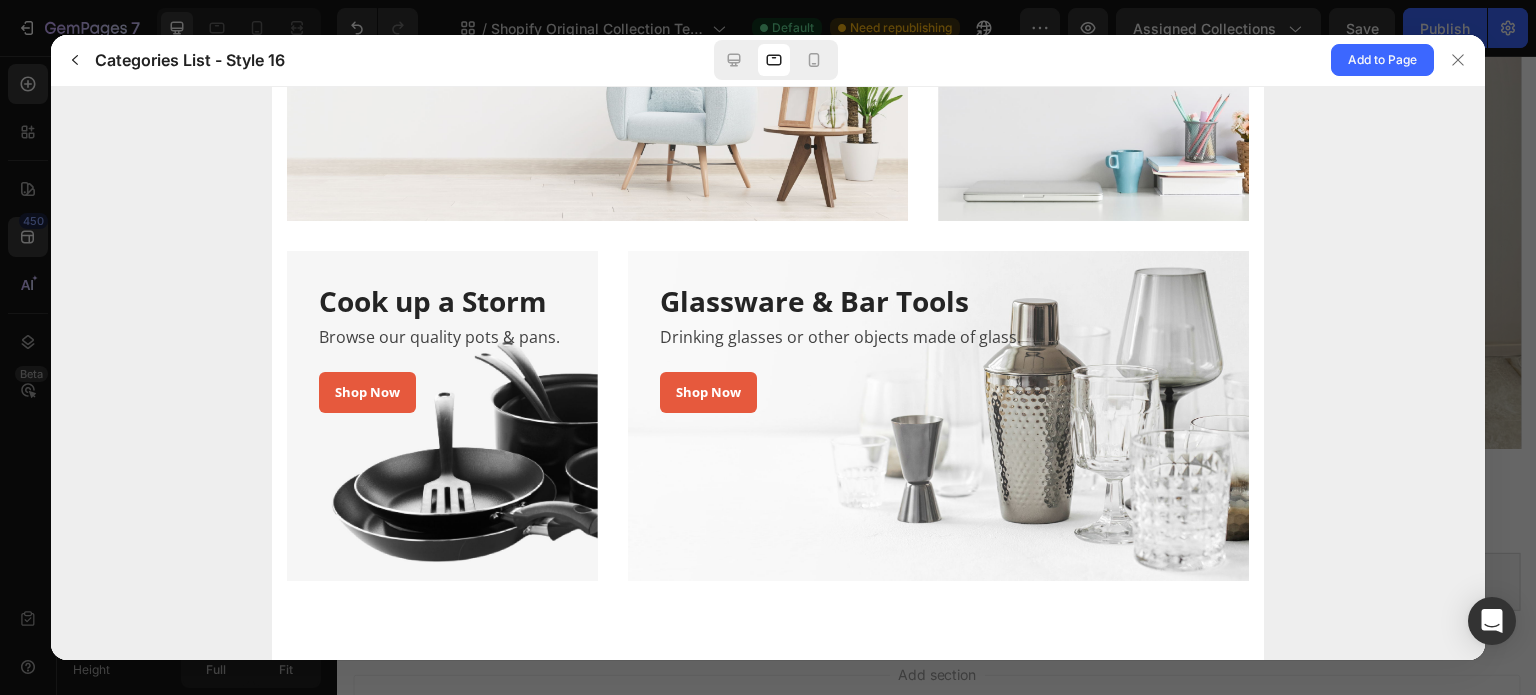click on "Categories List - Style 16 Add to Page" at bounding box center (768, 61) 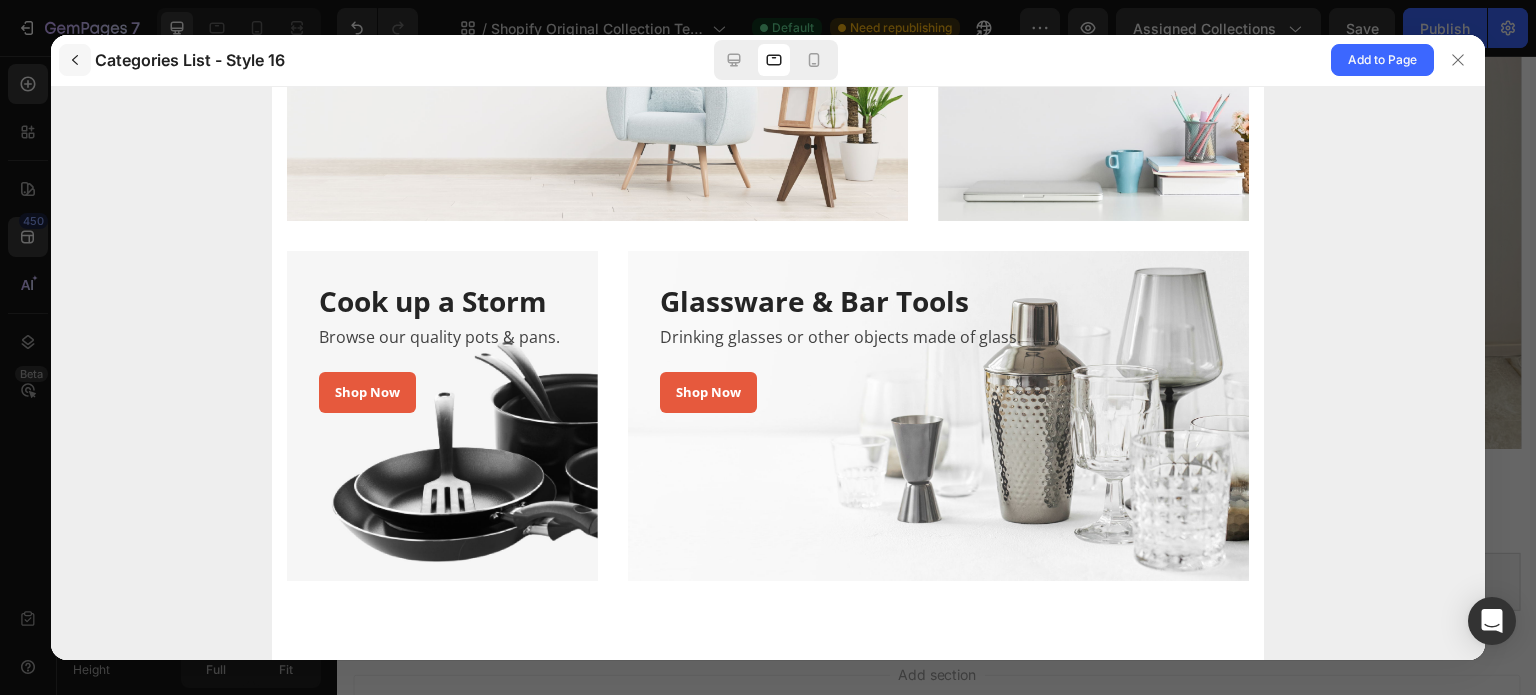 click 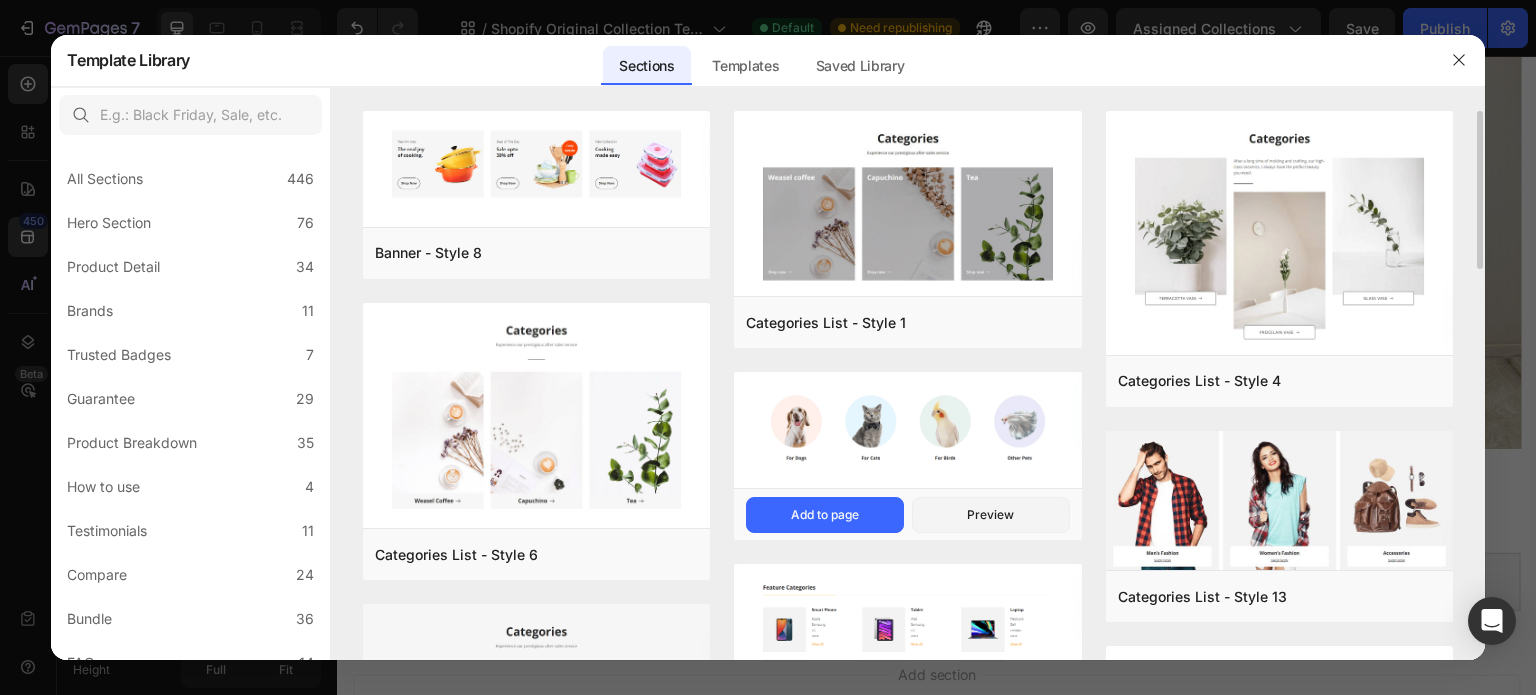 scroll, scrollTop: 300, scrollLeft: 0, axis: vertical 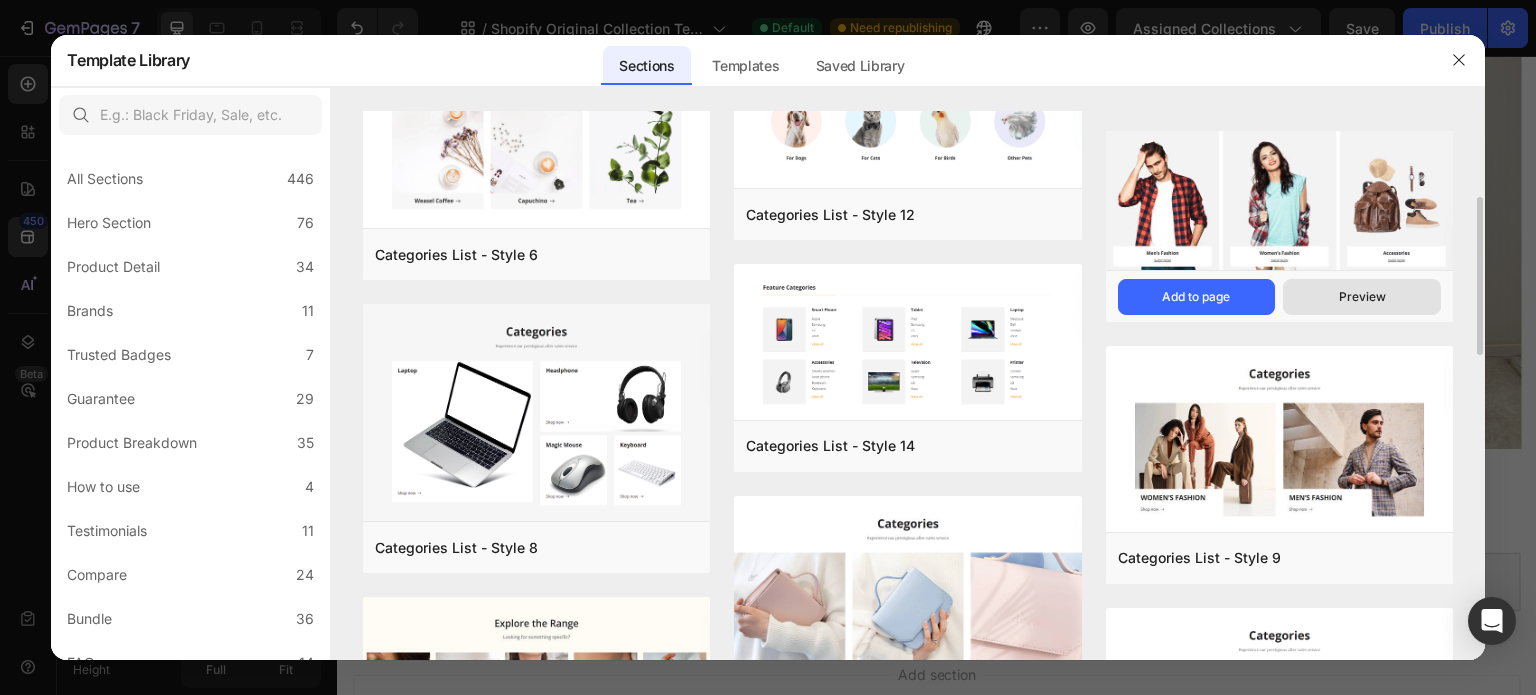 click on "Preview" at bounding box center [1362, 297] 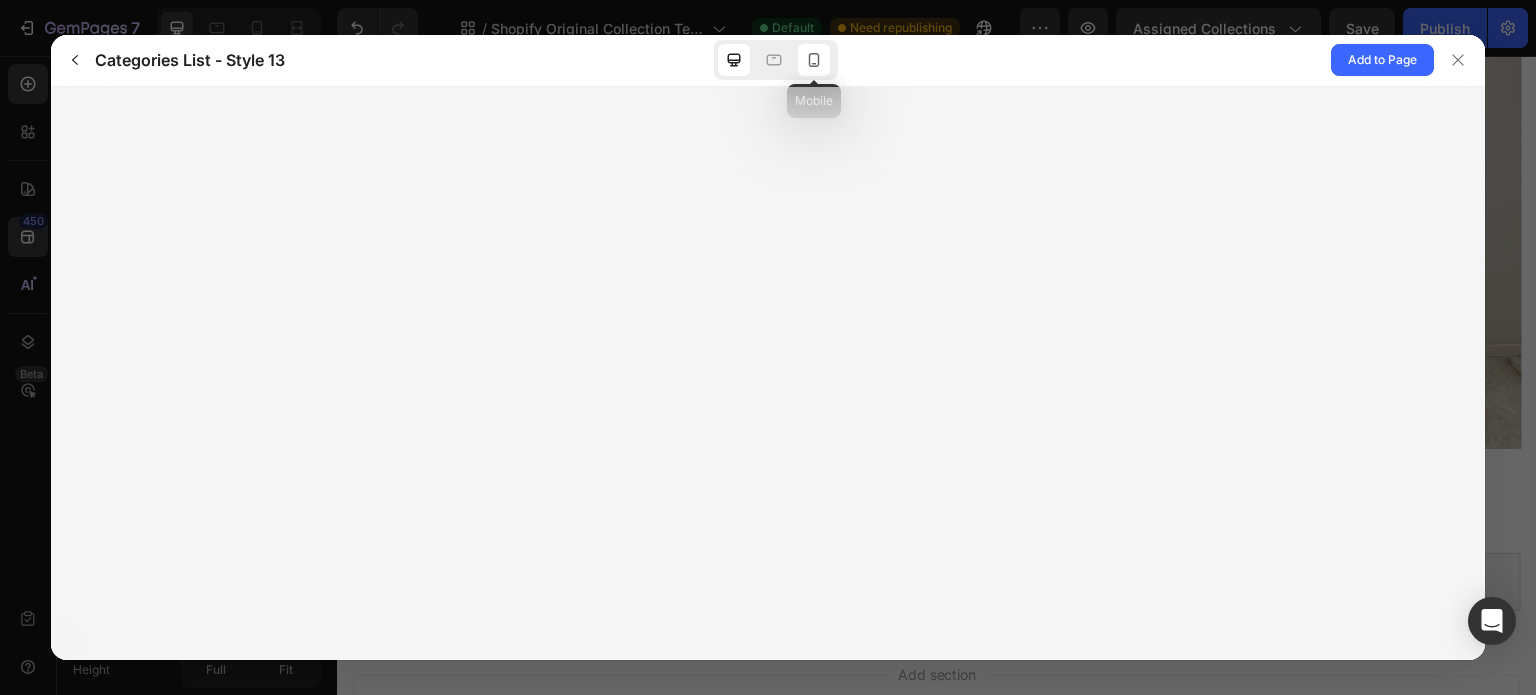 click 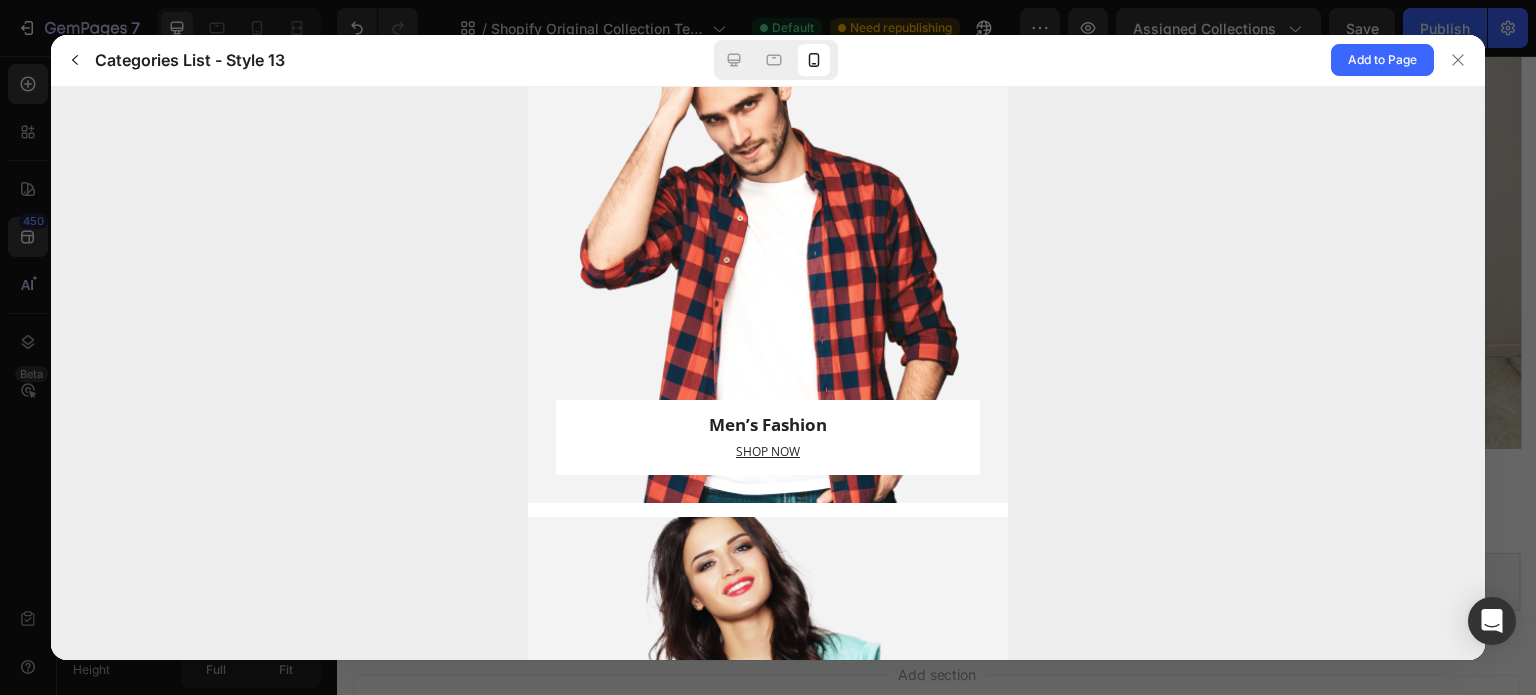 scroll, scrollTop: 0, scrollLeft: 0, axis: both 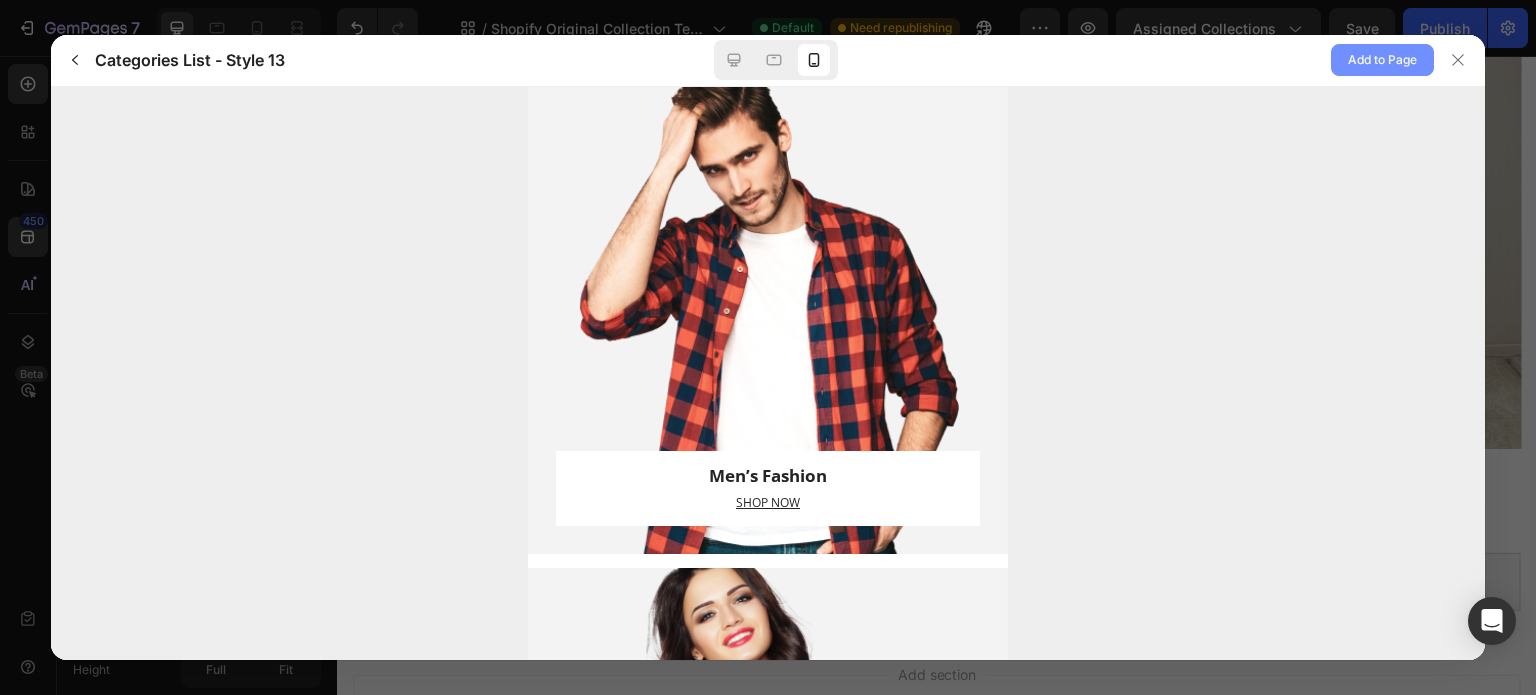 click on "Add to Page" 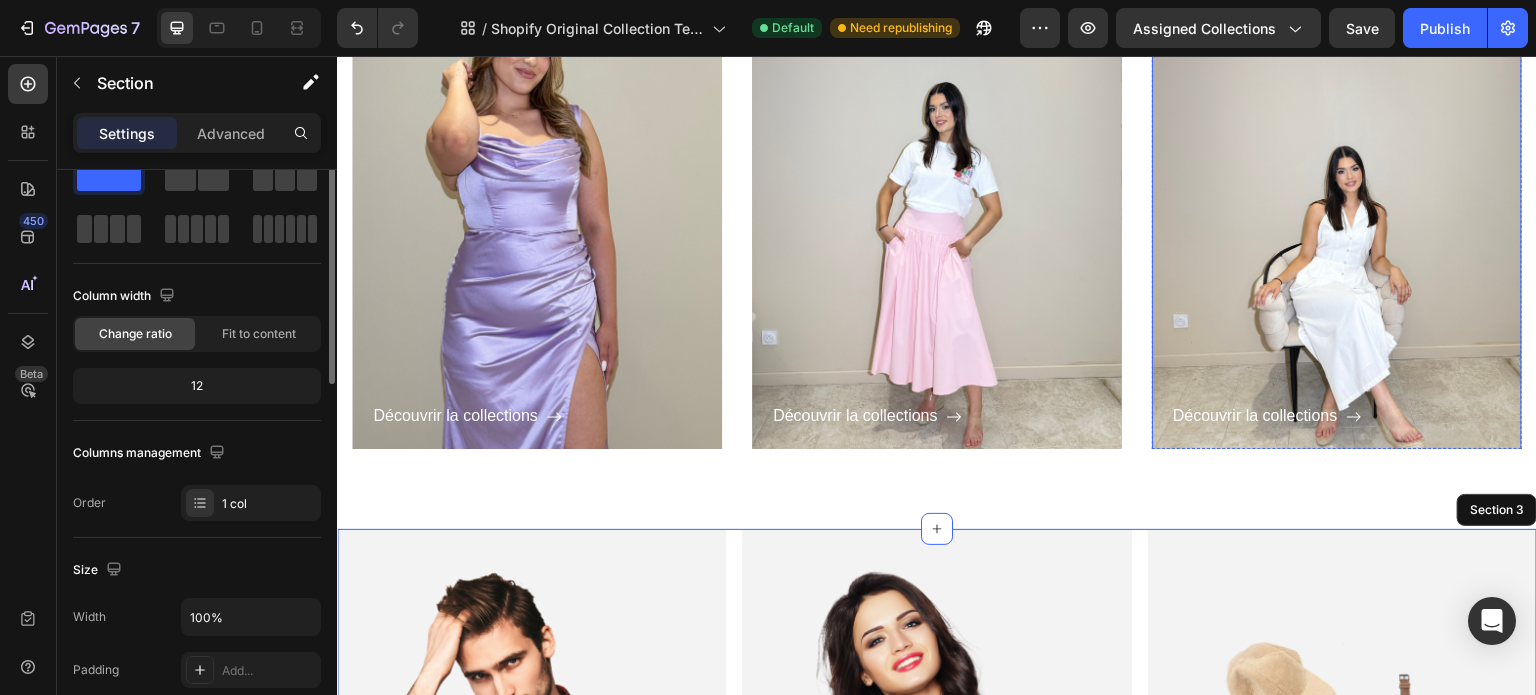 scroll, scrollTop: 0, scrollLeft: 0, axis: both 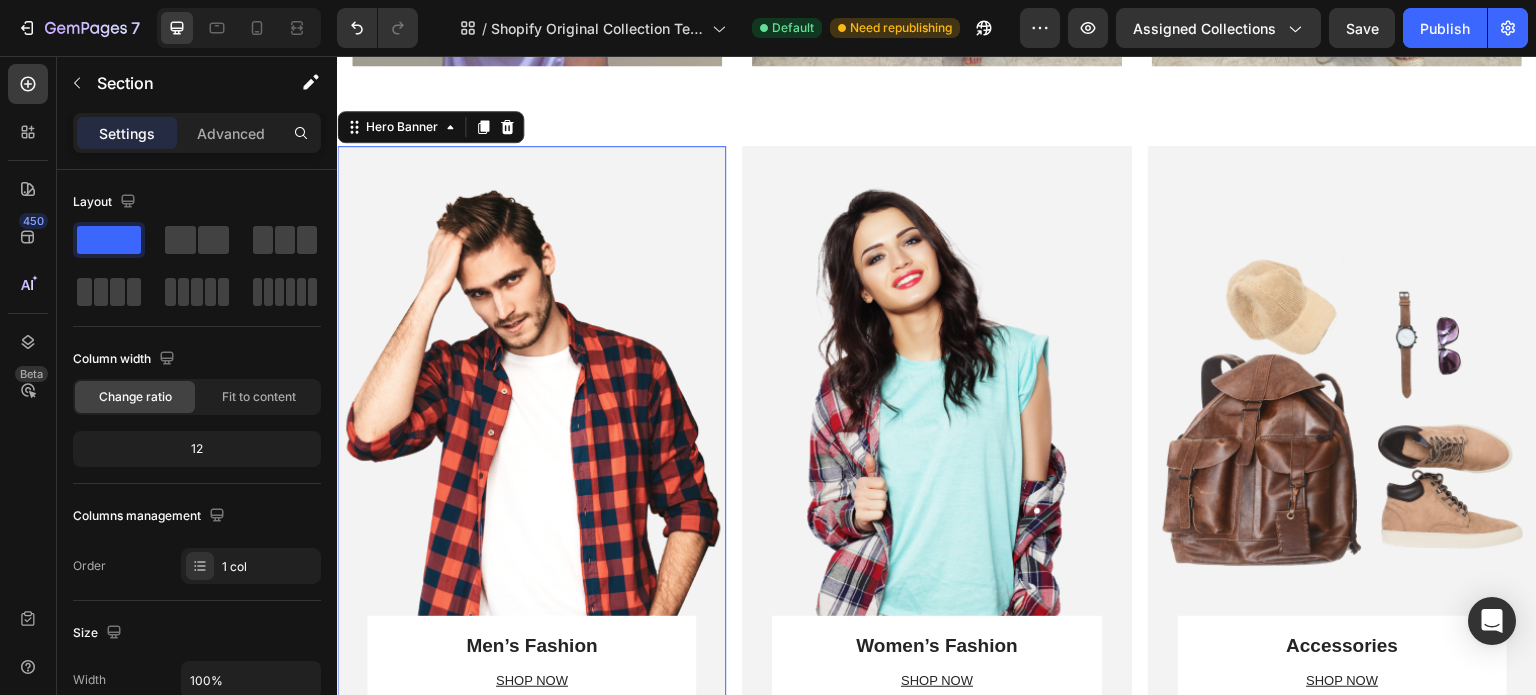 click on "Men’s Fashion Heading SHOP NOW Text block Row Row" at bounding box center [531, 442] 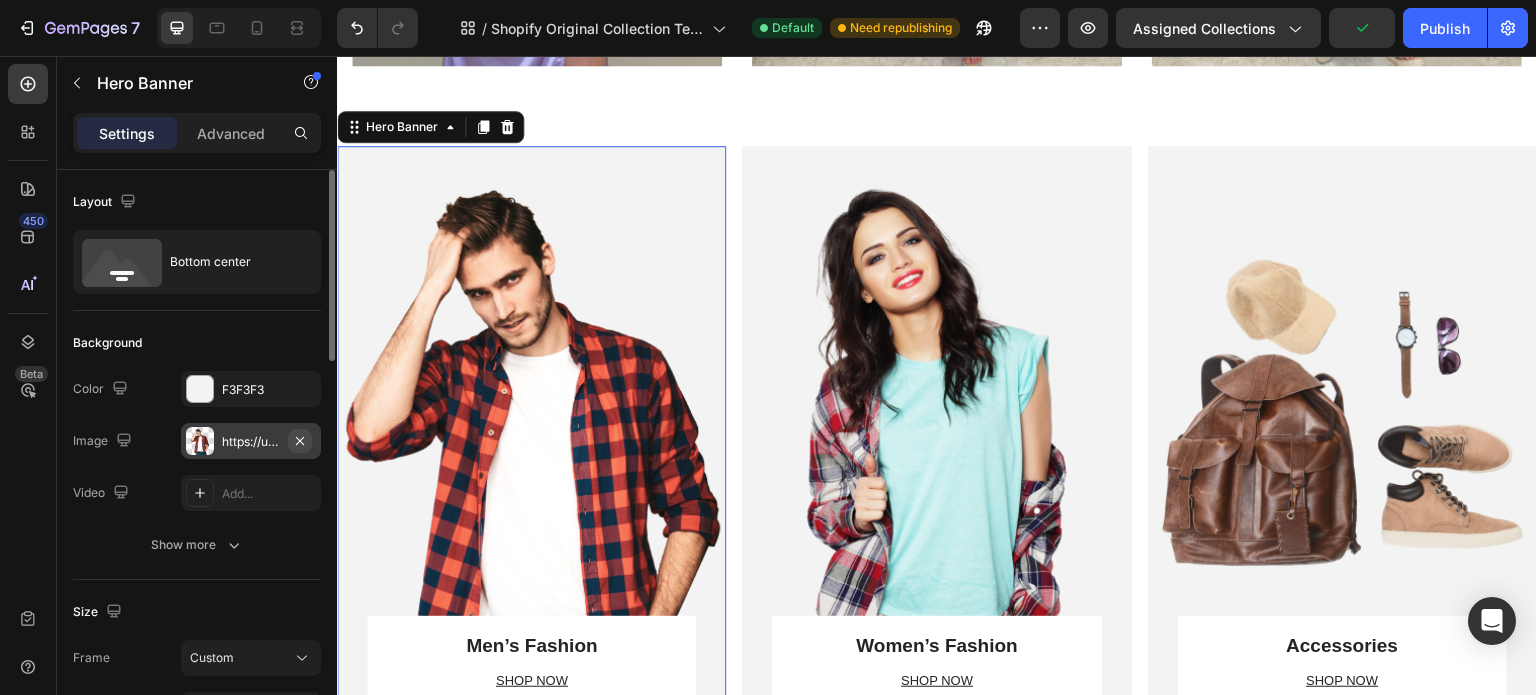 click 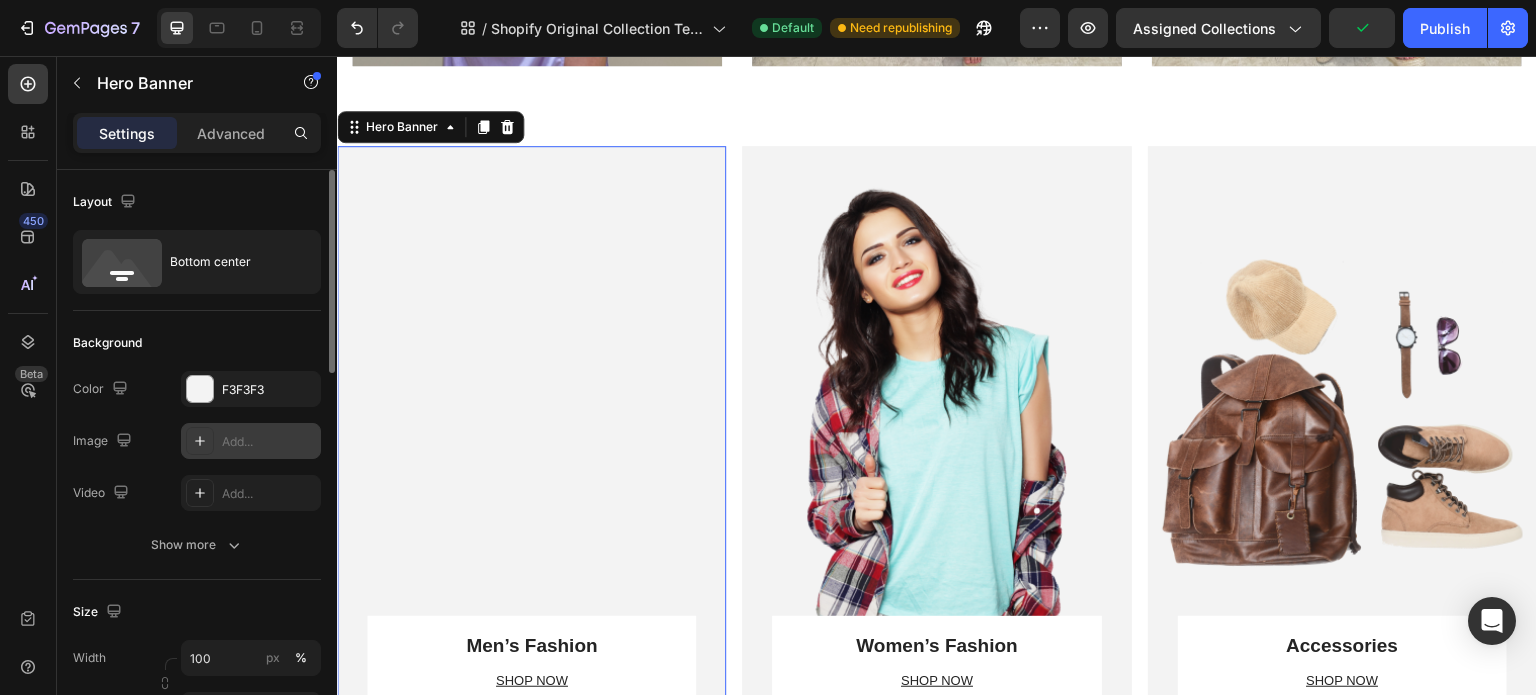 click at bounding box center (200, 441) 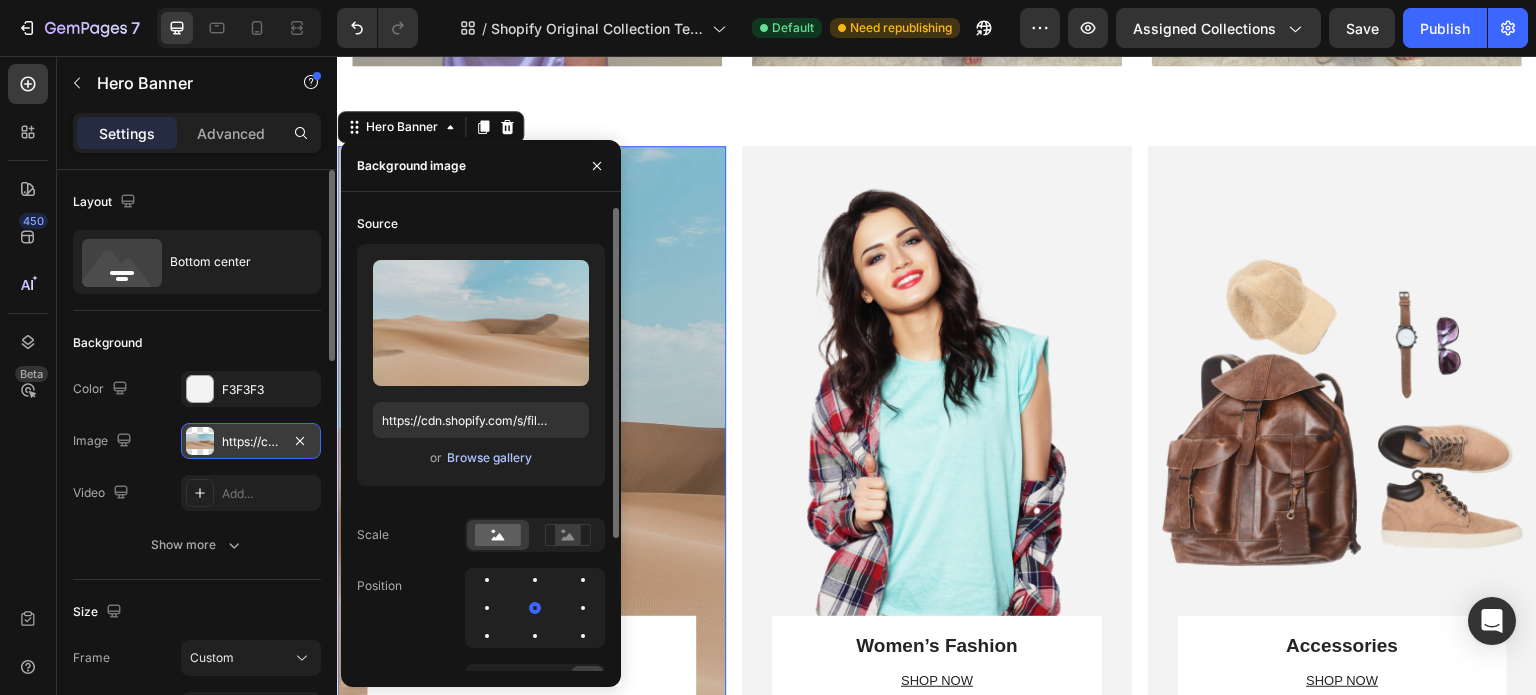 click on "Browse gallery" at bounding box center (489, 458) 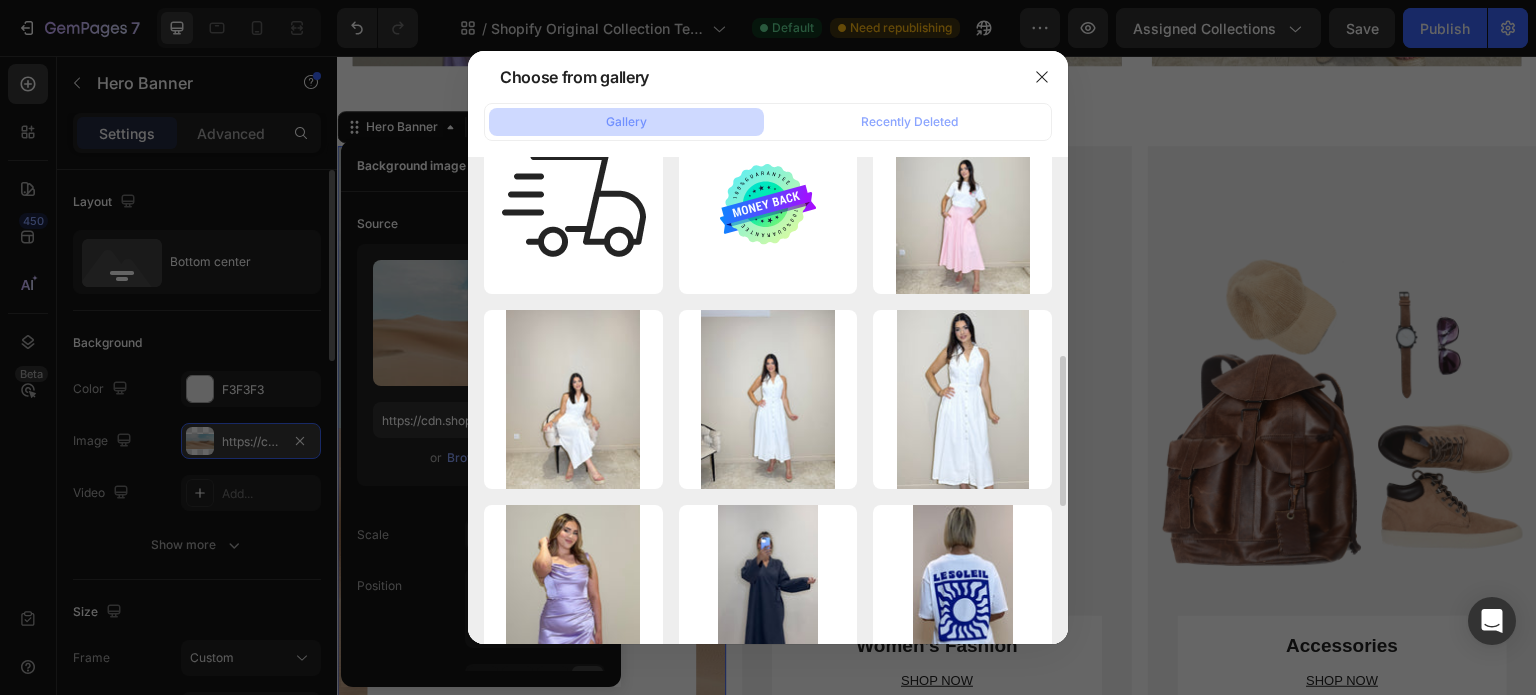 scroll, scrollTop: 776, scrollLeft: 0, axis: vertical 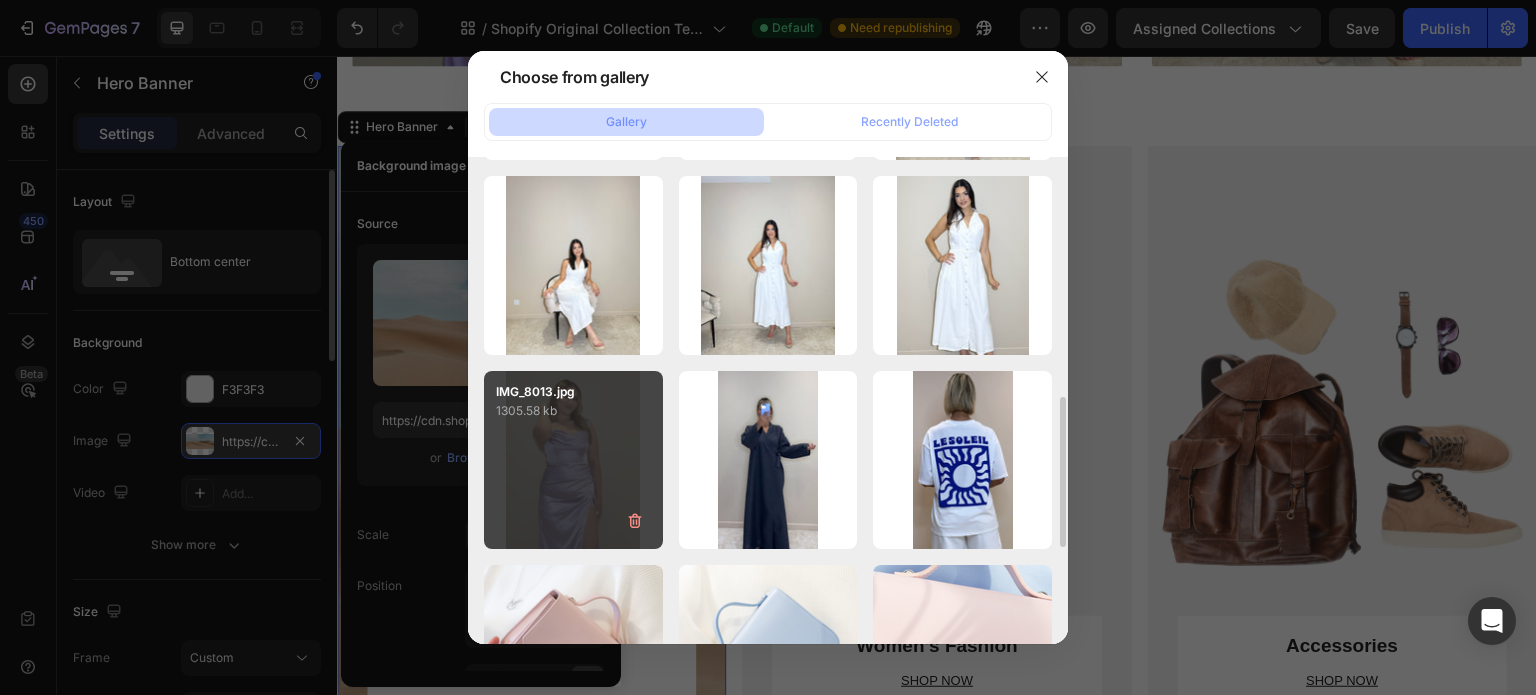 click on "IMG_8013.jpg 1305.58 kb" at bounding box center (573, 460) 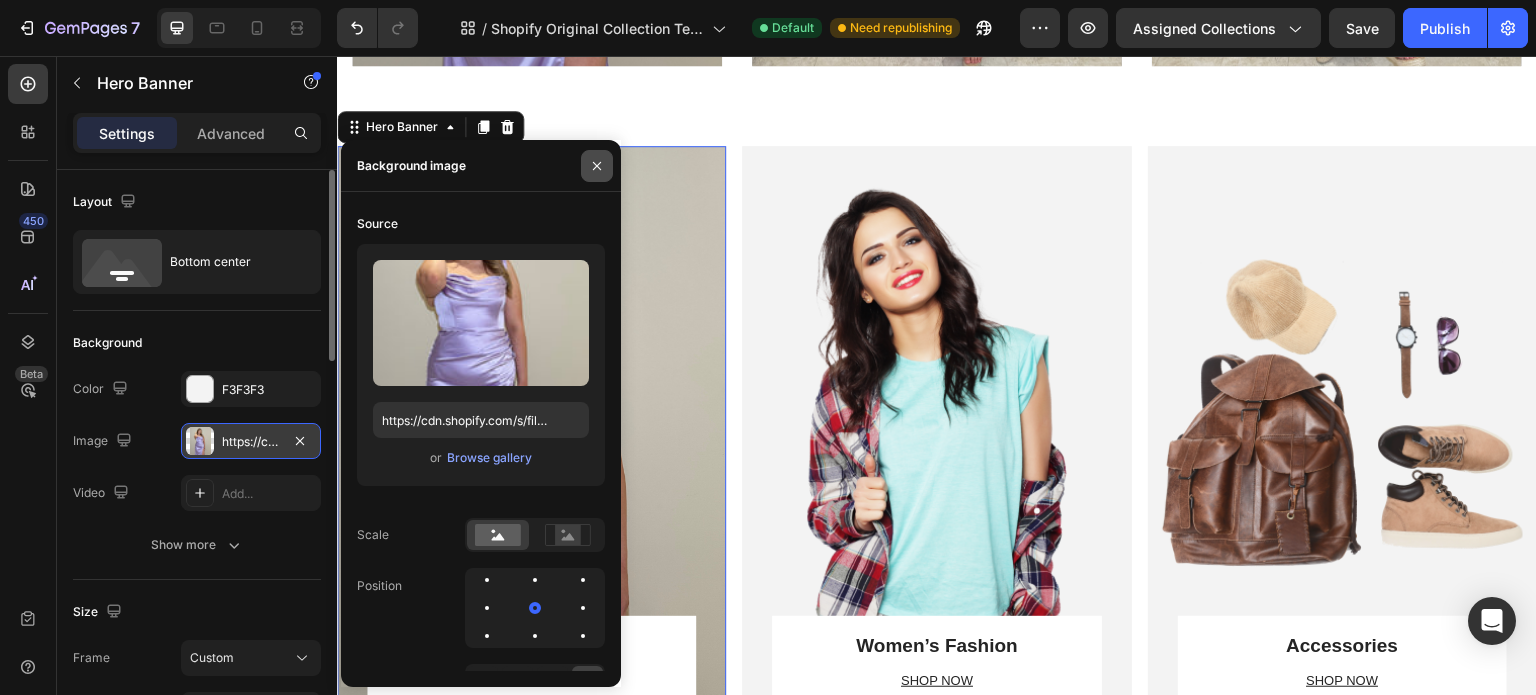 click at bounding box center (597, 166) 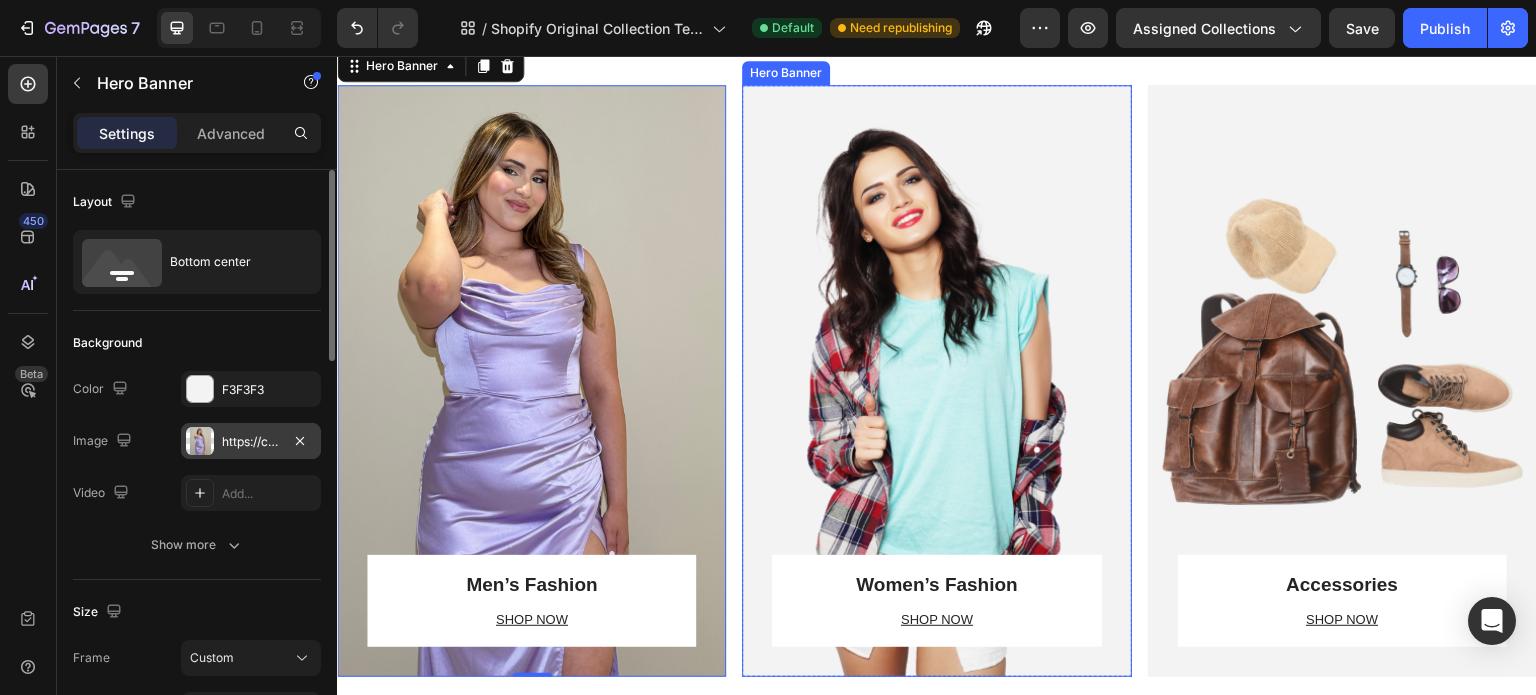 scroll, scrollTop: 790, scrollLeft: 0, axis: vertical 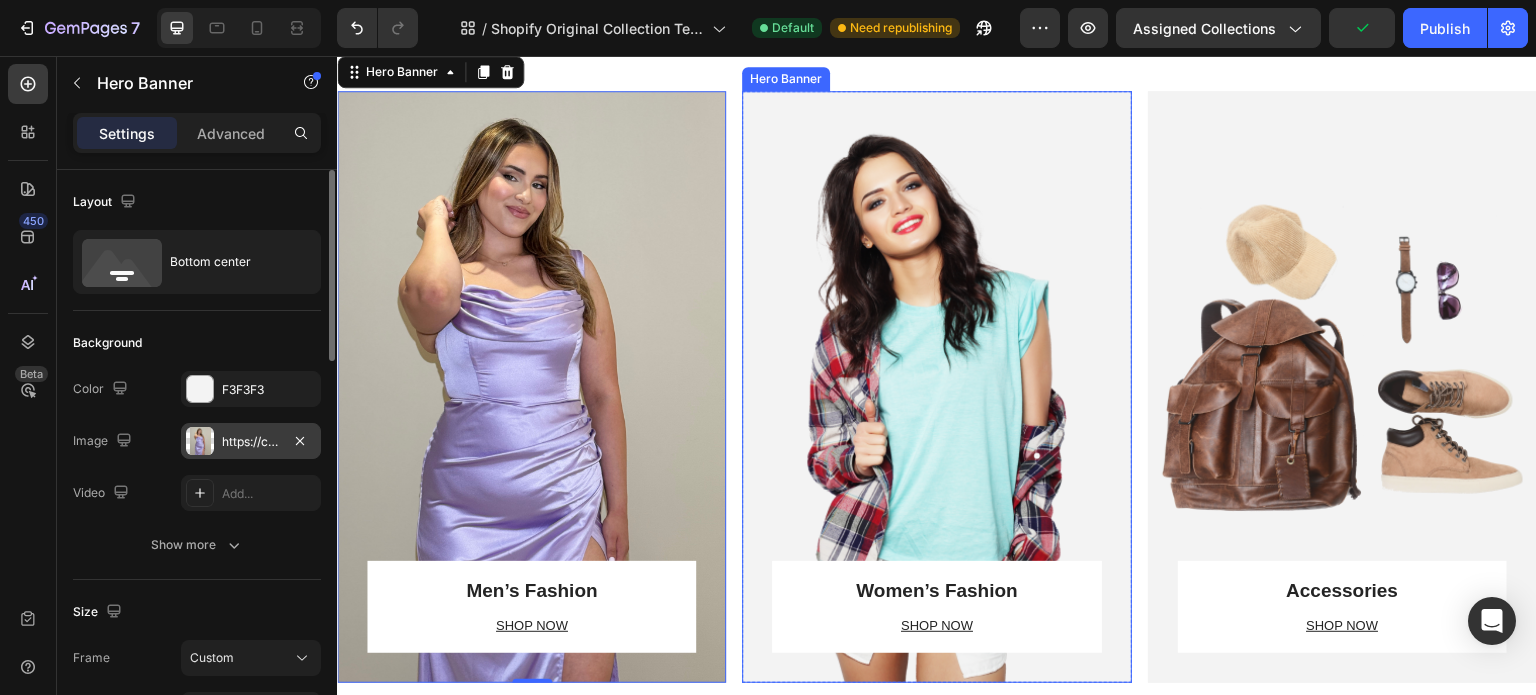 click on "Women’s Fashion Heading SHOP NOW Text block Row Row" at bounding box center [936, 387] 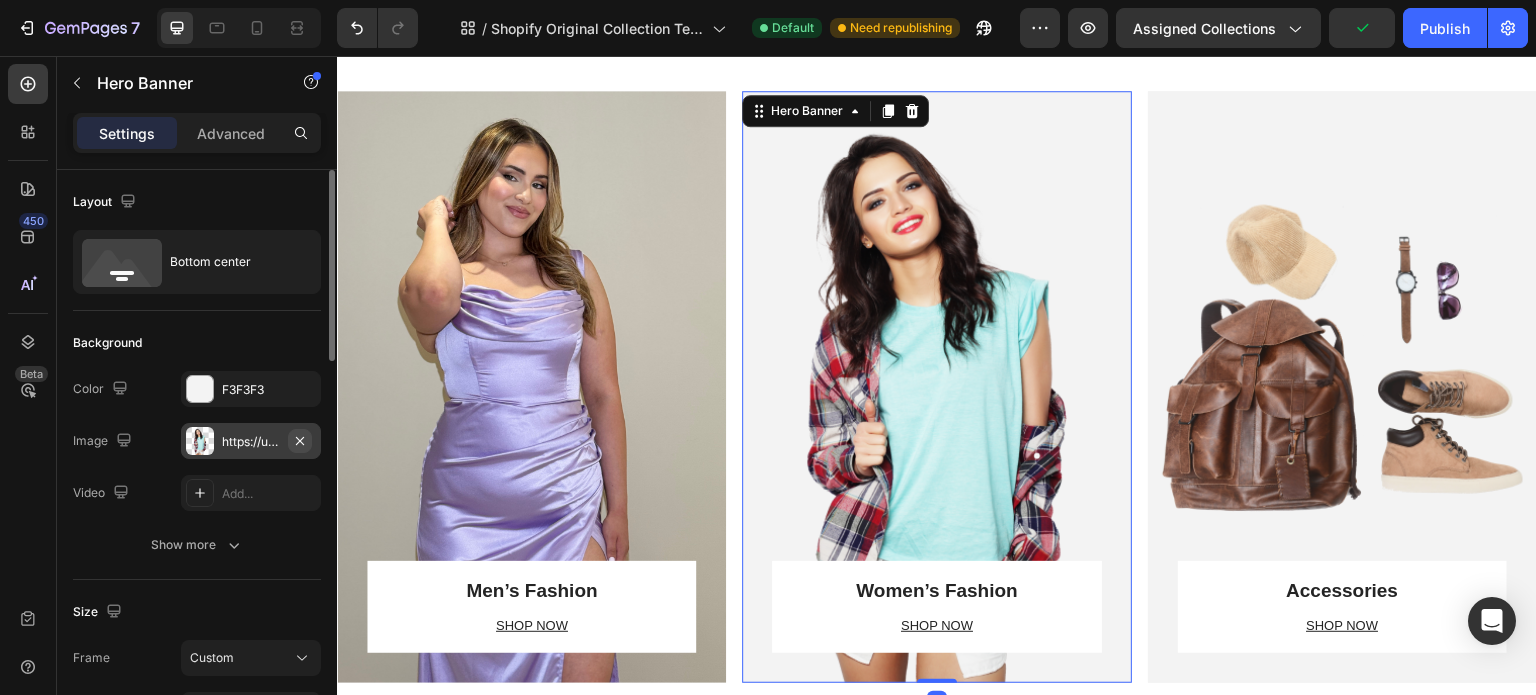 click 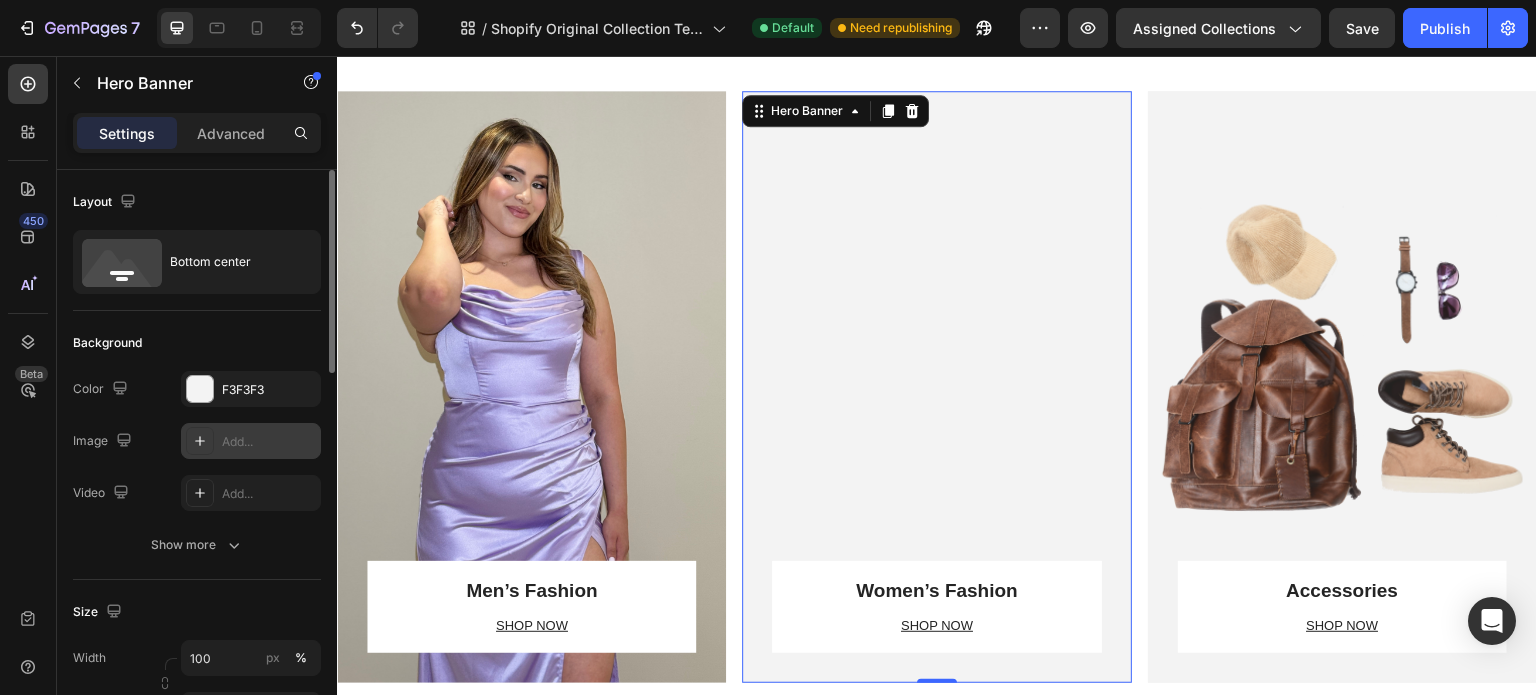 click at bounding box center [200, 441] 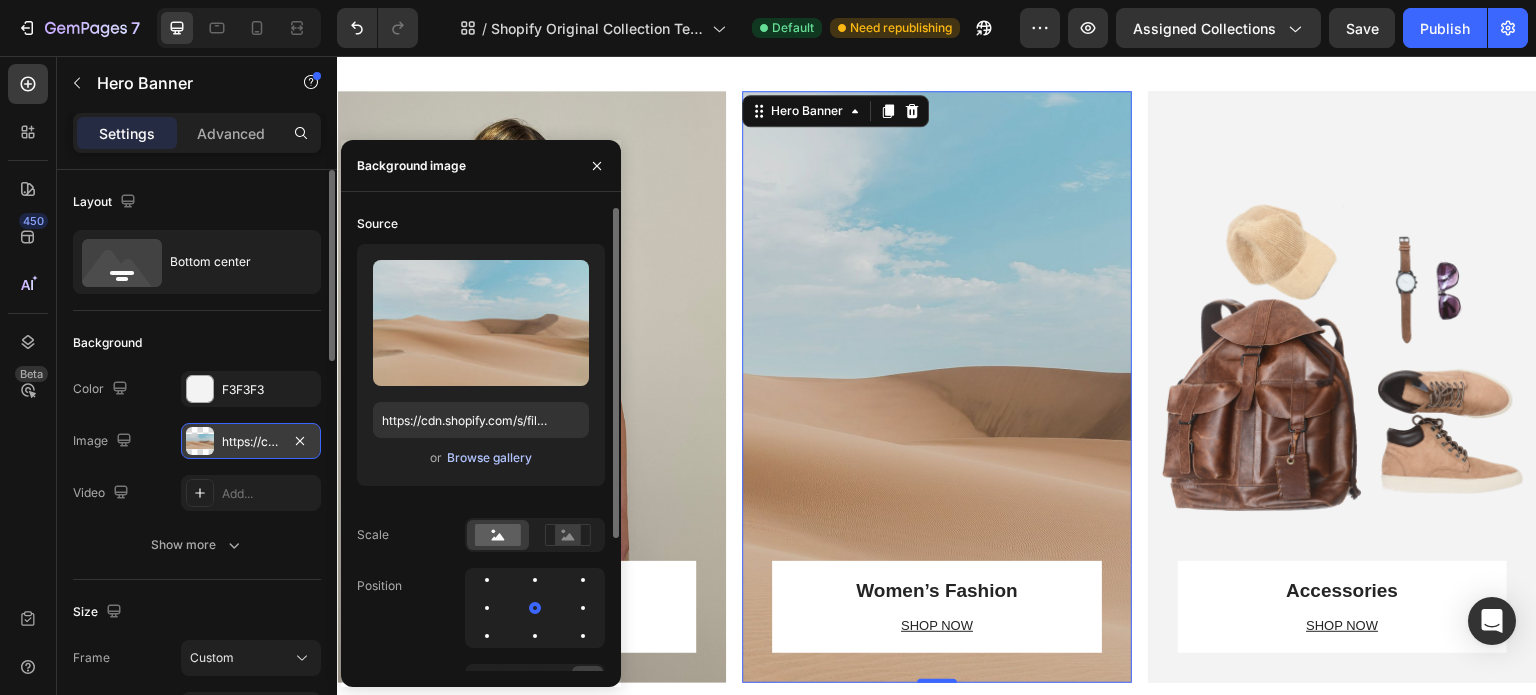 click on "Browse gallery" at bounding box center [489, 458] 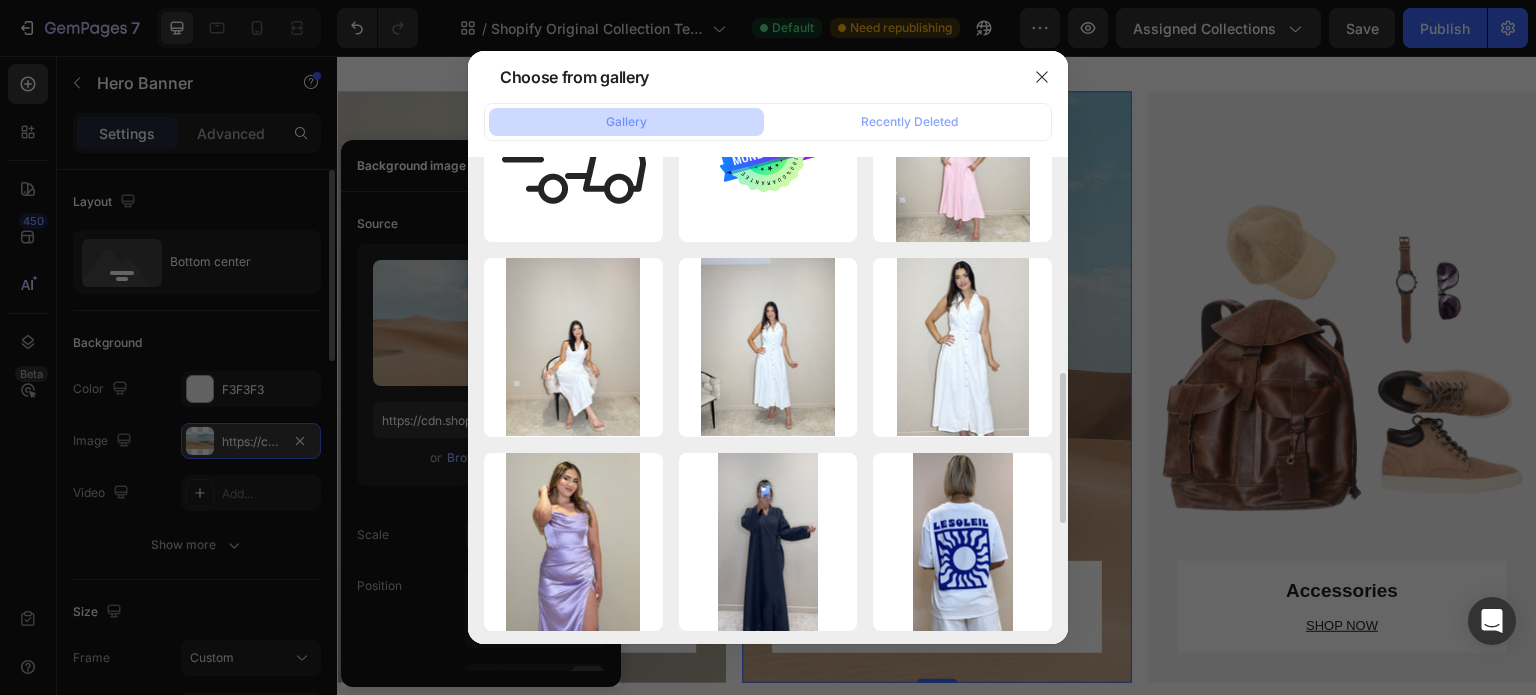 scroll, scrollTop: 695, scrollLeft: 0, axis: vertical 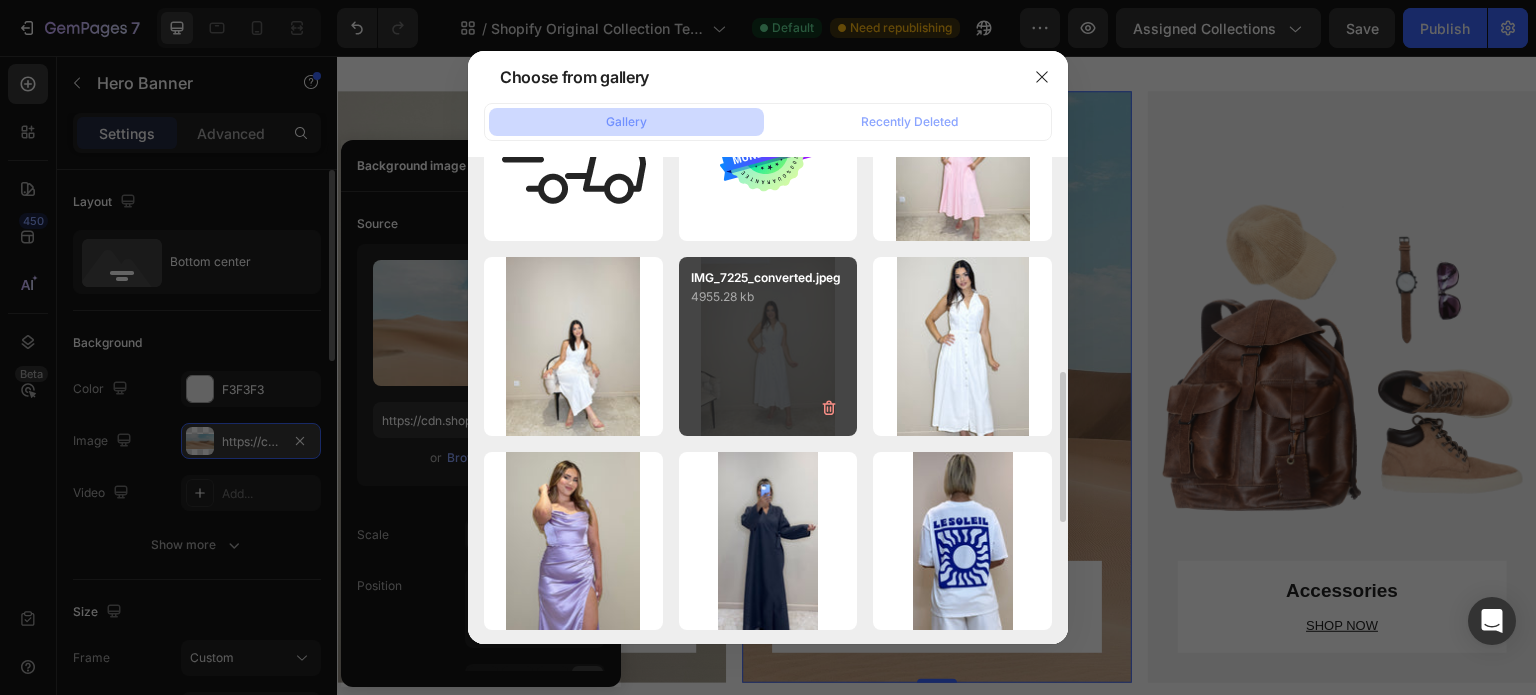 click on "IMG_7225_converted.jpeg 4955.28 kb" at bounding box center (768, 346) 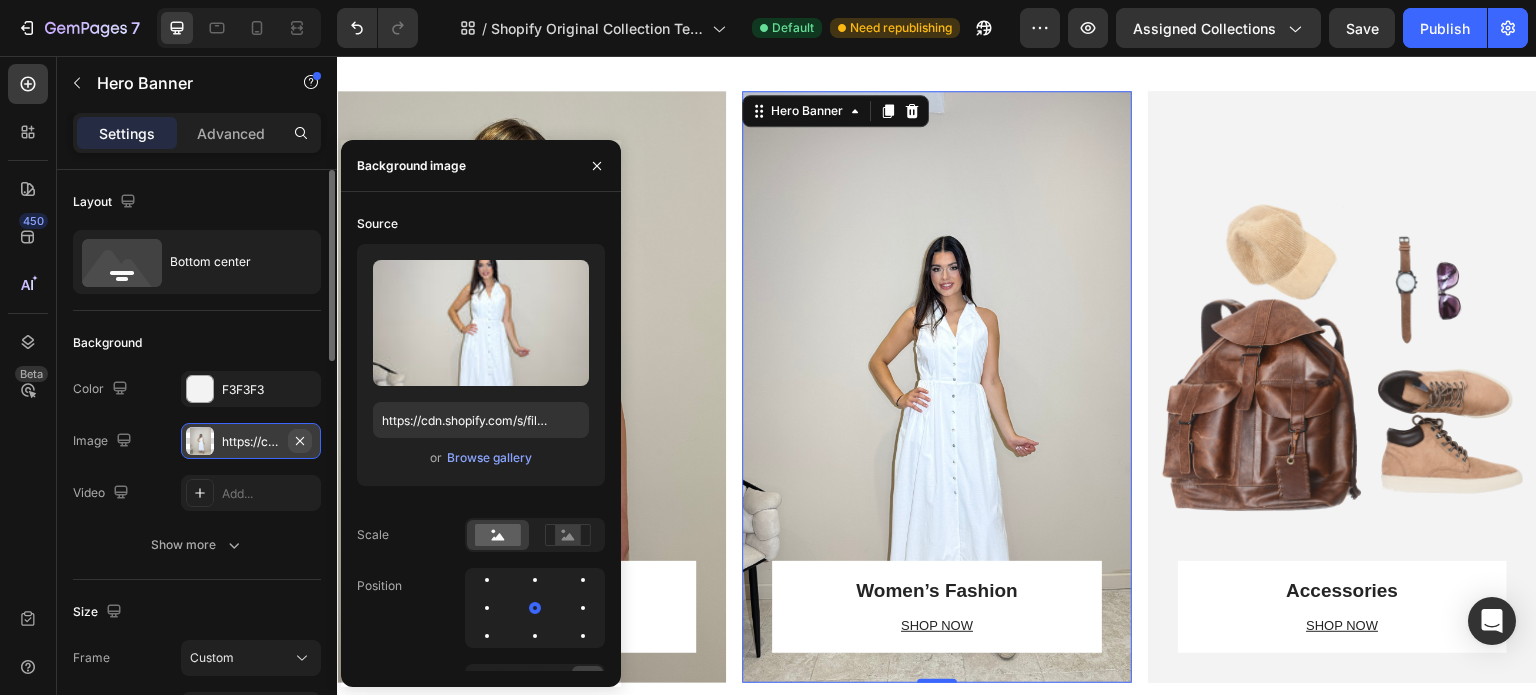 click 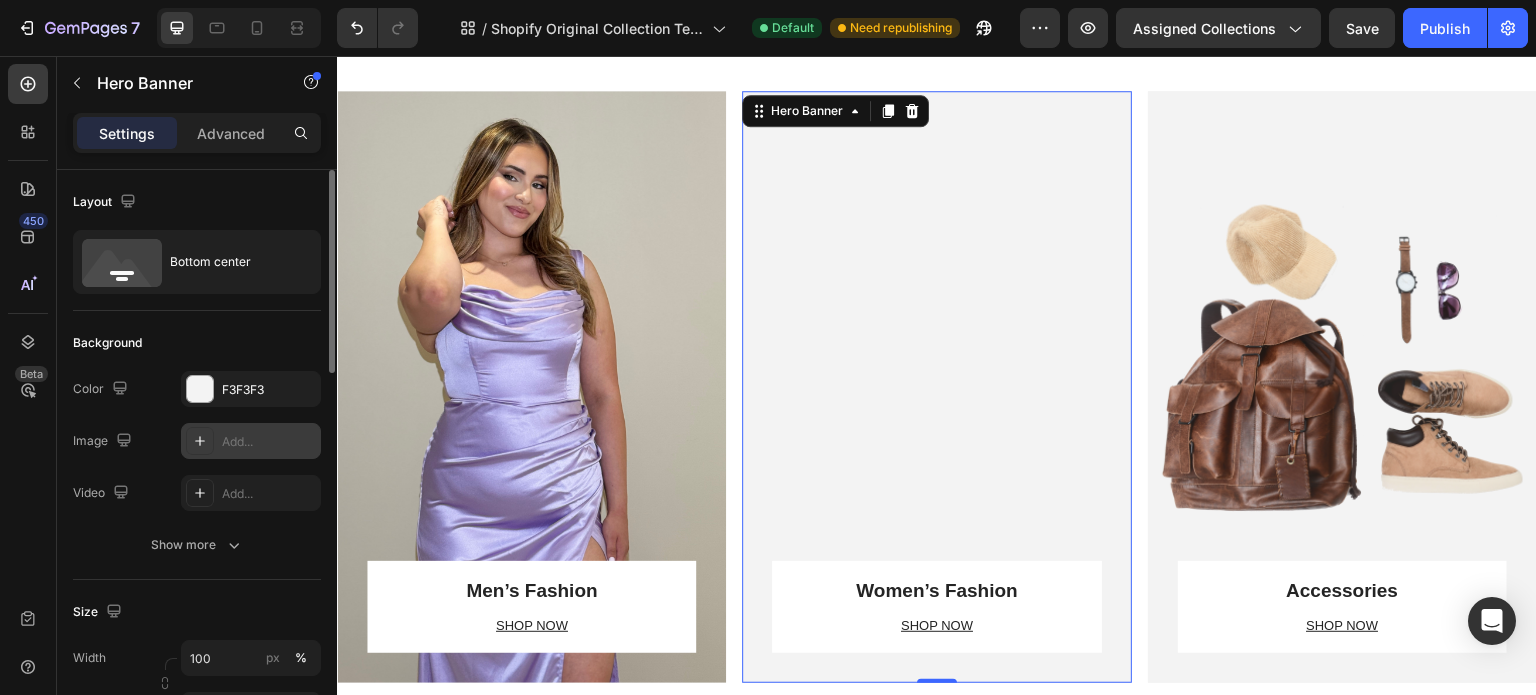click on "Add..." at bounding box center (269, 442) 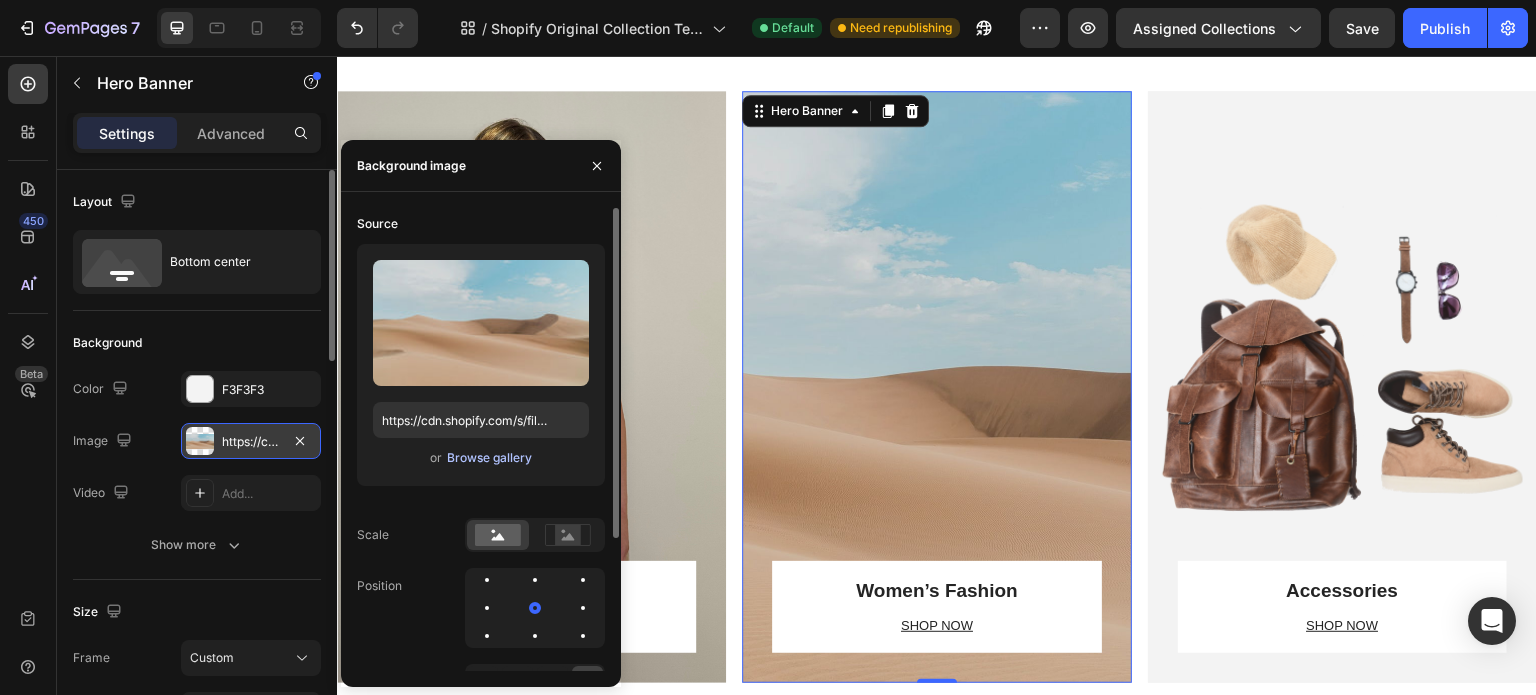 click on "Browse gallery" at bounding box center [489, 458] 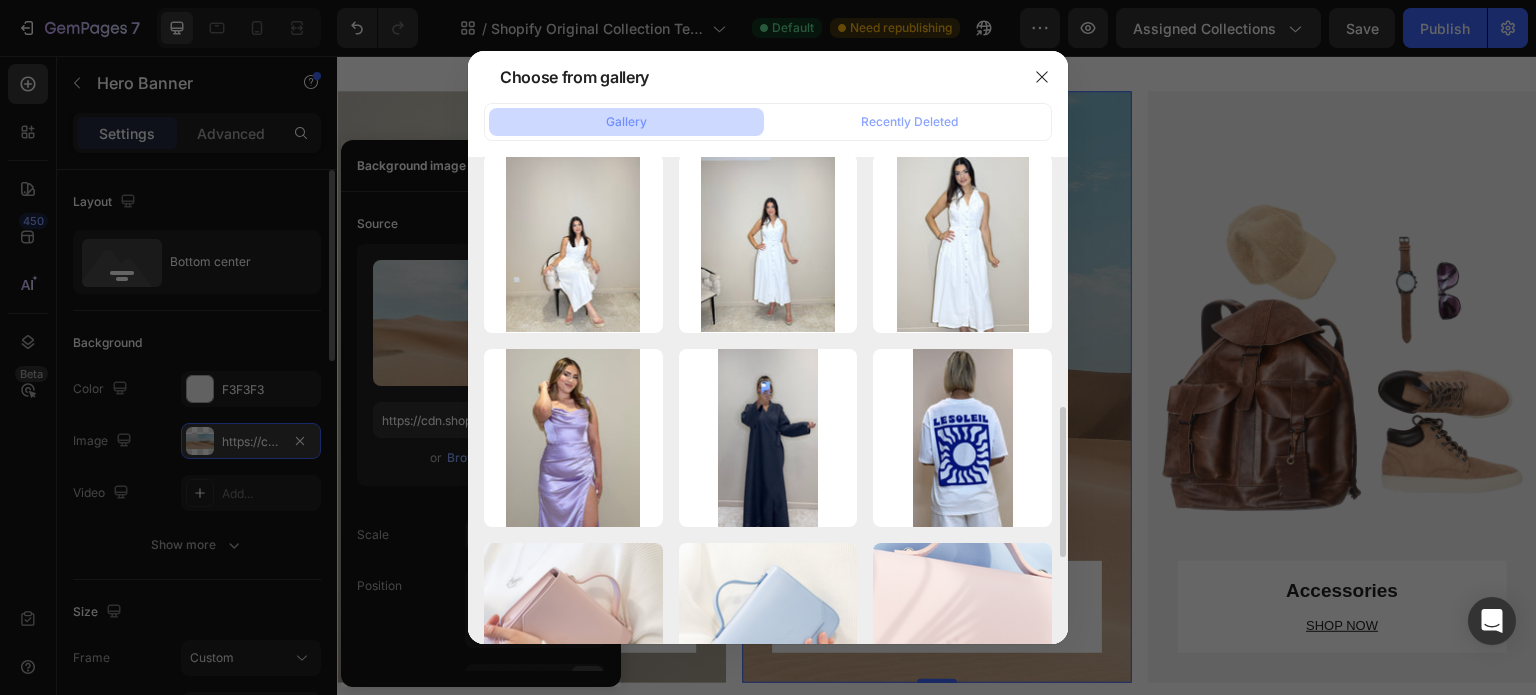scroll, scrollTop: 800, scrollLeft: 0, axis: vertical 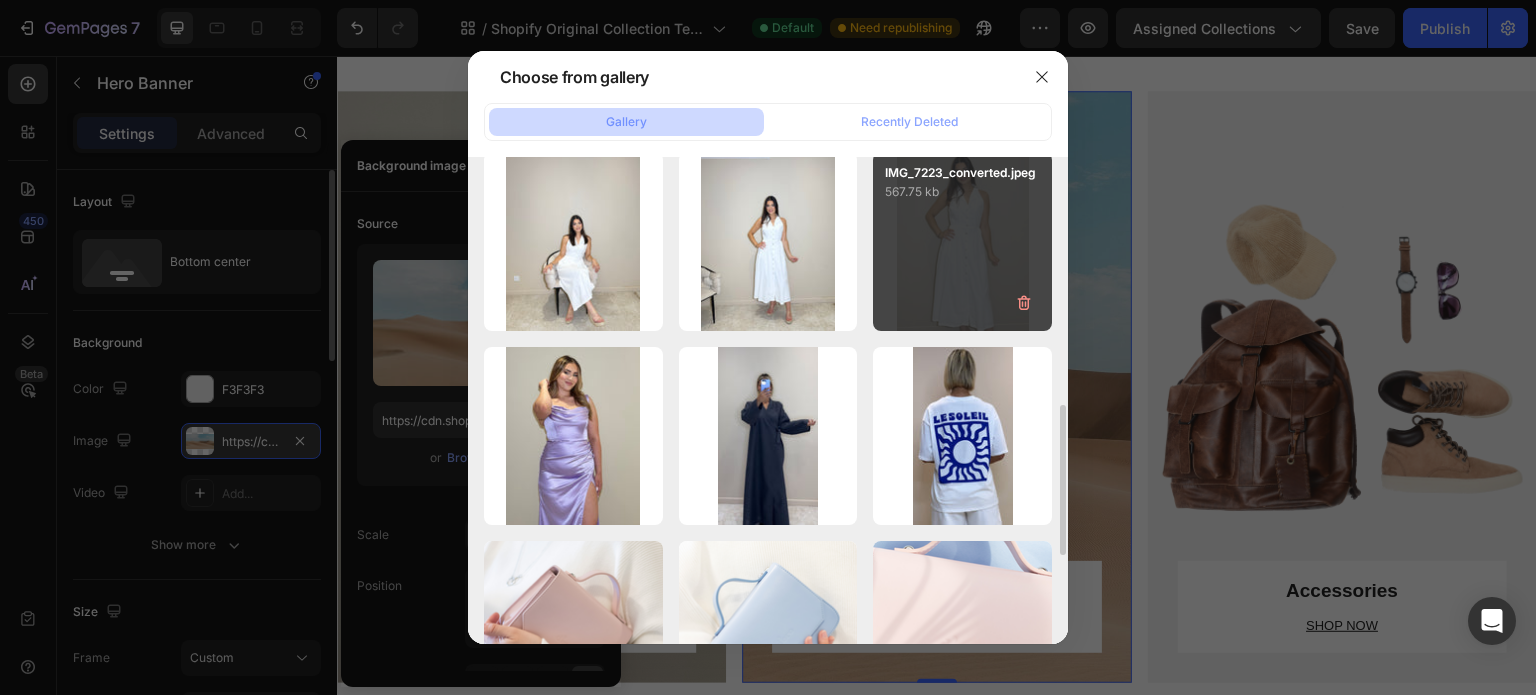 click on "IMG_7223_converted.jpeg 567.75 kb" at bounding box center [962, 241] 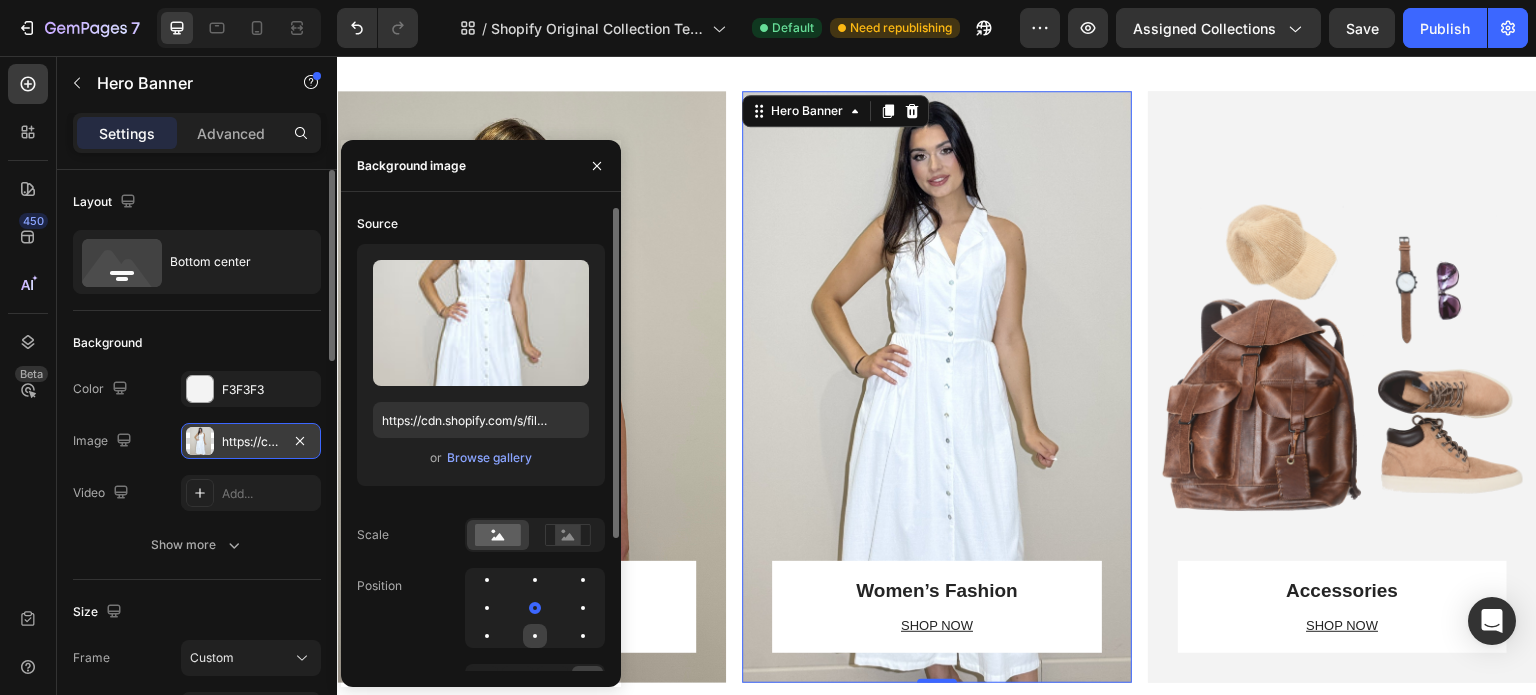 click 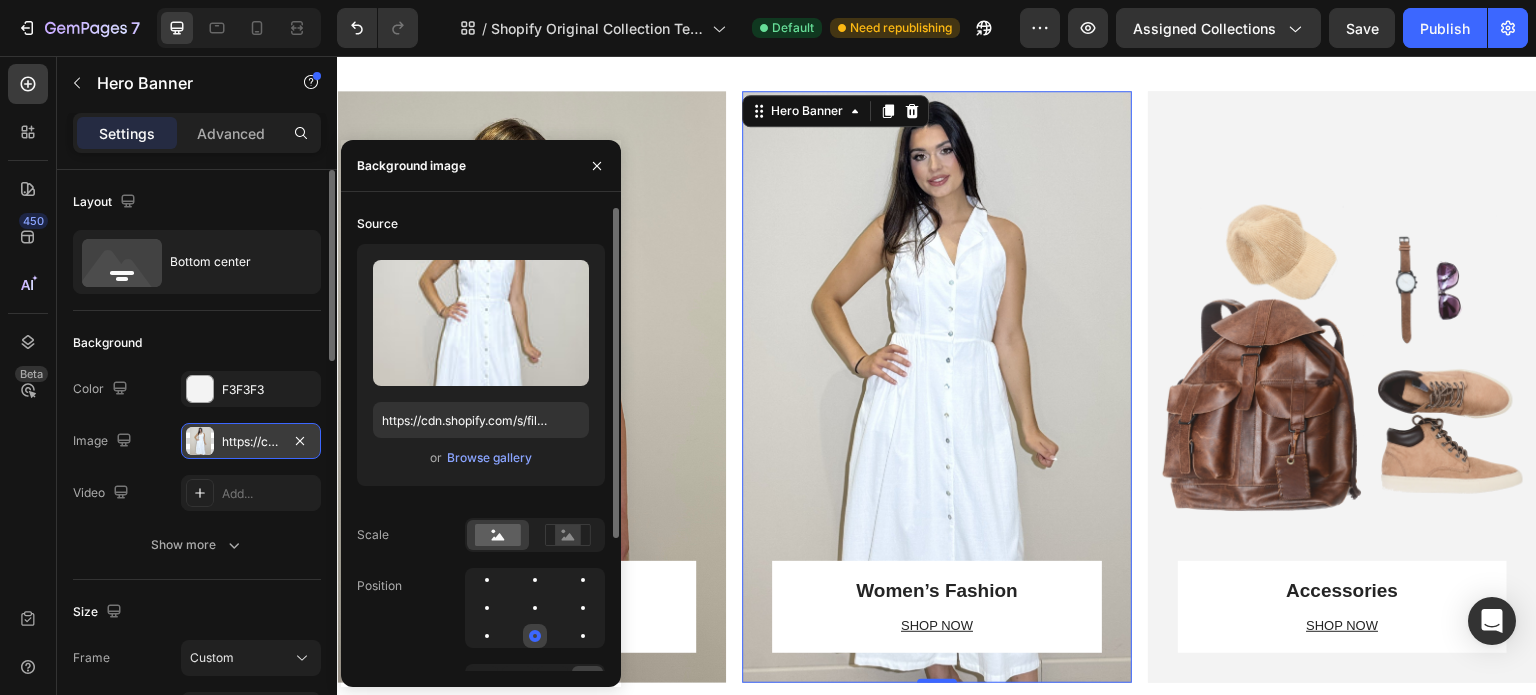 click 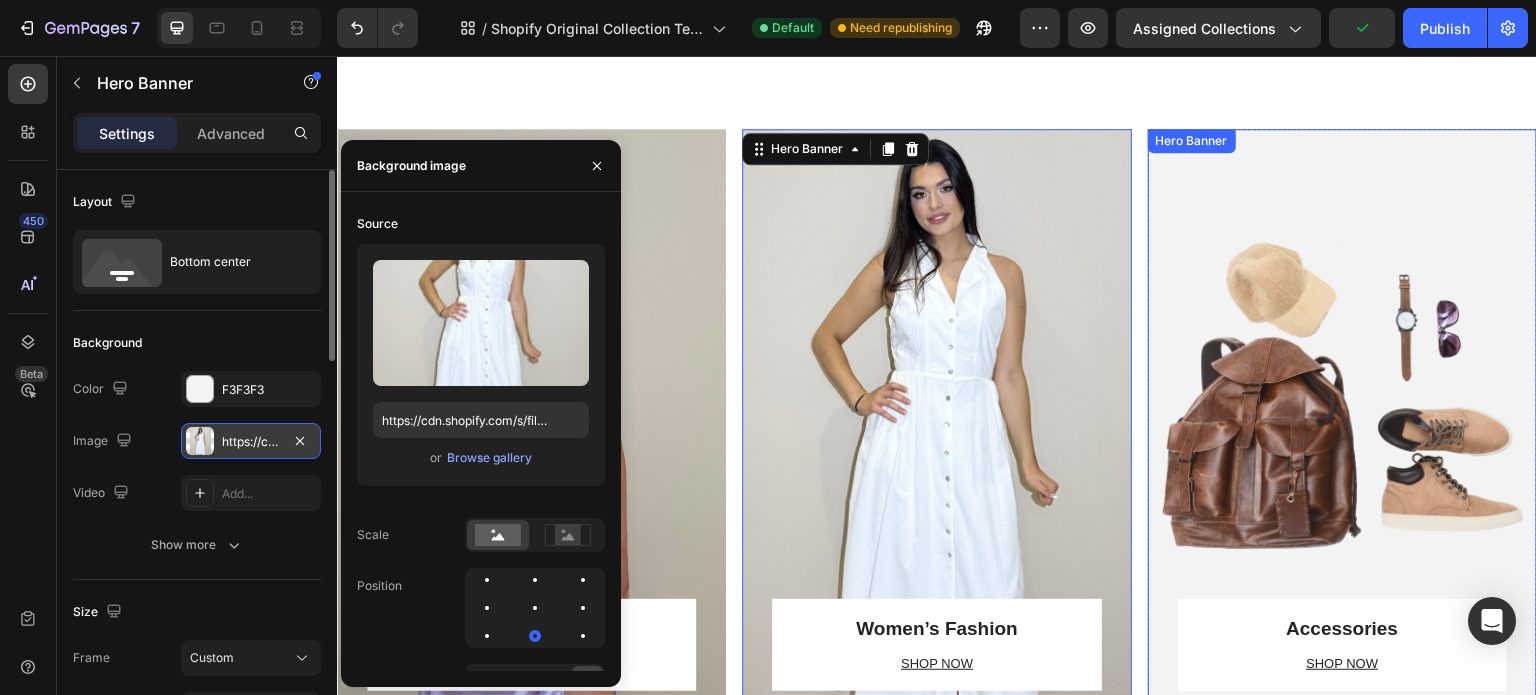 scroll, scrollTop: 752, scrollLeft: 0, axis: vertical 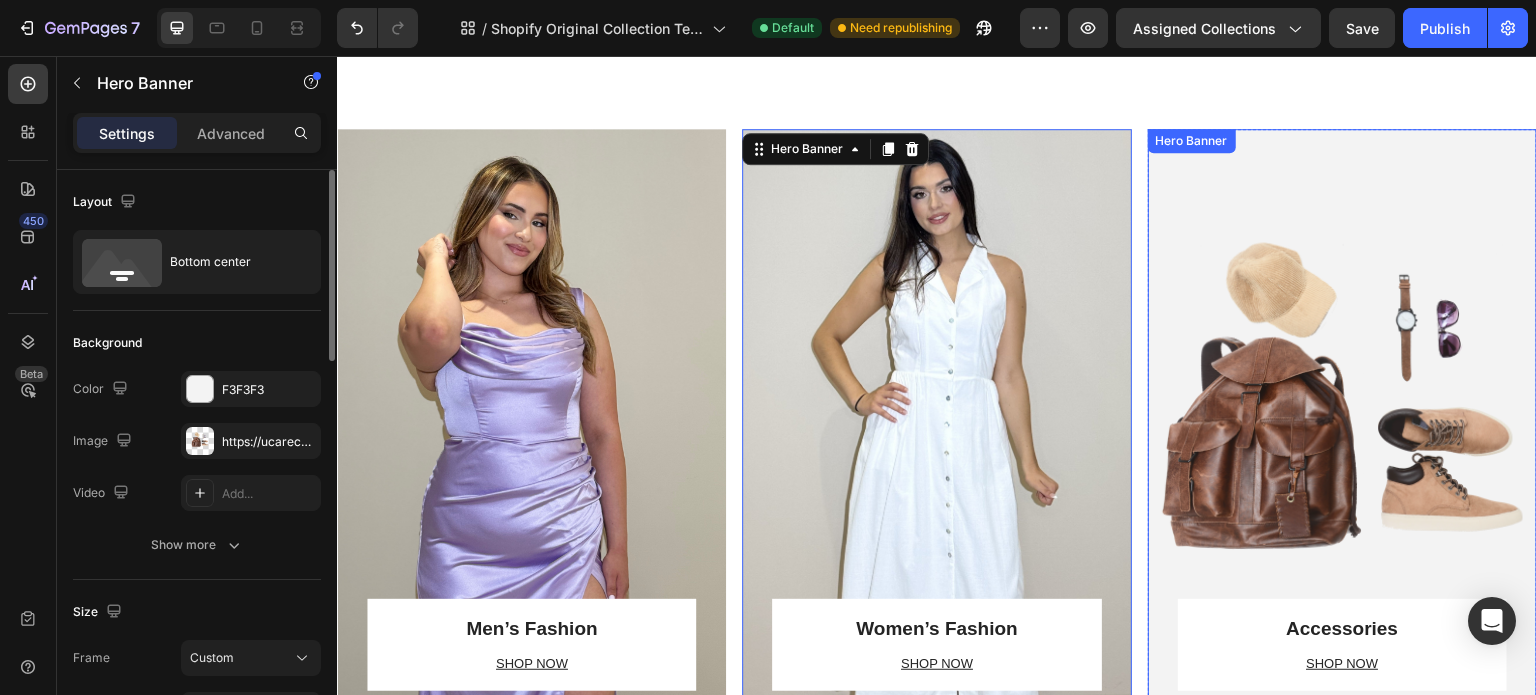 click on "Accessories Heading SHOP NOW Text block Row Row" at bounding box center [1342, 425] 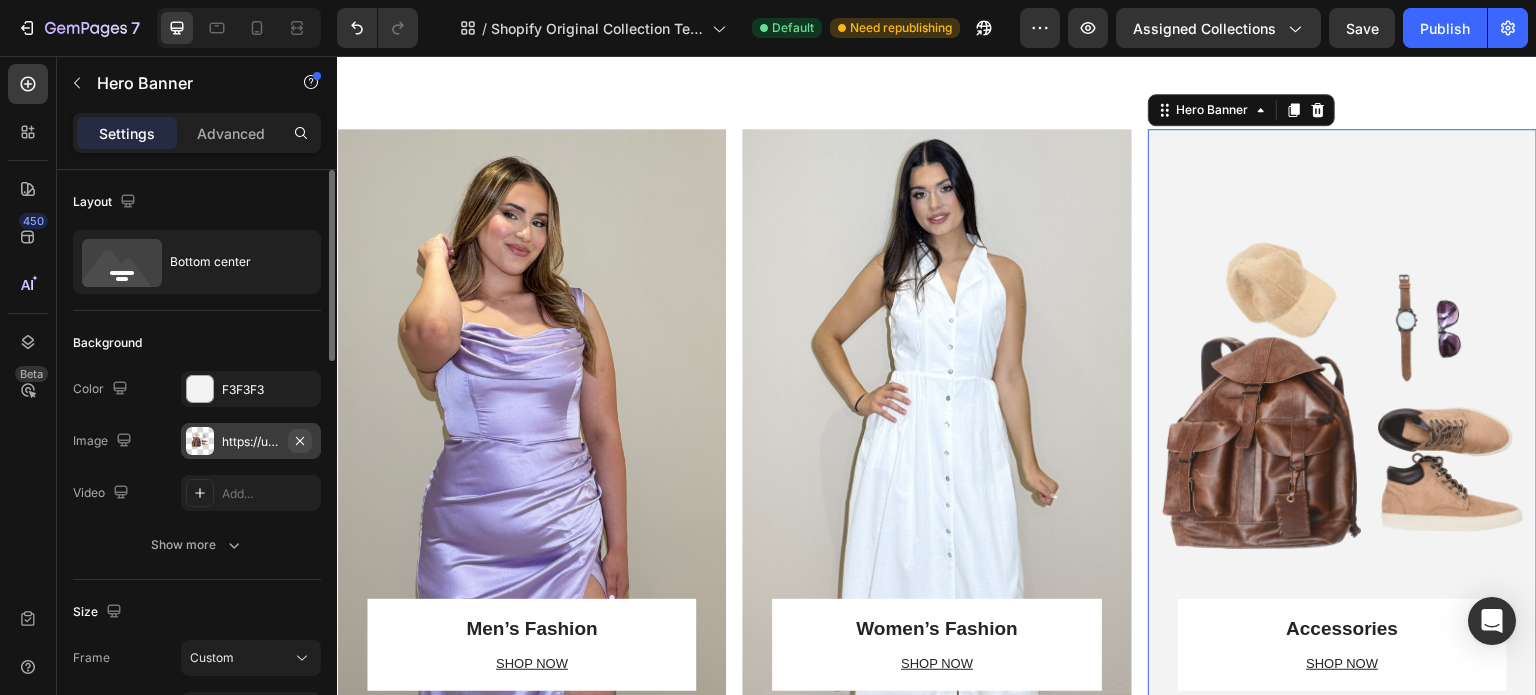 click 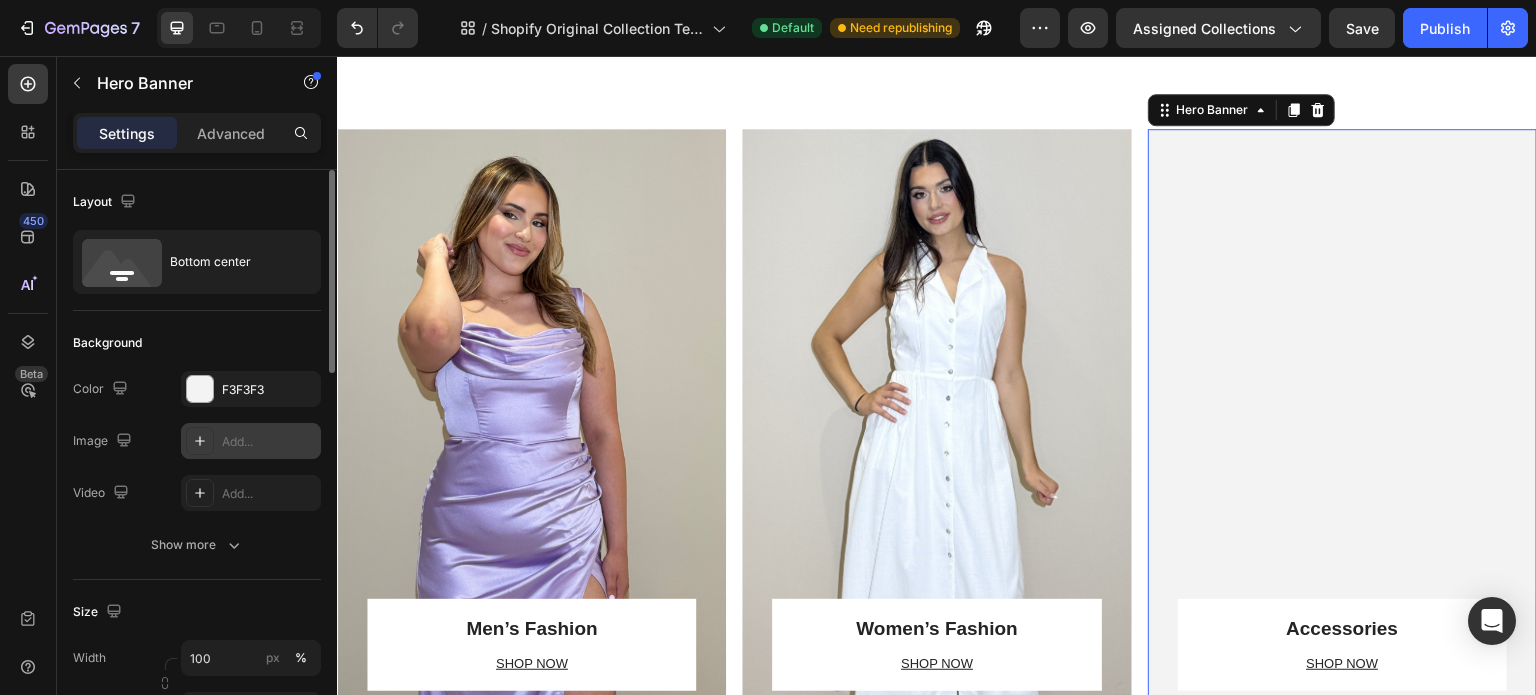 click on "Add..." at bounding box center [269, 442] 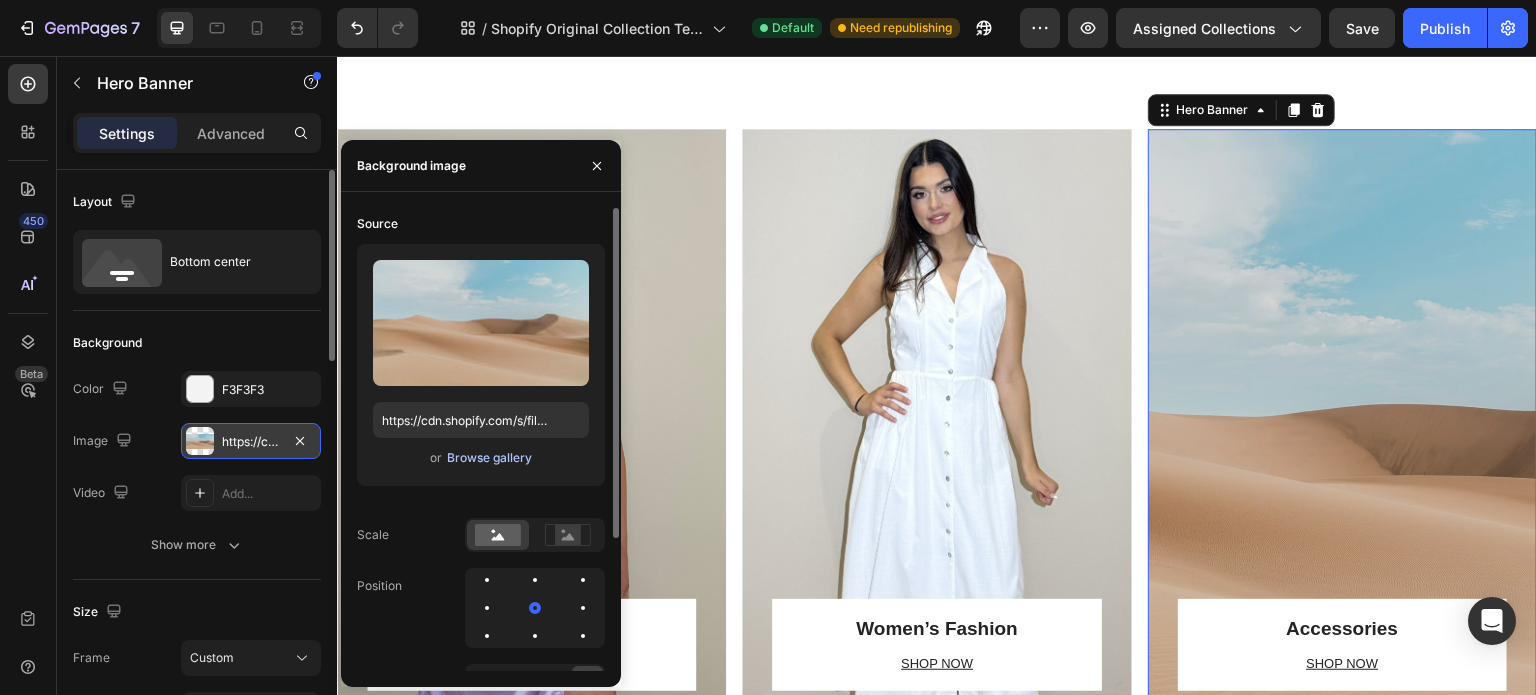 click on "Browse gallery" at bounding box center [489, 458] 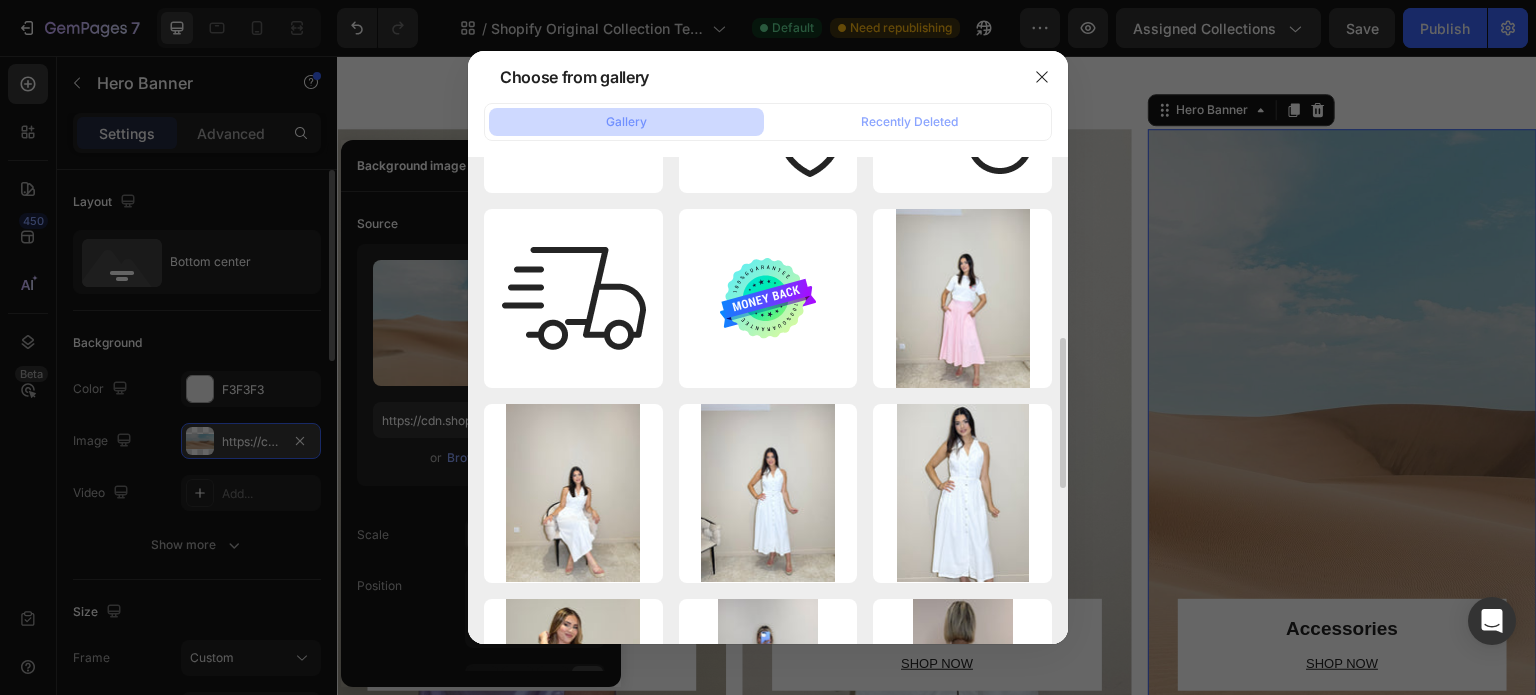 scroll, scrollTop: 548, scrollLeft: 0, axis: vertical 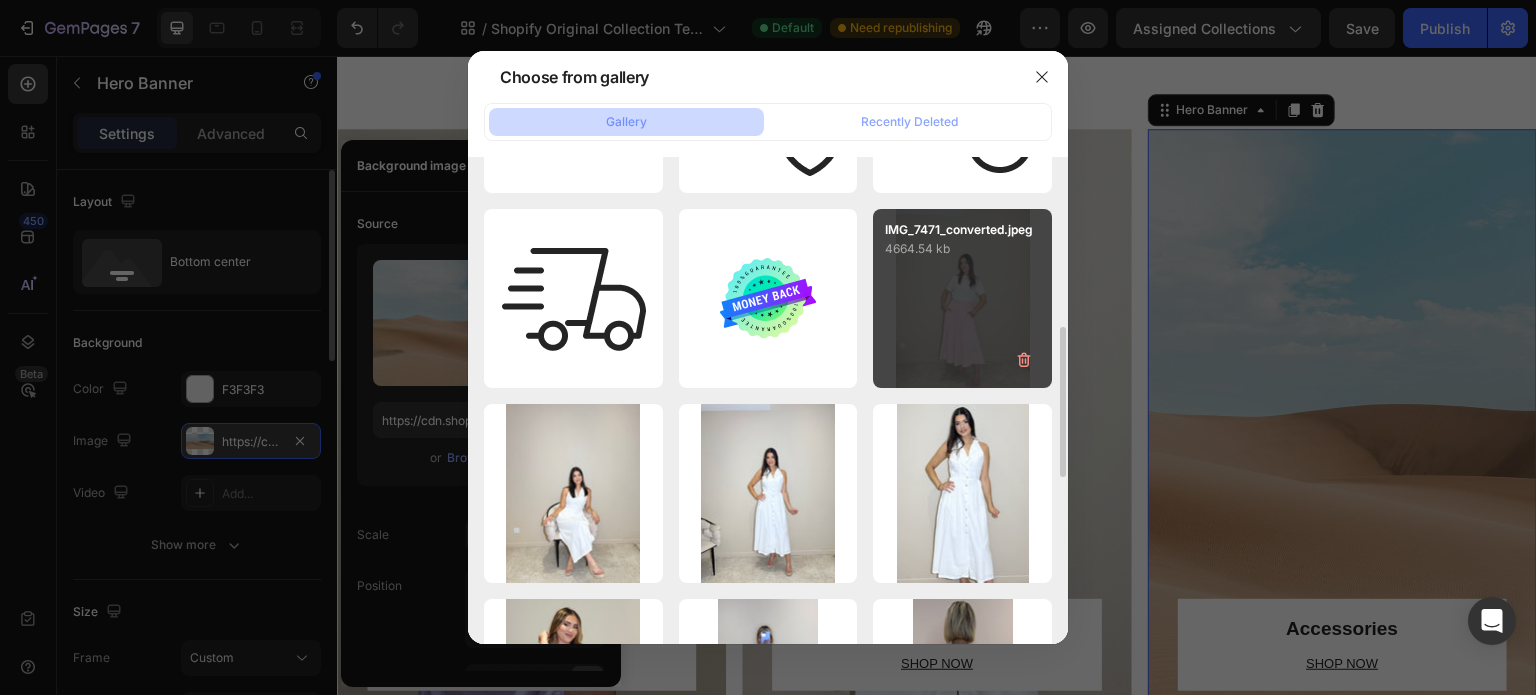 click on "IMG_7471_converted.jpeg 4664.54 kb" at bounding box center (962, 298) 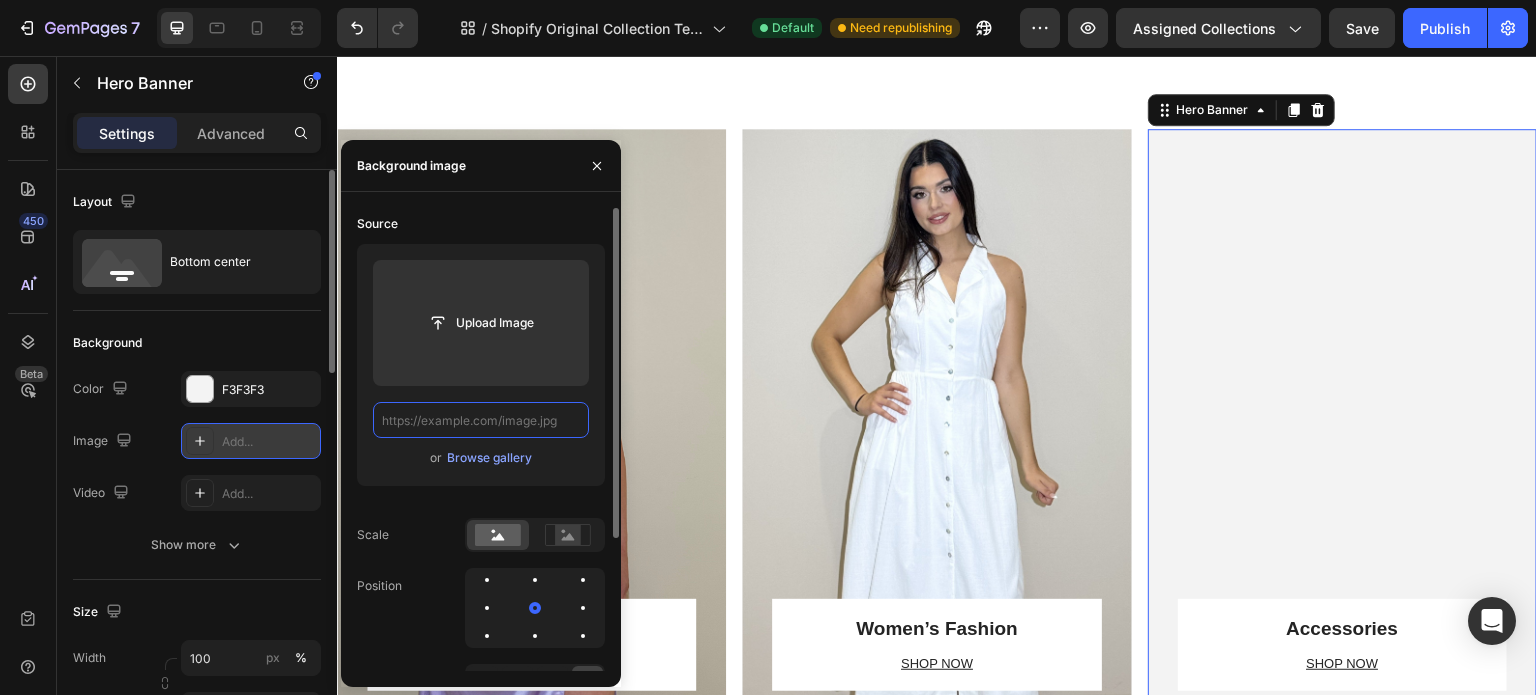 scroll, scrollTop: 0, scrollLeft: 0, axis: both 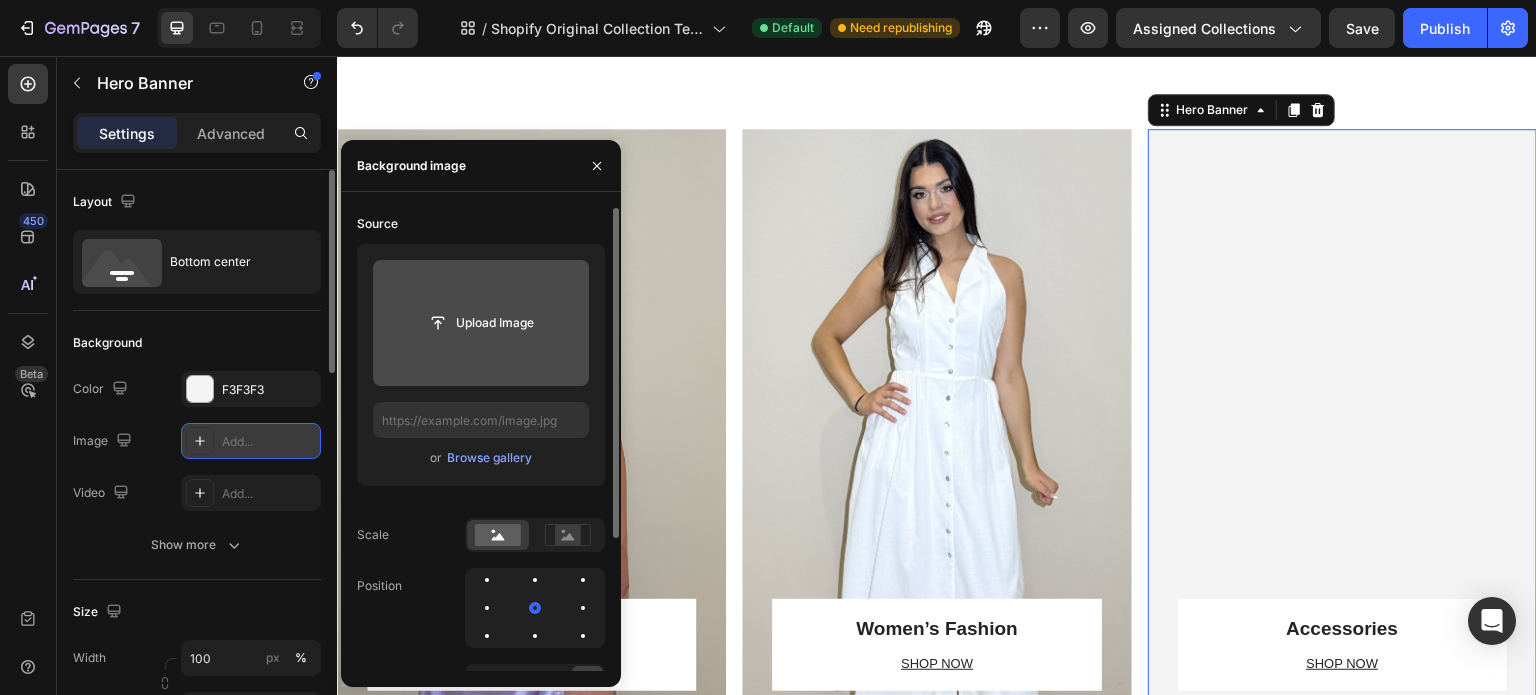 click 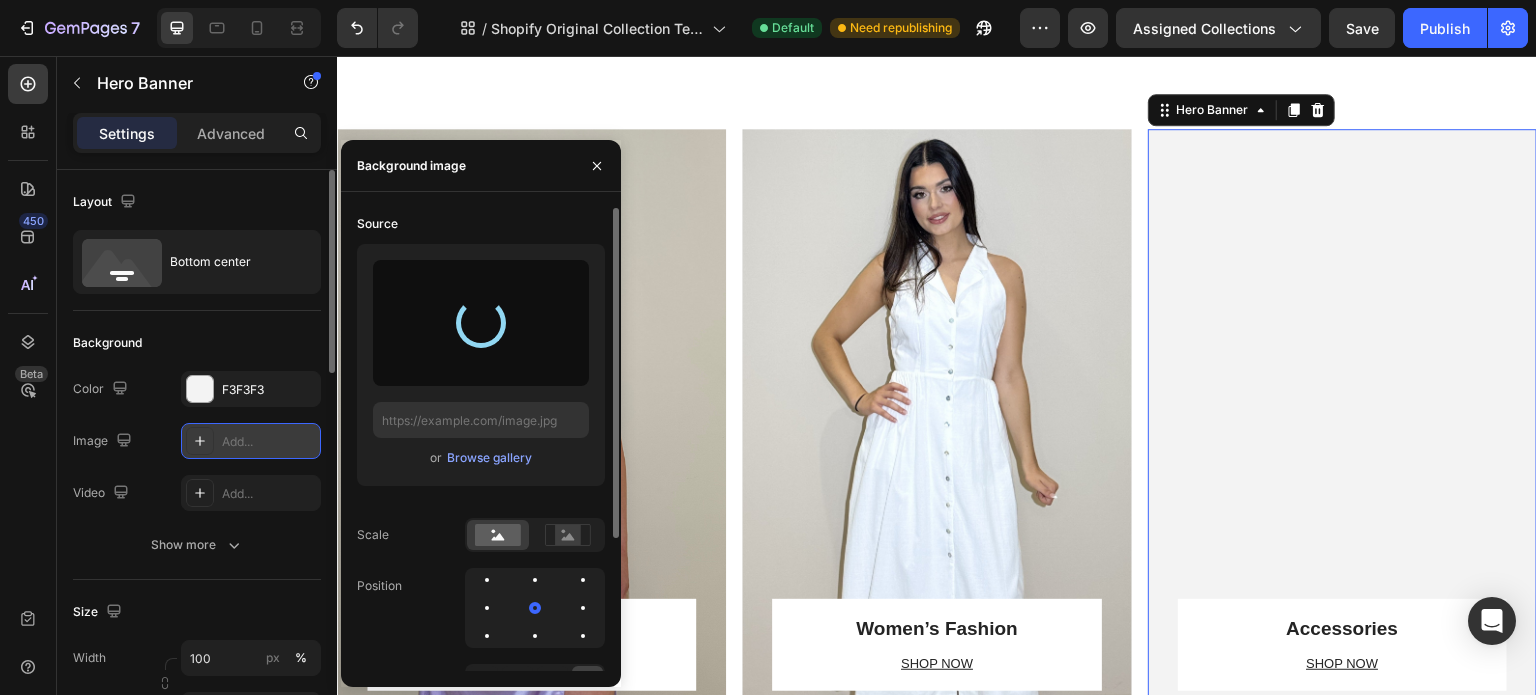 type on "https://cdn.shopify.com/s/files/1/0951/3972/5650/files/gempages_575146824214512415-e6a4c171-fb9c-4fae-a7fb-70a1b578f7fd.jpg" 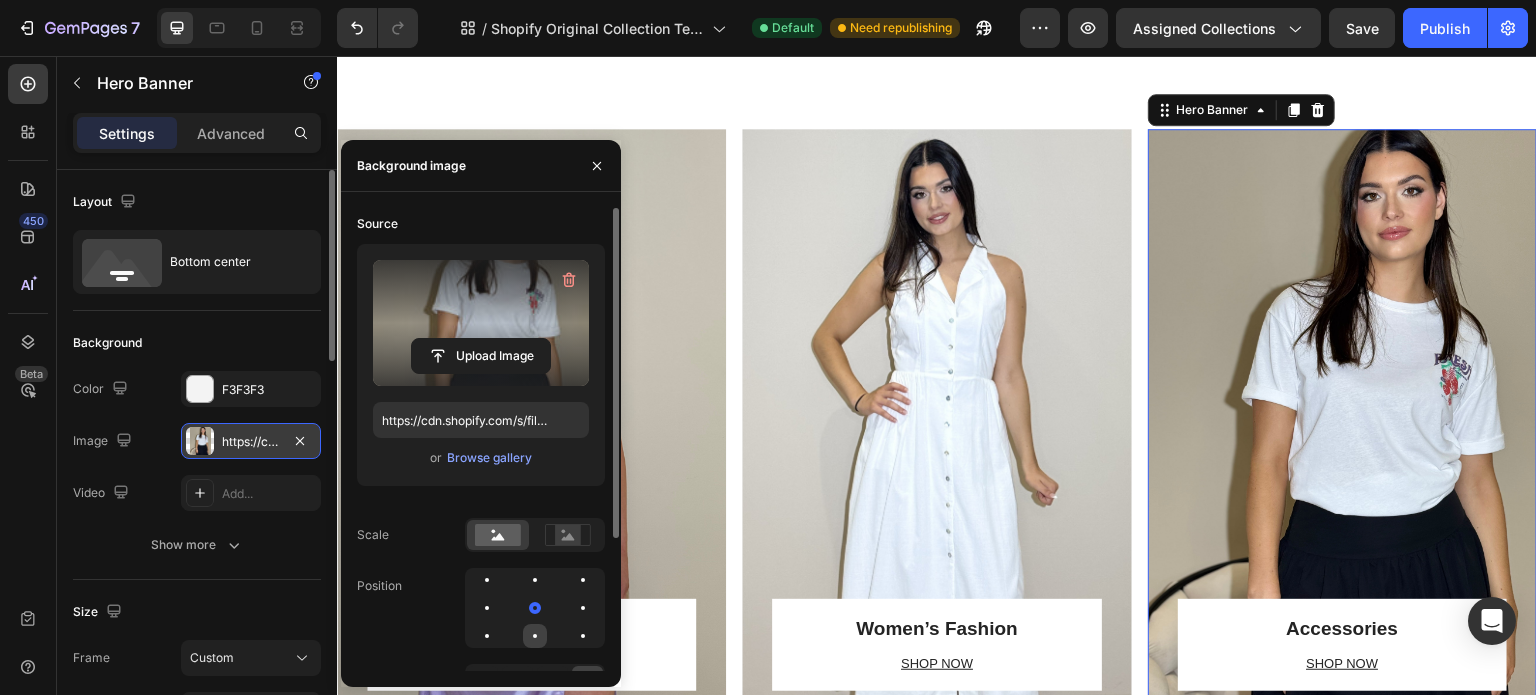 click 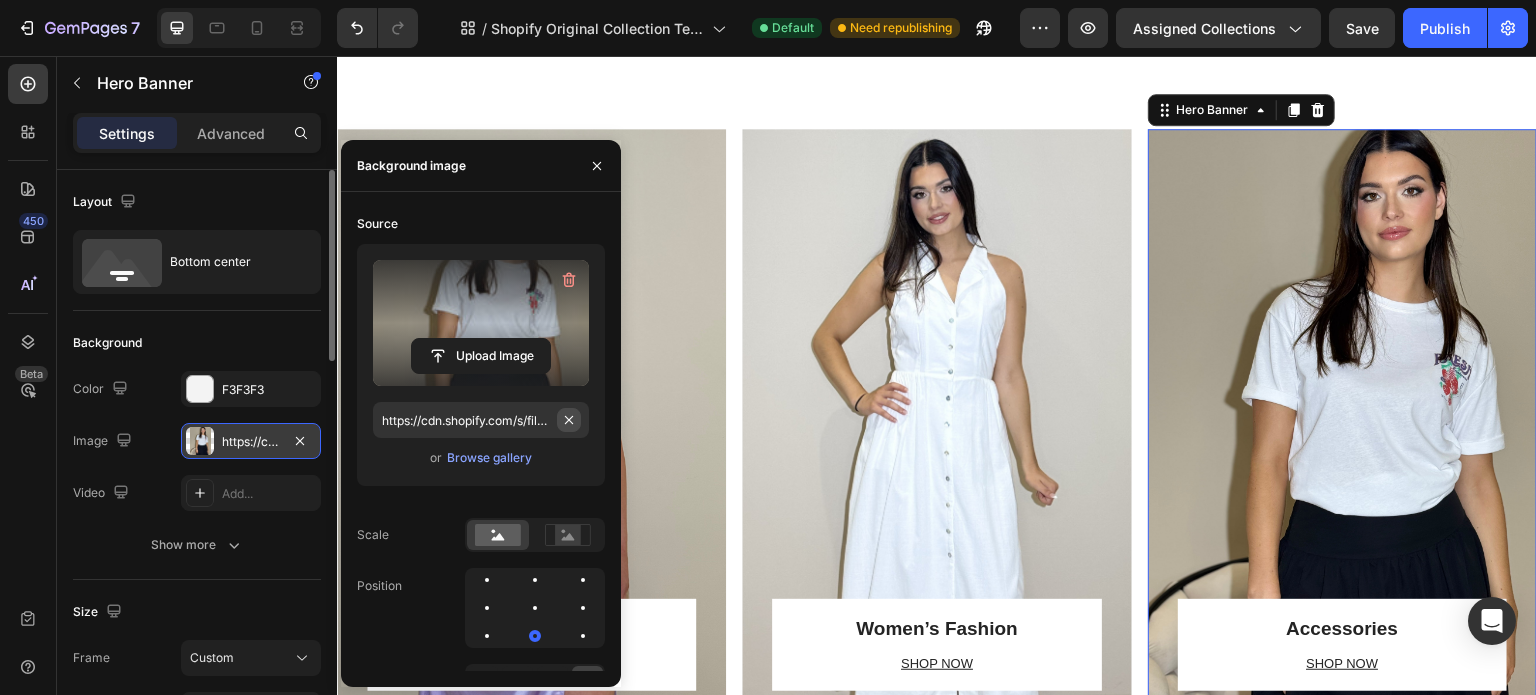 scroll, scrollTop: 185, scrollLeft: 0, axis: vertical 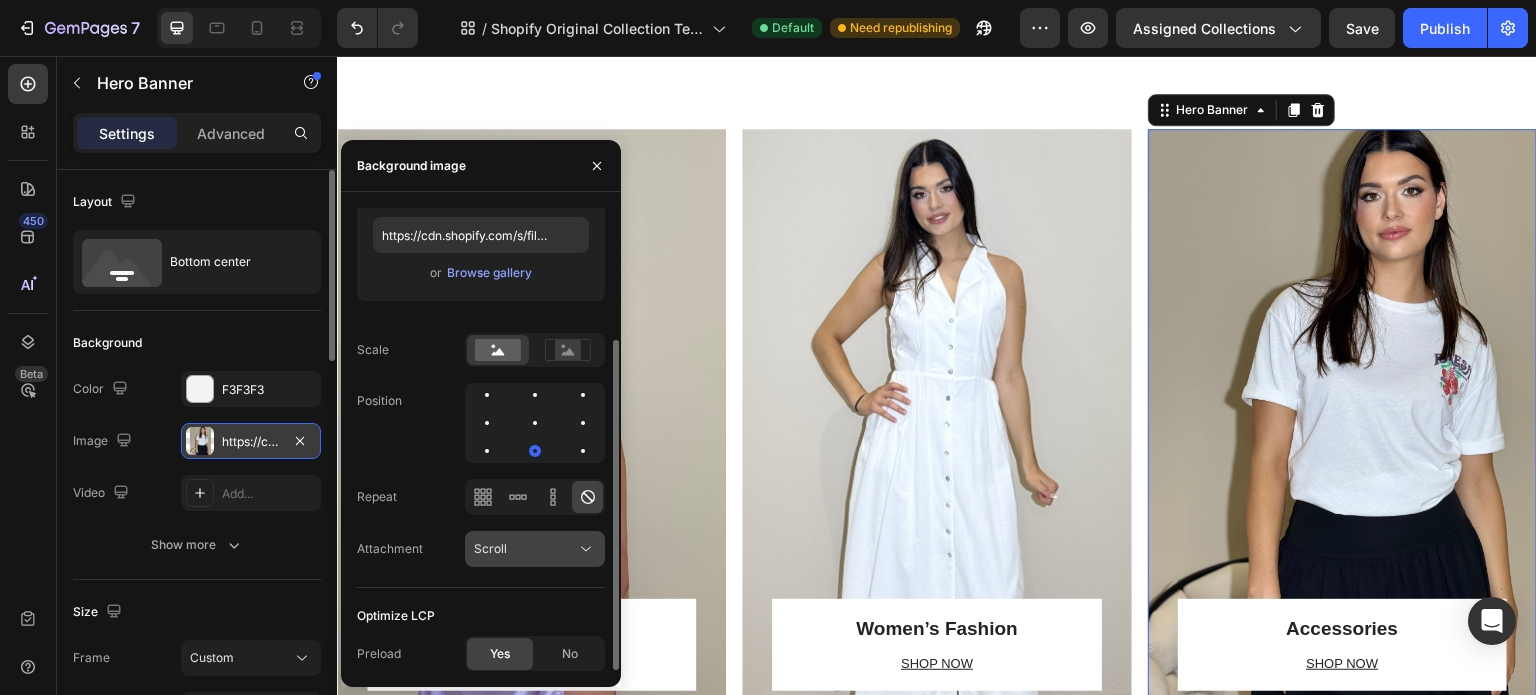 click on "Scroll" at bounding box center [525, 549] 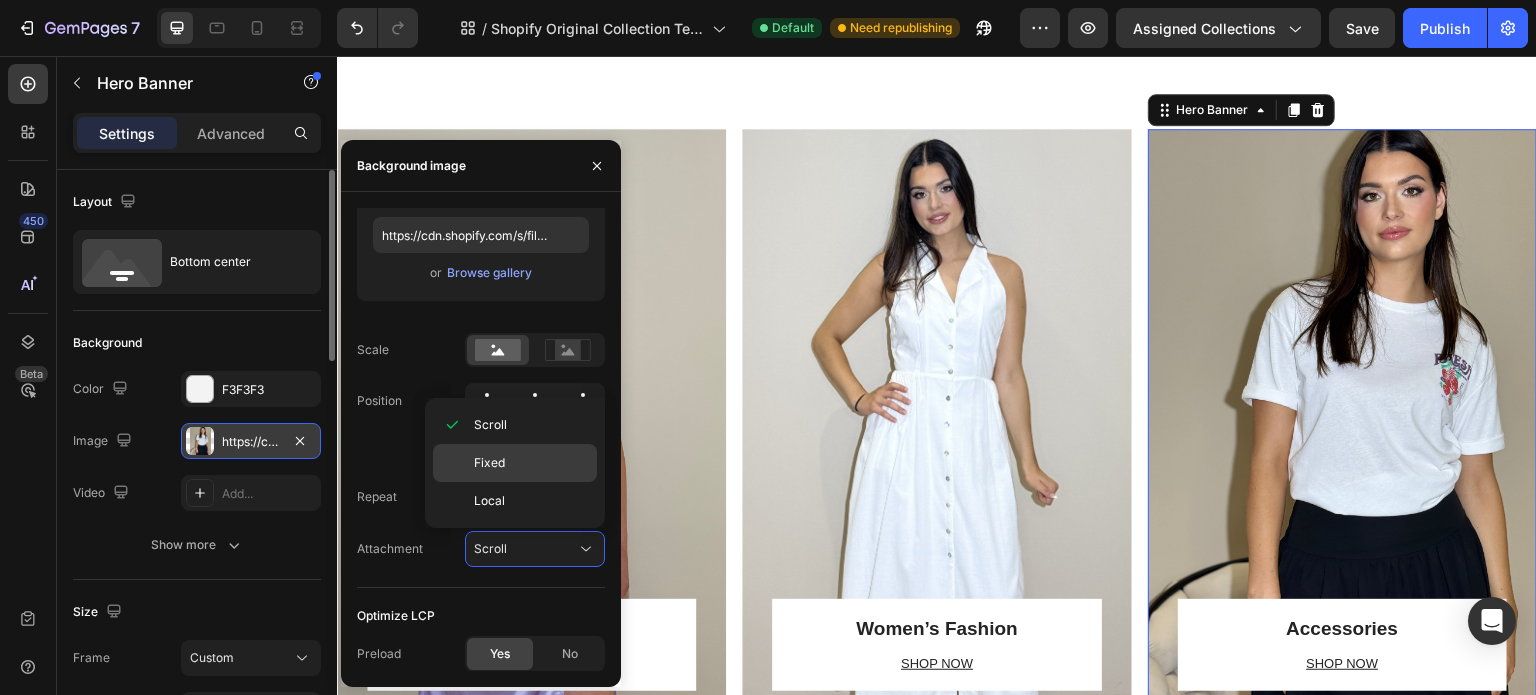 click on "Fixed" at bounding box center (489, 463) 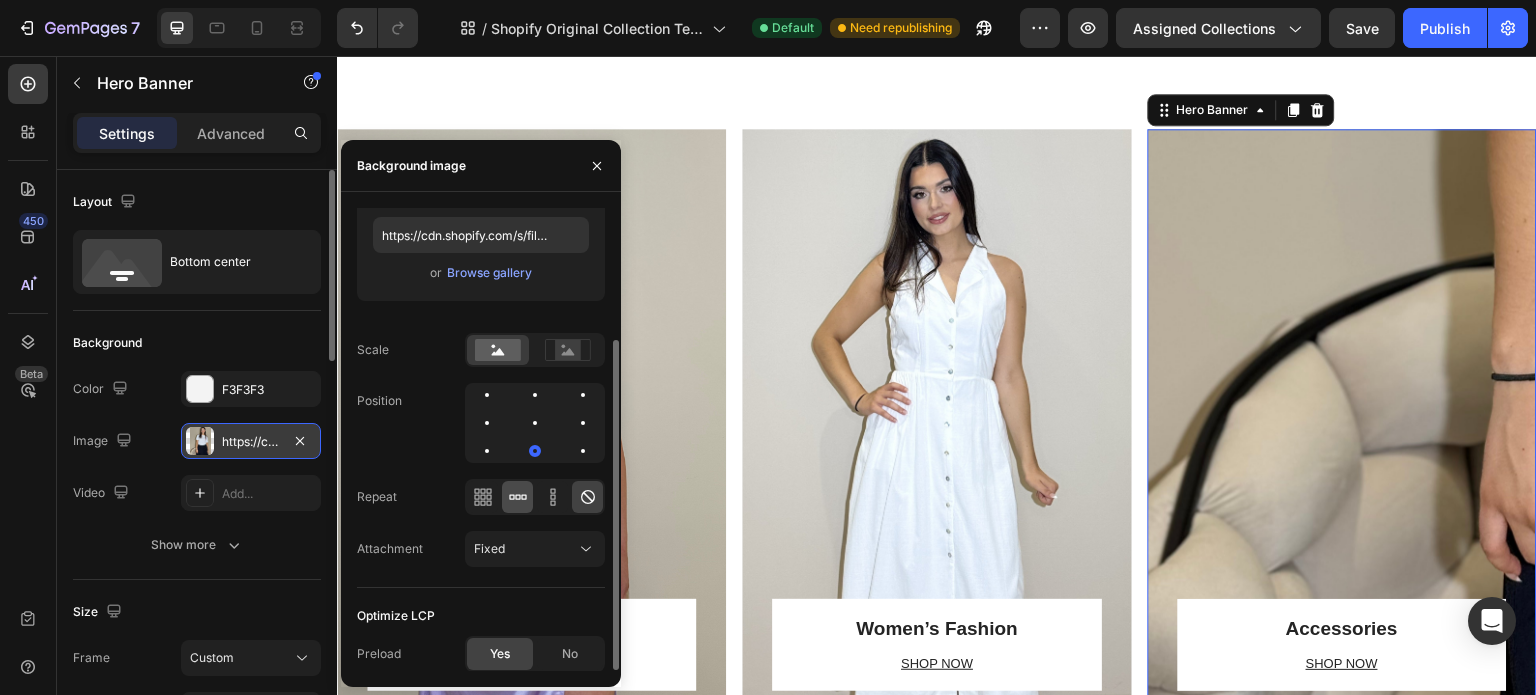 click 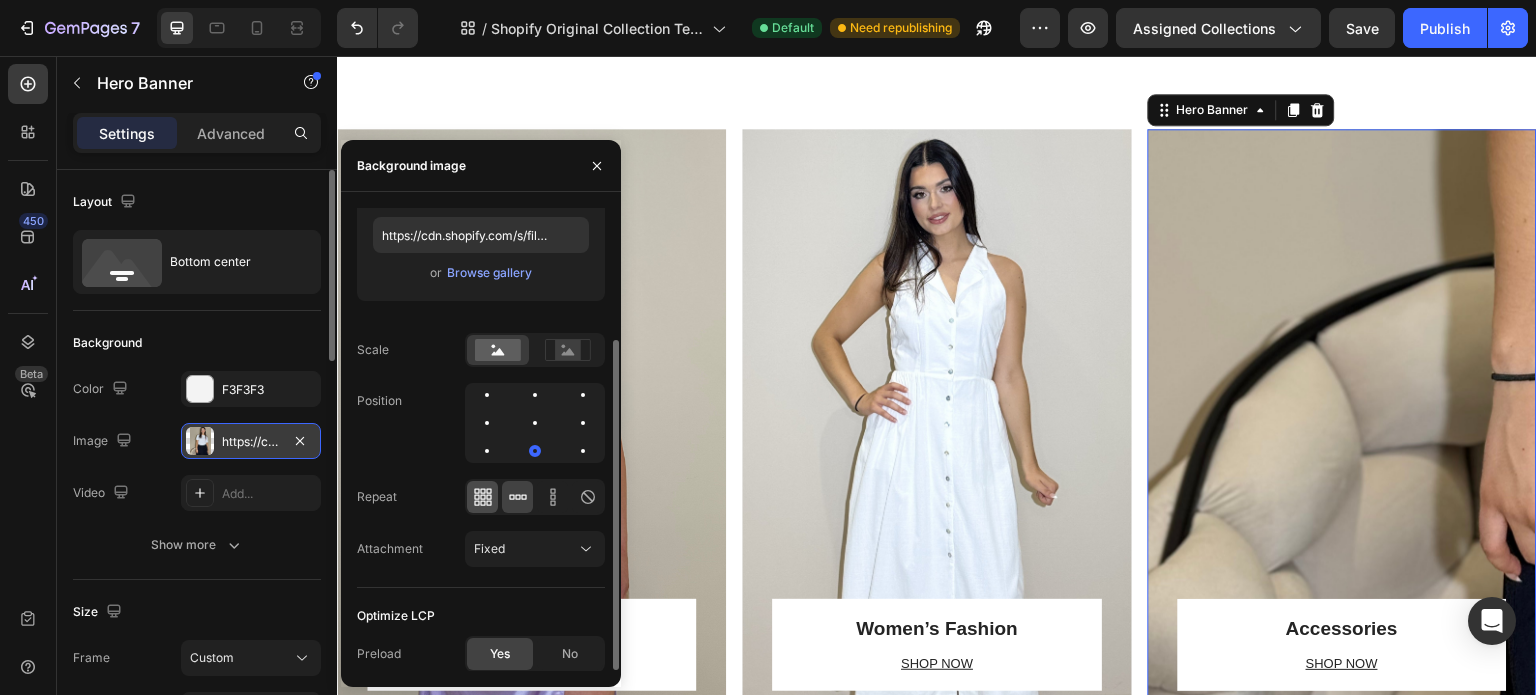 click 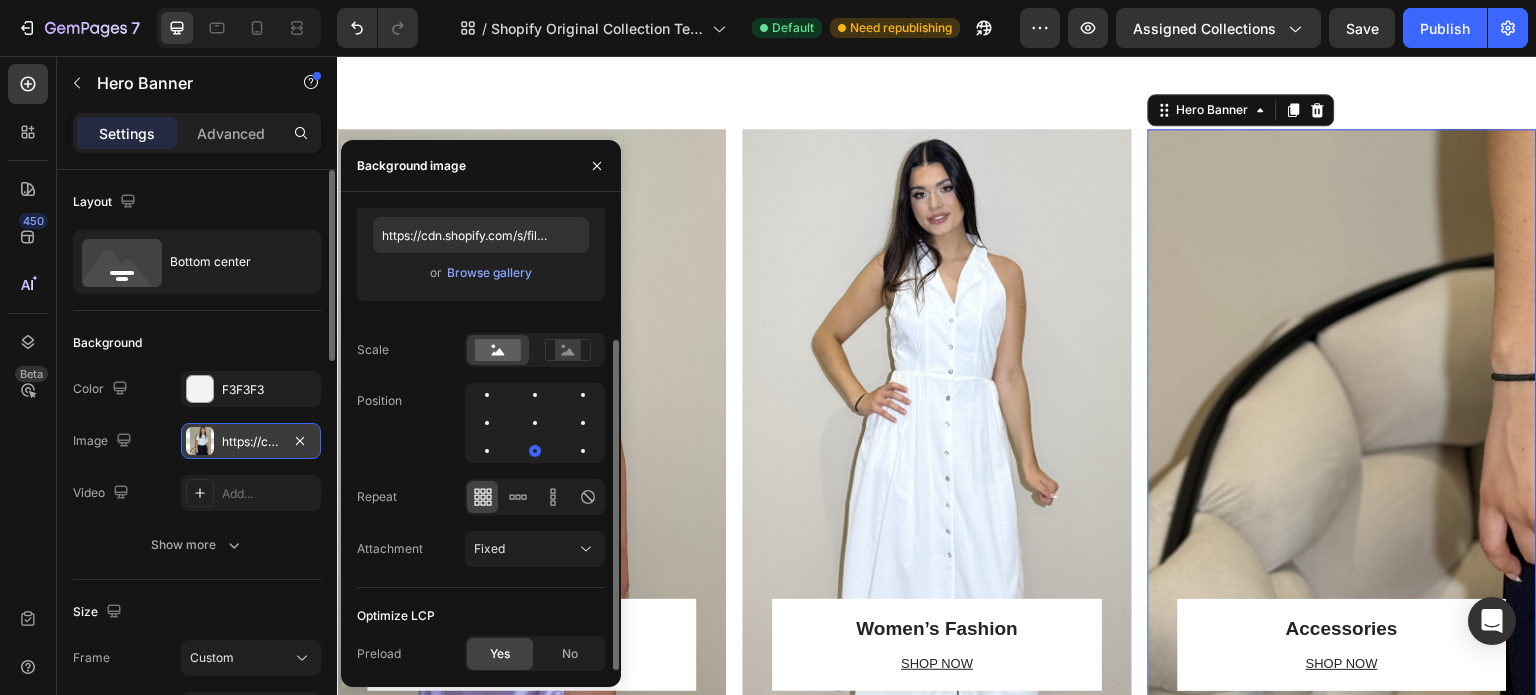 click on "Source Upload Image https://cdn.shopify.com/s/files/1/0951/3972/5650/files/gempages_575146824214512415-e6a4c171-fb9c-4fae-a7fb-70a1b578f7fd.jpg or  Browse gallery  Scale Position Repeat Attachment Fixed" at bounding box center (481, 305) 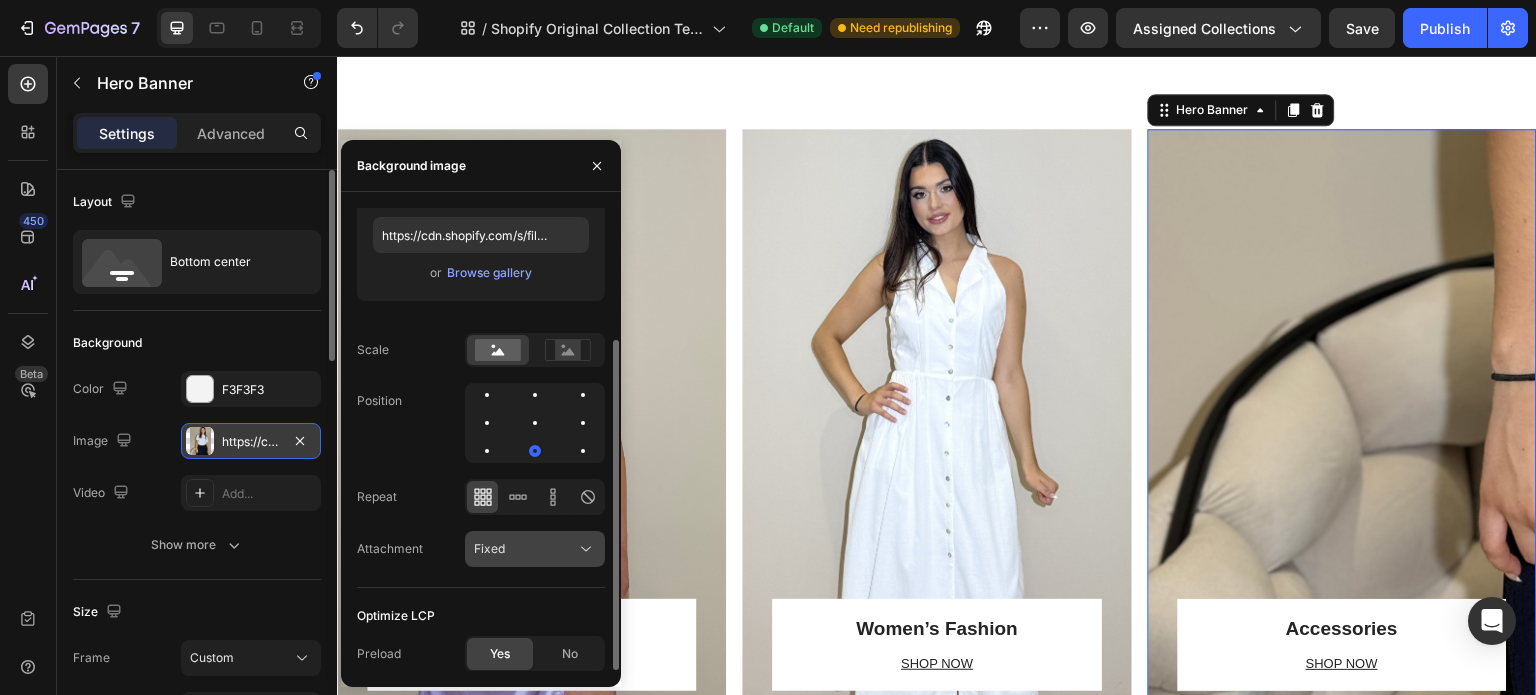click 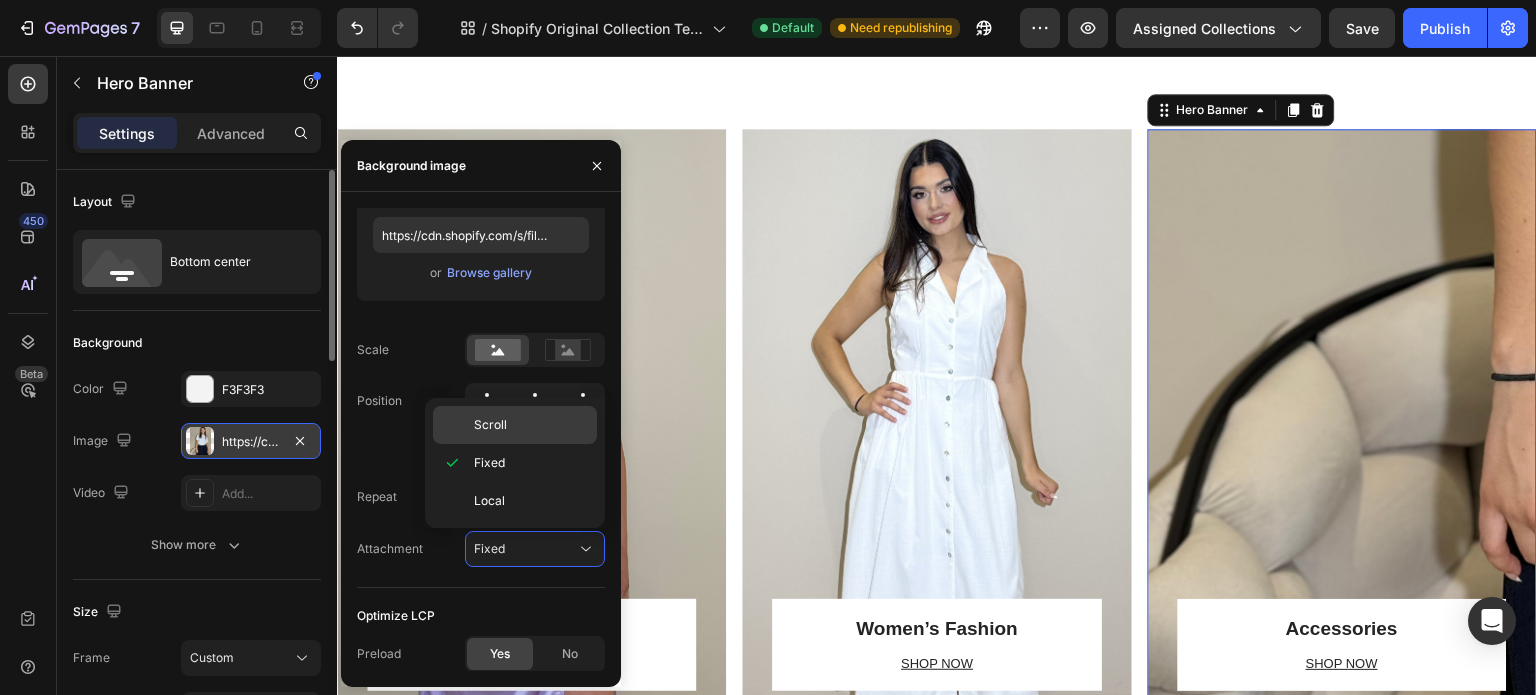 click on "Scroll" at bounding box center [531, 425] 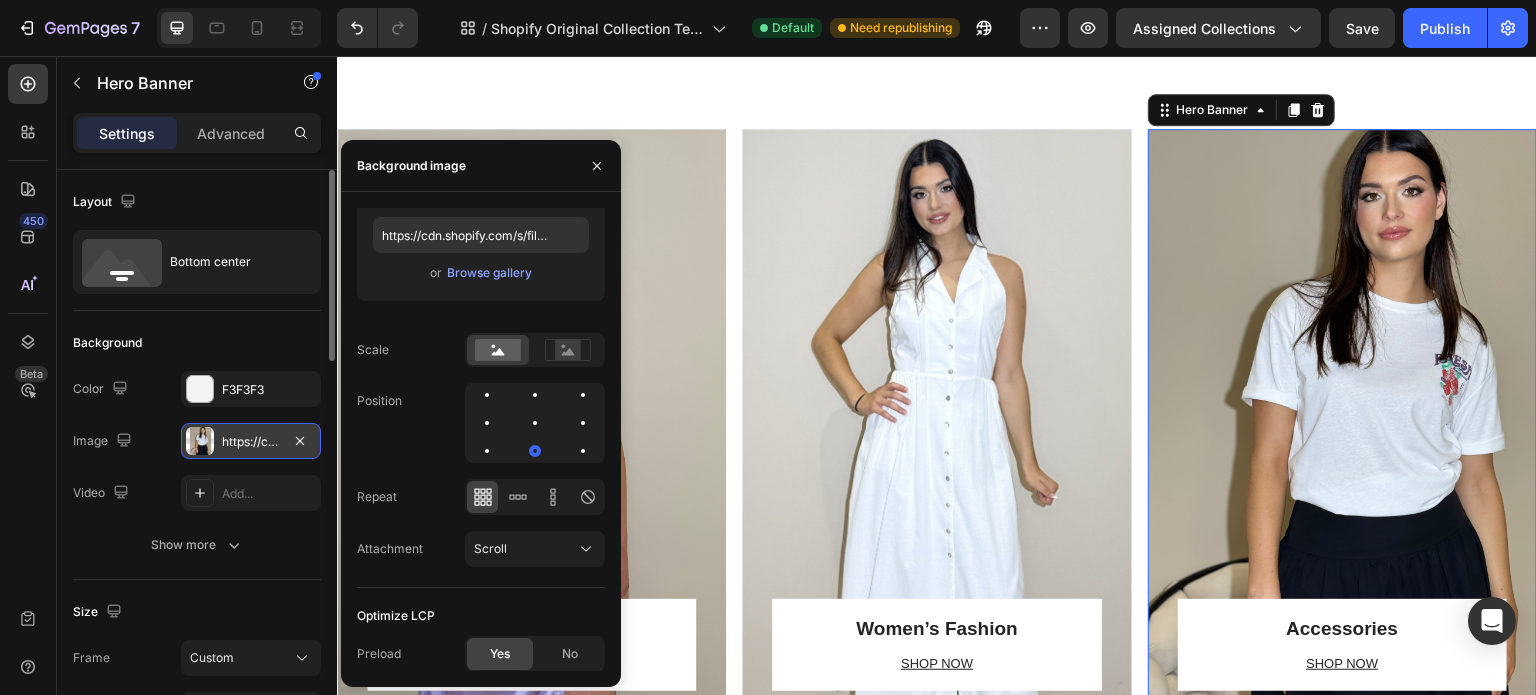 click on "Accessories Heading SHOP NOW Text block Row Row" at bounding box center (1342, 425) 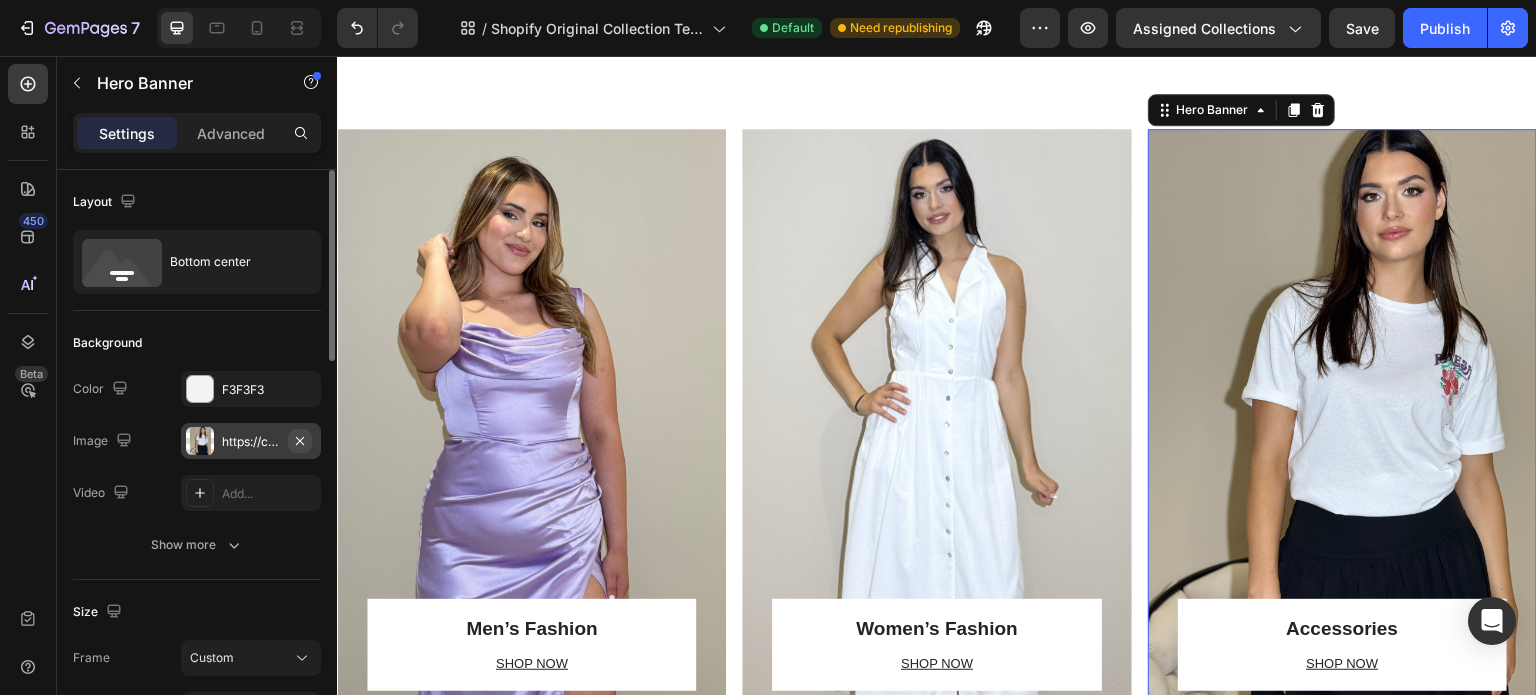 click 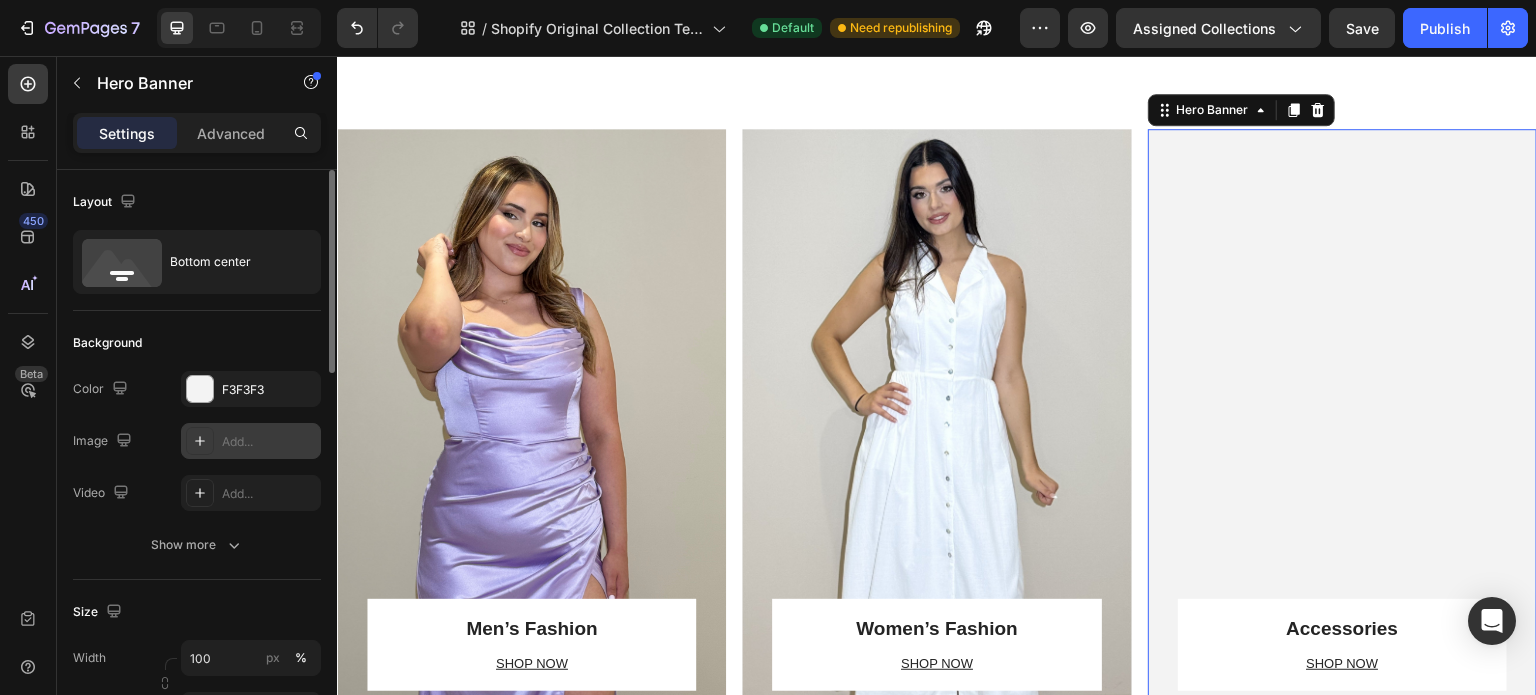 click on "Add..." at bounding box center [269, 442] 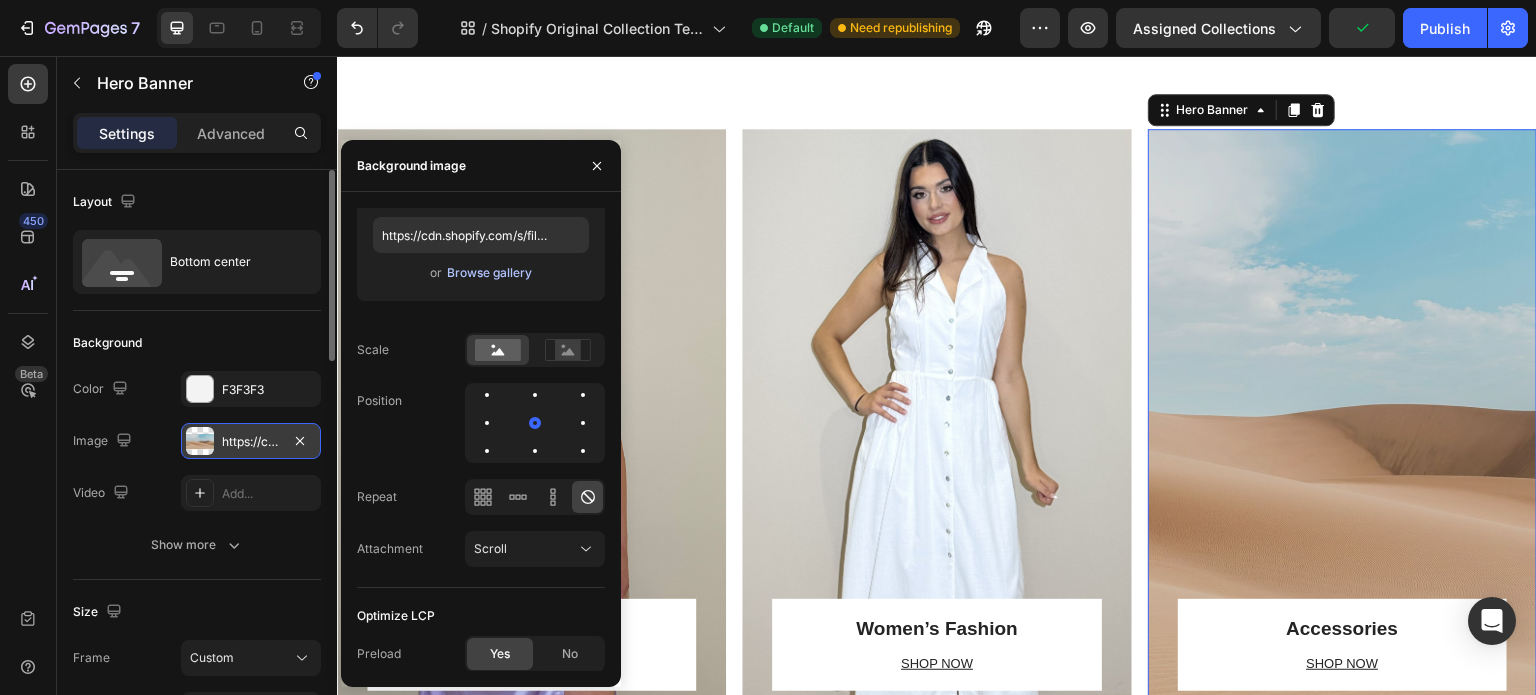 click on "Browse gallery" at bounding box center [489, 273] 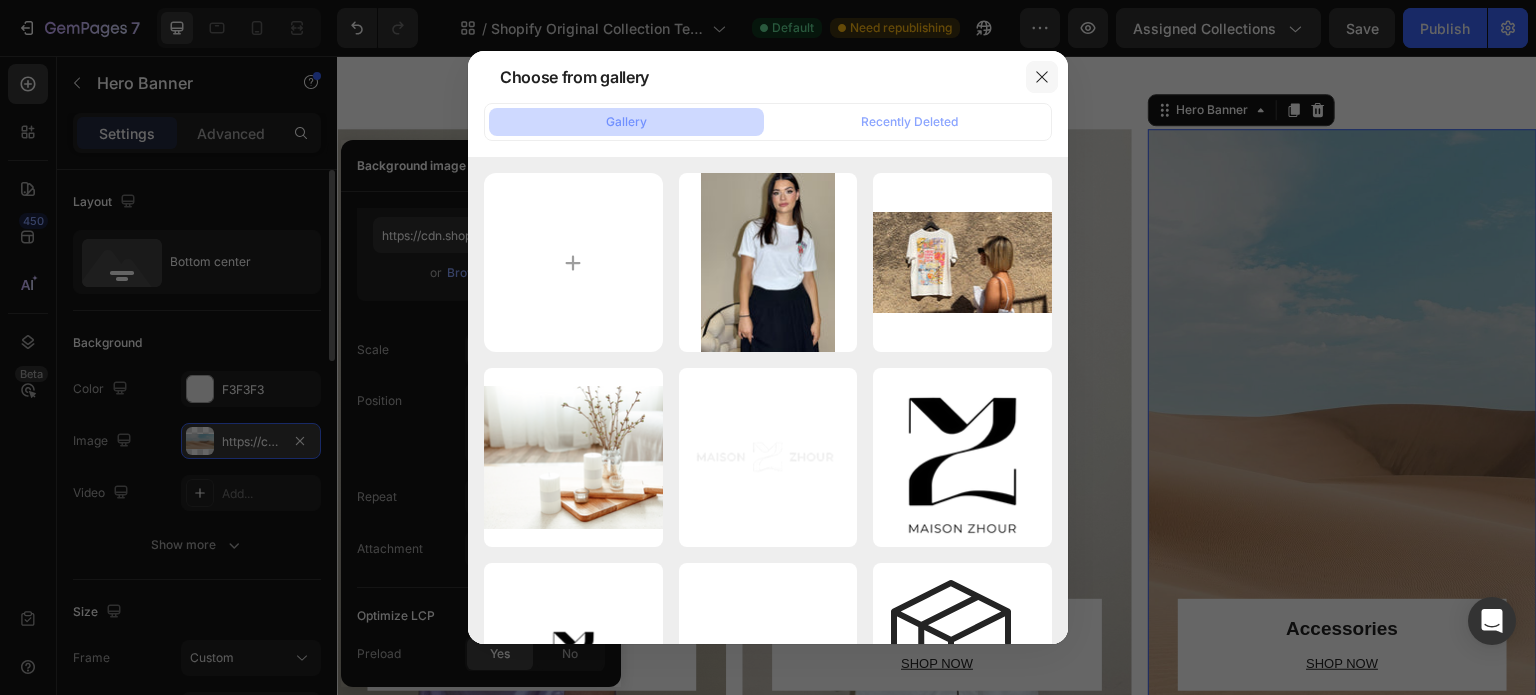 click at bounding box center [1042, 77] 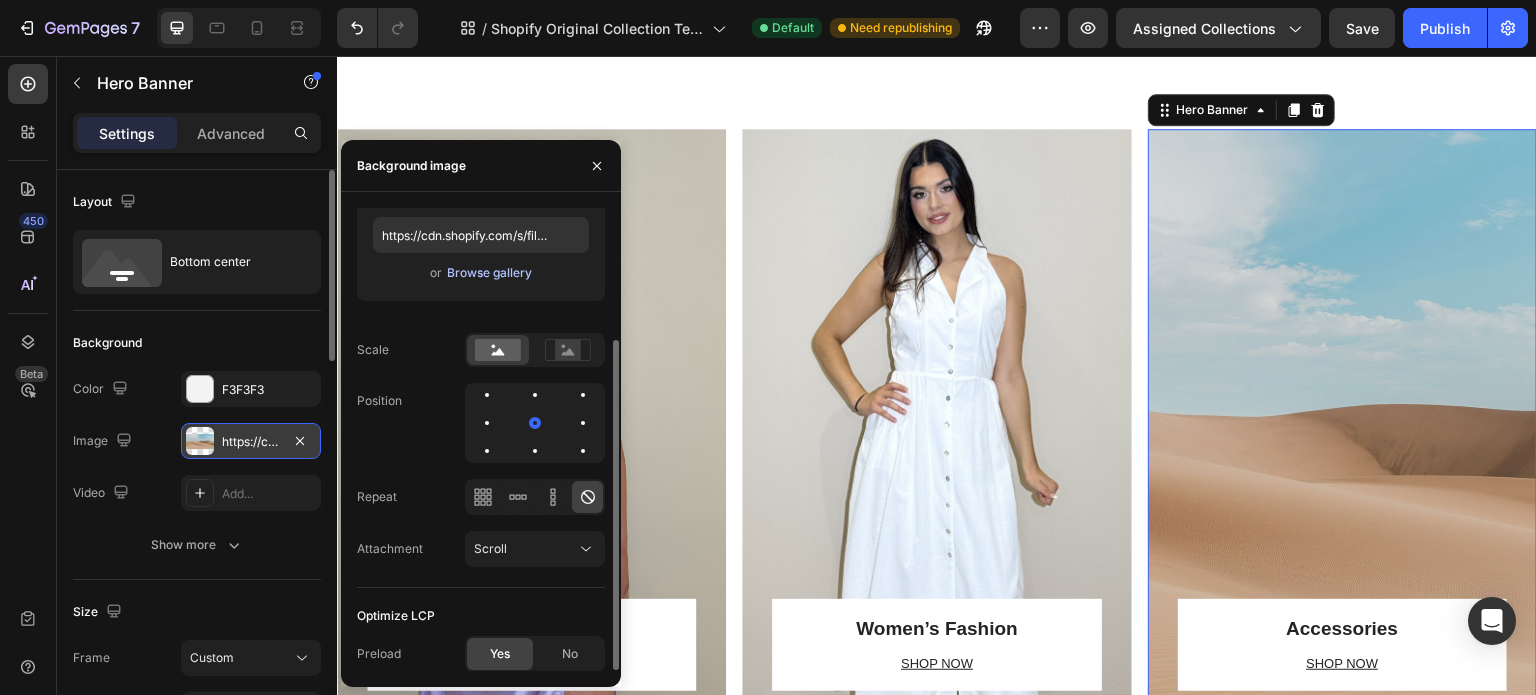 click on "Browse gallery" at bounding box center [489, 273] 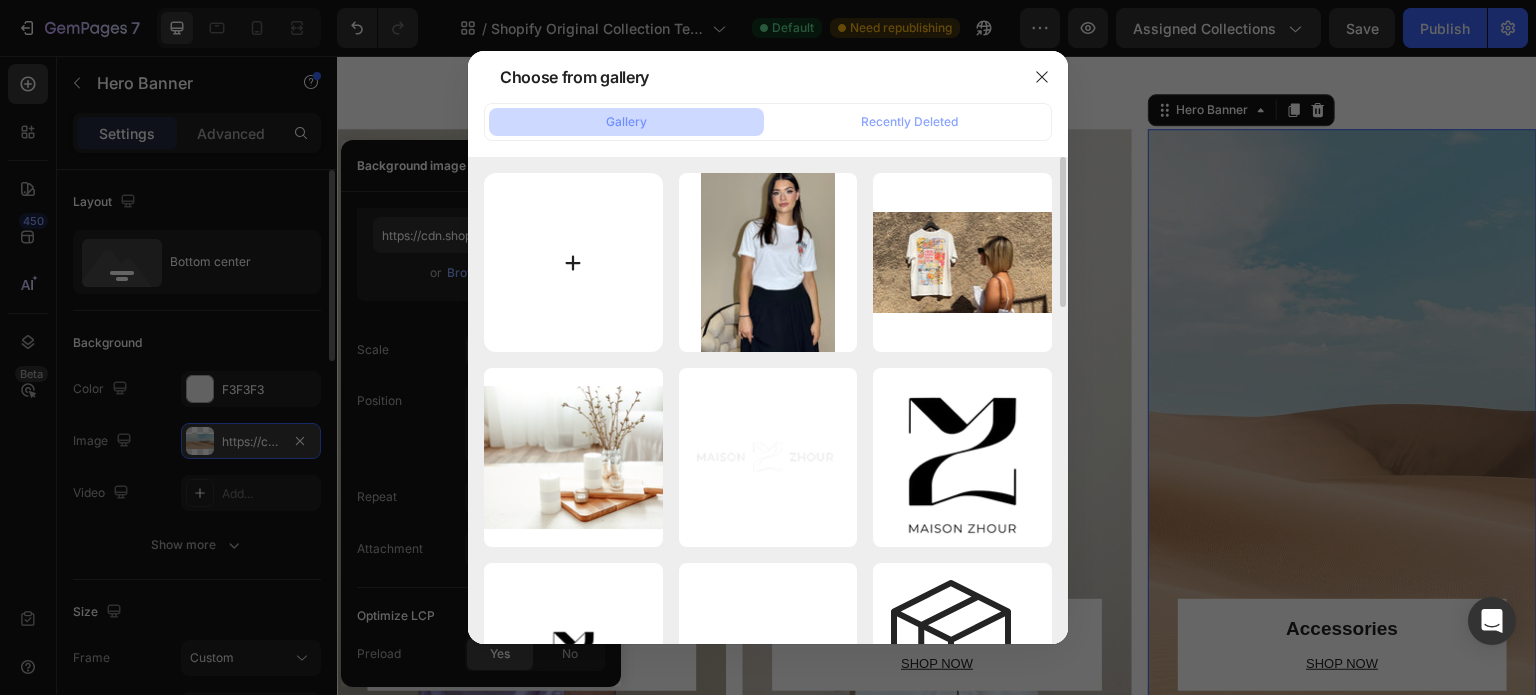click at bounding box center [573, 262] 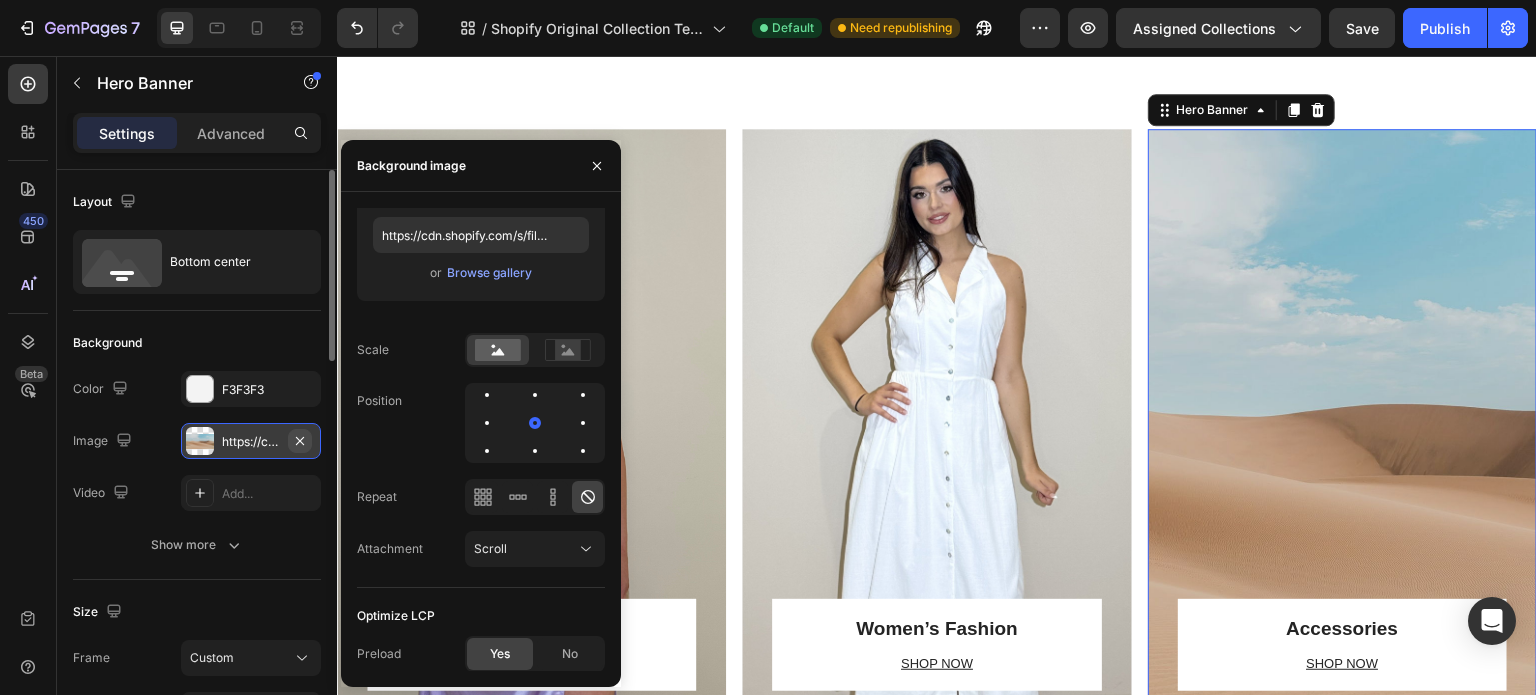 click 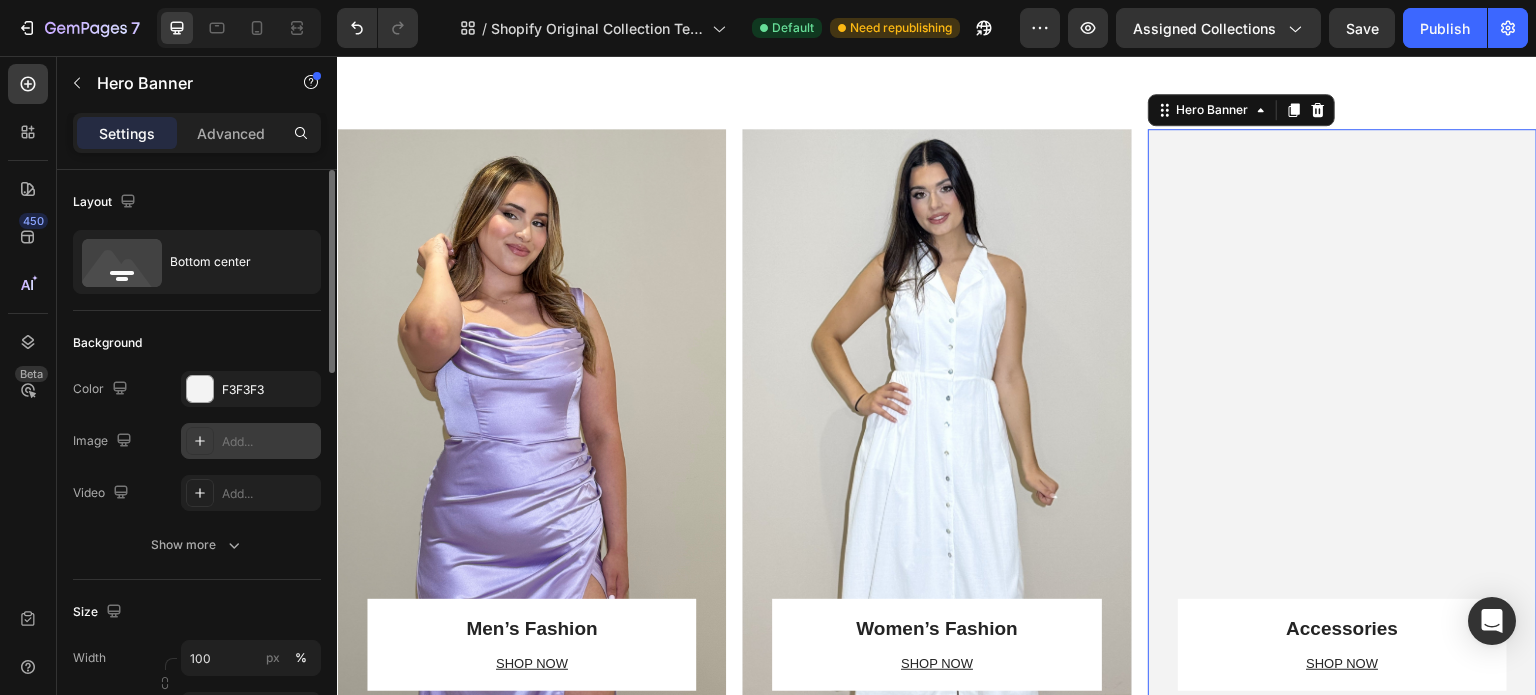 click on "Add..." at bounding box center [269, 442] 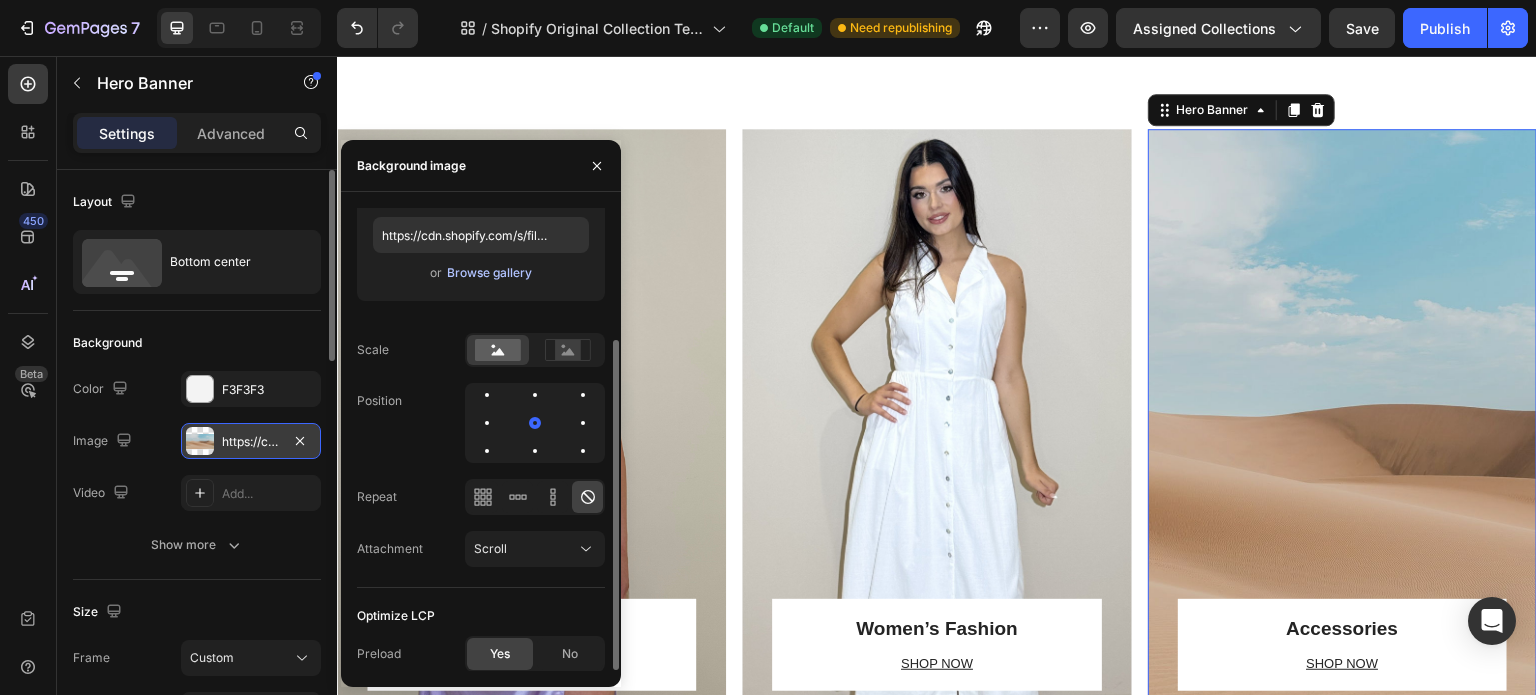 click on "Browse gallery" at bounding box center [489, 273] 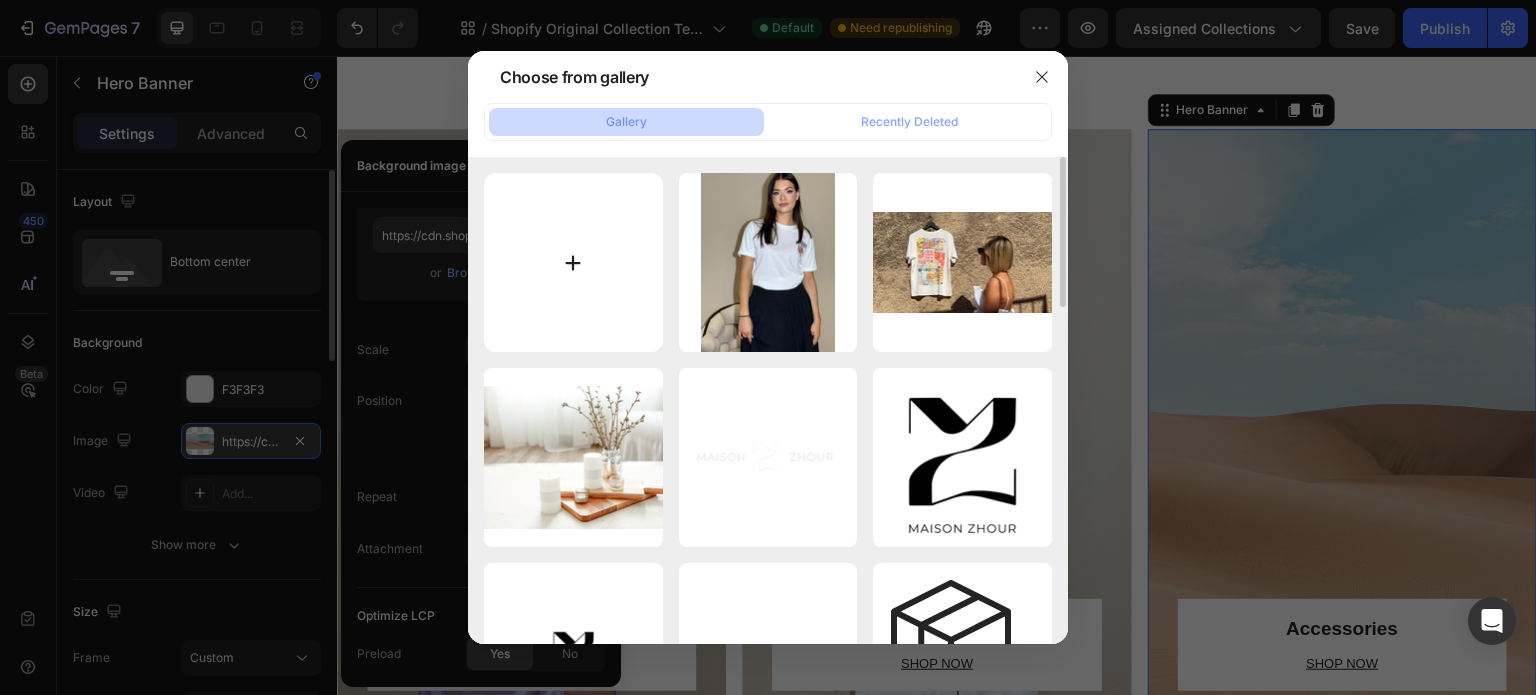click at bounding box center [573, 262] 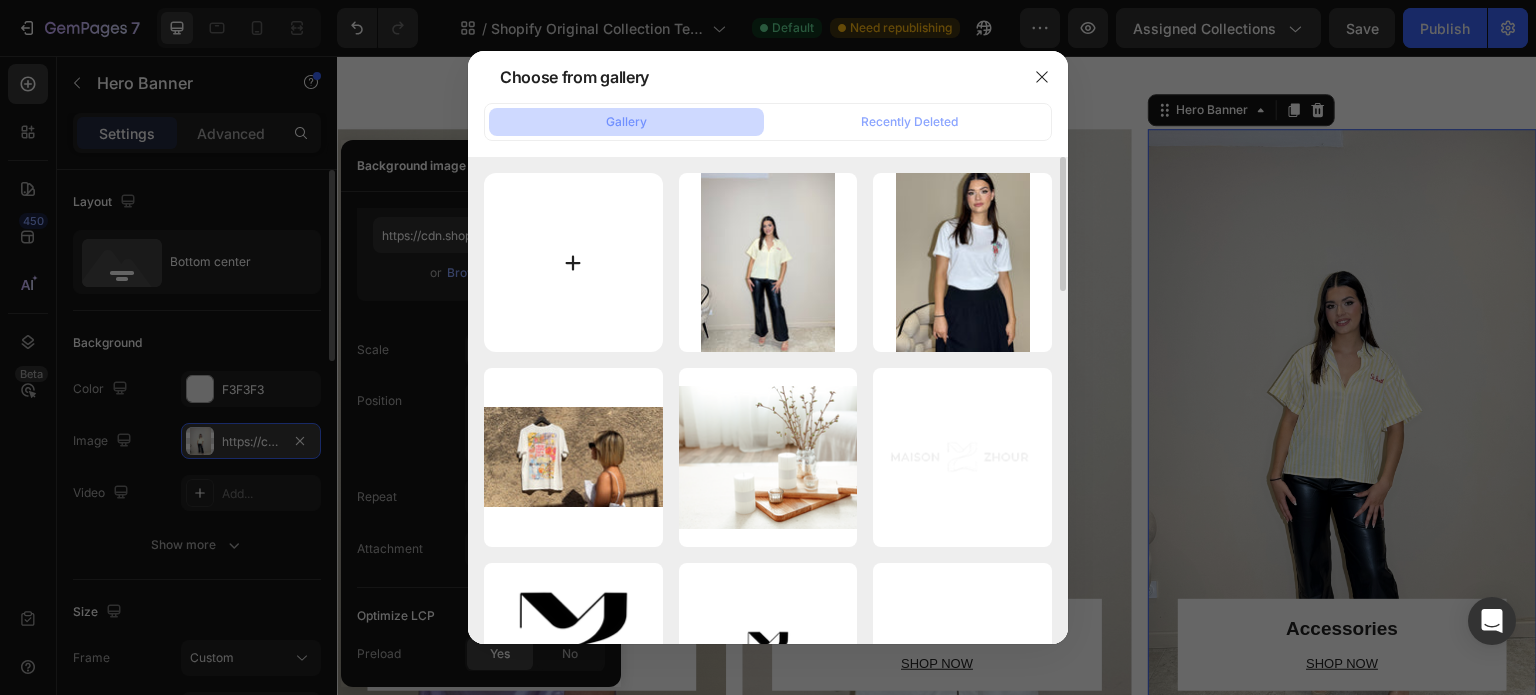 type on "C:\fakepath\IMG_7399_converted.jpeg" 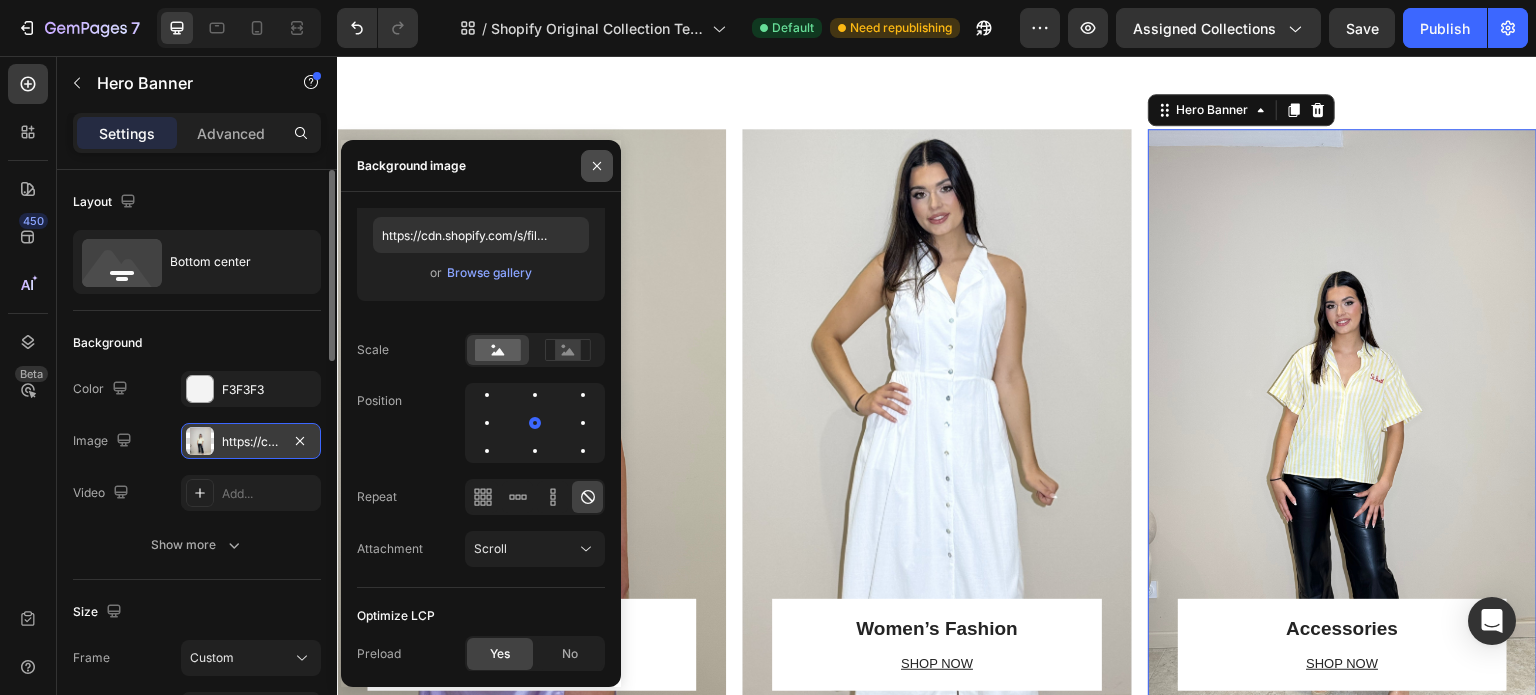 click 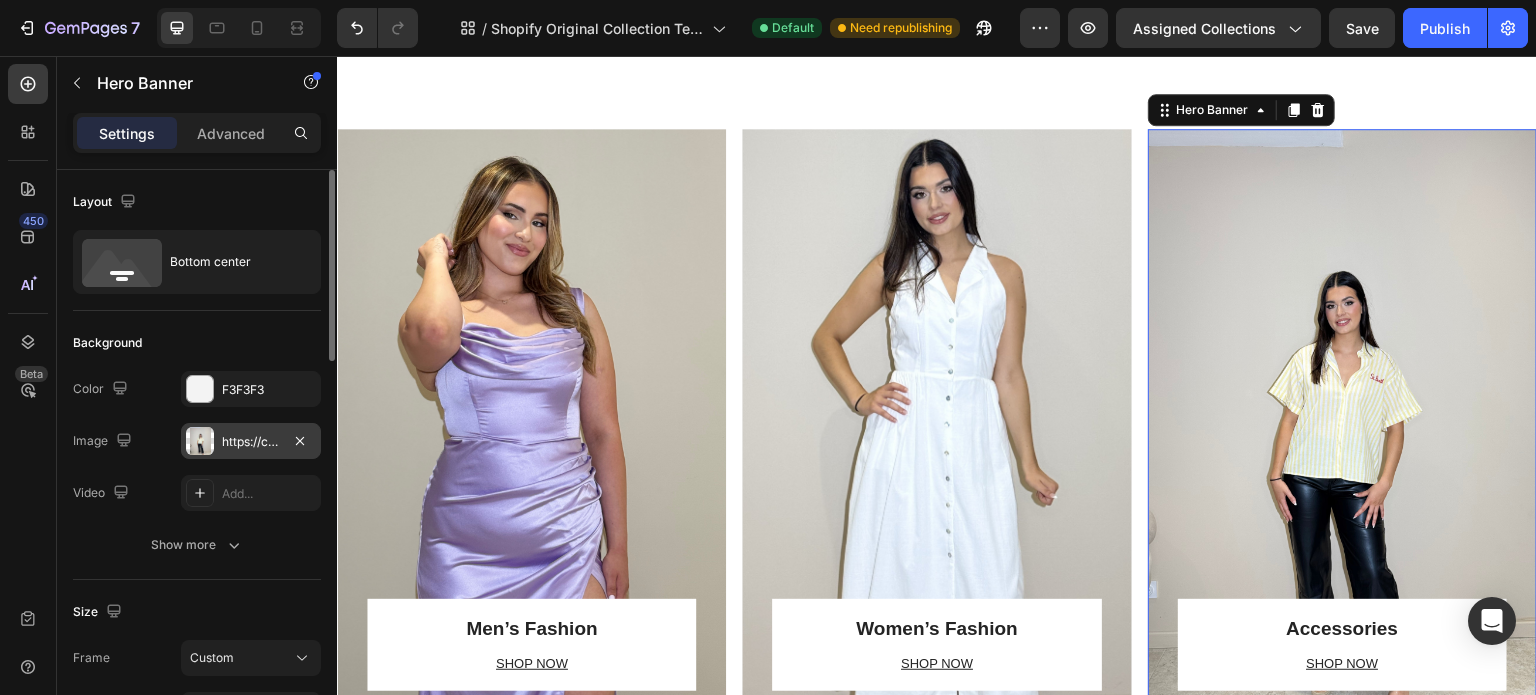 click on "Accessories Heading SHOP NOW Text block Row Row" at bounding box center (1342, 425) 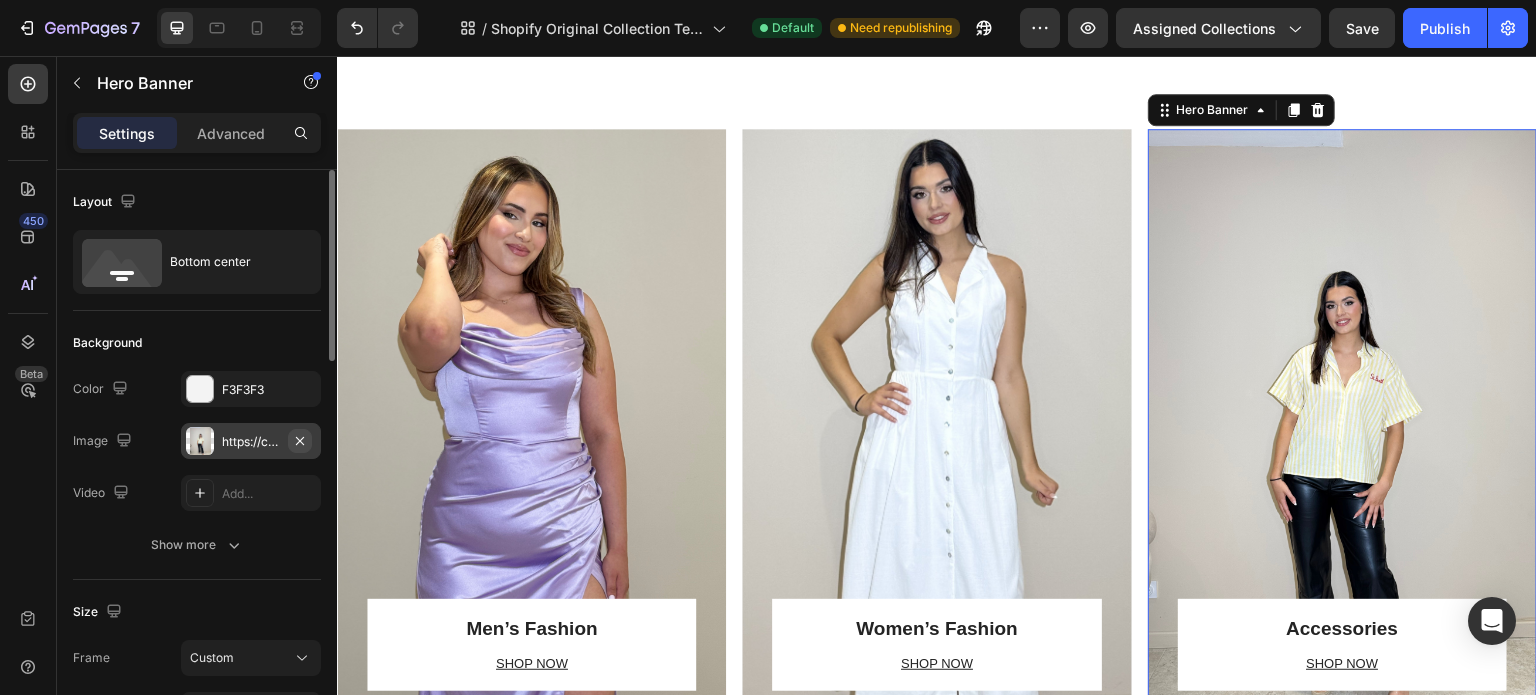 click 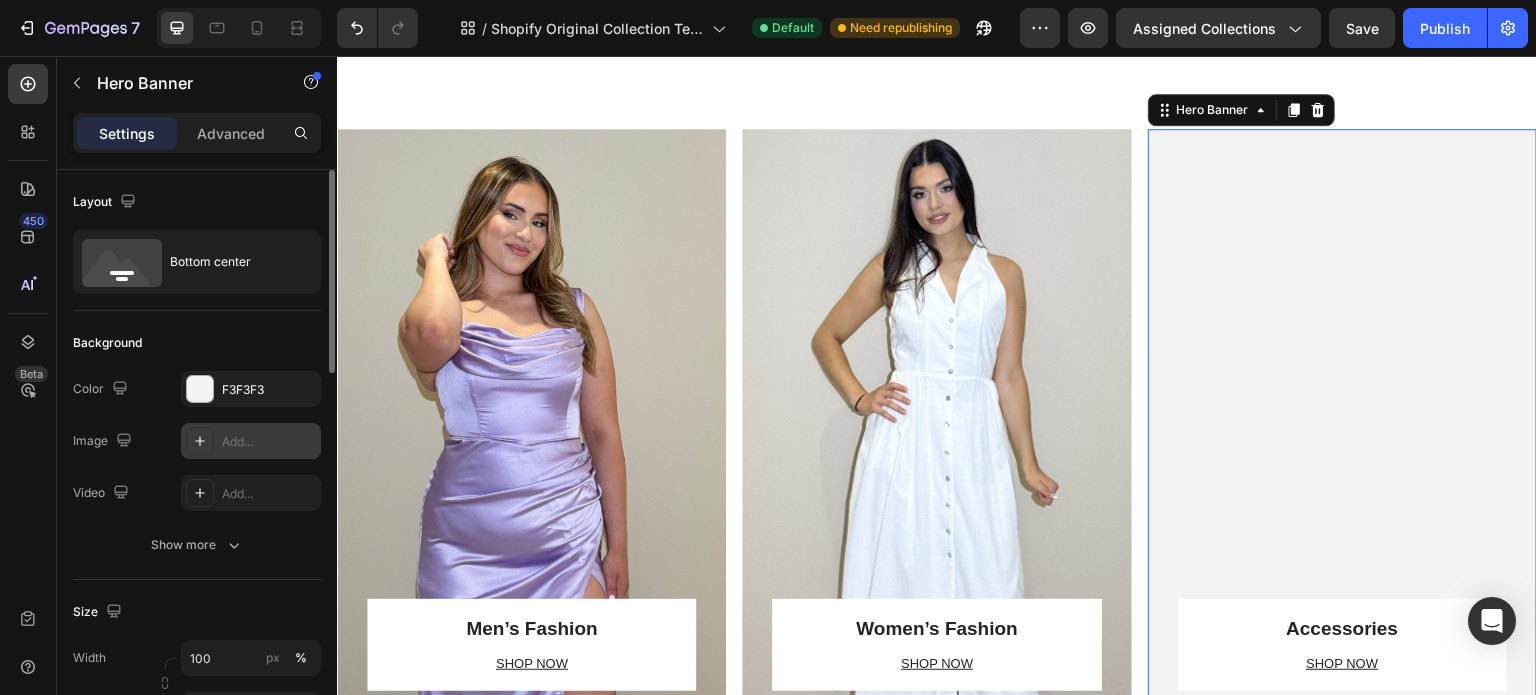 click on "Add..." at bounding box center [269, 442] 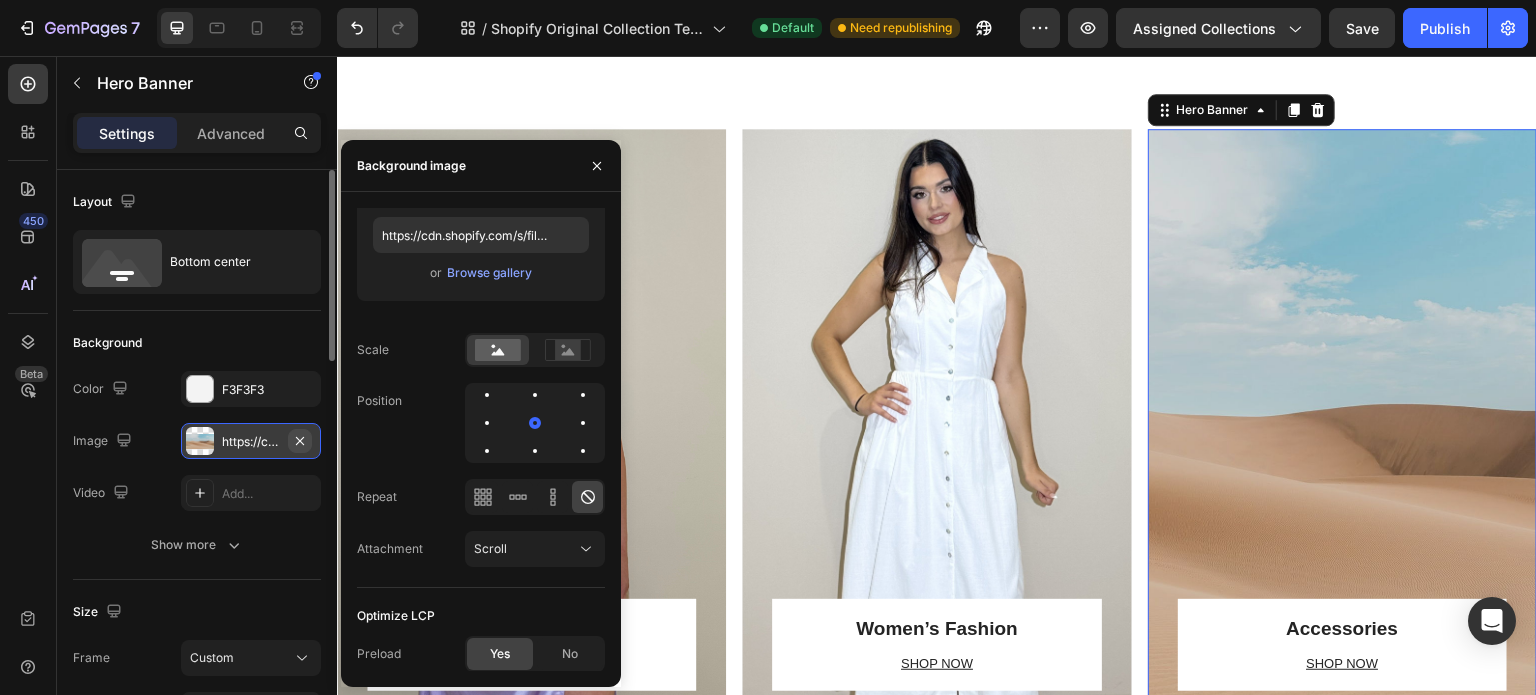 click 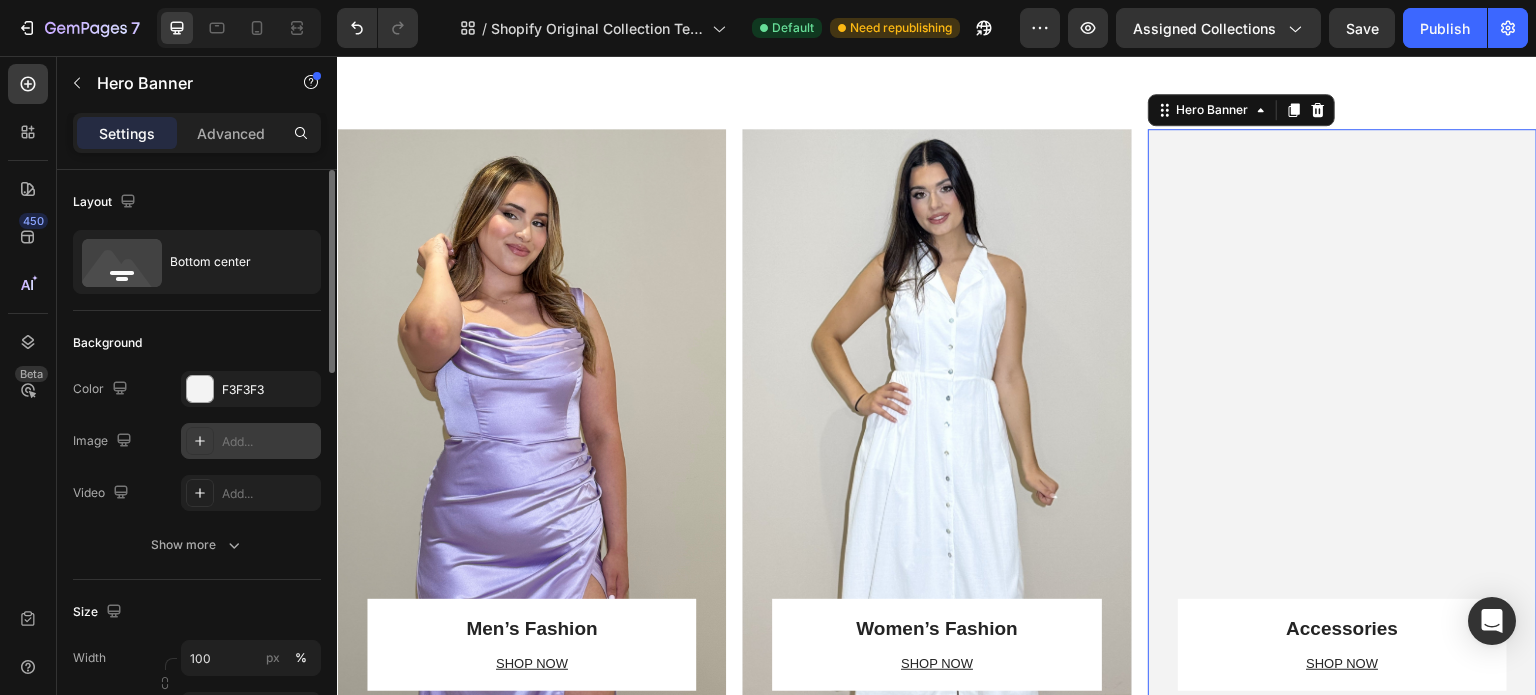 click on "Accessories Heading SHOP NOW Text block Row Row" at bounding box center (1342, 425) 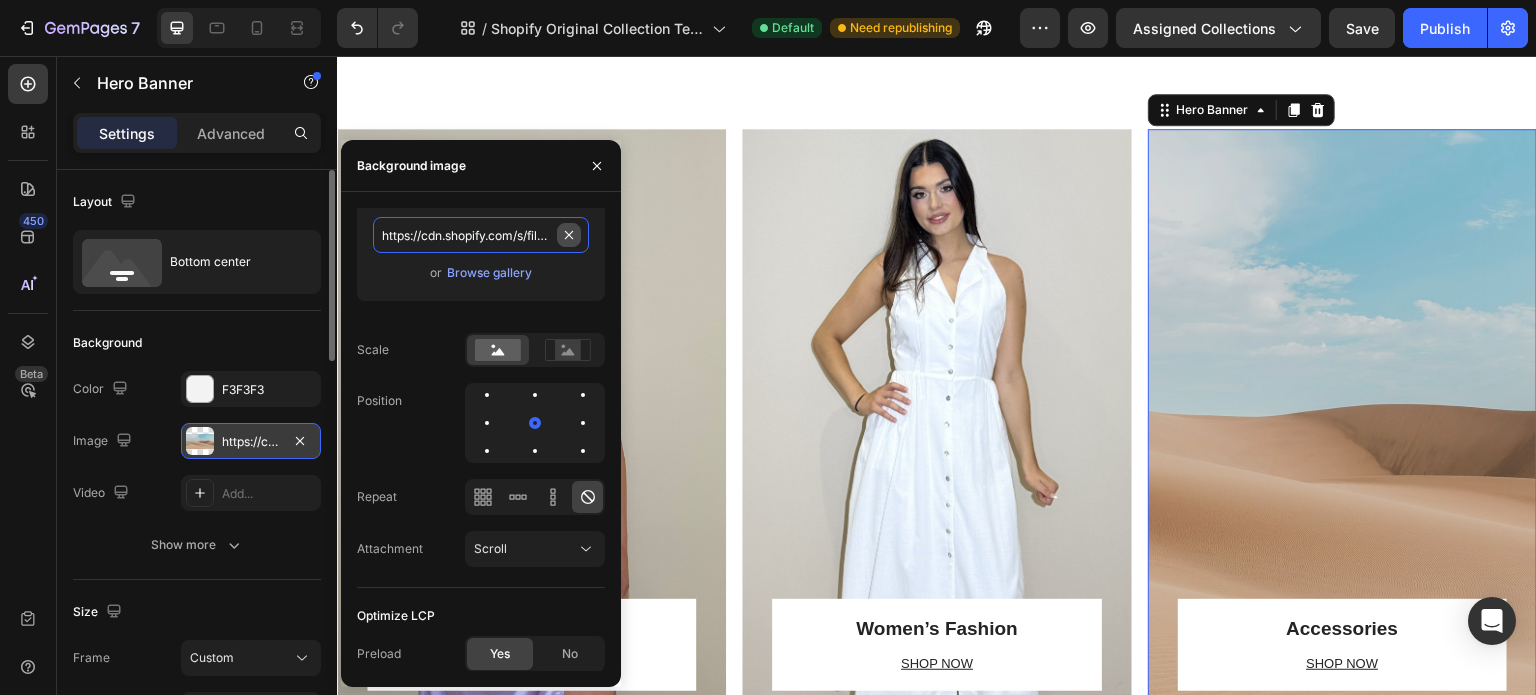 type 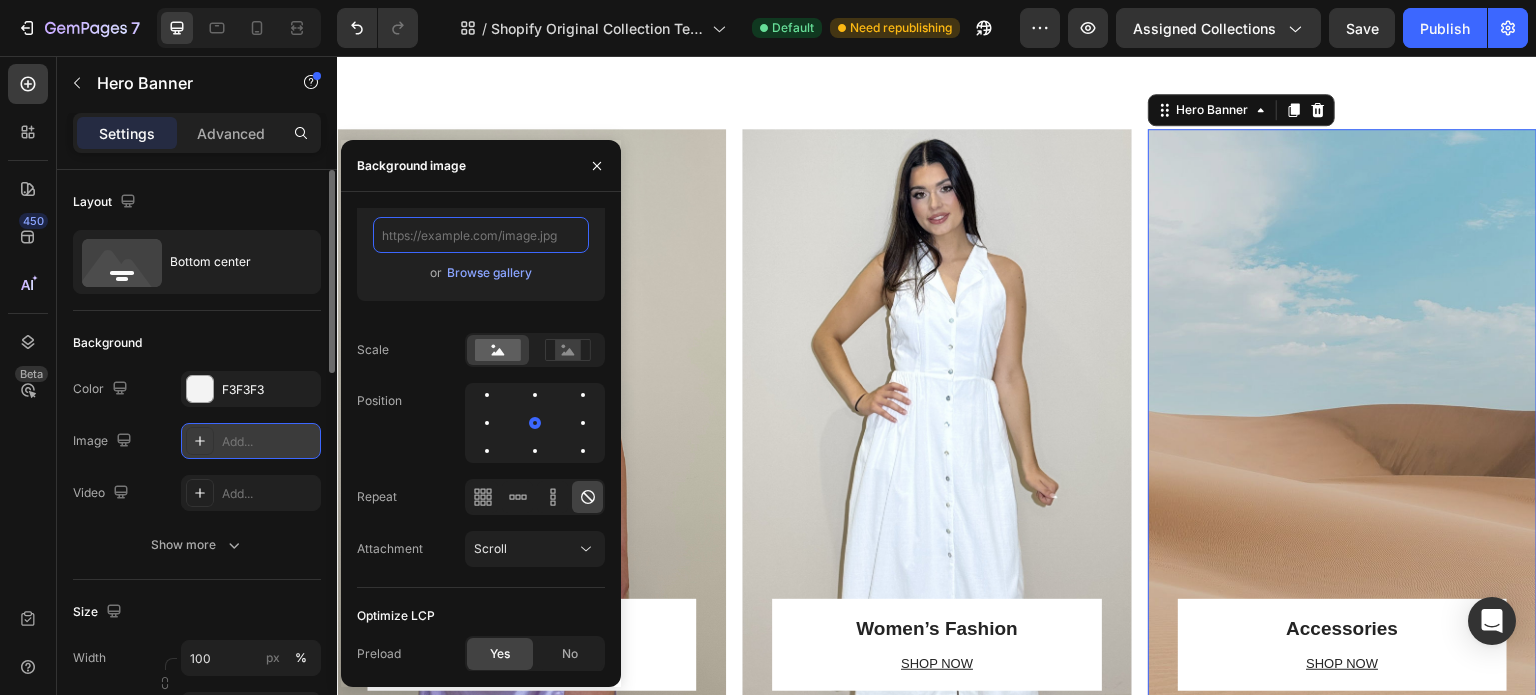 scroll, scrollTop: 0, scrollLeft: 0, axis: both 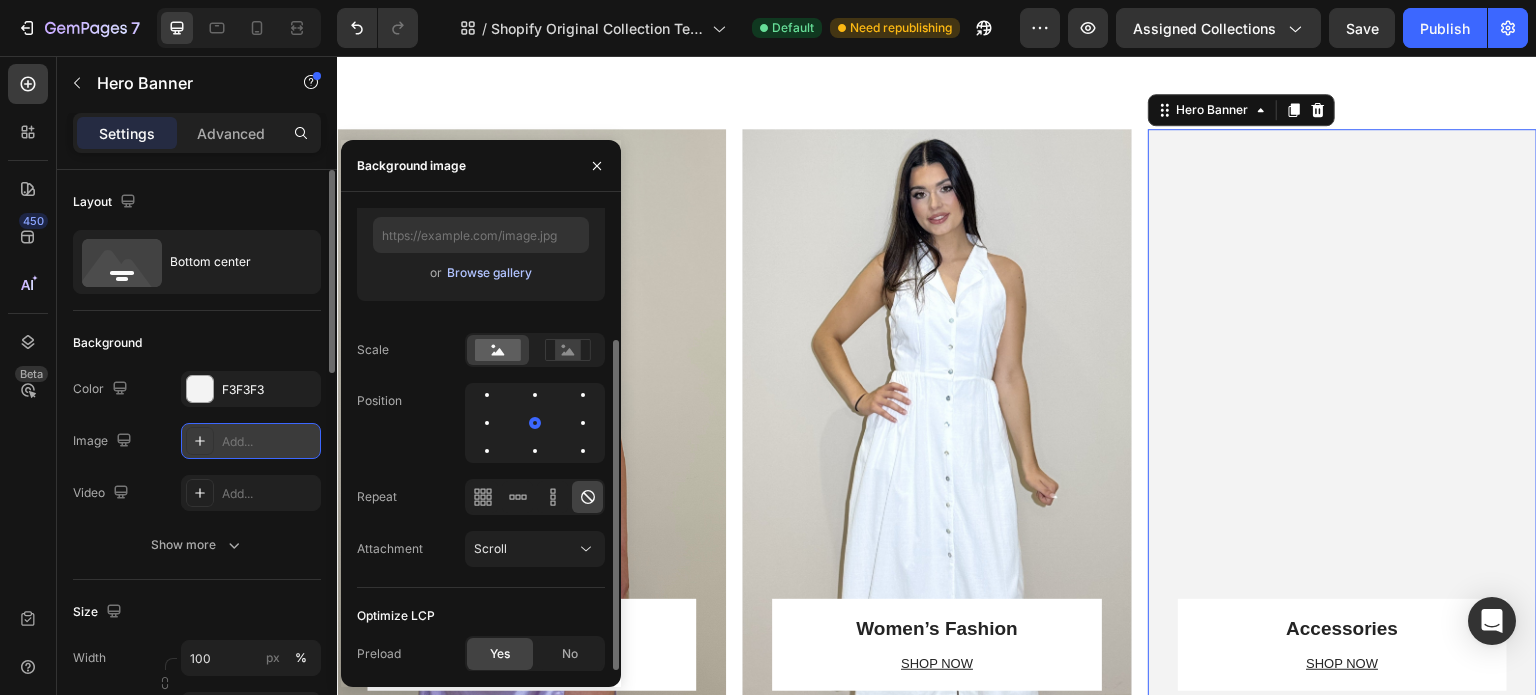 click on "Browse gallery" at bounding box center (489, 273) 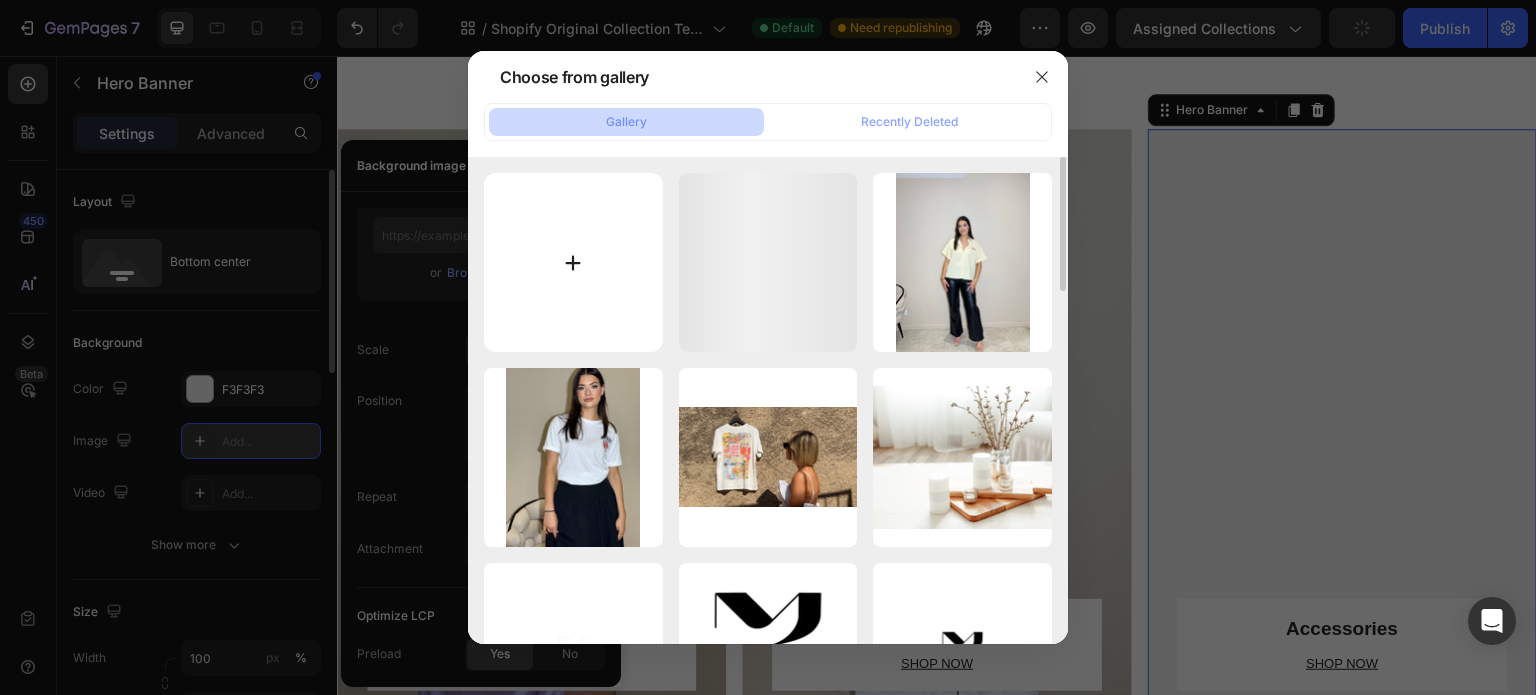 click at bounding box center [573, 262] 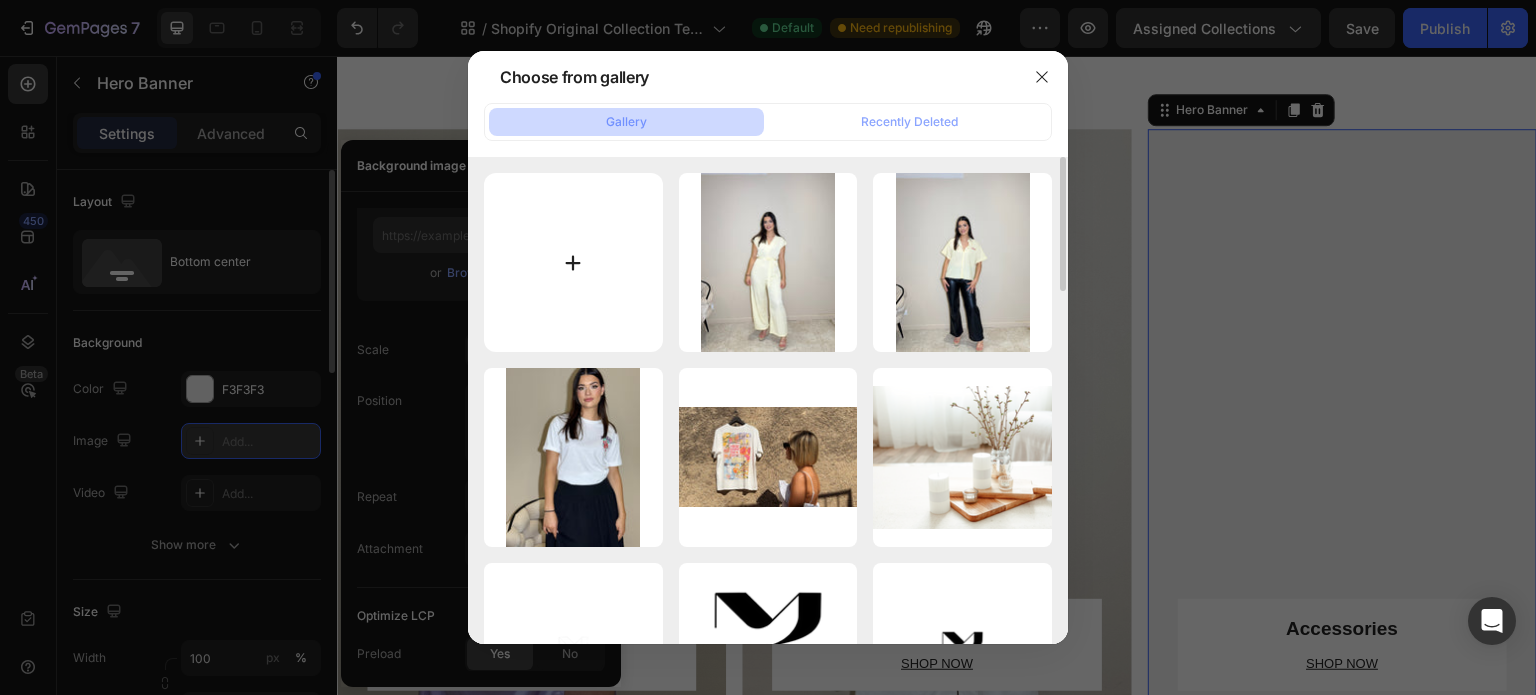 type on "C:\fakepath\IMG_7181_converted.jpeg" 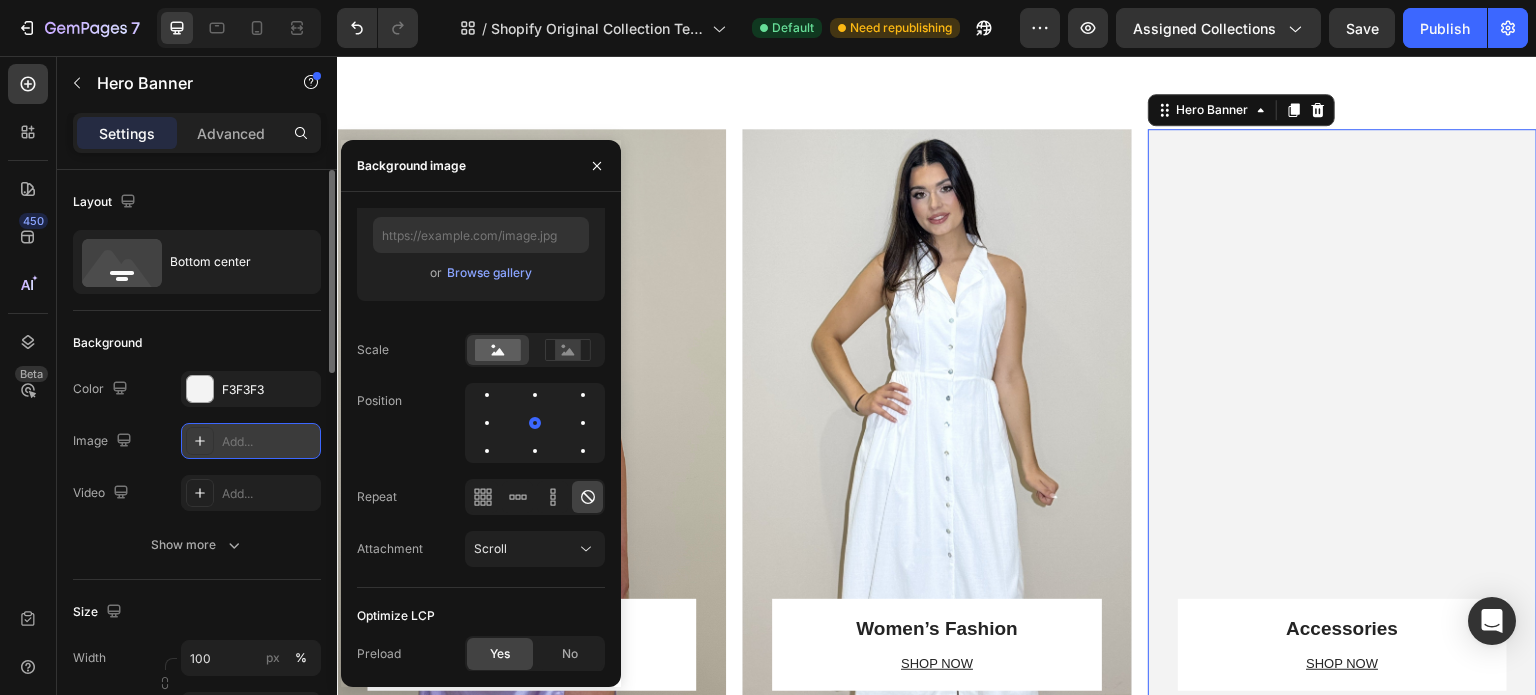 type on "https://cdn.shopify.com/s/files/1/0951/3972/5650/files/gempages_575146824214512415-032143ad-68c8-4aeb-90eb-e7cb53bf25bc.jpg" 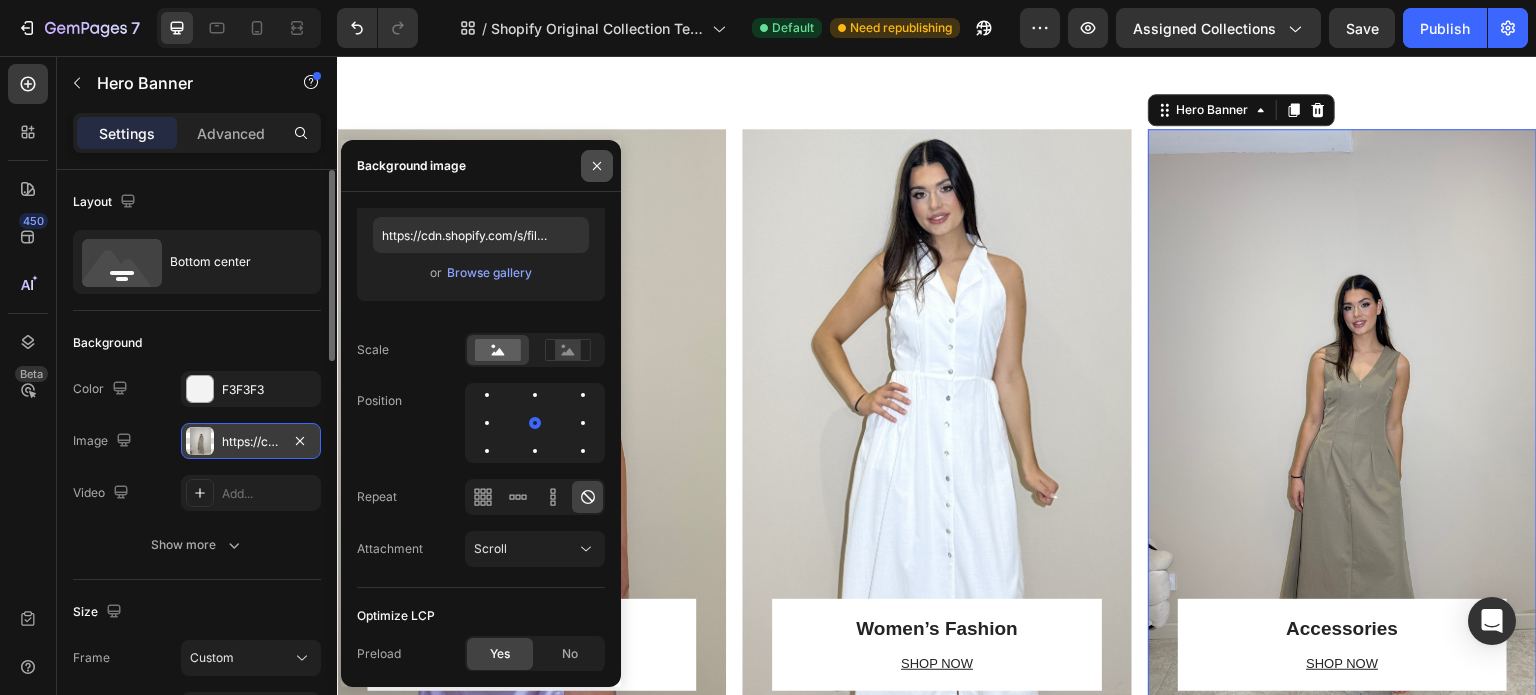 click 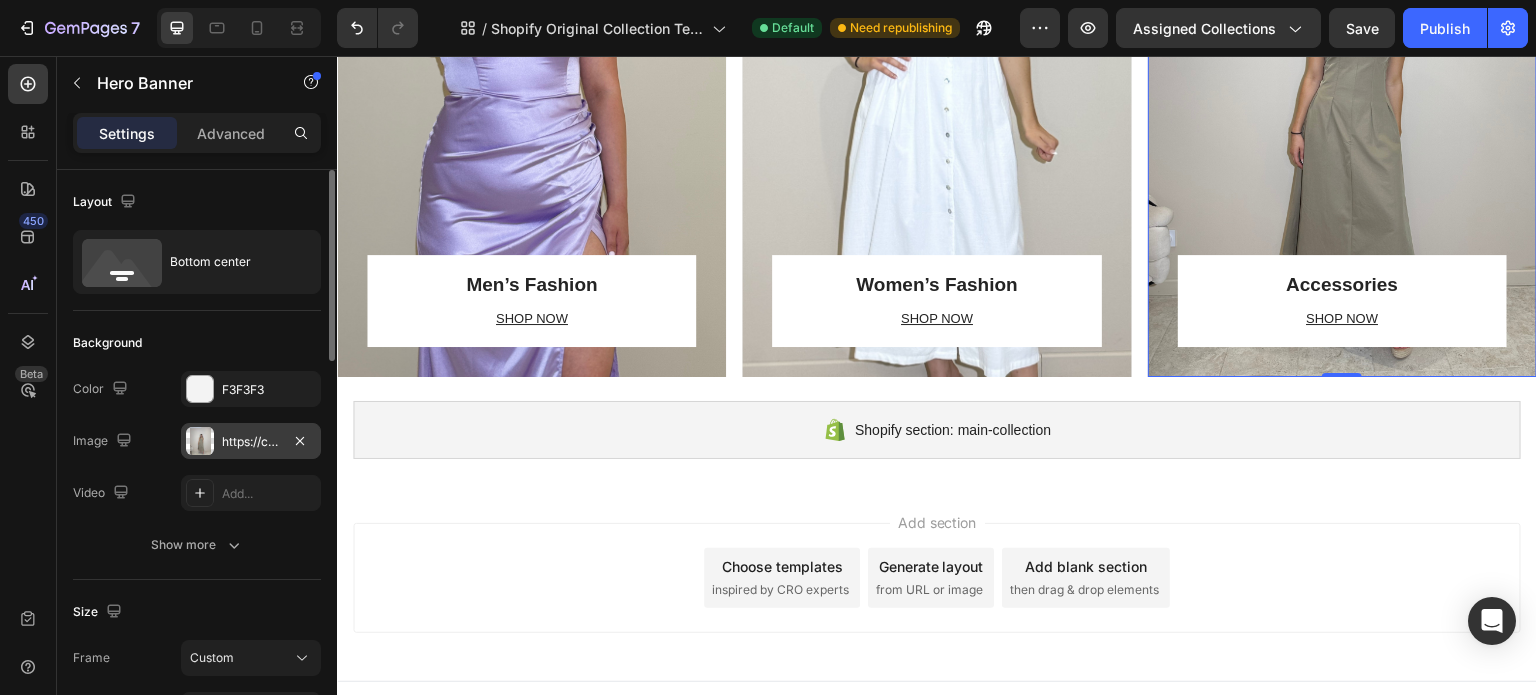 scroll, scrollTop: 1100, scrollLeft: 0, axis: vertical 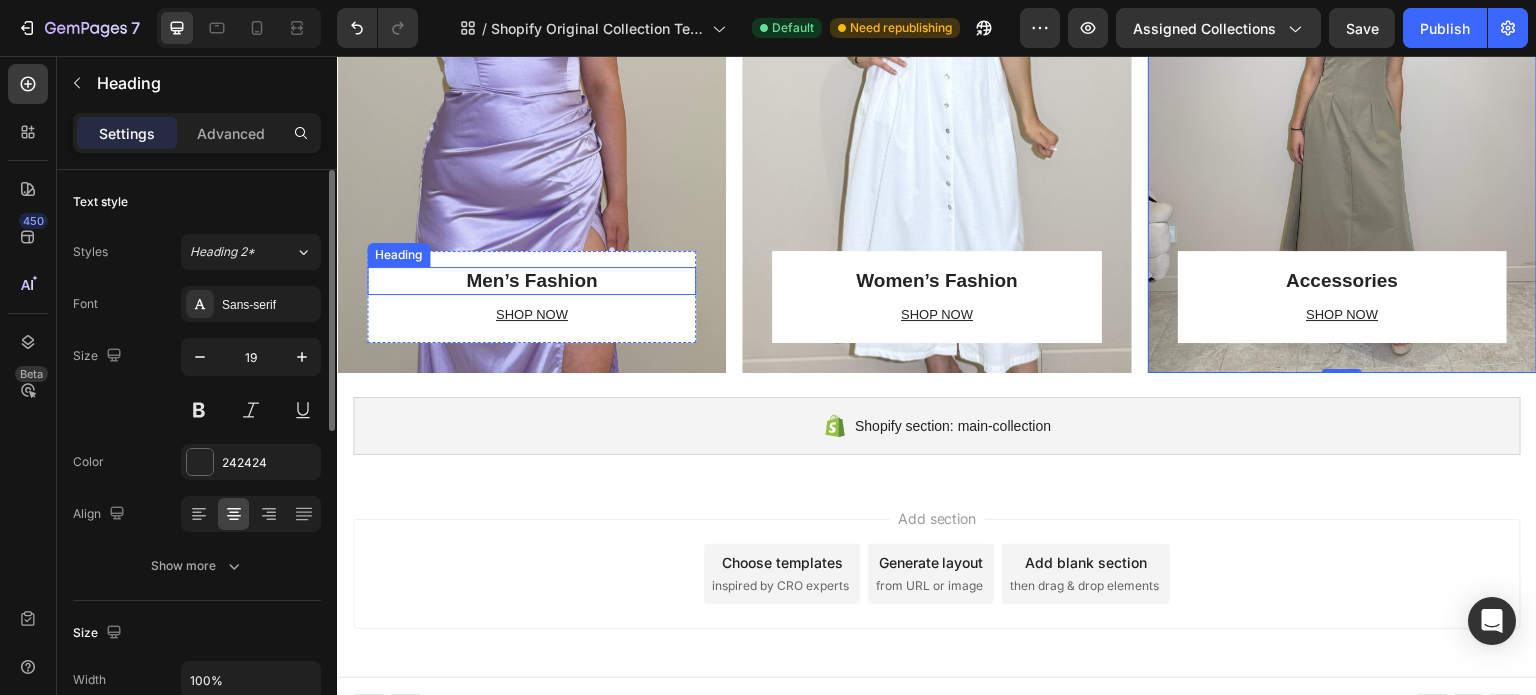 click on "Men’s Fashion" at bounding box center [531, 281] 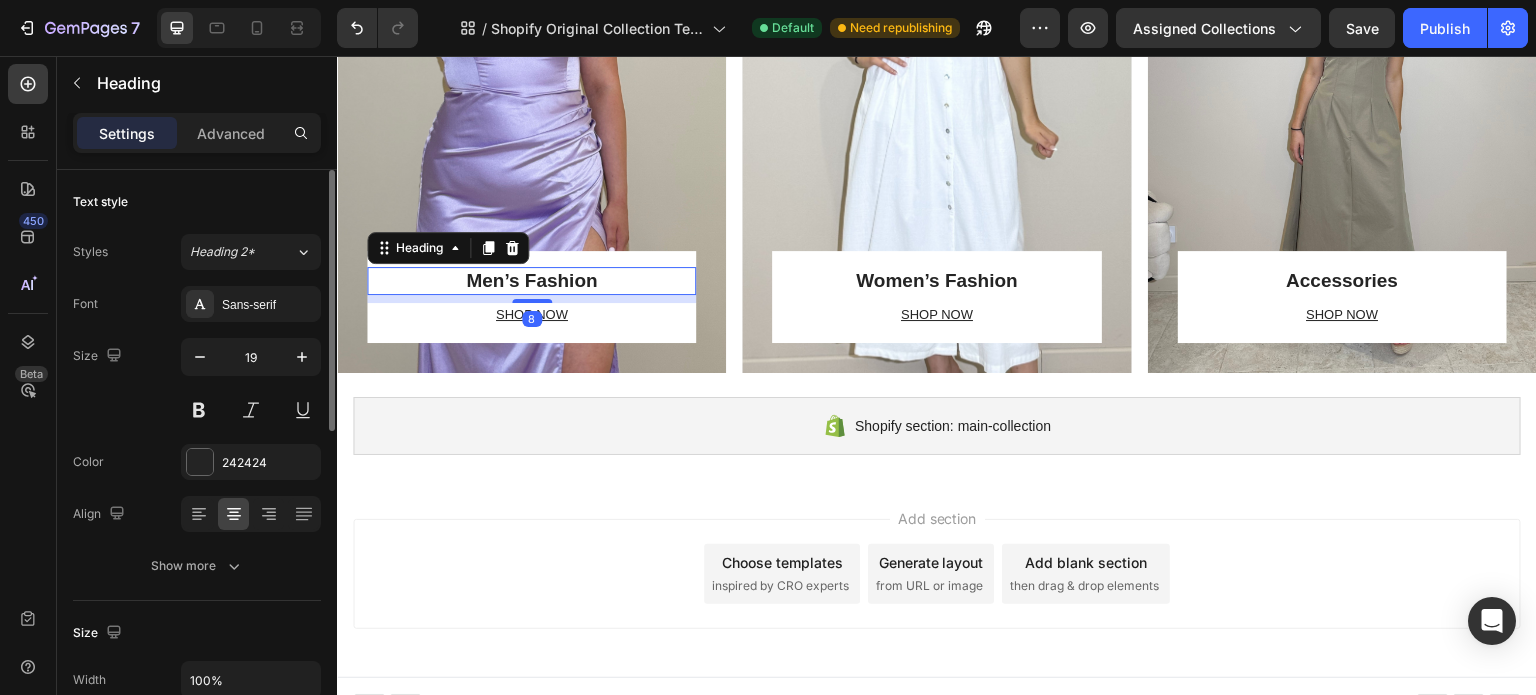 click on "Men’s Fashion" at bounding box center (531, 281) 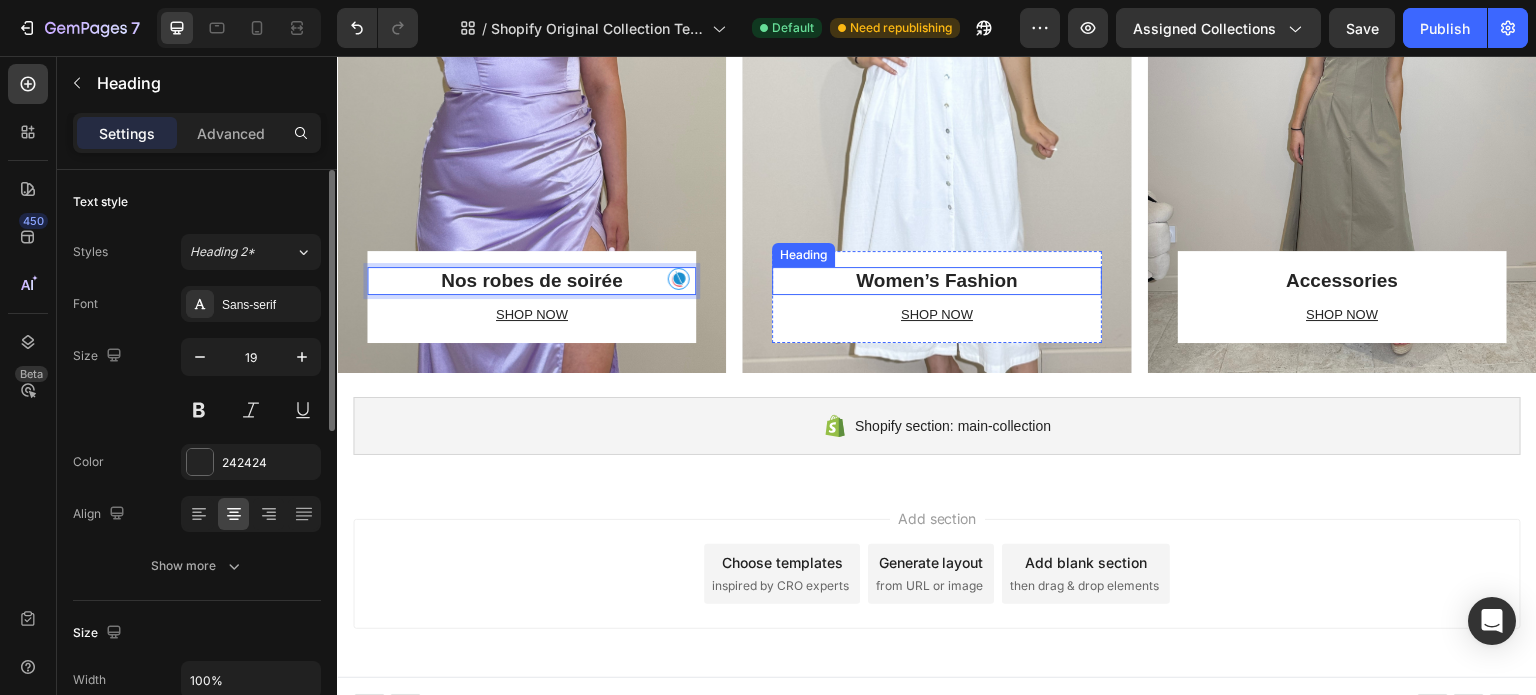 click on "Women’s Fashion" at bounding box center (936, 281) 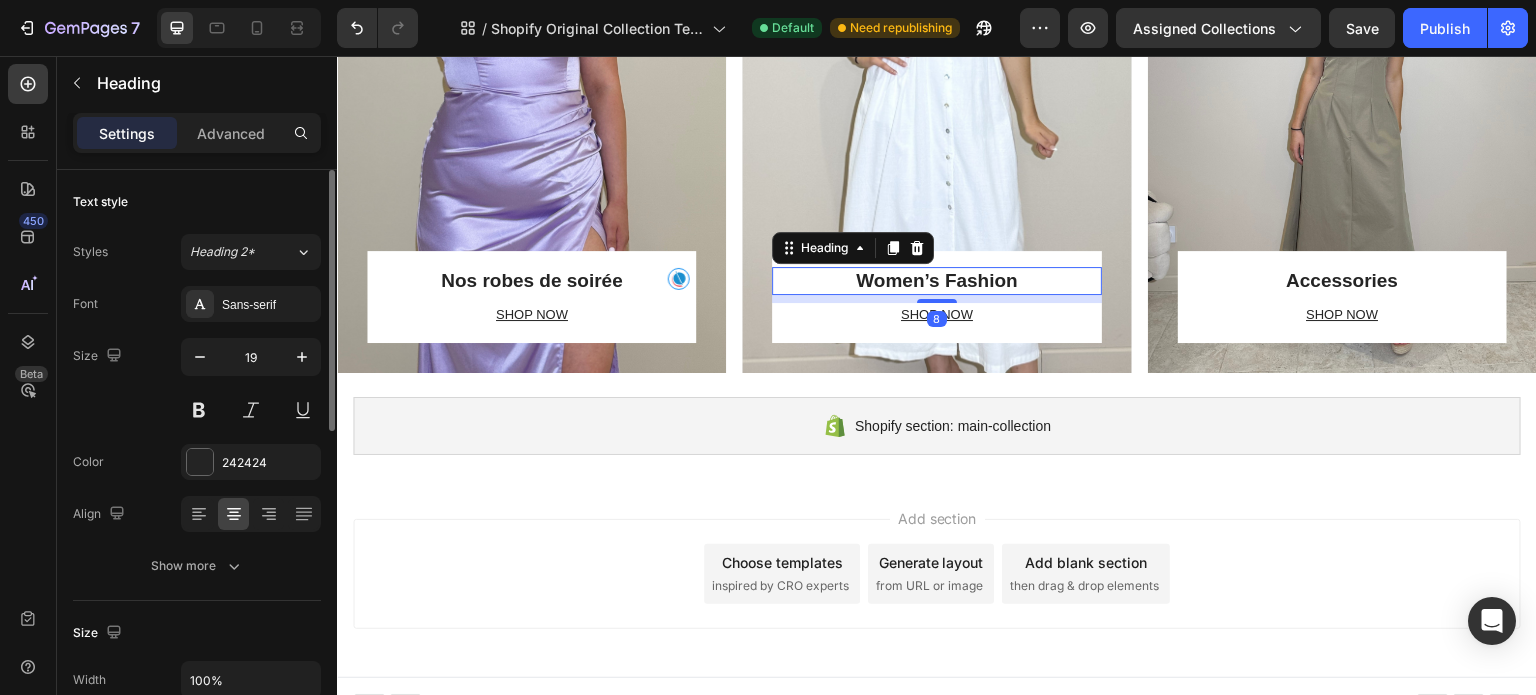 click on "Women’s Fashion" at bounding box center [936, 281] 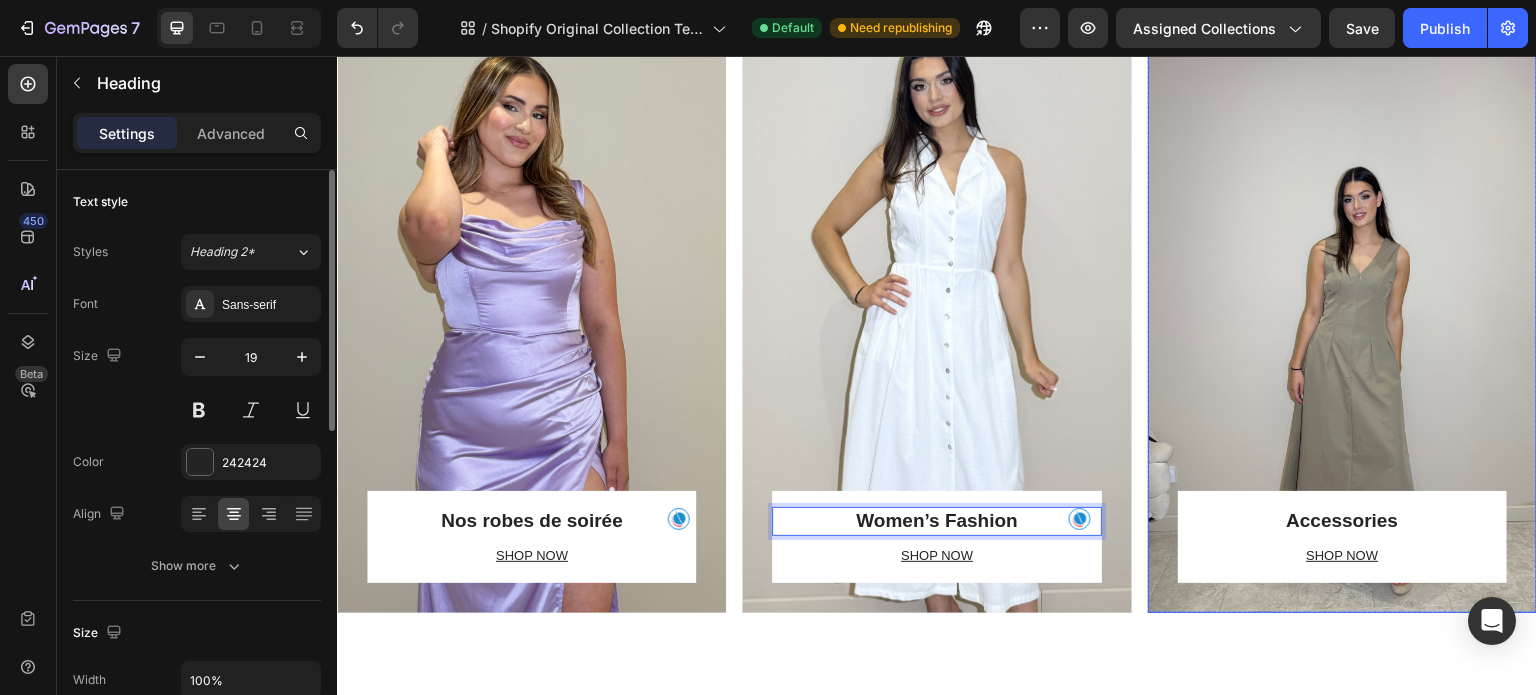 scroll, scrollTop: 732, scrollLeft: 0, axis: vertical 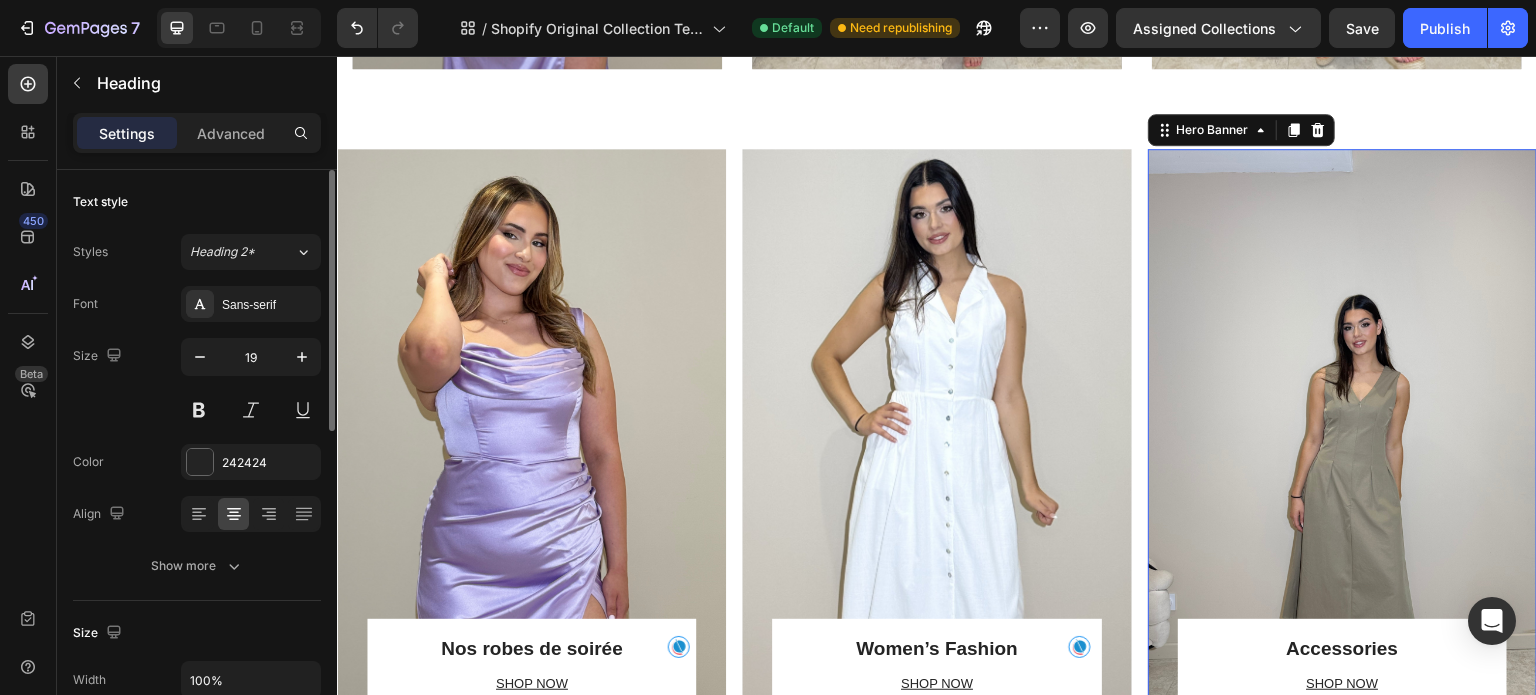click on "Accessories Heading SHOP NOW Text block Row Row" at bounding box center [1342, 445] 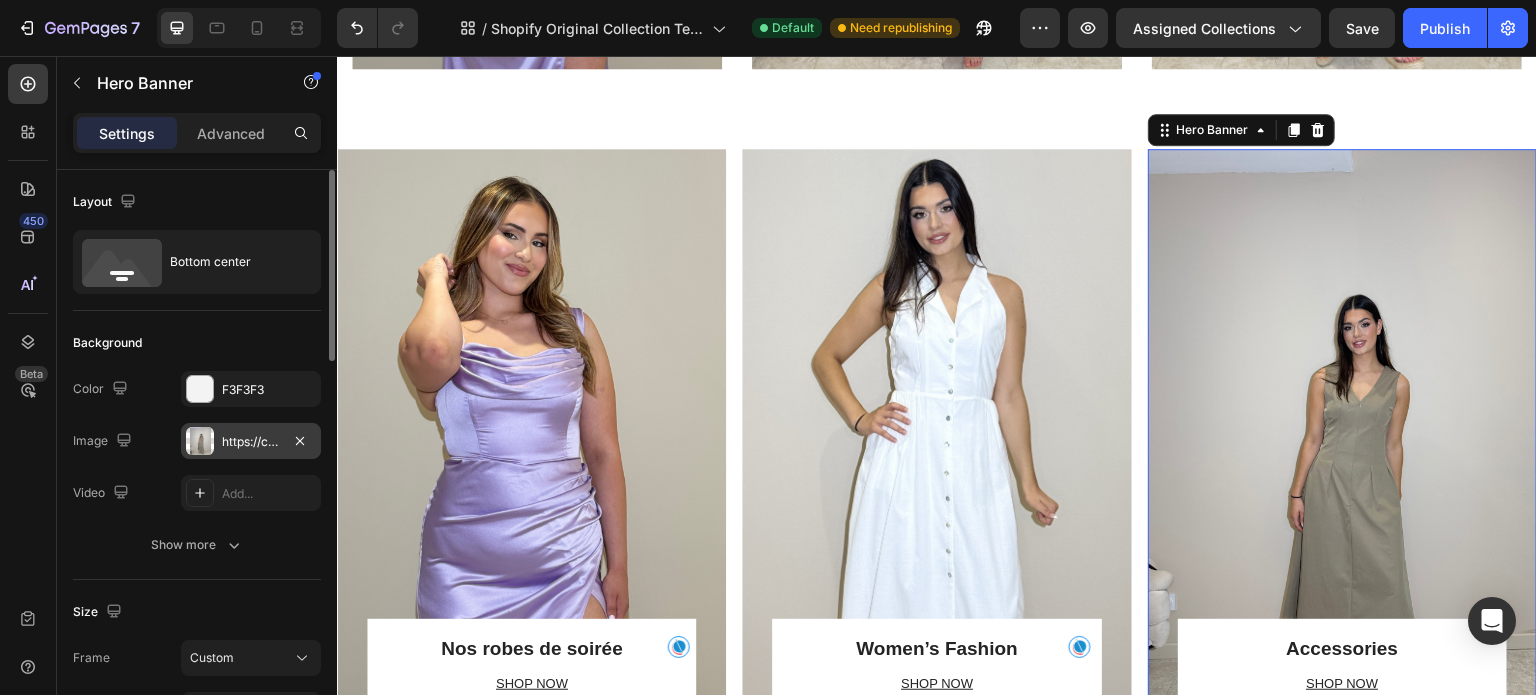 click at bounding box center [200, 441] 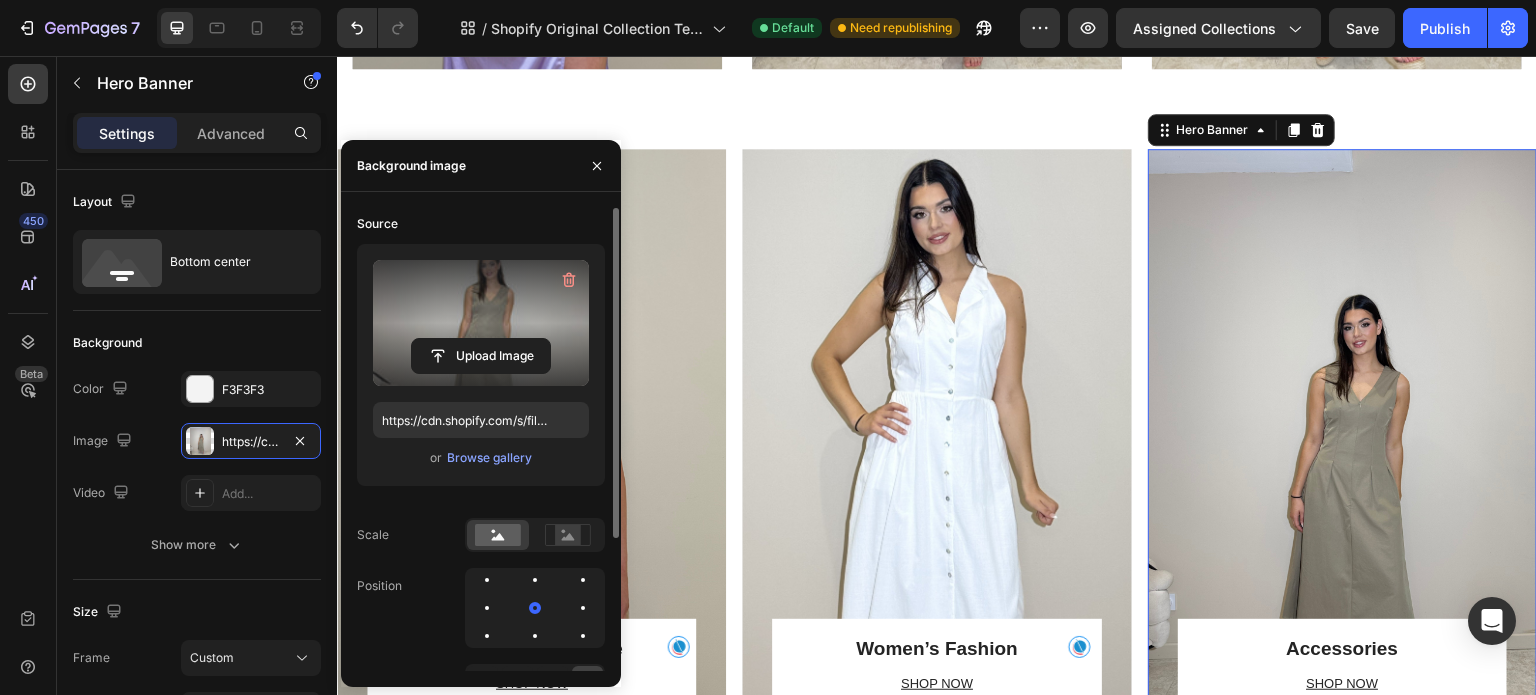 click at bounding box center (481, 323) 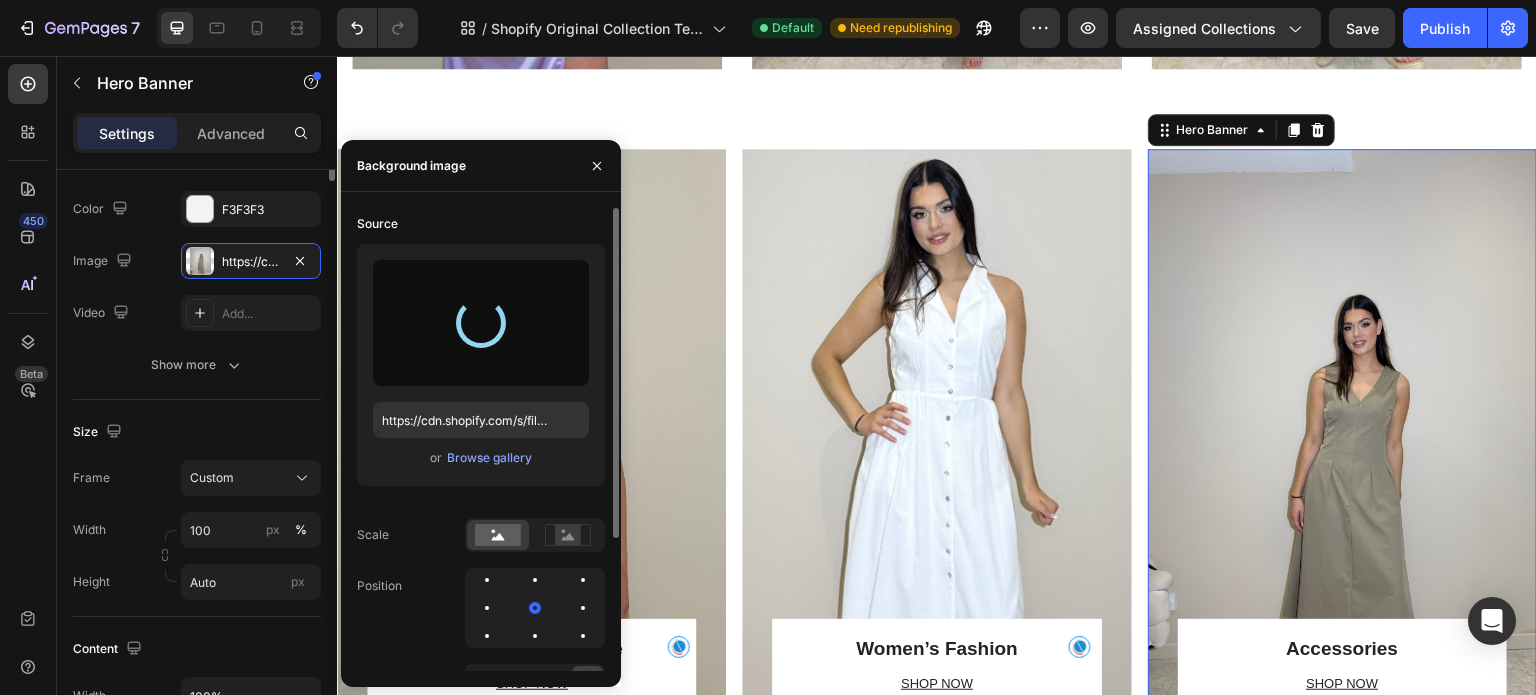 type on "https://cdn.shopify.com/s/files/1/0951/3972/5650/files/gempages_575146824214512415-a15a76dc-1a37-4dee-a46b-27f910fe3504.jpg" 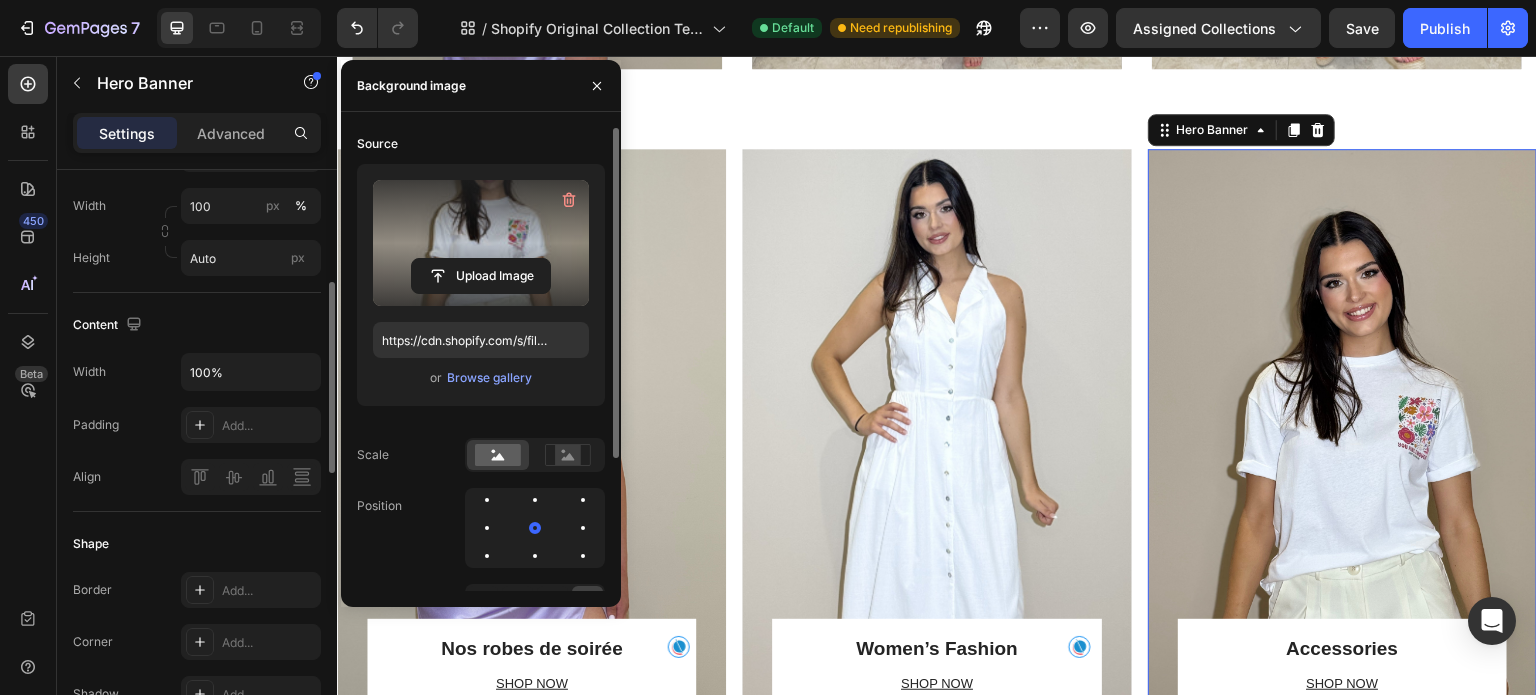scroll, scrollTop: 346, scrollLeft: 0, axis: vertical 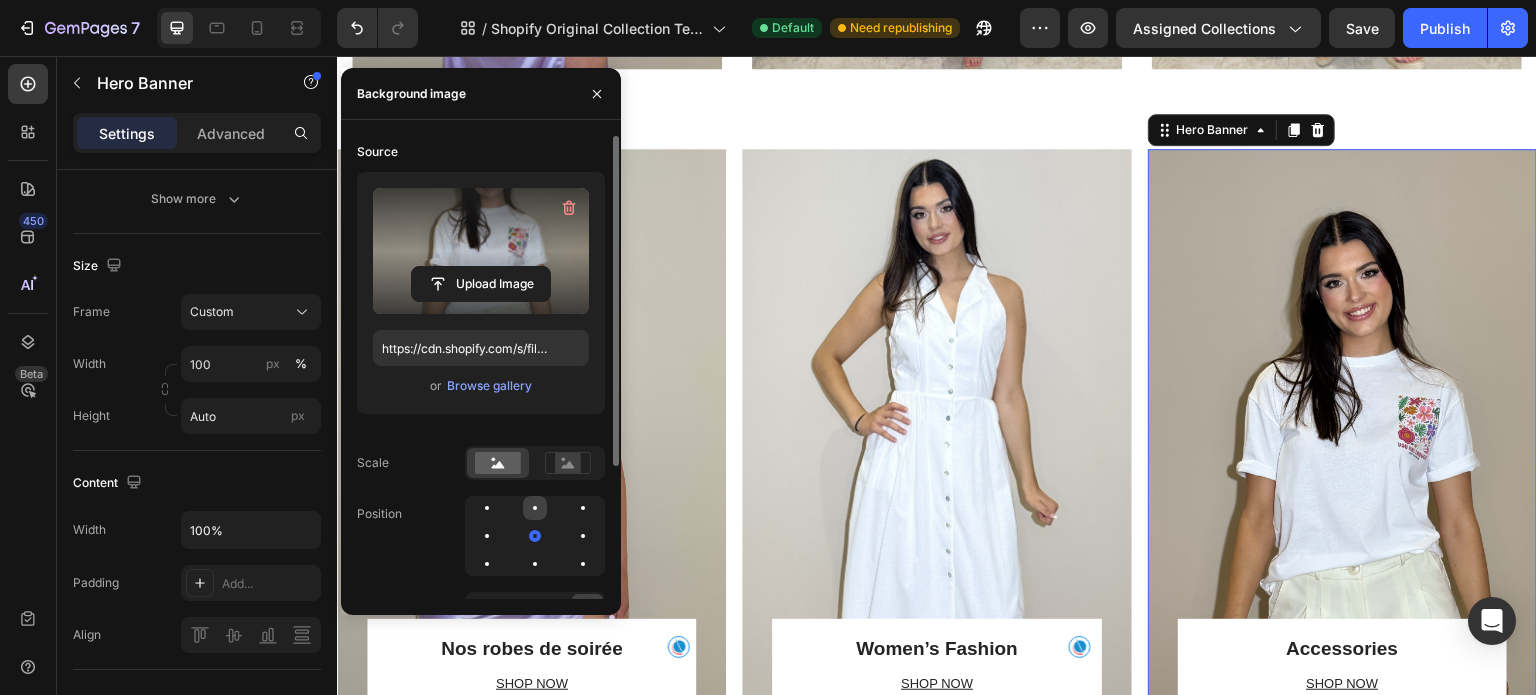 click 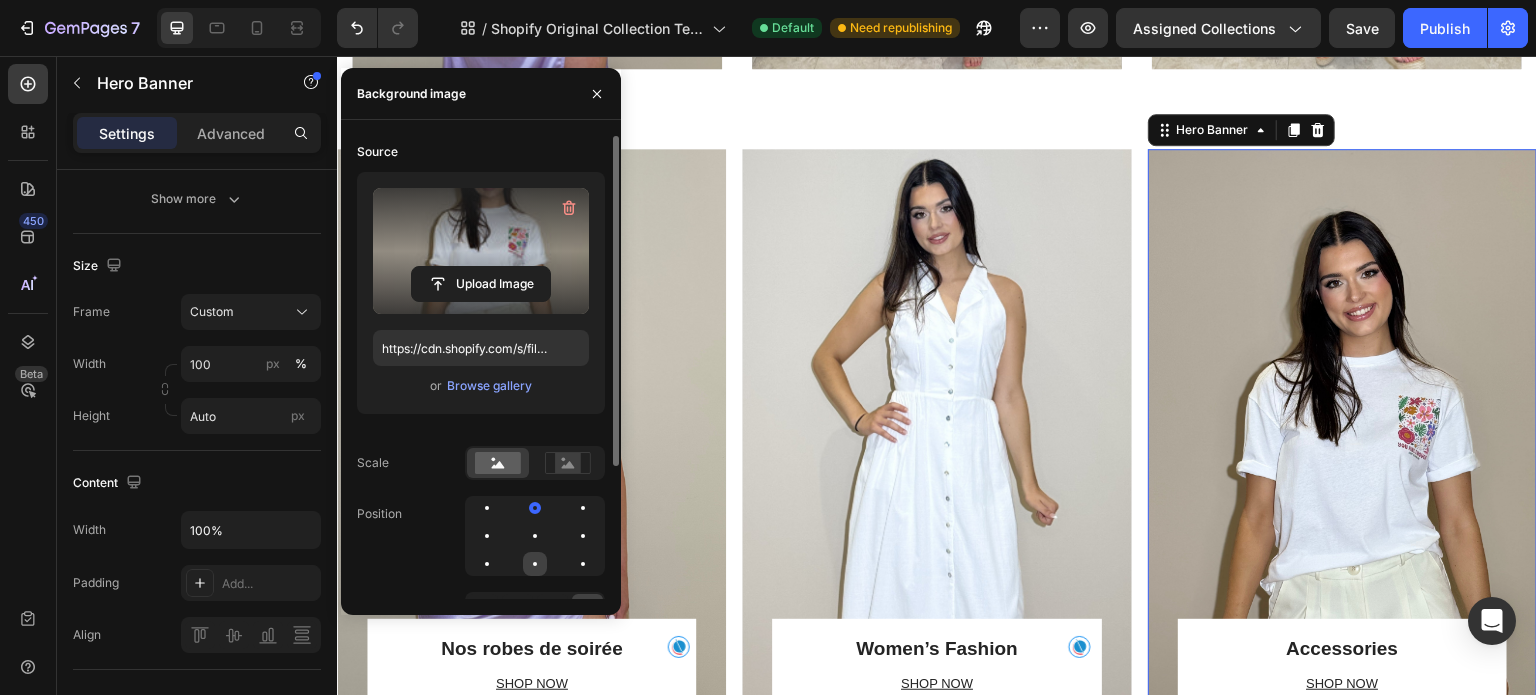 click 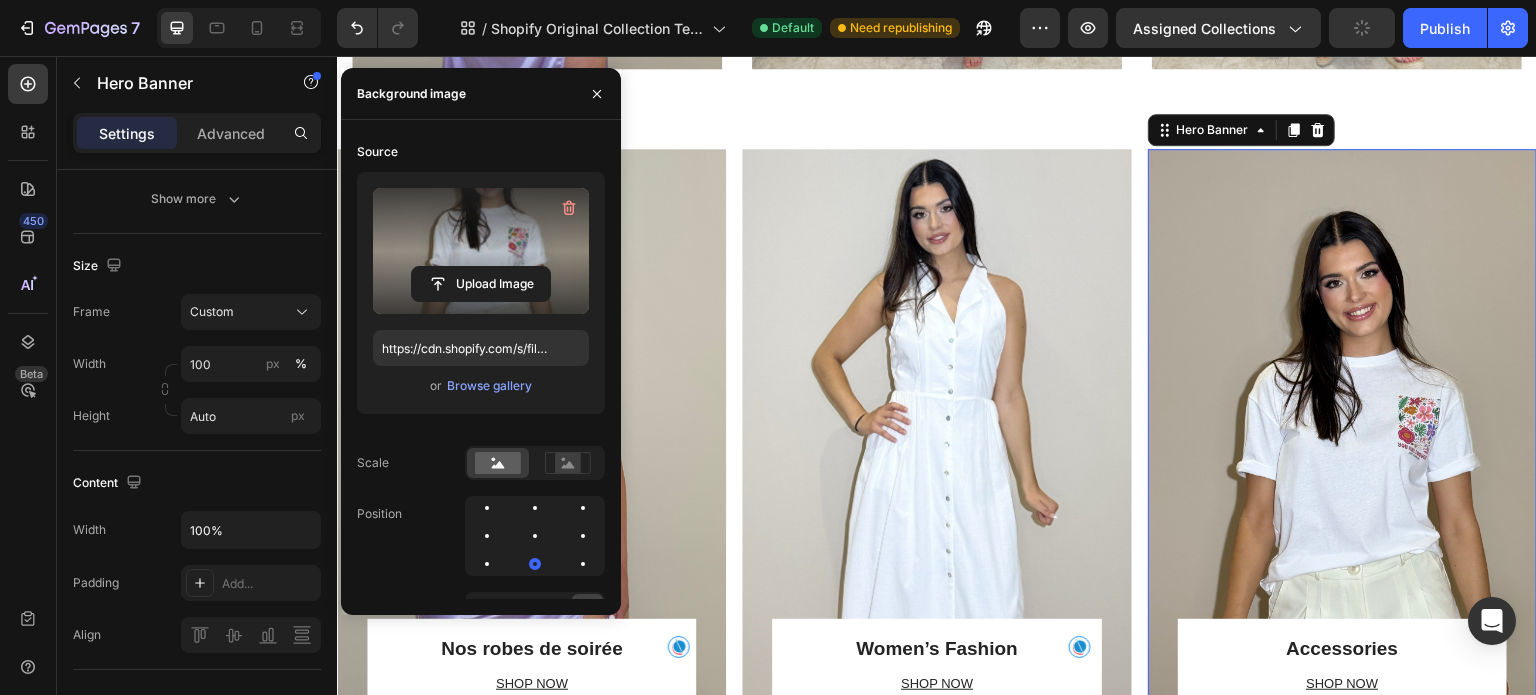 click on "Accessories Heading SHOP NOW Text block Row Row" at bounding box center [1342, 445] 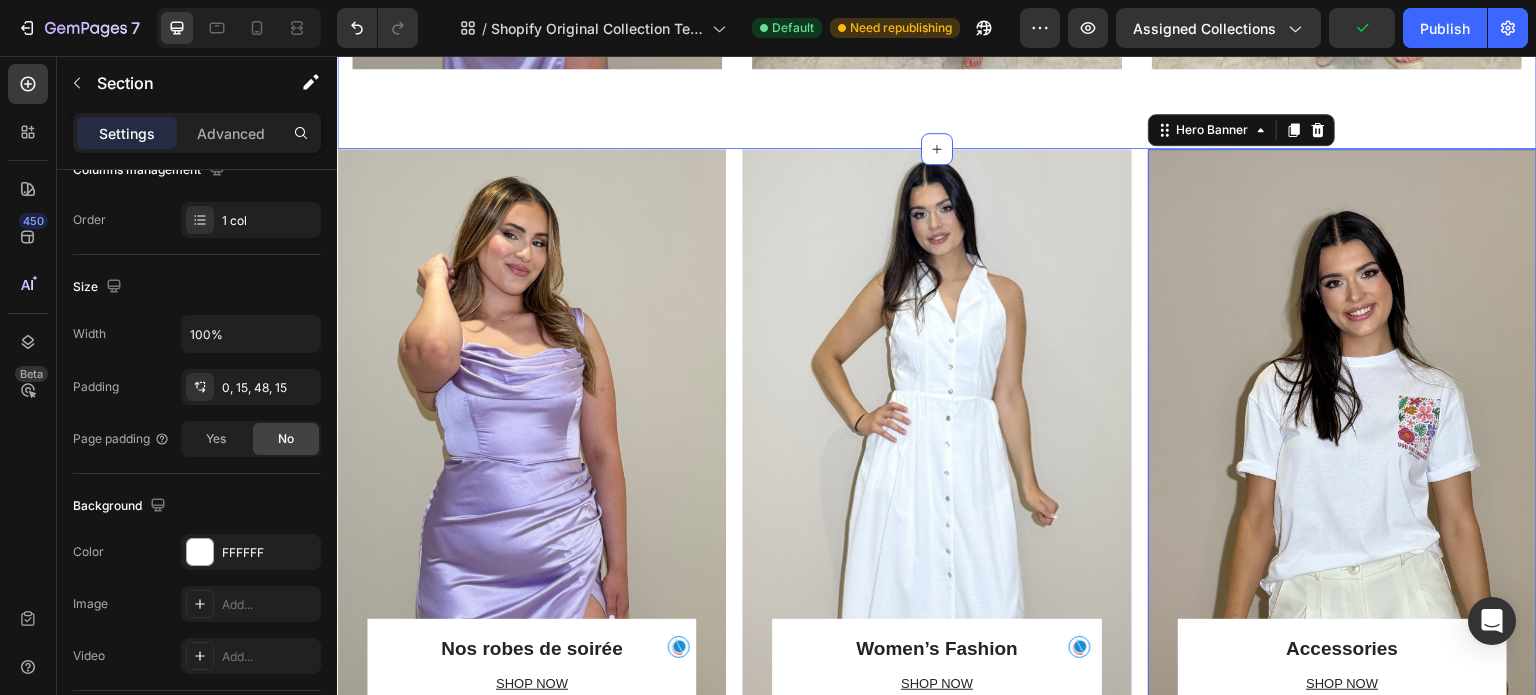 click on "Nos Collections Heading Chaque collection est une promesse d’exception. Text block Row Nos Robes de soirée Heading
Découvrir la collections Button Row Hero Banner Nos Tenues Heading
Découvrir la collections Button Row Hero Banner Nos Robes Heading
Découvrir la collections Button Row Hero Banner Row Section 2" at bounding box center [937, -190] 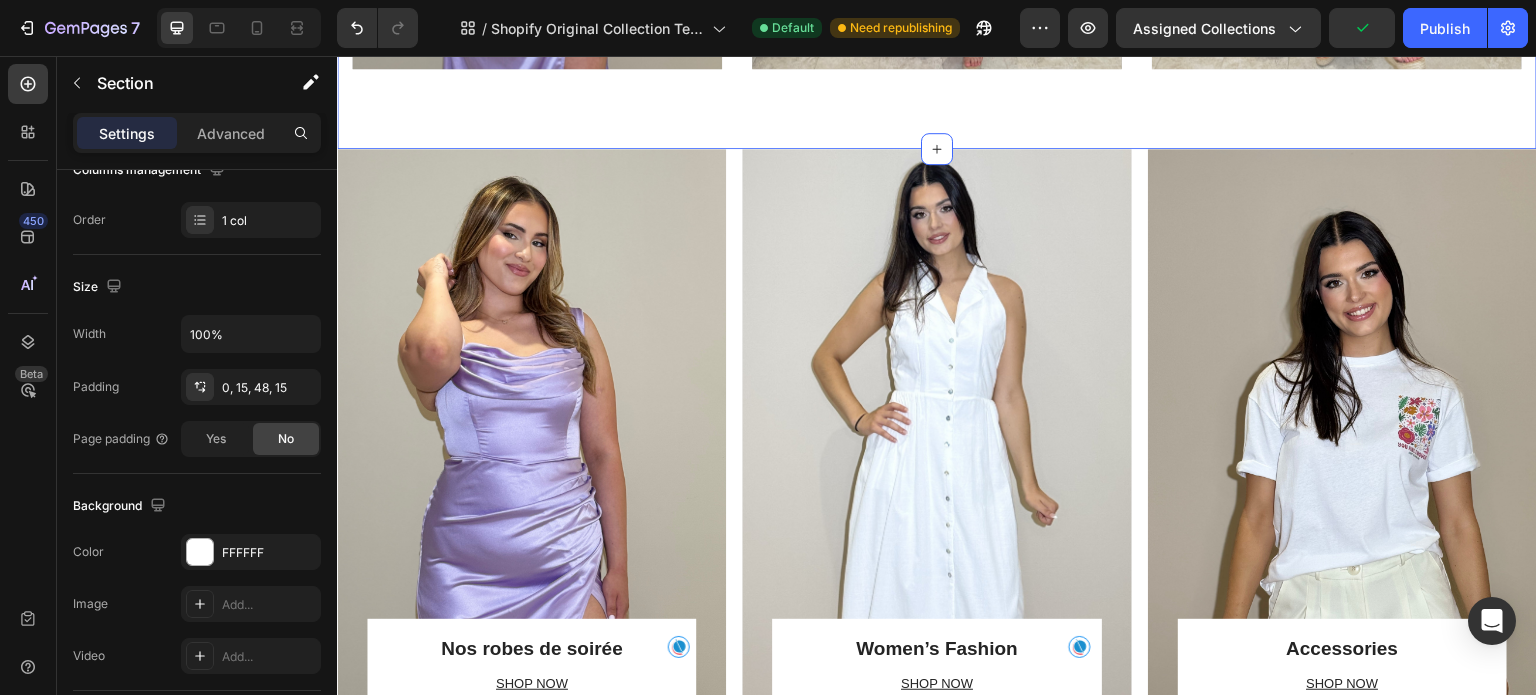 scroll, scrollTop: 0, scrollLeft: 0, axis: both 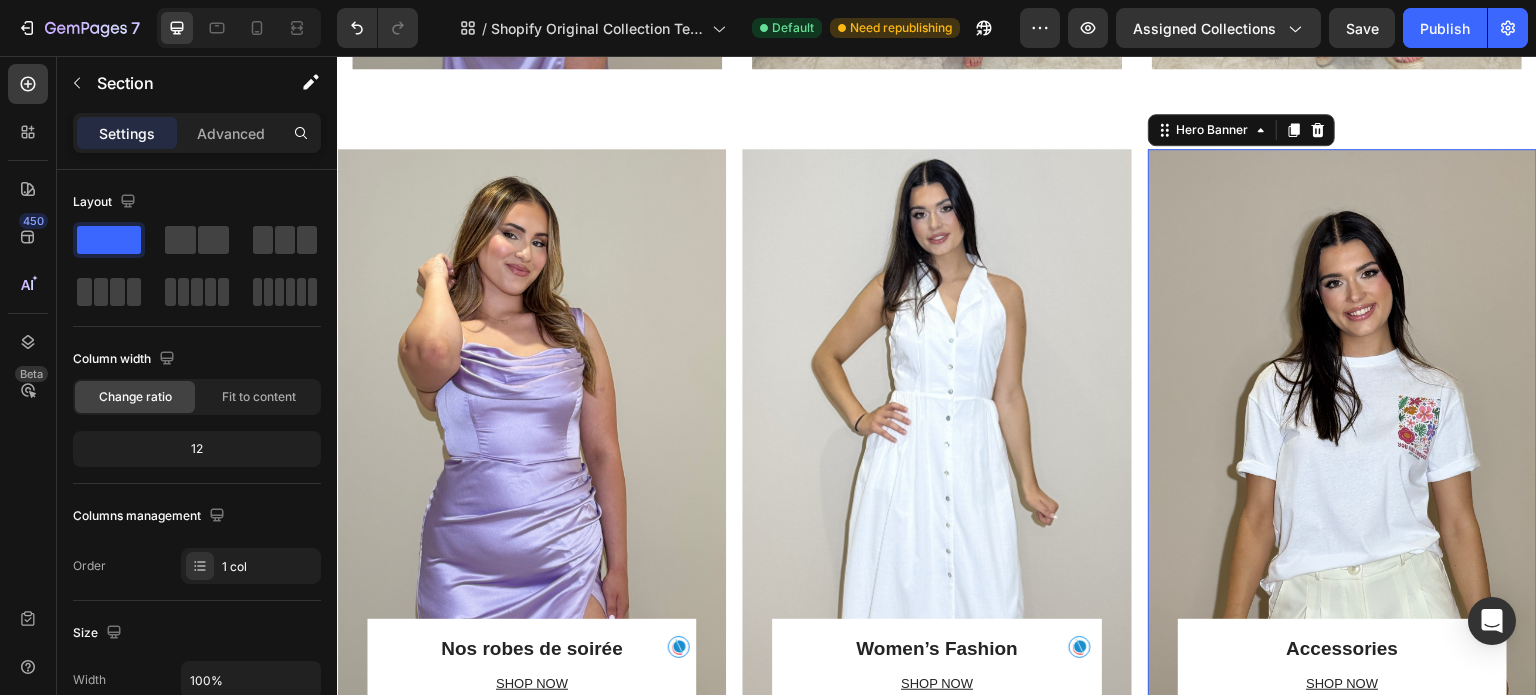 click on "Accessories Heading SHOP NOW Text block Row Row" at bounding box center (1342, 445) 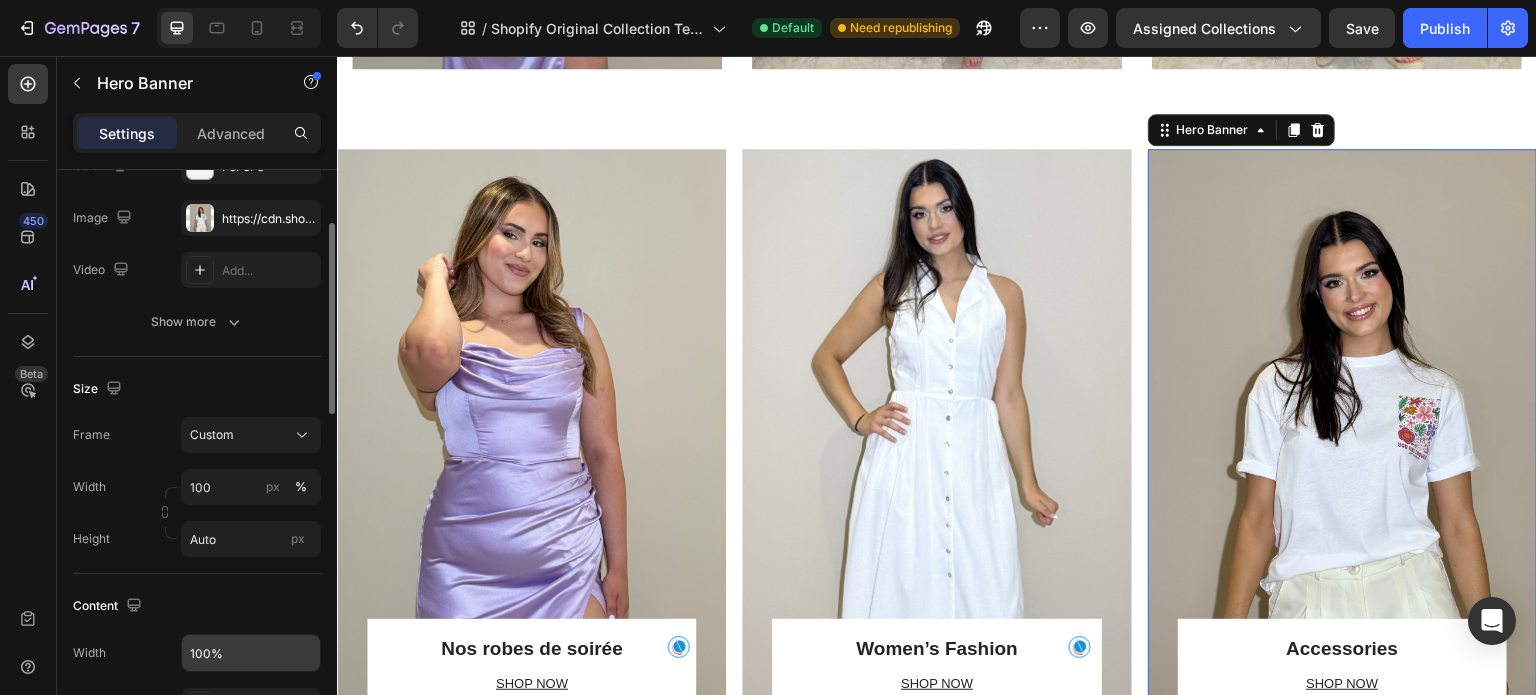 scroll, scrollTop: 205, scrollLeft: 0, axis: vertical 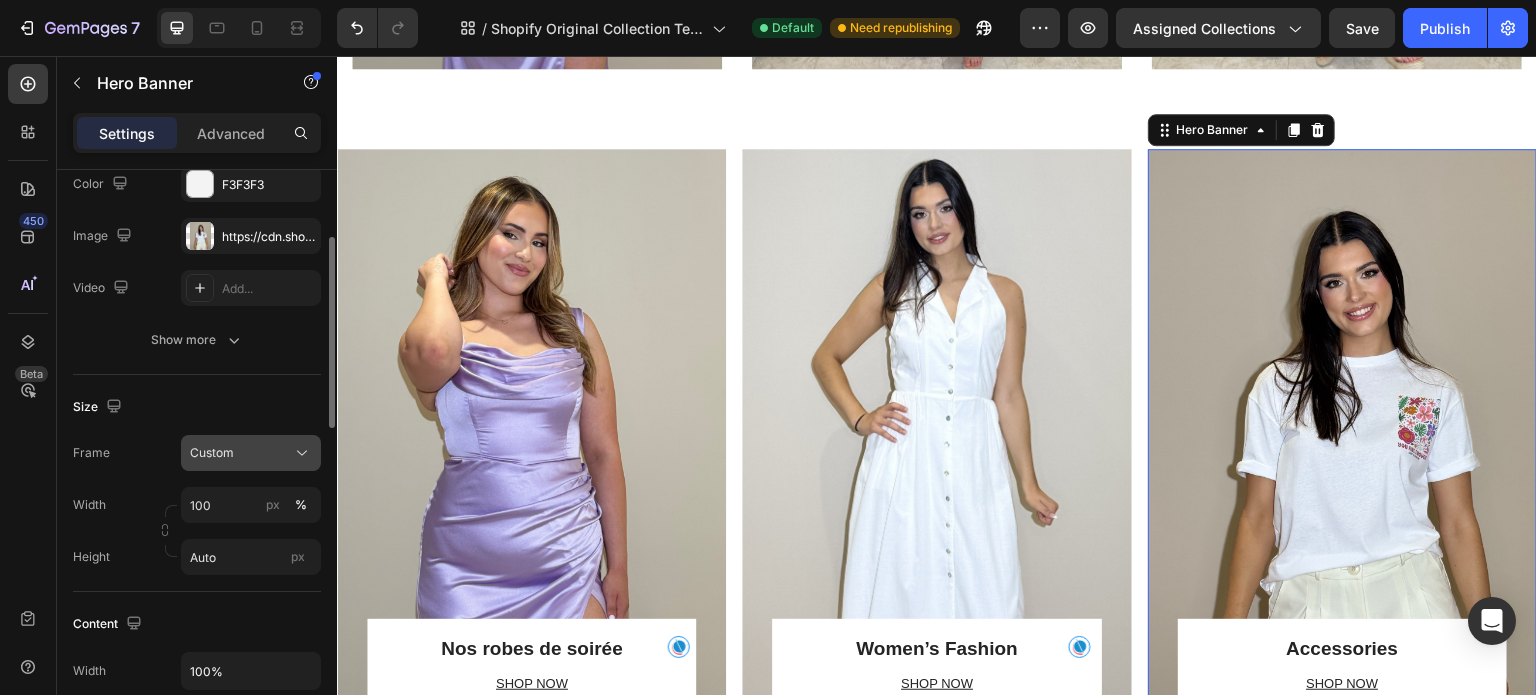 click on "Custom" at bounding box center (212, 453) 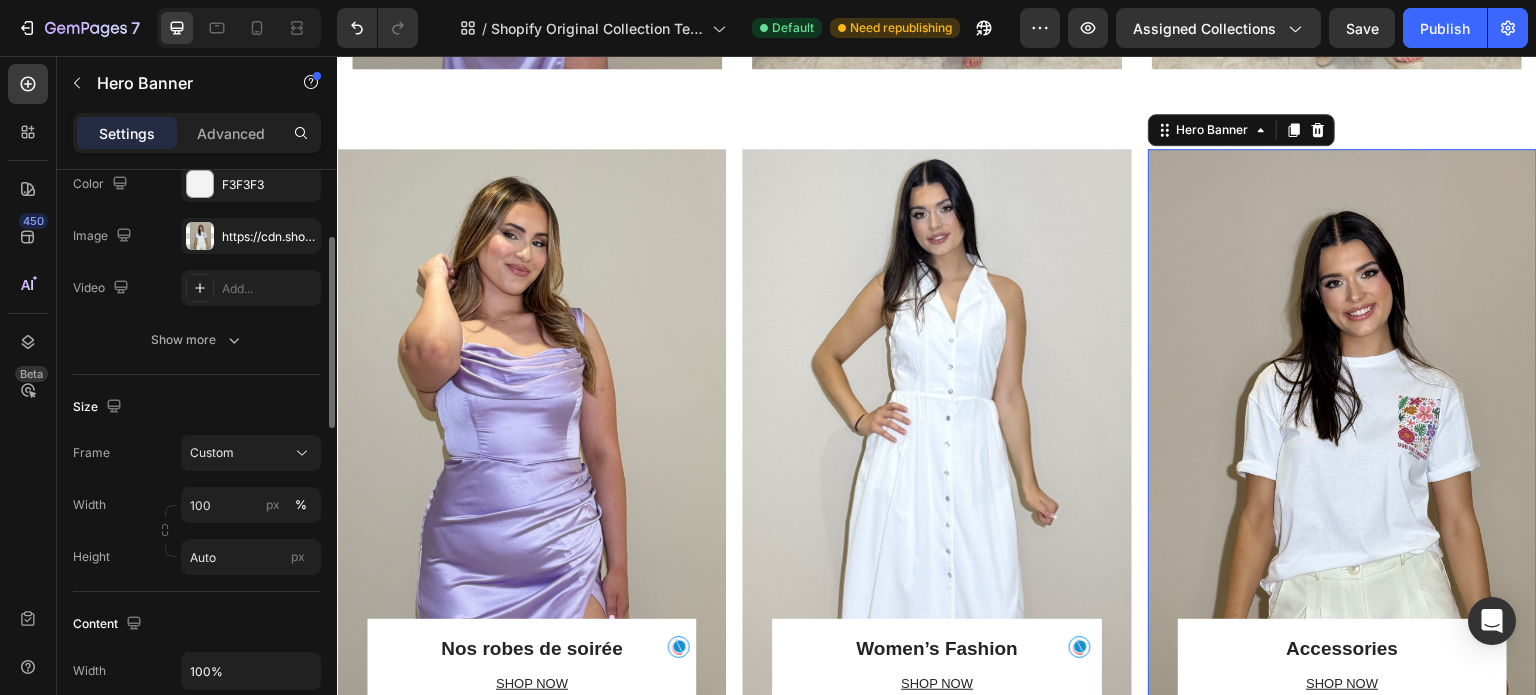 click on "Size Frame Custom Width 100 px % Height Auto px" 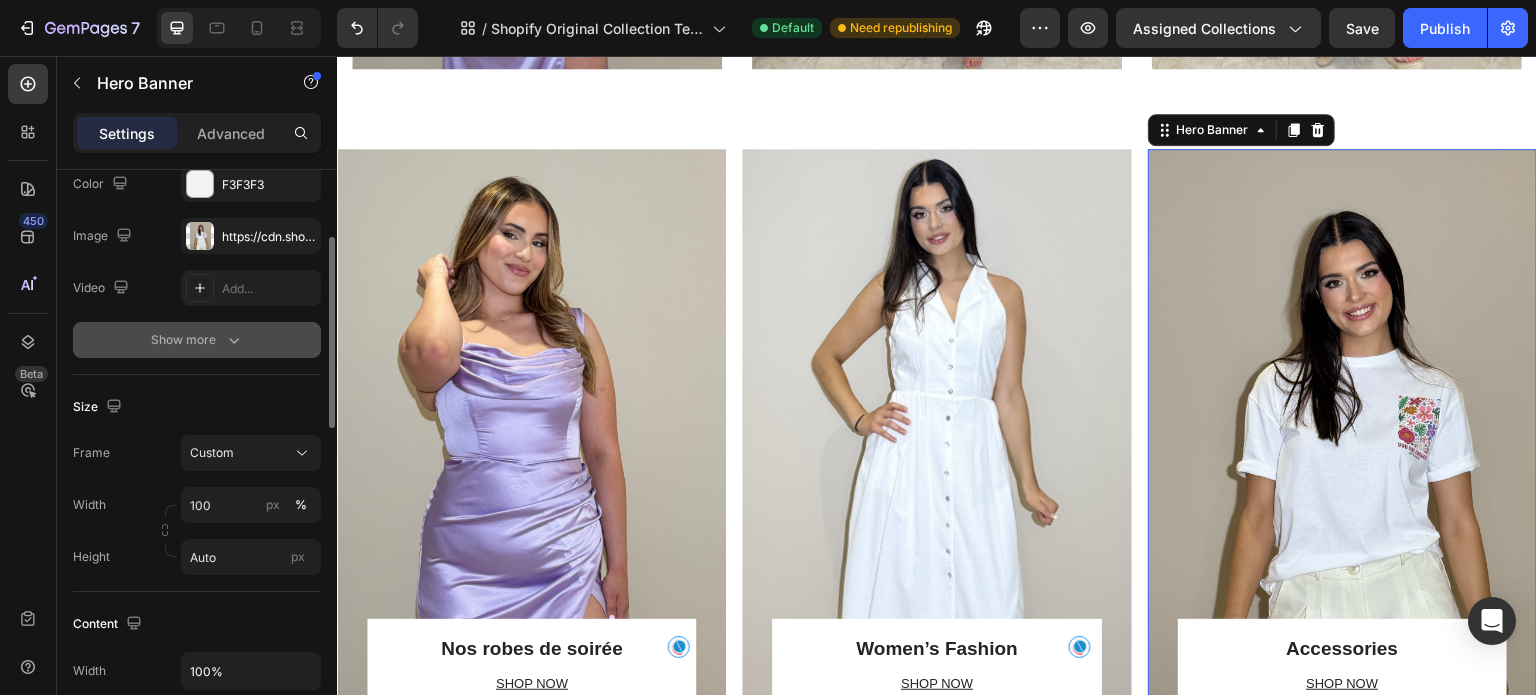 click on "Show more" at bounding box center (197, 340) 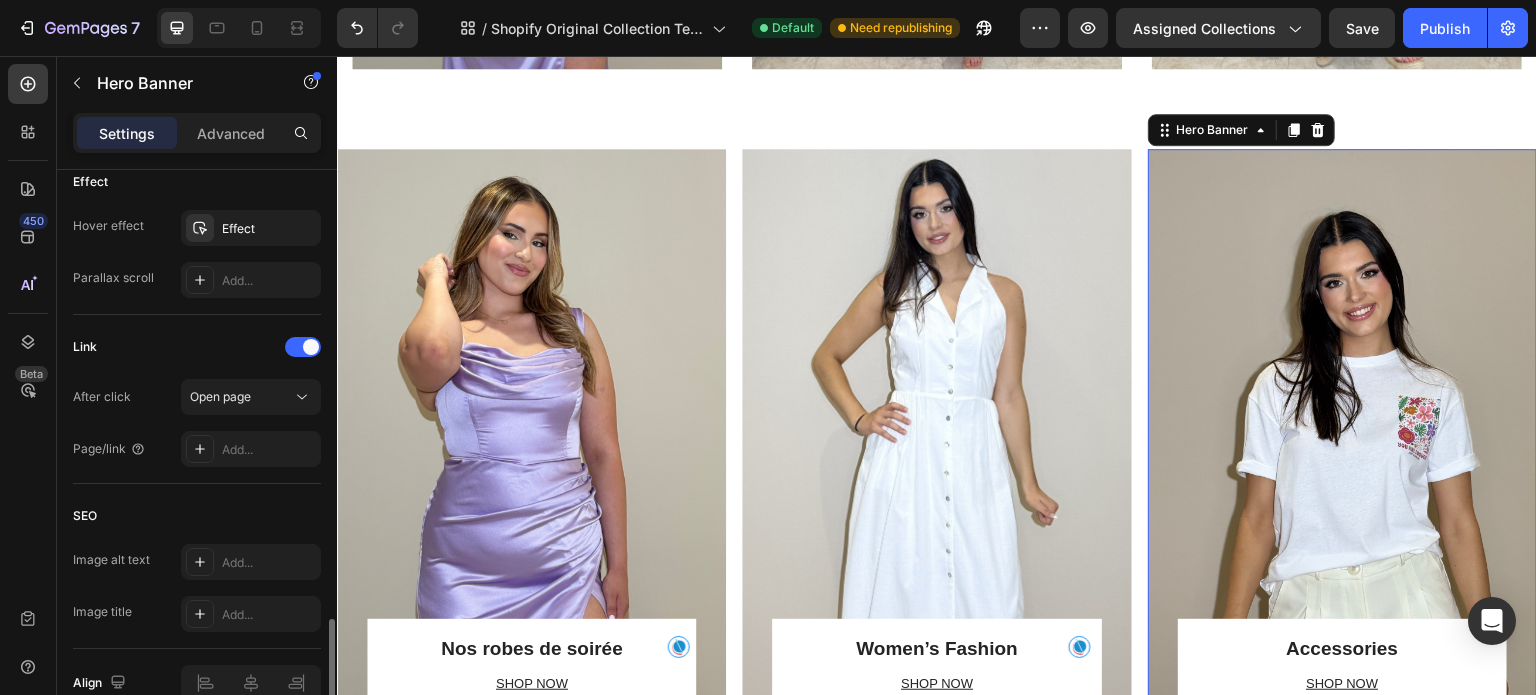 scroll, scrollTop: 1234, scrollLeft: 0, axis: vertical 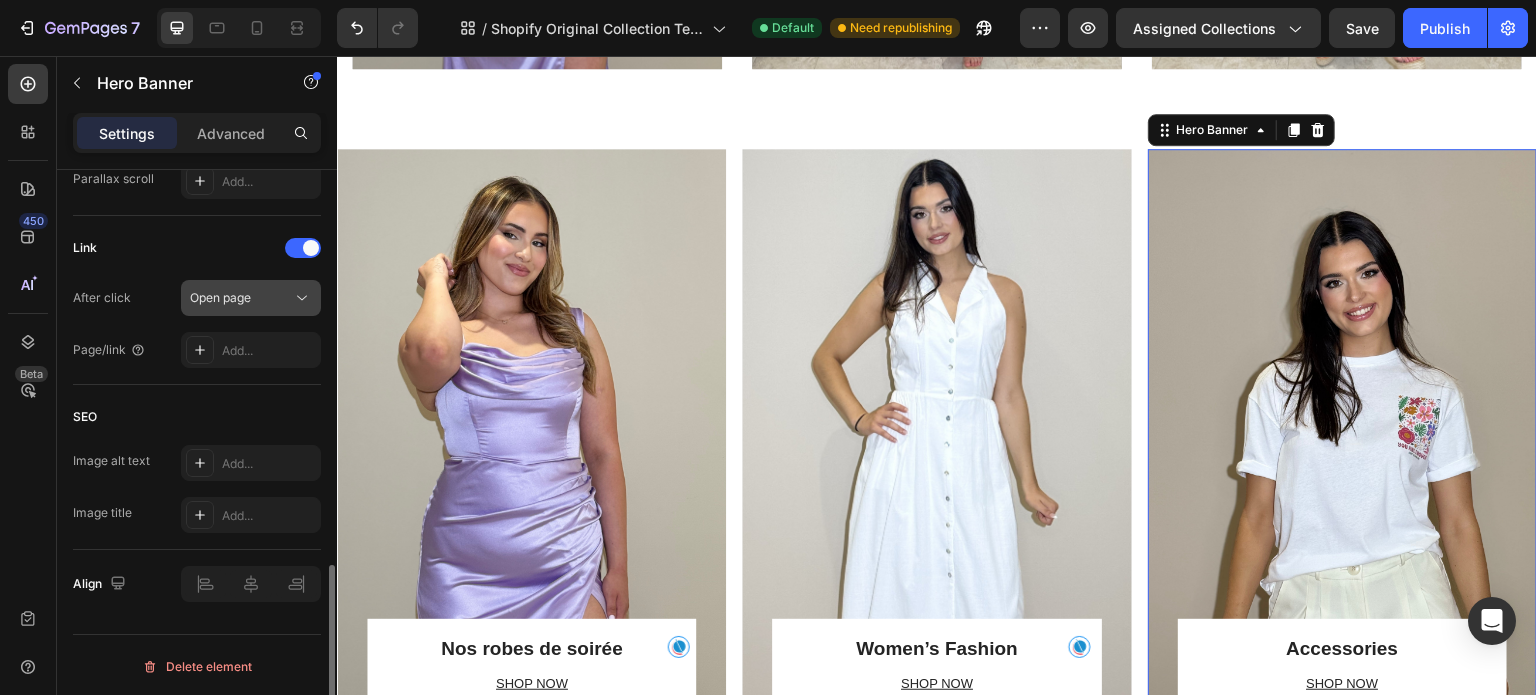 click 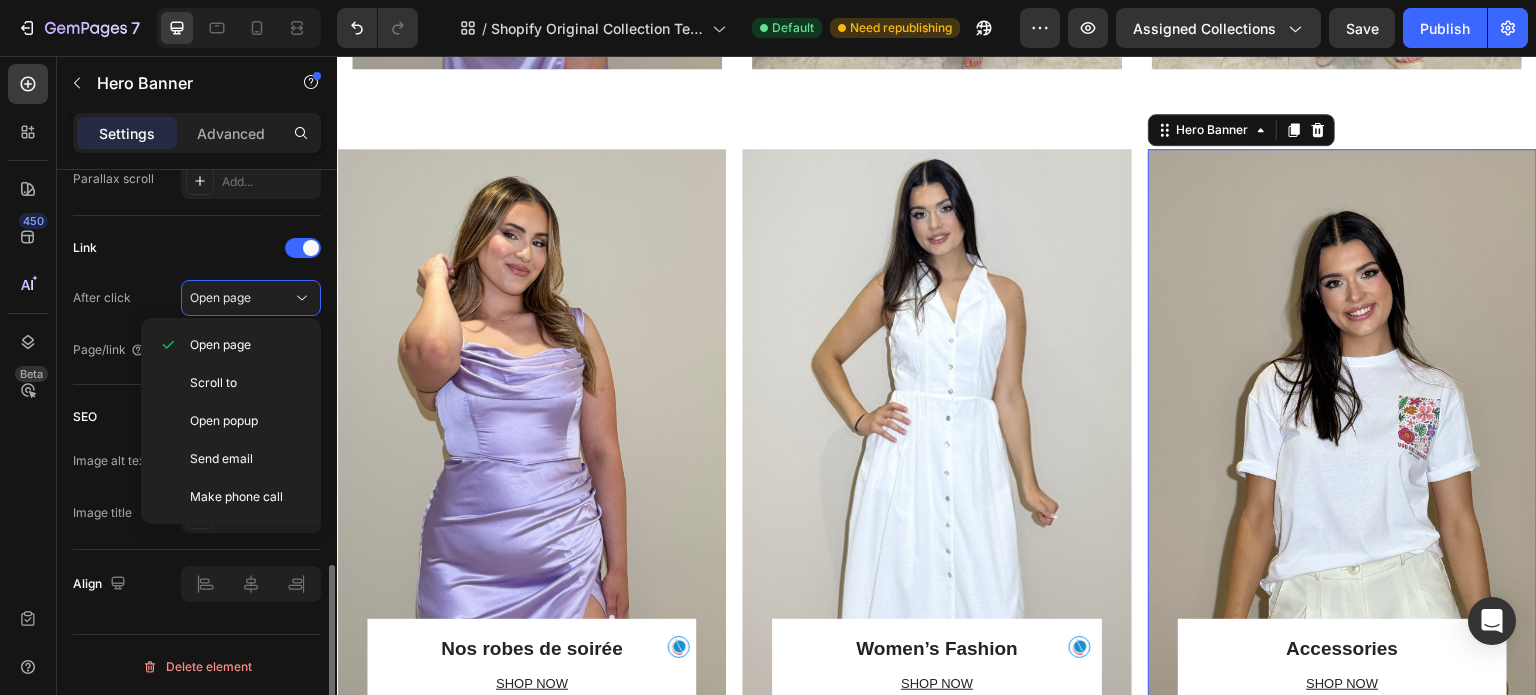click on "Link" at bounding box center [197, 248] 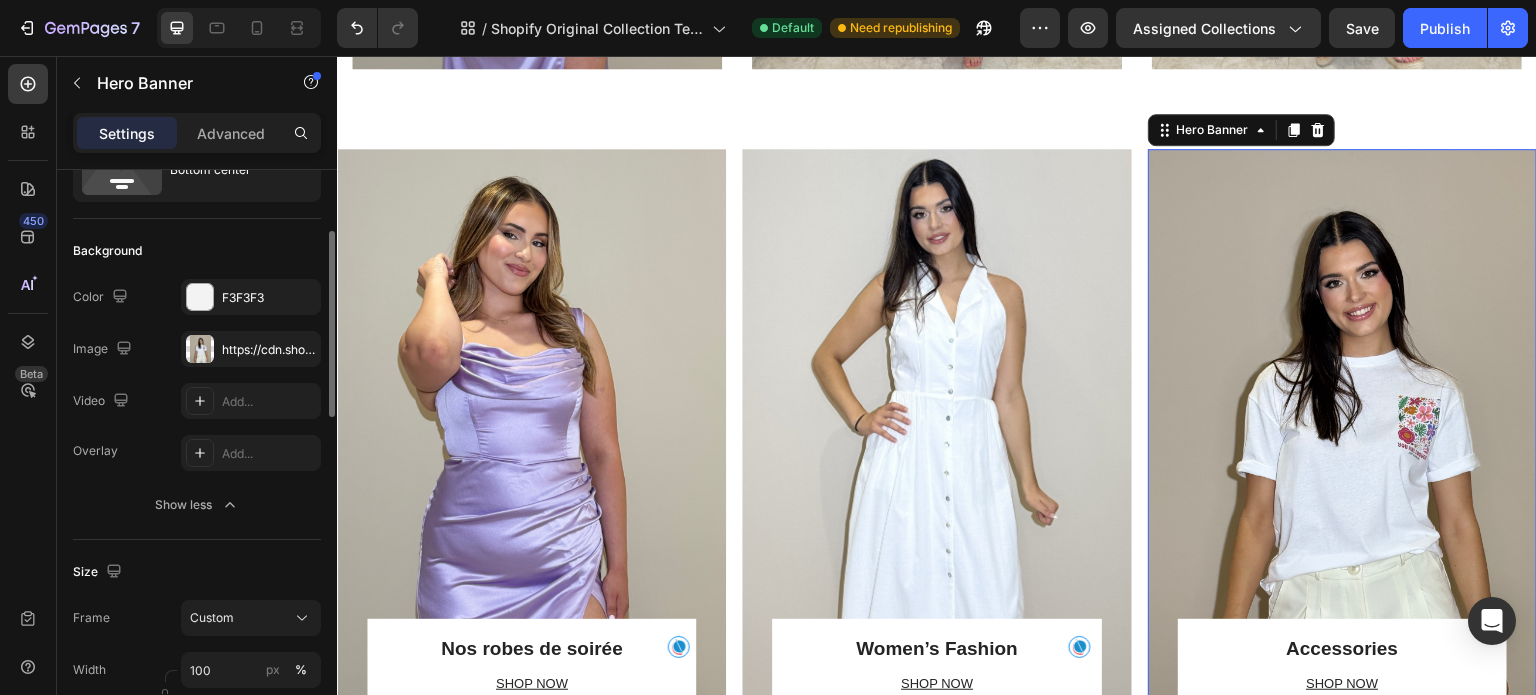 scroll, scrollTop: 0, scrollLeft: 0, axis: both 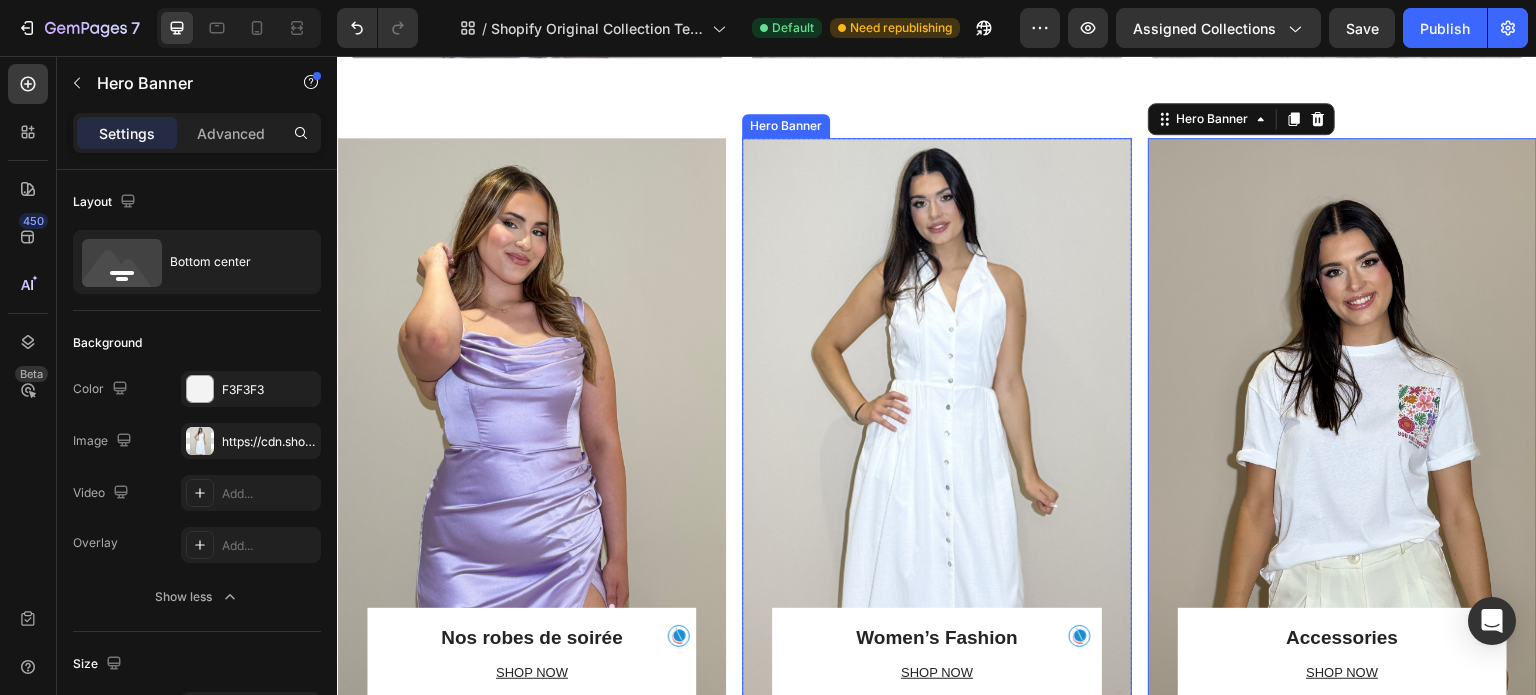 click on "Women’s Fashion Heading SHOP NOW Text block Row Row" at bounding box center [936, 434] 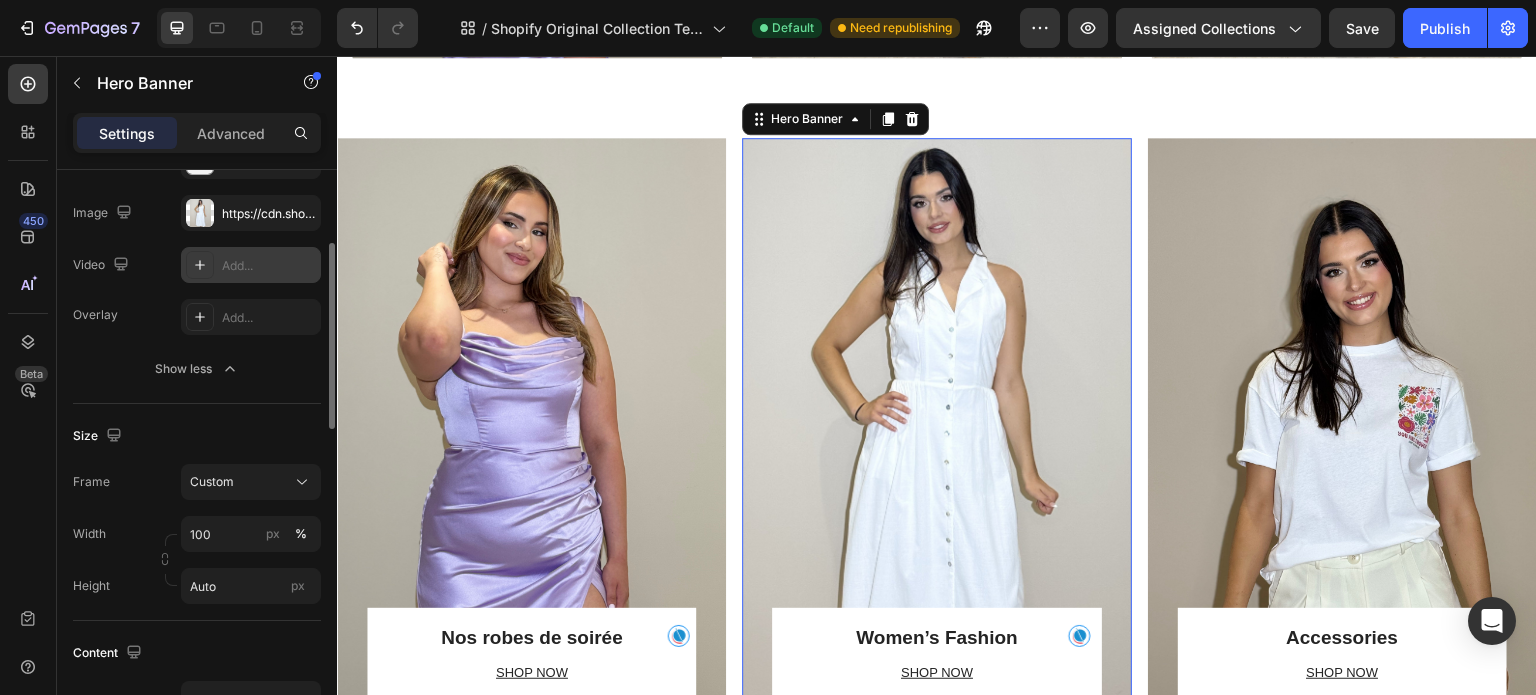 scroll, scrollTop: 64, scrollLeft: 0, axis: vertical 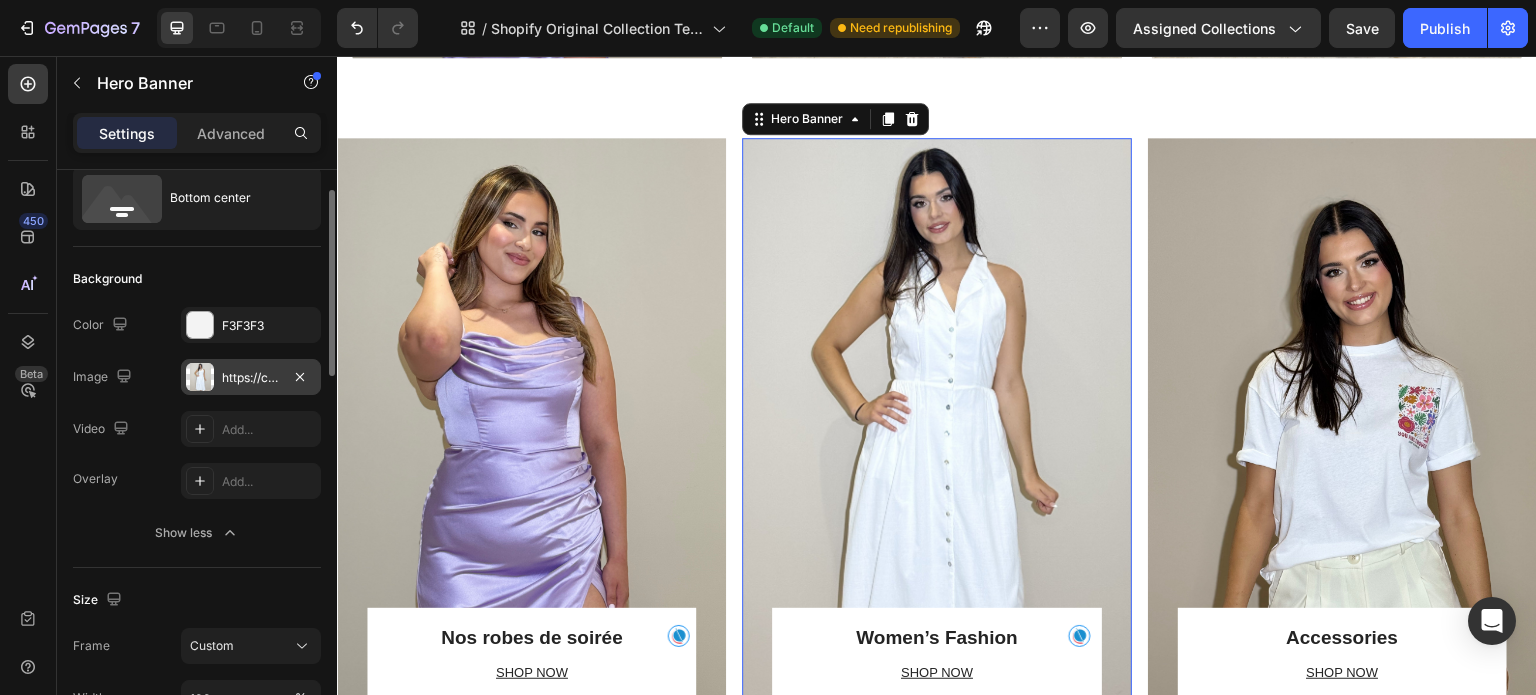 click on "https://cdn.shopify.com/s/files/1/0951/3972/5650/files/gempages_575146824214512415-9bf0fc2f-6d7a-4896-8406-62fb897d5105.jpg" at bounding box center [251, 377] 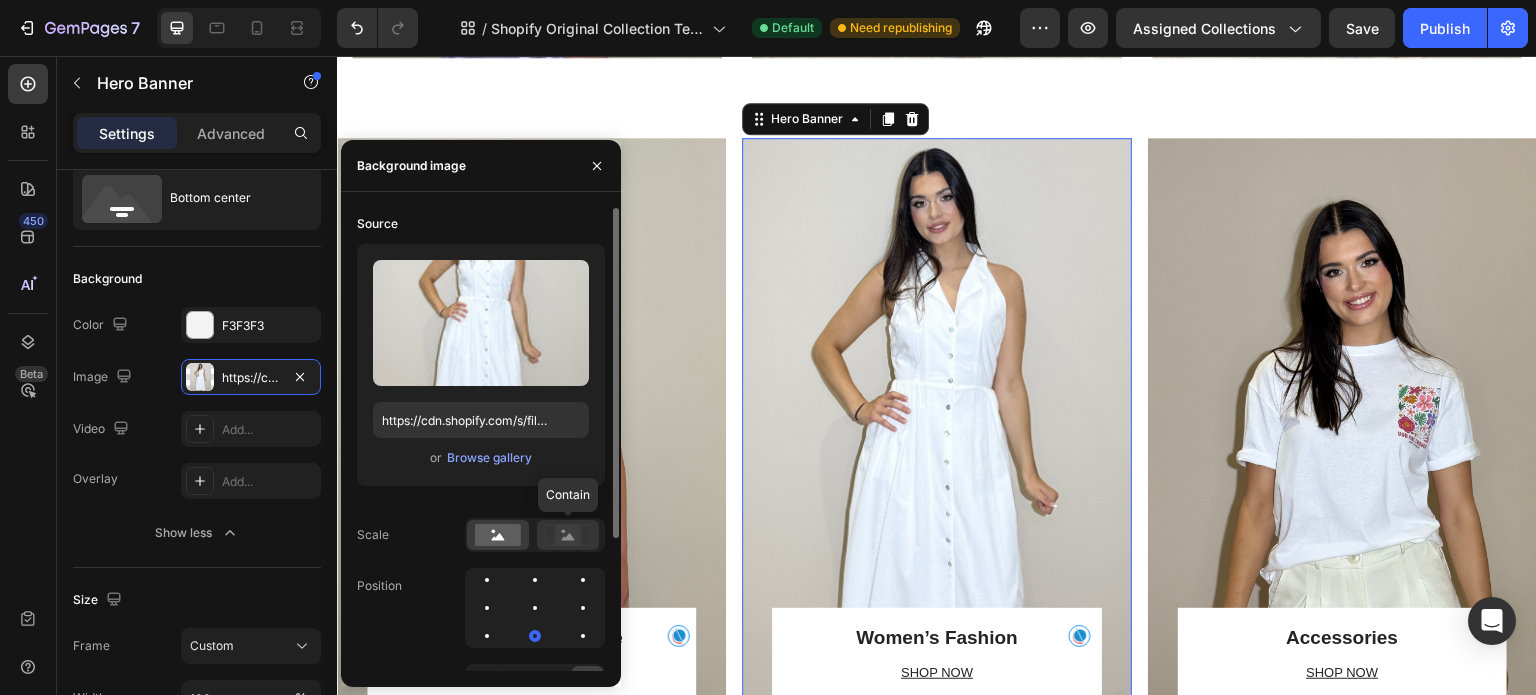 click 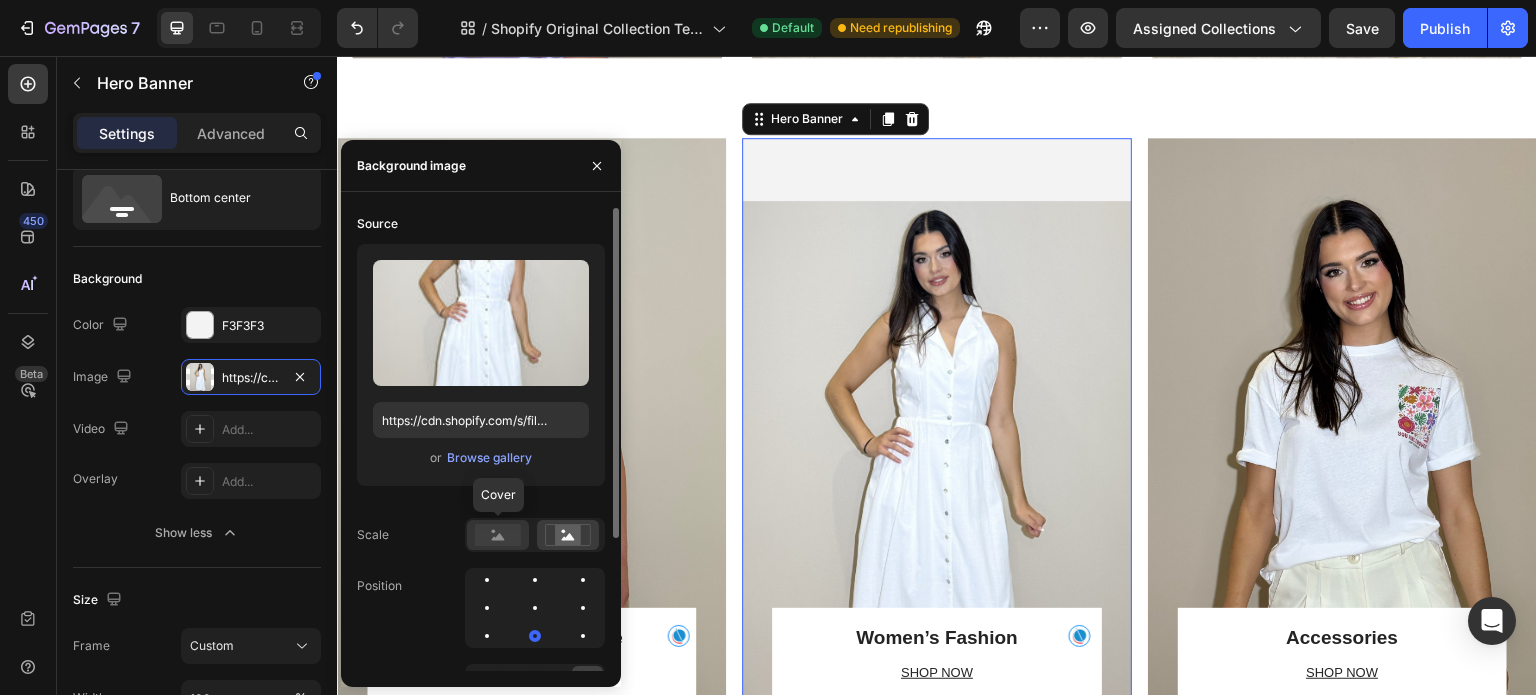 click 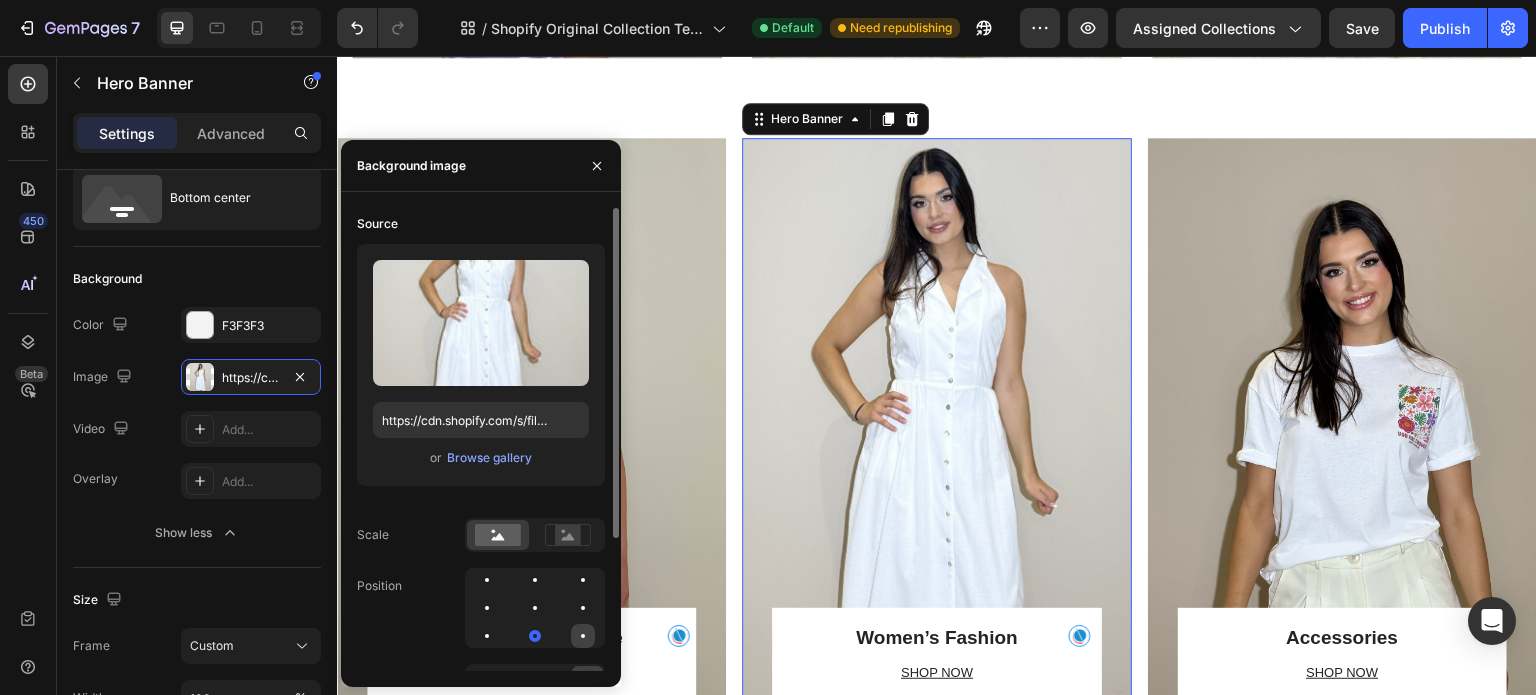click 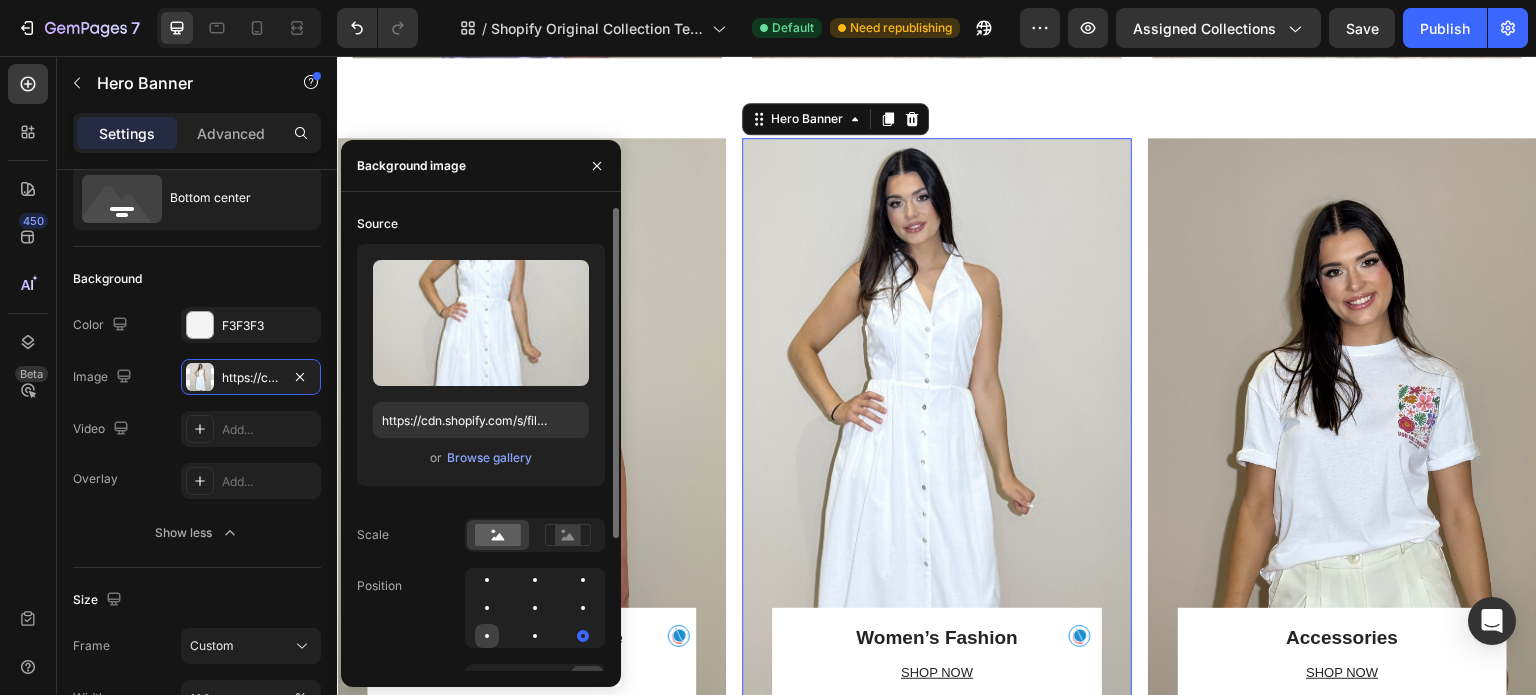 click at bounding box center [487, 636] 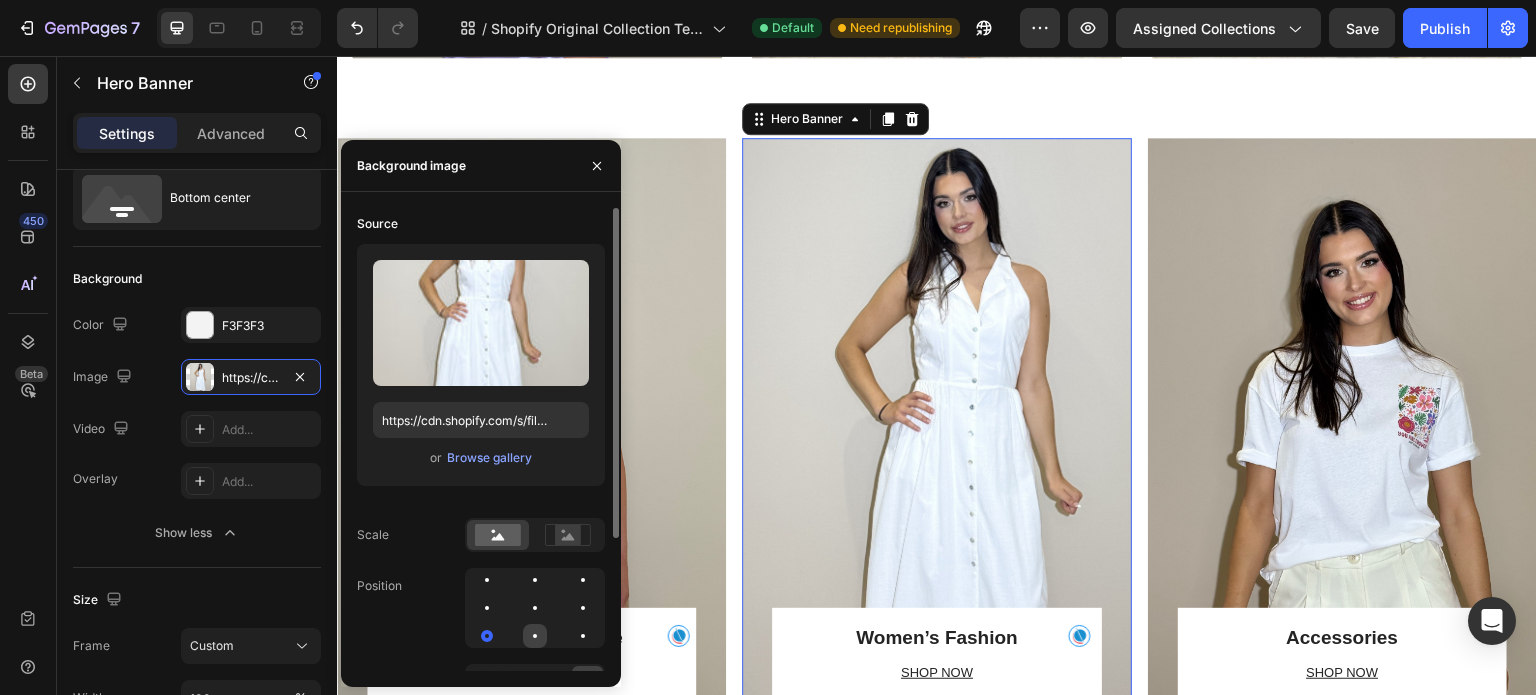 click at bounding box center (535, 636) 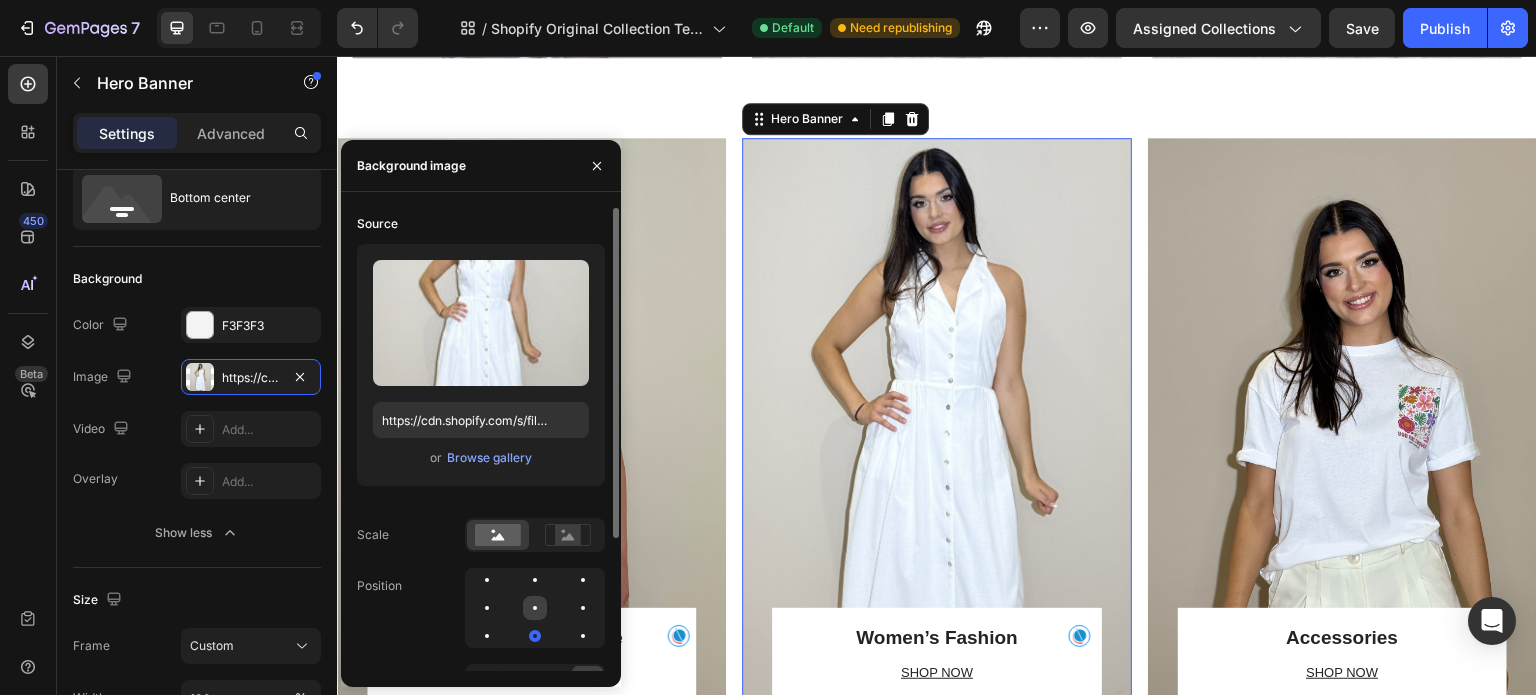click 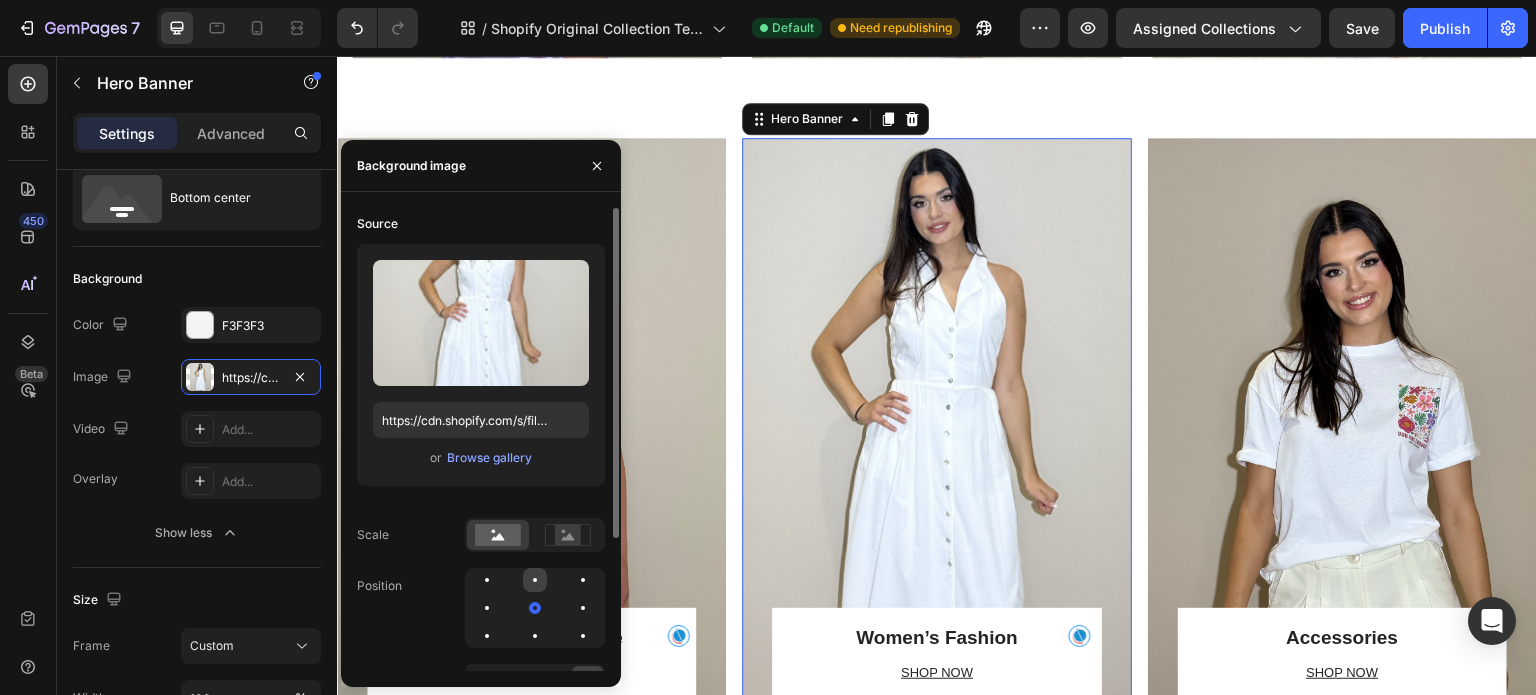 click 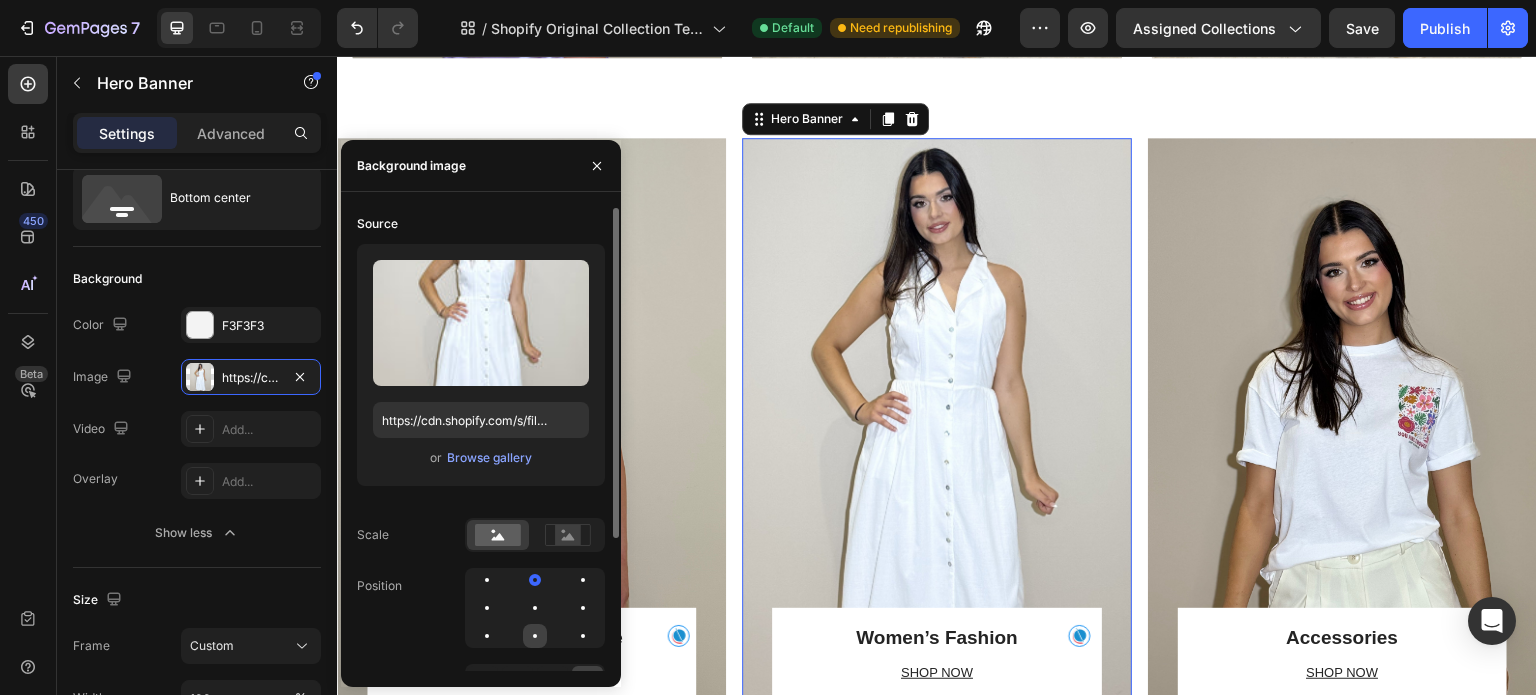 click 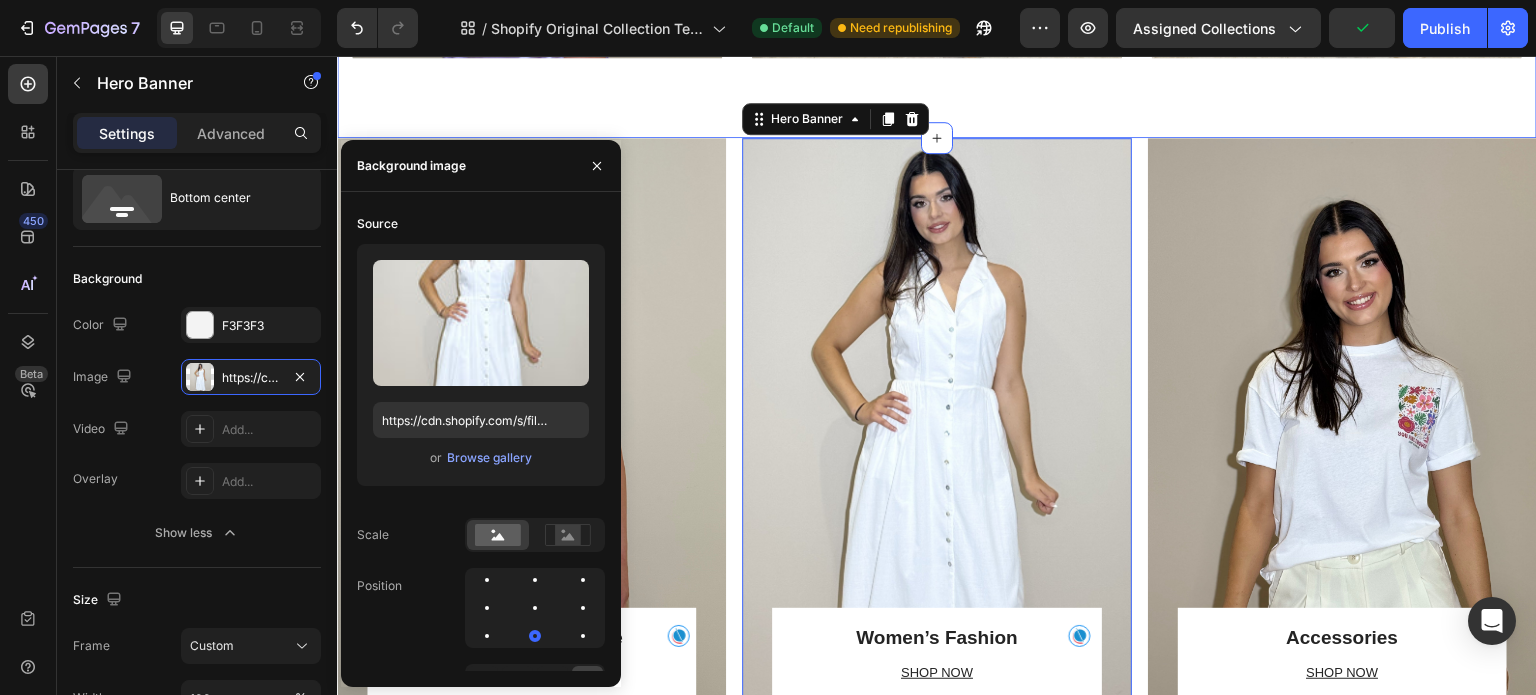 click on "Nos Collections Heading Chaque collection est une promesse d’exception. Text block Row Nos Robes de soirée Heading
Découvrir la collections Button Row Hero Banner Nos Tenues Heading
Découvrir la collections Button Row Hero Banner Nos Robes Heading
Découvrir la collections Button Row Hero Banner Row Section 2" at bounding box center [937, -201] 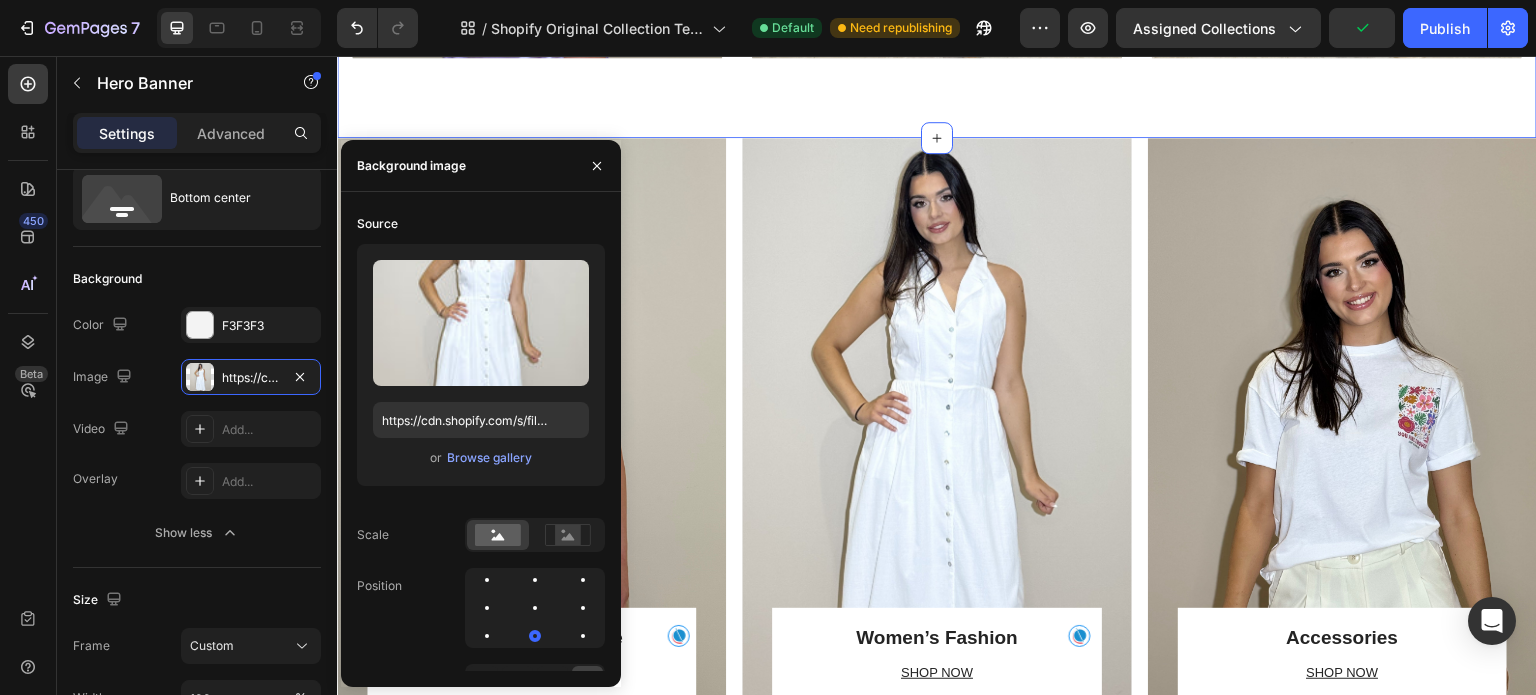scroll, scrollTop: 0, scrollLeft: 0, axis: both 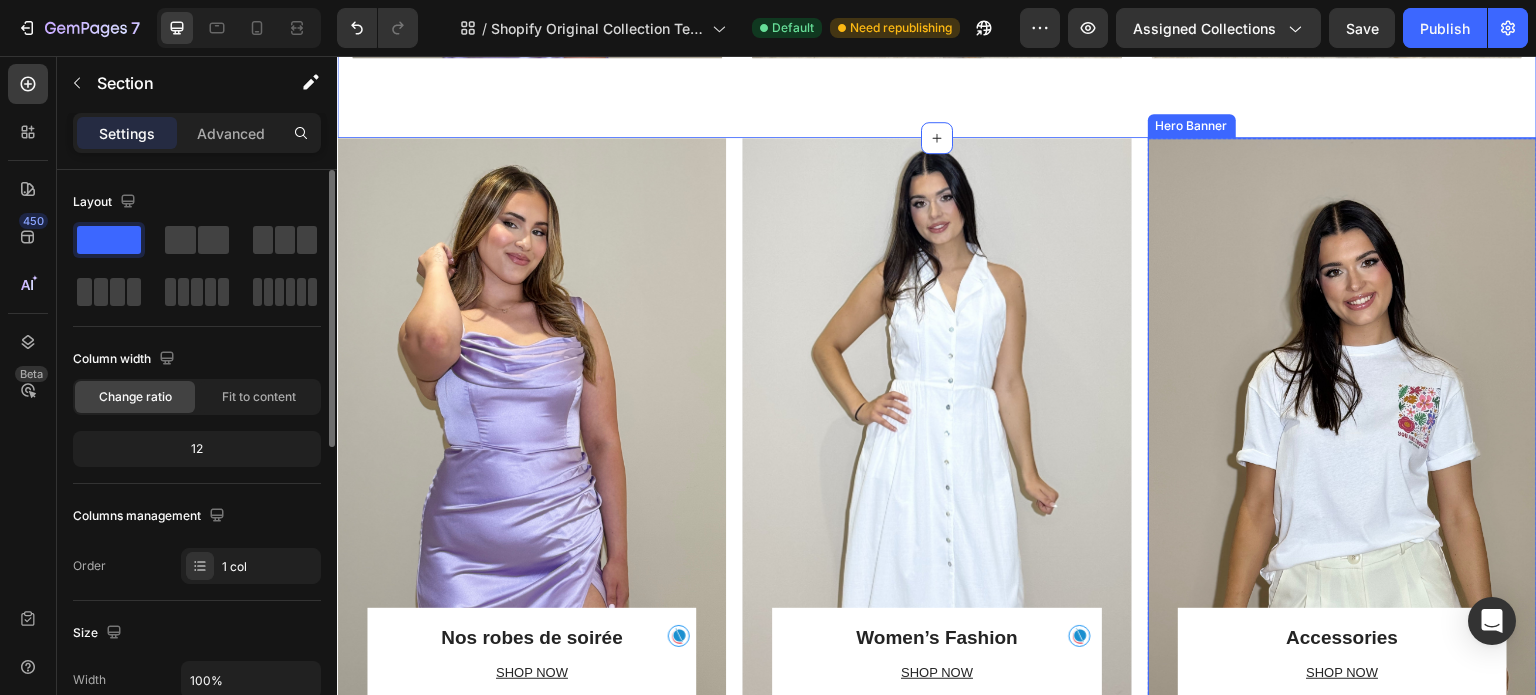click on "Accessories Heading SHOP NOW Text block Row Row" at bounding box center (1342, 434) 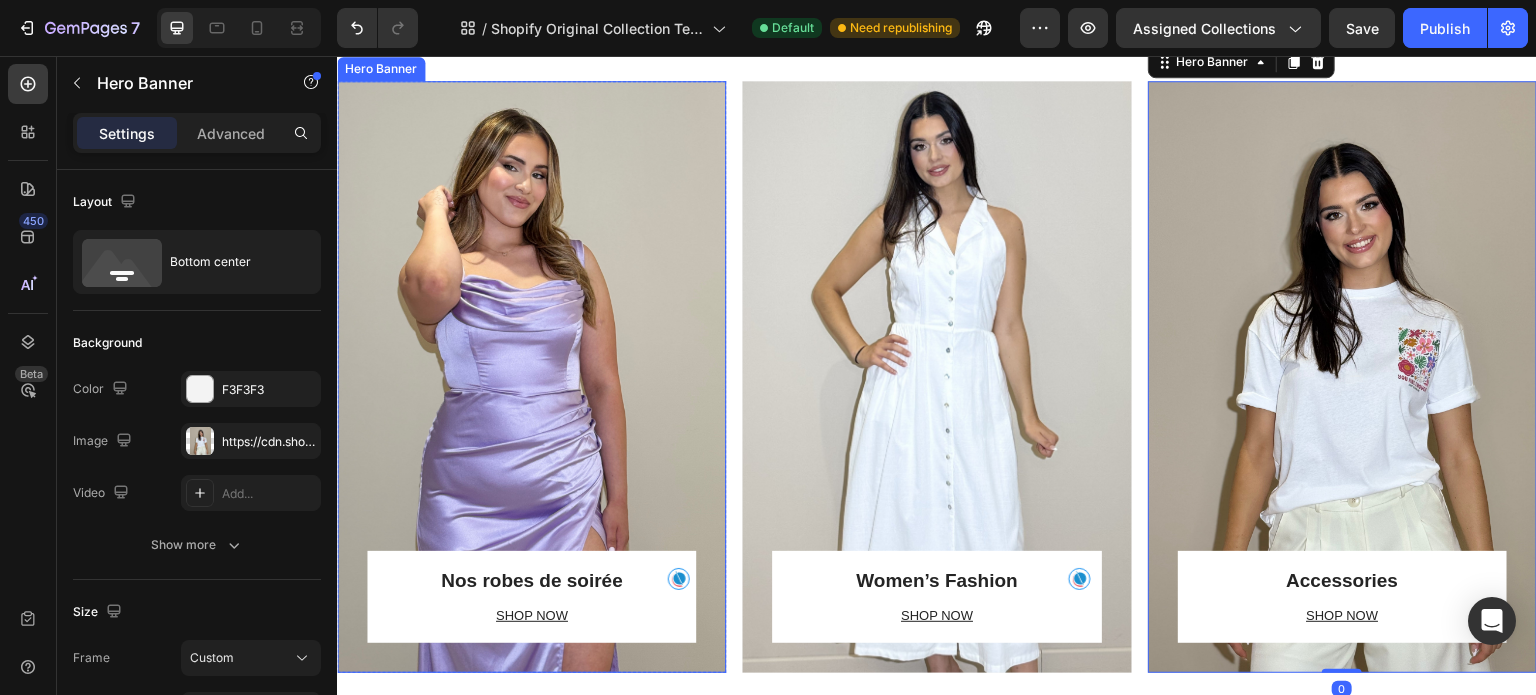 scroll, scrollTop: 799, scrollLeft: 0, axis: vertical 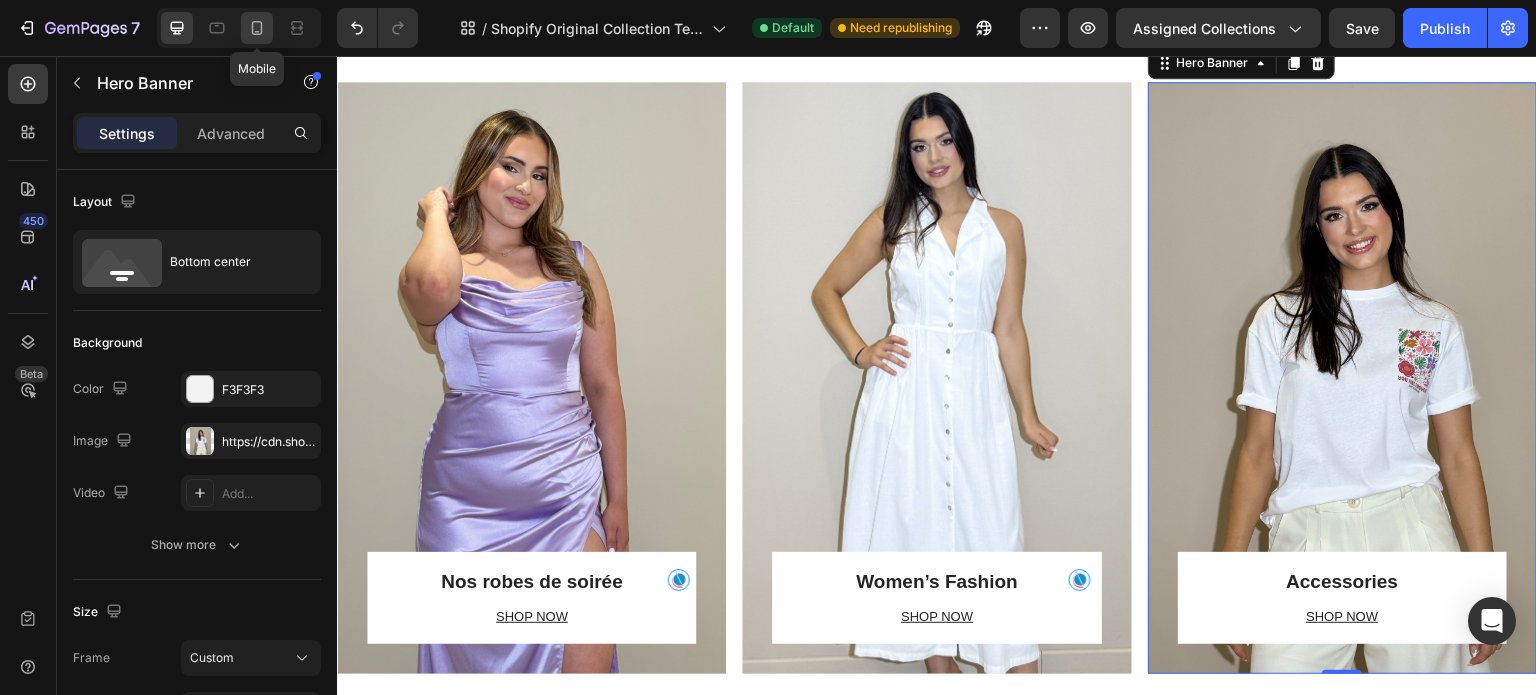 click 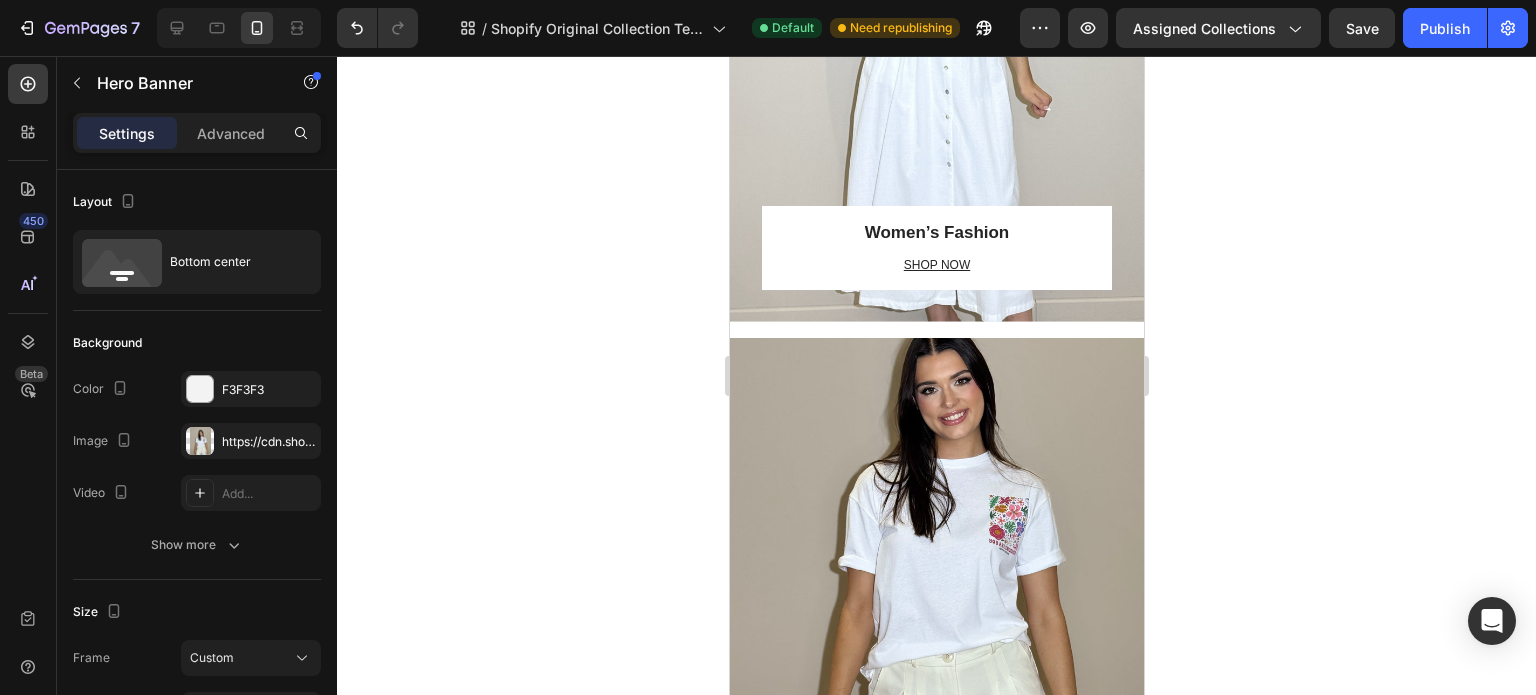 scroll, scrollTop: 2394, scrollLeft: 0, axis: vertical 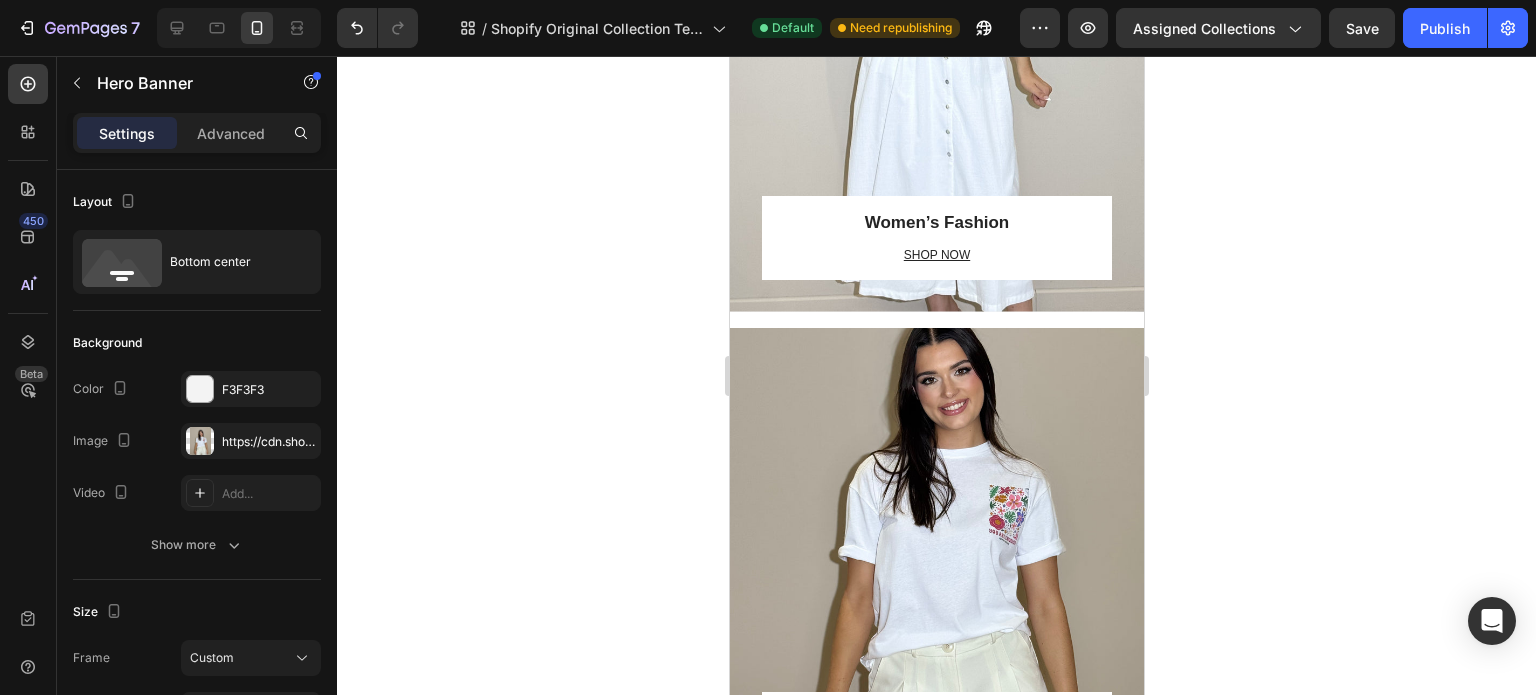 click 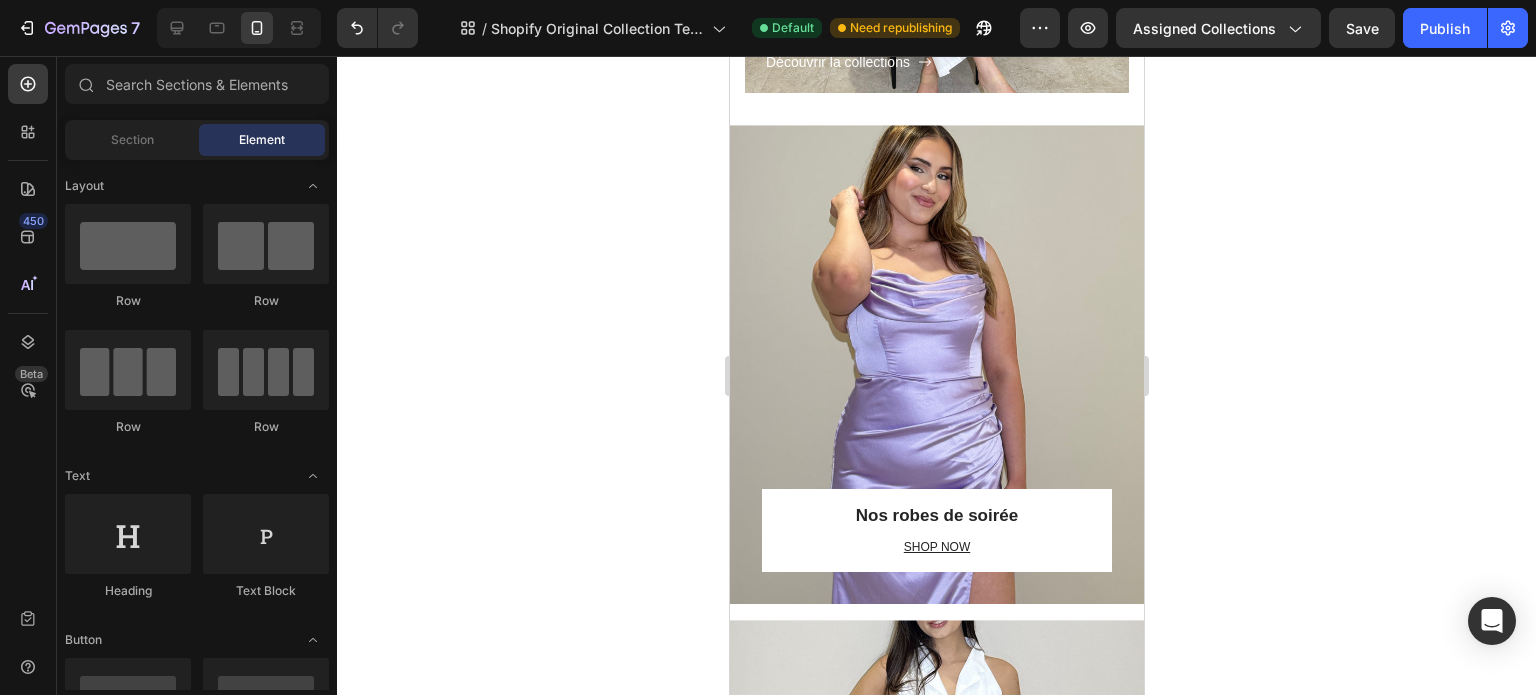 scroll, scrollTop: 1600, scrollLeft: 0, axis: vertical 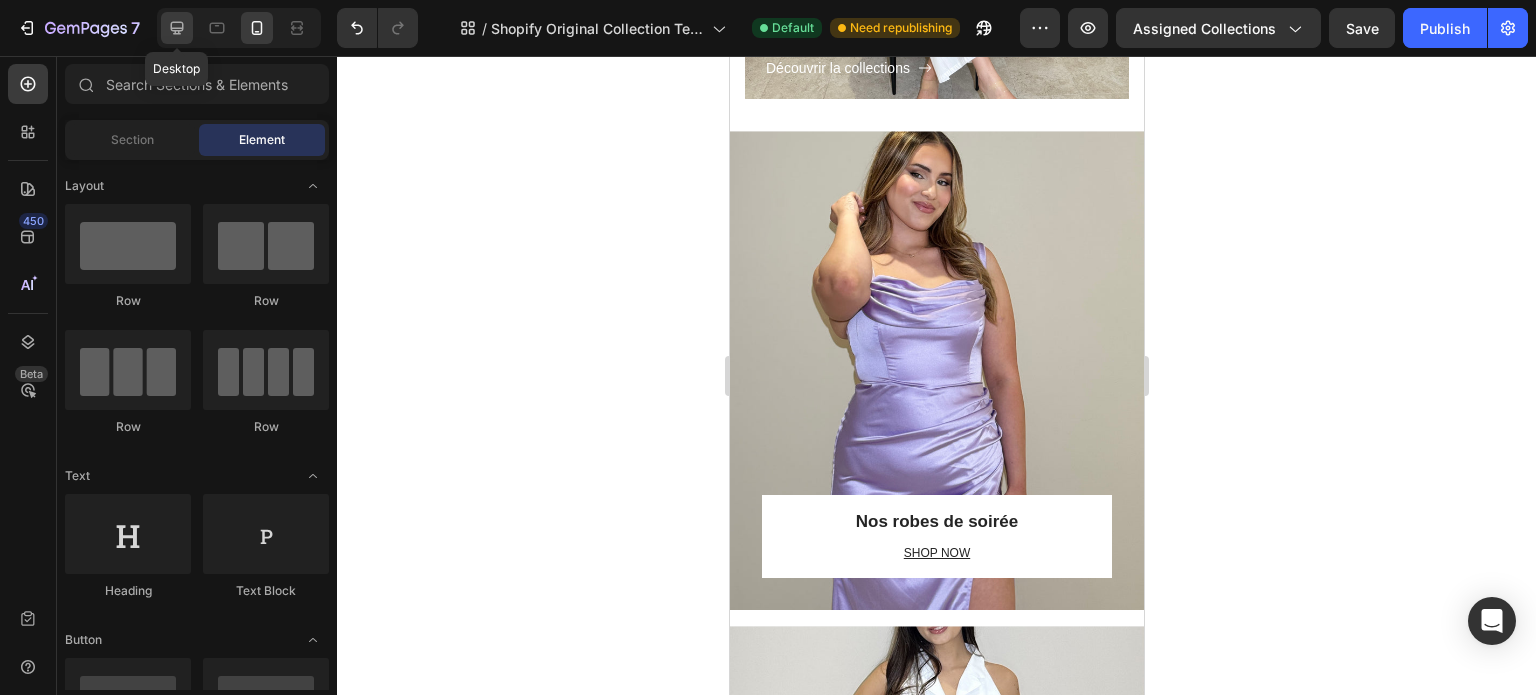 click 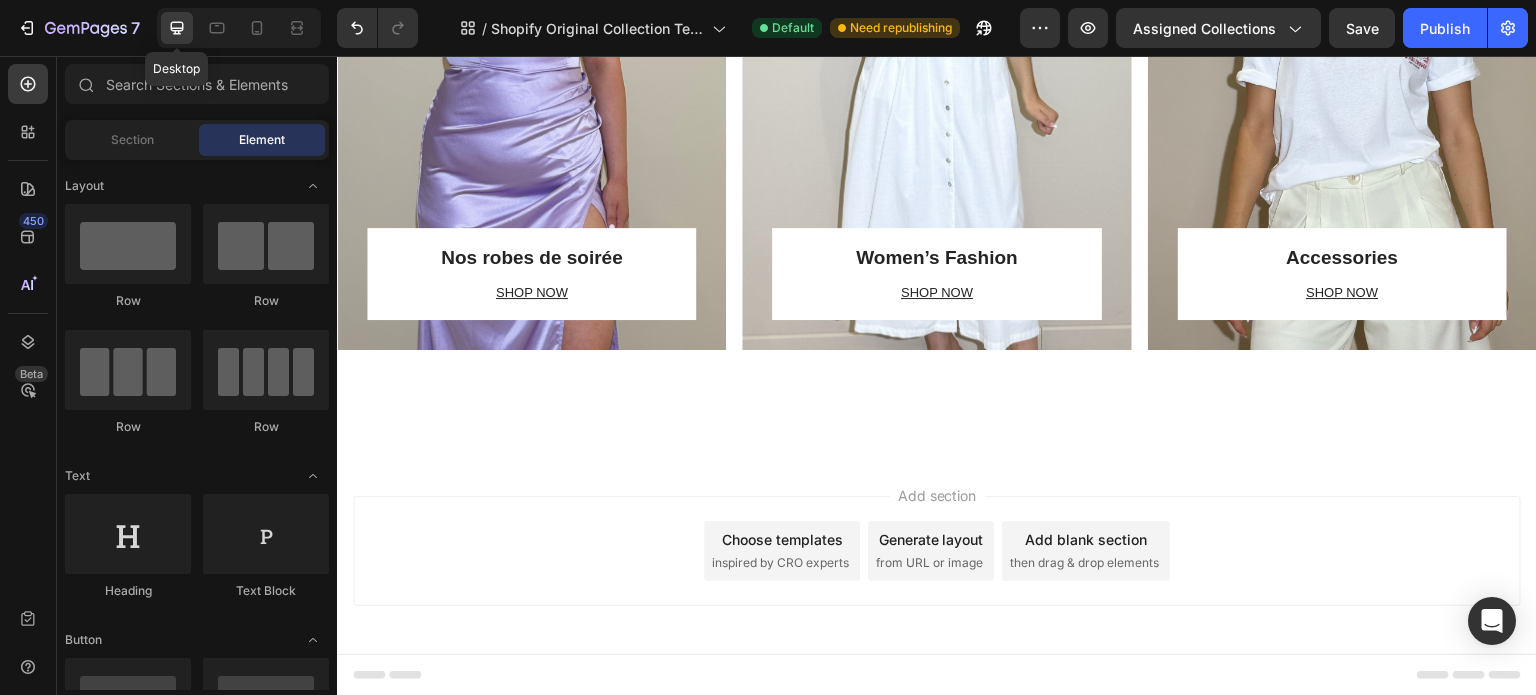 scroll, scrollTop: 1118, scrollLeft: 0, axis: vertical 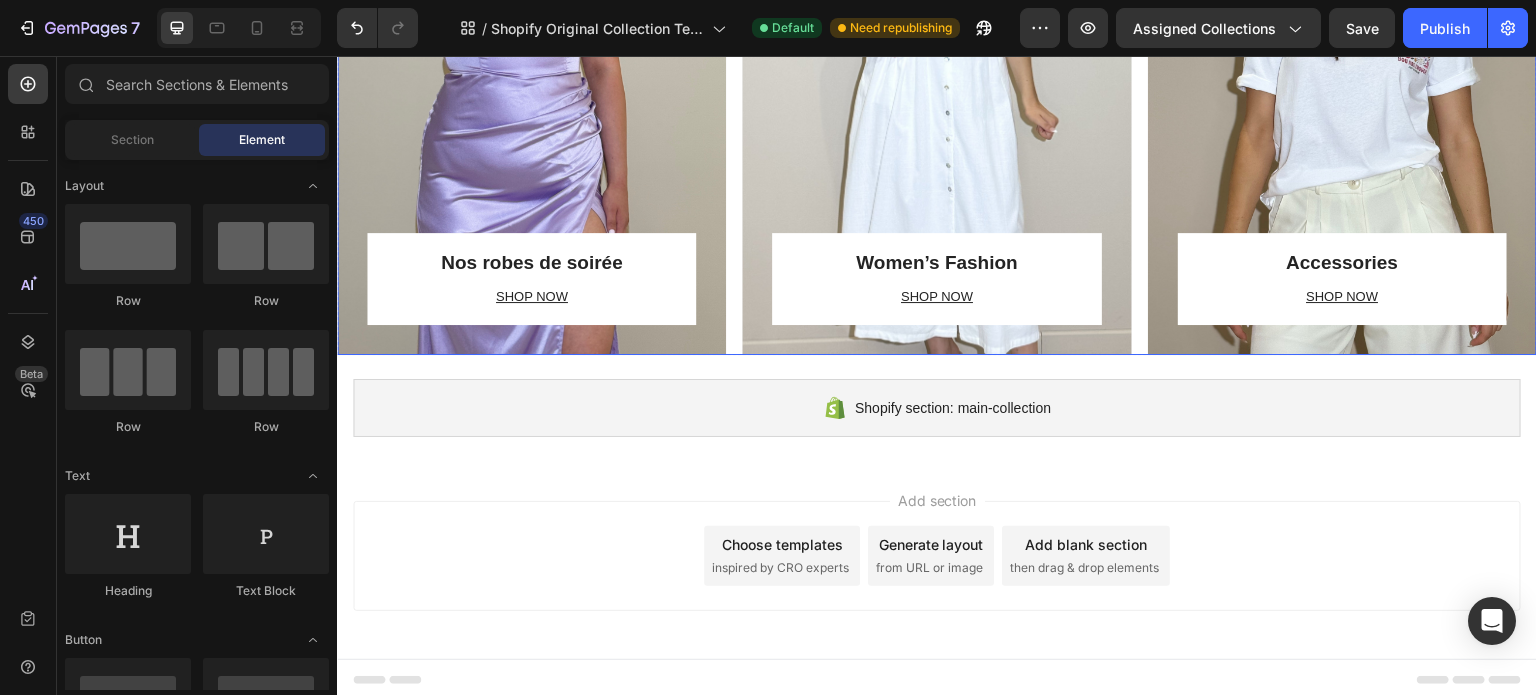 click on "Nos robes de soirée Heading SHOP NOW Text block Row Row Hero Banner Row Women’s Fashion Heading SHOP NOW Text block Row Row Hero Banner Row Accessories Heading SHOP NOW Text block Row Row Hero Banner Row Row" at bounding box center [937, 59] 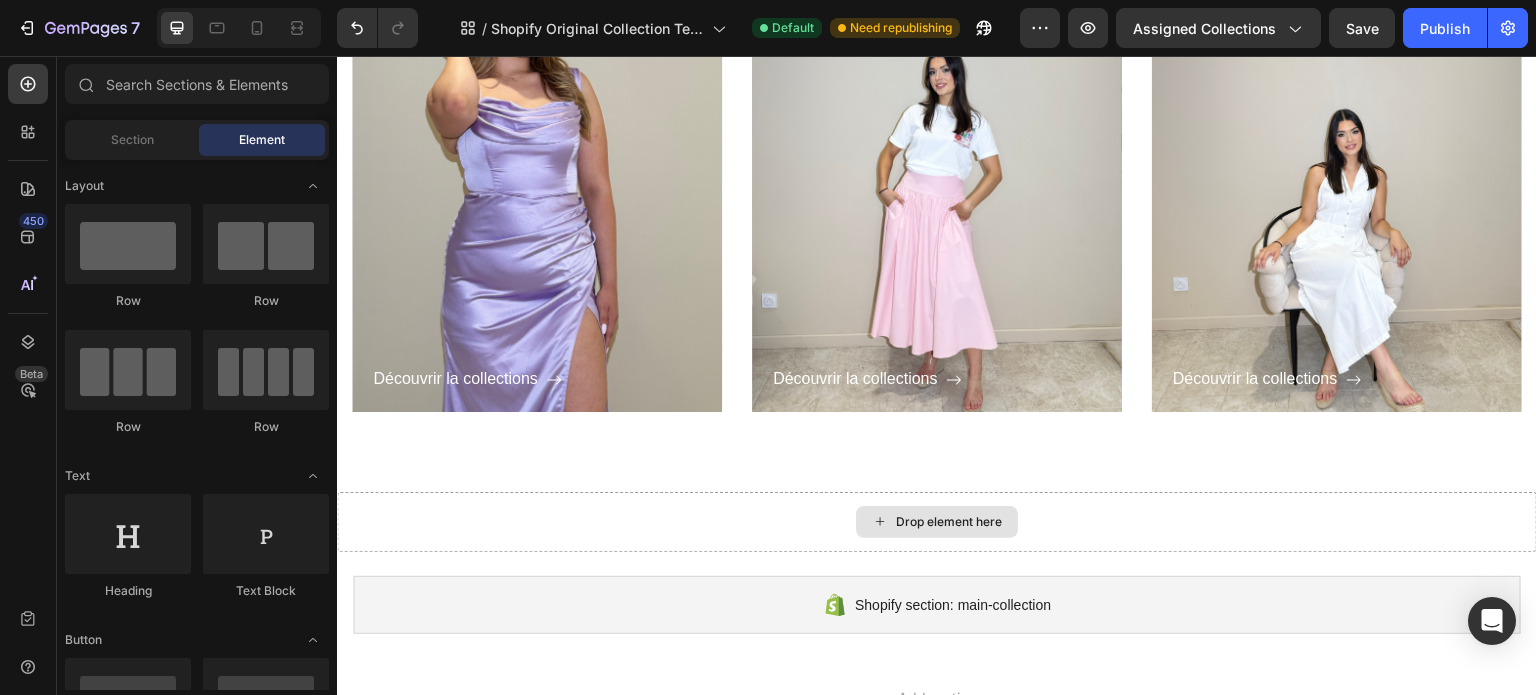 scroll, scrollTop: 297, scrollLeft: 0, axis: vertical 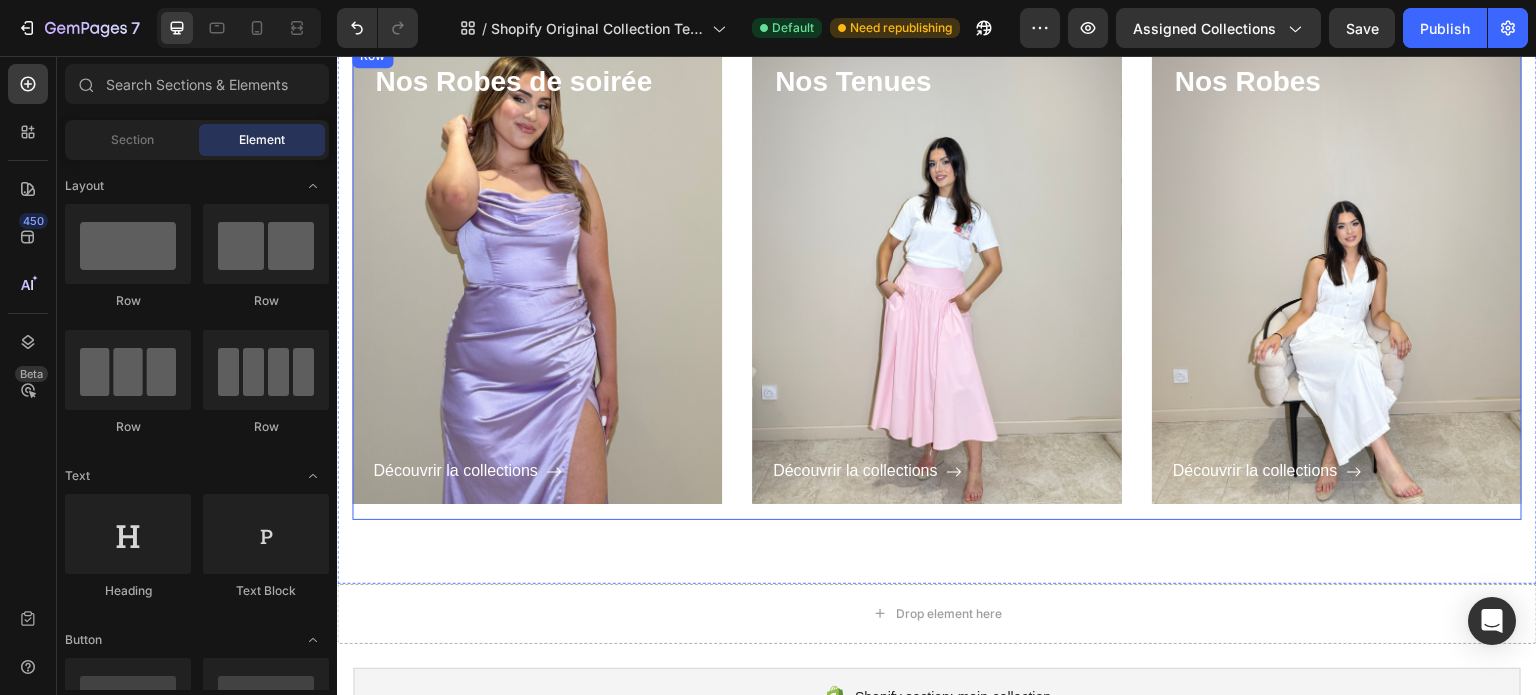 click on "Nos Robes de soirée Heading
Découvrir la collections Button Row Hero Banner Nos Tenues Heading
Découvrir la collections Button Row Hero Banner Nos Robes Heading
Découvrir la collections Button Row Hero Banner Row" at bounding box center [937, 282] 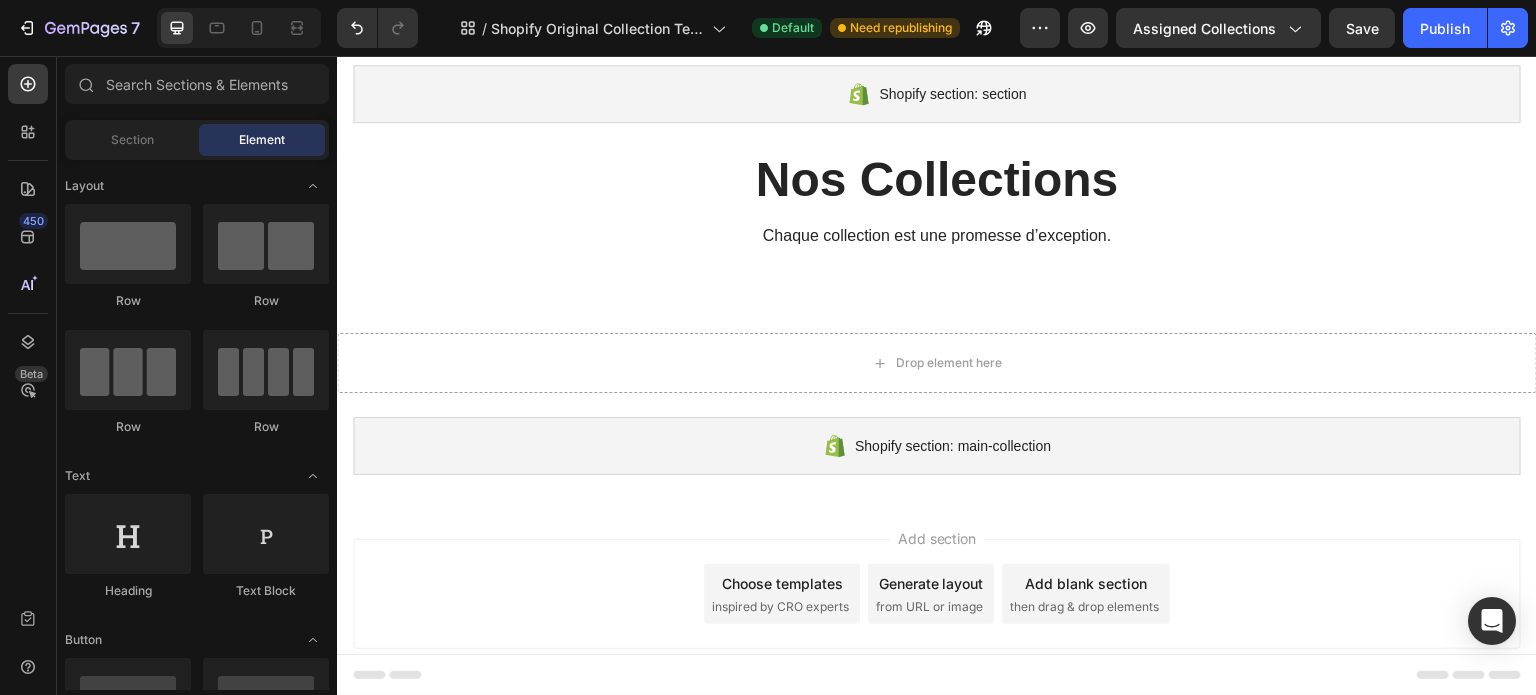 scroll, scrollTop: 0, scrollLeft: 0, axis: both 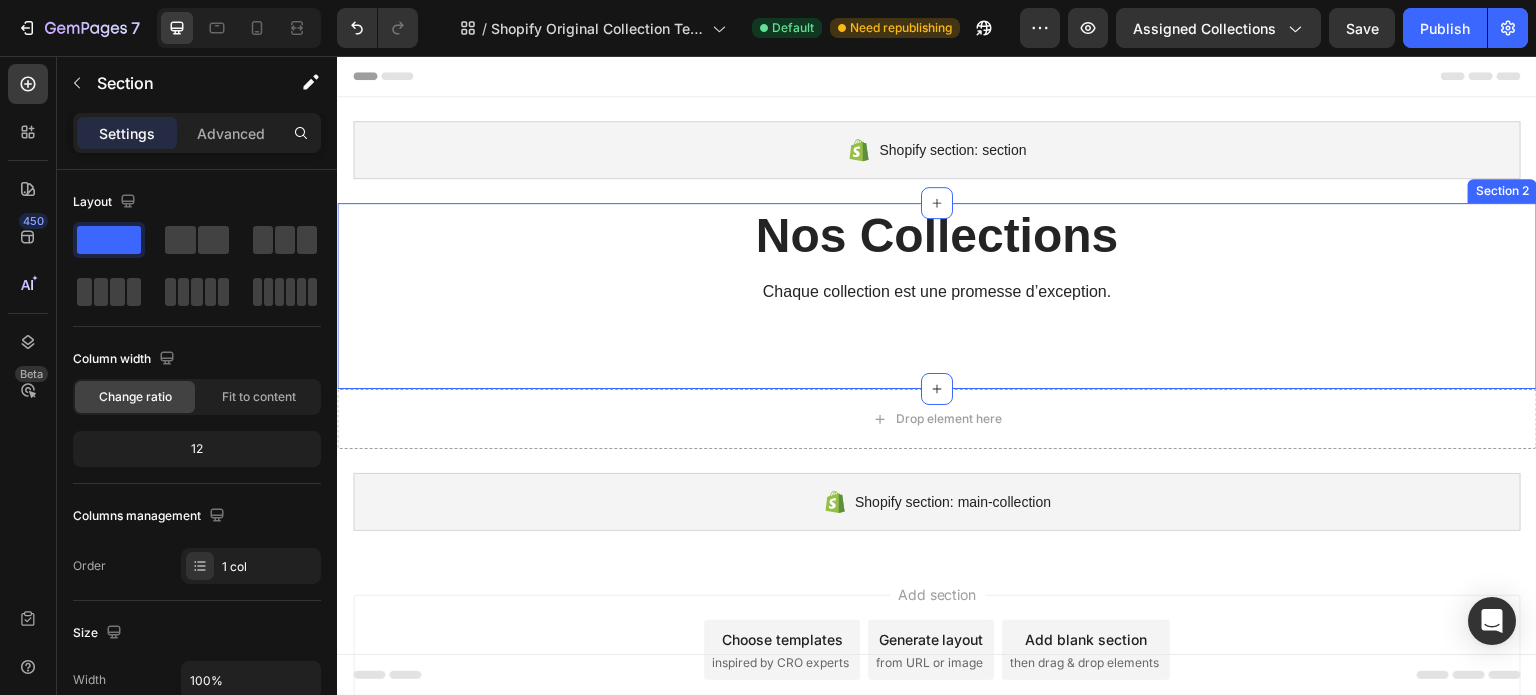 click on "Nos Collections Heading Chaque collection est une promesse d’exception. Text block Row Section 2" at bounding box center [937, 296] 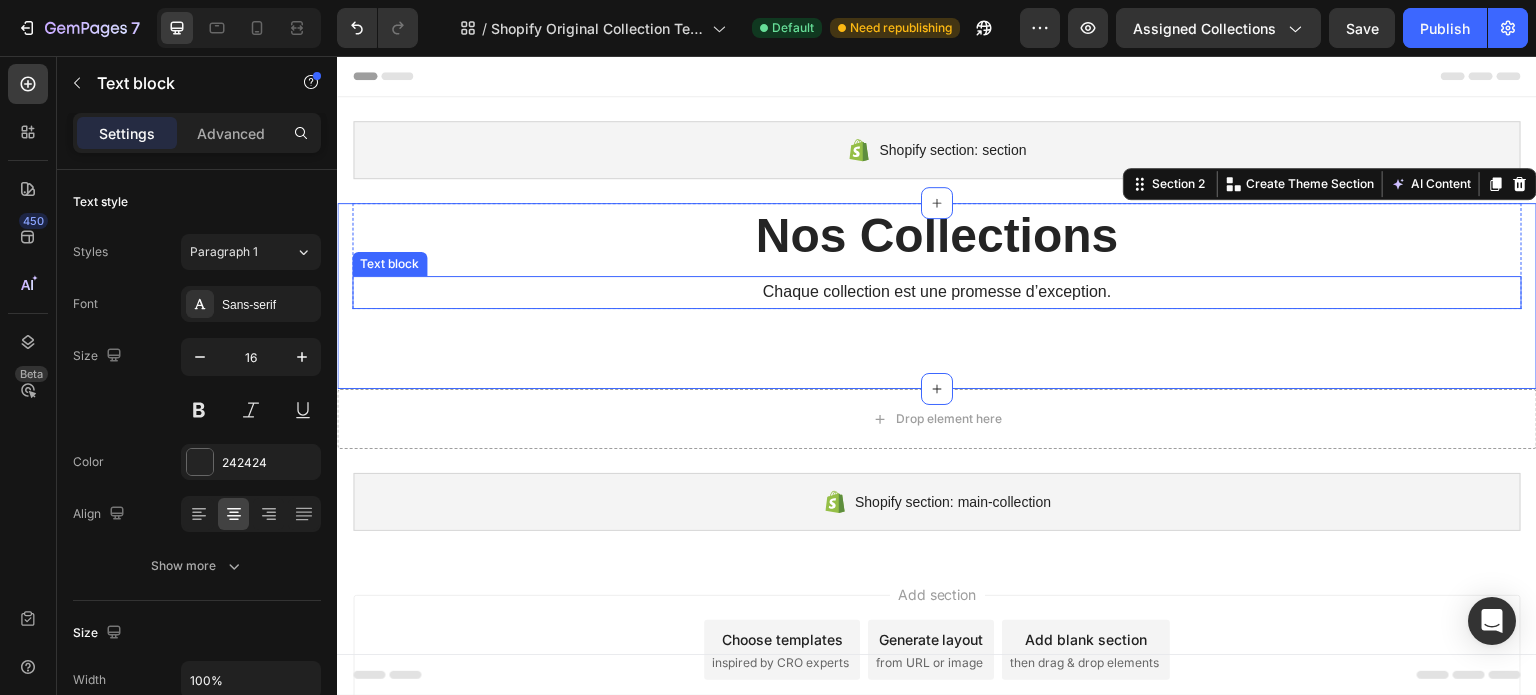 click on "Chaque collection est une promesse d’exception." at bounding box center [937, 292] 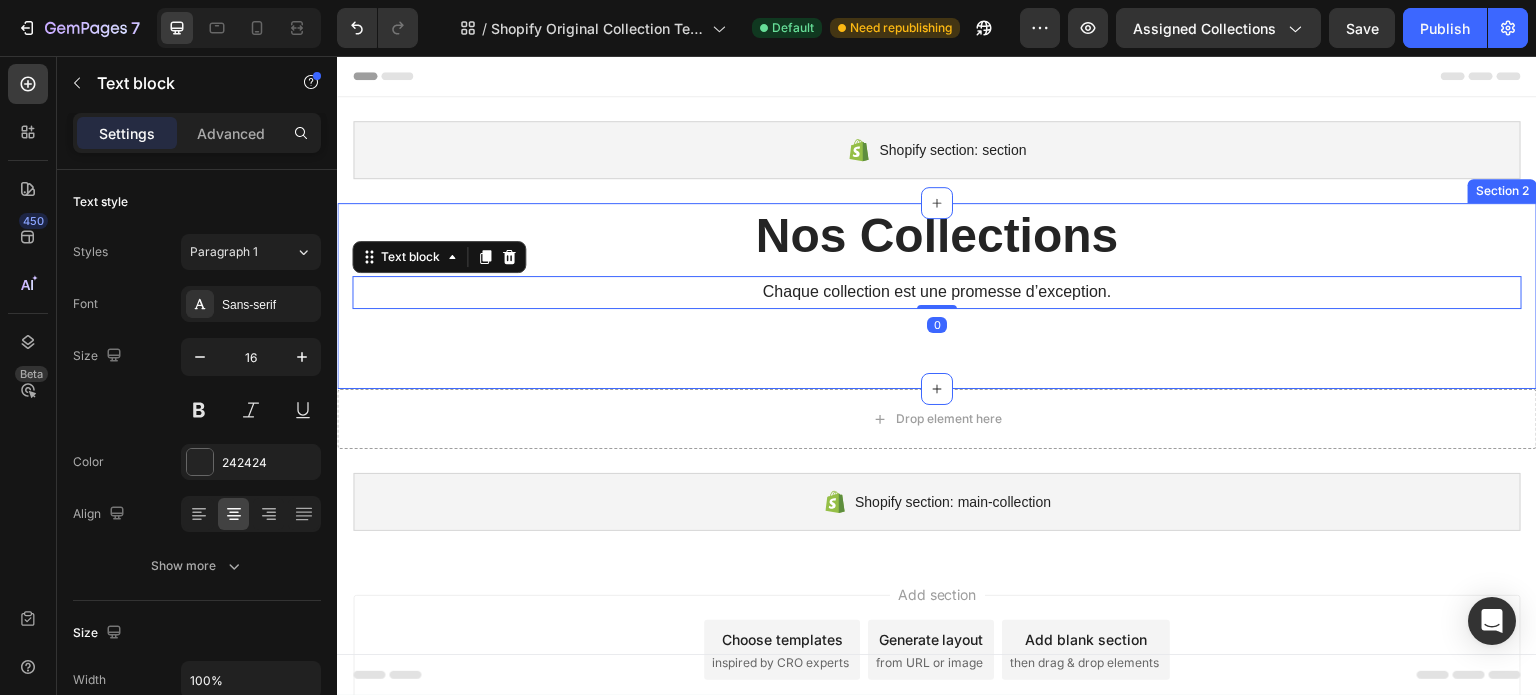 click on "Nos Collections Heading Chaque collection est une promesse d’exception. Text block   0 Row Section 2" at bounding box center [937, 296] 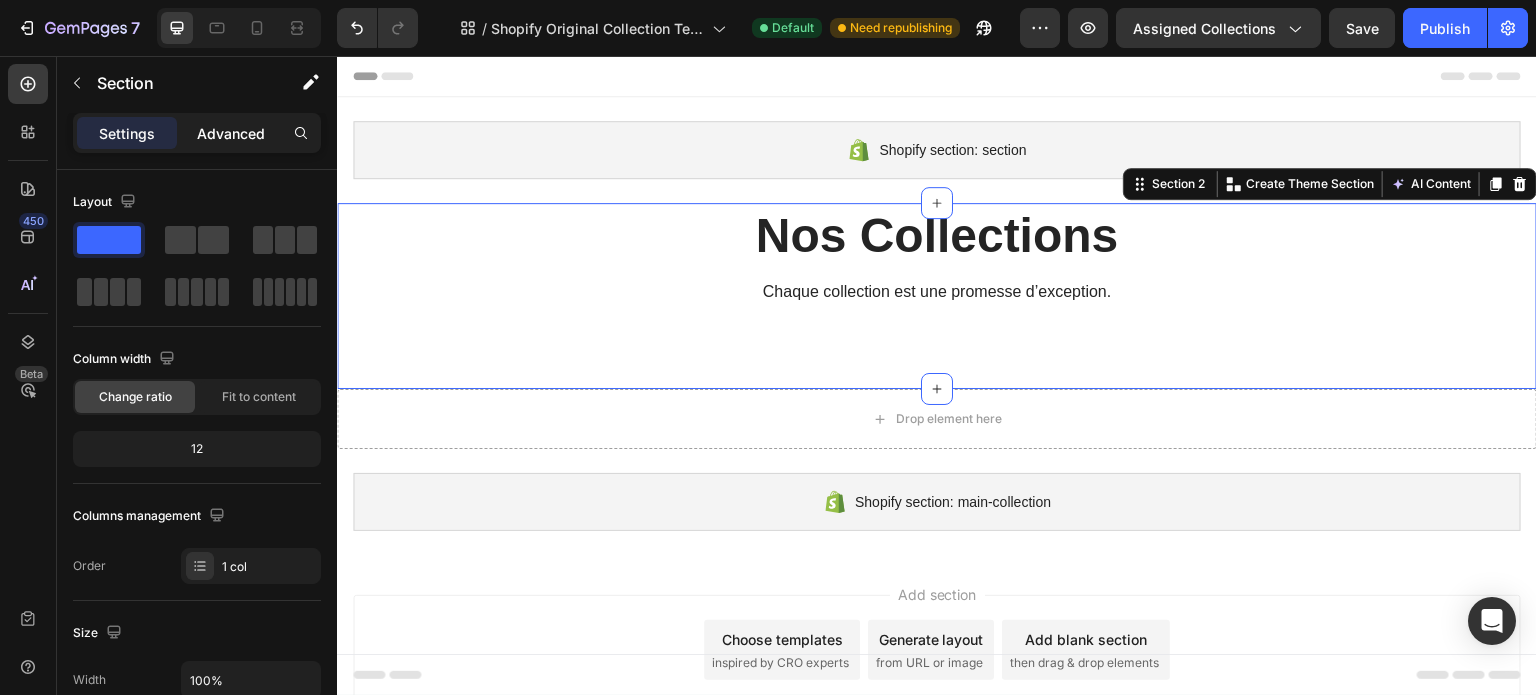 click on "Advanced" at bounding box center [231, 133] 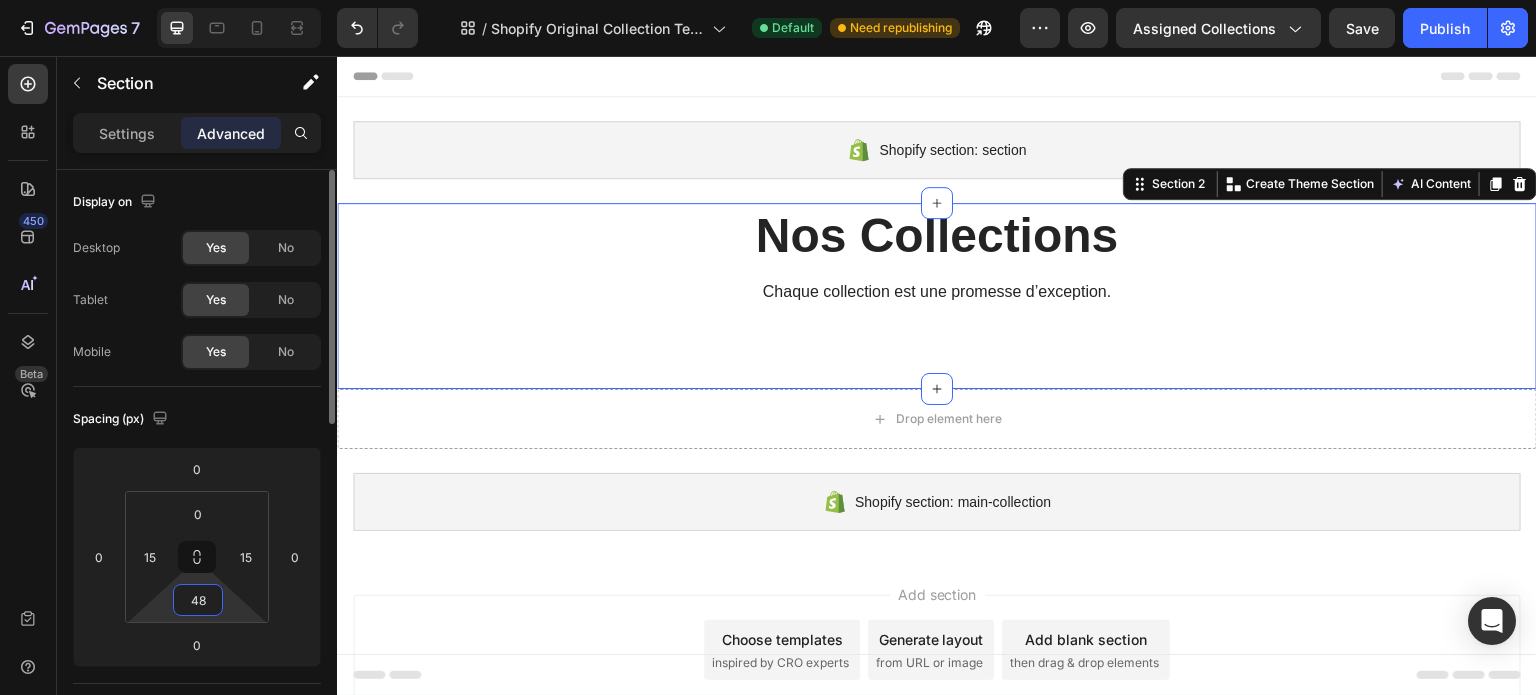 click on "48" at bounding box center [198, 600] 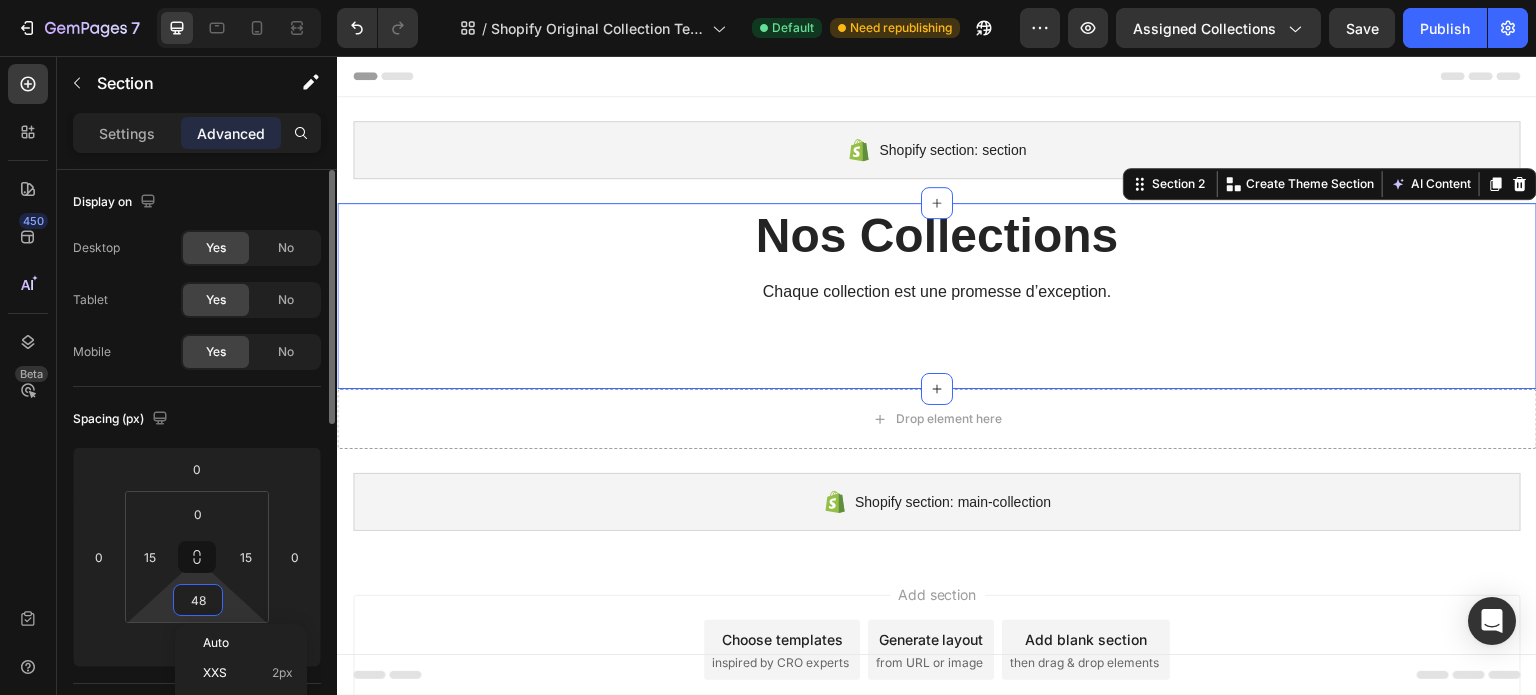 type 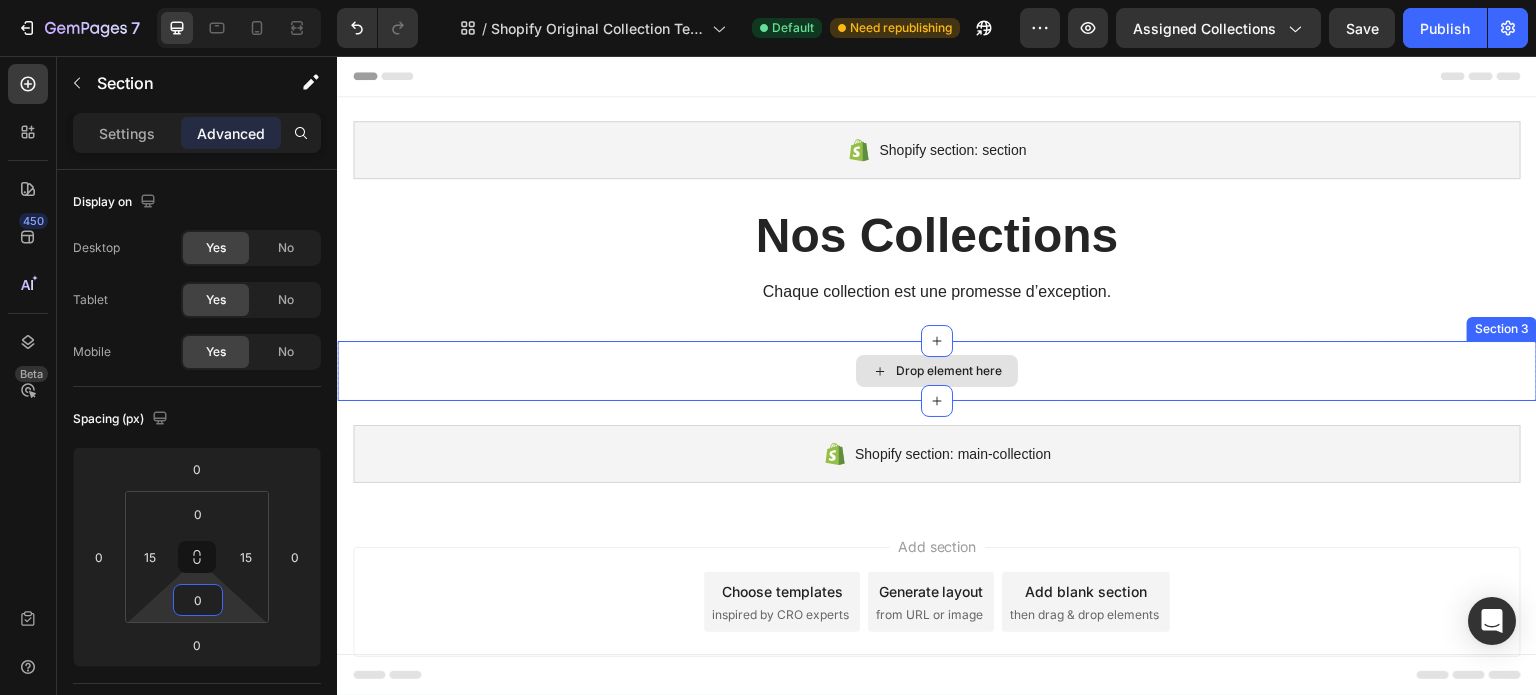 click on "Drop element here" at bounding box center [949, 371] 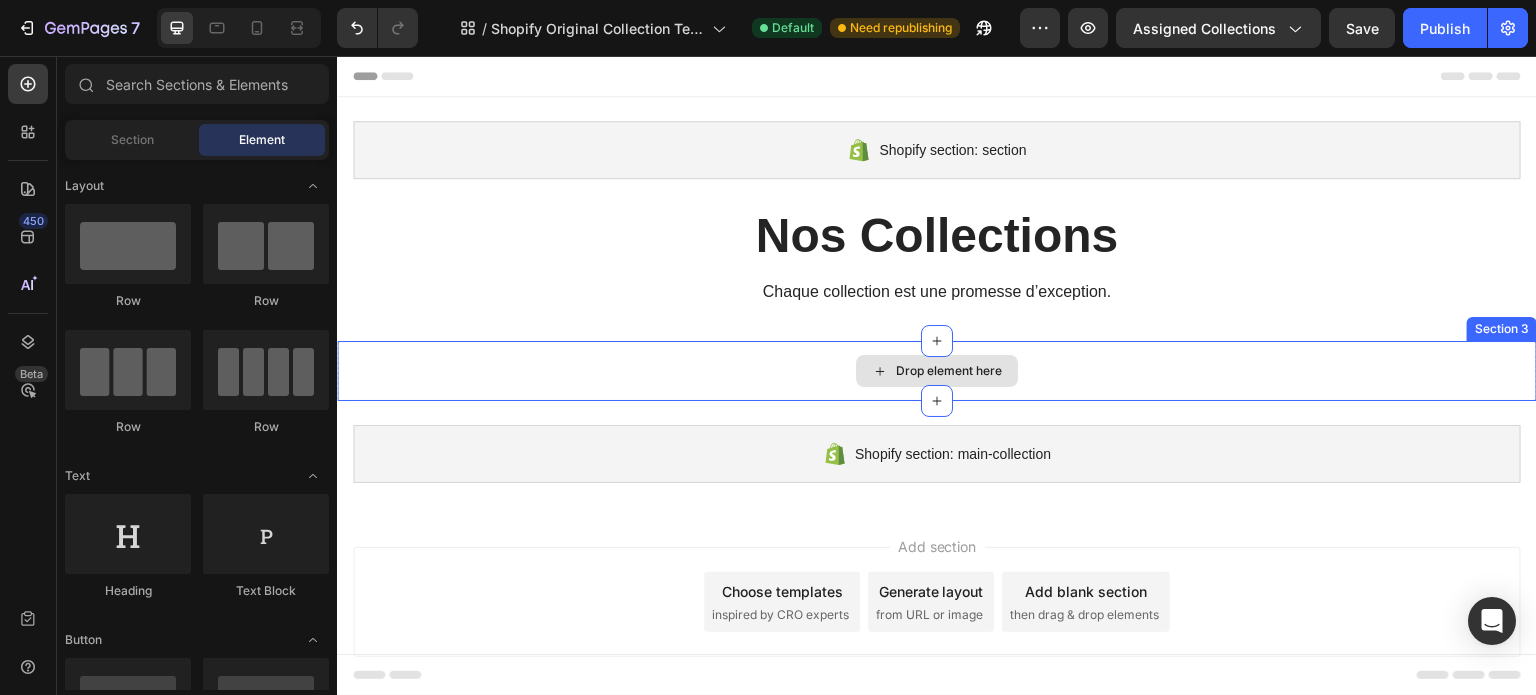 click on "Drop element here" at bounding box center [949, 371] 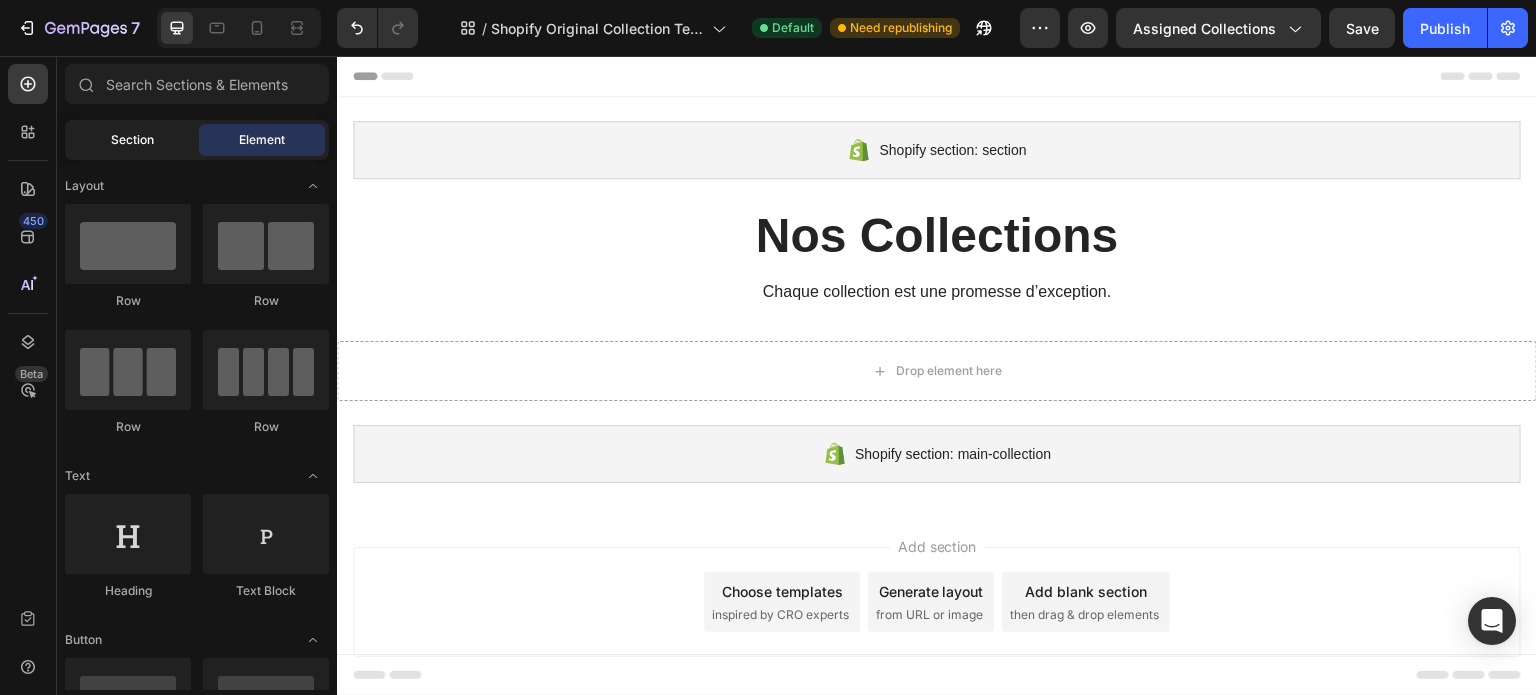 click on "Section" at bounding box center (132, 140) 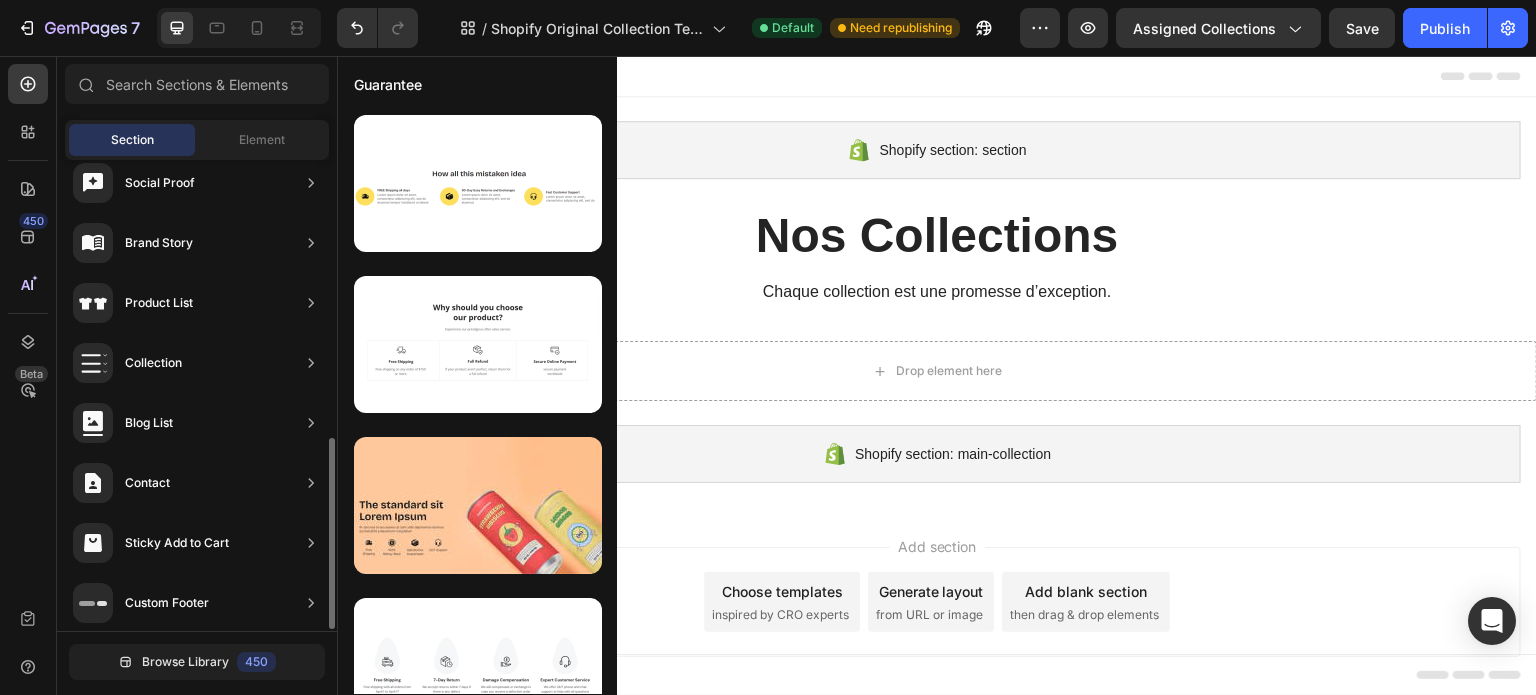 scroll, scrollTop: 682, scrollLeft: 0, axis: vertical 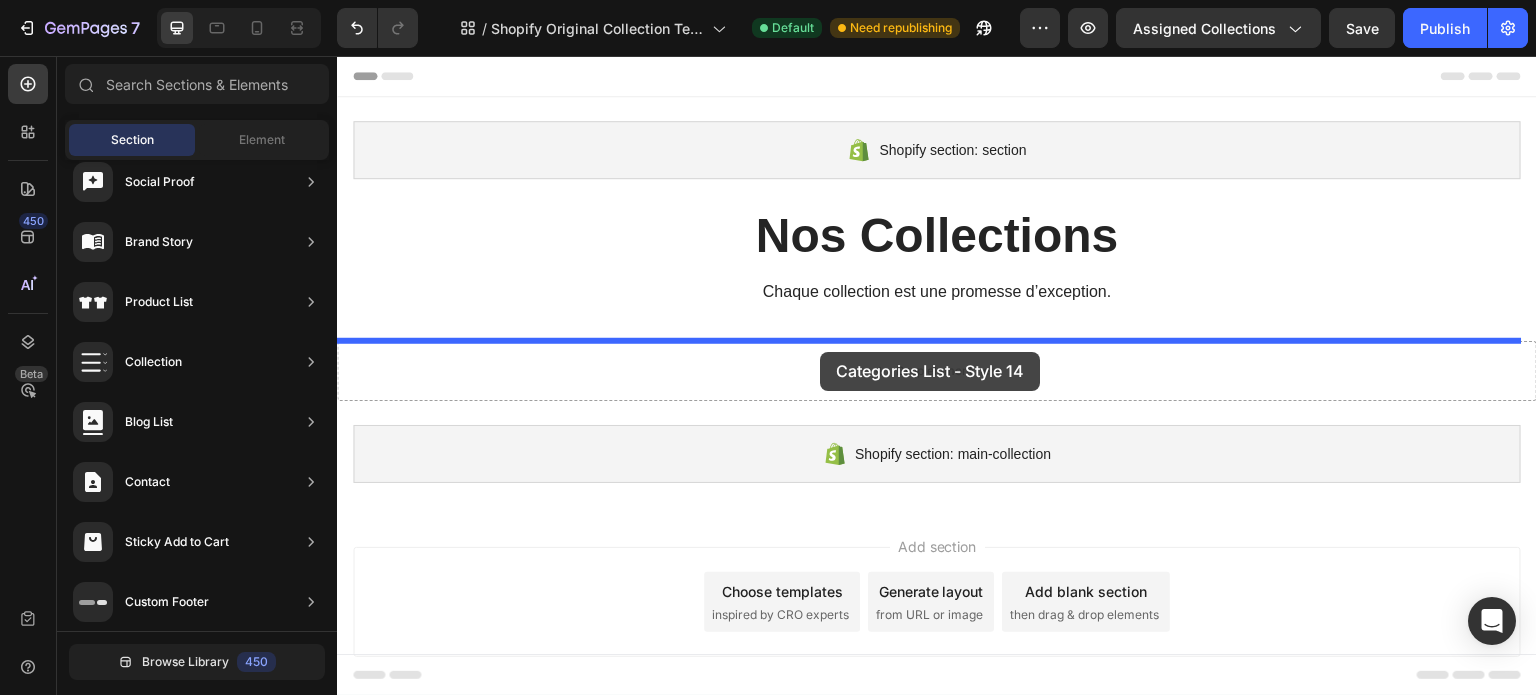 drag, startPoint x: 809, startPoint y: 228, endPoint x: 820, endPoint y: 352, distance: 124.486946 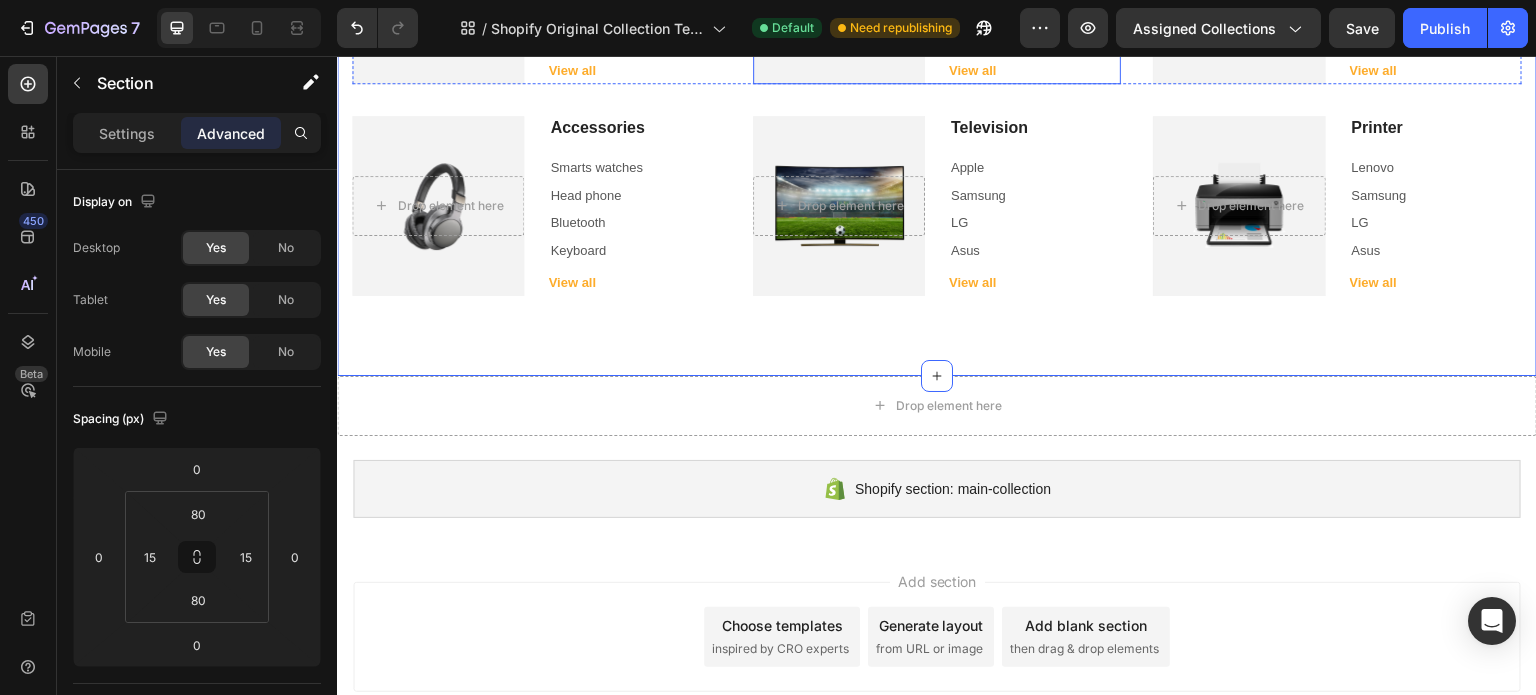 scroll, scrollTop: 617, scrollLeft: 0, axis: vertical 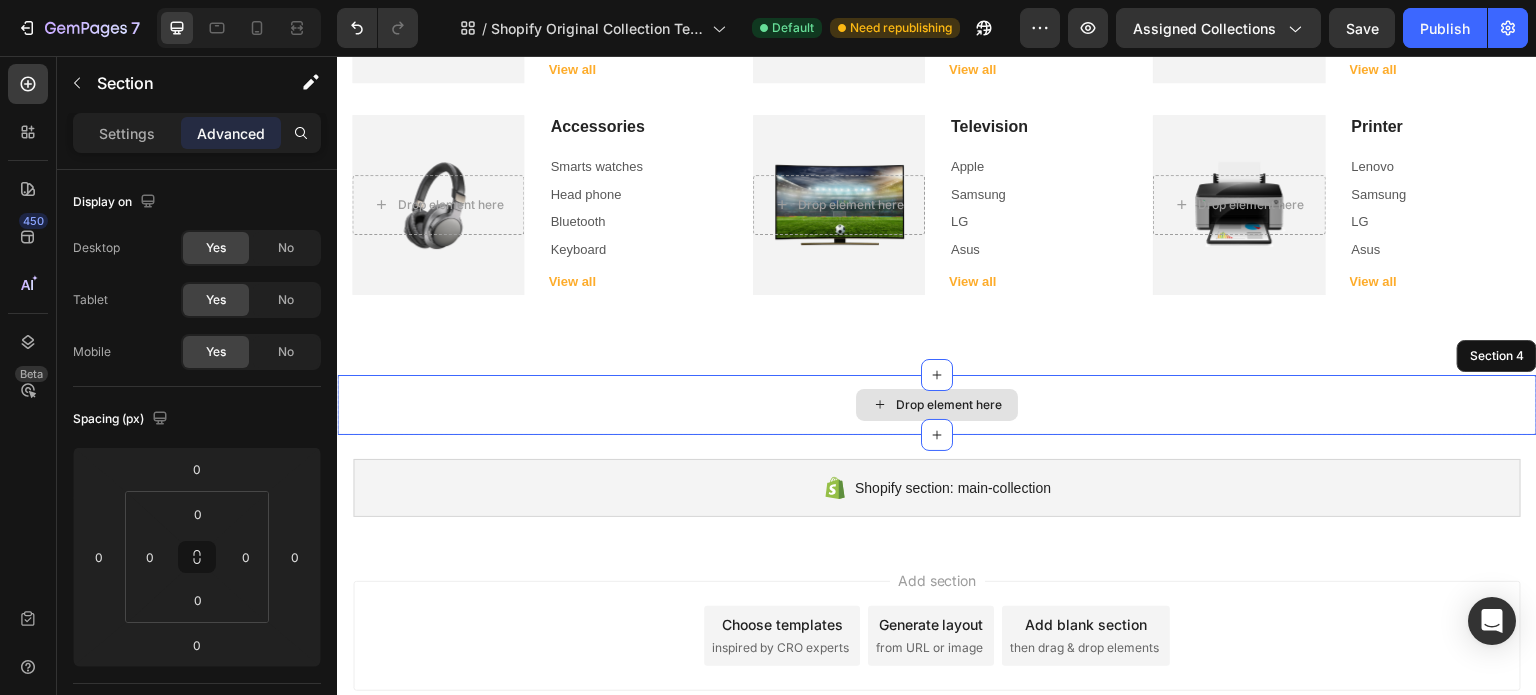 click on "Drop element here" at bounding box center [937, 405] 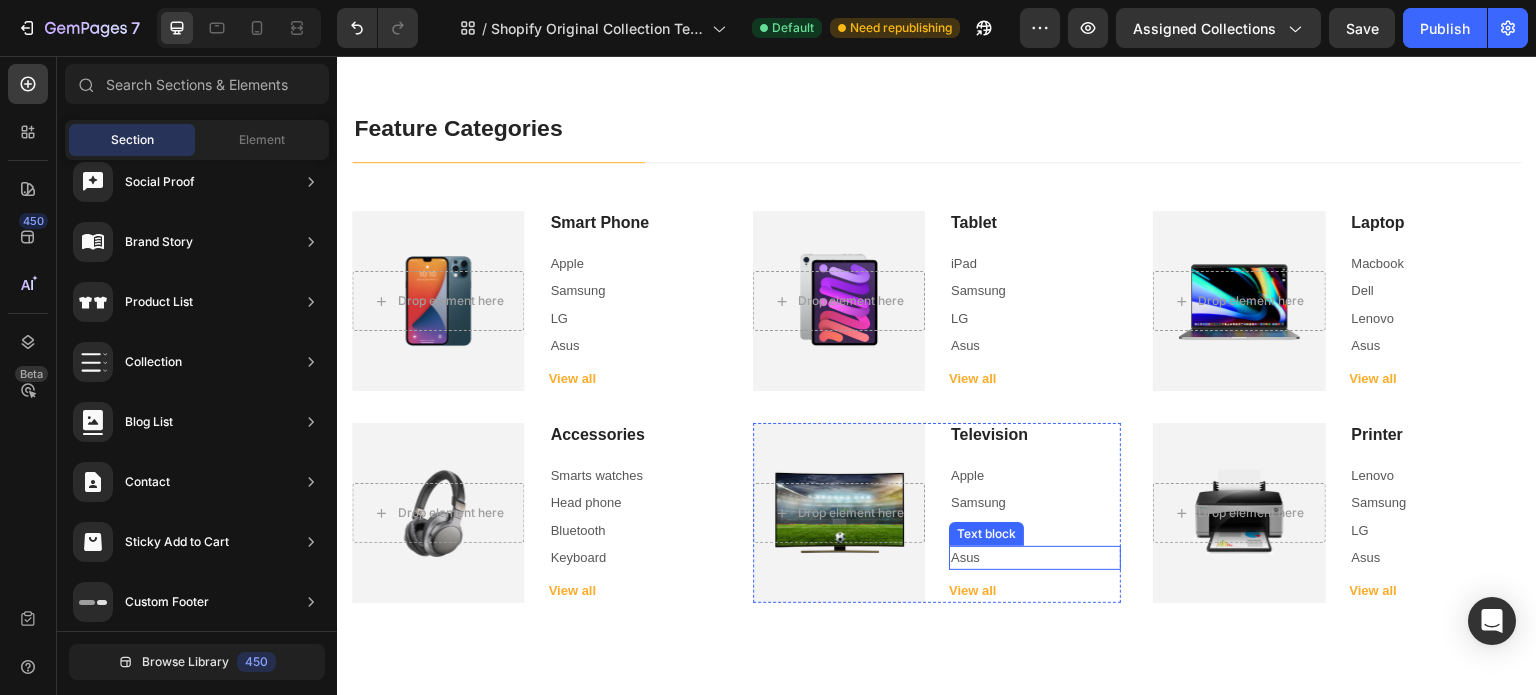 scroll, scrollTop: 108, scrollLeft: 0, axis: vertical 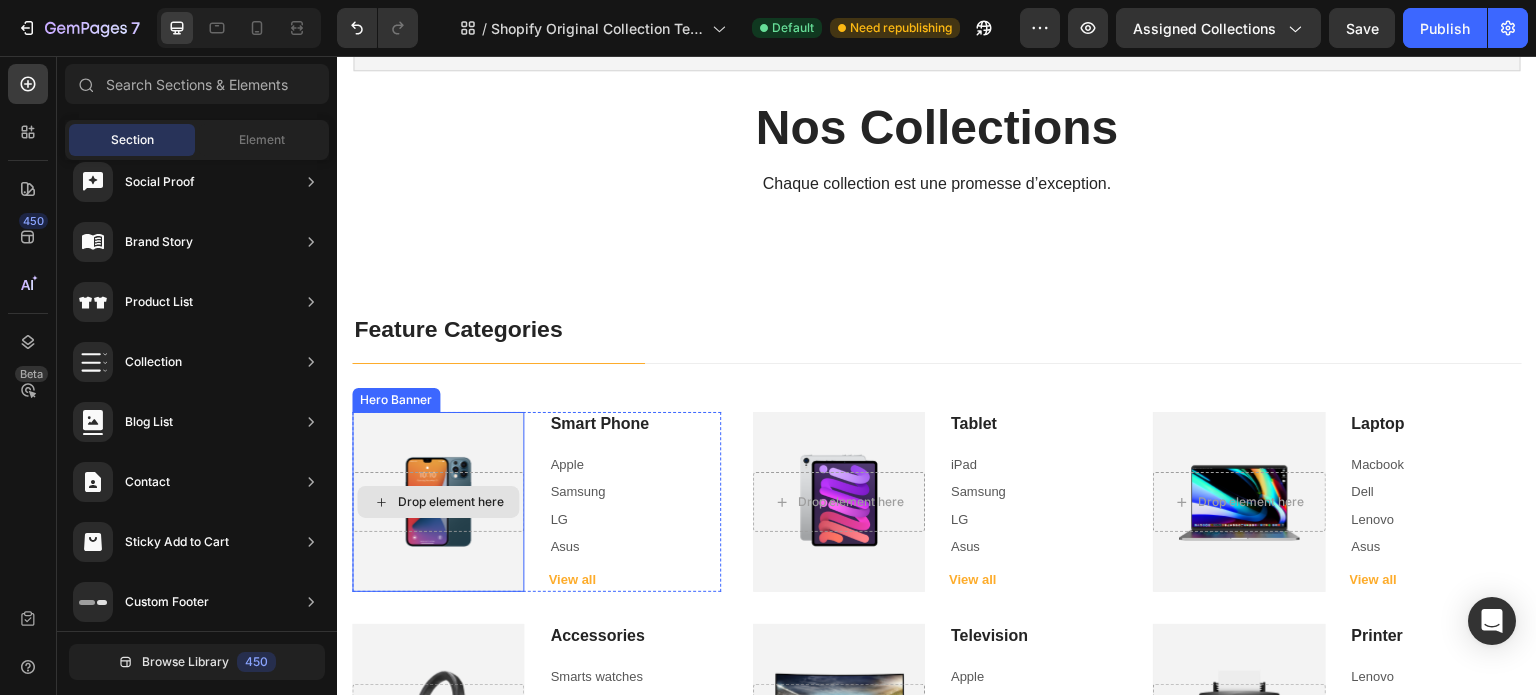 click on "Drop element here" at bounding box center (450, 502) 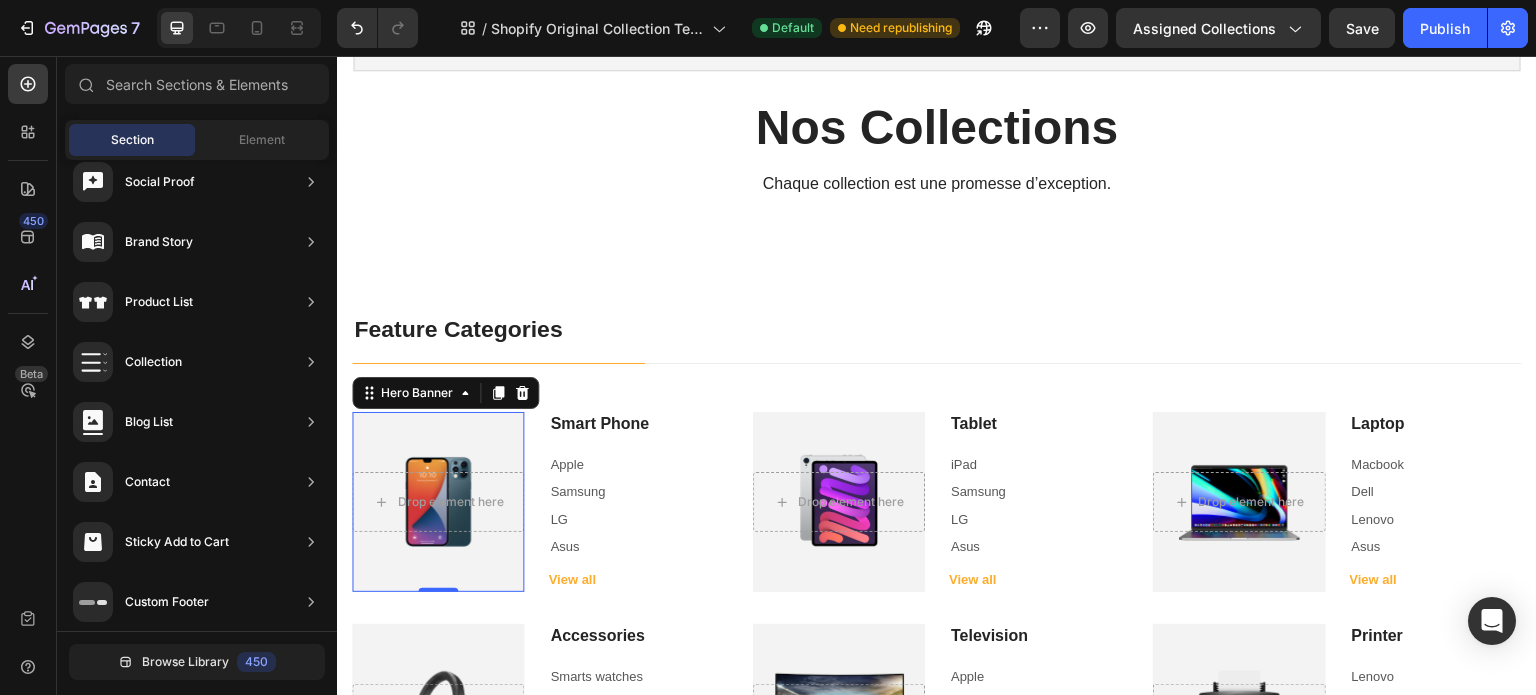 click at bounding box center (438, 502) 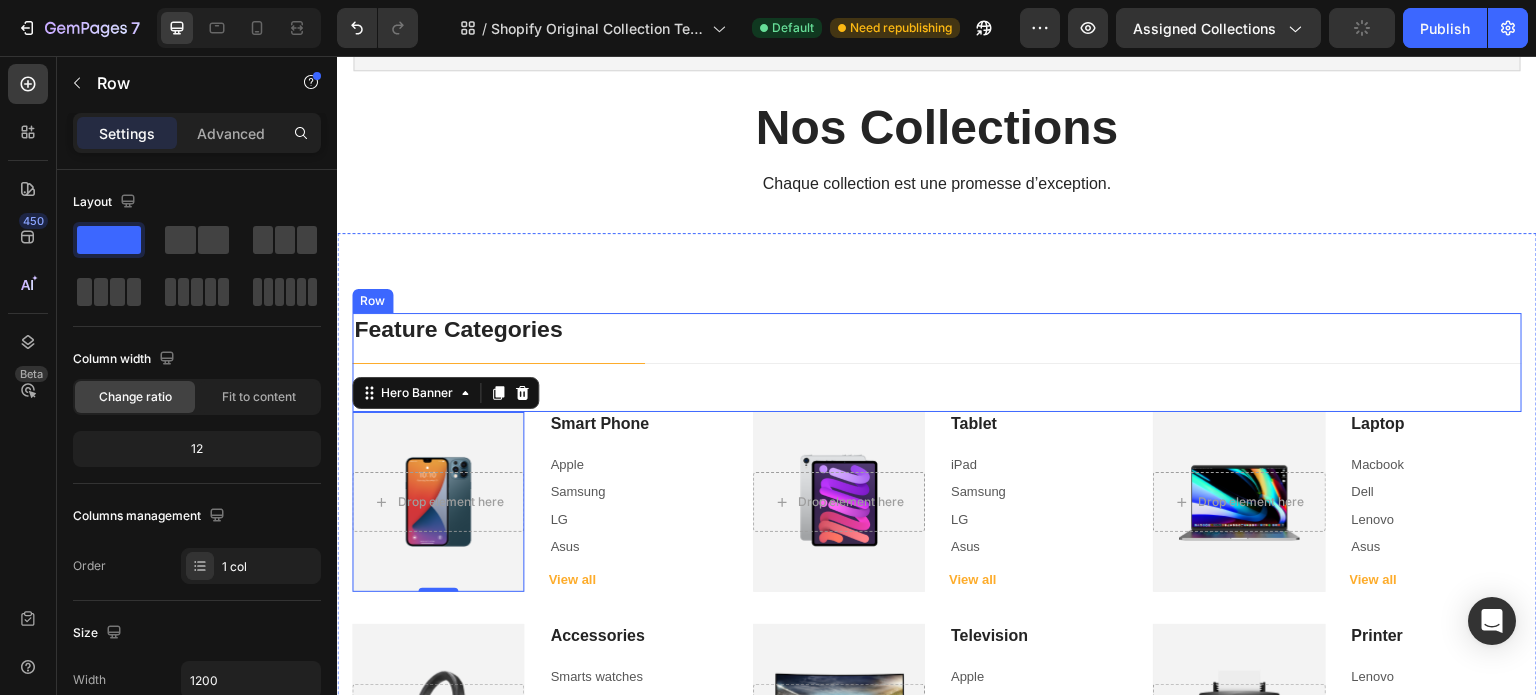 click on "Feature Categories Heading                Title Line                Title Line Row" at bounding box center (937, 362) 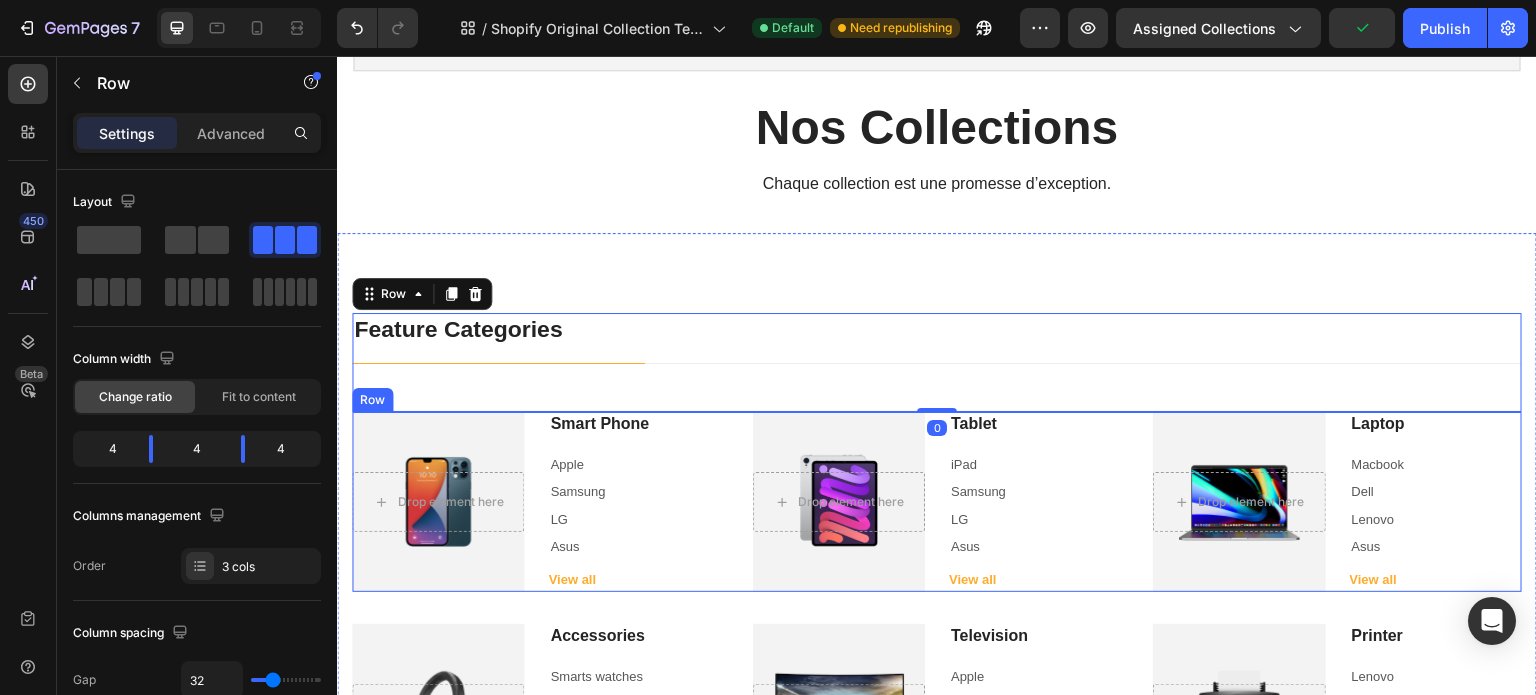 click on "Drop element here Hero Banner Smart Phone Heading Apple Text block Samsung Text block LG Text block Asus Text block View all Button Row
Drop element here Hero Banner Tablet Heading iPad Text block Samsung Text block LG Text block Asus Text block View all Button Row
Drop element here Hero Banner Laptop Heading Macbook Text block Dell Text block Lenovo Text block Asus Text block View all Button Row Row" at bounding box center [937, 502] 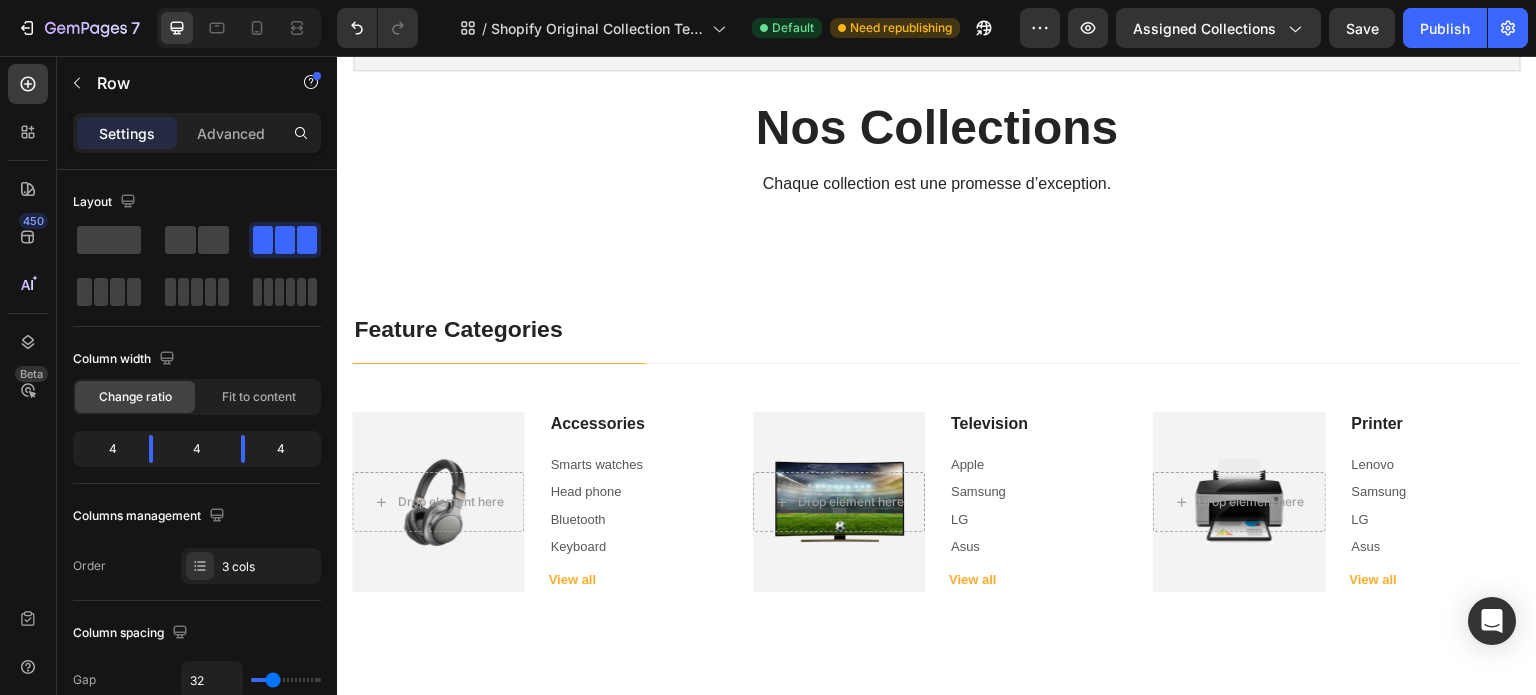 drag, startPoint x: 732, startPoint y: 429, endPoint x: 695, endPoint y: 425, distance: 37.215588 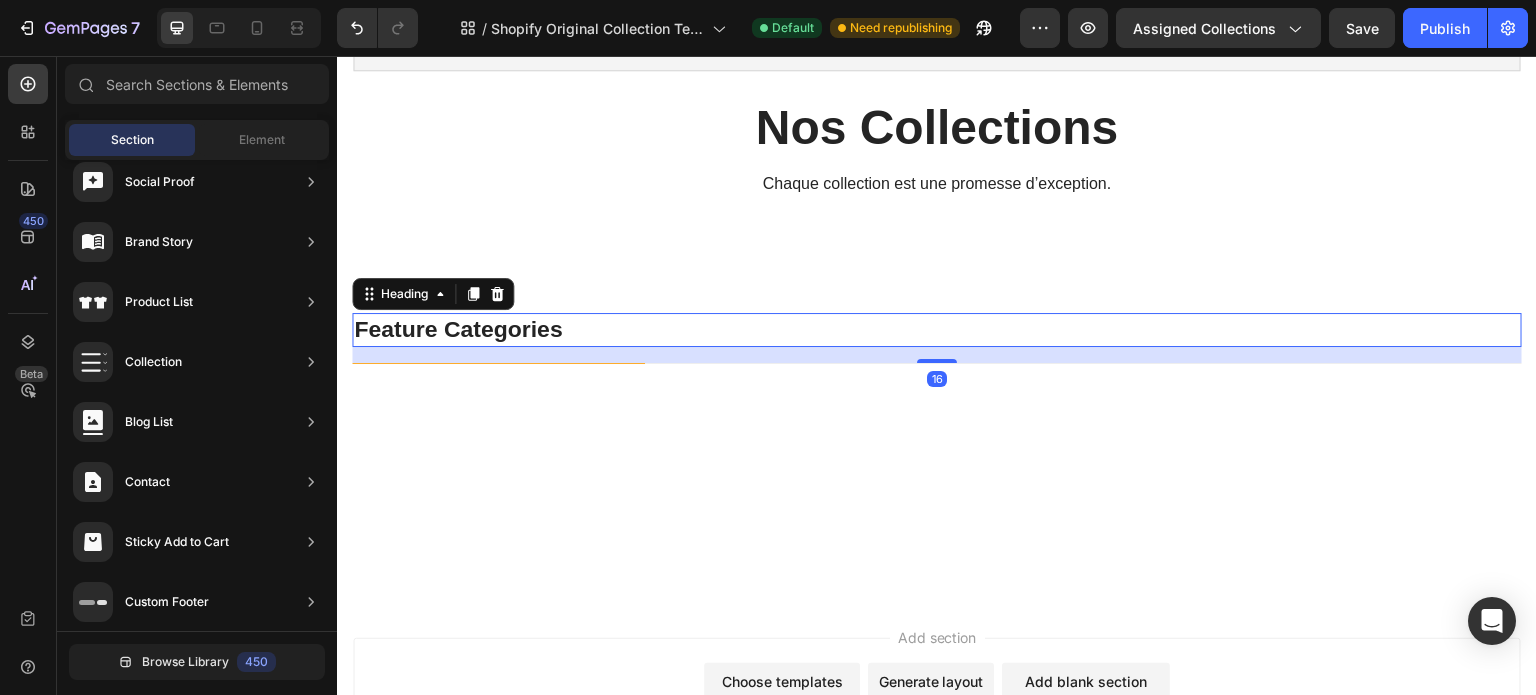 click on "Feature Categories" at bounding box center [937, 330] 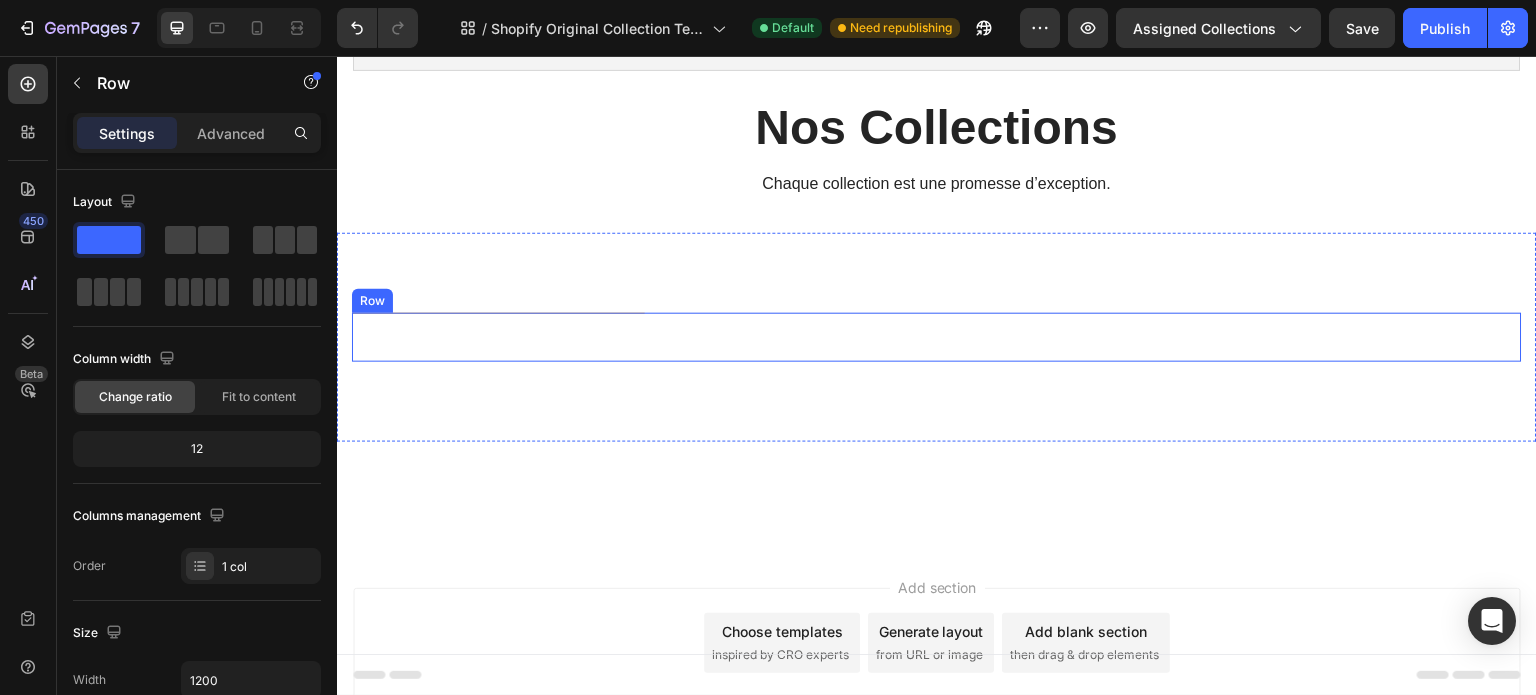click on "Title Line                Title Line Row" at bounding box center (937, 337) 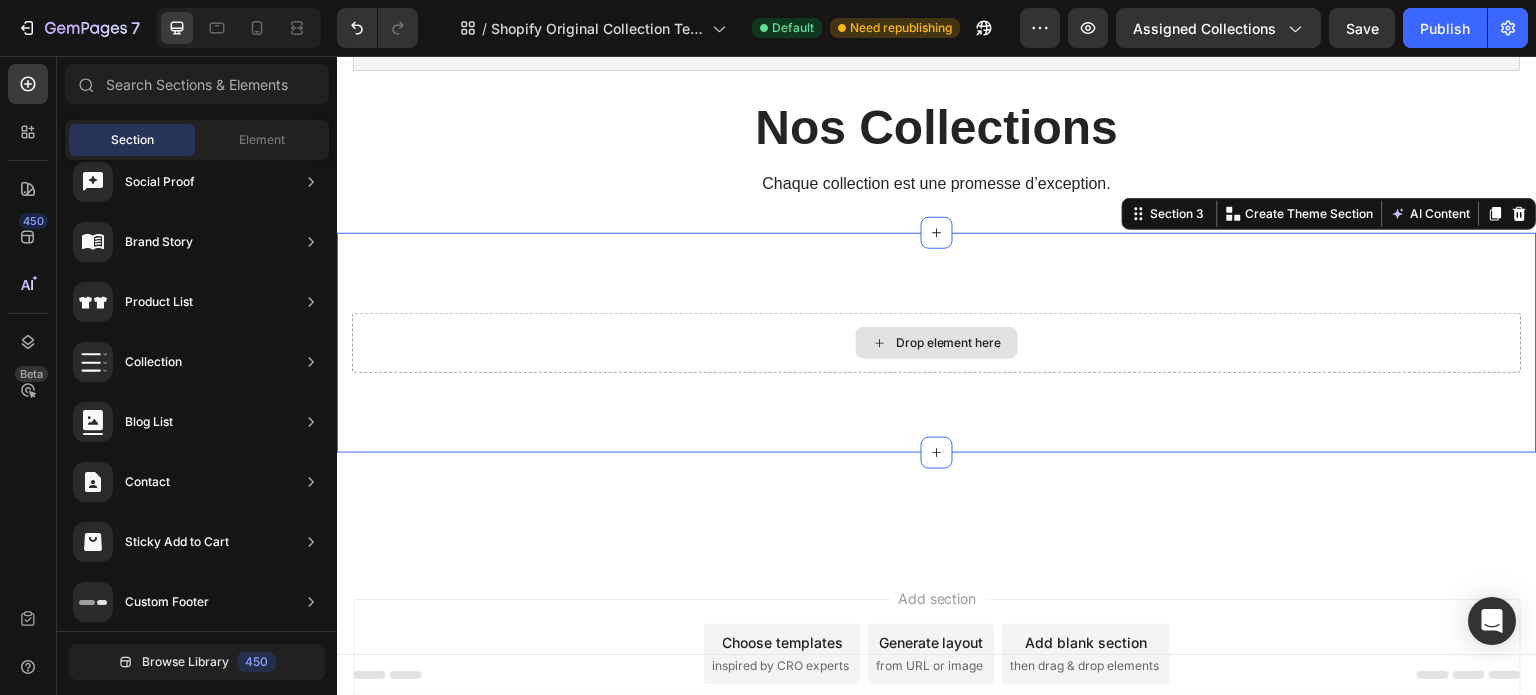 click on "Drop element here" at bounding box center [937, 343] 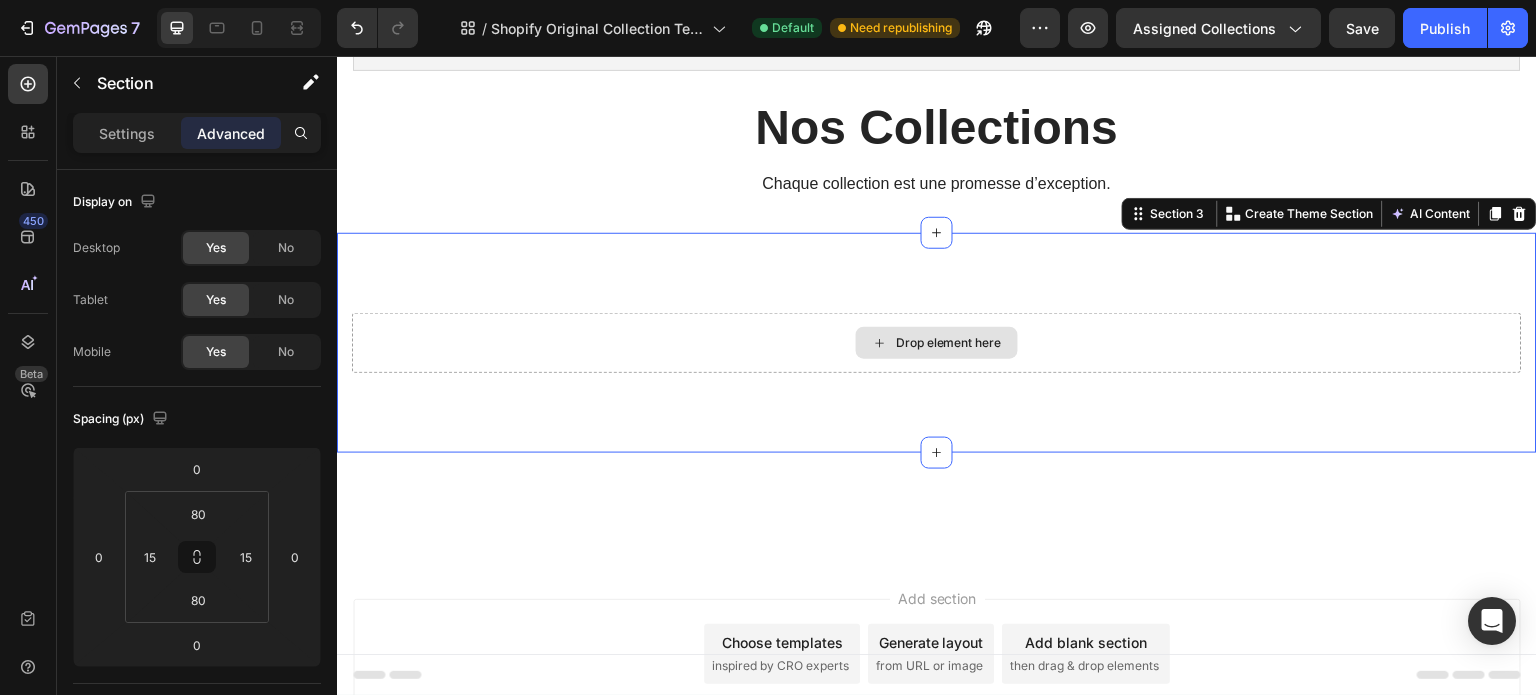 scroll, scrollTop: 0, scrollLeft: 0, axis: both 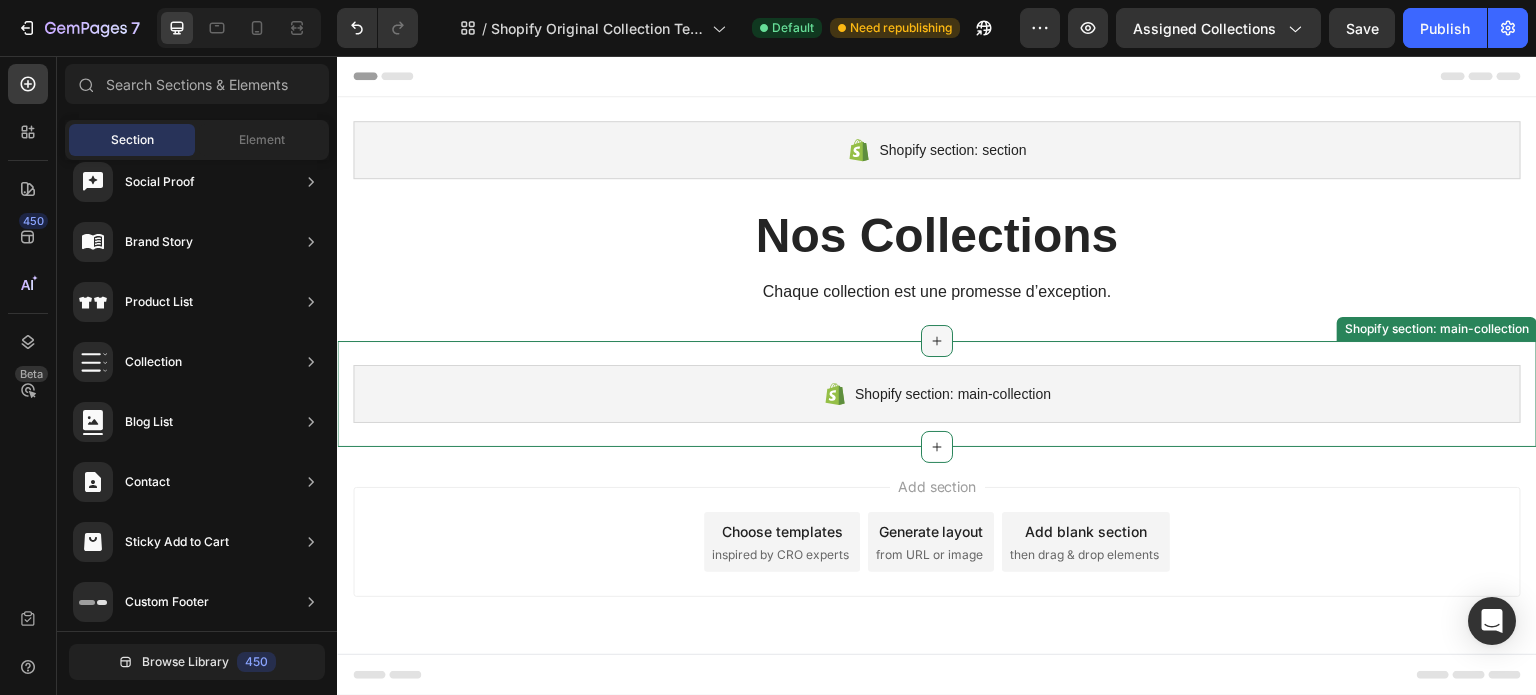 click 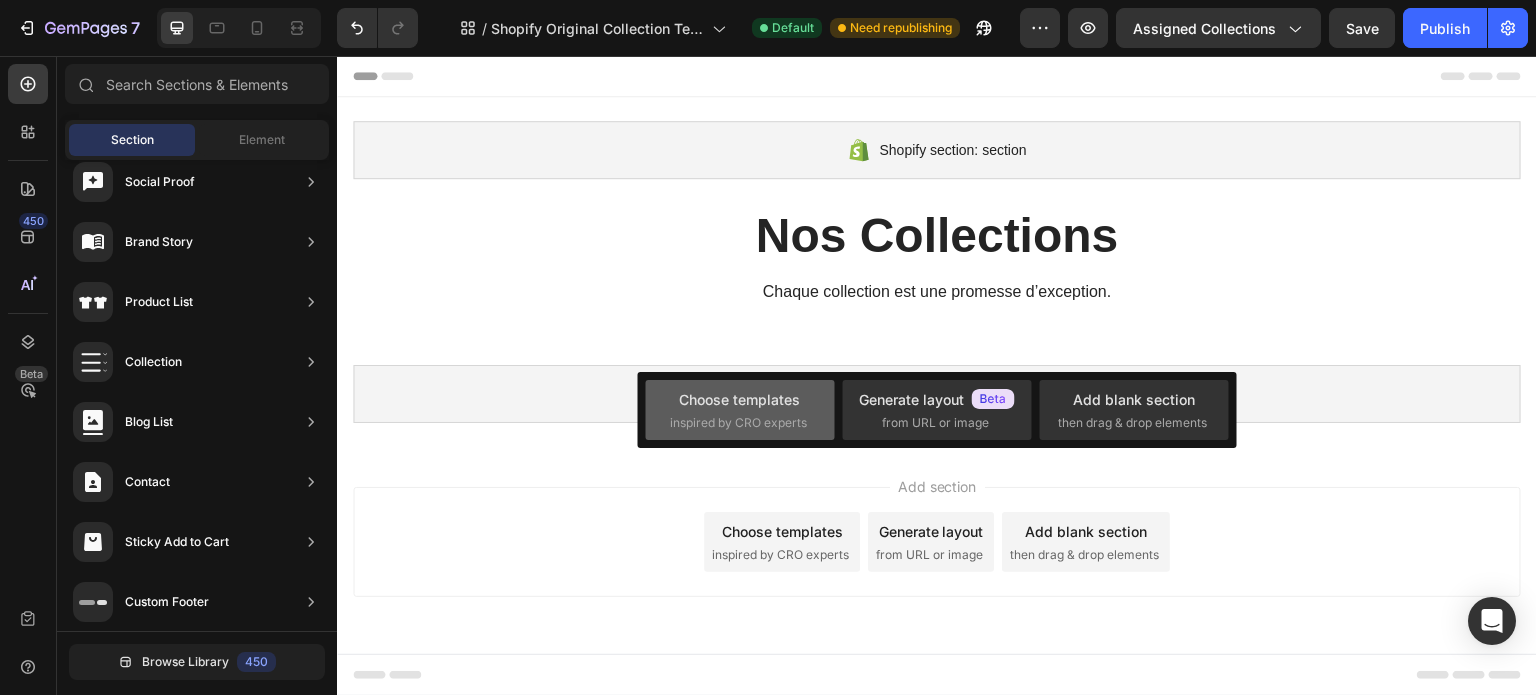 click on "Choose templates" at bounding box center [739, 399] 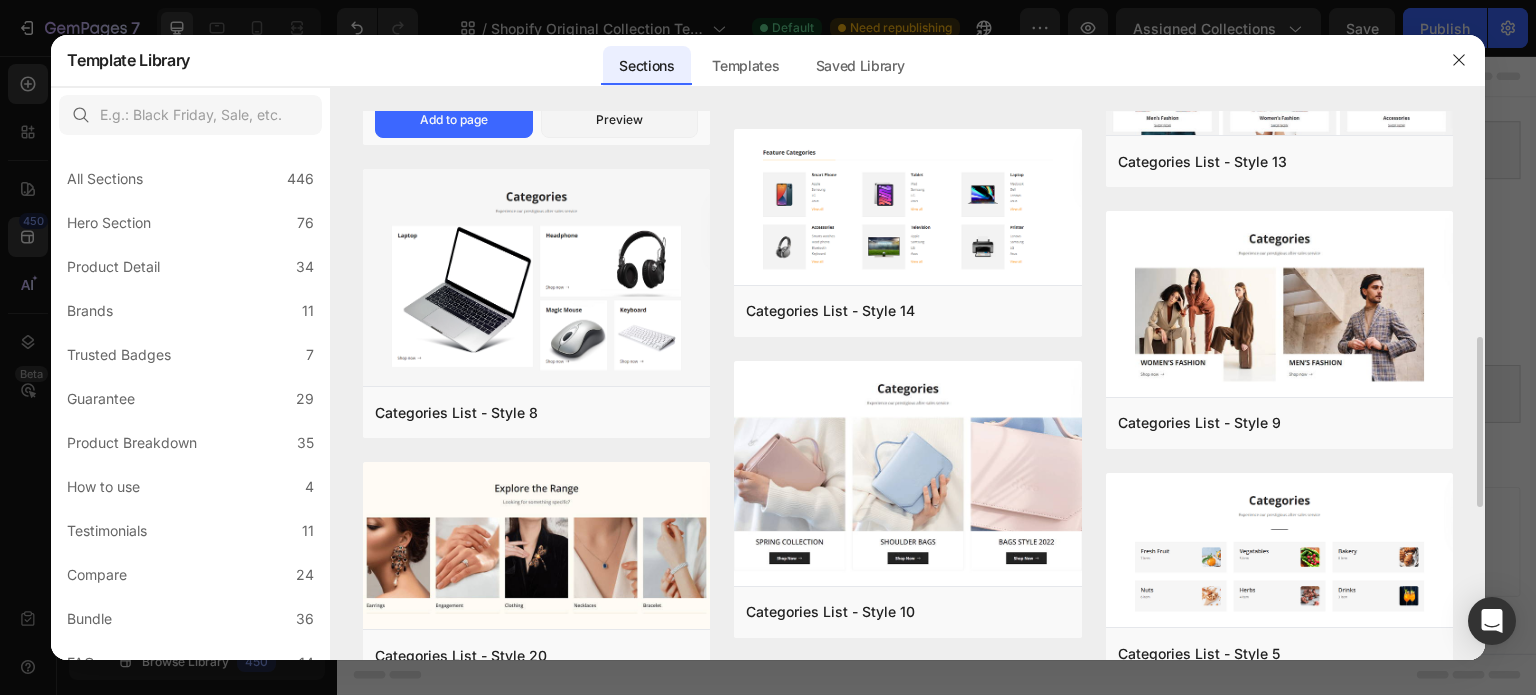scroll, scrollTop: 539, scrollLeft: 0, axis: vertical 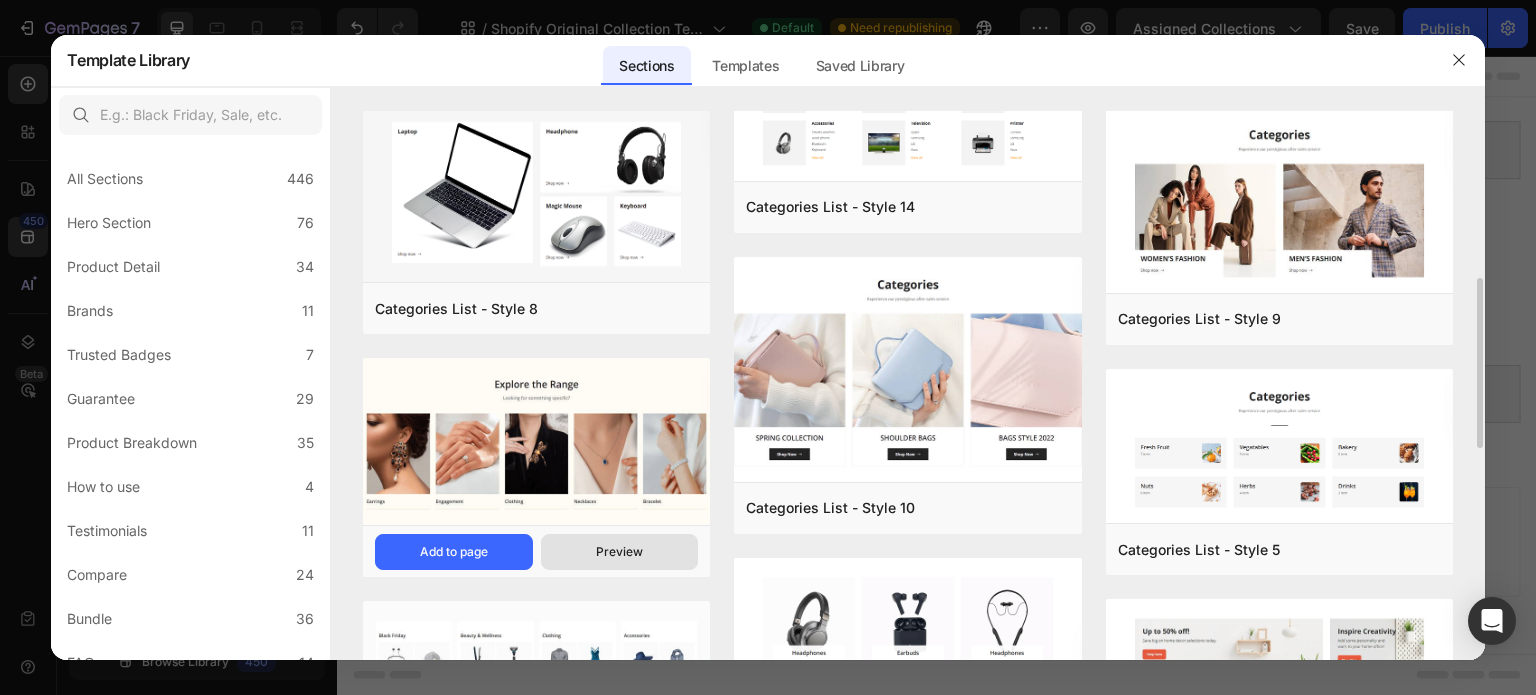 click on "Preview" at bounding box center [619, 552] 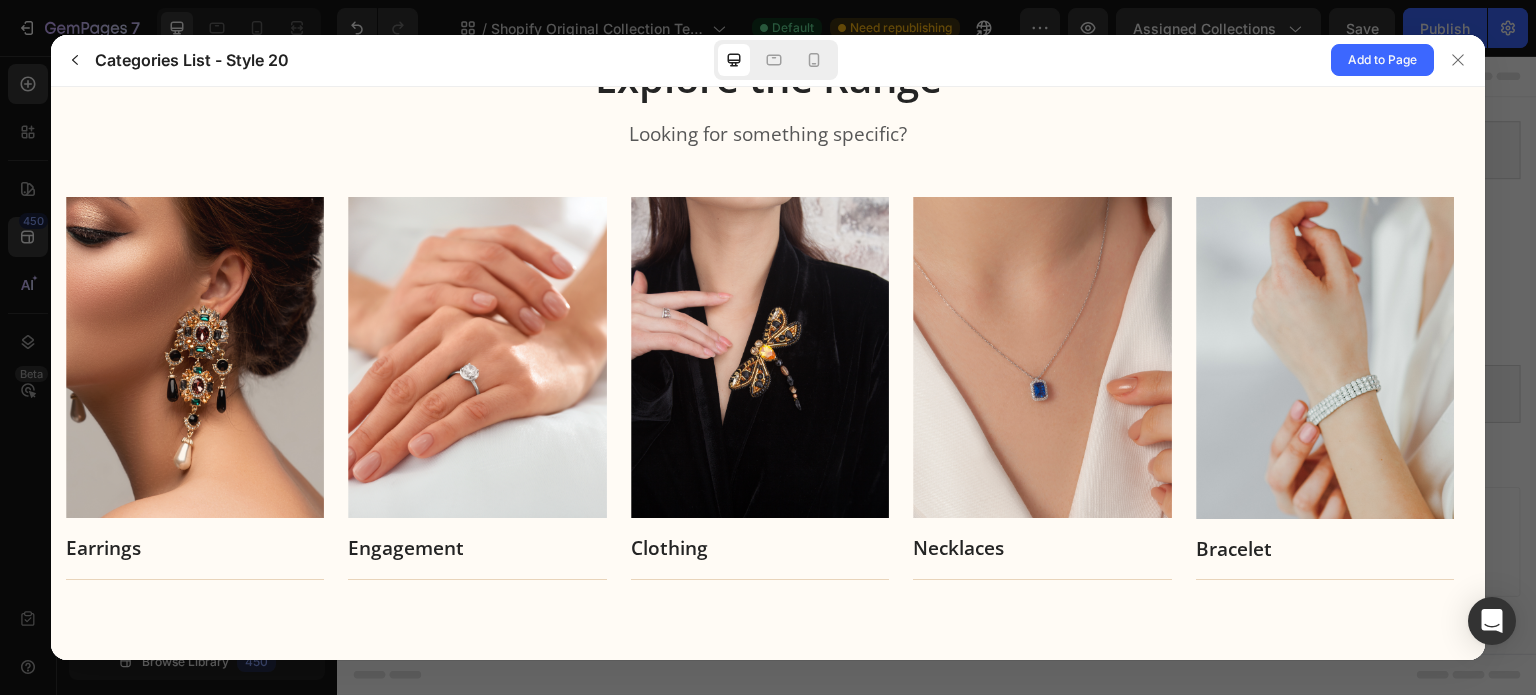 scroll, scrollTop: 23, scrollLeft: 0, axis: vertical 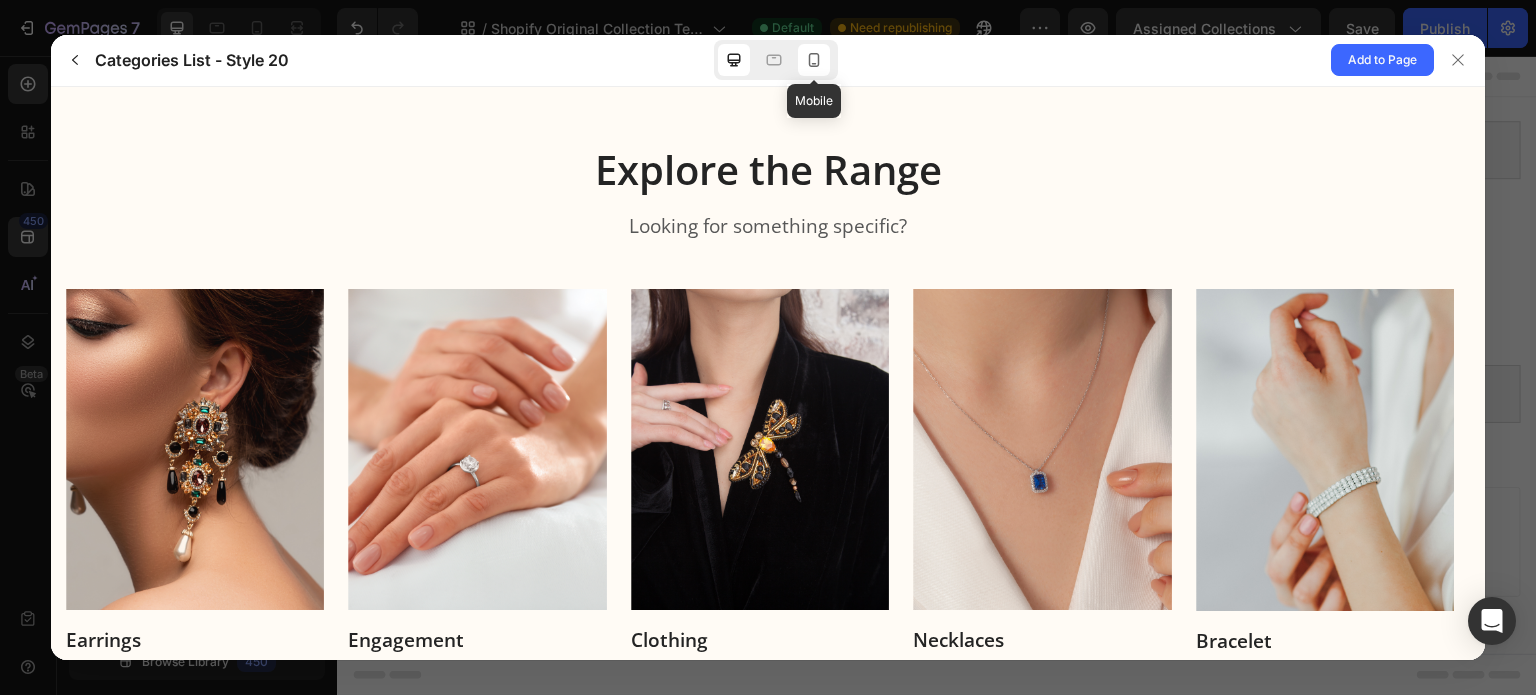 click 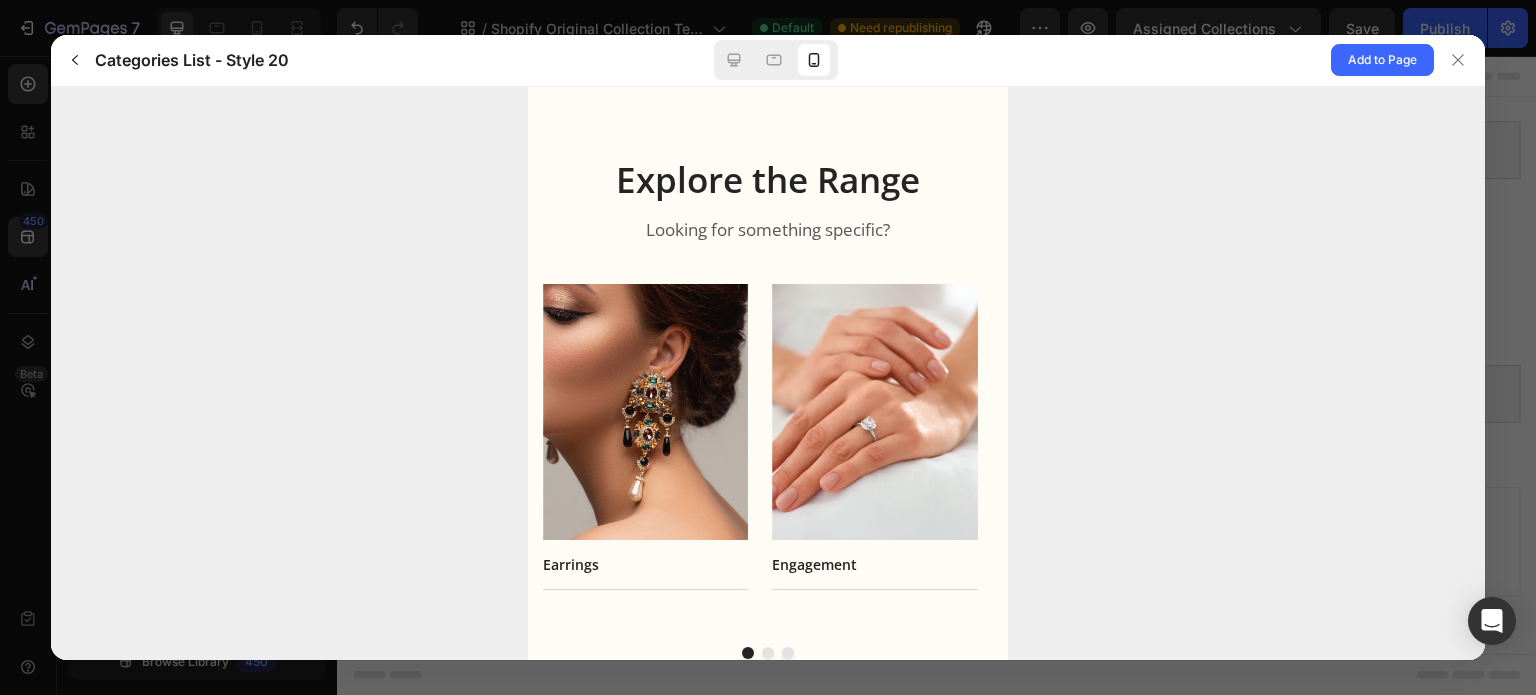 scroll, scrollTop: 68, scrollLeft: 0, axis: vertical 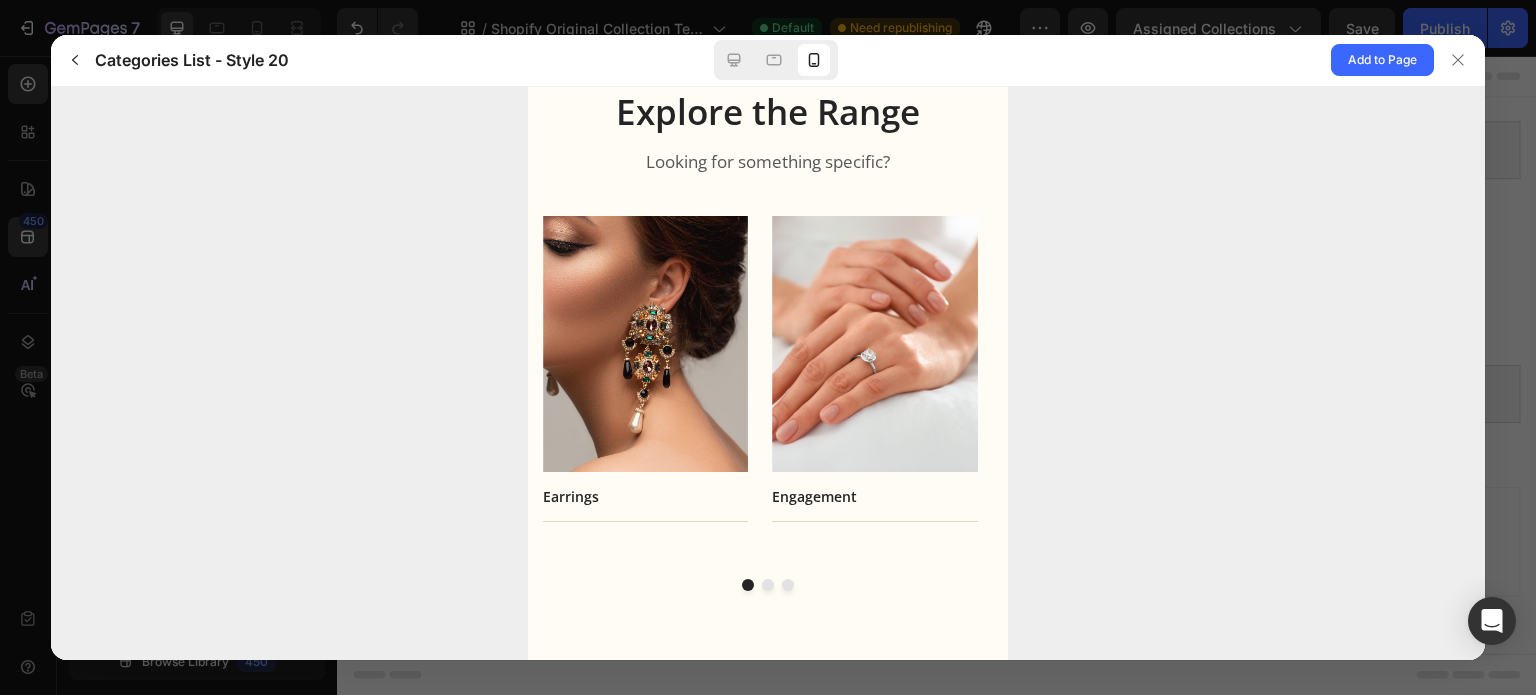 click at bounding box center [768, 584] 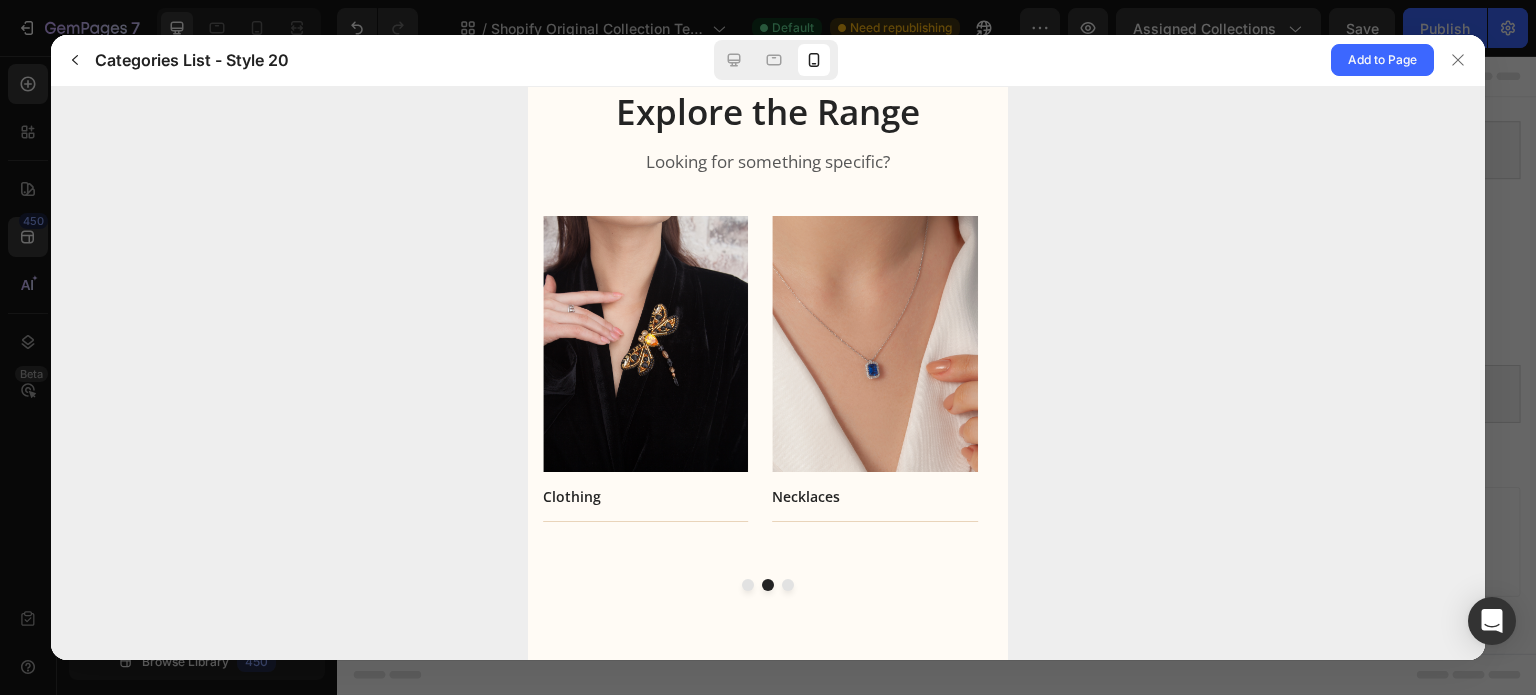 click at bounding box center (788, 584) 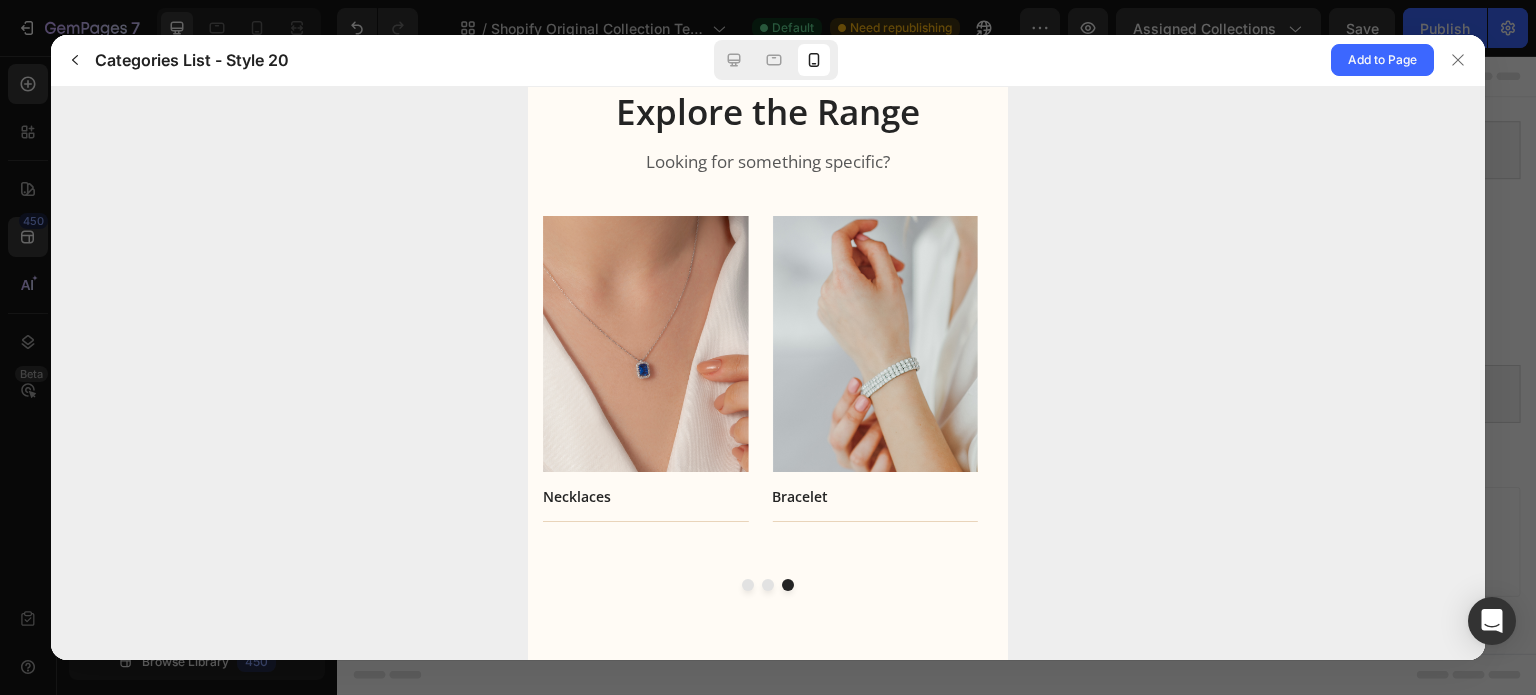 click at bounding box center (768, 584) 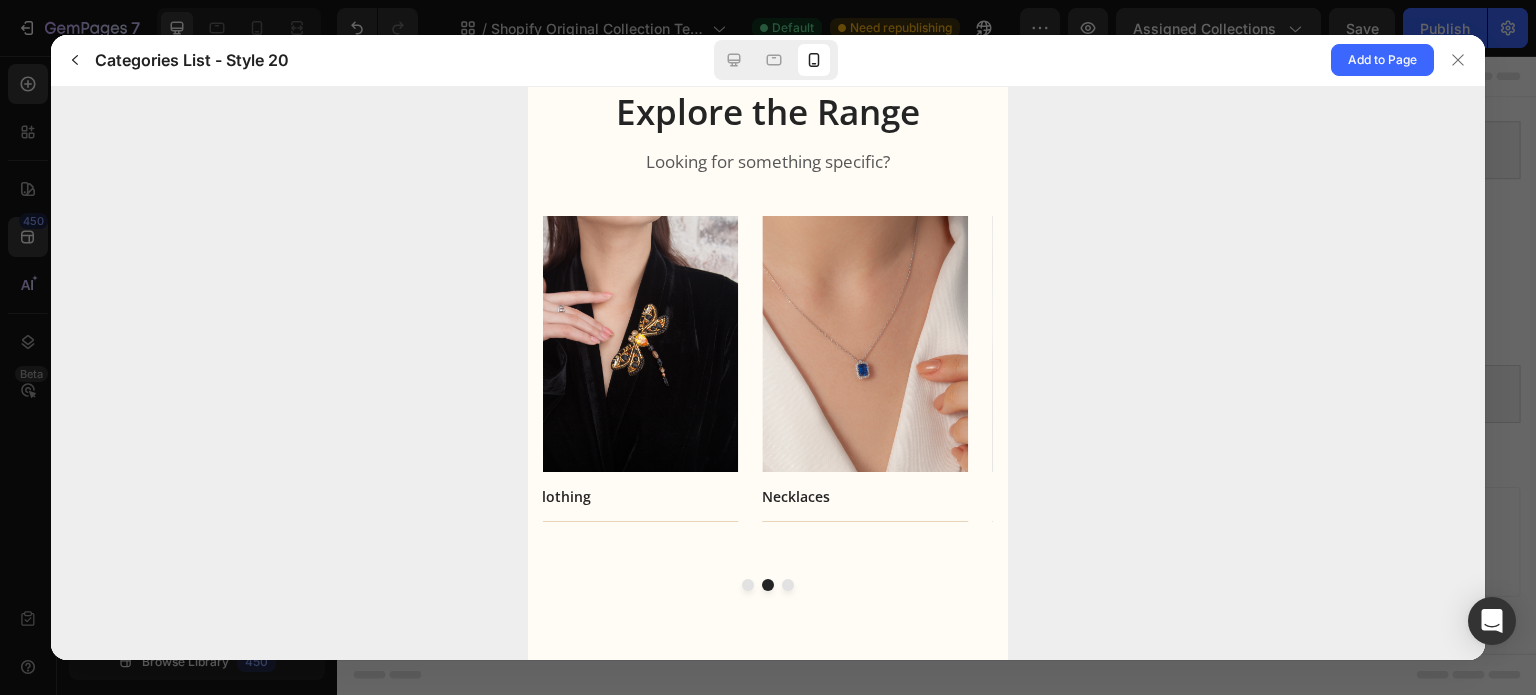 click at bounding box center [748, 584] 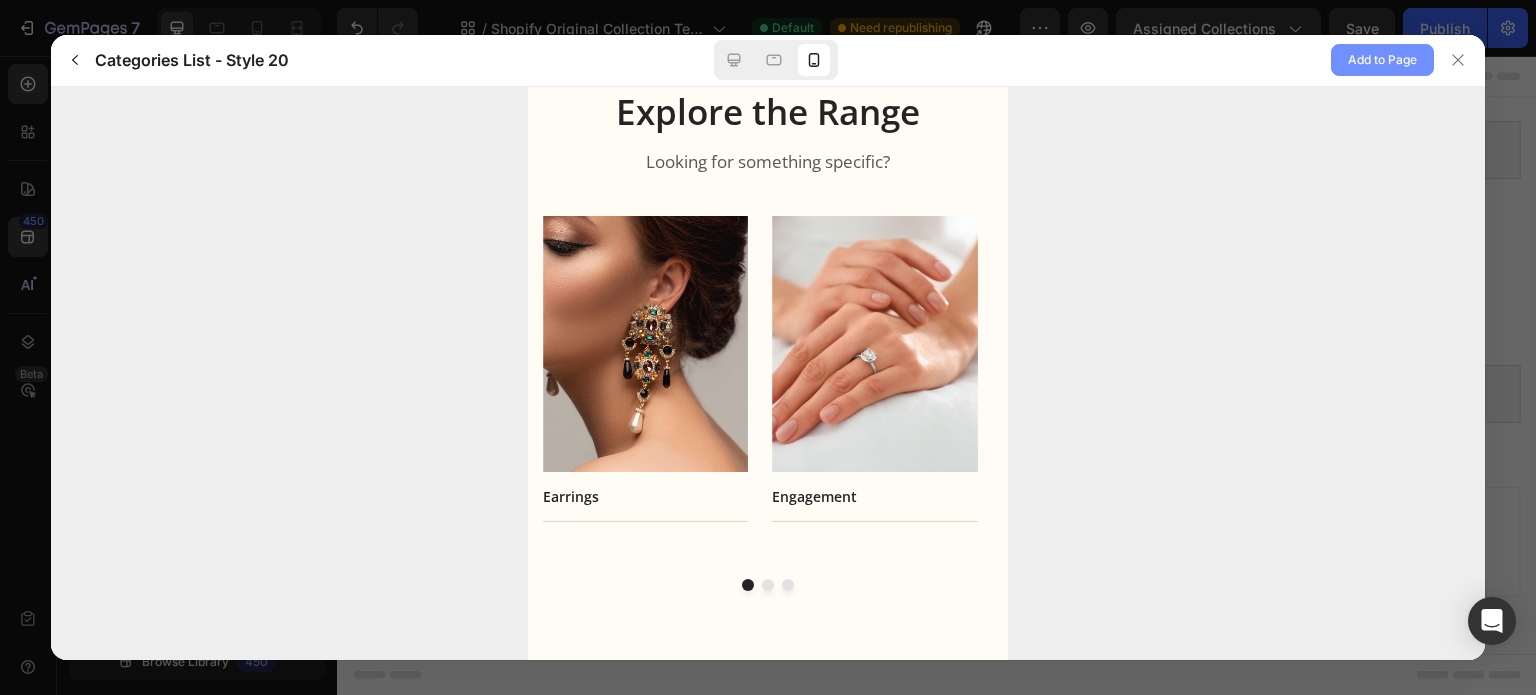 click on "Add to Page" 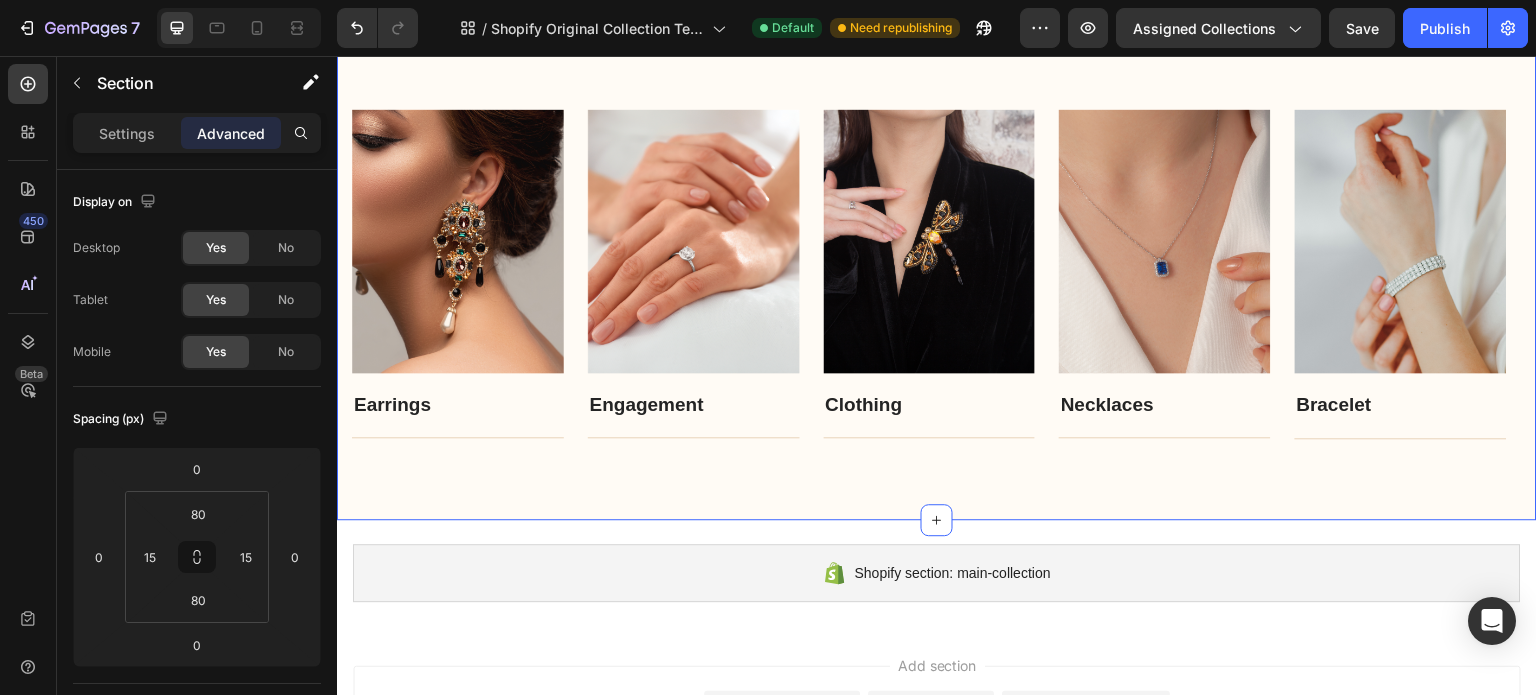 scroll, scrollTop: 465, scrollLeft: 0, axis: vertical 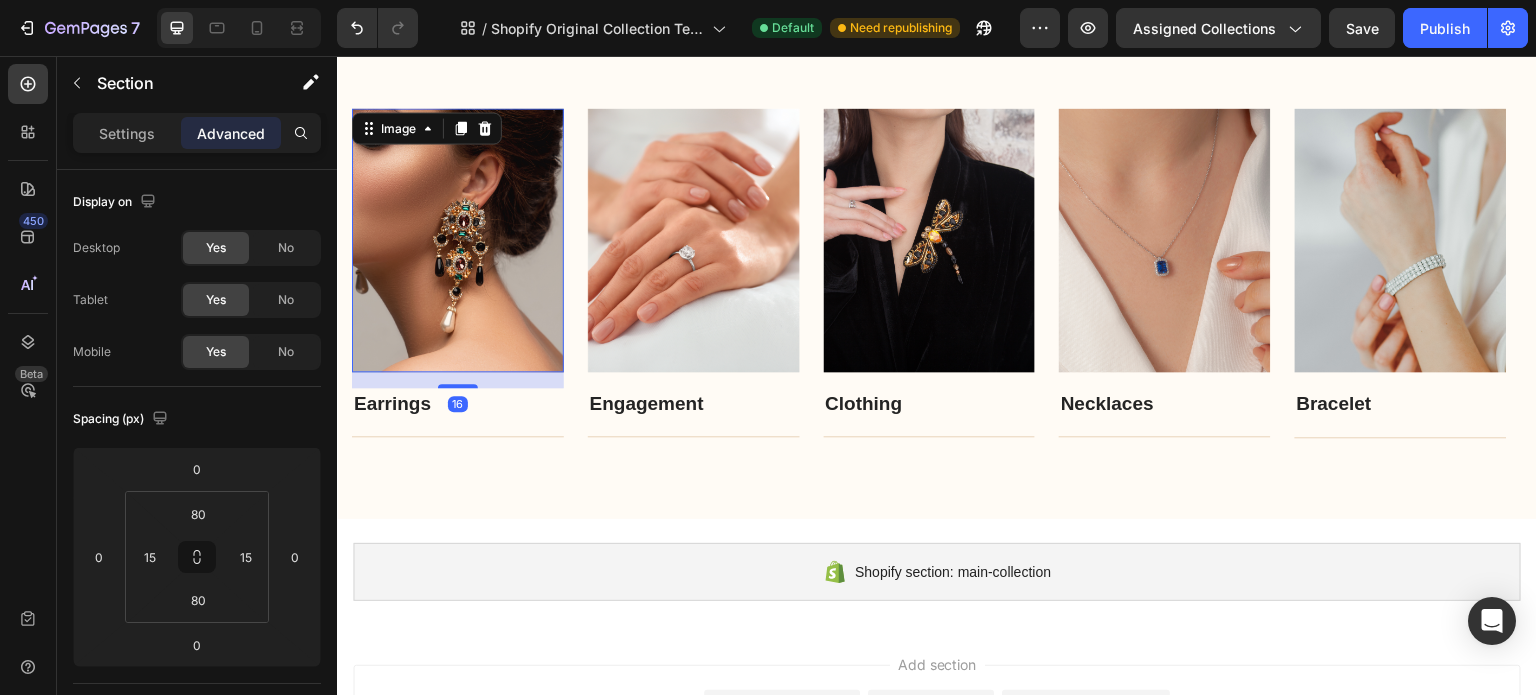 click at bounding box center [458, 240] 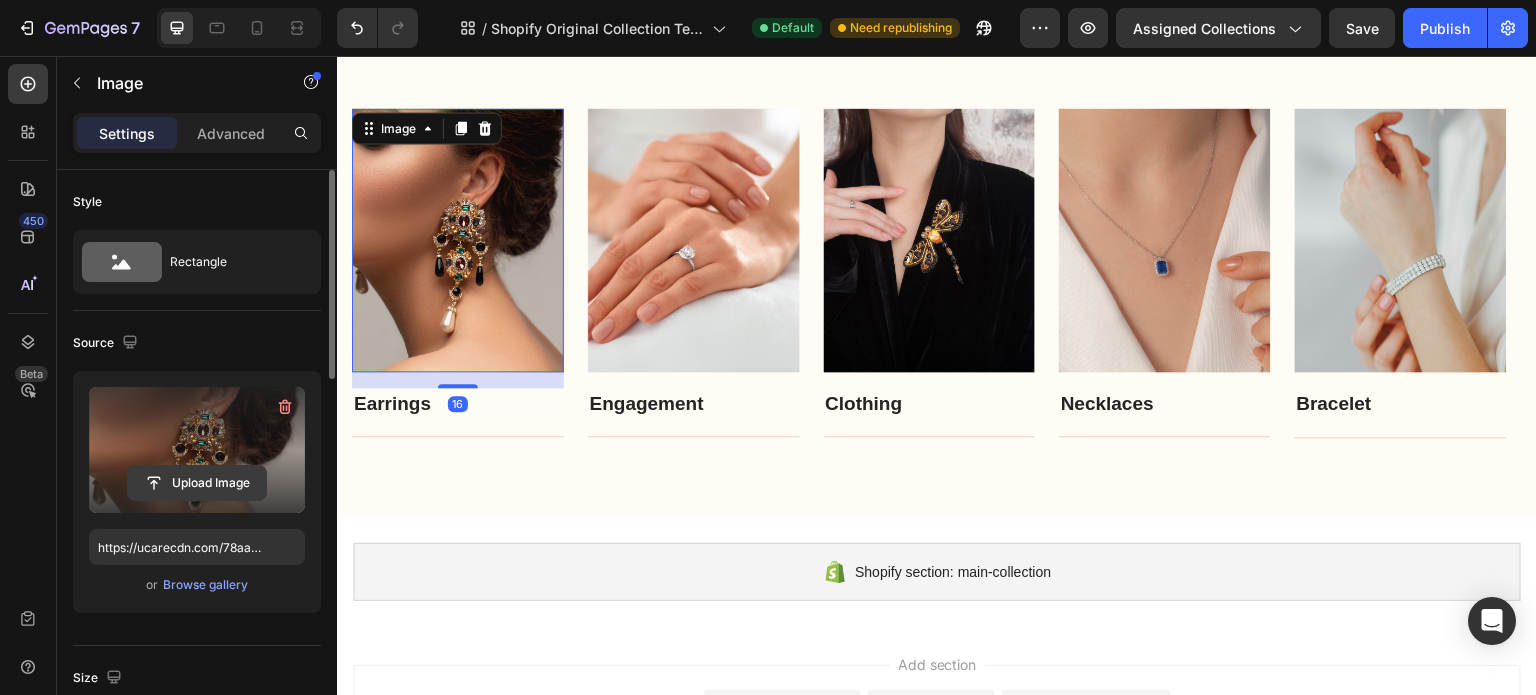 click 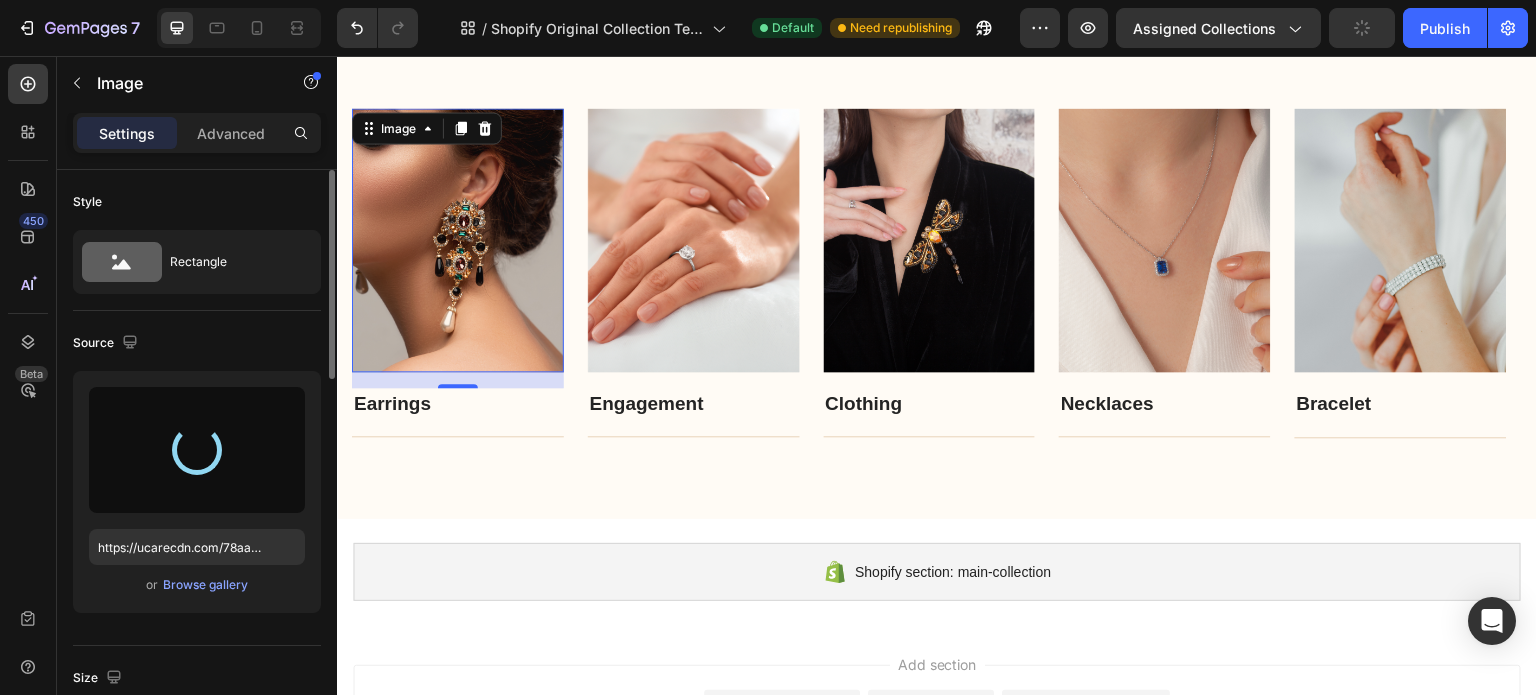type on "https://cdn.shopify.com/s/files/1/0951/3972/5650/files/gempages_575146824214512415-a0124a81-48de-466f-bd42-d7286755e3fb.jpg" 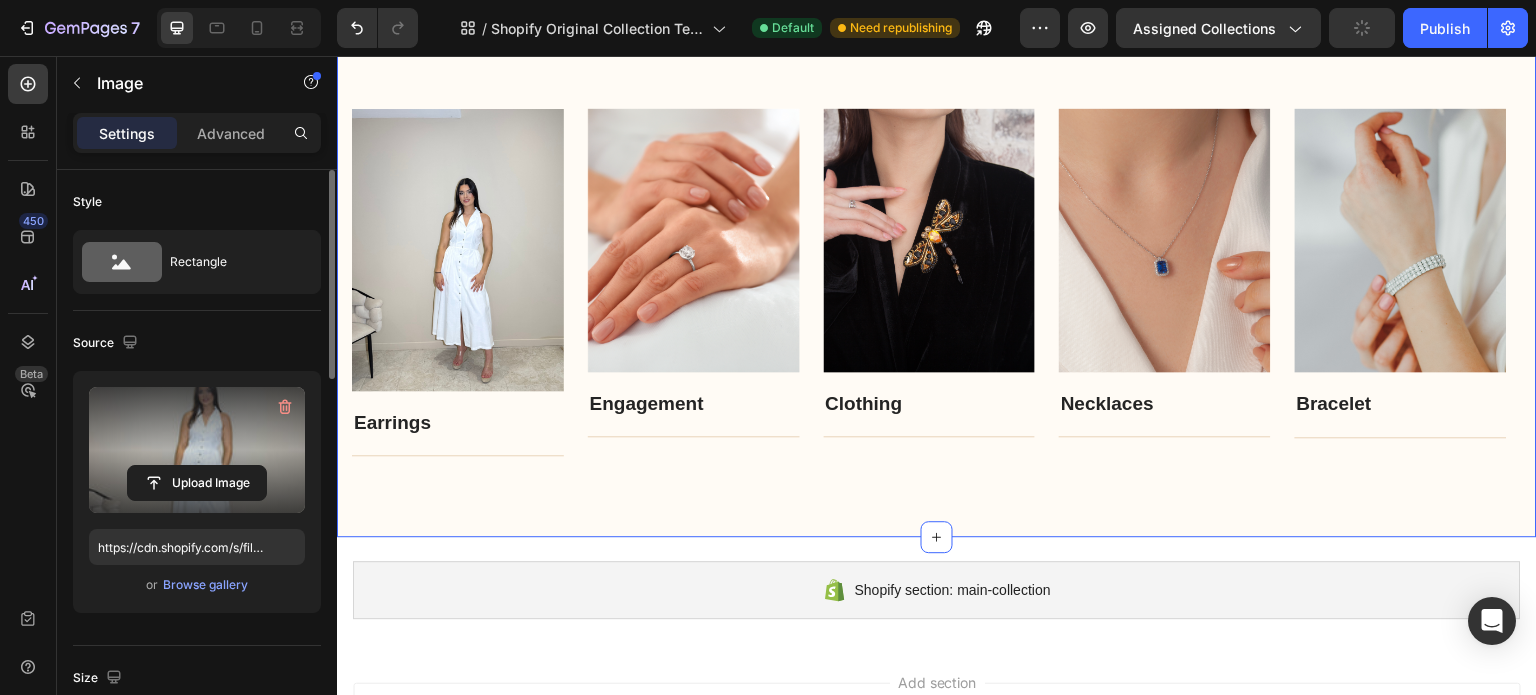 click on "Explore the Range Heading Looking for something specific? Text block Row Image Earrings Text block                Title Line Row Image Engagement Text block                Title Line Row Image Clothing Text block                Title Line Row Image Necklaces Text block                Title Line Row Image Bracelet Text block                Title Line Row Carousel Row Section 3   Create Theme Section AI Content Write with GemAI What would you like to describe here? Tone and Voice Persuasive Product Terre d’Éclat Show more Generate" at bounding box center [937, 206] 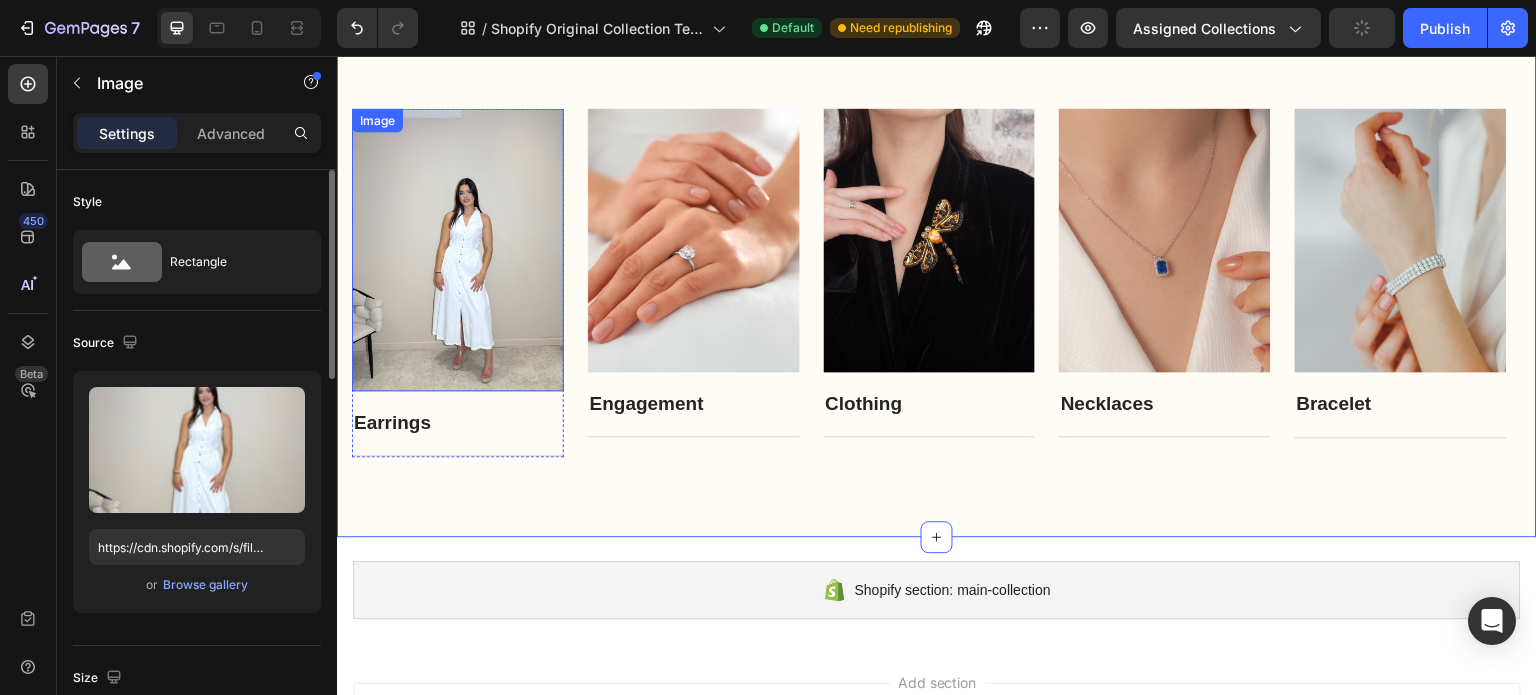 click at bounding box center (458, 249) 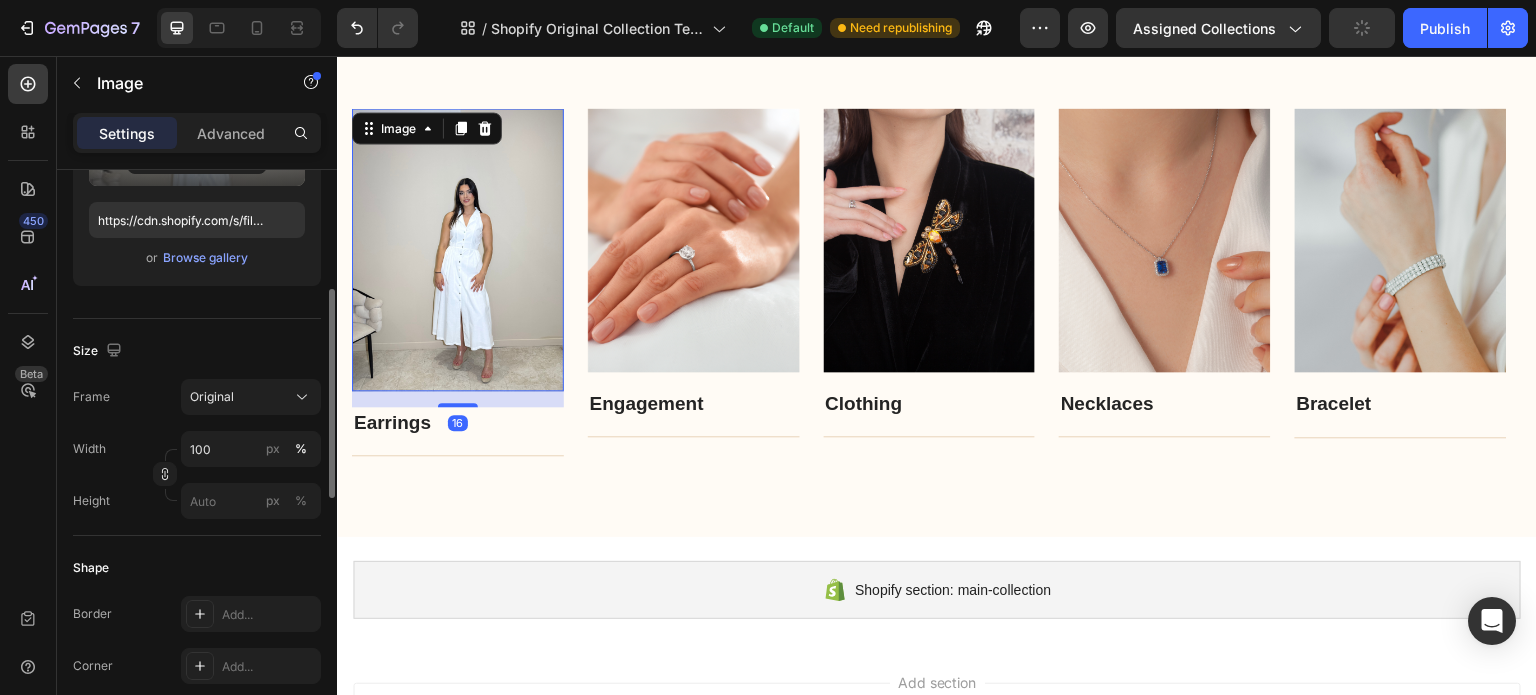 scroll, scrollTop: 328, scrollLeft: 0, axis: vertical 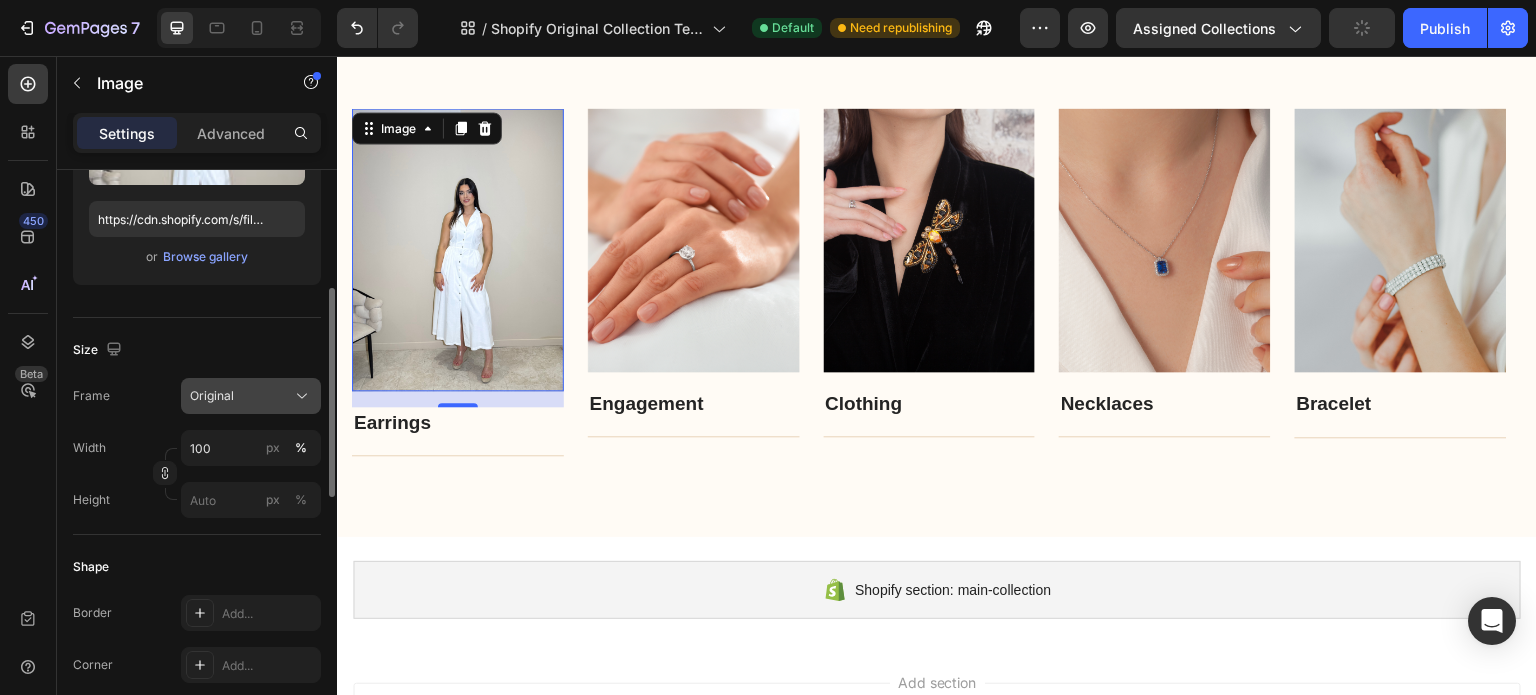 click on "Original" 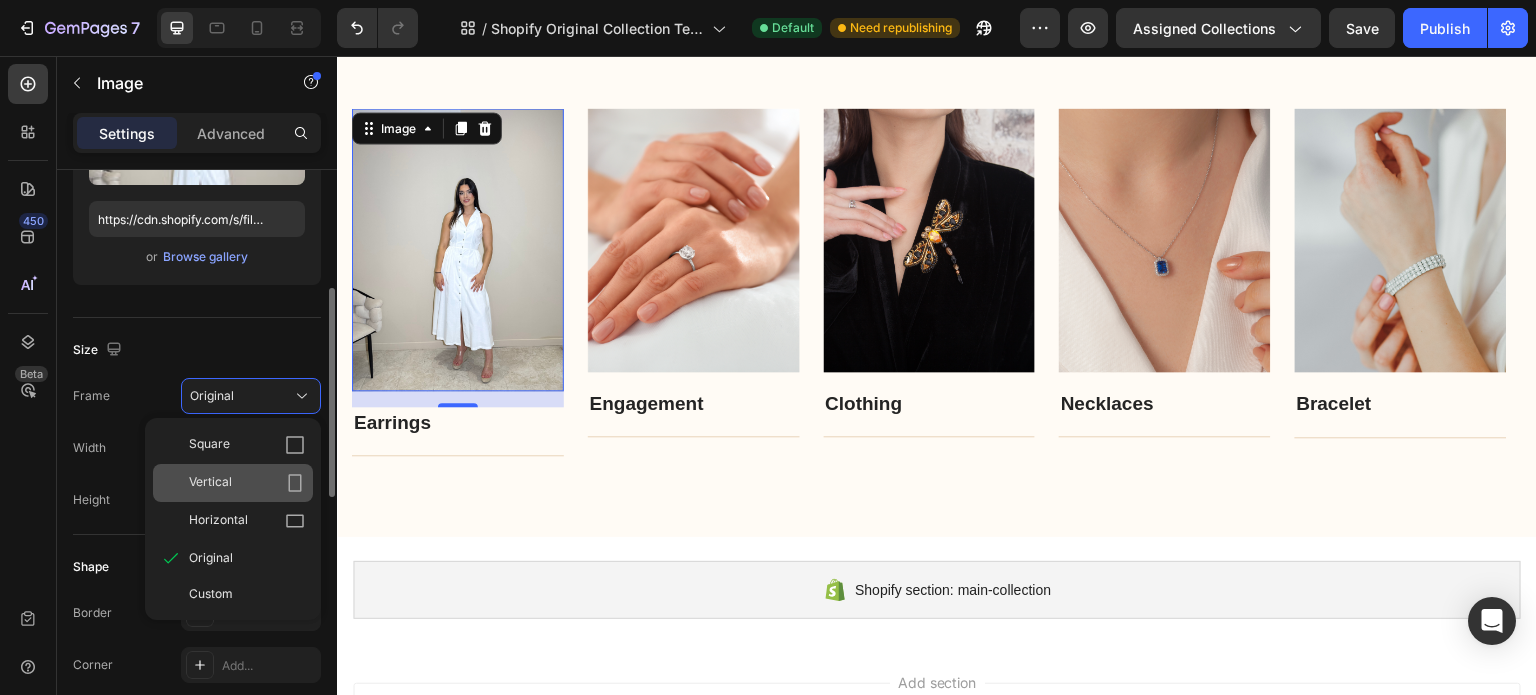 click on "Vertical" at bounding box center (247, 483) 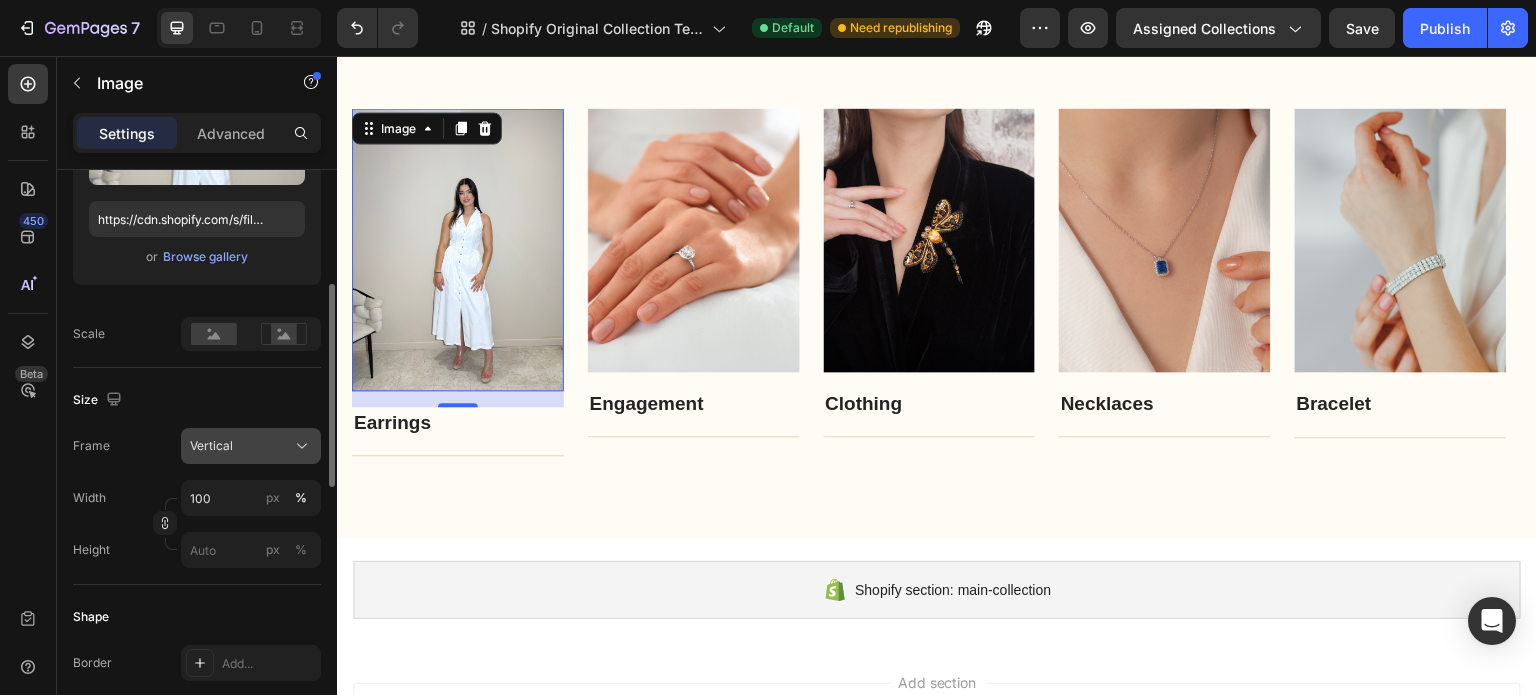 click on "Vertical" at bounding box center [251, 446] 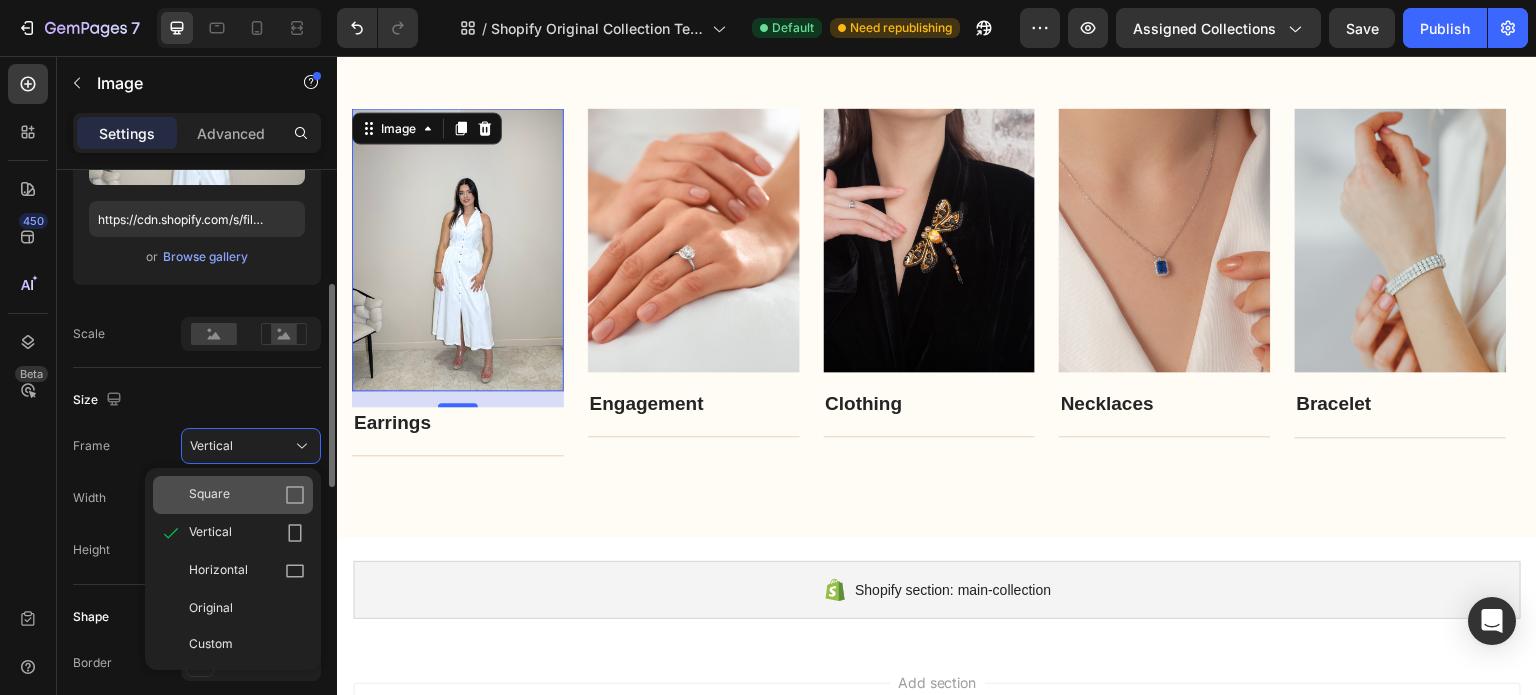click on "Square" at bounding box center [209, 495] 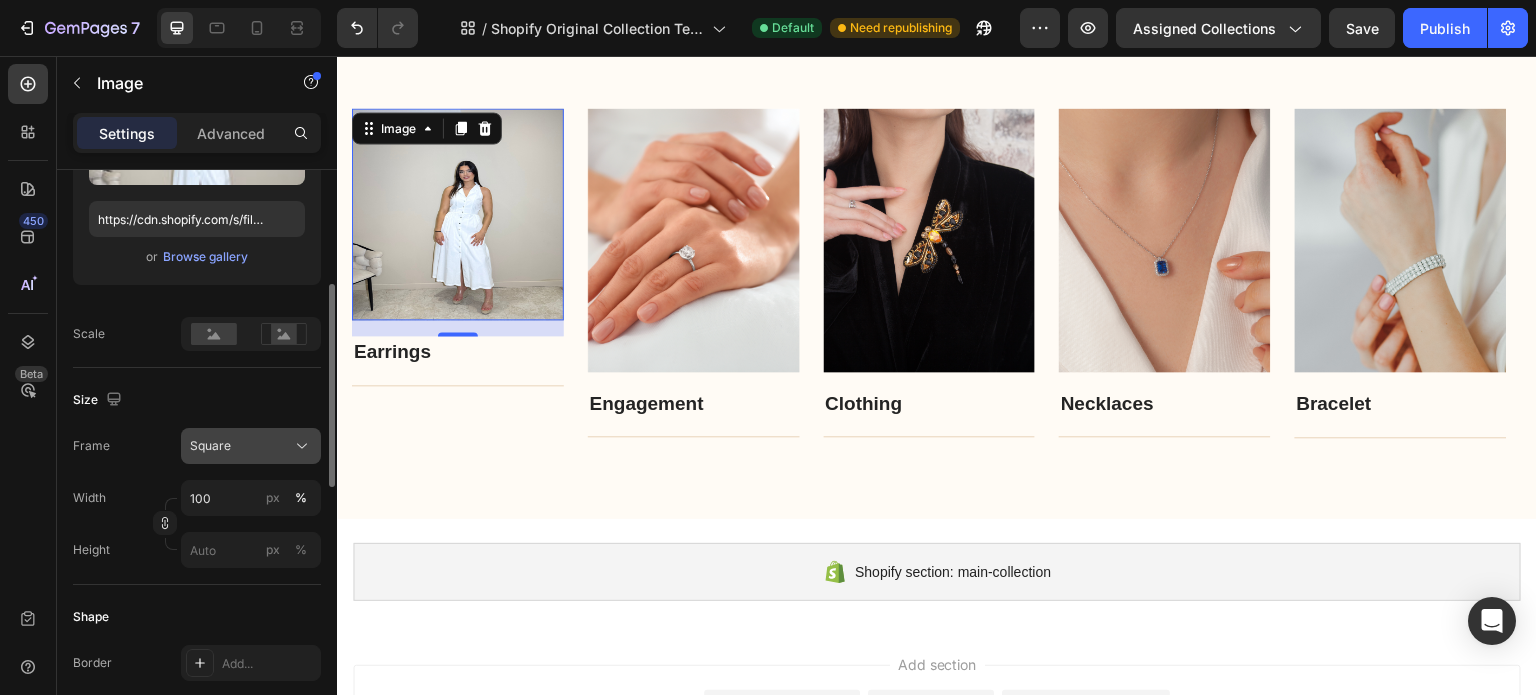 click on "Square" 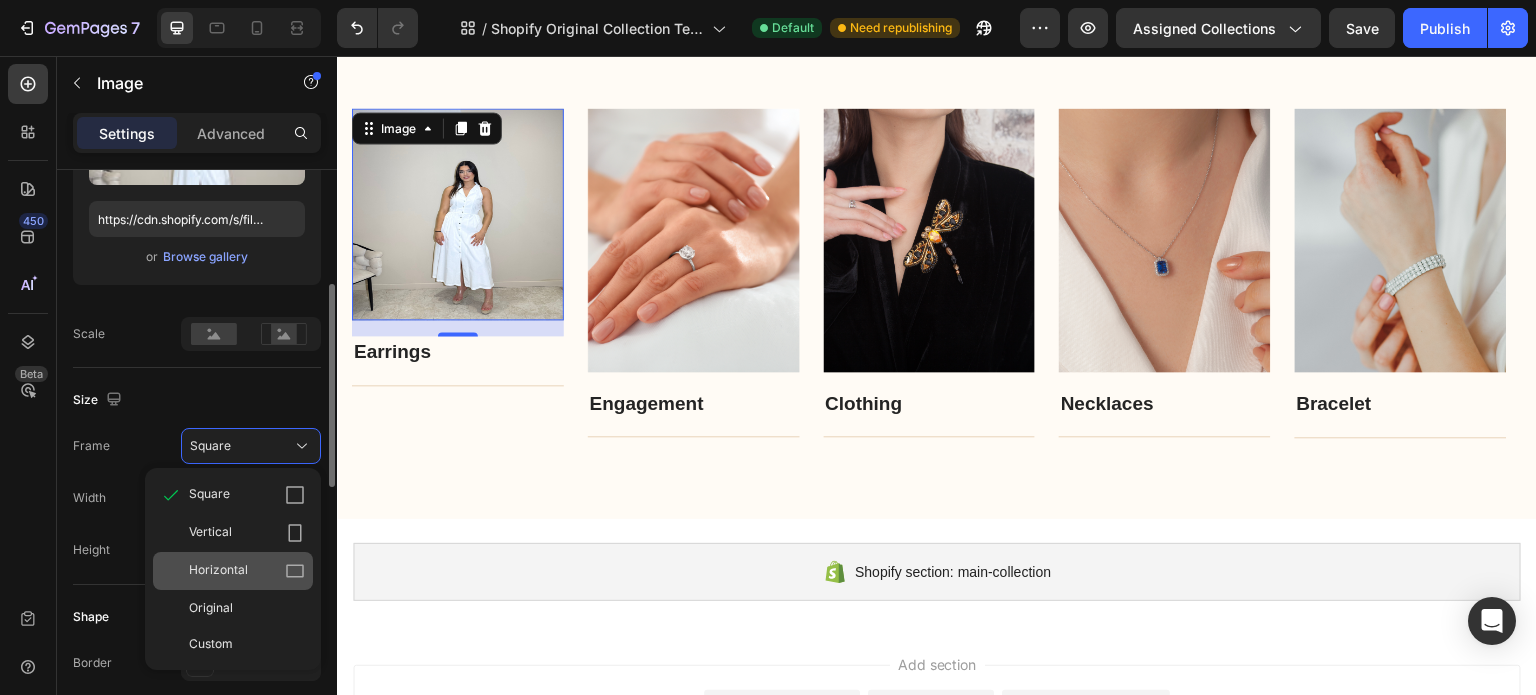 click on "Horizontal" 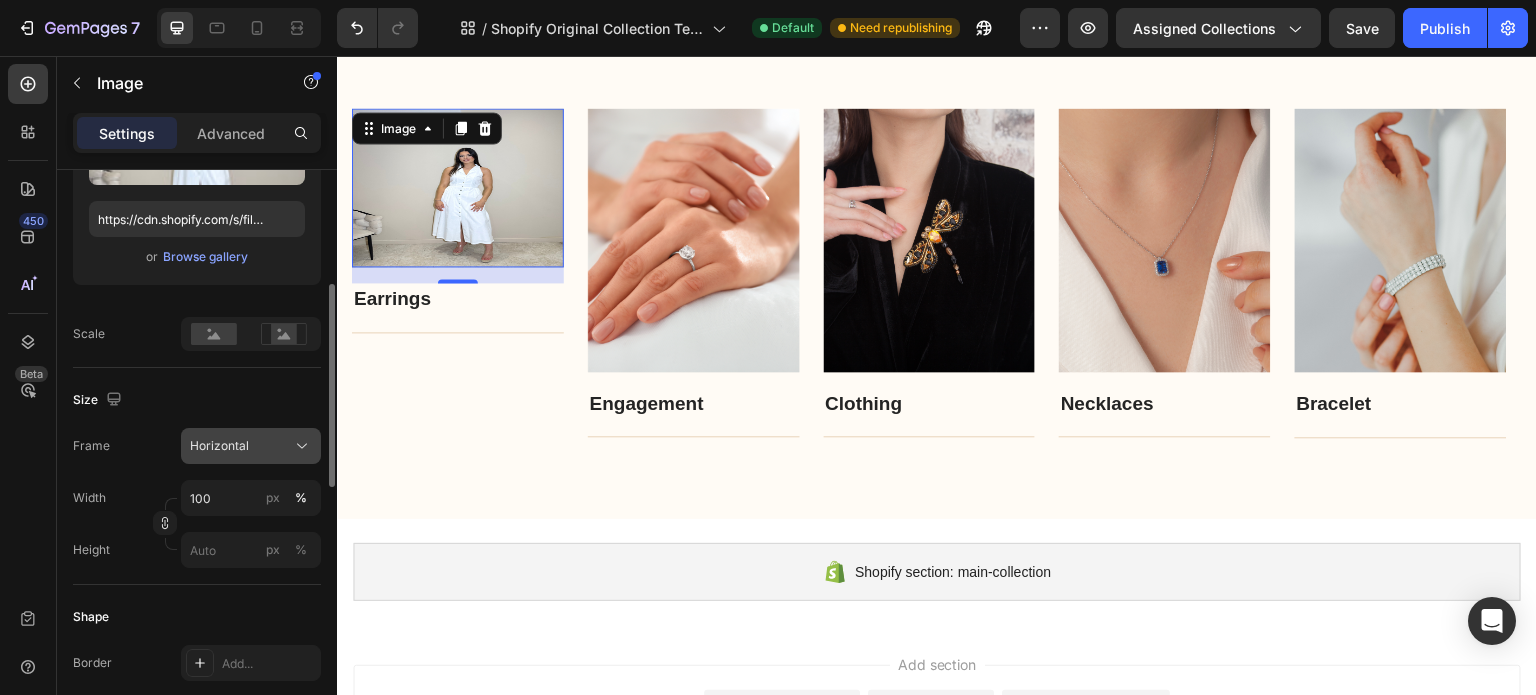 click on "Horizontal" 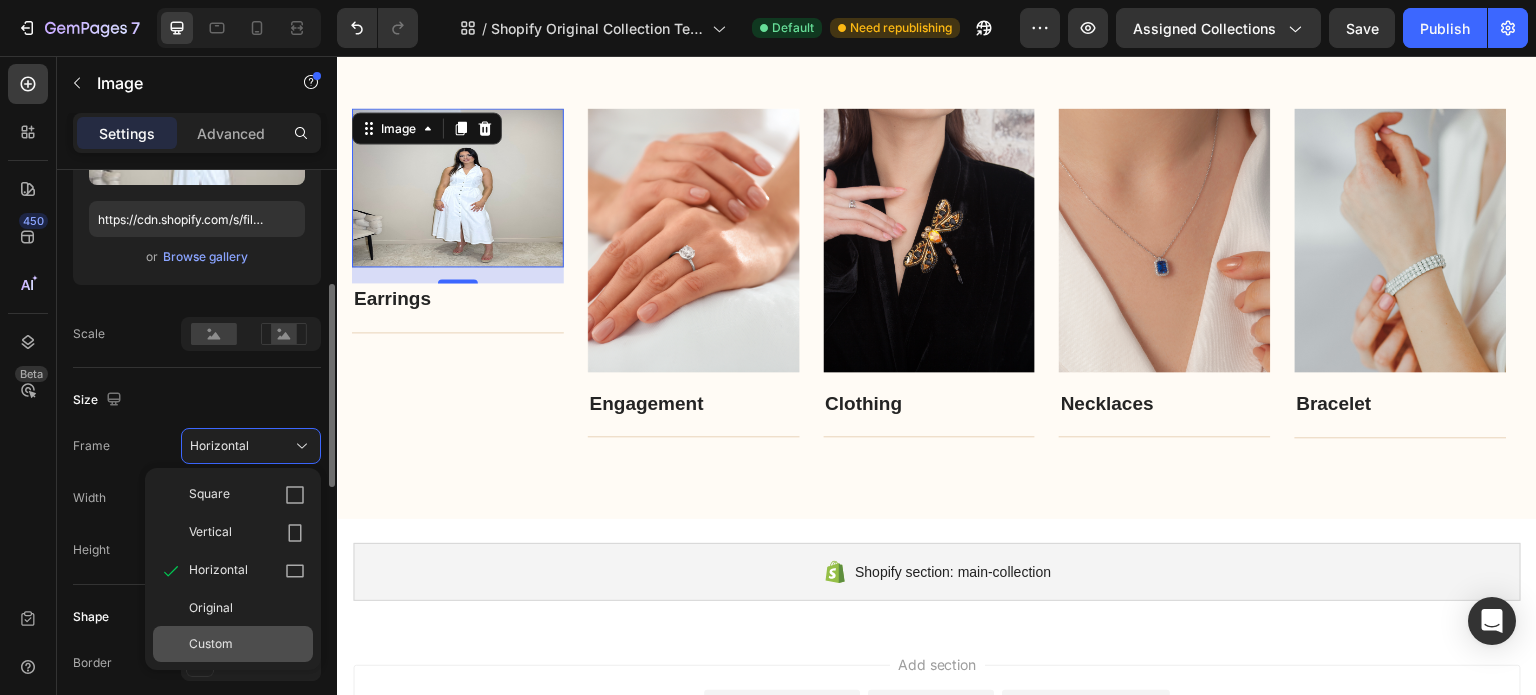 click on "Custom" at bounding box center [211, 644] 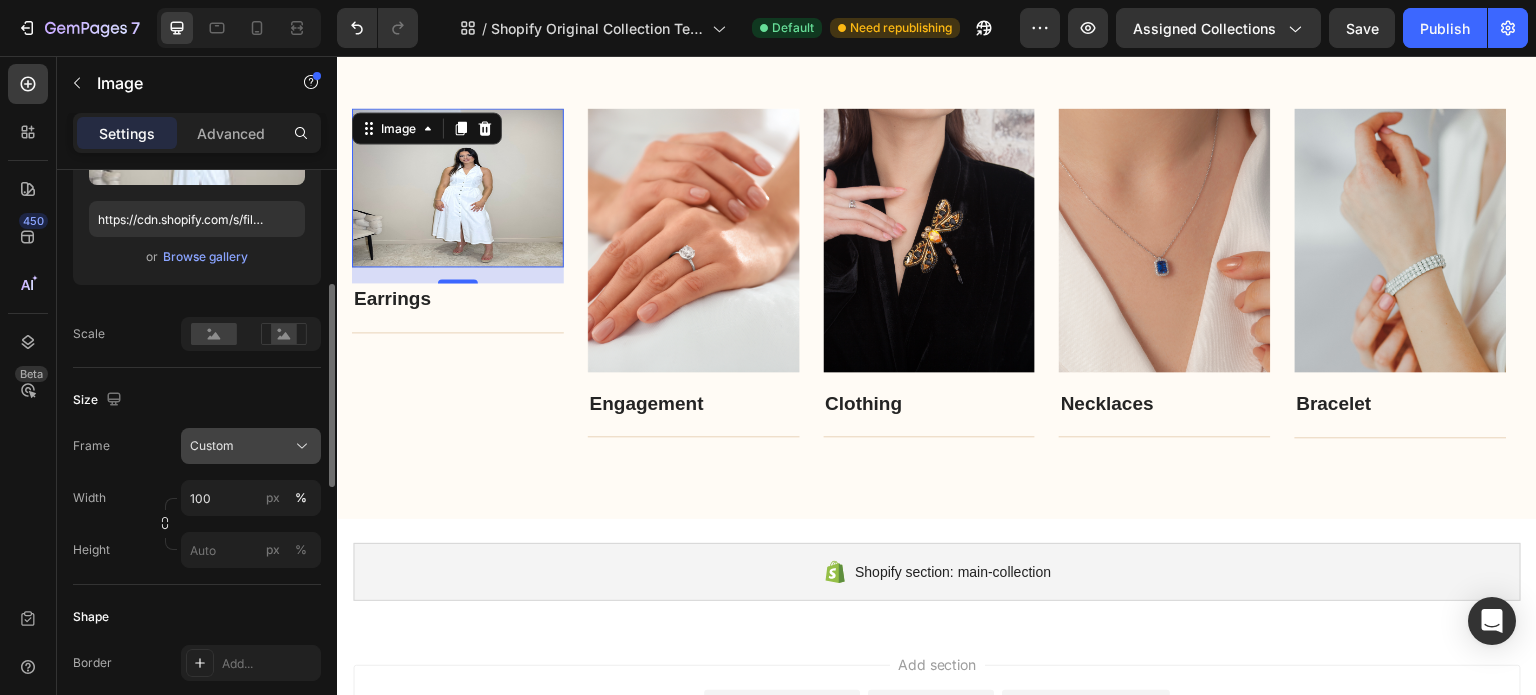 click on "Custom" 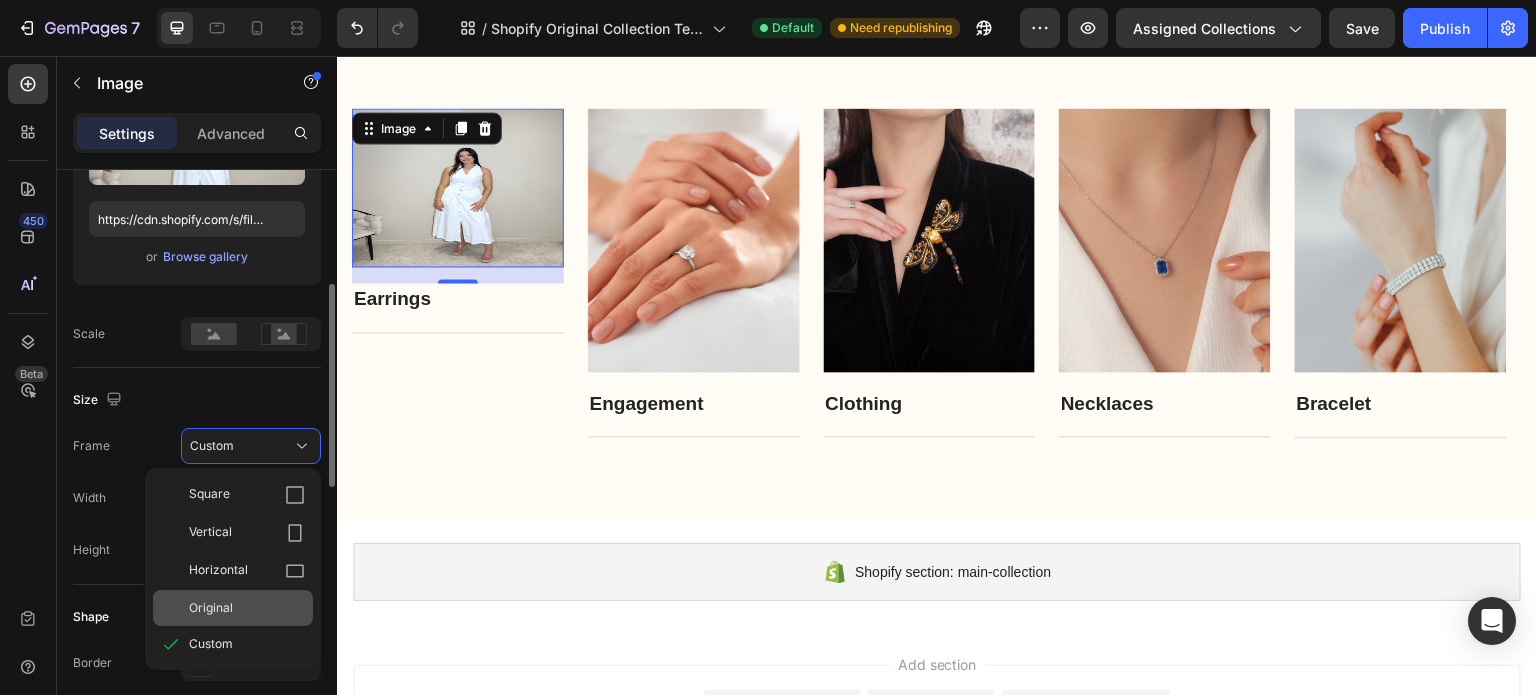 click on "Original" at bounding box center (211, 608) 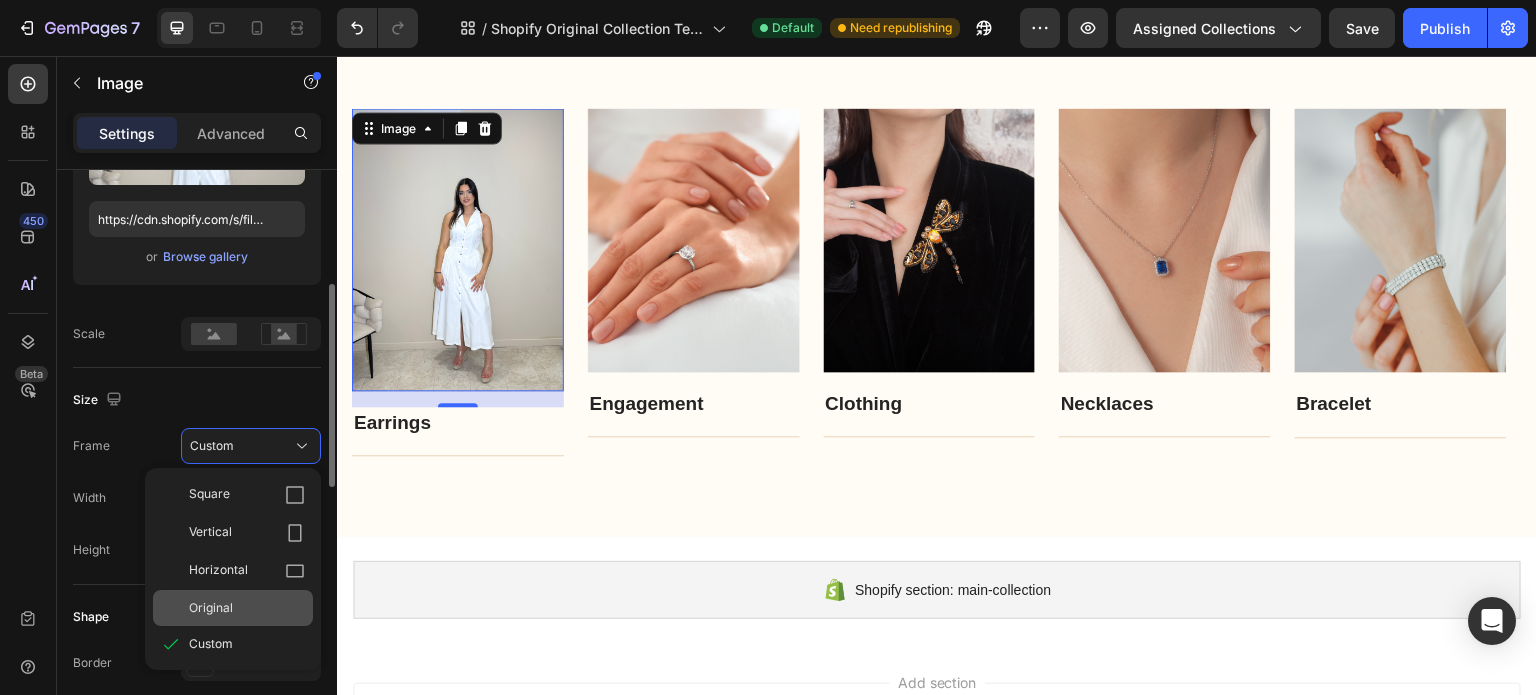 type 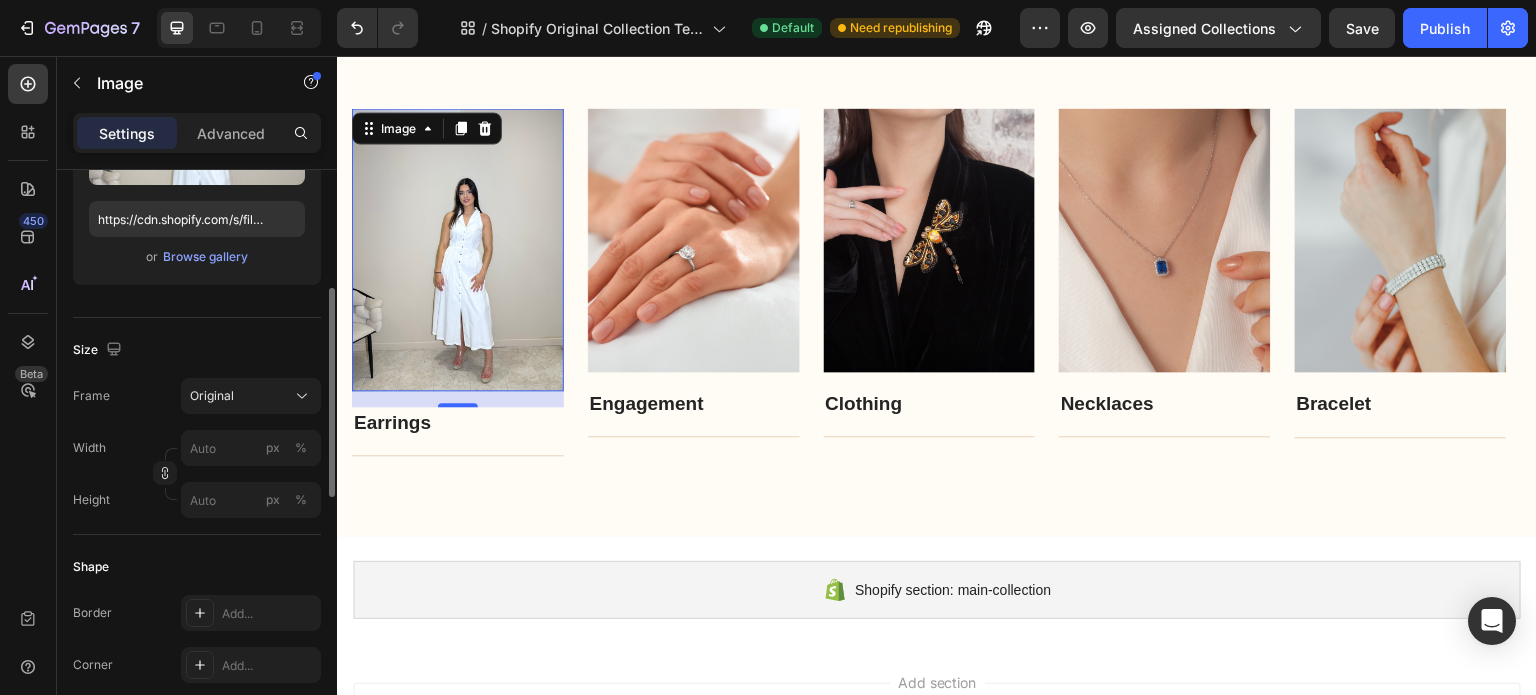 click at bounding box center [458, 249] 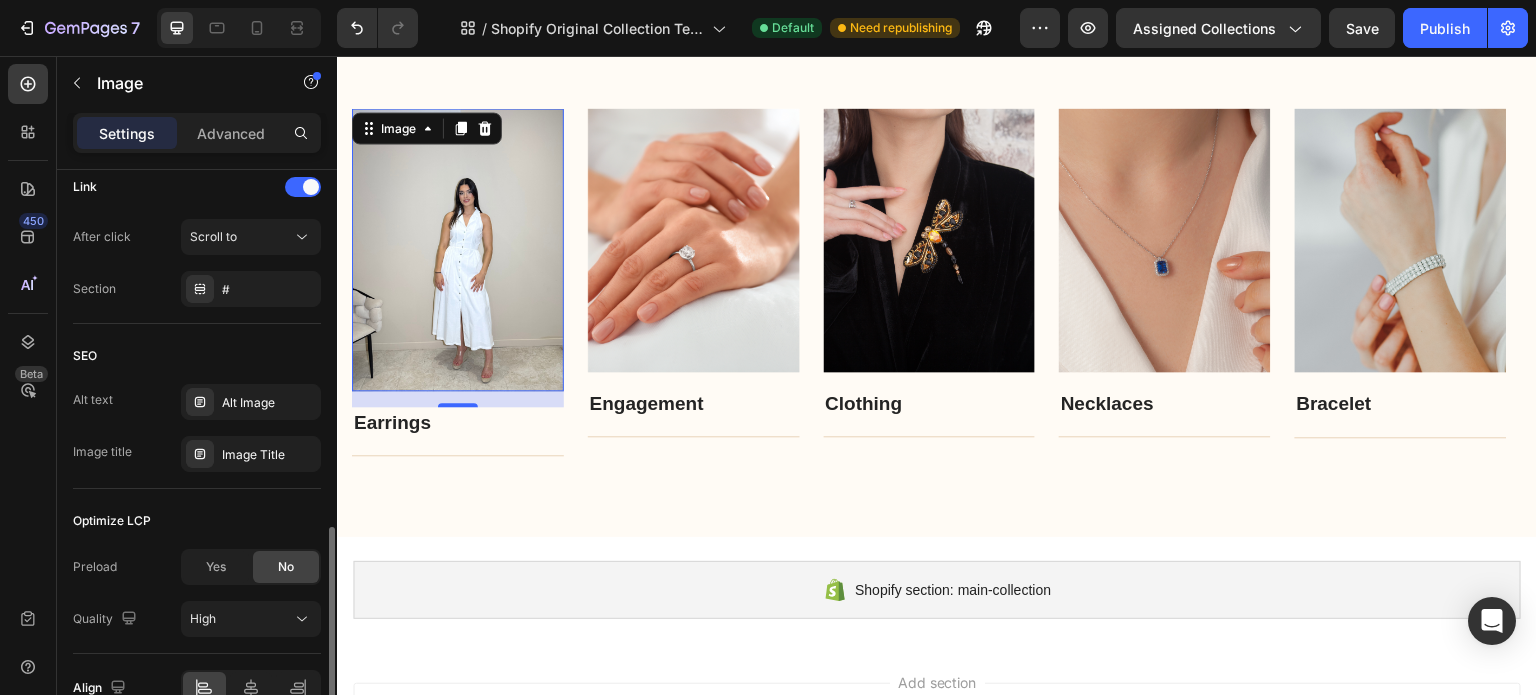 scroll, scrollTop: 1030, scrollLeft: 0, axis: vertical 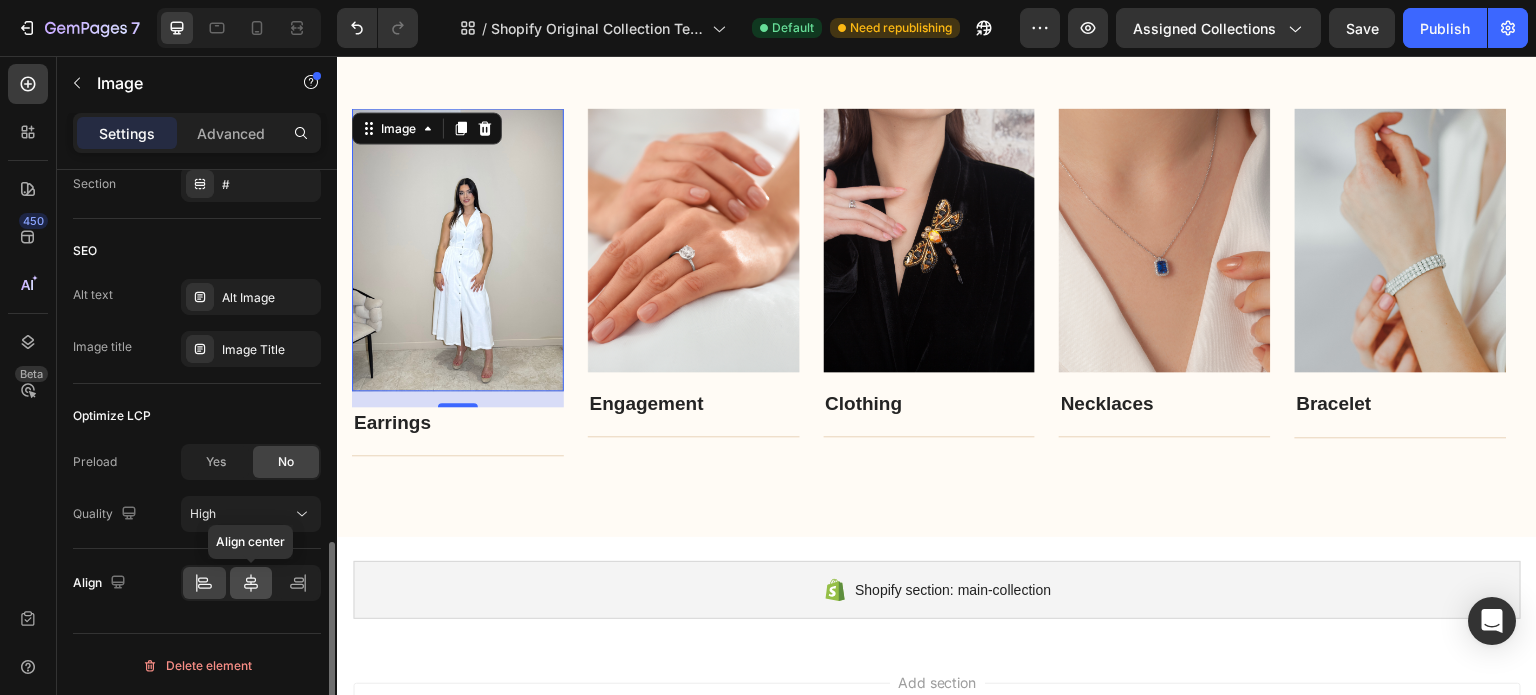 click 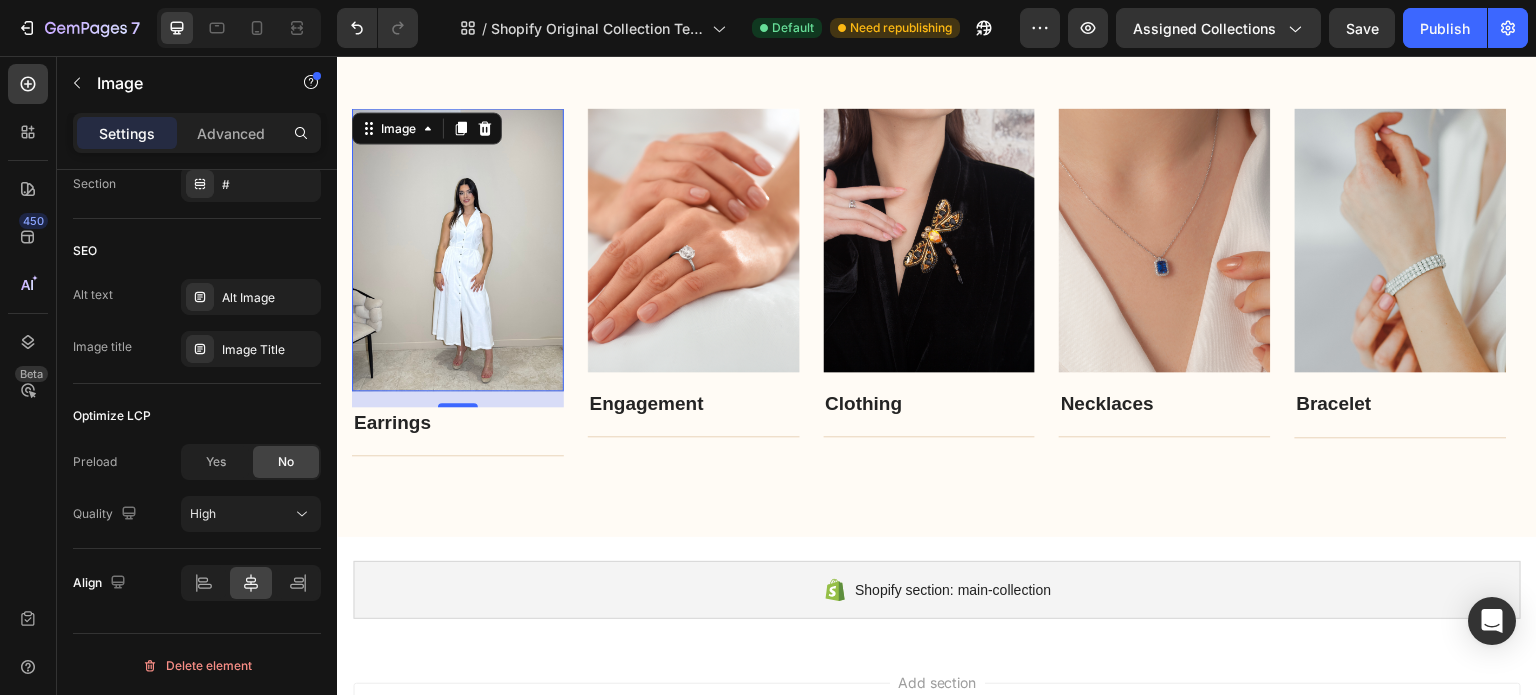 click at bounding box center (458, 249) 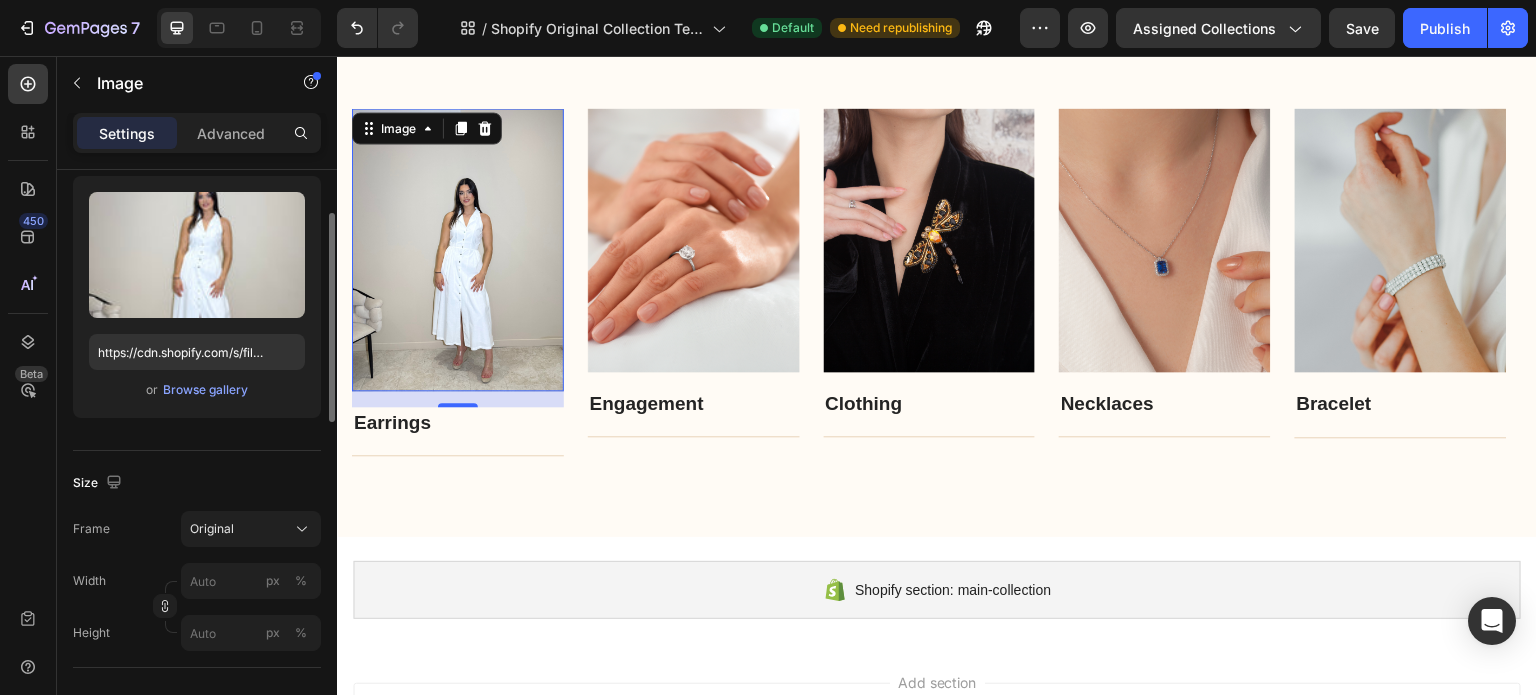 scroll, scrollTop: 0, scrollLeft: 0, axis: both 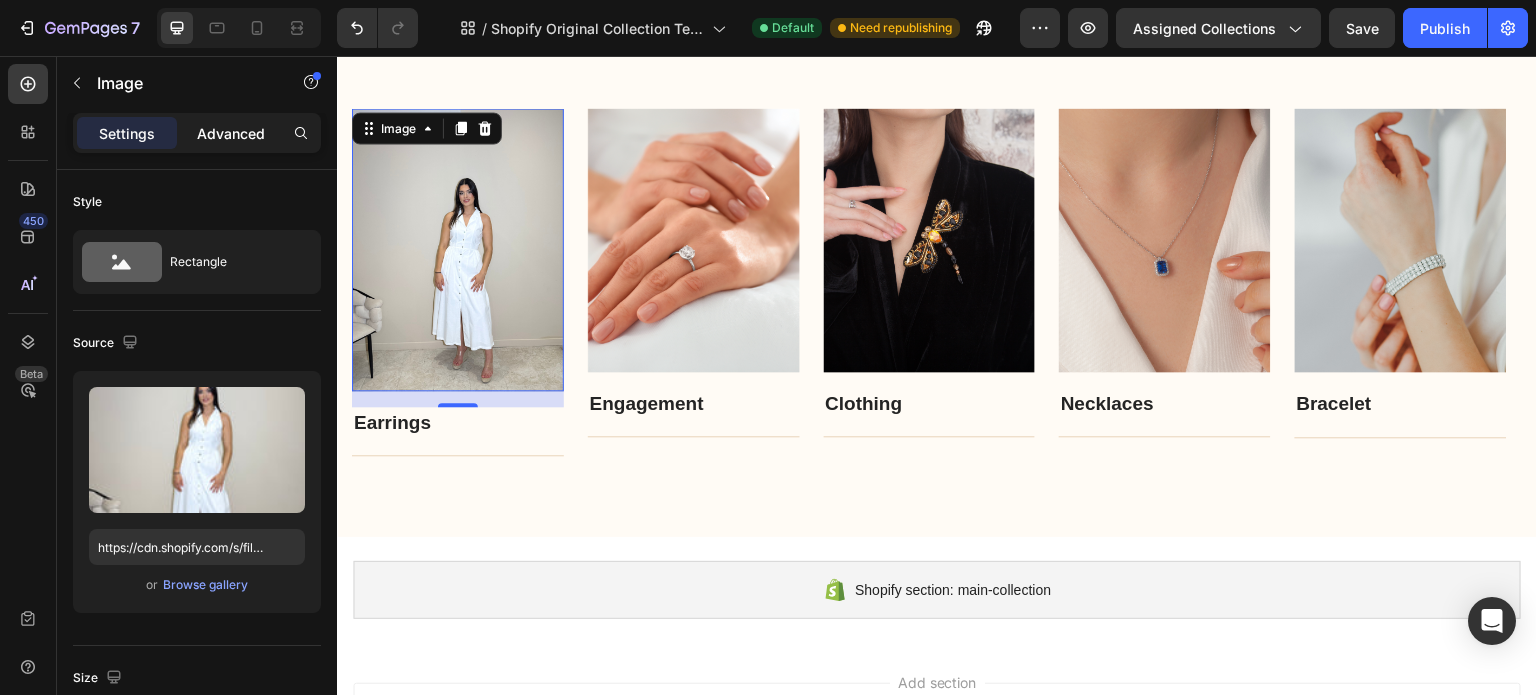 click on "Advanced" 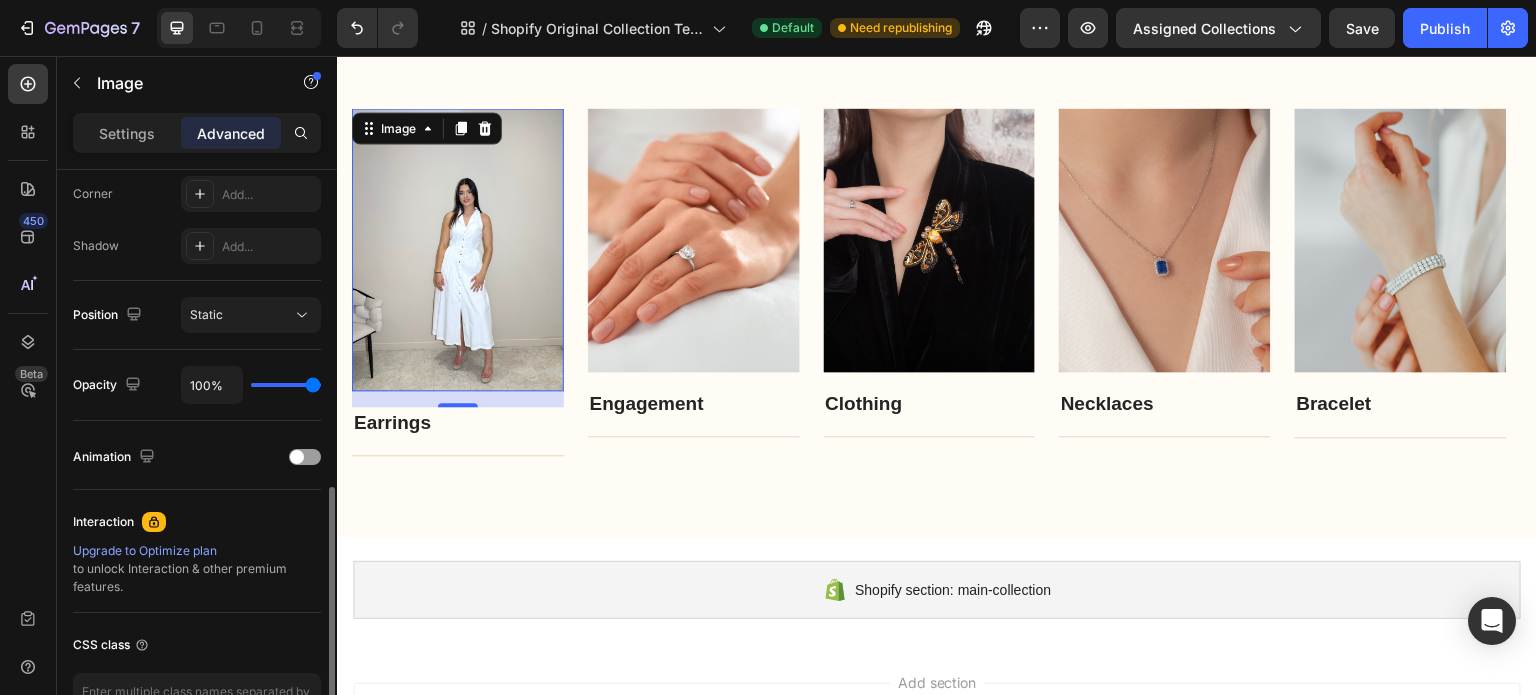 scroll, scrollTop: 652, scrollLeft: 0, axis: vertical 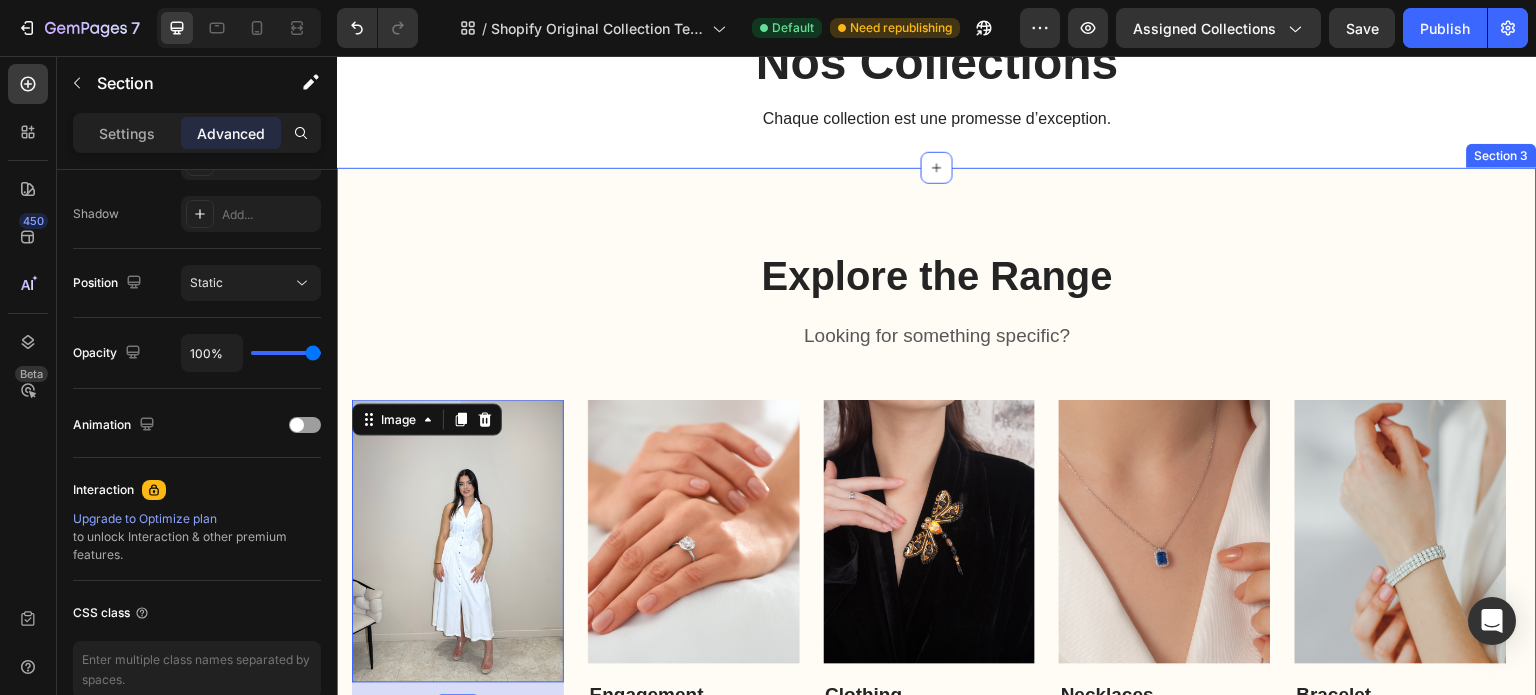 click on "Explore the Range Heading Looking for something specific? Text block Row Image   16 Earrings Text block                Title Line Row Image Engagement Text block                Title Line Row Image Clothing Text block                Title Line Row Image Necklaces Text block                Title Line Row Image Bracelet Text block                Title Line Row Carousel Row Section 3" at bounding box center (937, 498) 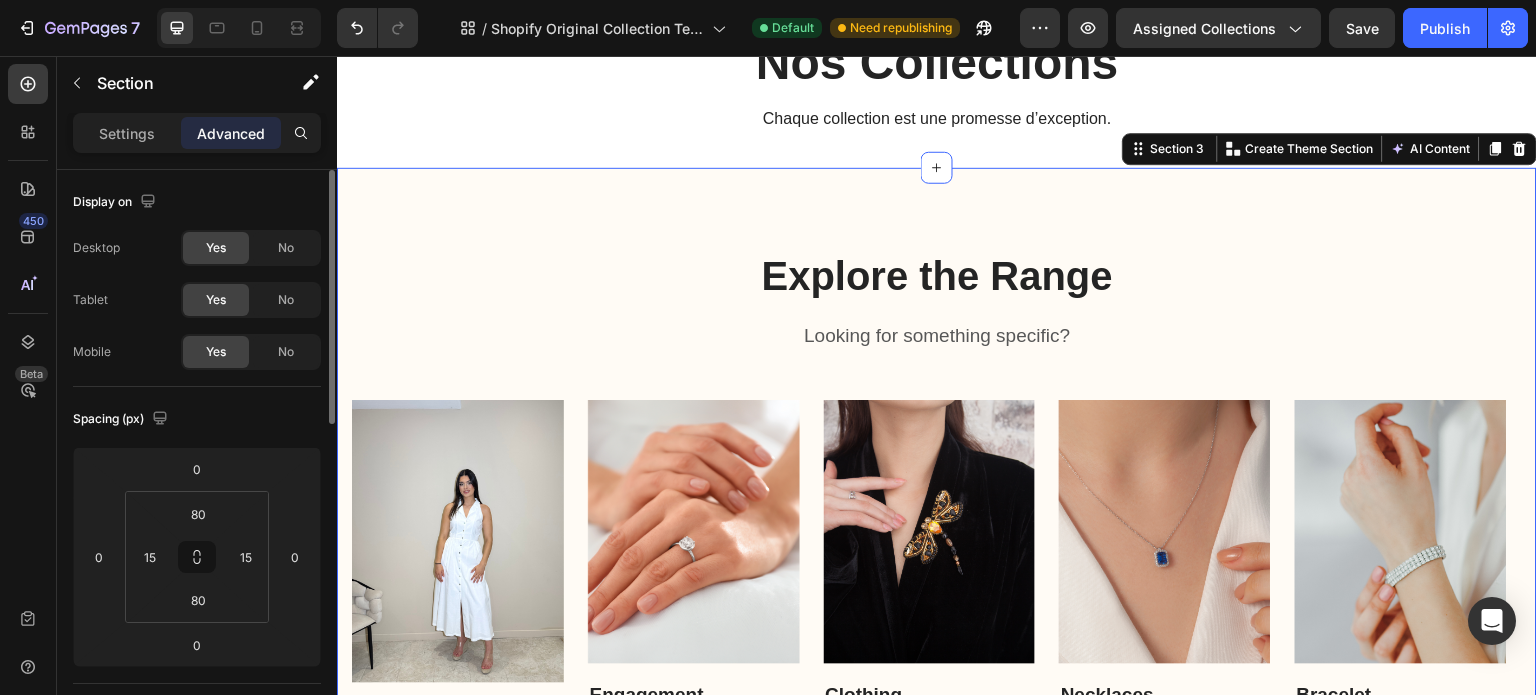 scroll, scrollTop: 0, scrollLeft: 0, axis: both 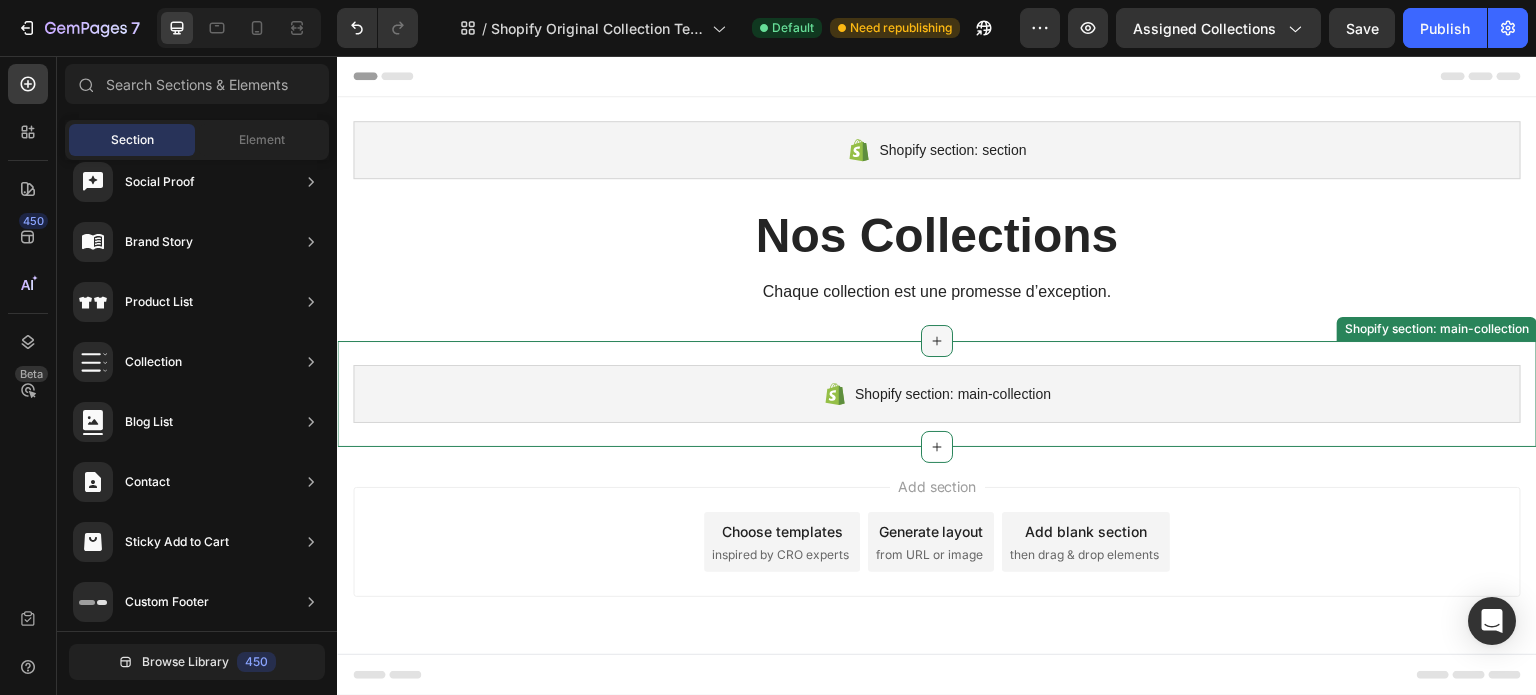 click 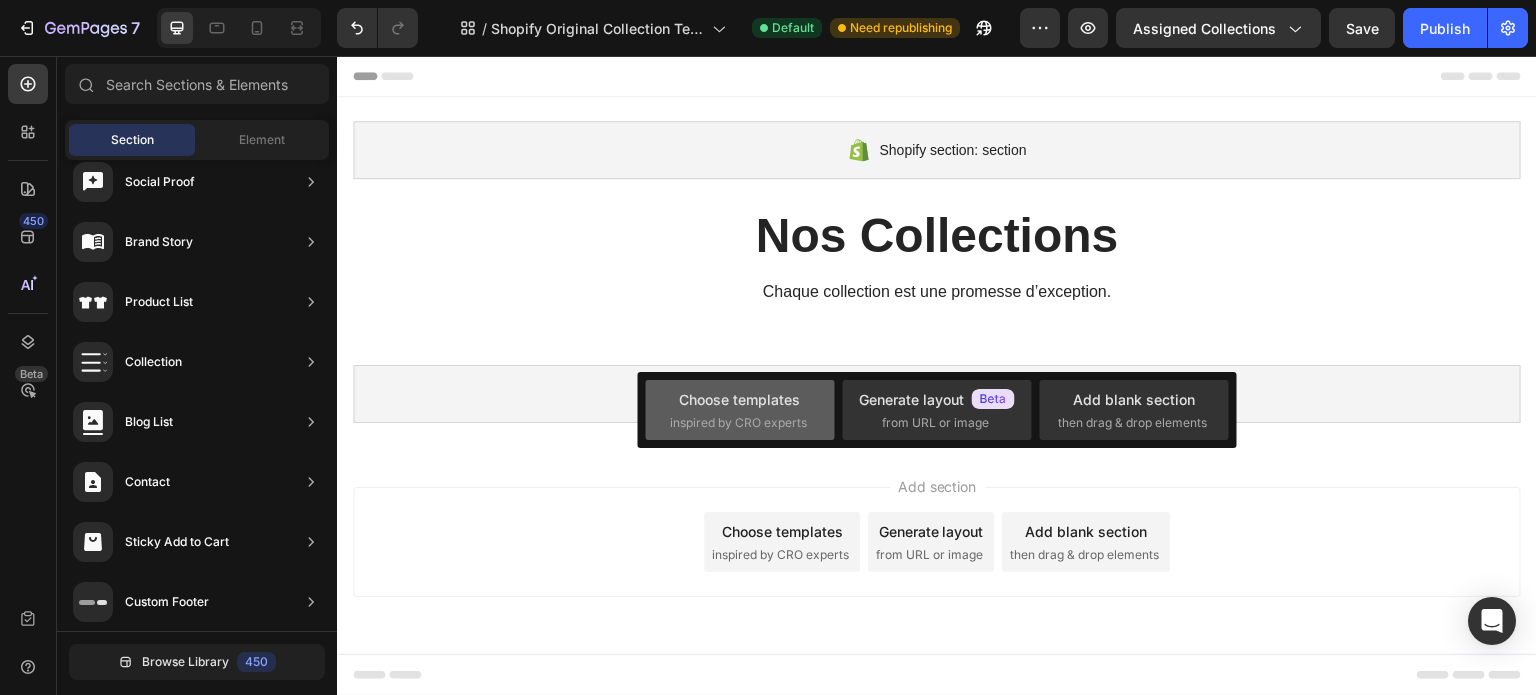 click on "inspired by CRO experts" at bounding box center [738, 423] 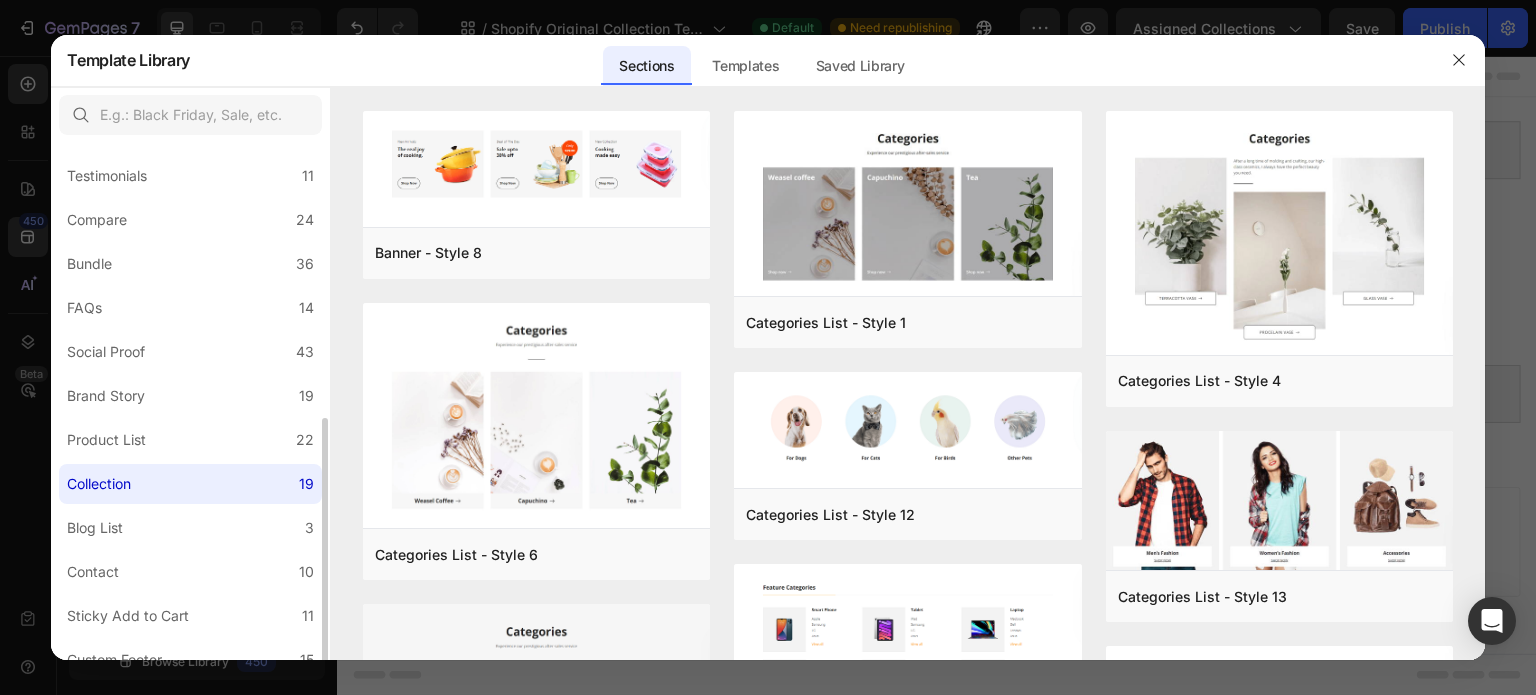 scroll, scrollTop: 456, scrollLeft: 0, axis: vertical 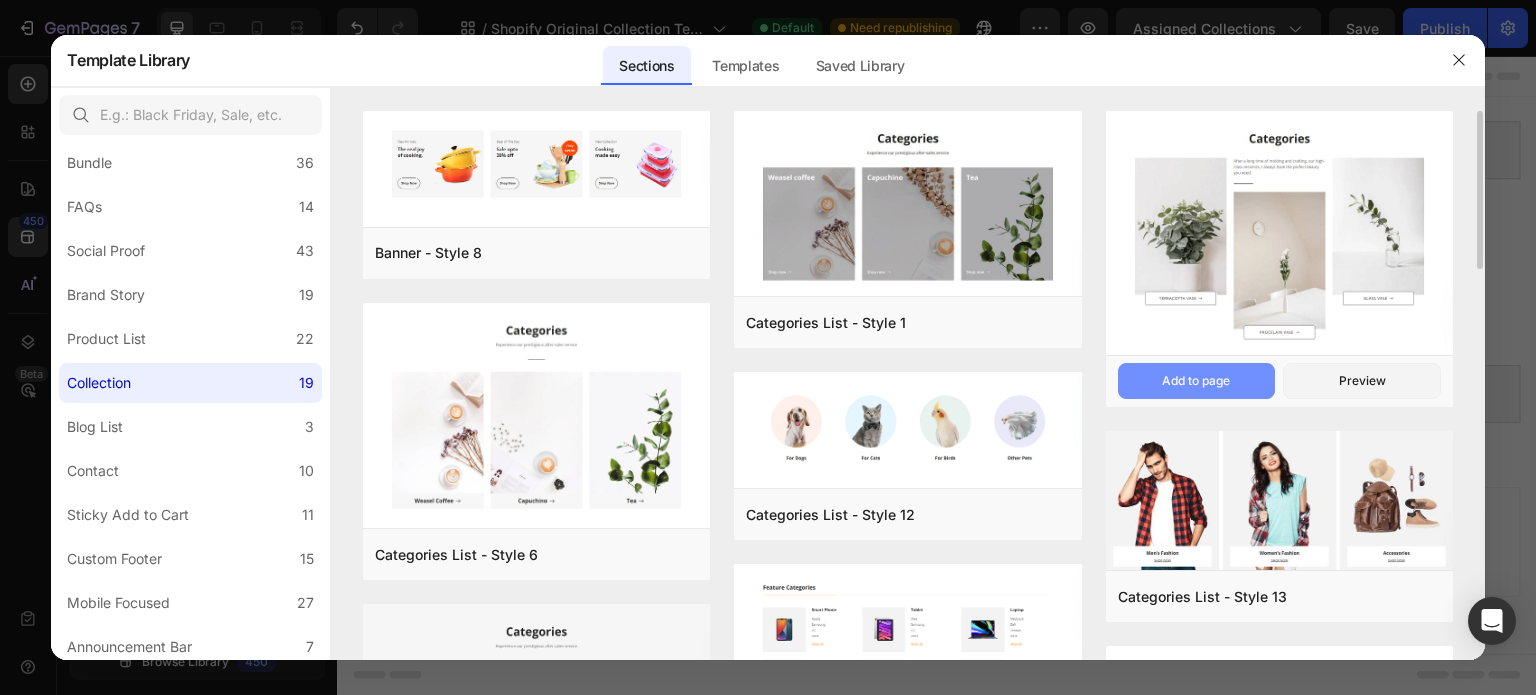 click on "Add to page" at bounding box center (1197, 381) 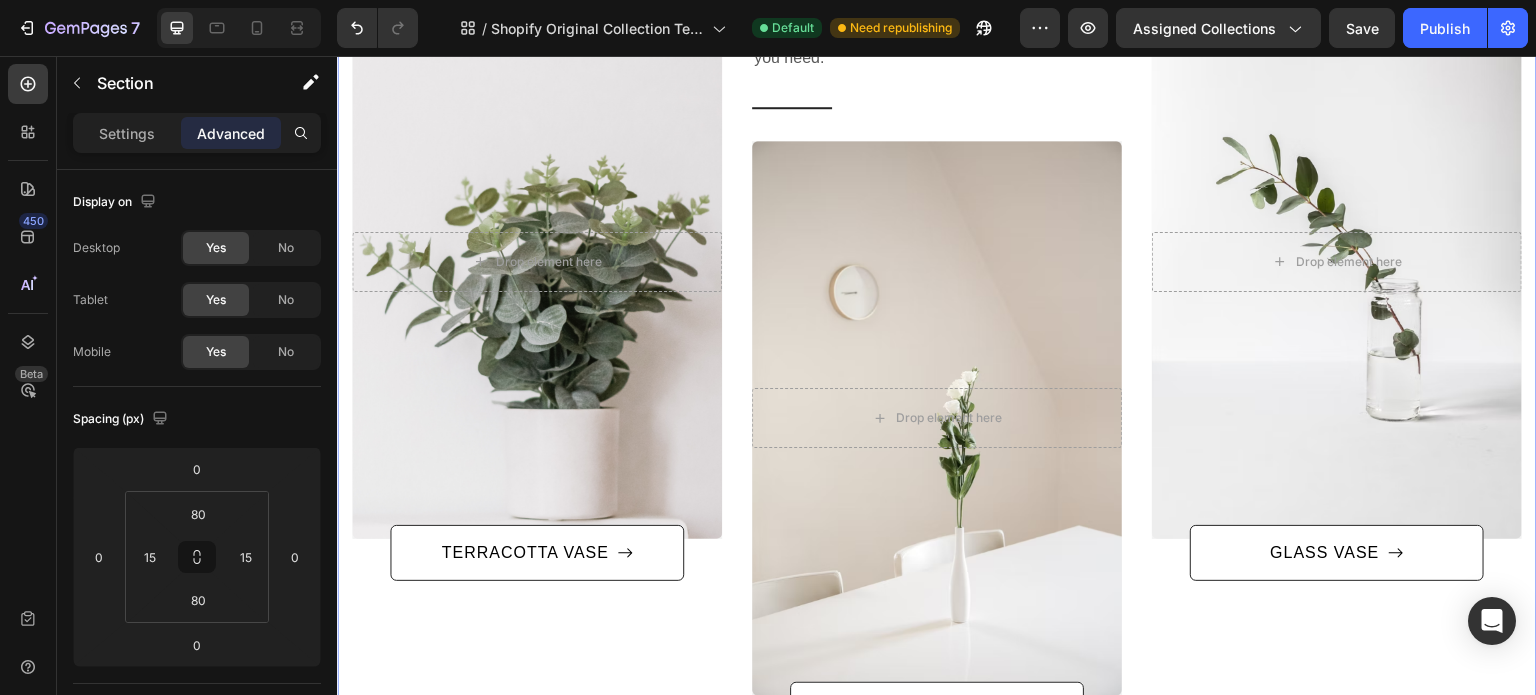 scroll, scrollTop: 543, scrollLeft: 0, axis: vertical 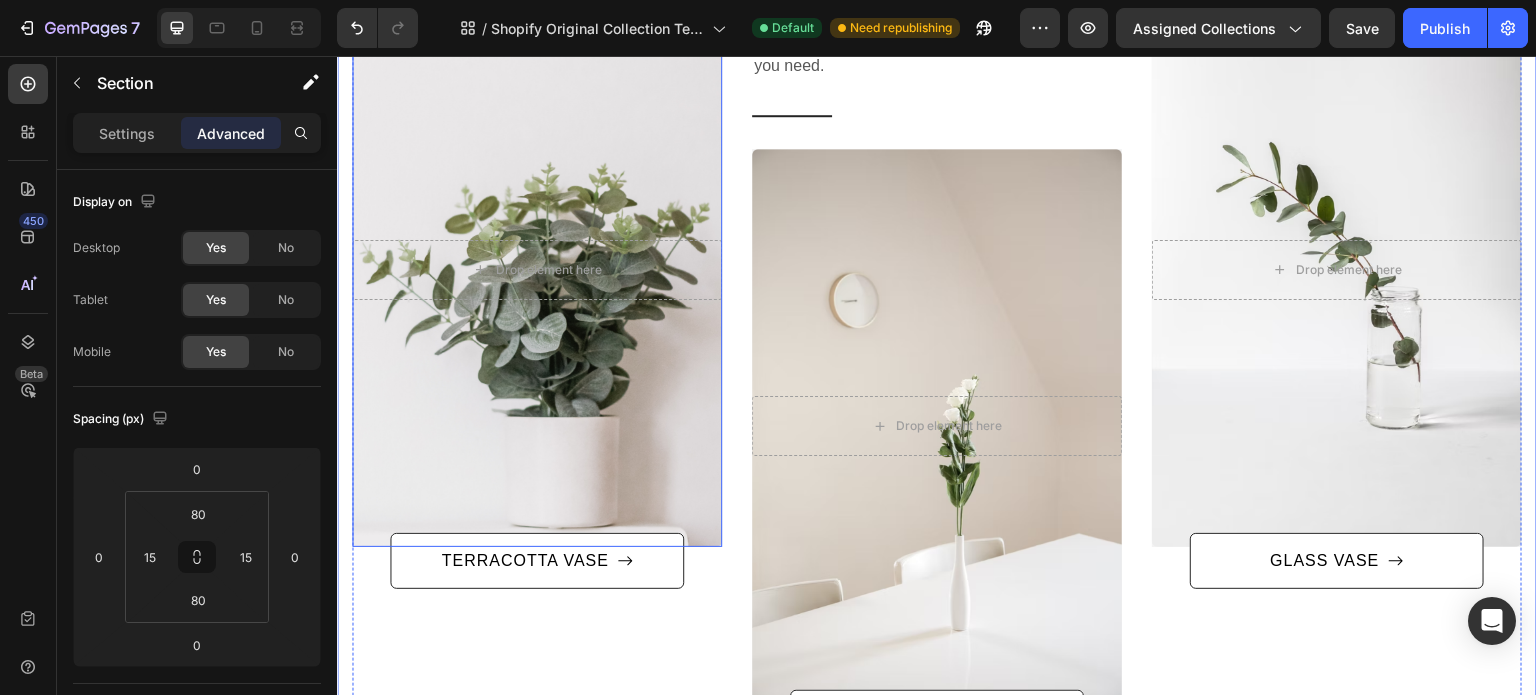 click at bounding box center [537, 269] 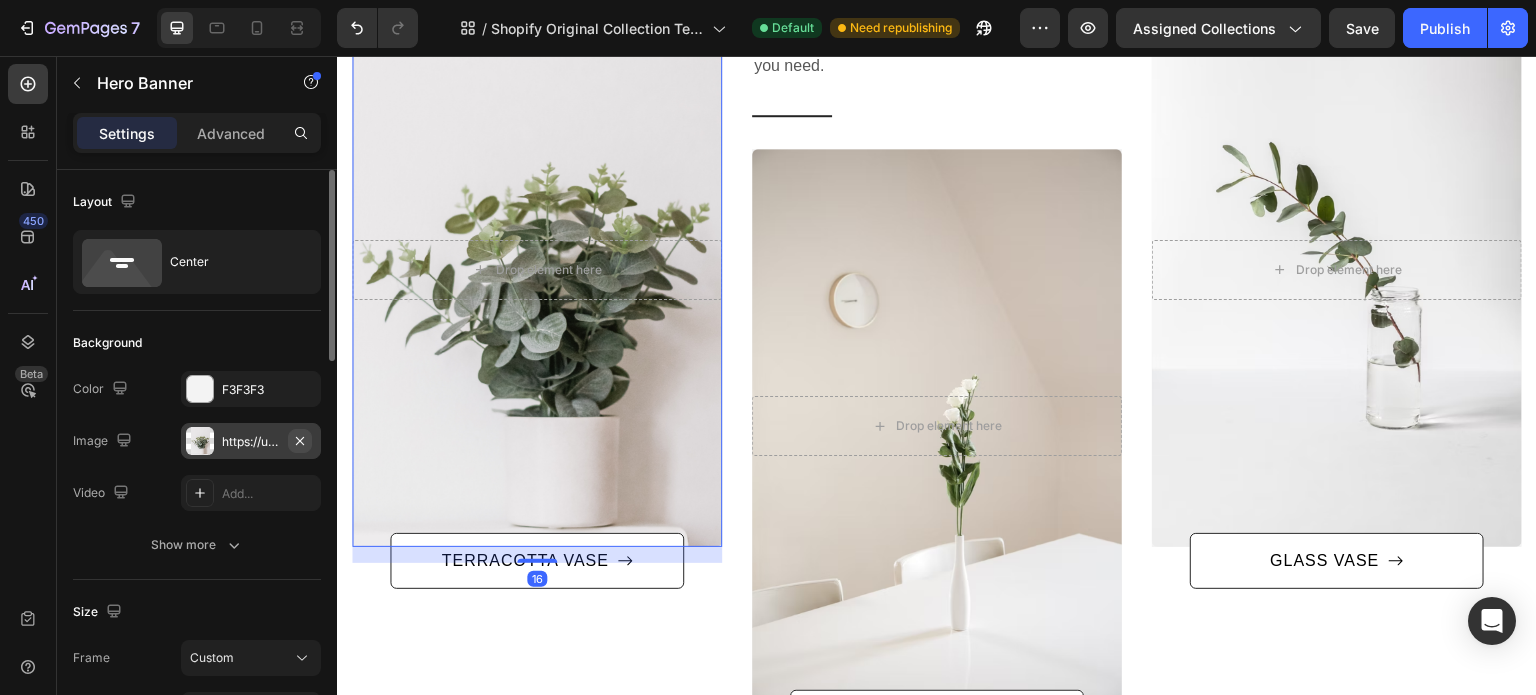 click 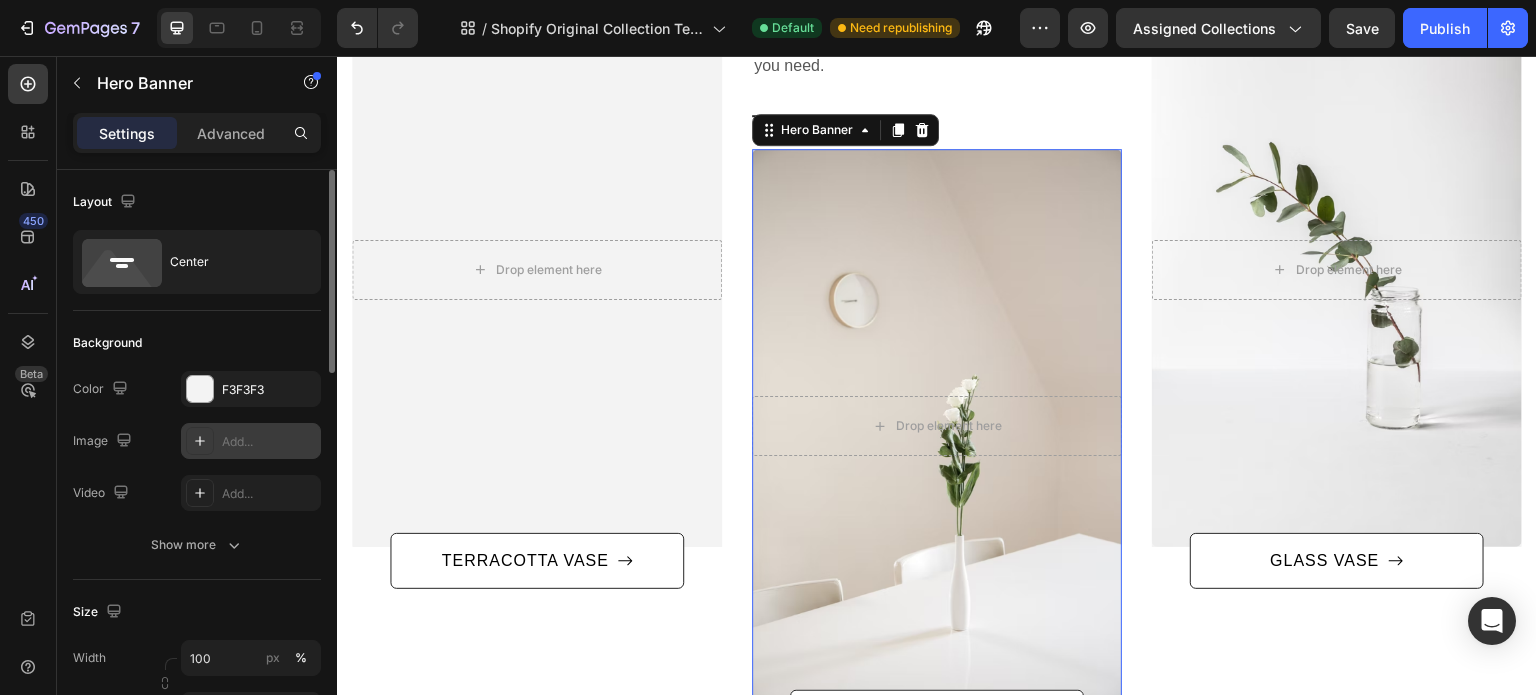 click at bounding box center [937, 426] 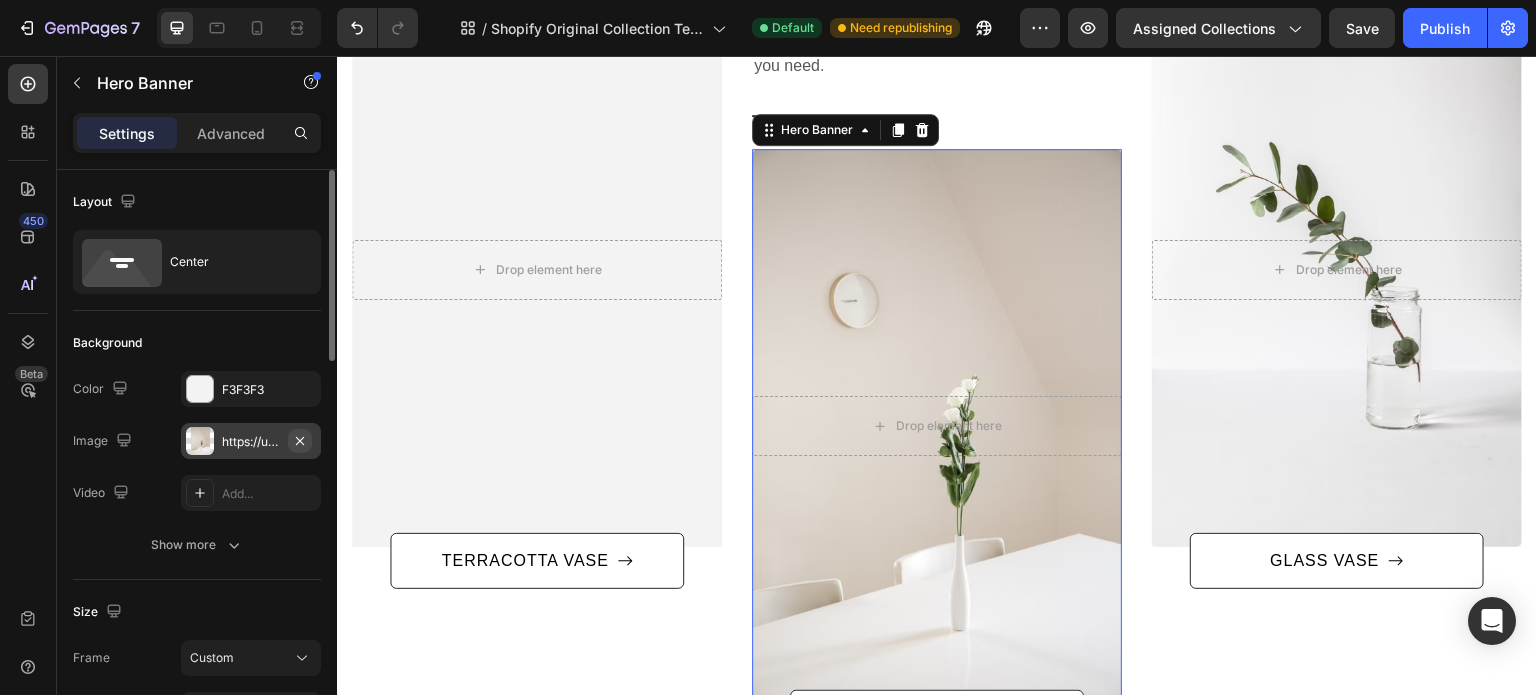 click 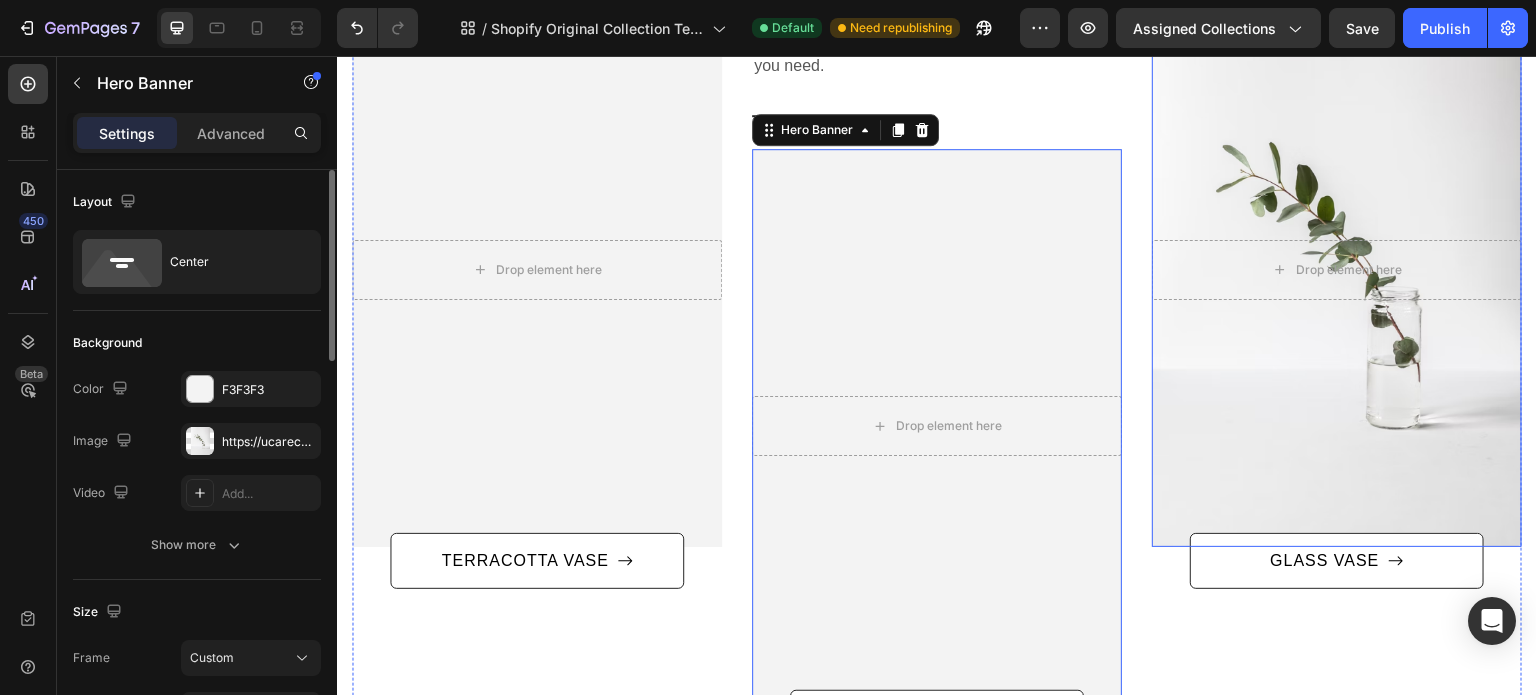 click at bounding box center [1337, 269] 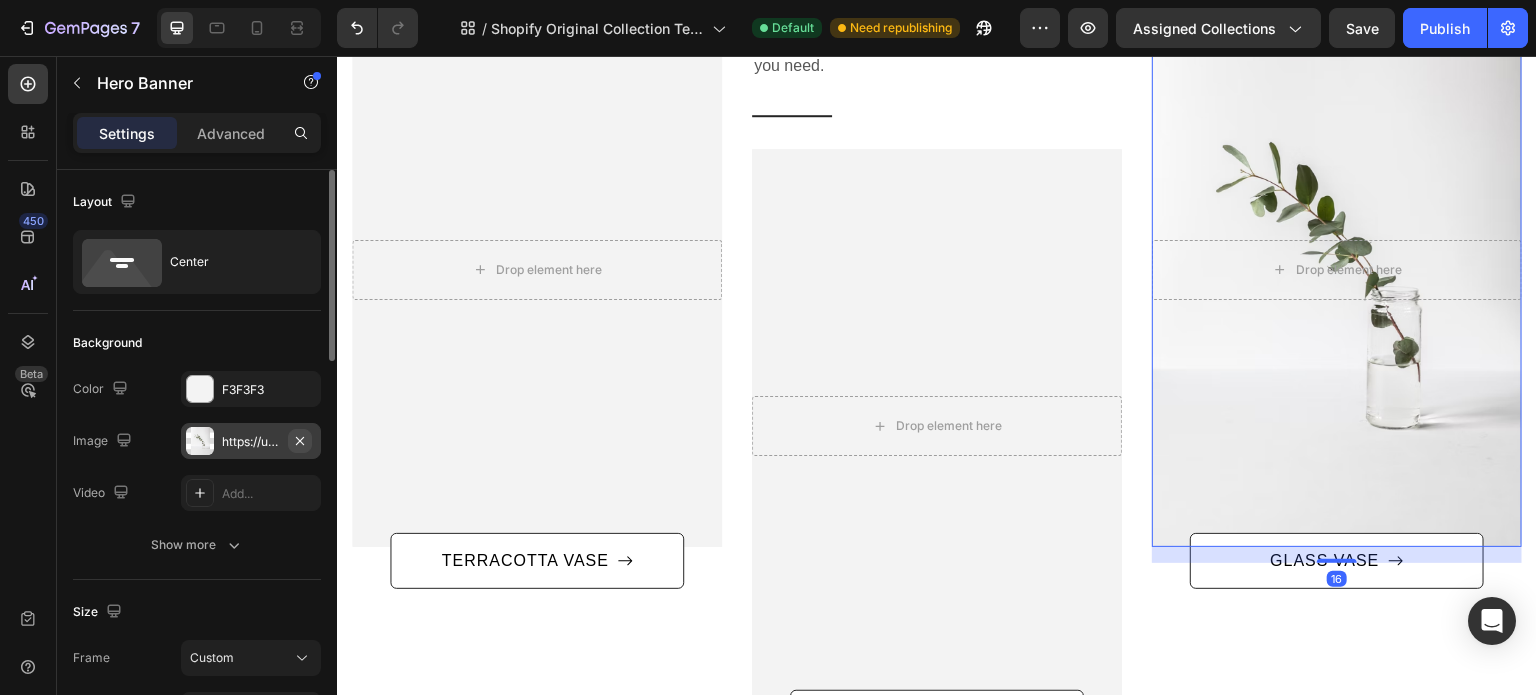click 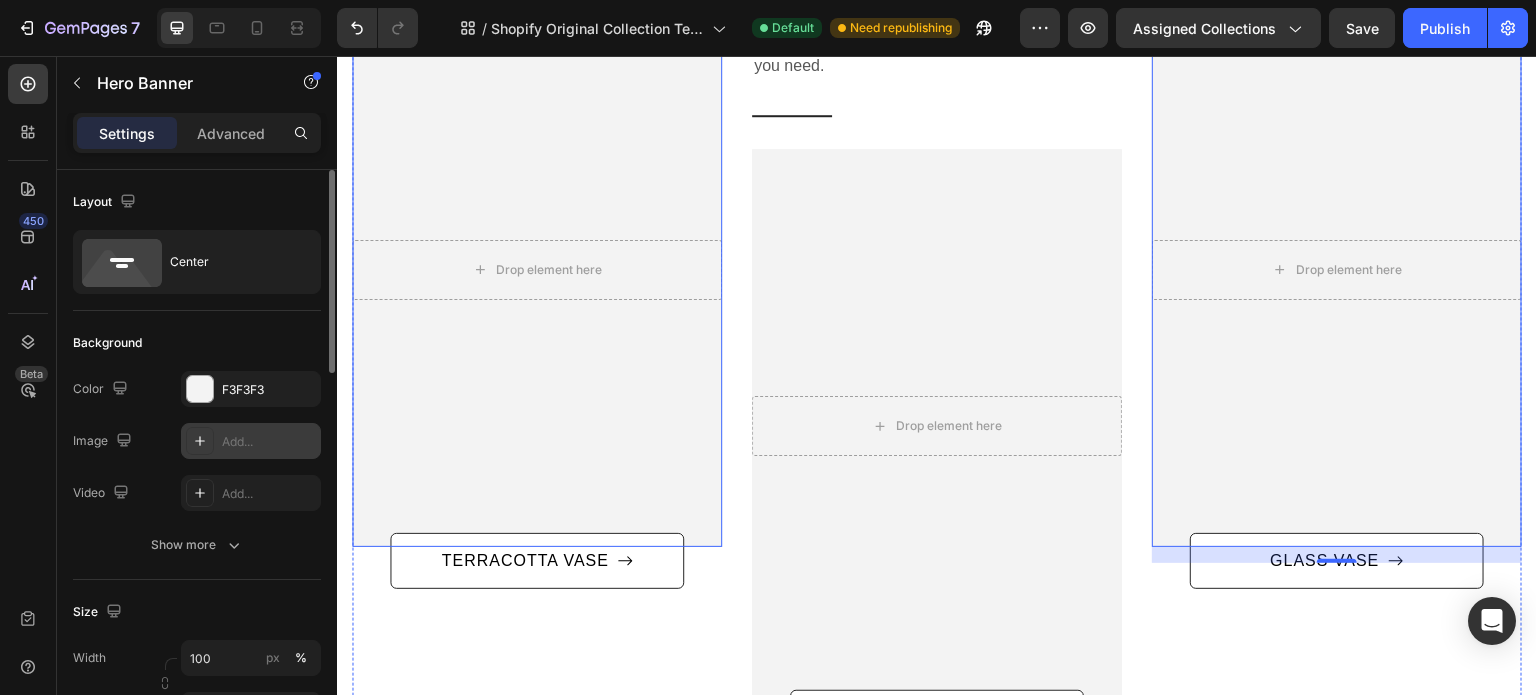 click at bounding box center (537, 269) 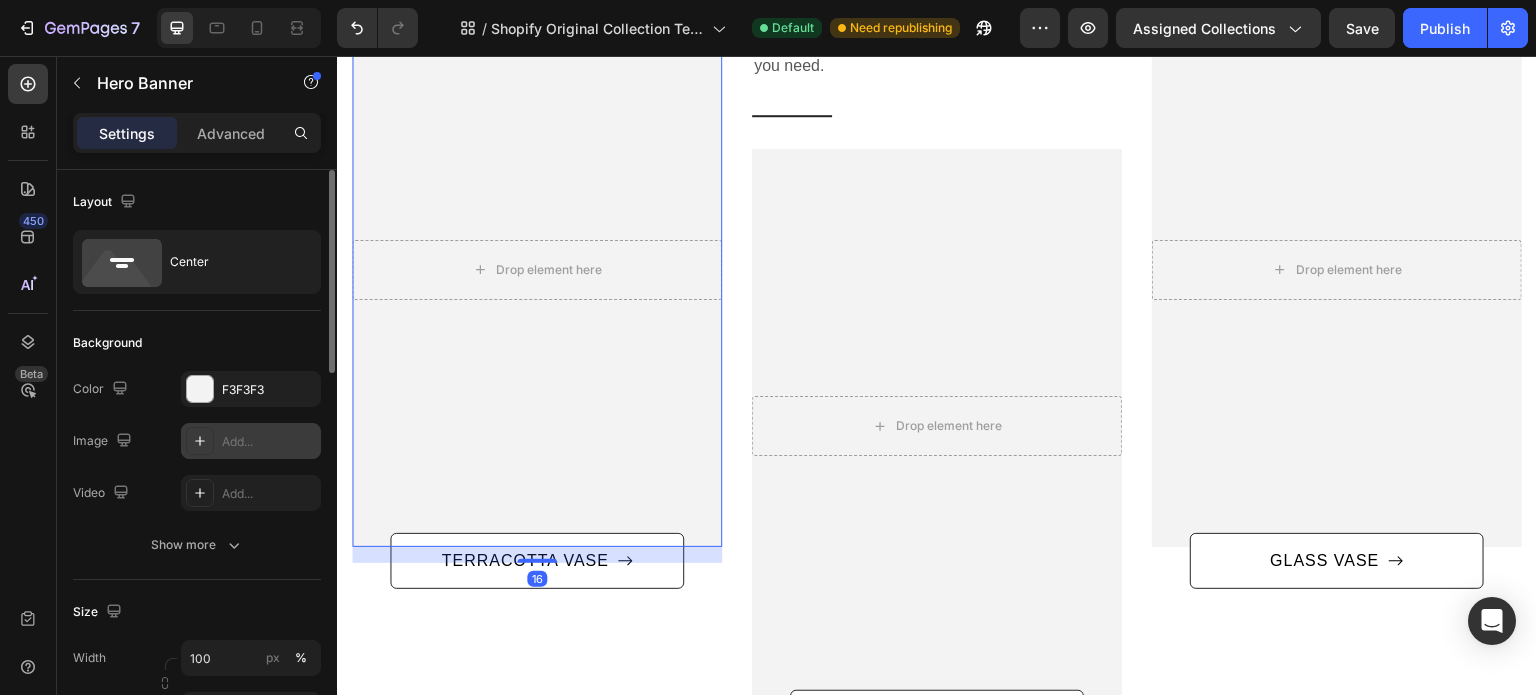 click 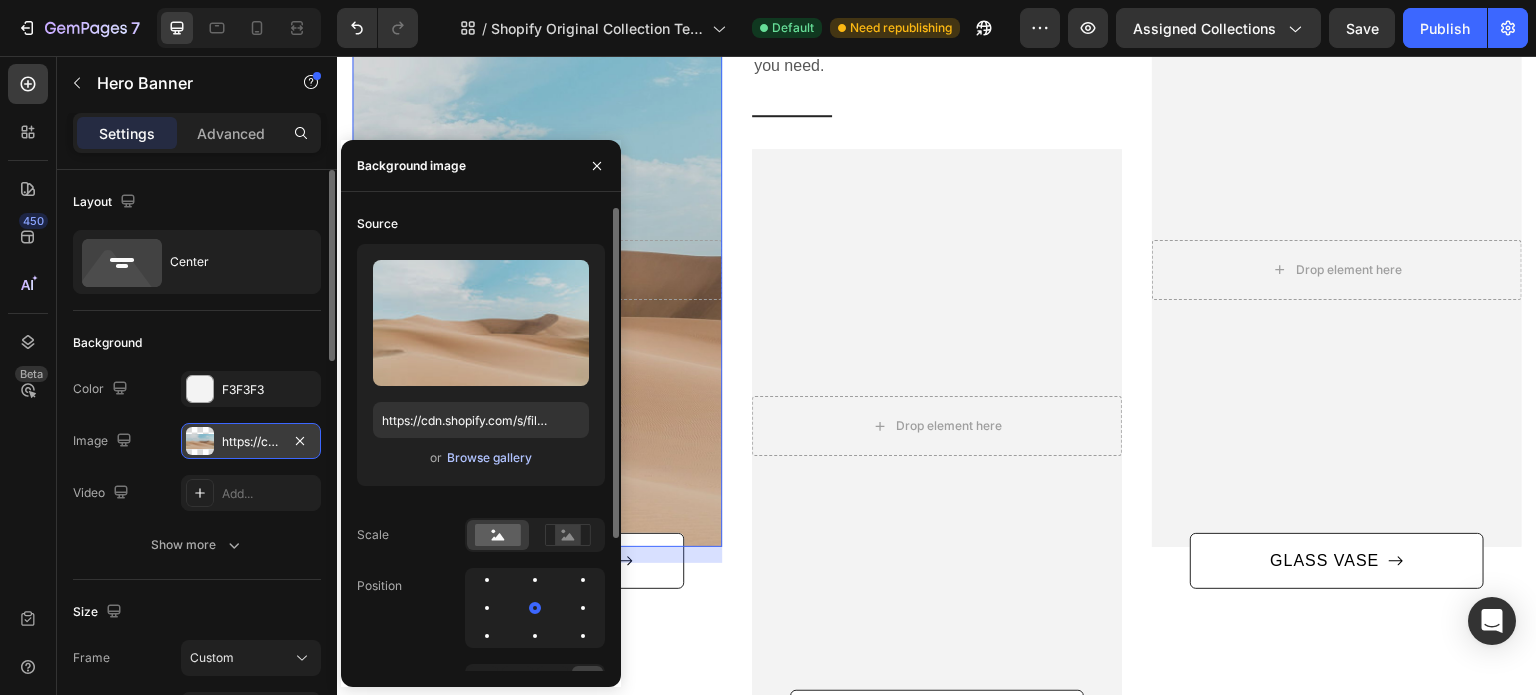 click on "Browse gallery" at bounding box center [489, 458] 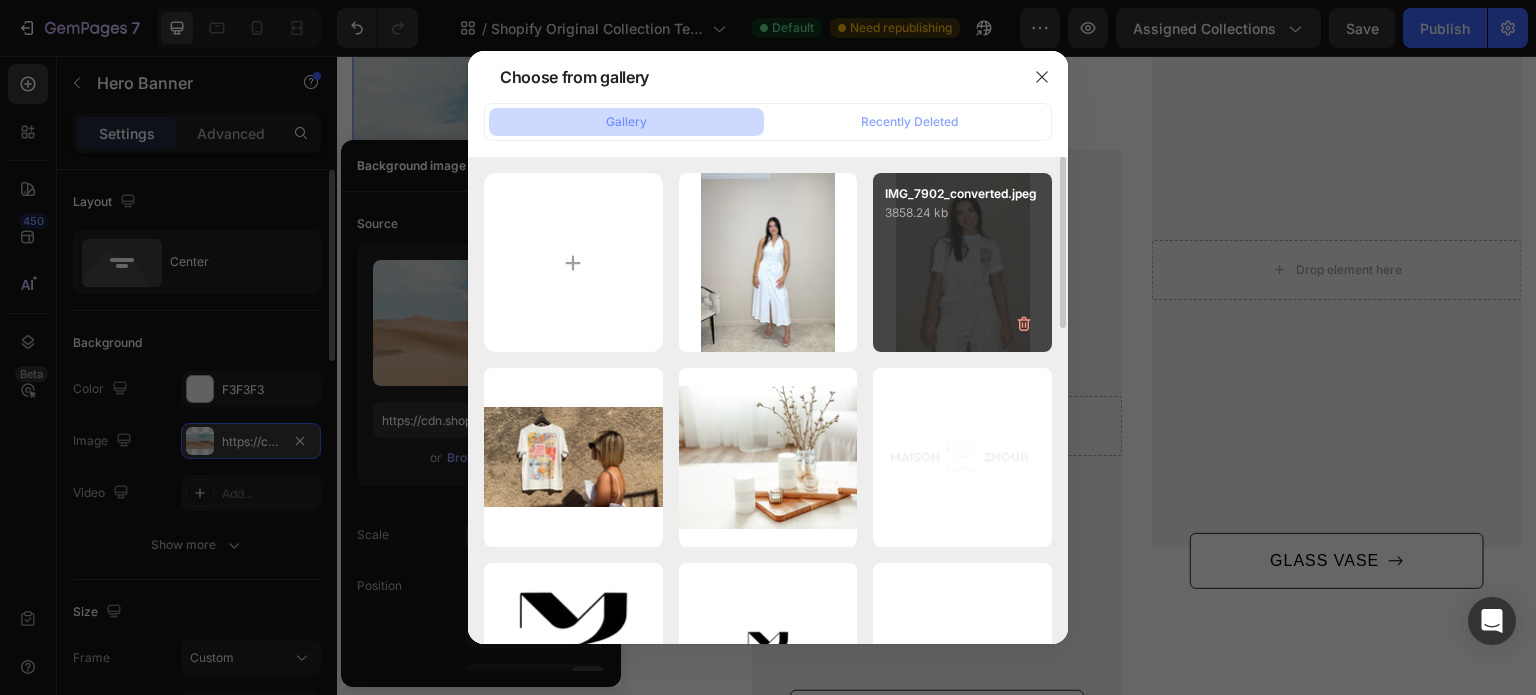click on "IMG_7902_converted.jpeg 3858.24 kb" at bounding box center [962, 262] 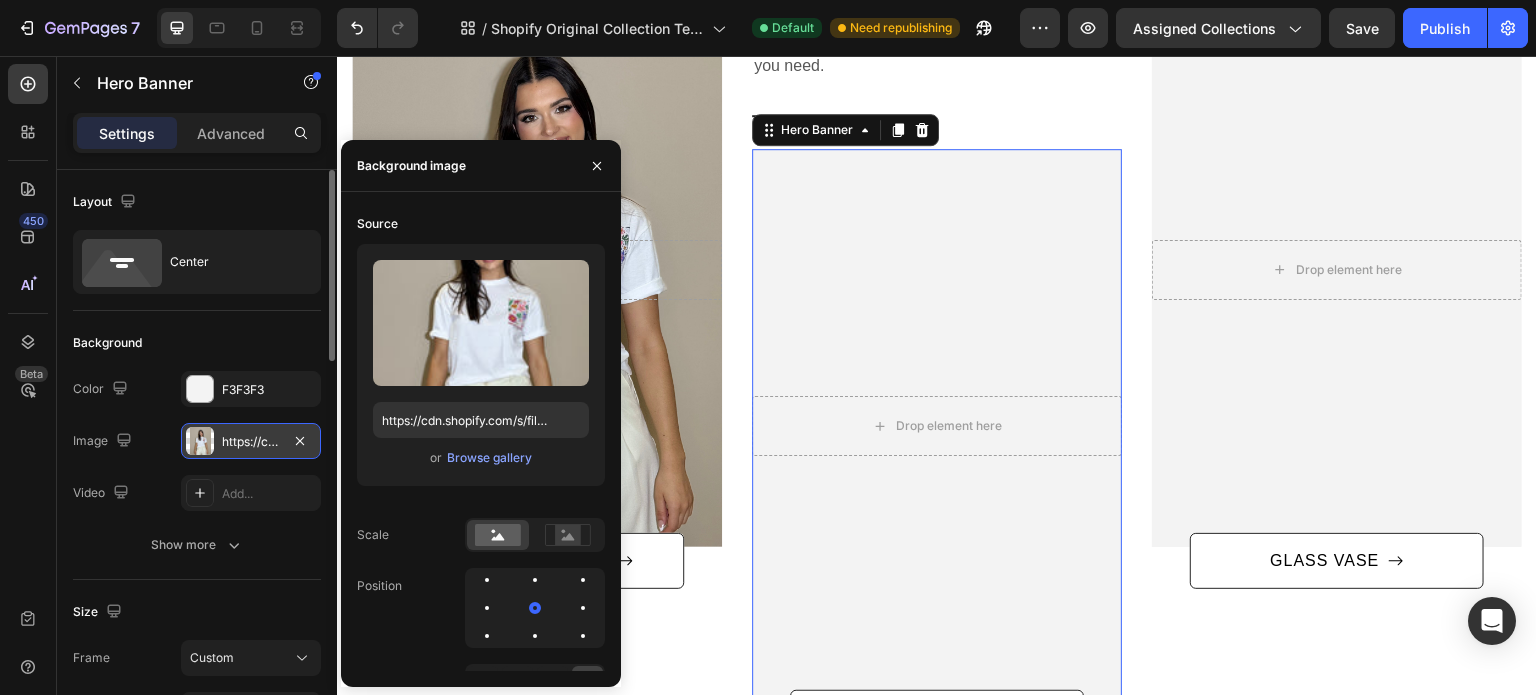 click at bounding box center (937, 426) 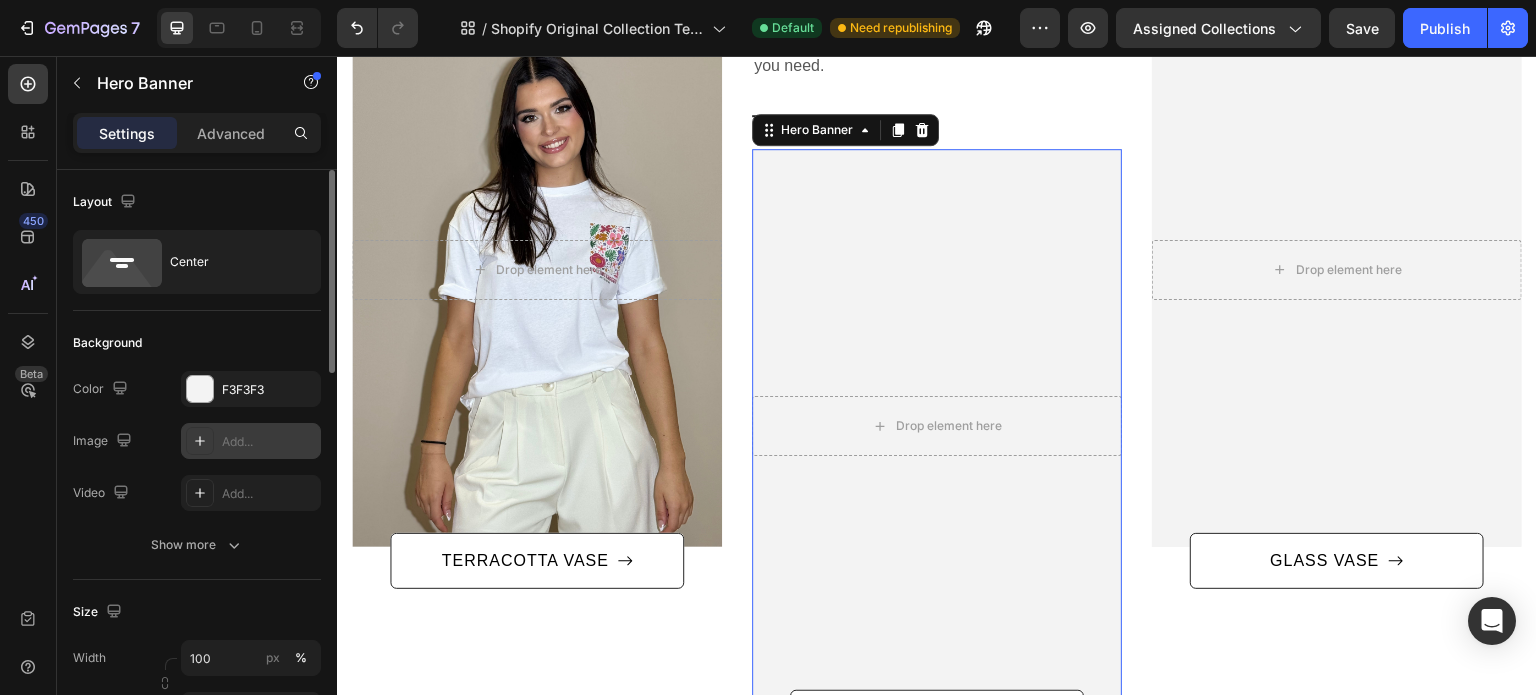 click 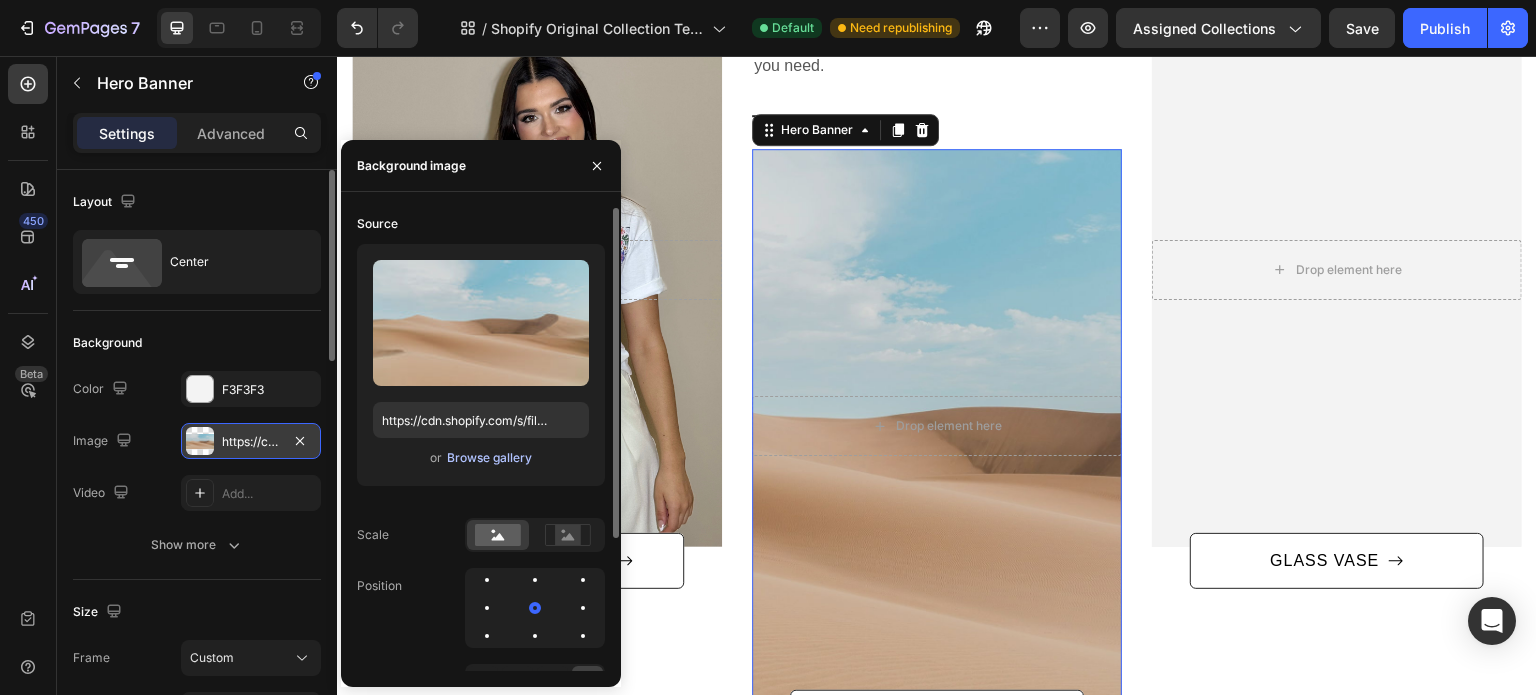 click on "Browse gallery" at bounding box center [489, 458] 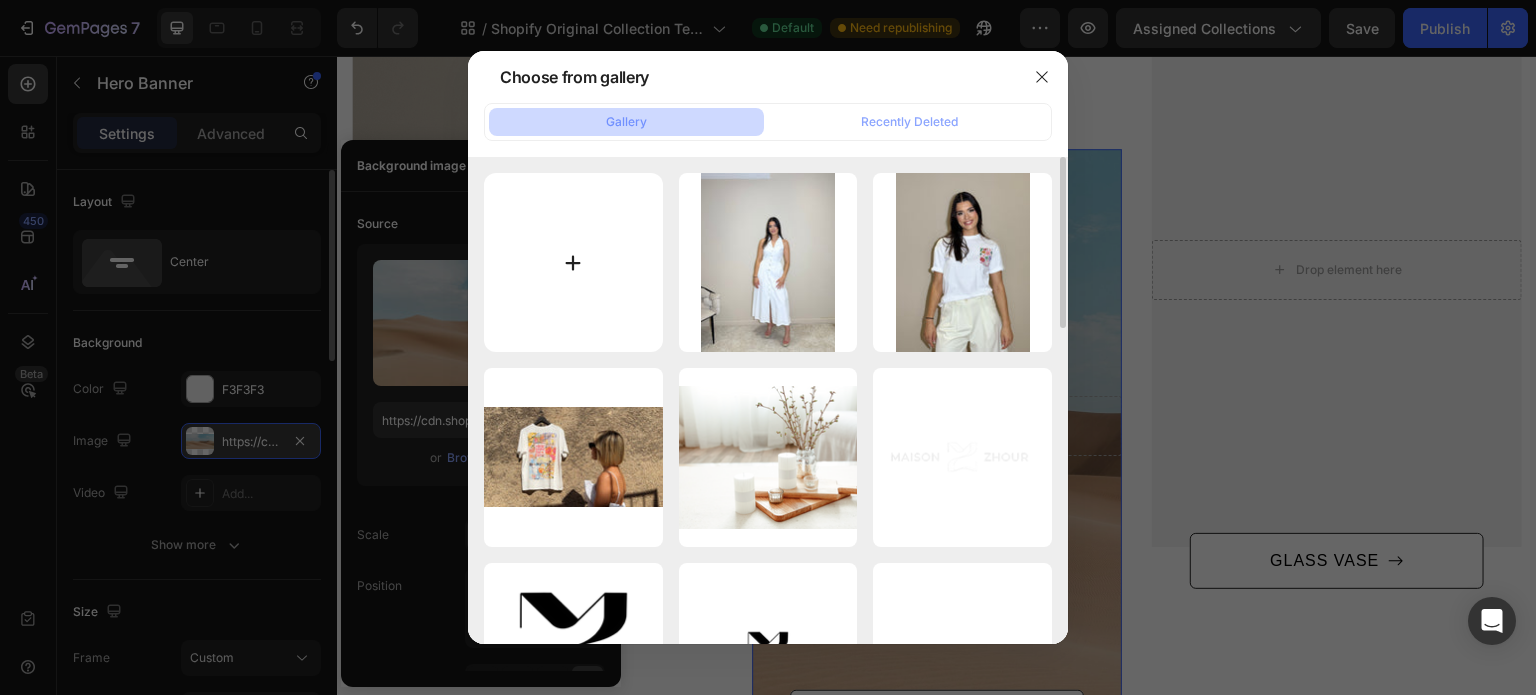 click at bounding box center [573, 262] 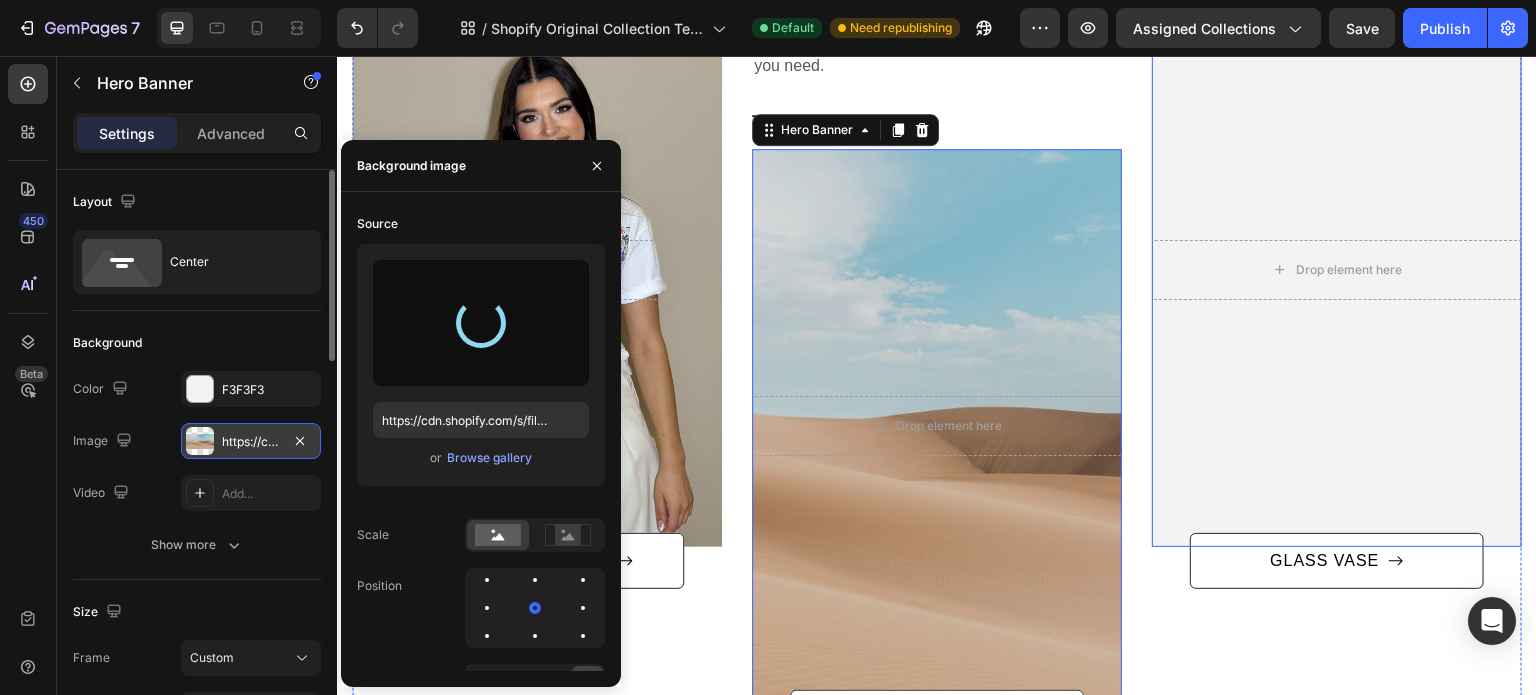 type on "https://cdn.shopify.com/s/files/1/0951/3972/5650/files/gempages_575146824214512415-9c783c7f-37fa-40bd-a878-b40bf6b1c79b.jpg" 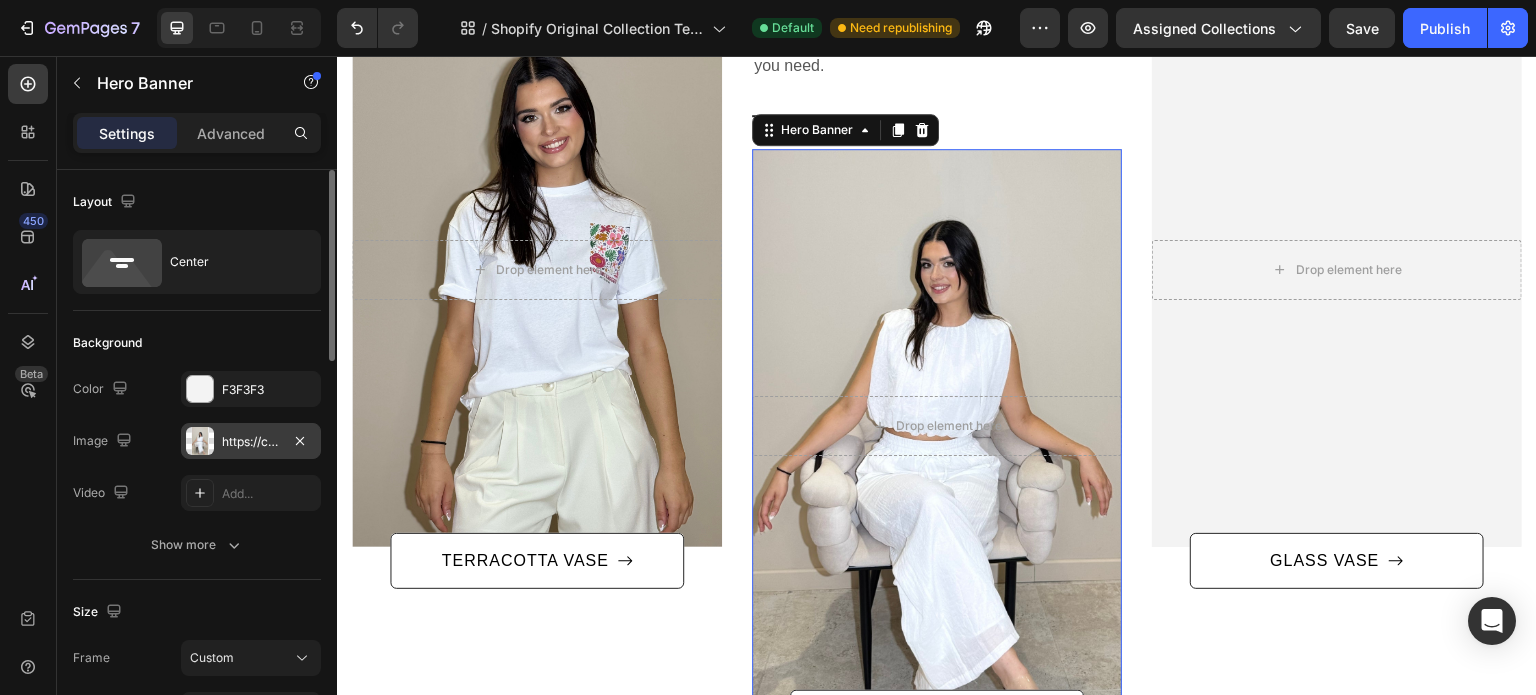 click at bounding box center (937, 426) 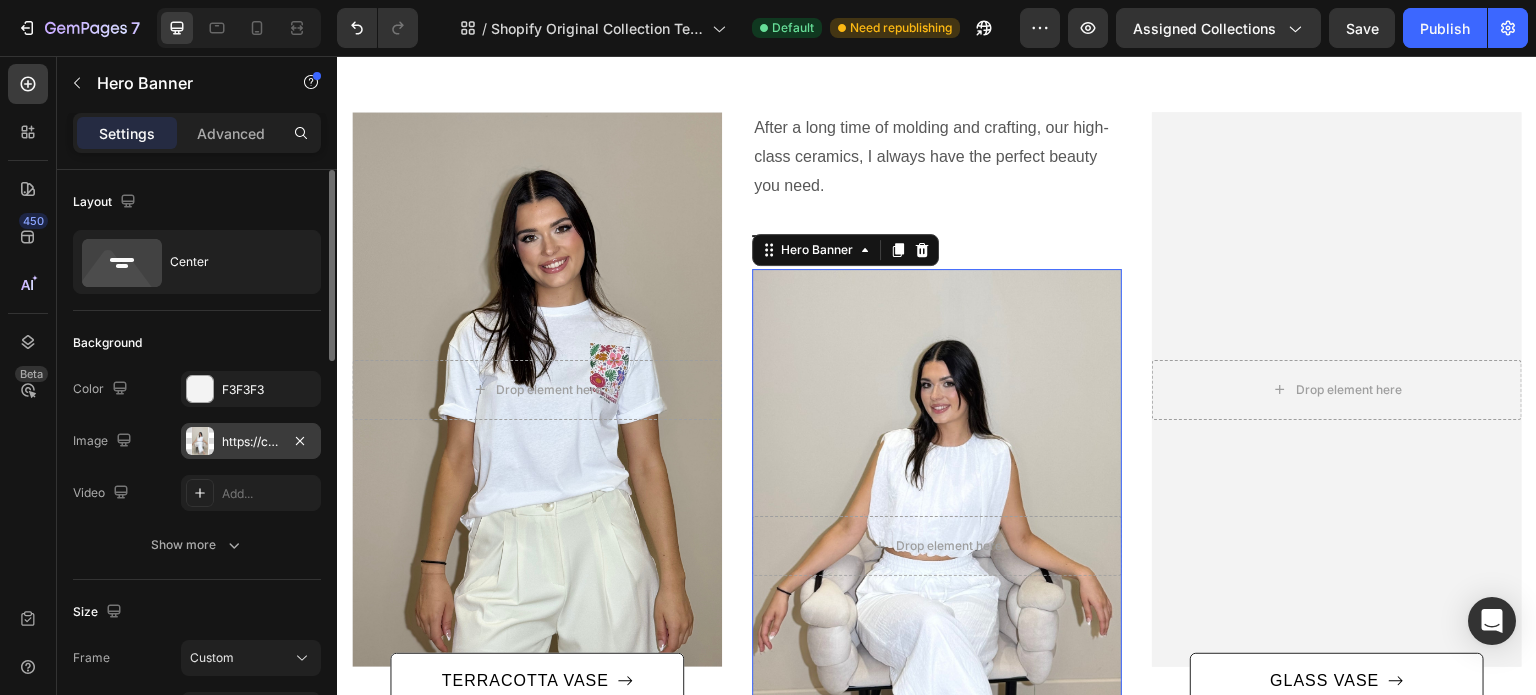 scroll, scrollTop: 496, scrollLeft: 0, axis: vertical 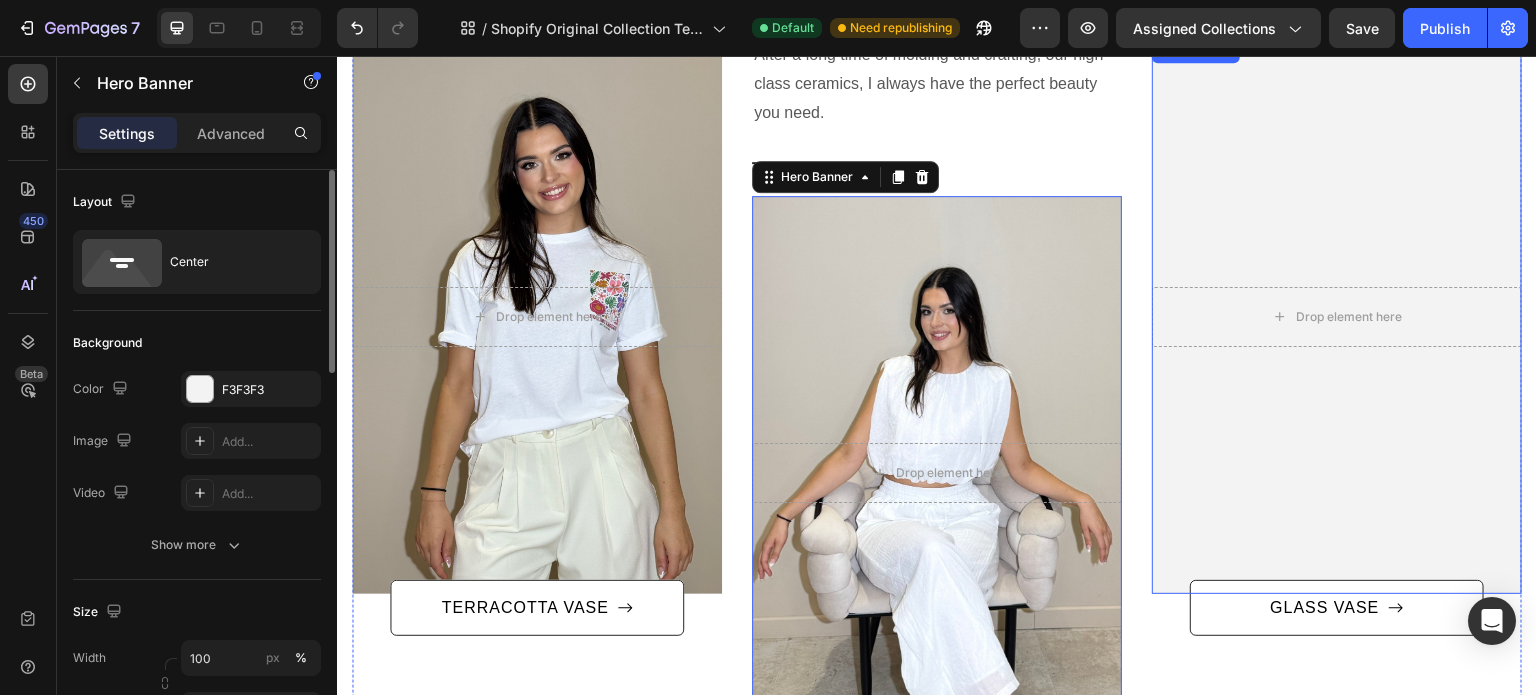 click at bounding box center (1337, 316) 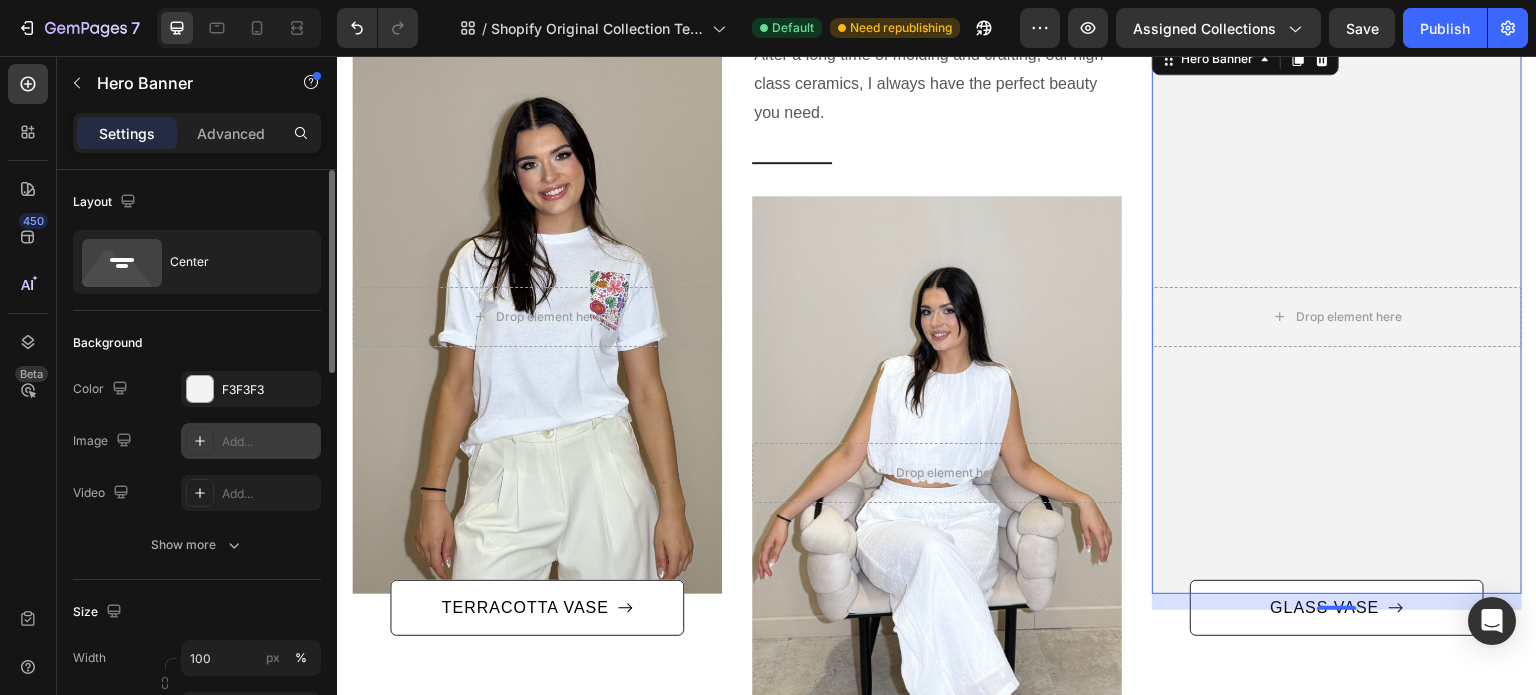 click at bounding box center [200, 441] 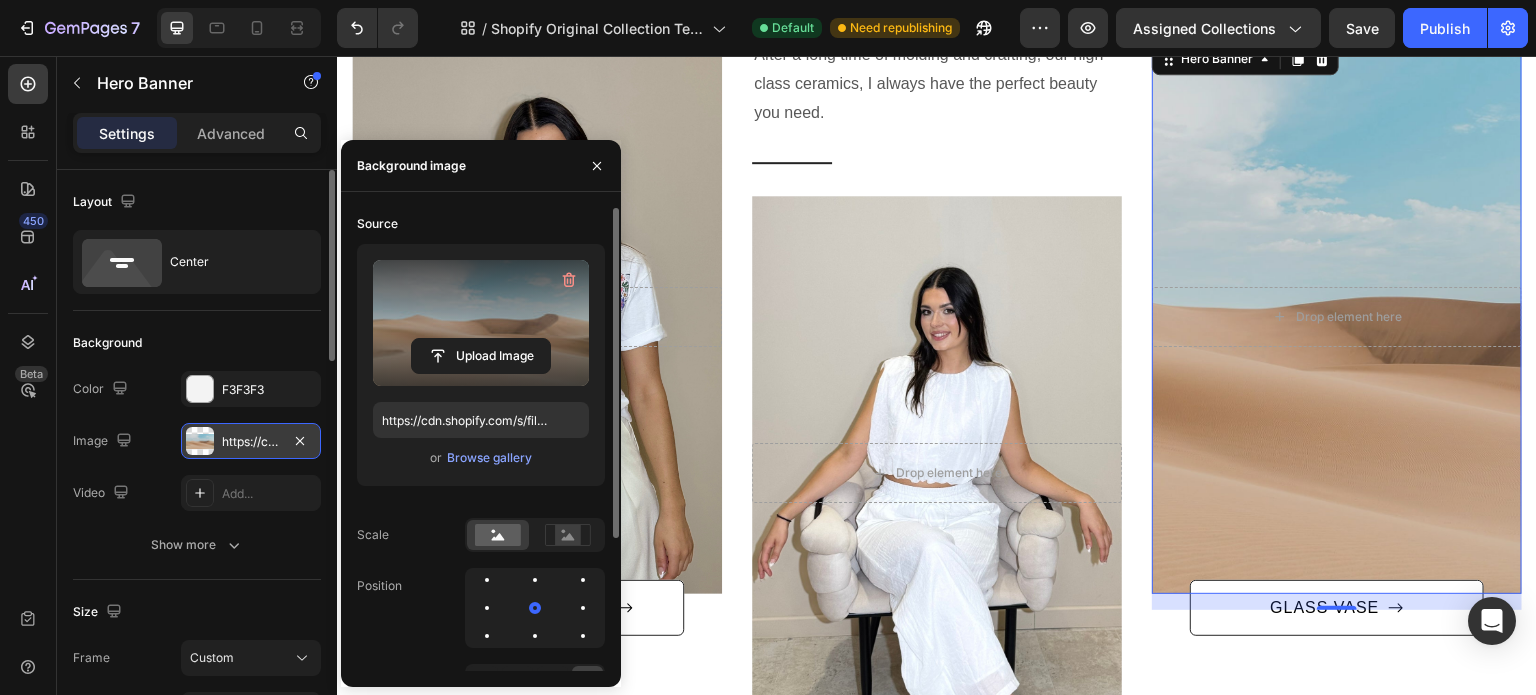 click at bounding box center (481, 323) 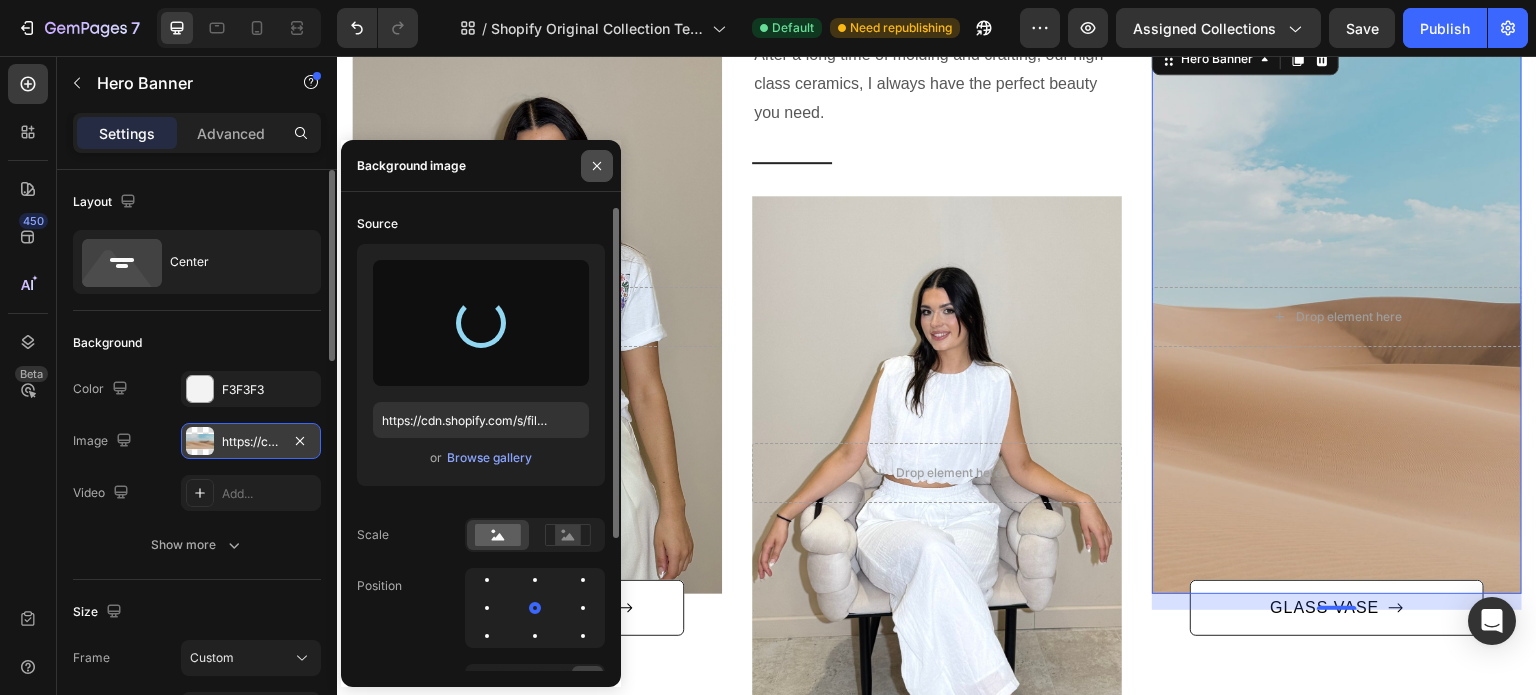 type on "https://cdn.shopify.com/s/files/1/0951/3972/5650/files/gempages_575146824214512415-d6e09389-b30d-4cc5-bfc1-19eae2ebb08a.jpg" 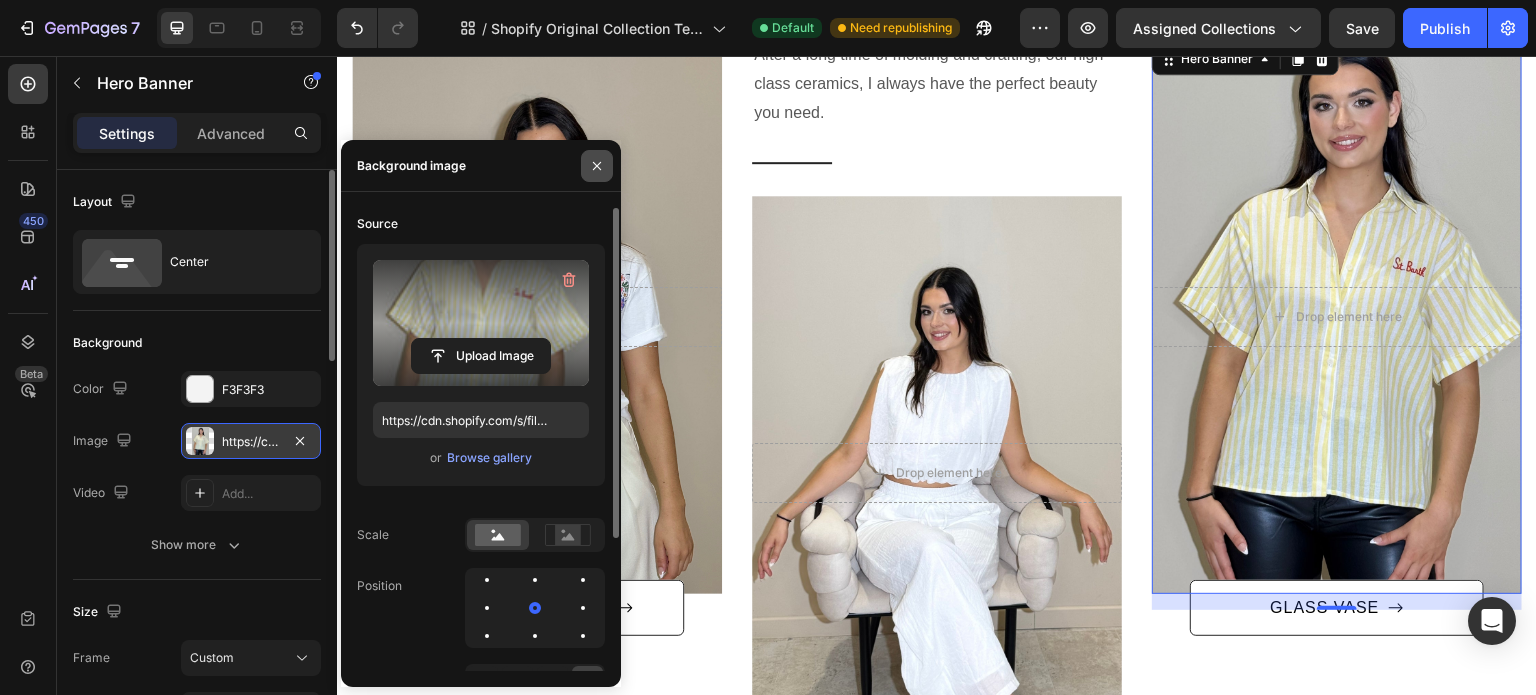 click 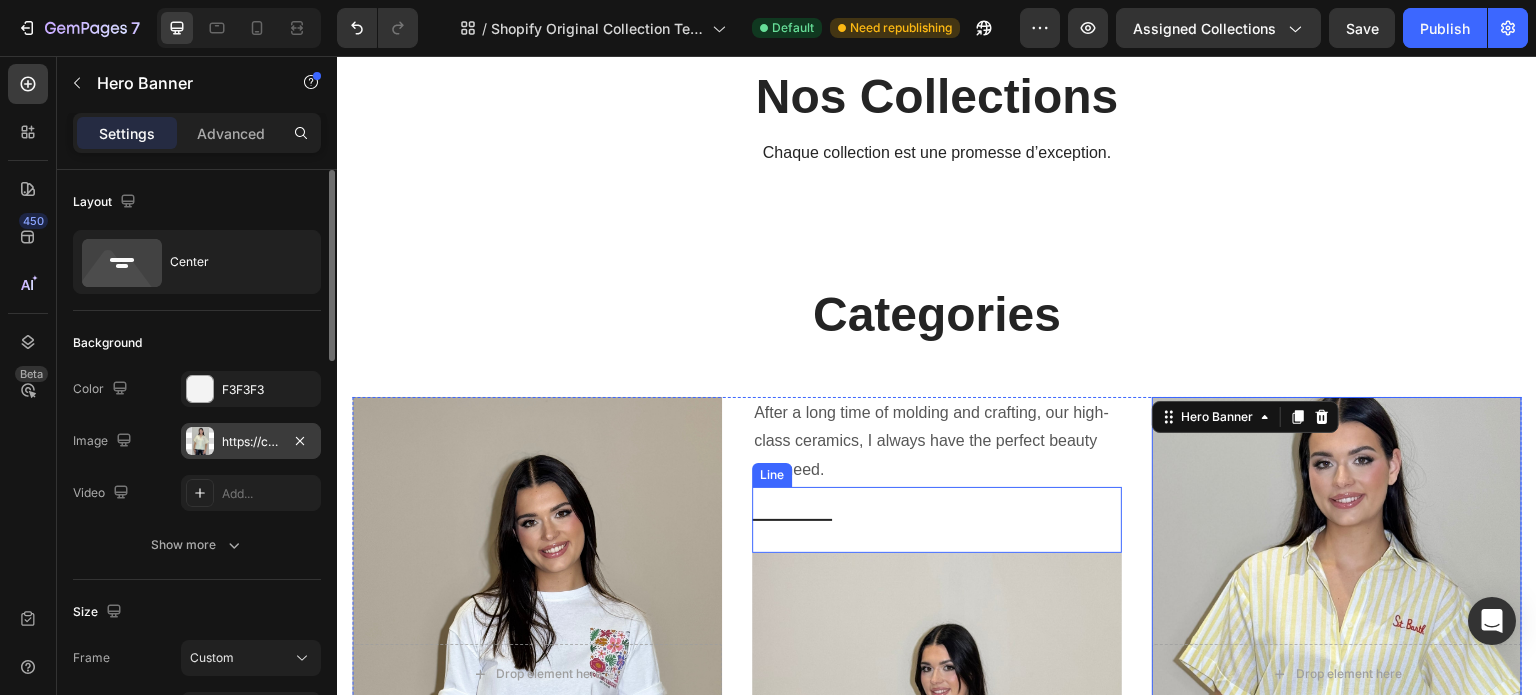 scroll, scrollTop: 140, scrollLeft: 0, axis: vertical 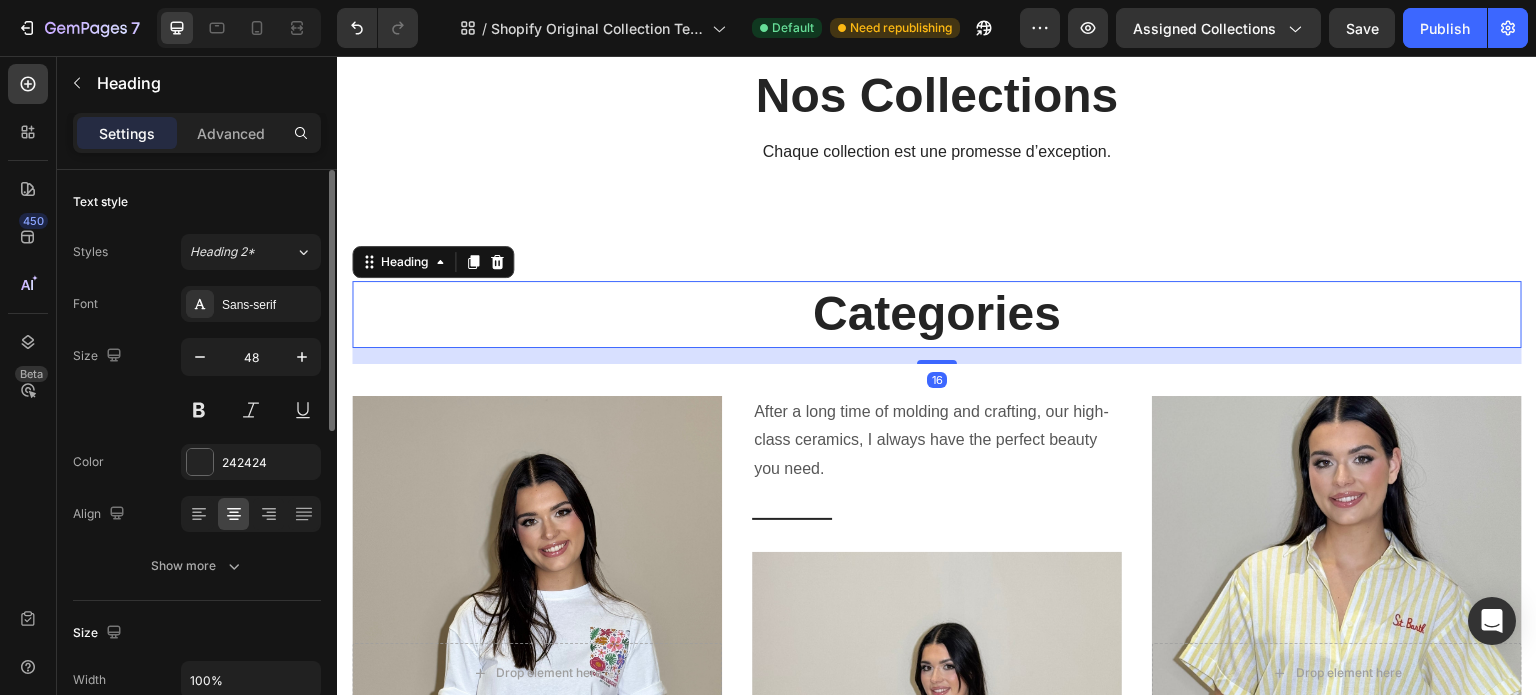 click on "Categories" at bounding box center [937, 314] 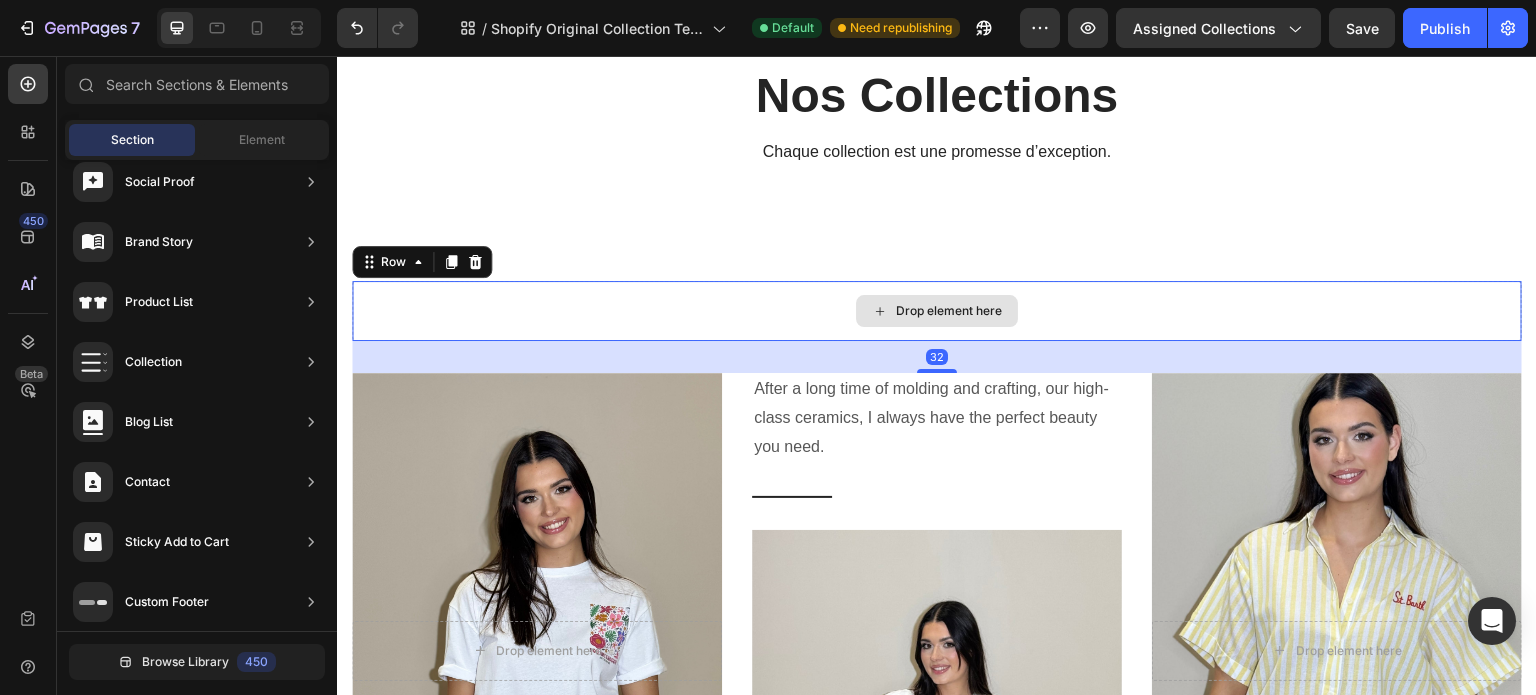 click on "Drop element here" at bounding box center [937, 311] 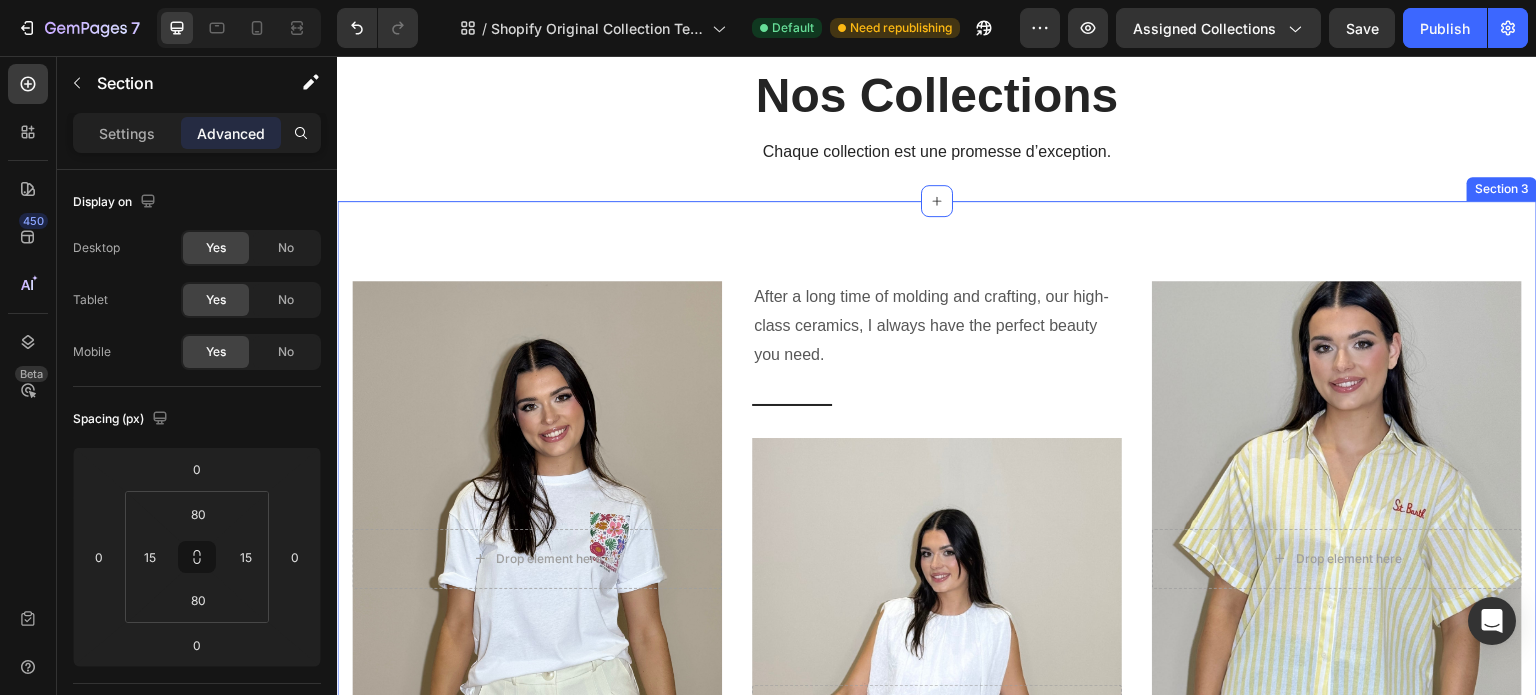 click on "After a long time of molding and crafting, our high-class ceramics, I always have the perfect beauty you need. Text block Row                Title Line
Drop element here Hero Banner
TERRACOTTA VASE Button After a long time of molding and crafting, our high-class ceramics, I always have the perfect beauty you need. Text block                Title Line
Drop element here Hero Banner
PROCELAIN VASE Button After a long time of molding and crafting, our high-class ceramics, I always have the perfect beauty you need. Text block Row                Title Line
Drop element here Hero Banner
GLASS VASE Button Row Section 3" at bounding box center (937, 657) 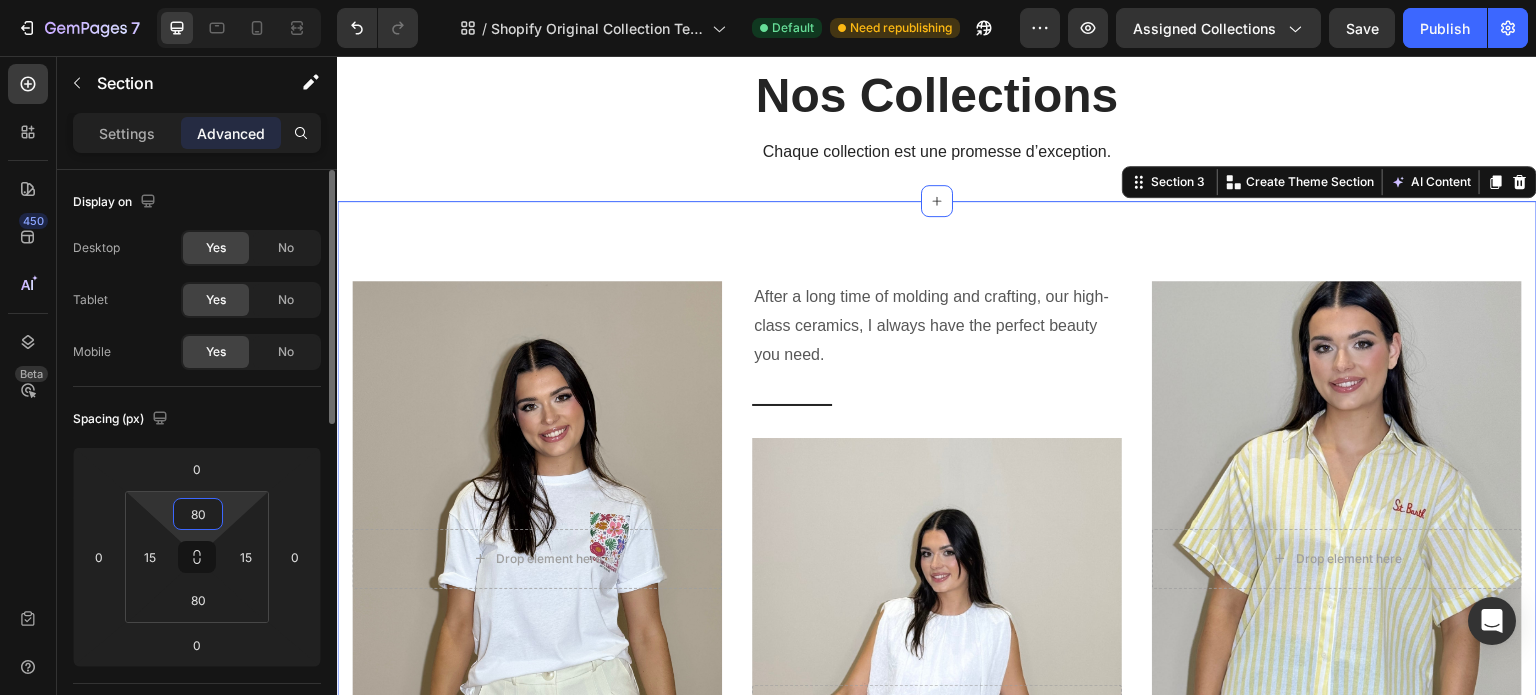 click on "80" at bounding box center [198, 514] 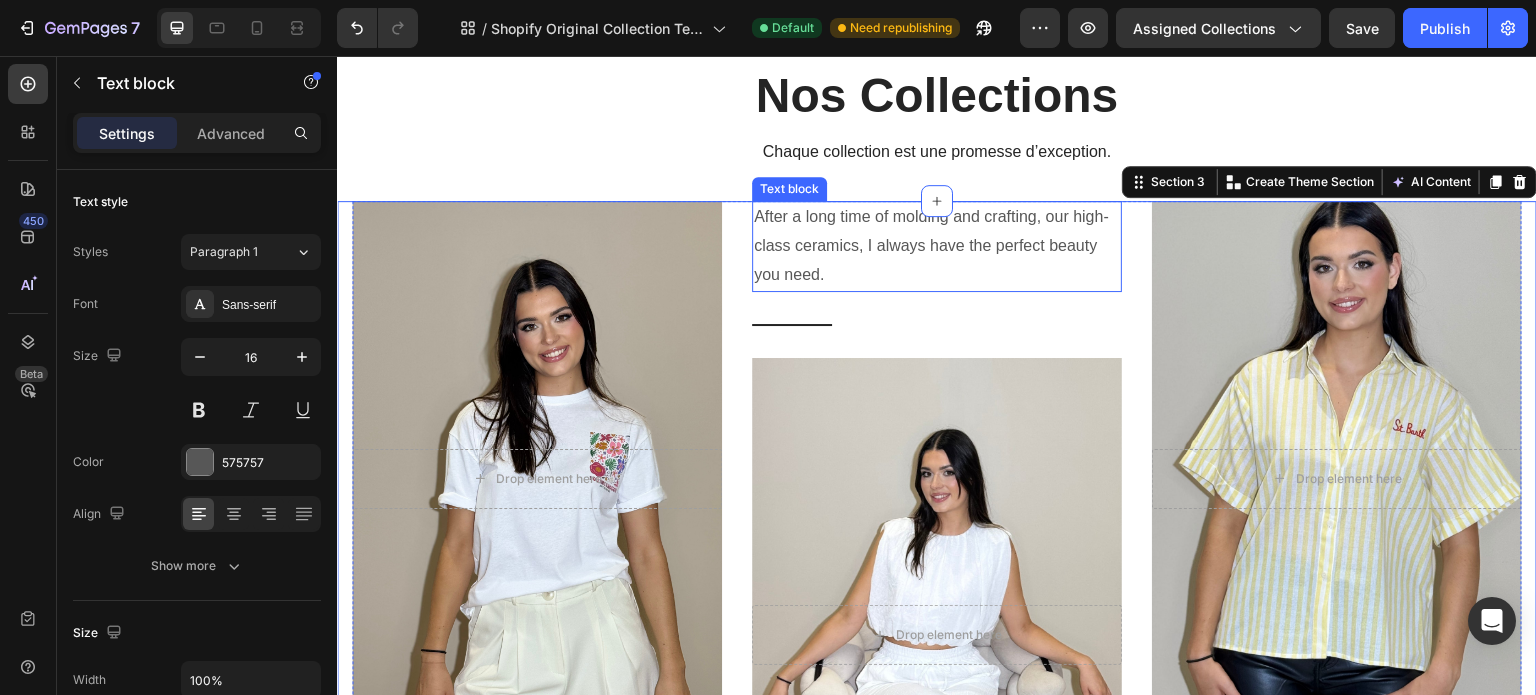 click on "After a long time of molding and crafting, our high-class ceramics, I always have the perfect beauty you need." at bounding box center (937, 246) 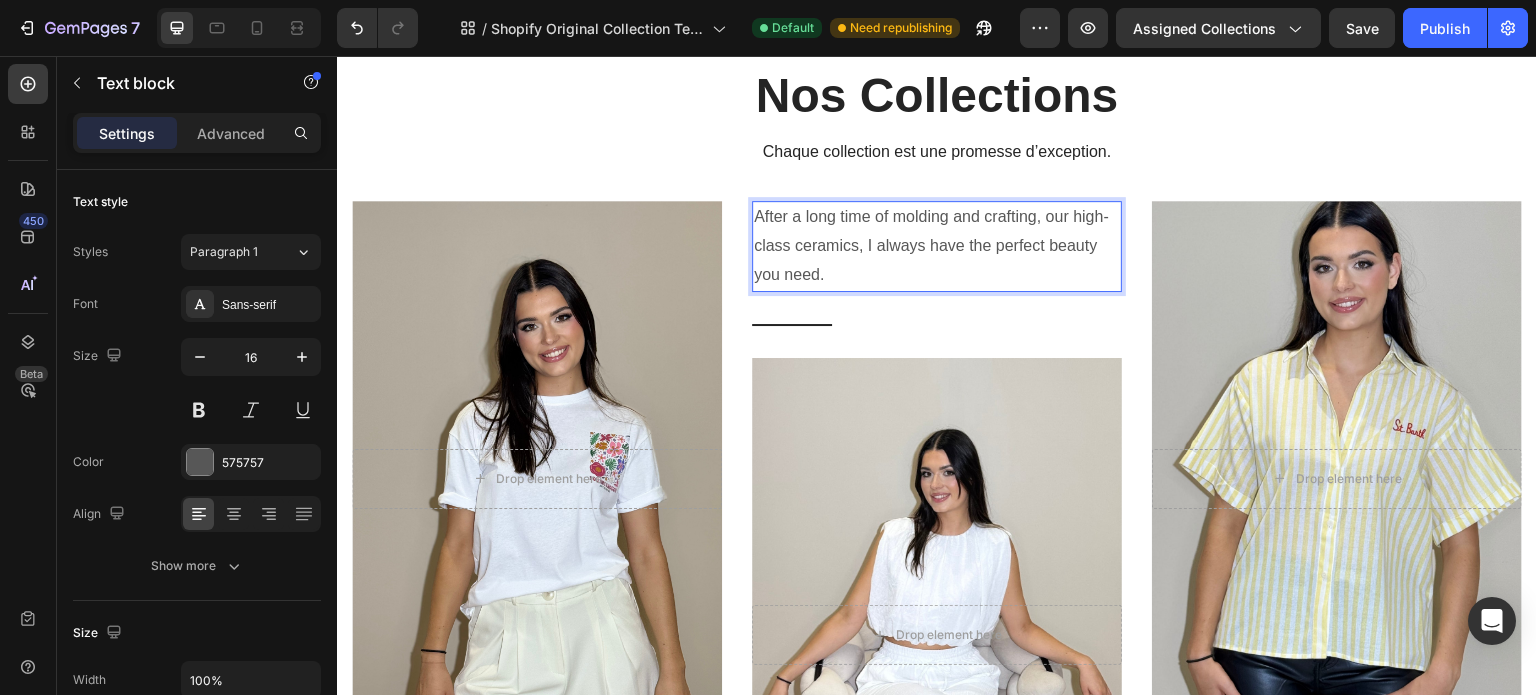 click on "After a long time of molding and crafting, our high-class ceramics, I always have the perfect beauty you need." at bounding box center [937, 246] 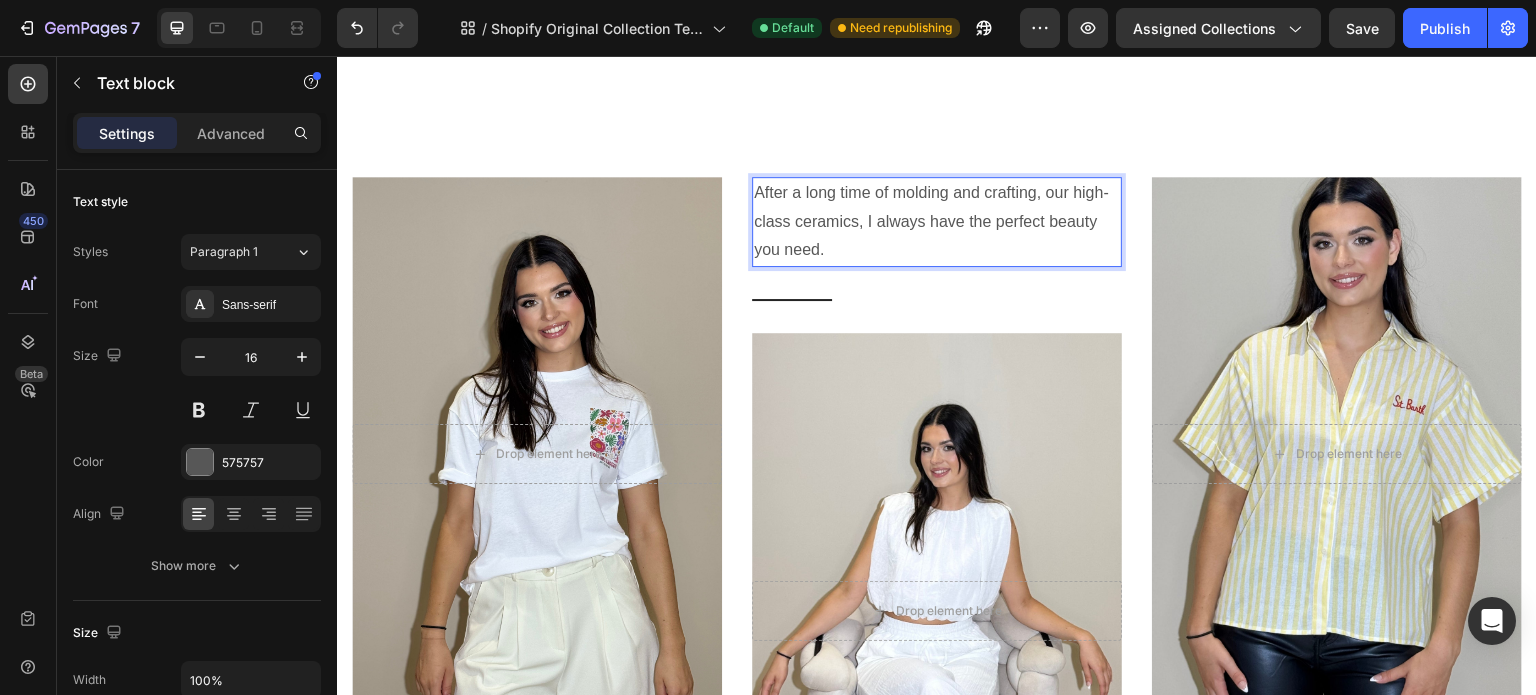 scroll, scrollTop: 160, scrollLeft: 0, axis: vertical 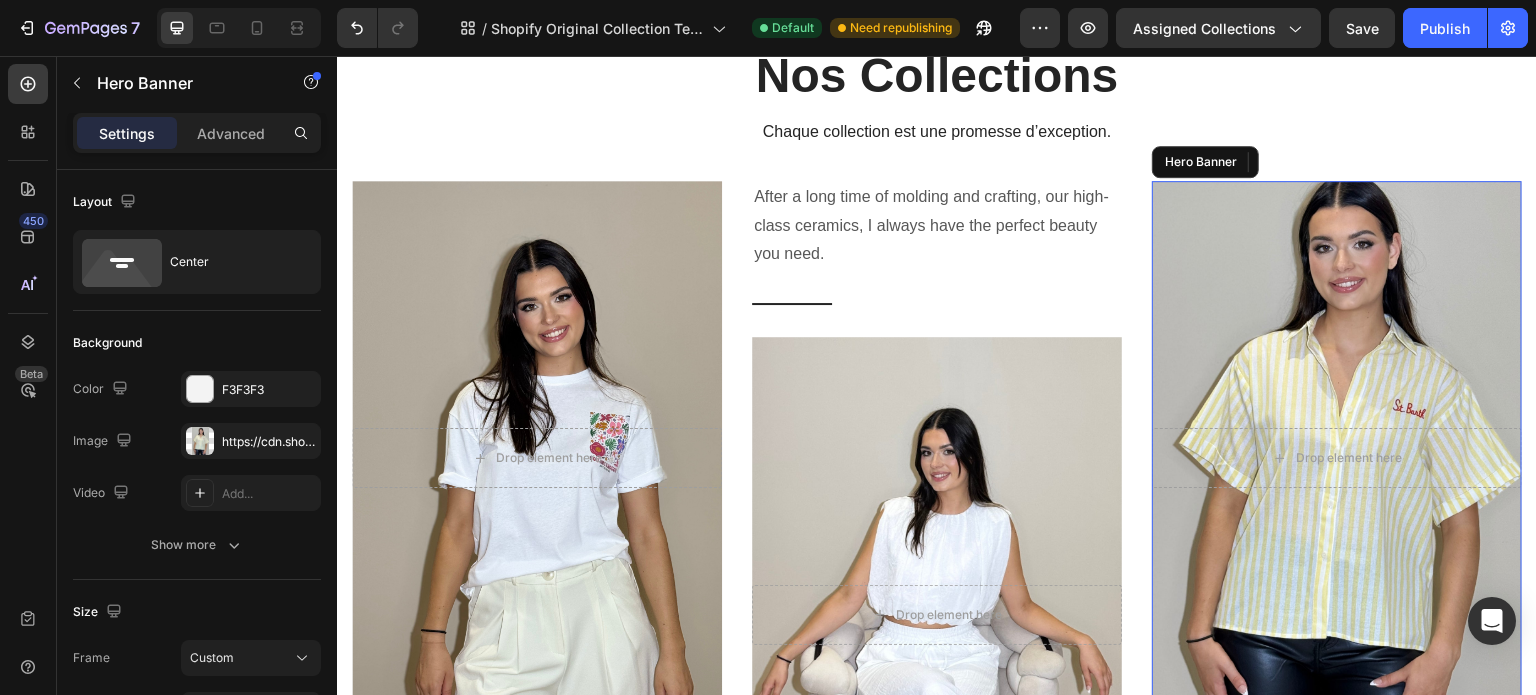 click at bounding box center (1337, 458) 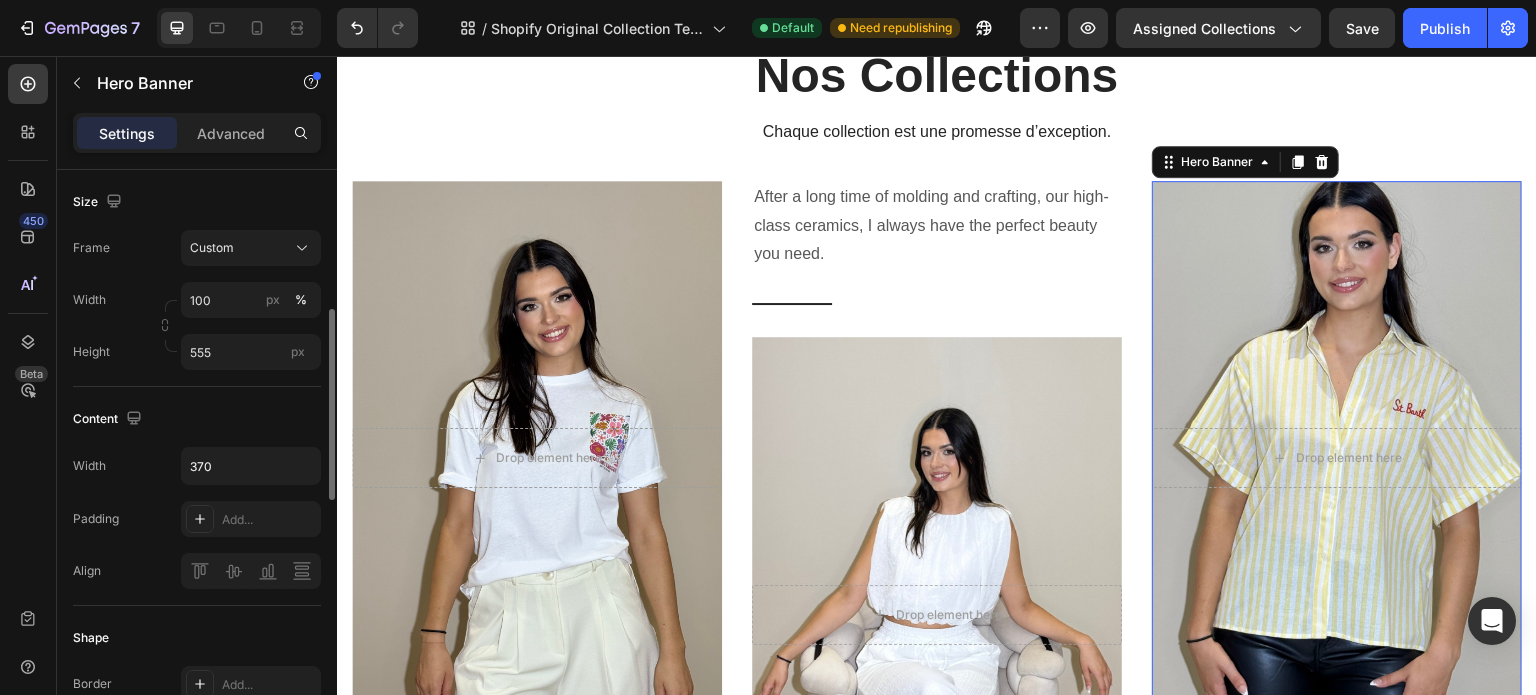 scroll, scrollTop: 413, scrollLeft: 0, axis: vertical 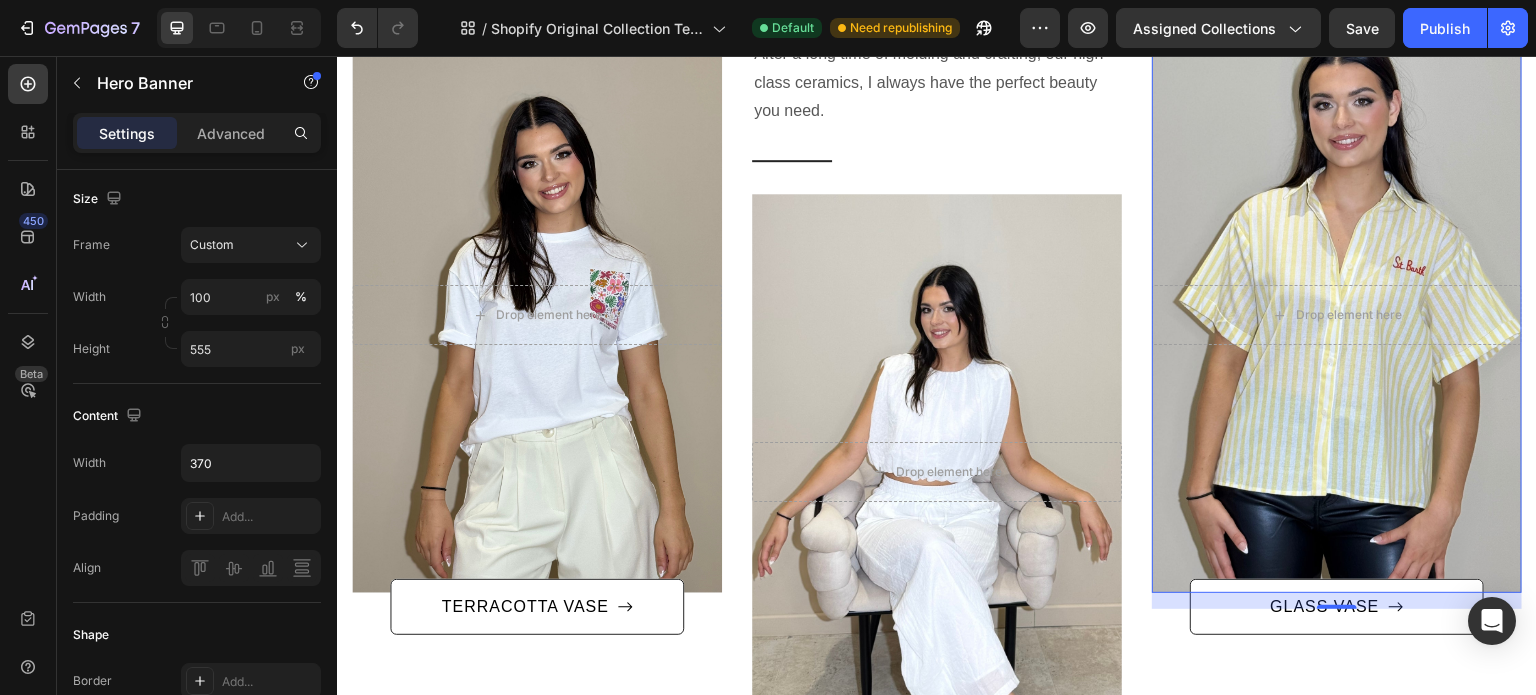click at bounding box center [1337, 315] 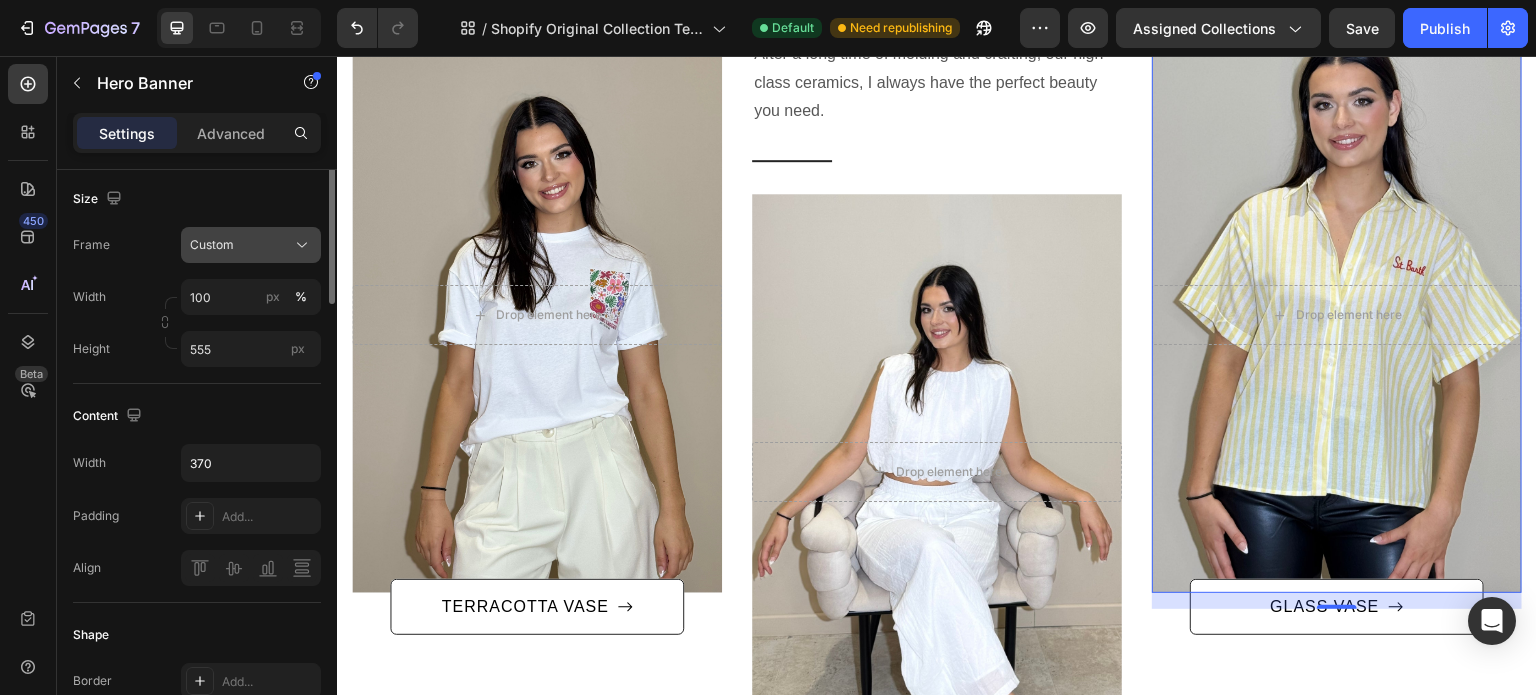 scroll, scrollTop: 0, scrollLeft: 0, axis: both 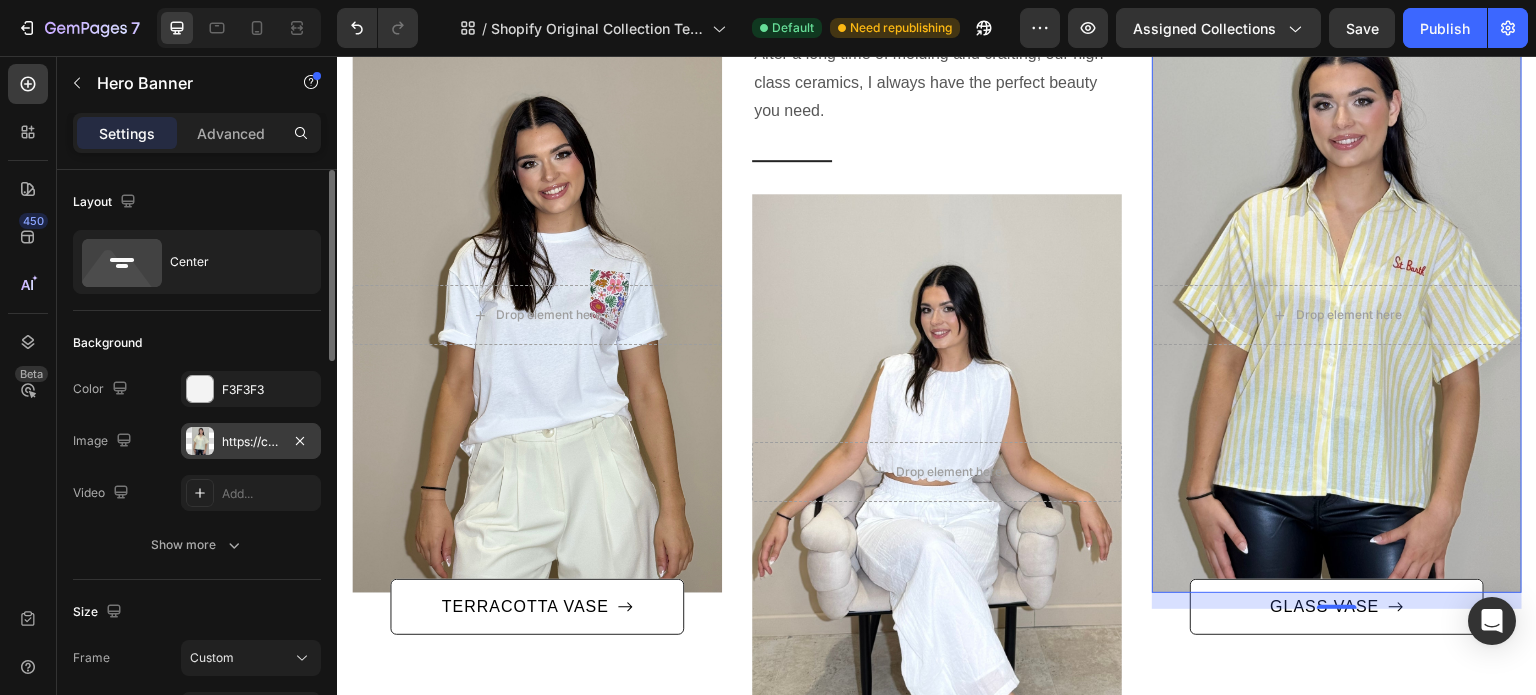 click on "https://cdn.shopify.com/s/files/1/0951/3972/5650/files/gempages_575146824214512415-d6e09389-b30d-4cc5-bfc1-19eae2ebb08a.jpg" at bounding box center (251, 442) 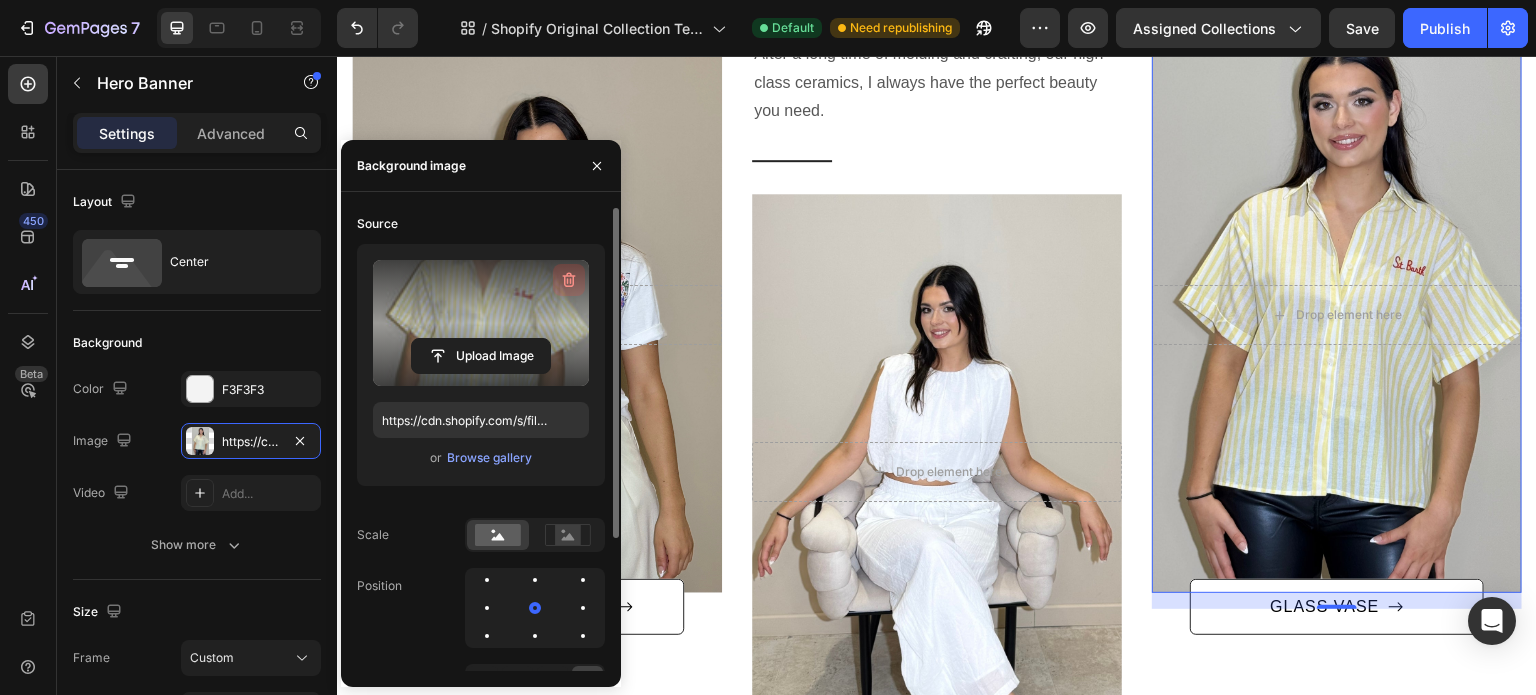 click 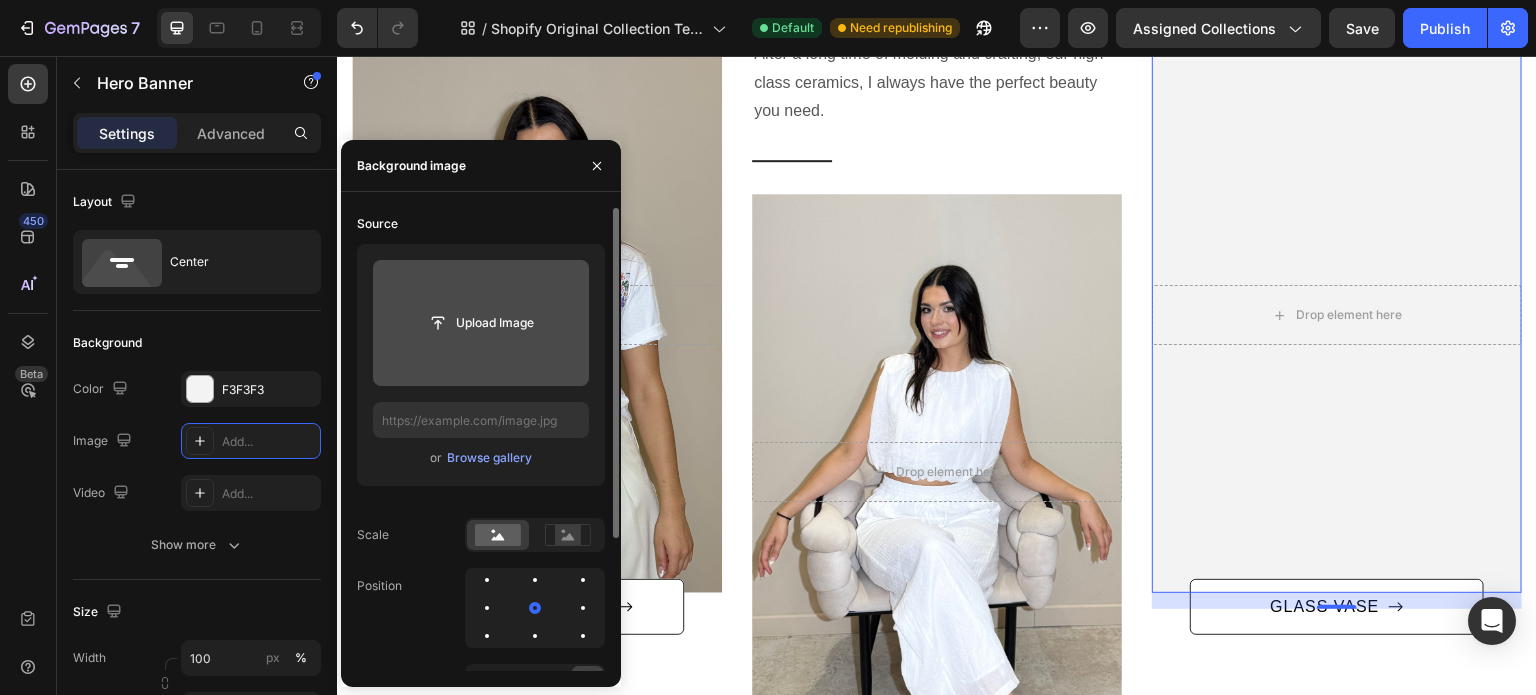 click 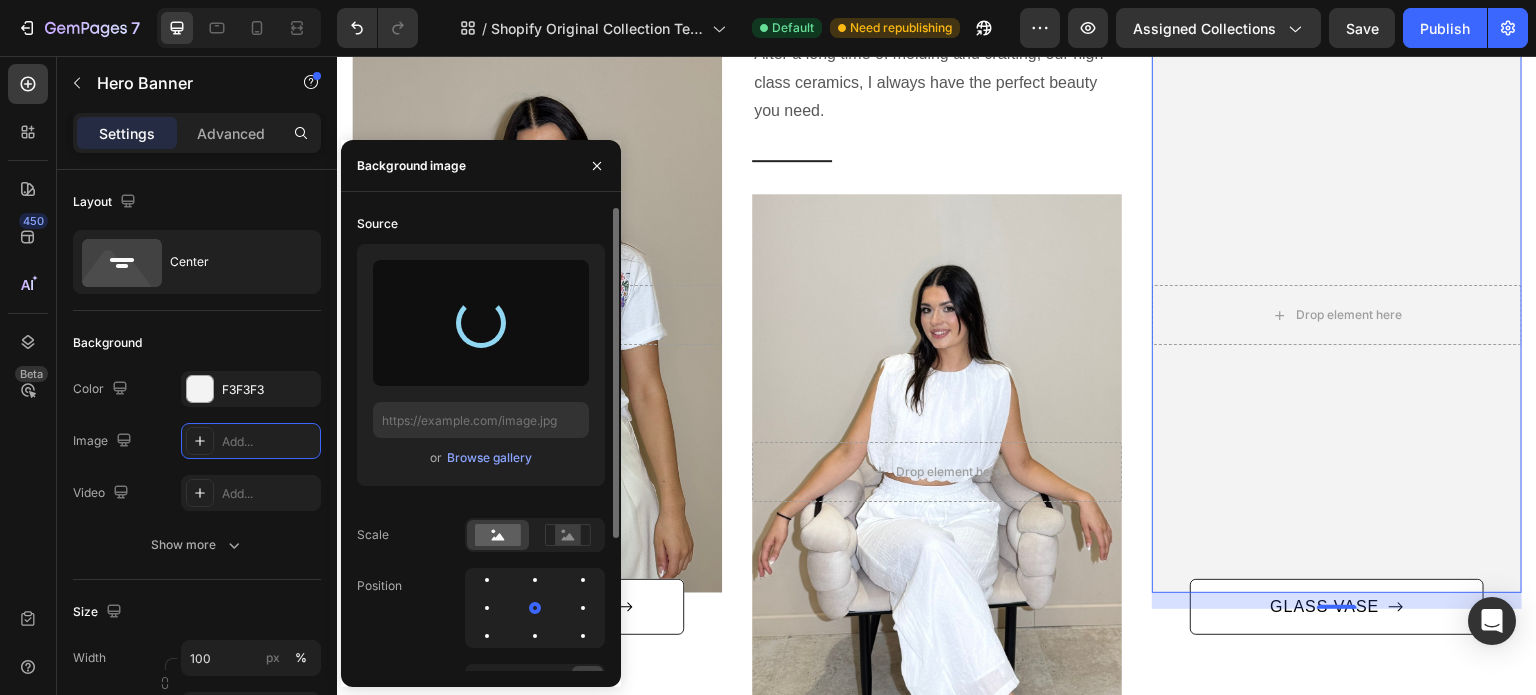 type on "https://cdn.shopify.com/s/files/1/0951/3972/5650/files/gempages_575146824214512415-ce255ccf-9d72-4175-9c73-5447c811c85a.jpg" 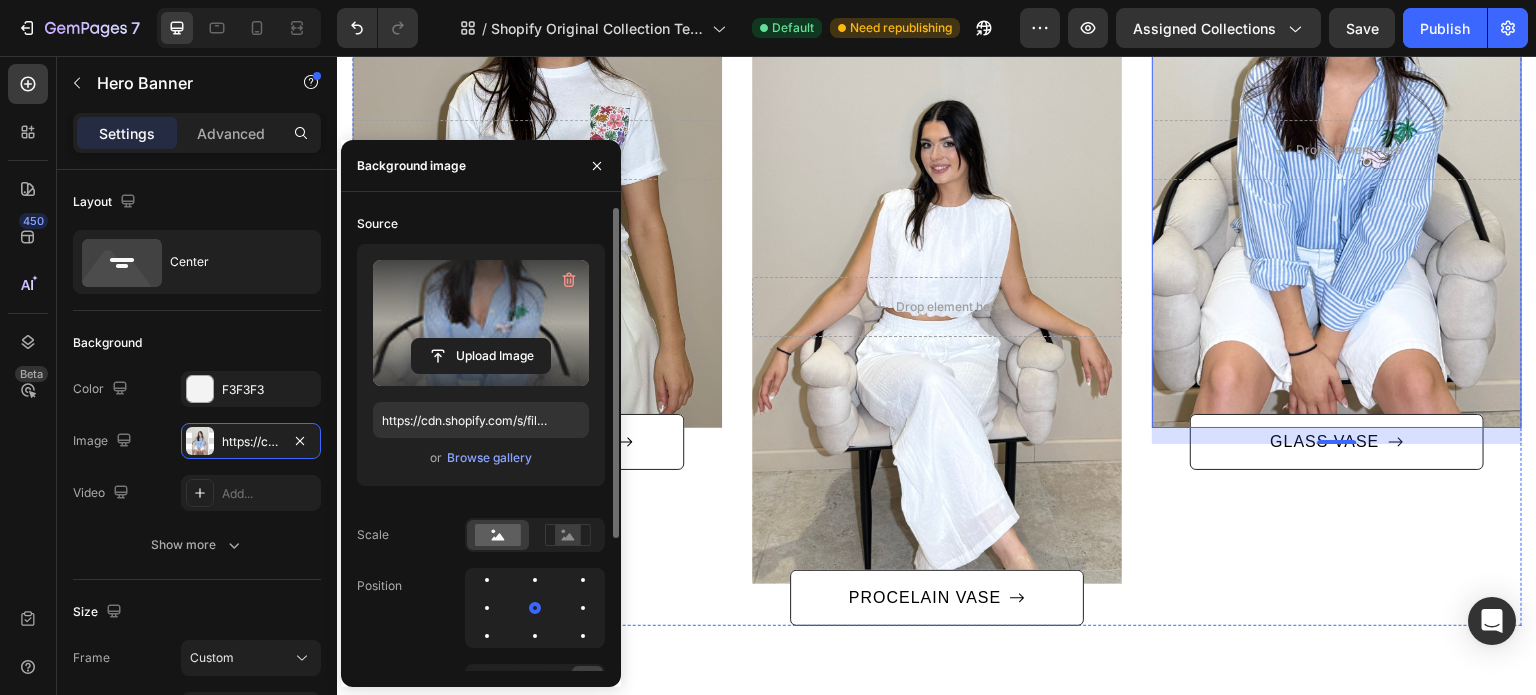 scroll, scrollTop: 471, scrollLeft: 0, axis: vertical 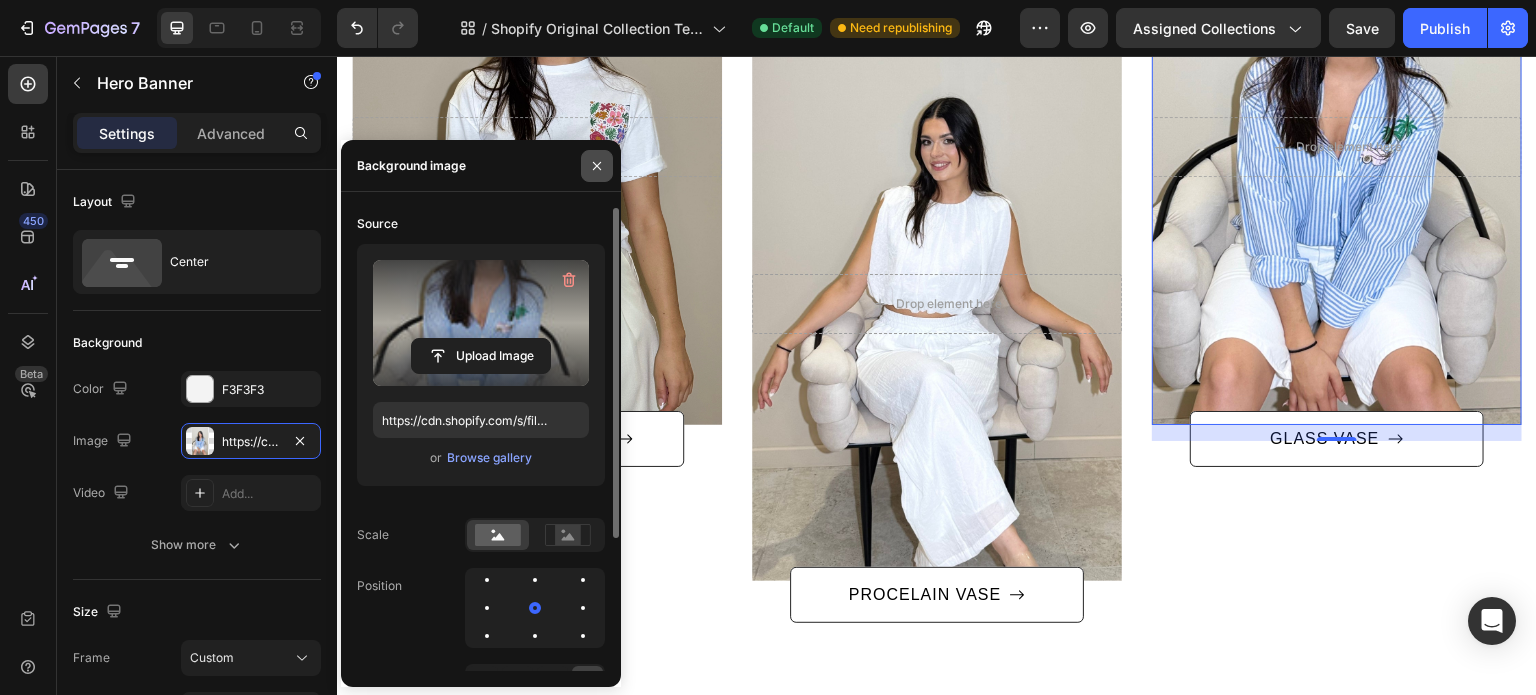 click 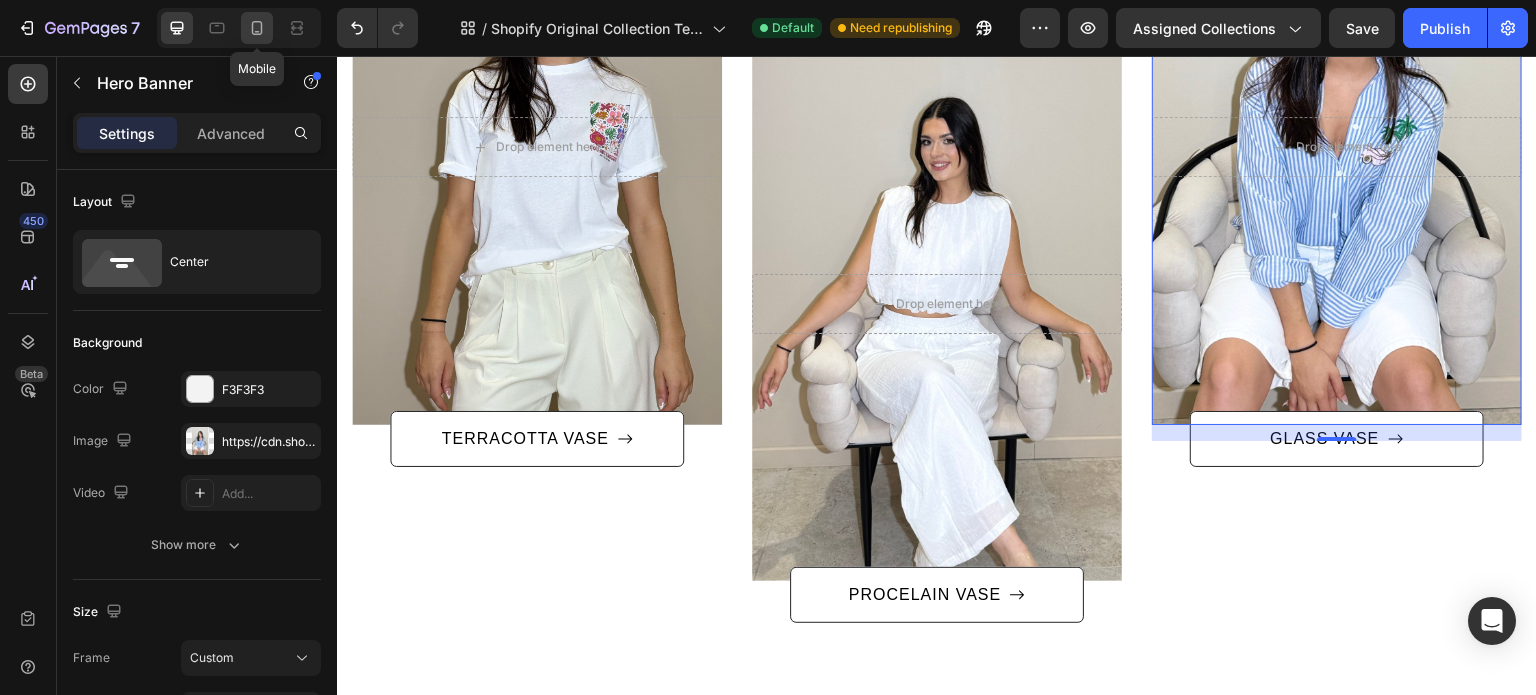 click 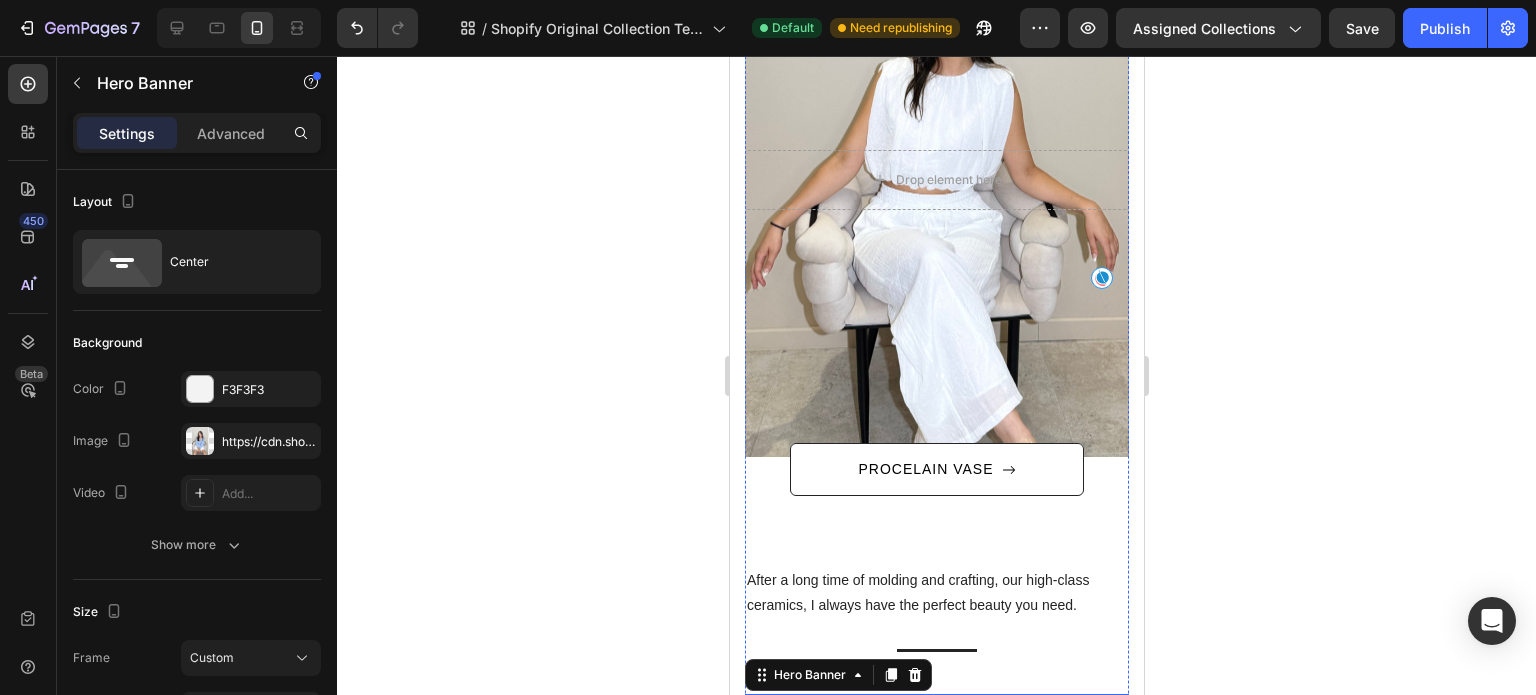 scroll, scrollTop: 1319, scrollLeft: 0, axis: vertical 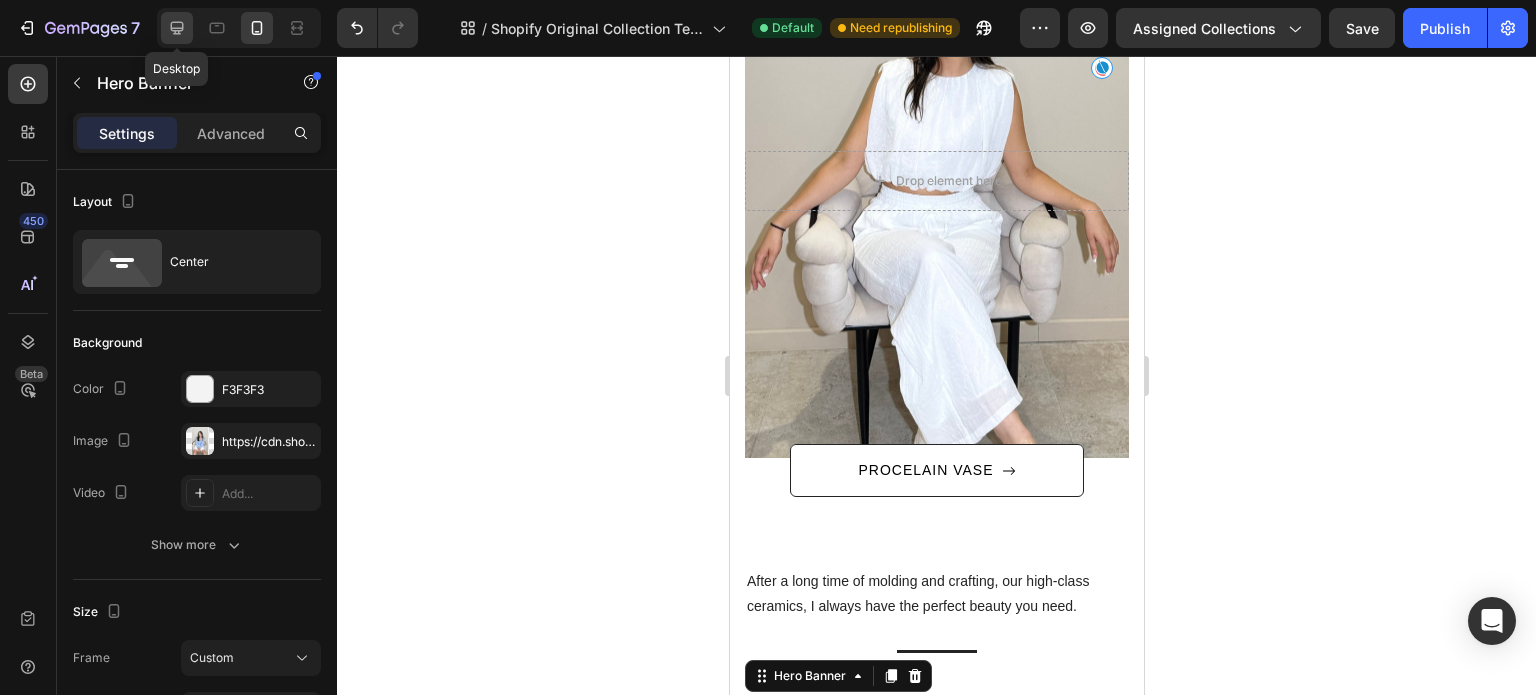 click 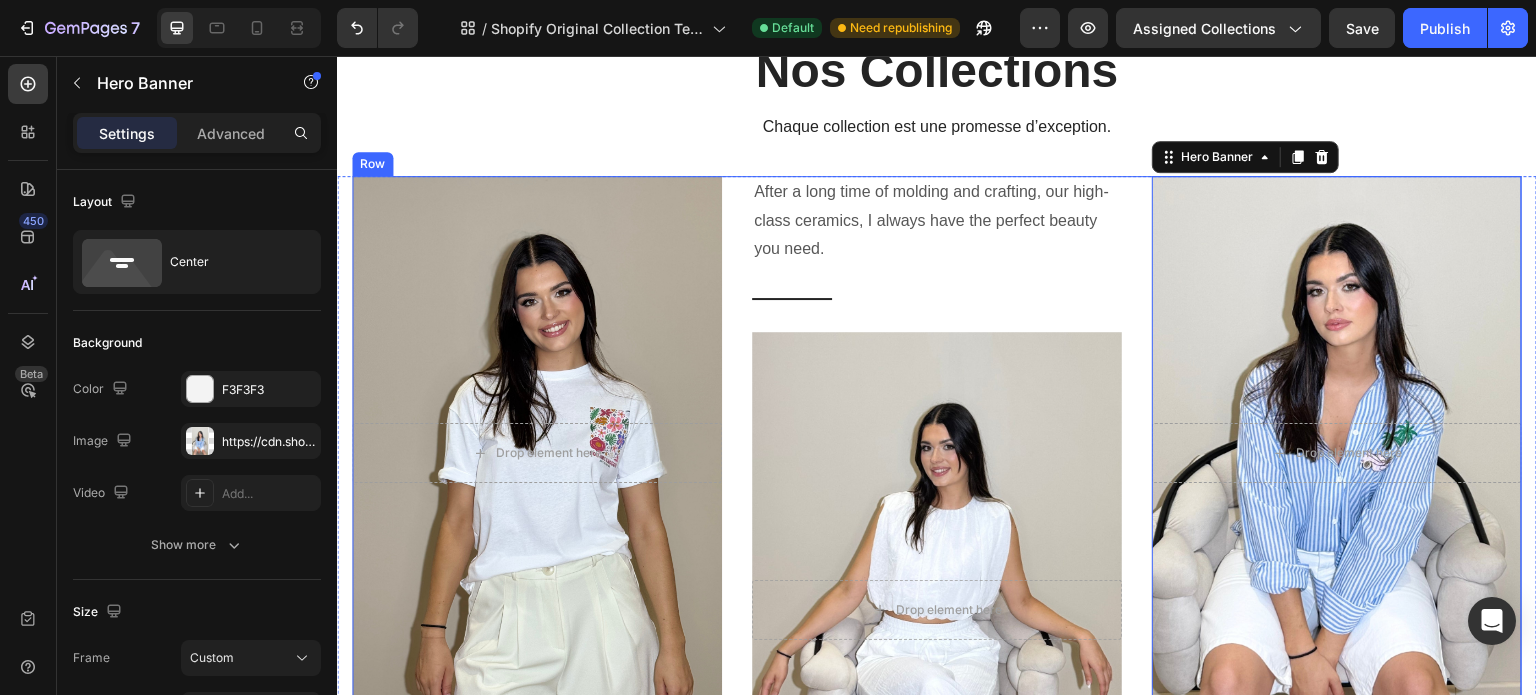 scroll, scrollTop: 164, scrollLeft: 0, axis: vertical 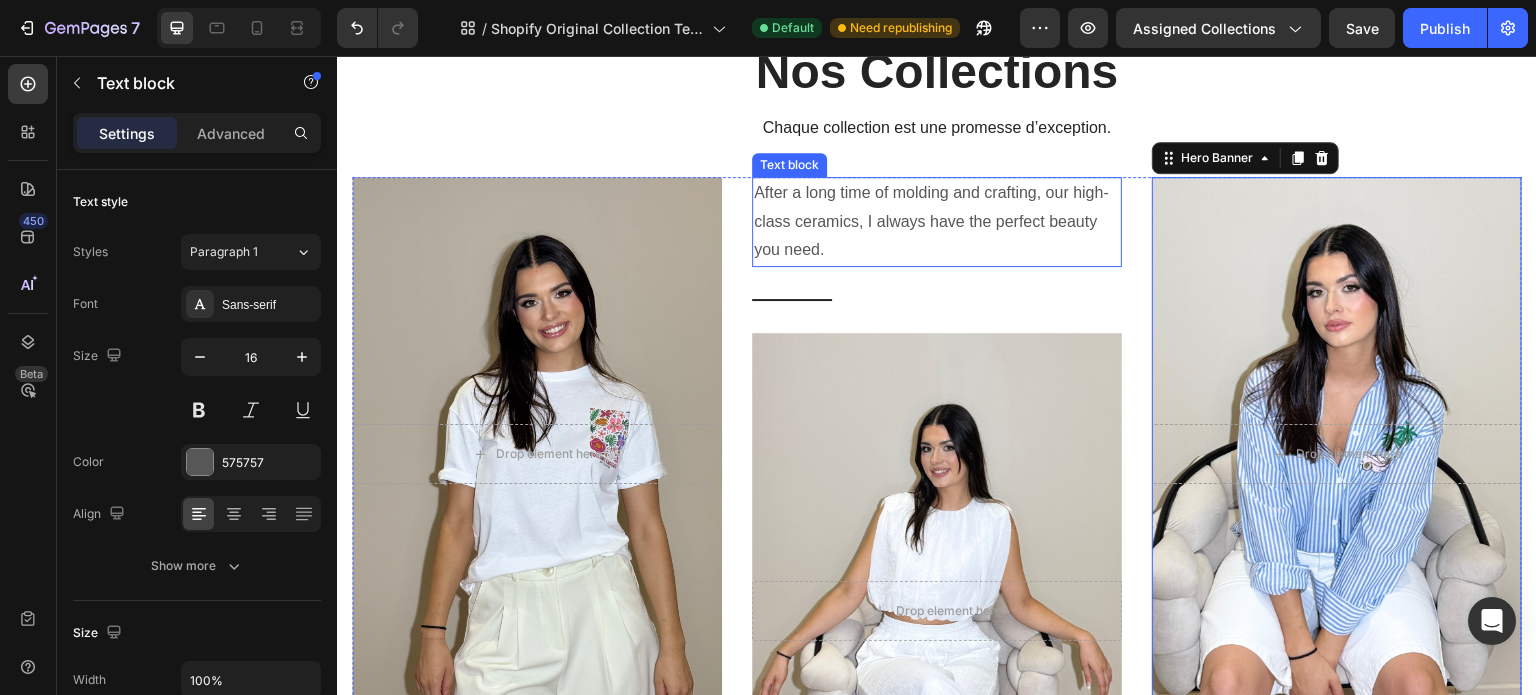click on "After a long time of molding and crafting, our high-class ceramics, I always have the perfect beauty you need." at bounding box center (937, 222) 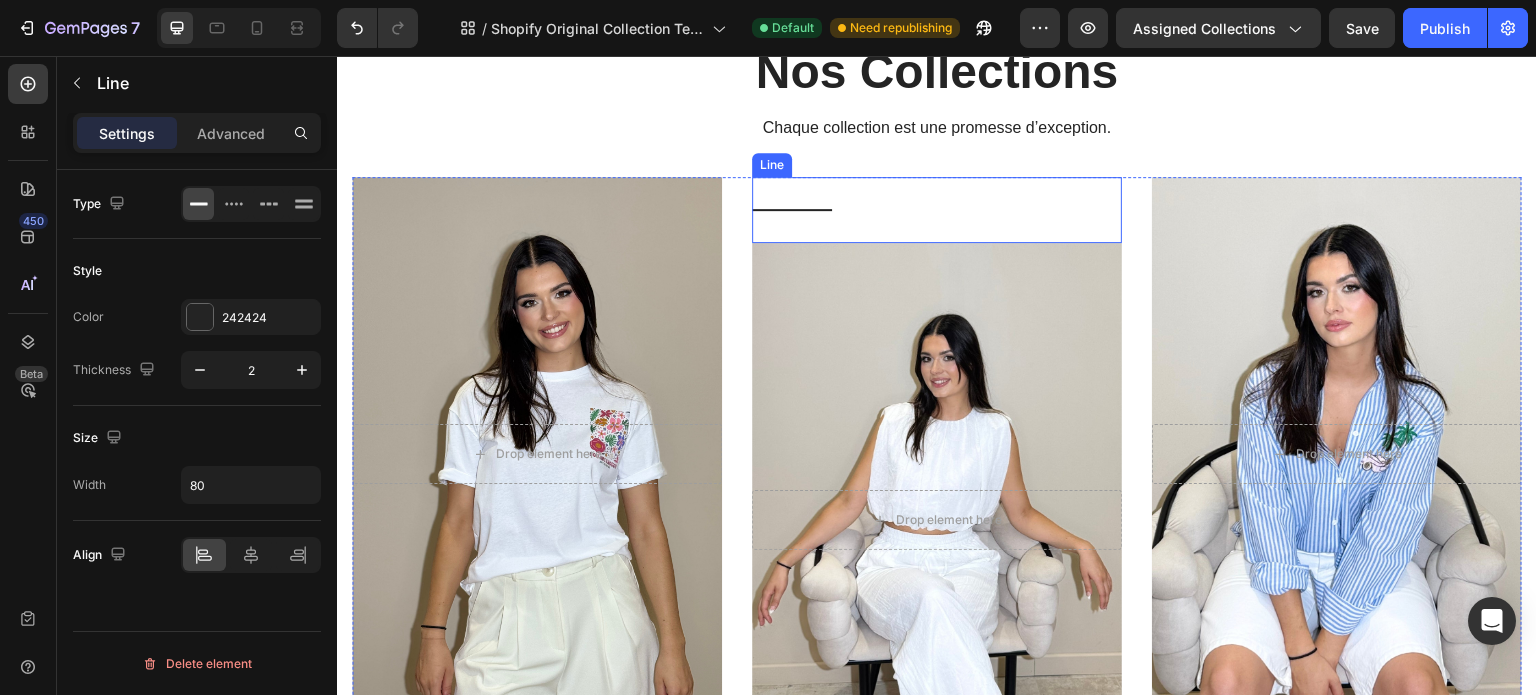 click on "Title Line" at bounding box center [937, 210] 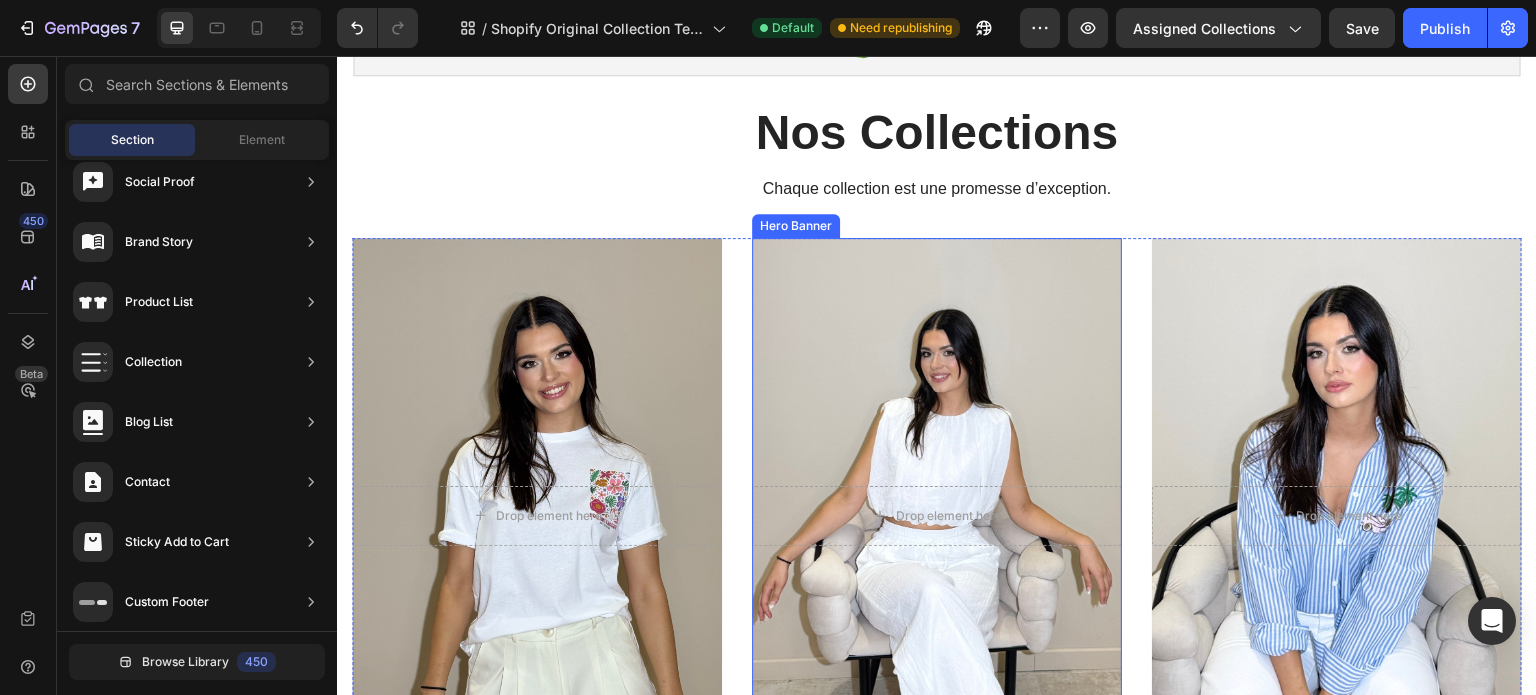 scroll, scrollTop: 99, scrollLeft: 0, axis: vertical 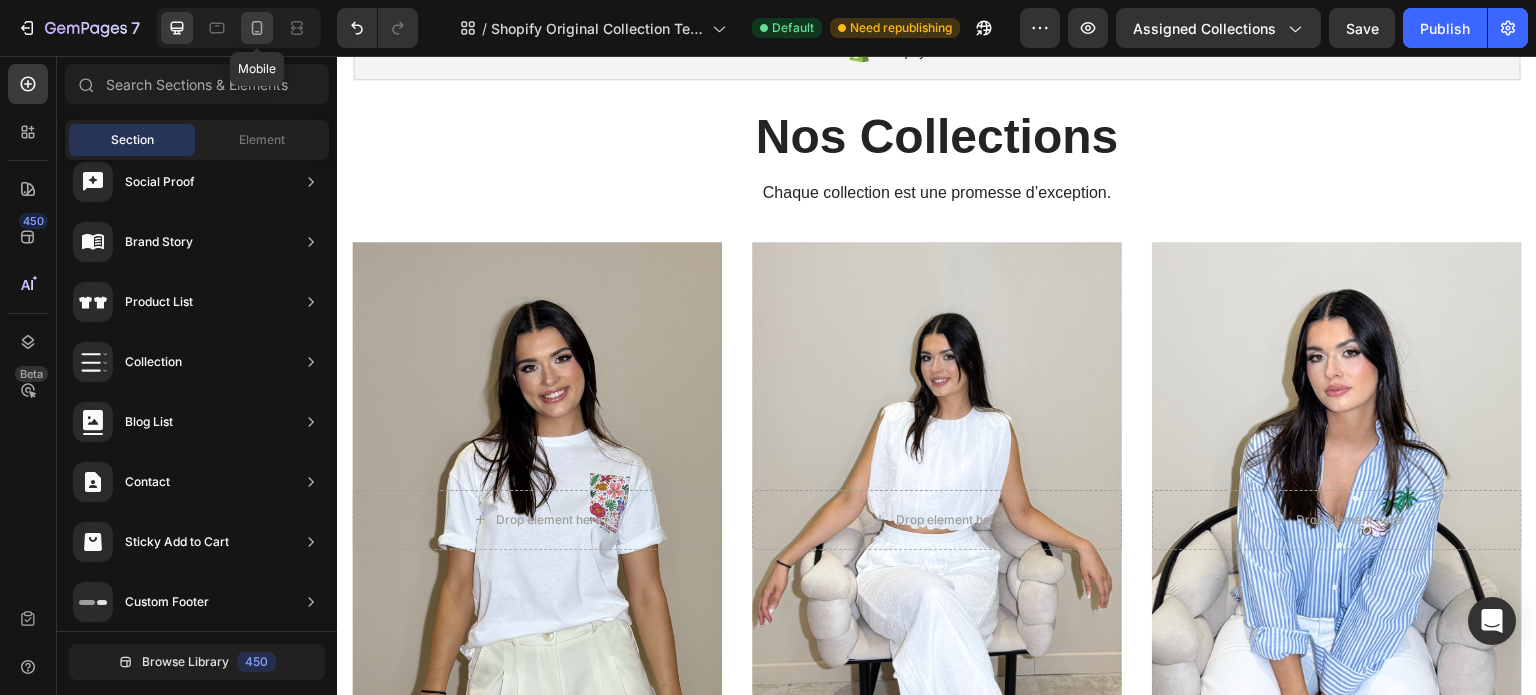 click 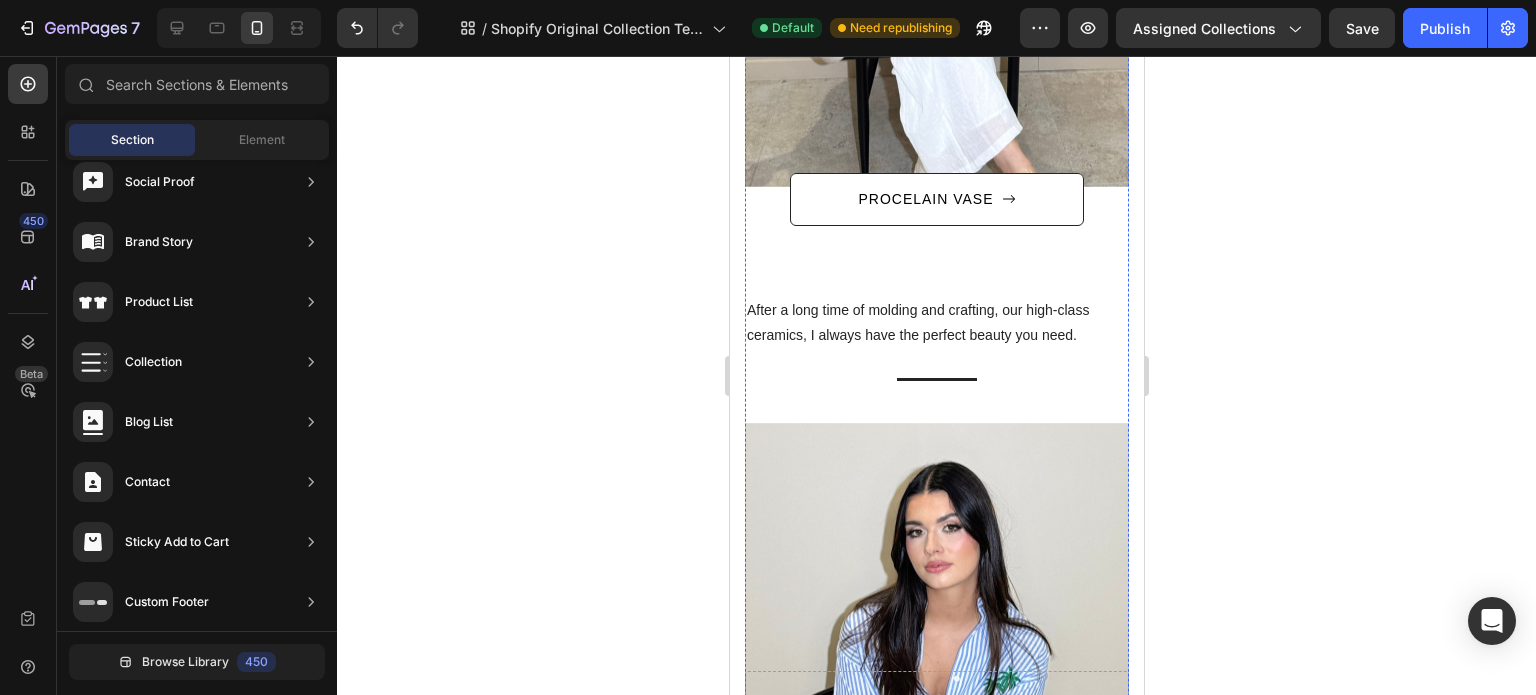scroll, scrollTop: 1267, scrollLeft: 0, axis: vertical 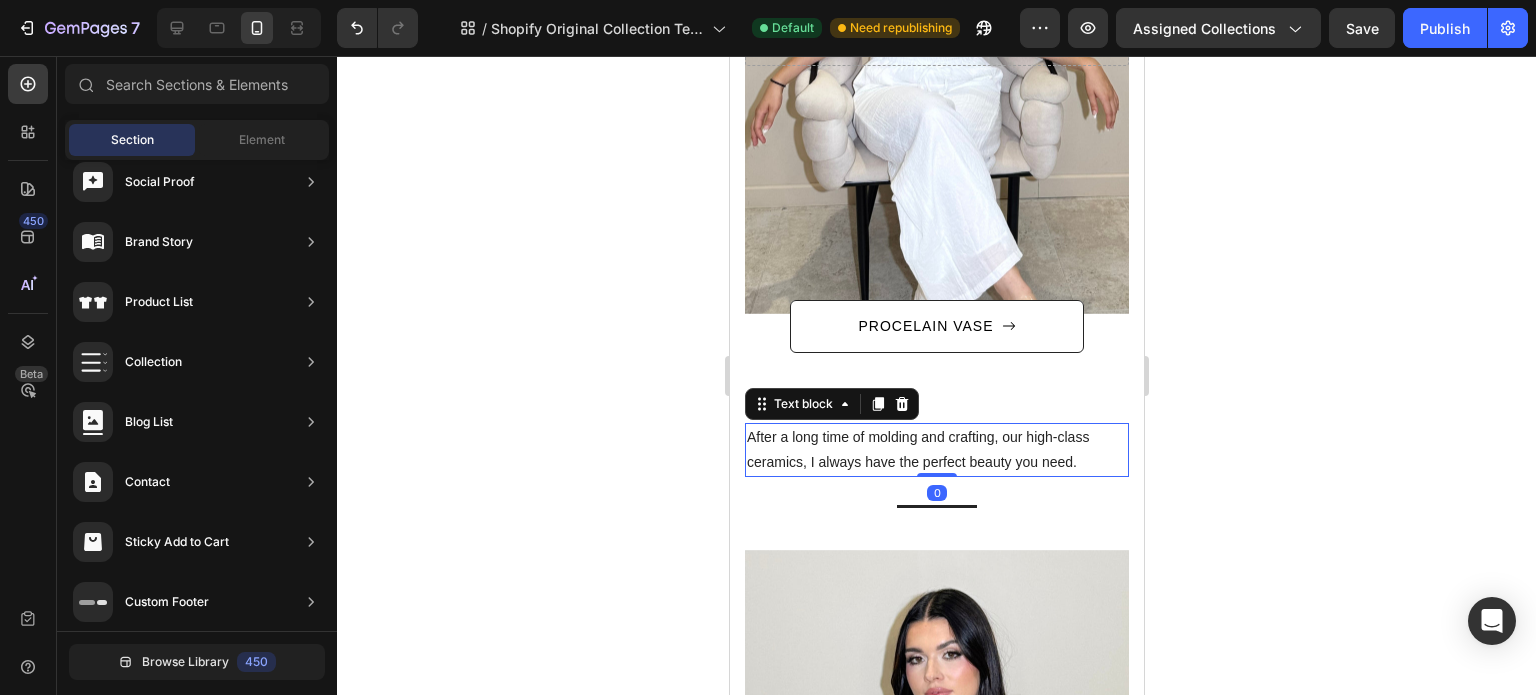 click on "After a long time of molding and crafting, our high-class ceramics, I always have the perfect beauty you need." at bounding box center (936, 450) 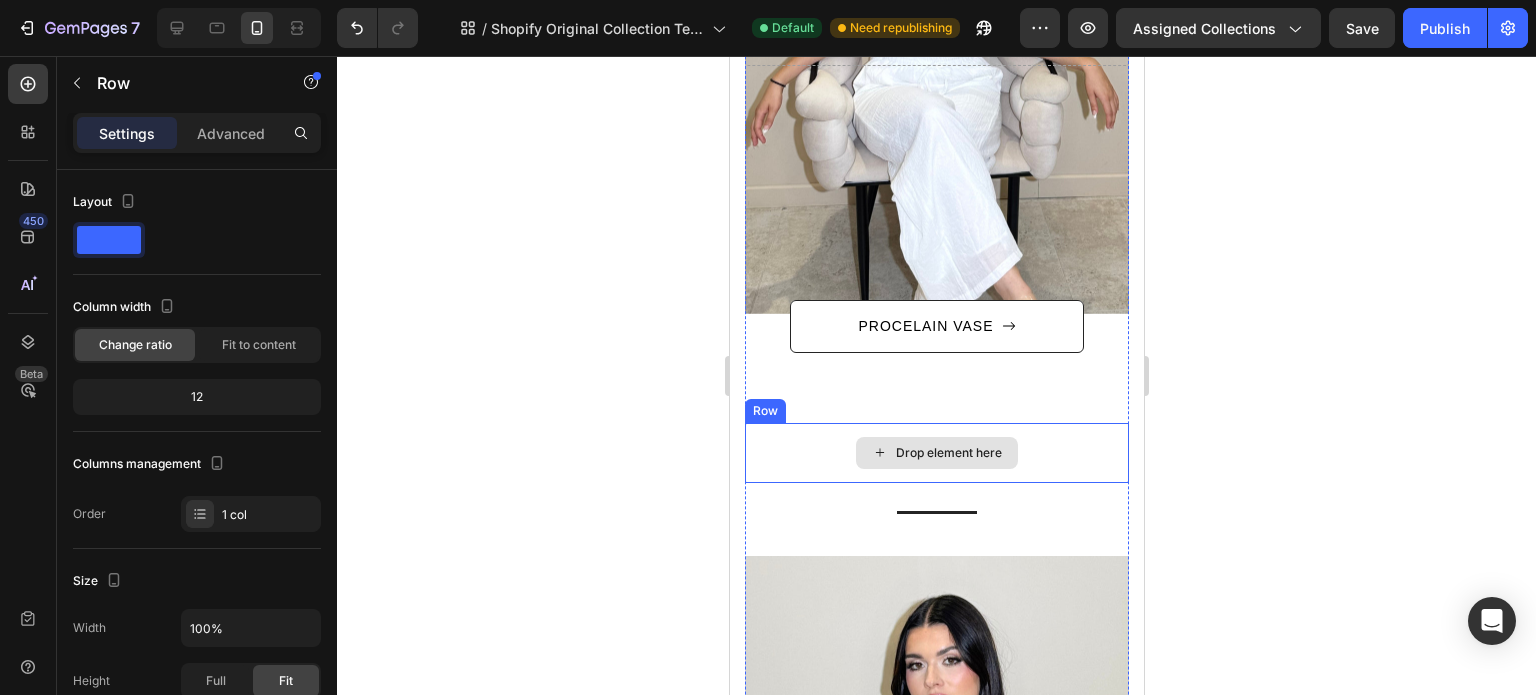 click on "Drop element here" at bounding box center (936, 453) 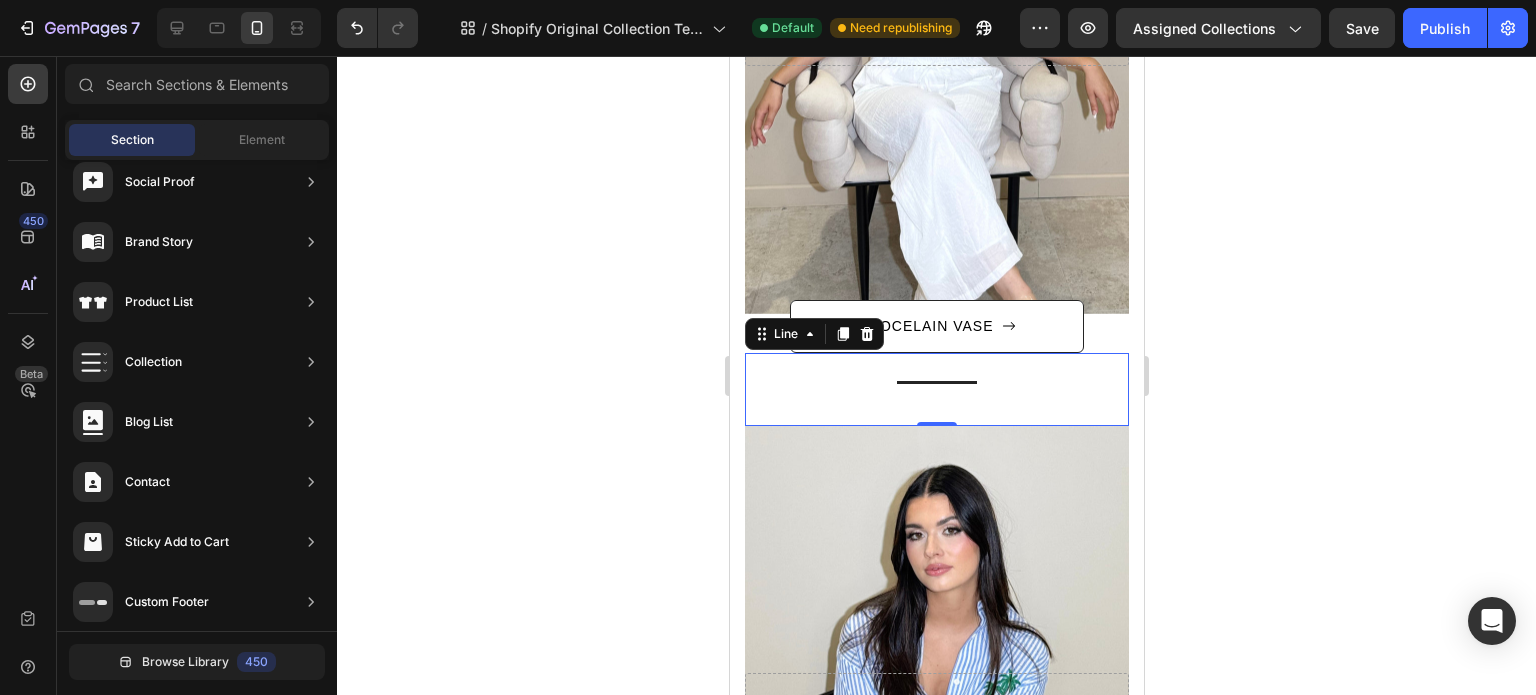 click on "Title Line   0" at bounding box center (936, 389) 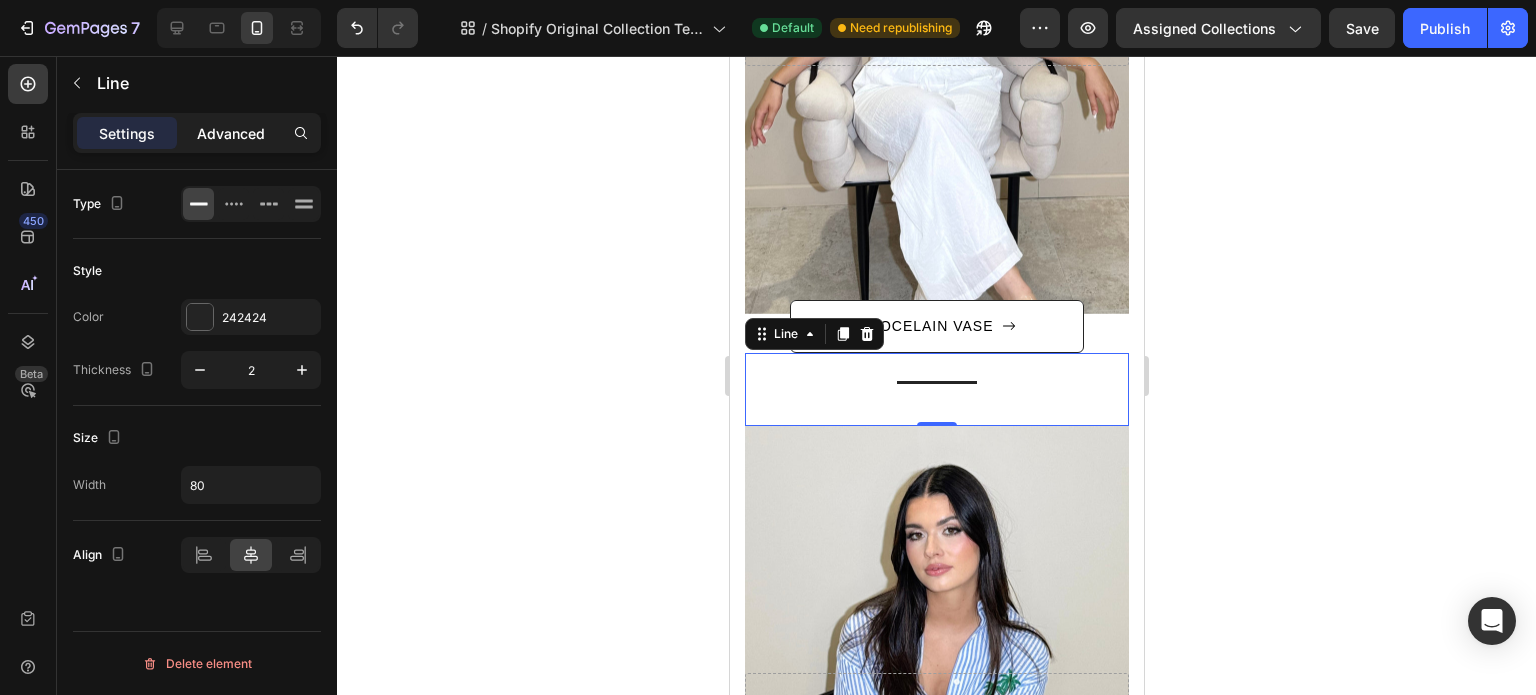 click on "Advanced" at bounding box center (231, 133) 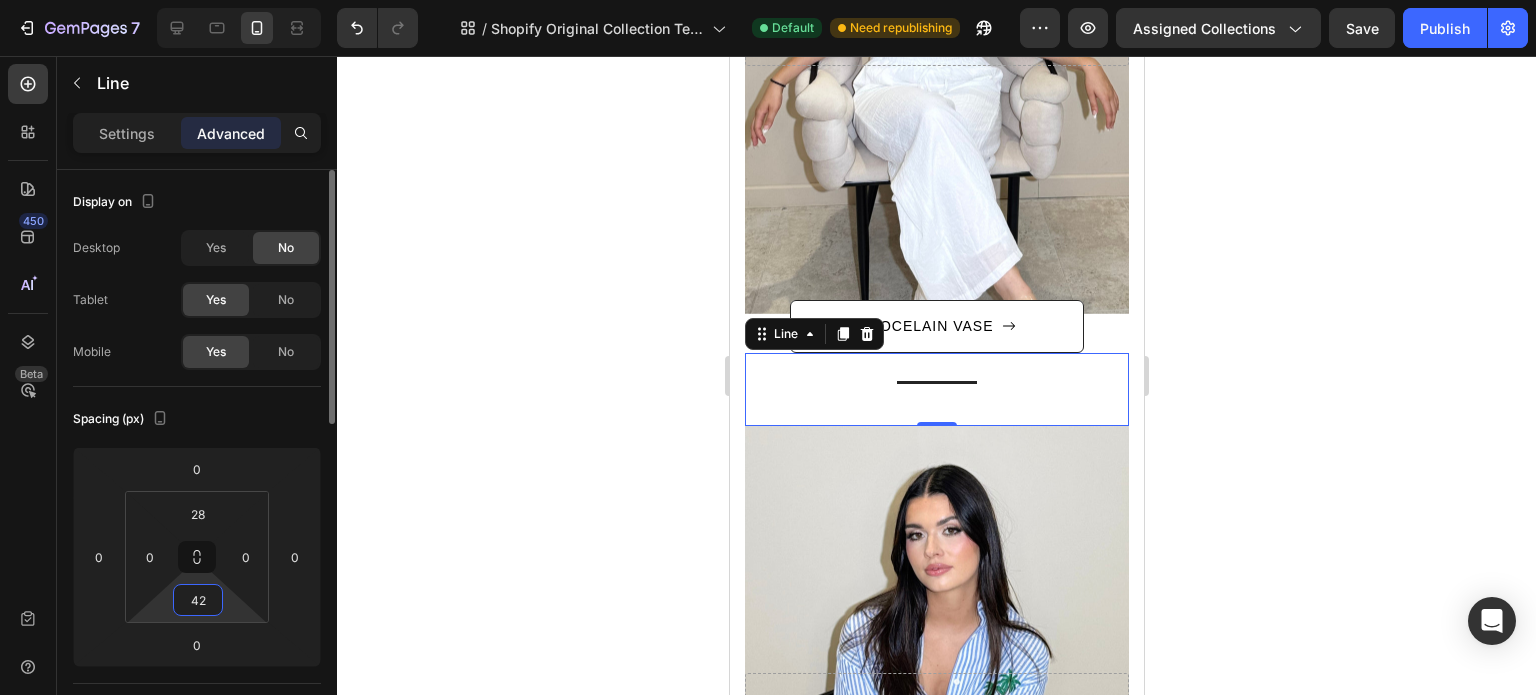 click on "42" at bounding box center (198, 600) 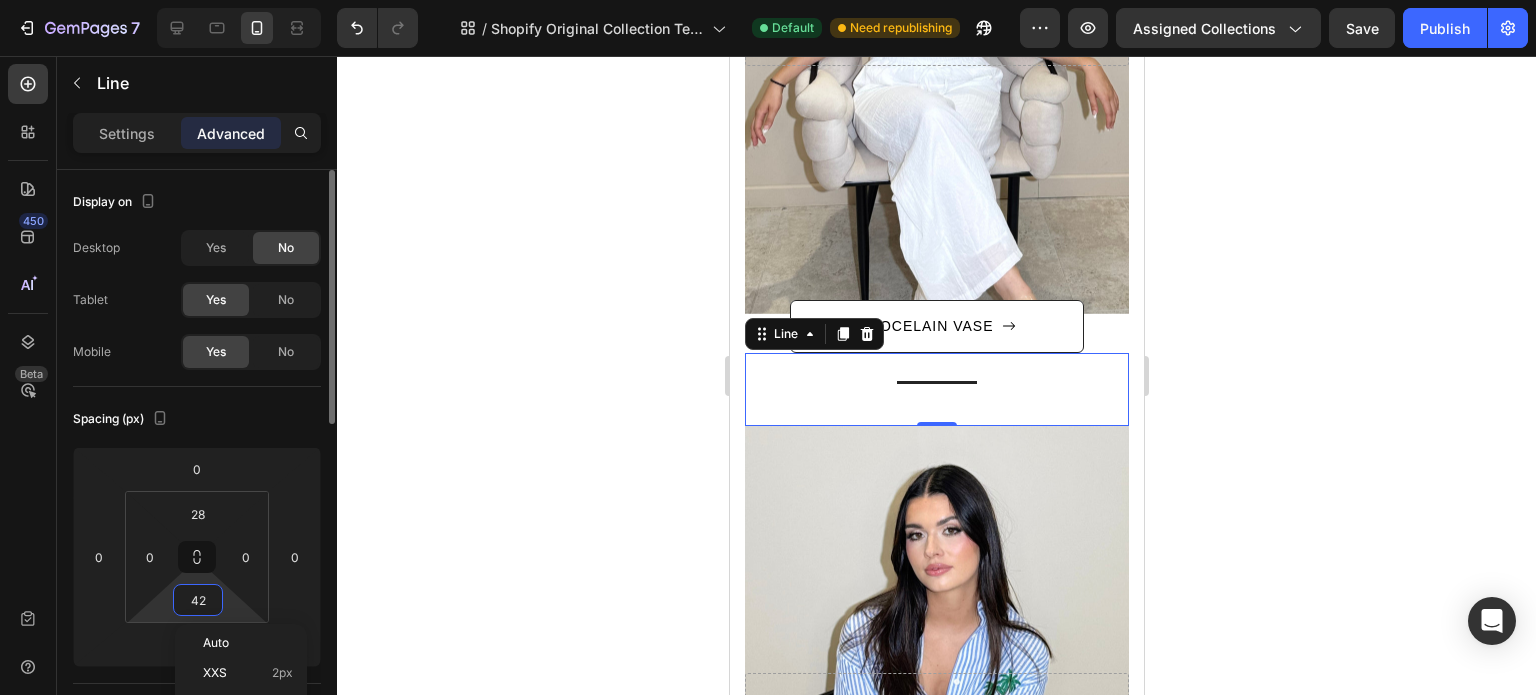 type on "4" 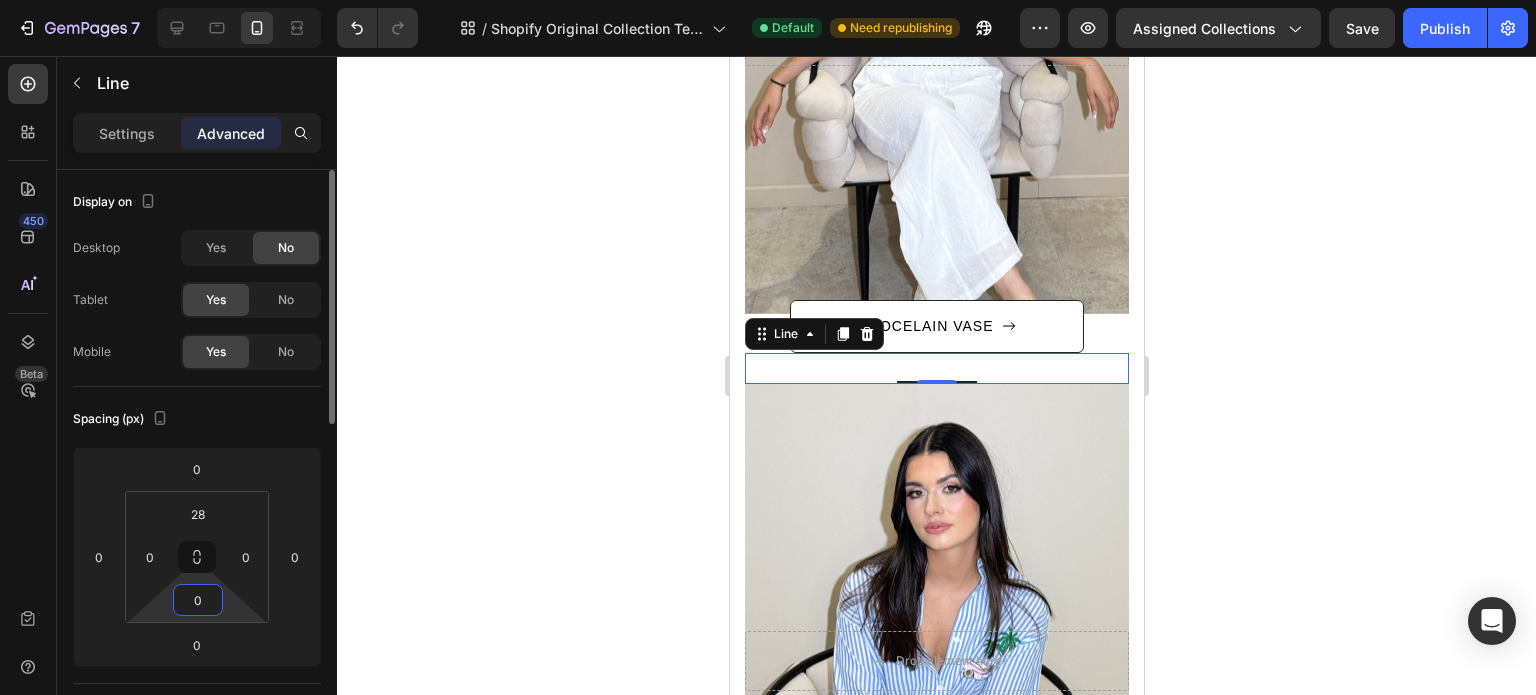 type on "1" 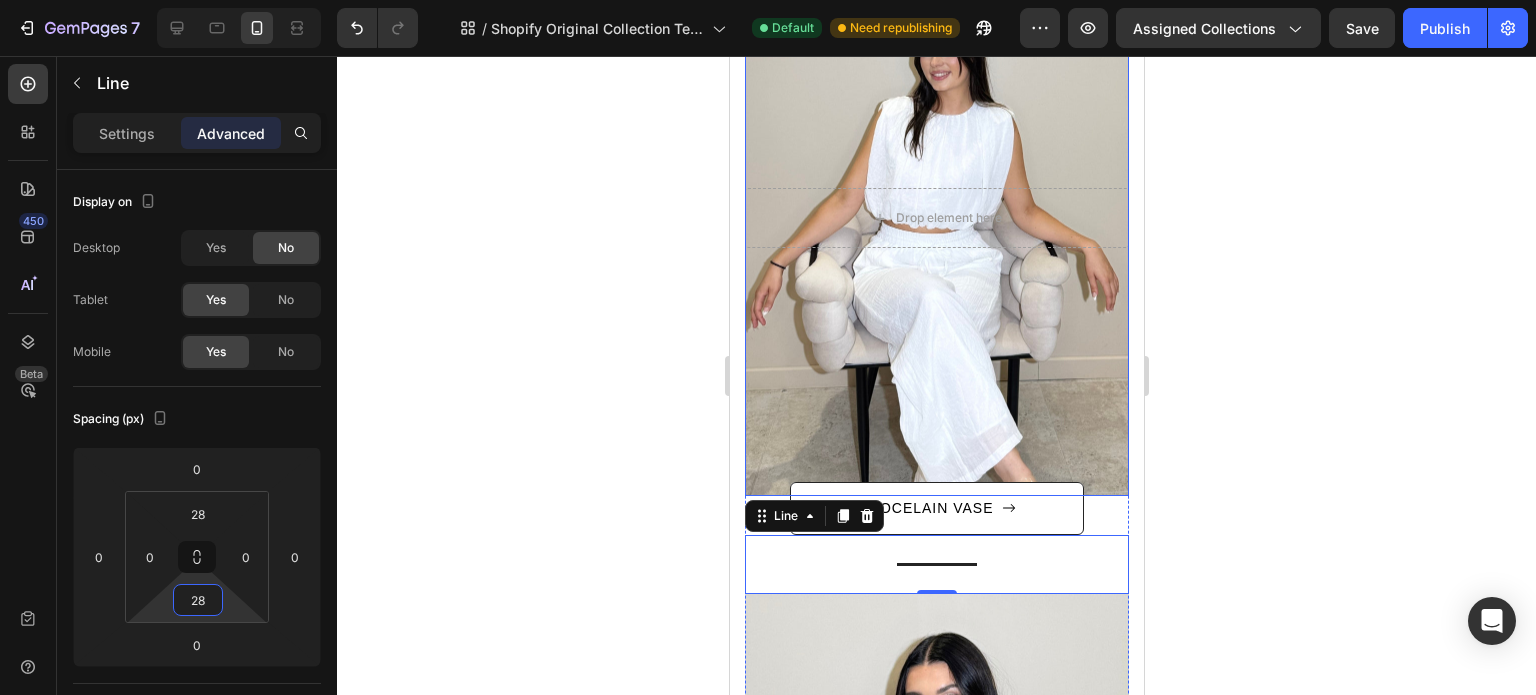 scroll, scrollTop: 1094, scrollLeft: 0, axis: vertical 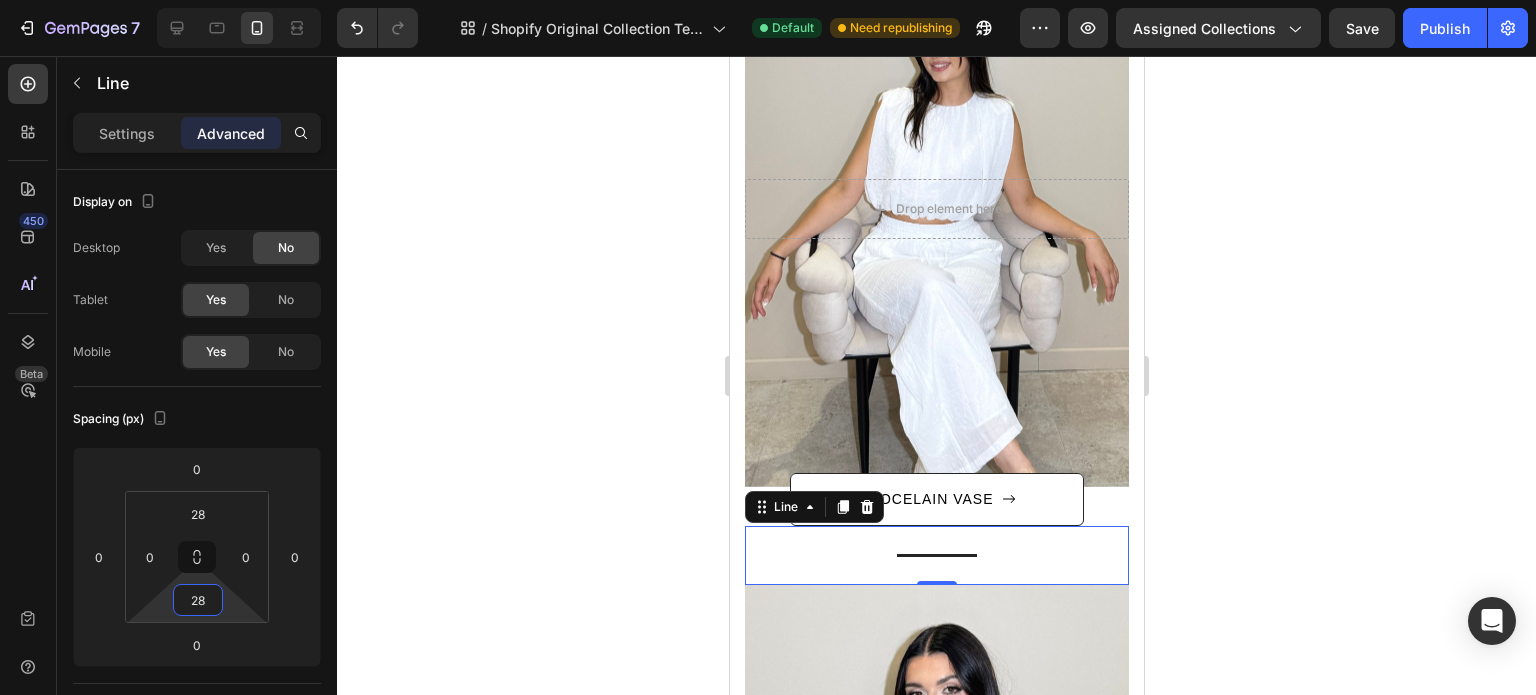 type on "28" 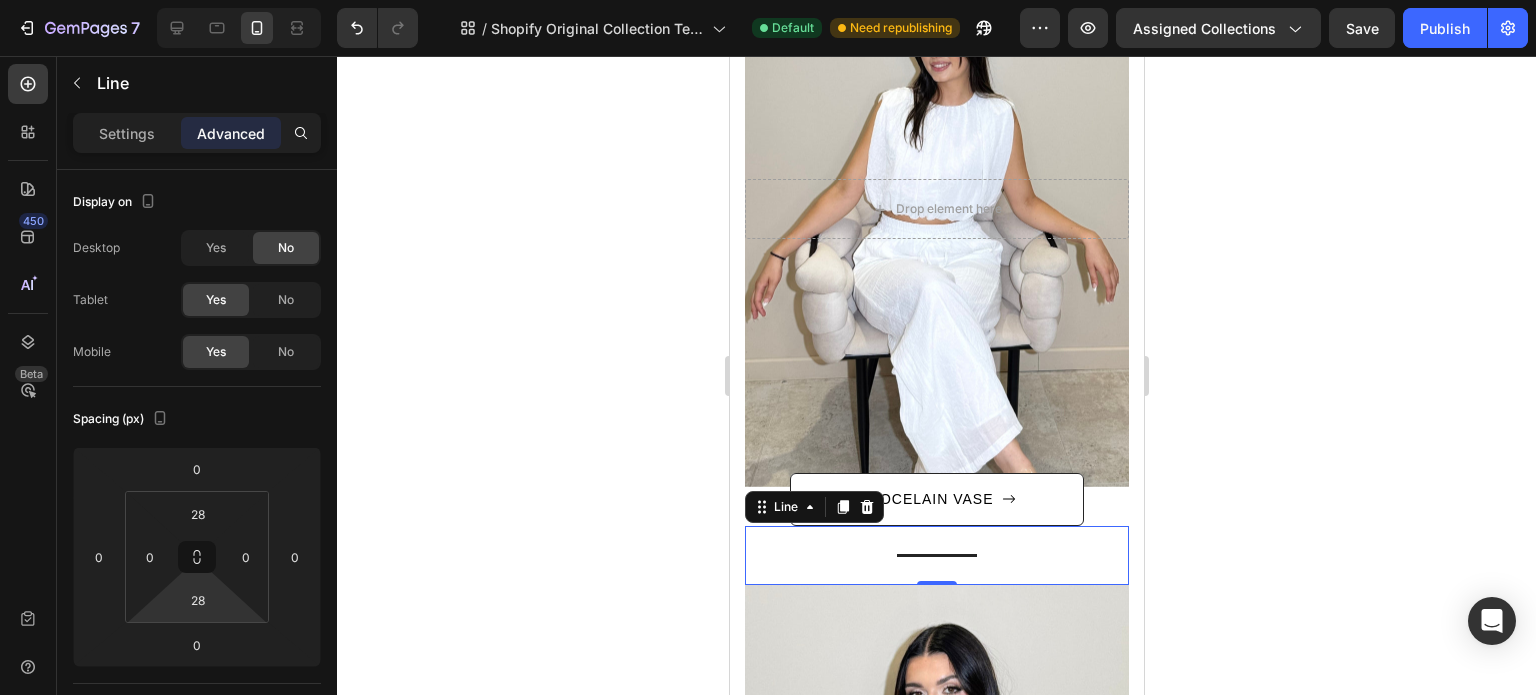 click on "Title Line   0" at bounding box center [936, 555] 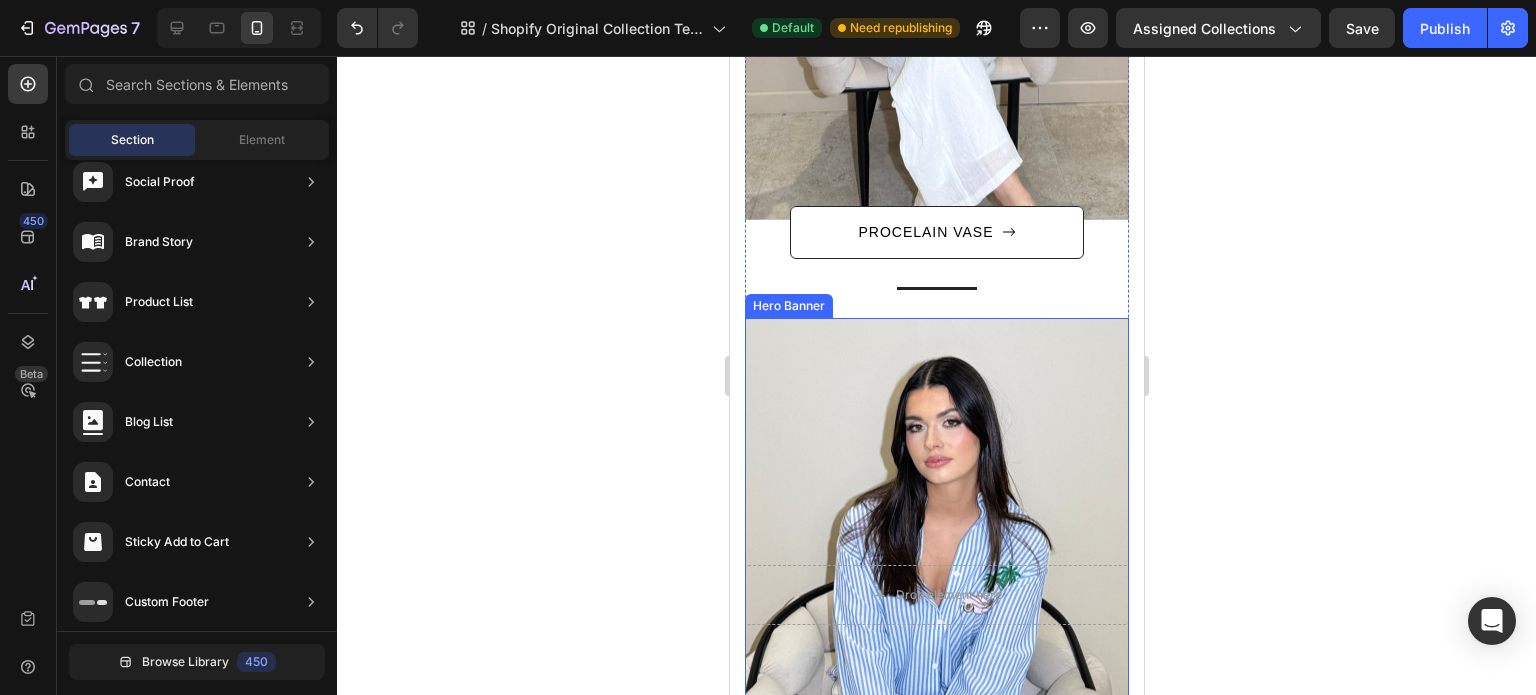 scroll, scrollTop: 1370, scrollLeft: 0, axis: vertical 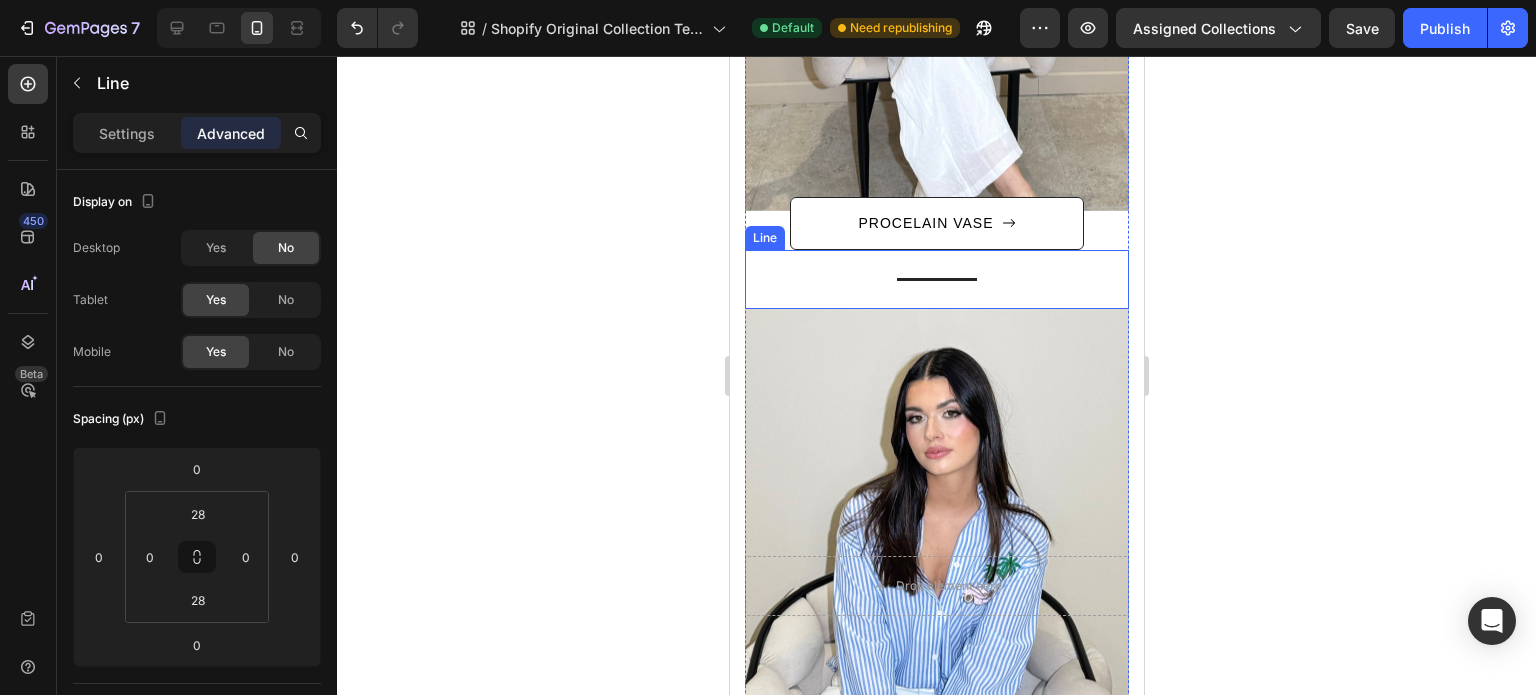 click on "Title" at bounding box center [936, 279] 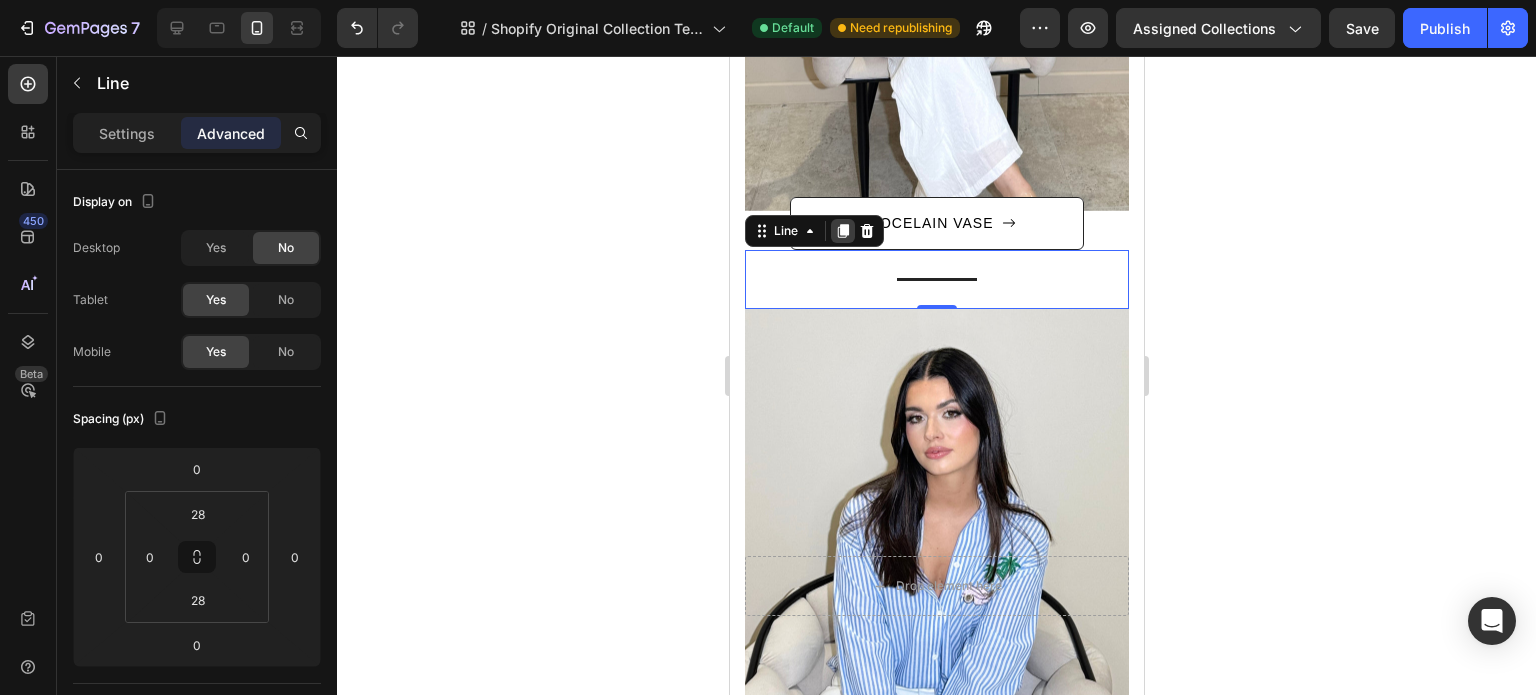 click 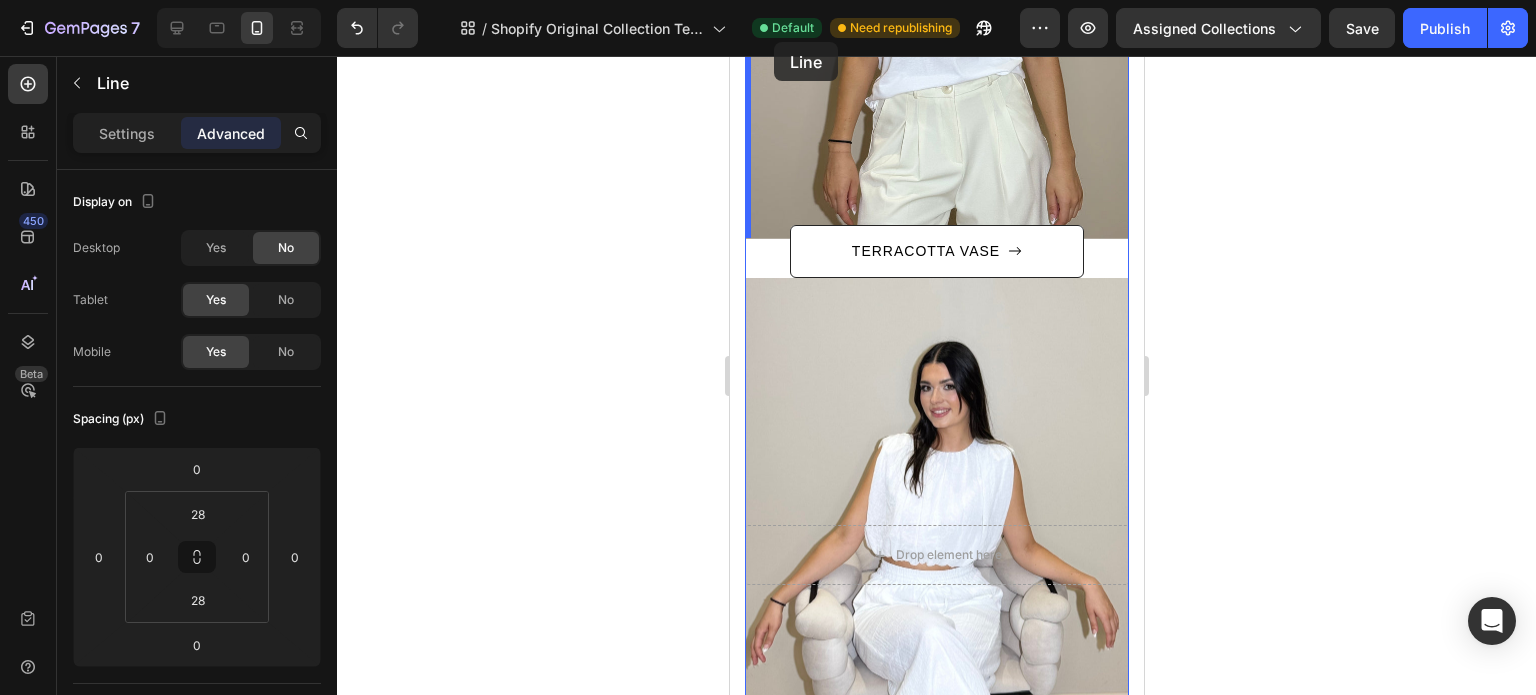 scroll, scrollTop: 716, scrollLeft: 0, axis: vertical 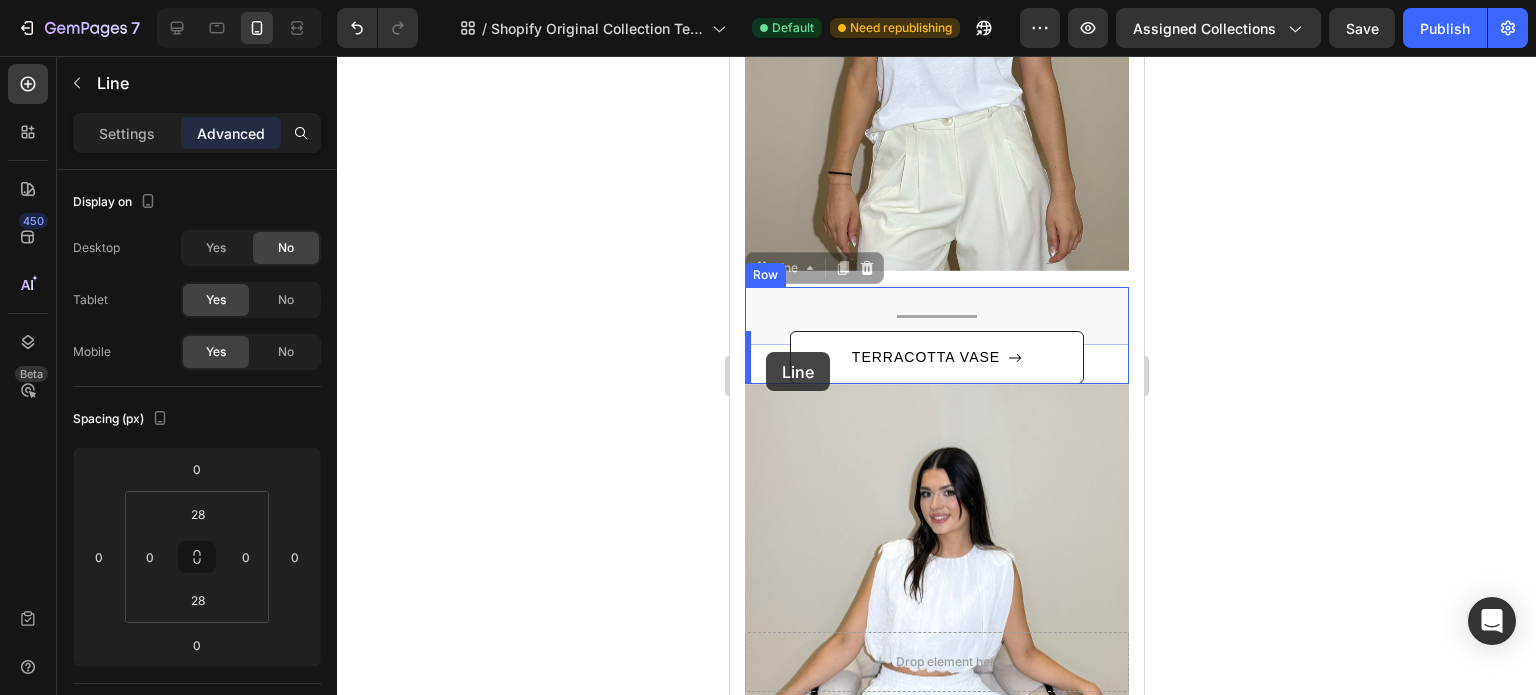 drag, startPoint x: 765, startPoint y: 270, endPoint x: 765, endPoint y: 352, distance: 82 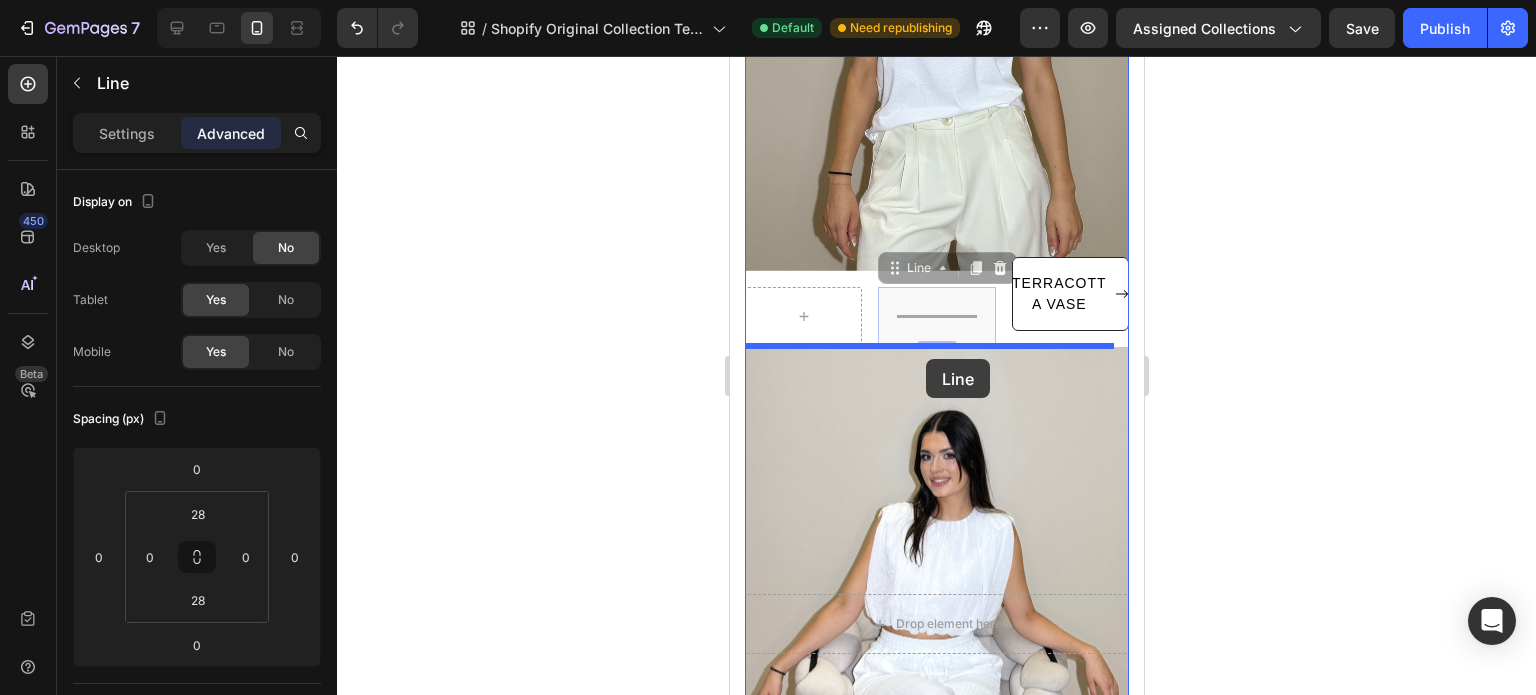 drag, startPoint x: 889, startPoint y: 271, endPoint x: 925, endPoint y: 358, distance: 94.15413 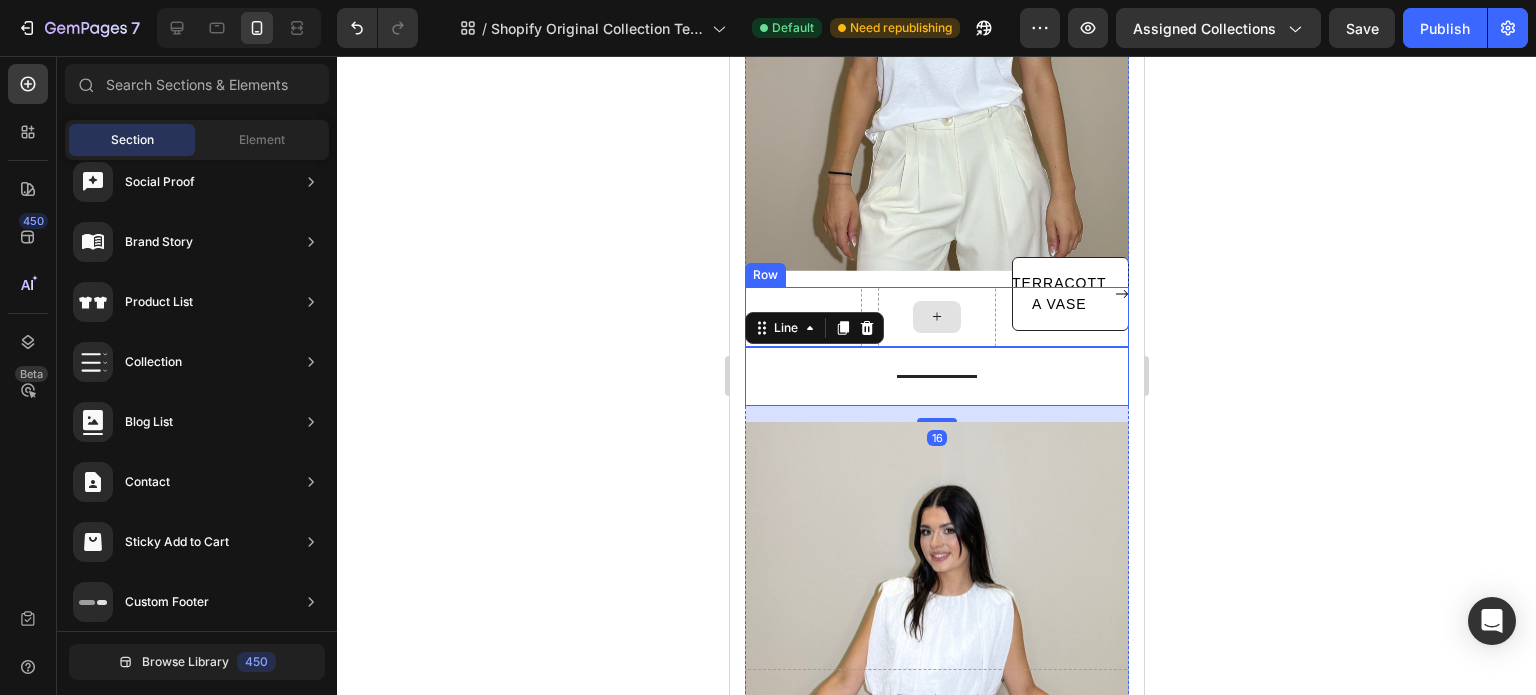 click at bounding box center (936, 317) 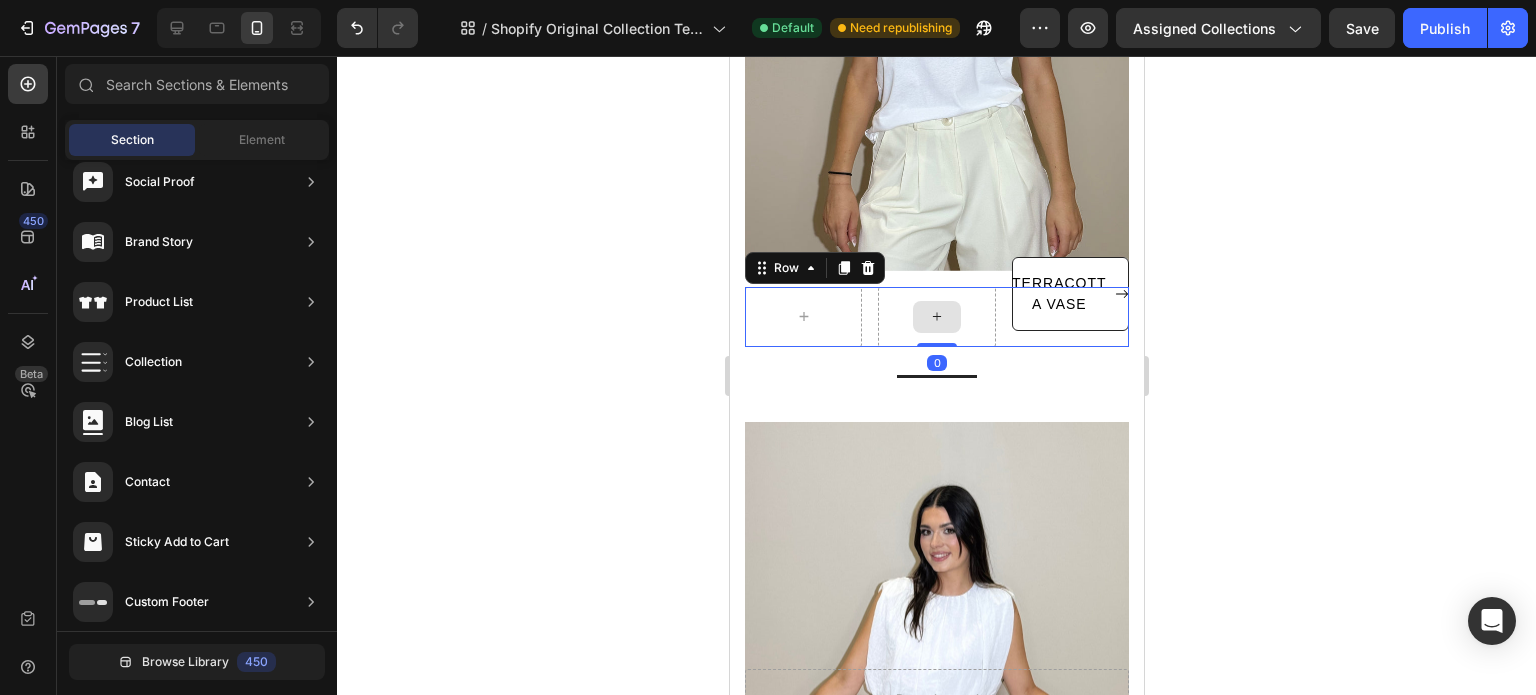 click at bounding box center (935, 317) 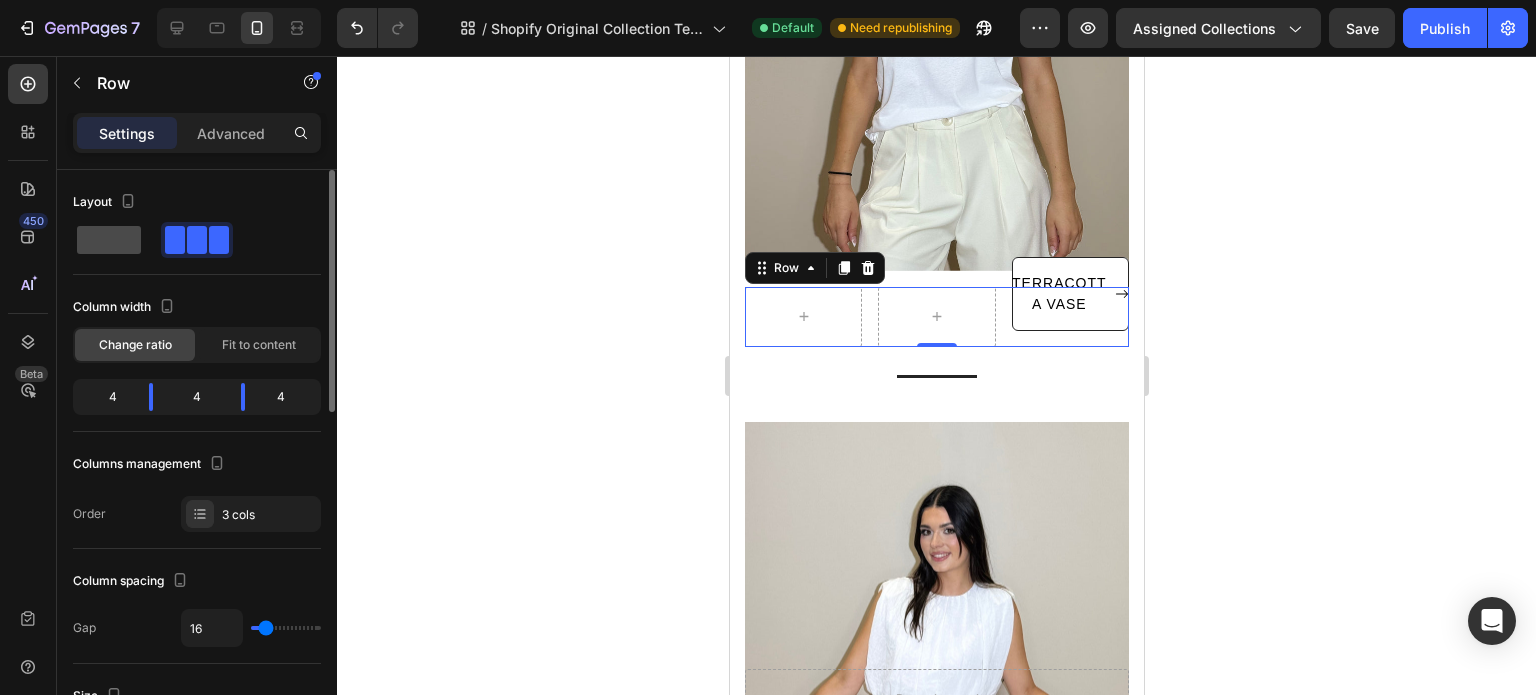 click 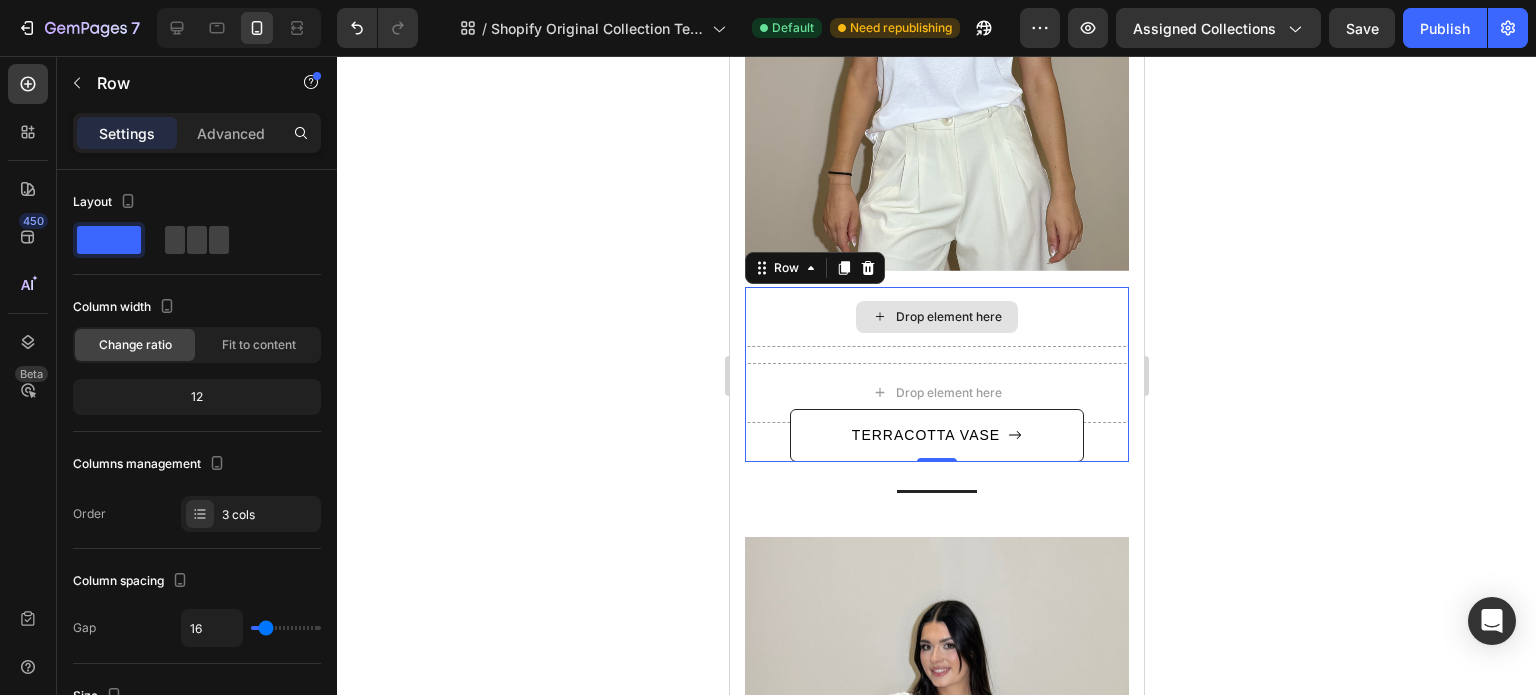 click on "Drop element here" at bounding box center [936, 317] 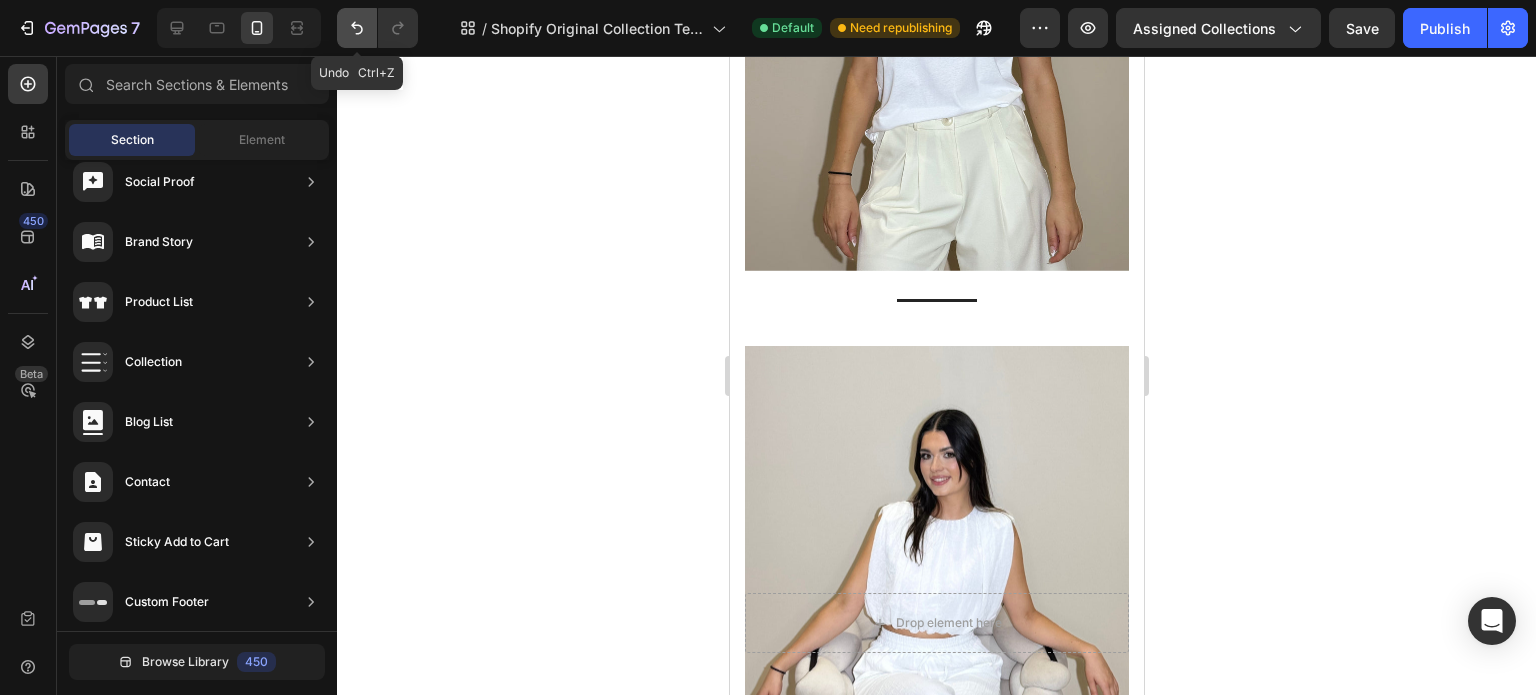 click 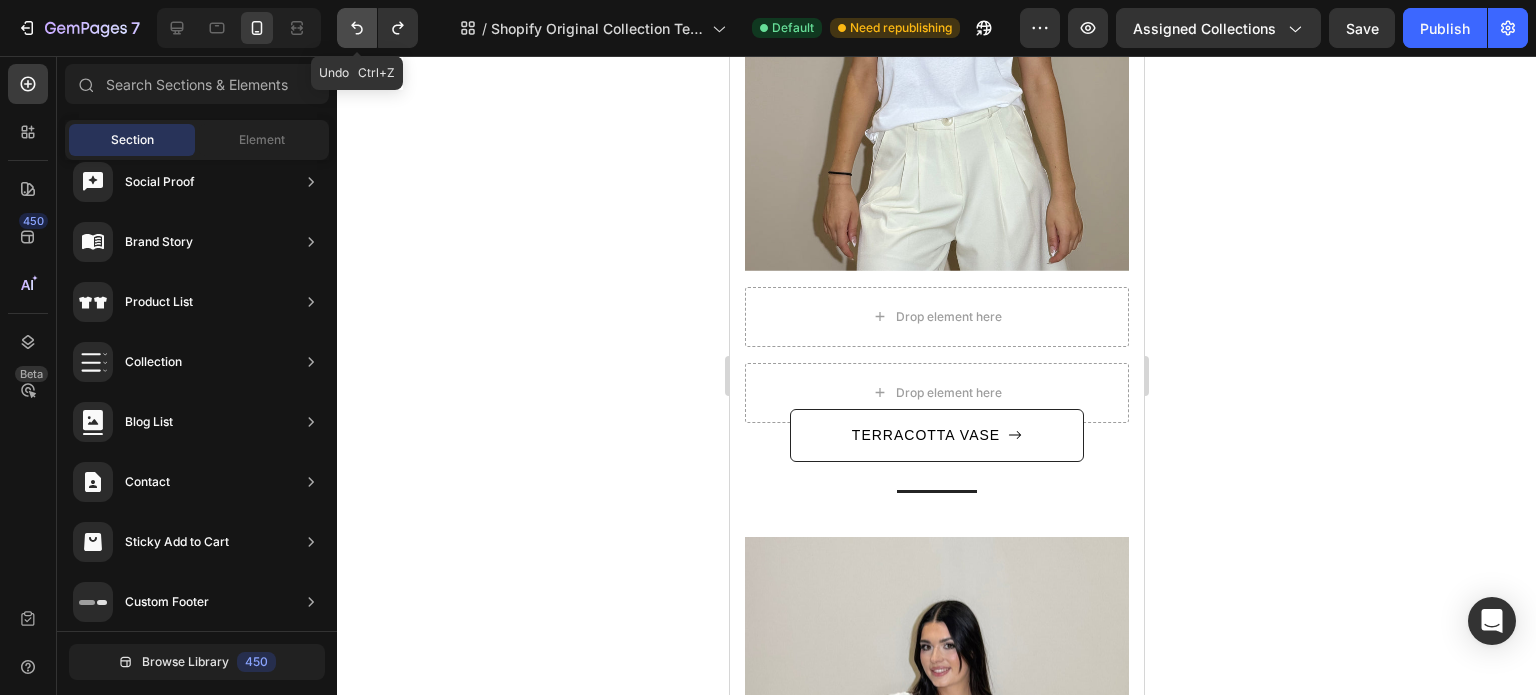 click 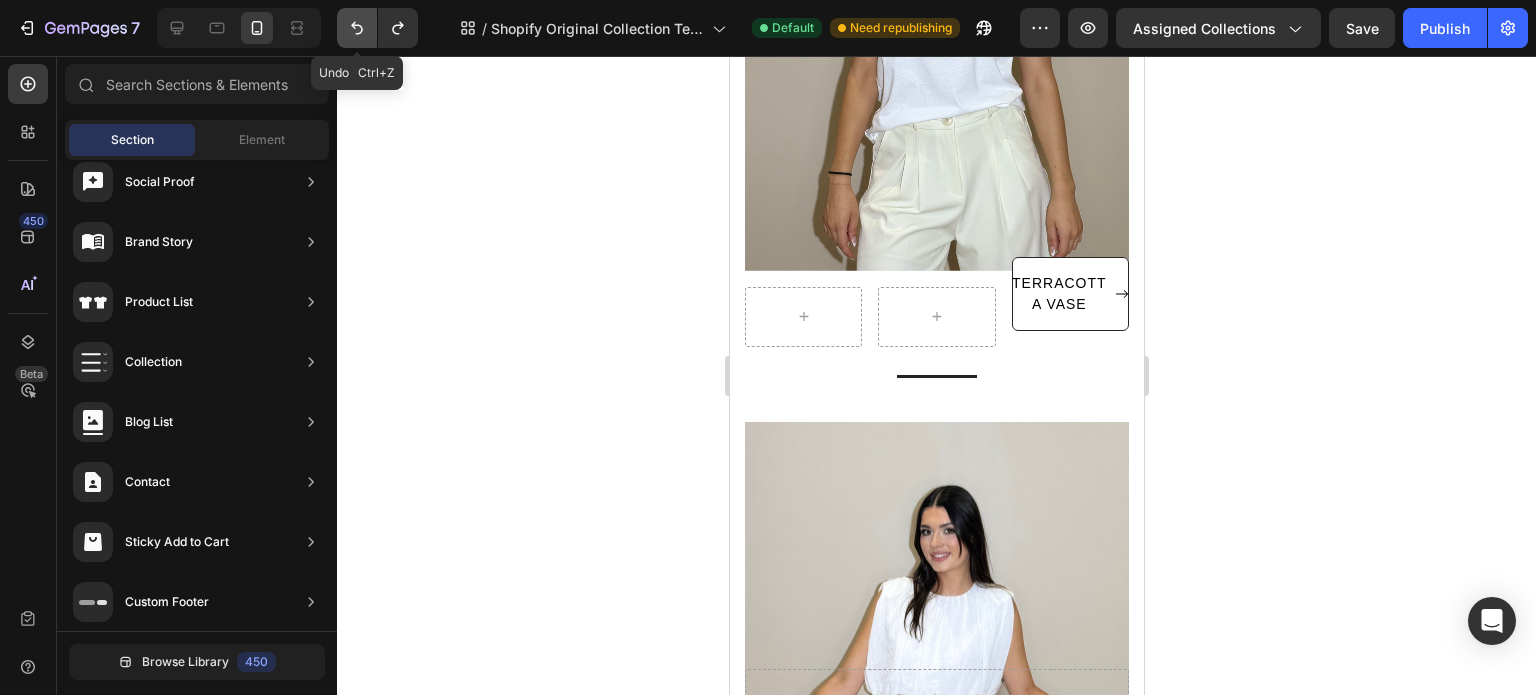 click 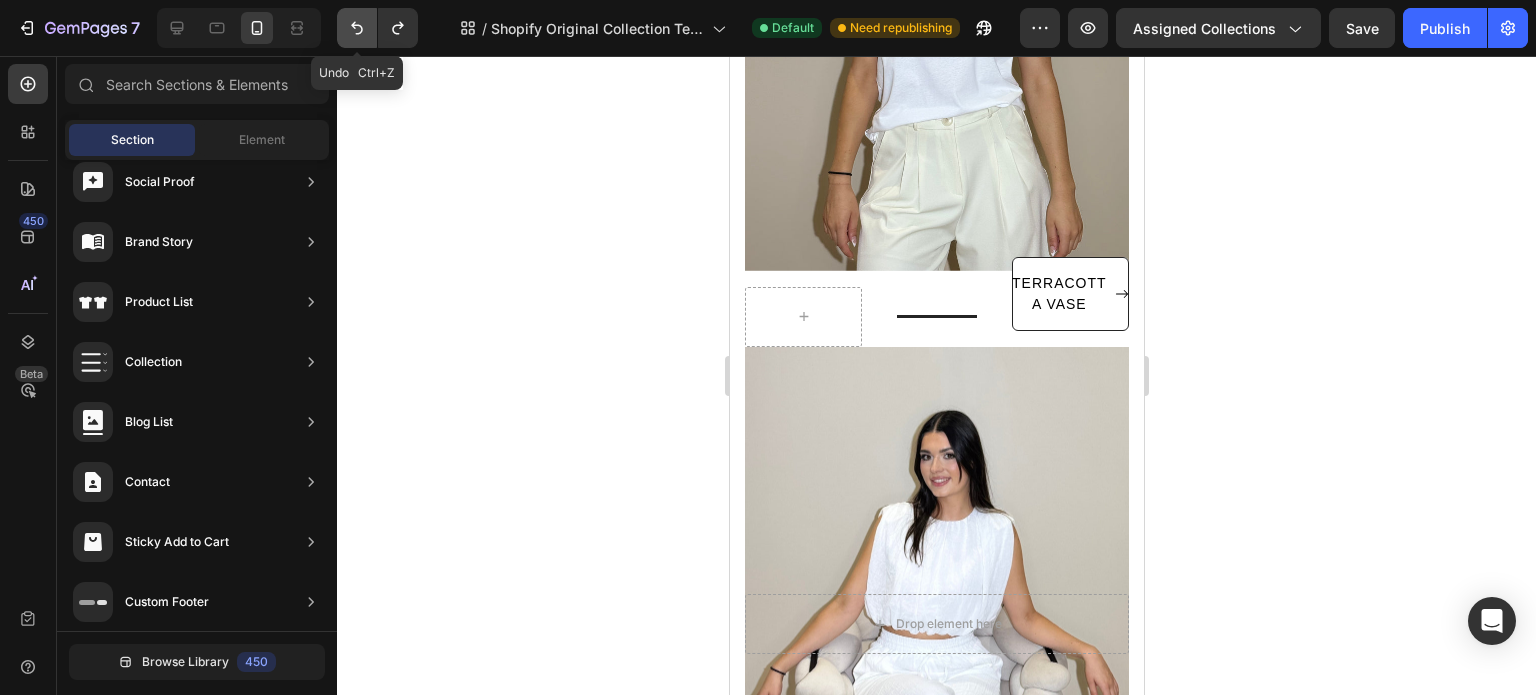 click 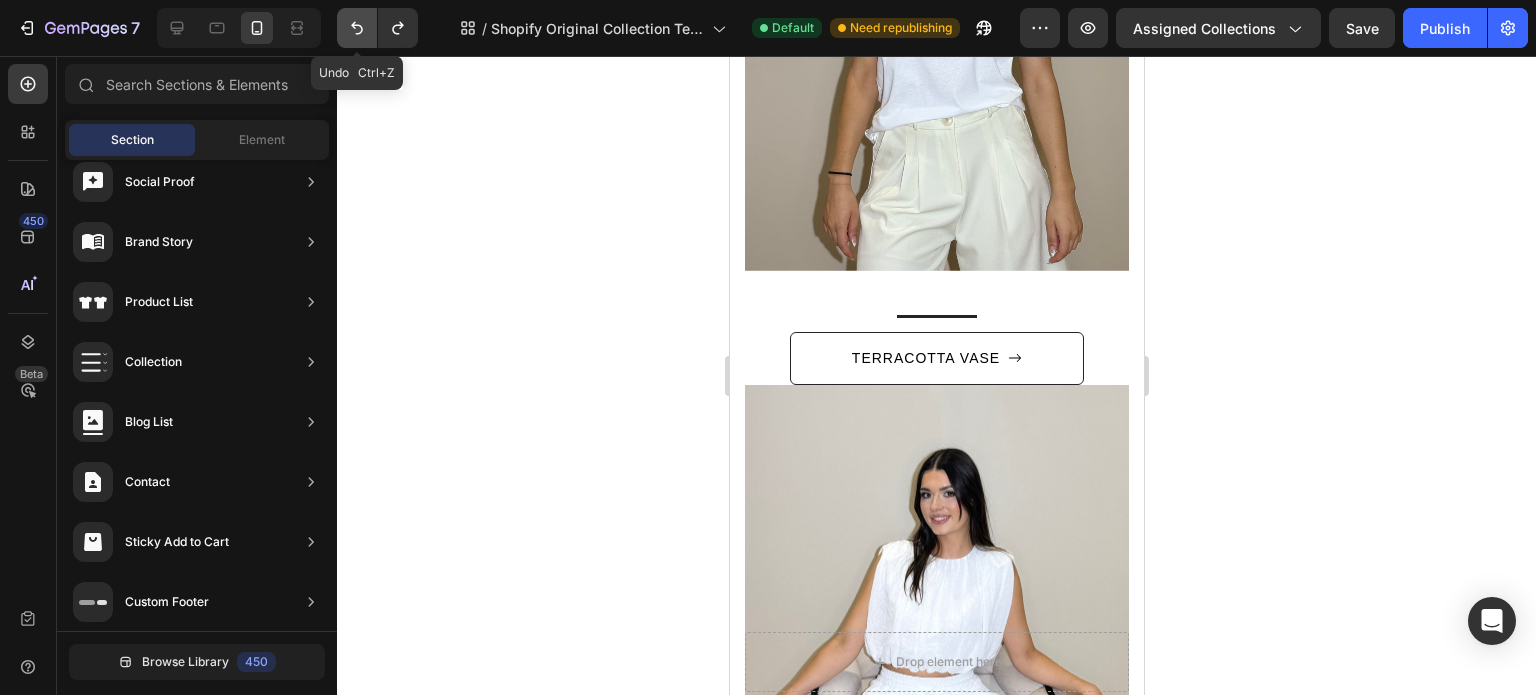 click 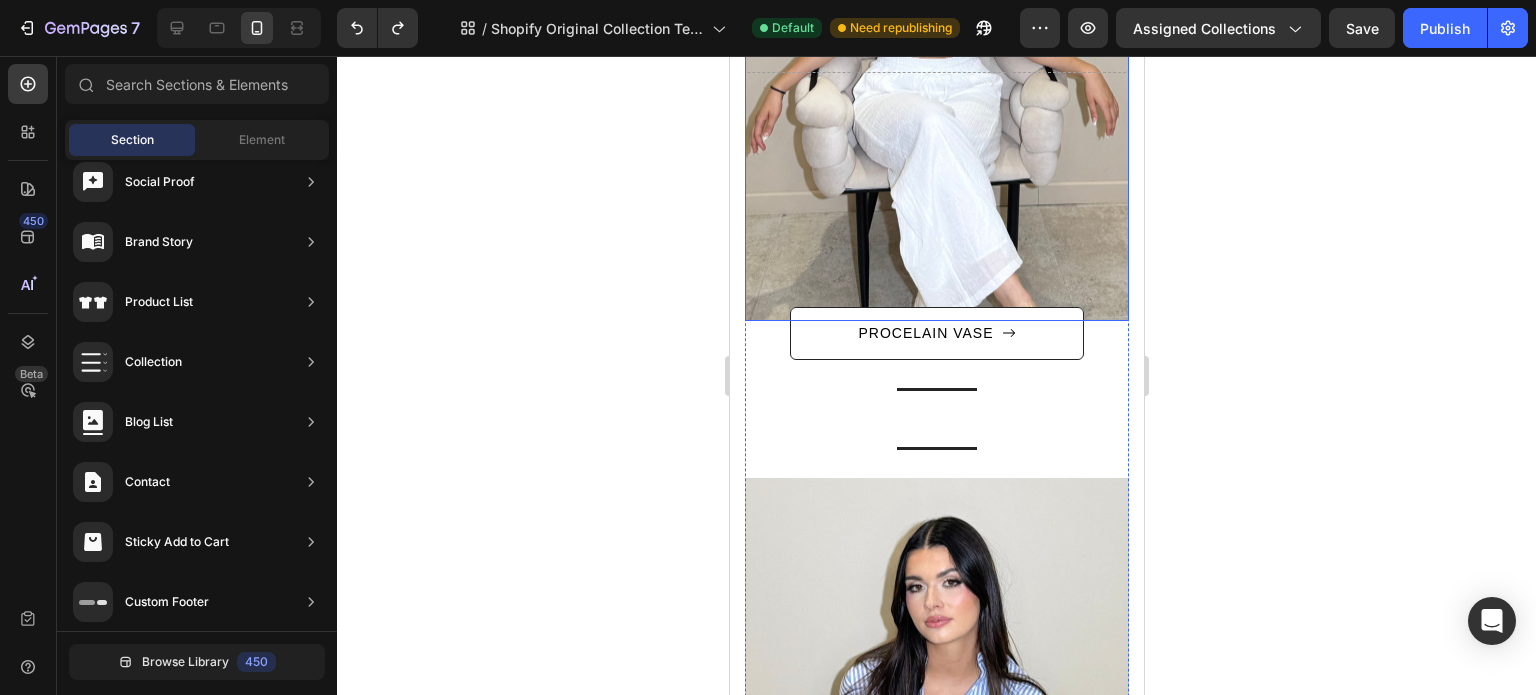 scroll, scrollTop: 1260, scrollLeft: 0, axis: vertical 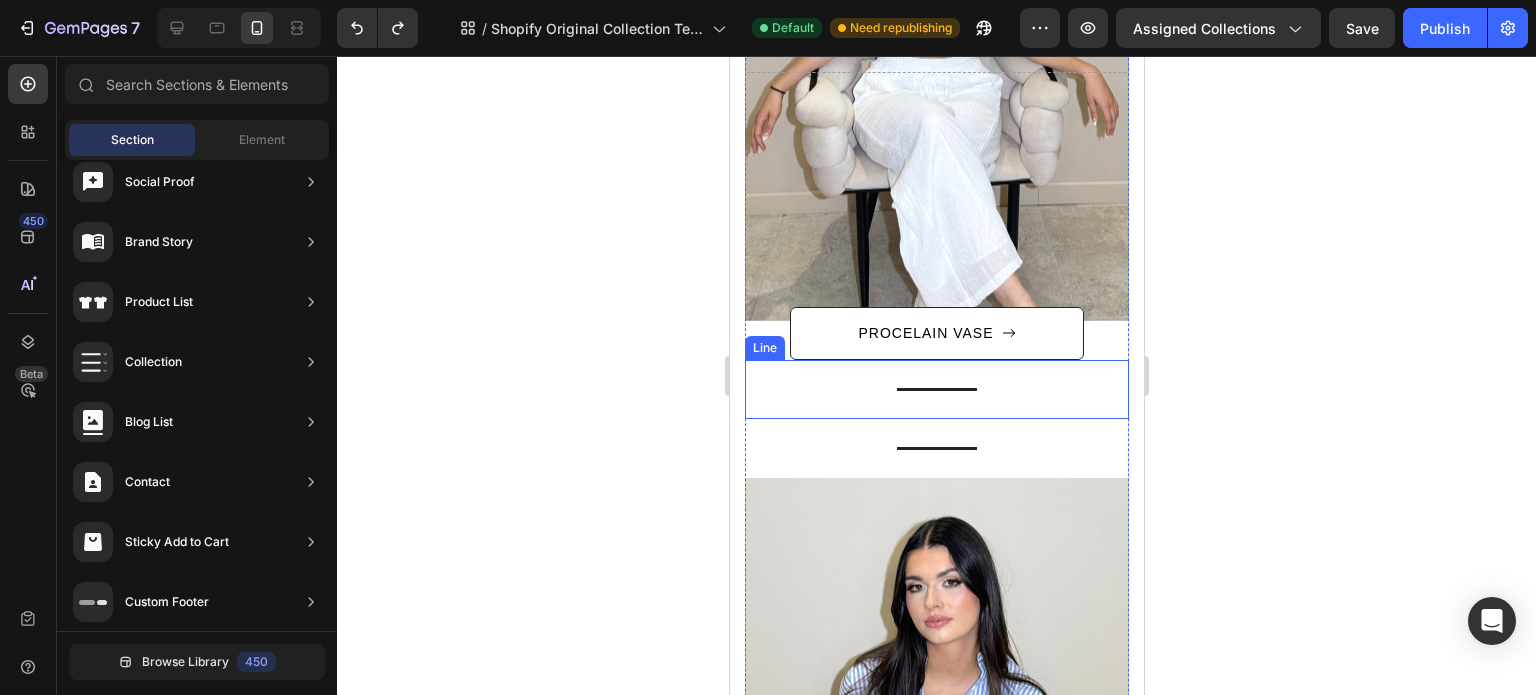 click on "Title Line" at bounding box center (936, 389) 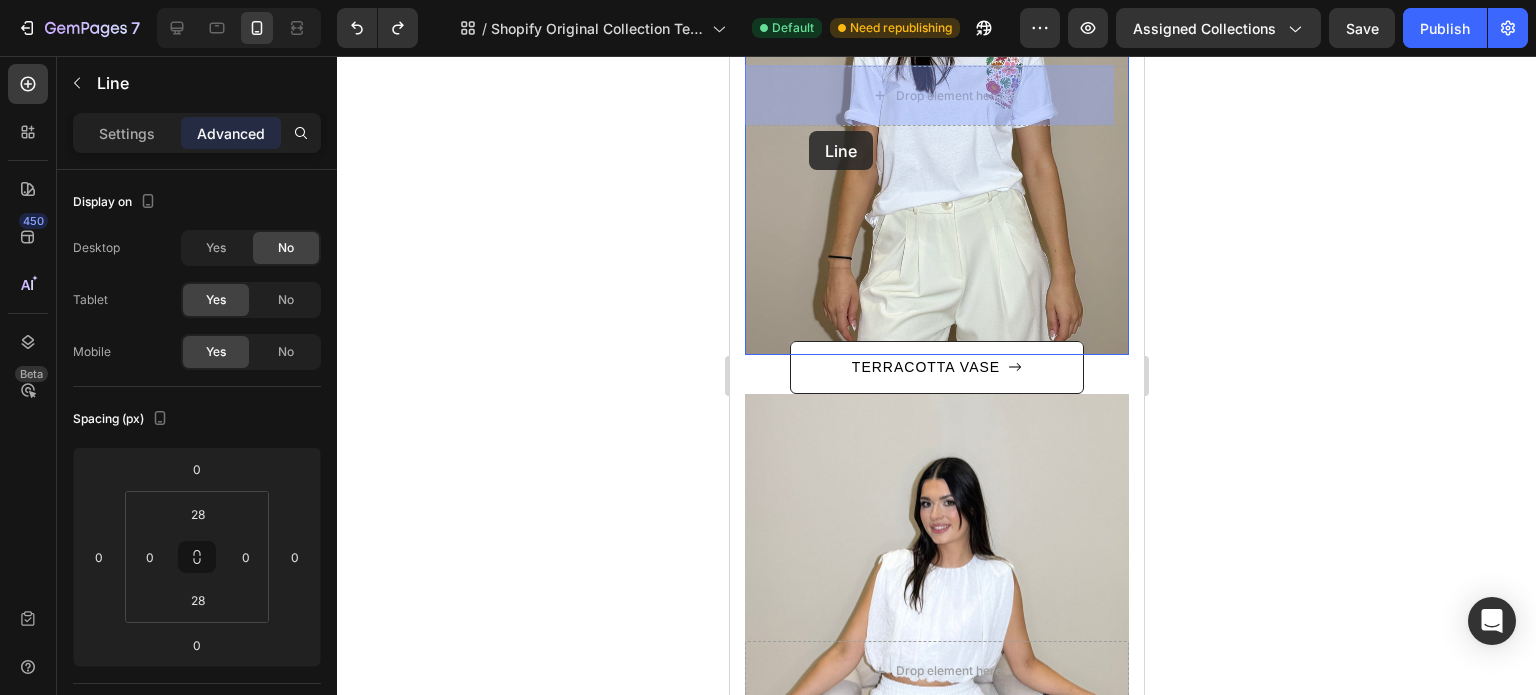 scroll, scrollTop: 555, scrollLeft: 0, axis: vertical 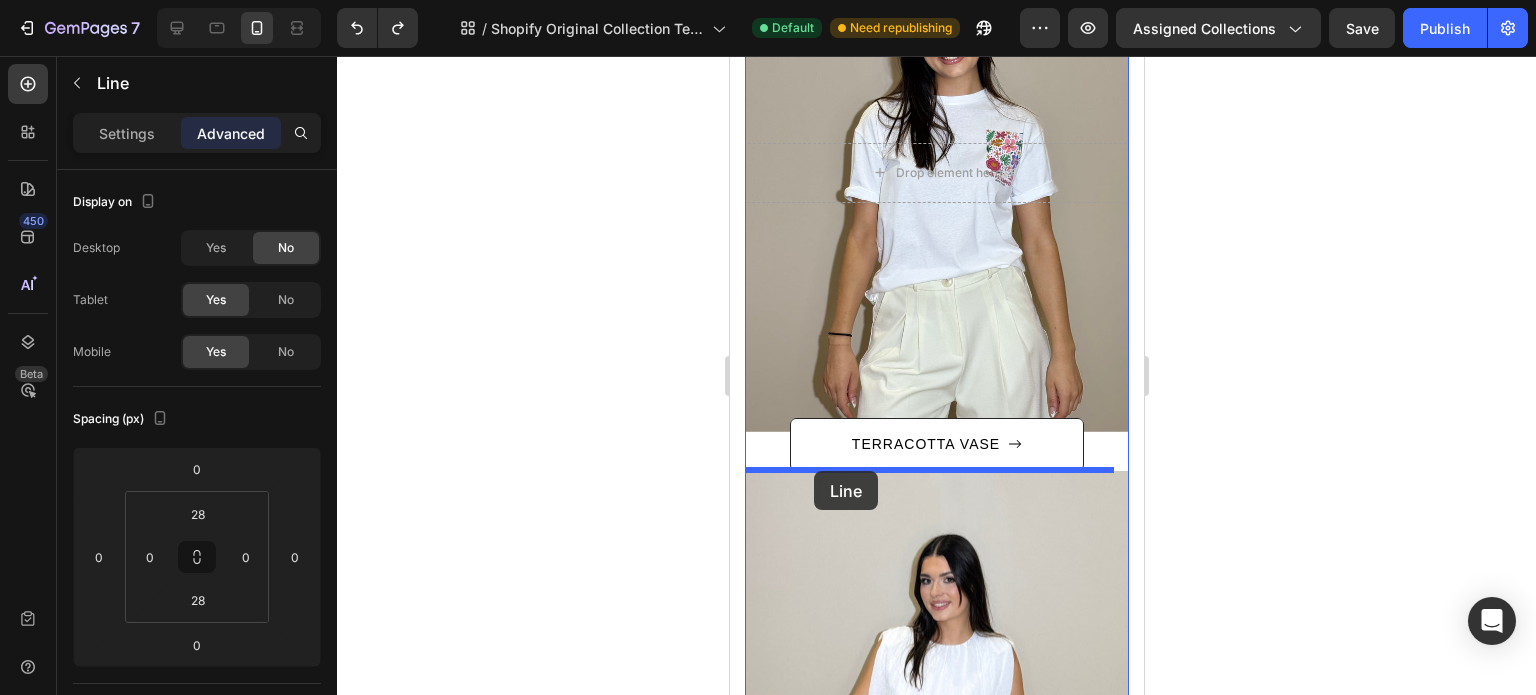 drag, startPoint x: 761, startPoint y: 342, endPoint x: 813, endPoint y: 471, distance: 139.0863 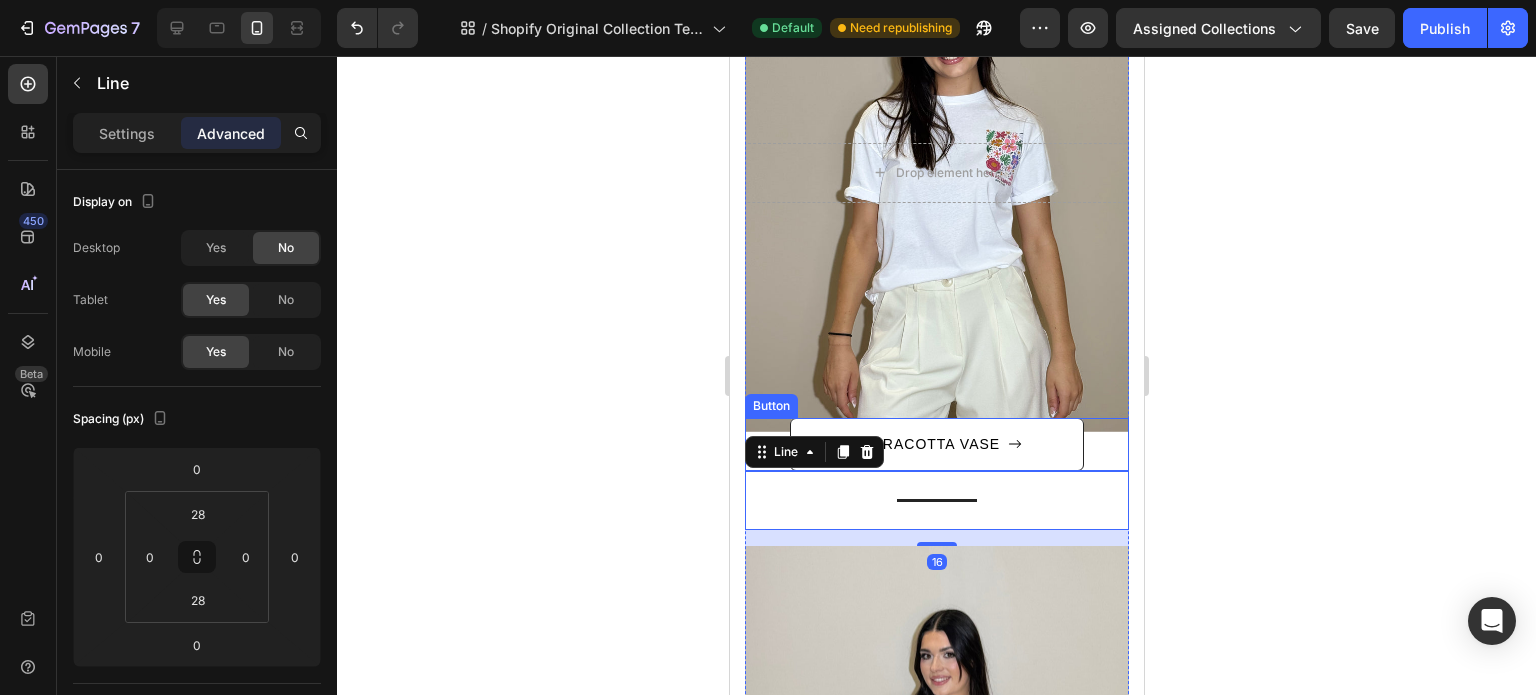 click 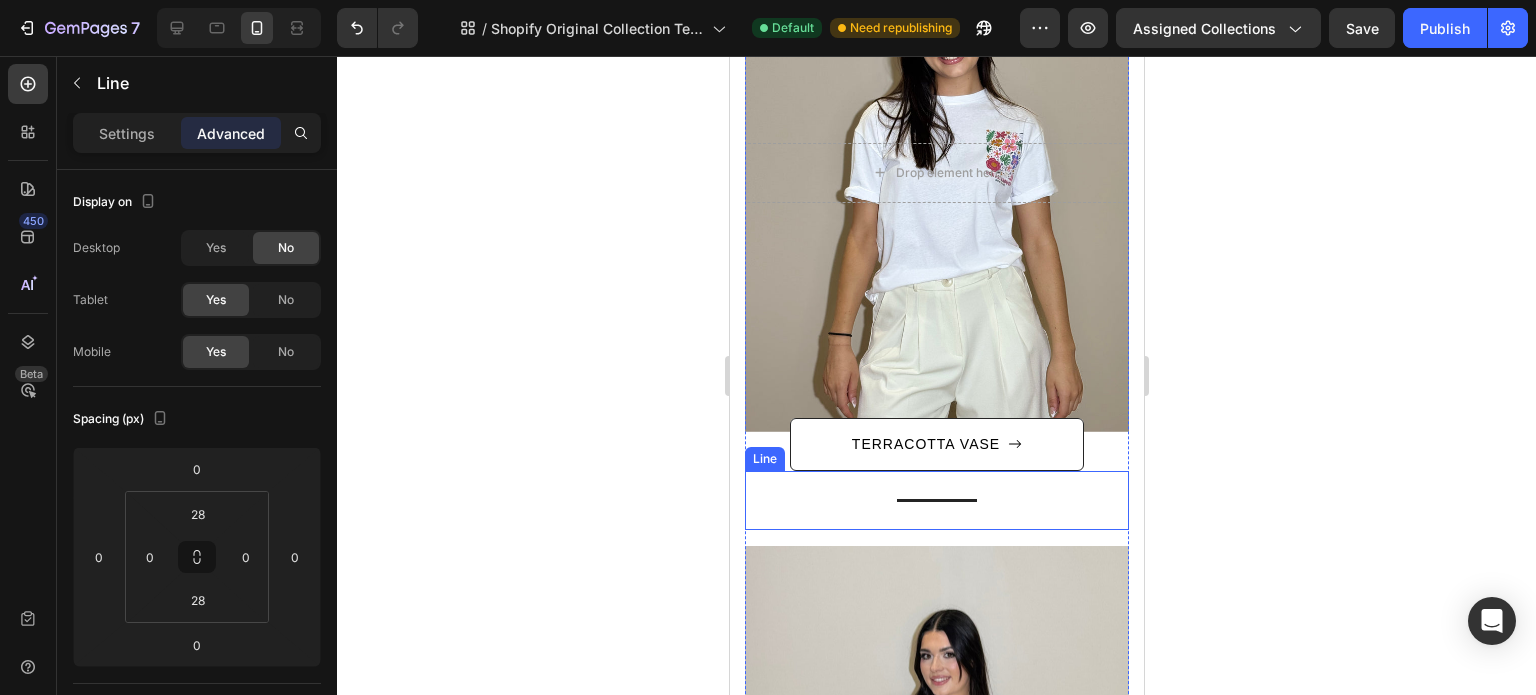 click on "Title Line" at bounding box center (936, 500) 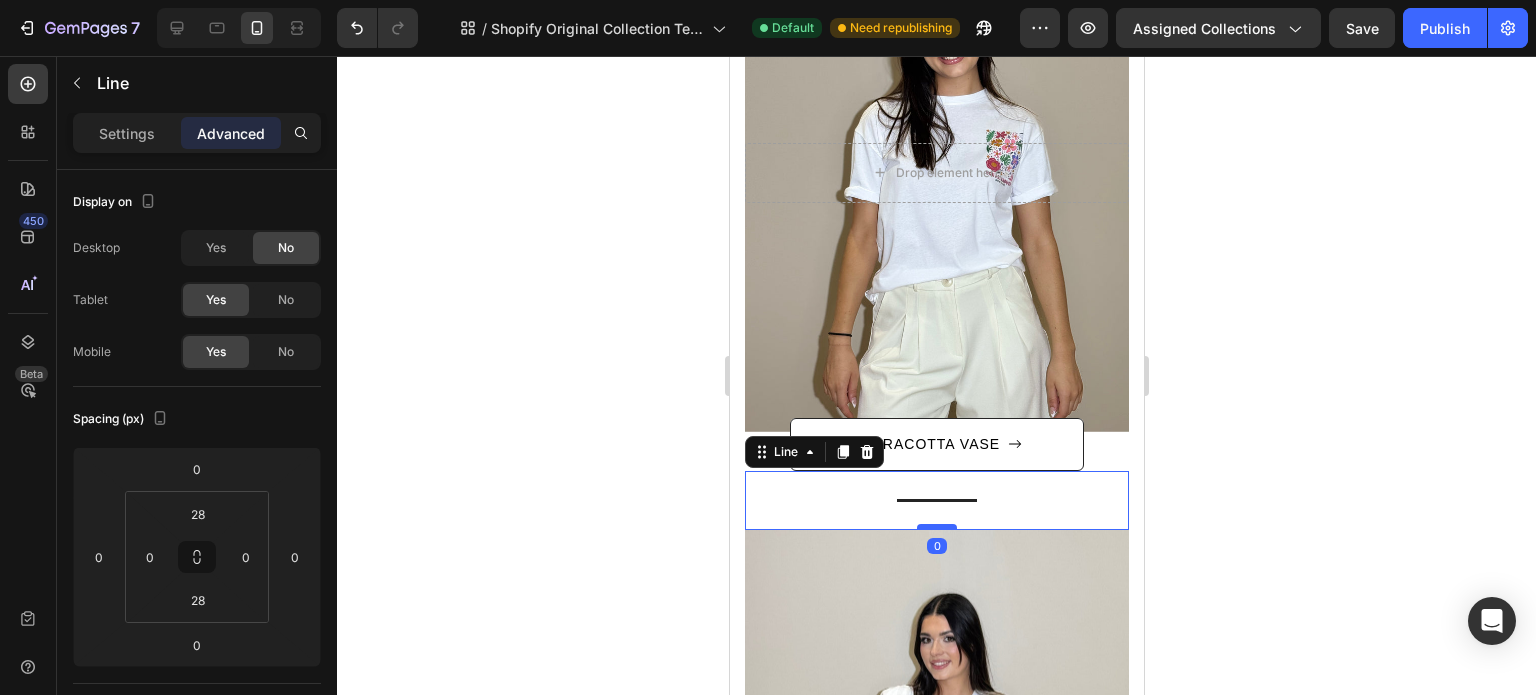 drag, startPoint x: 941, startPoint y: 543, endPoint x: 941, endPoint y: 524, distance: 19 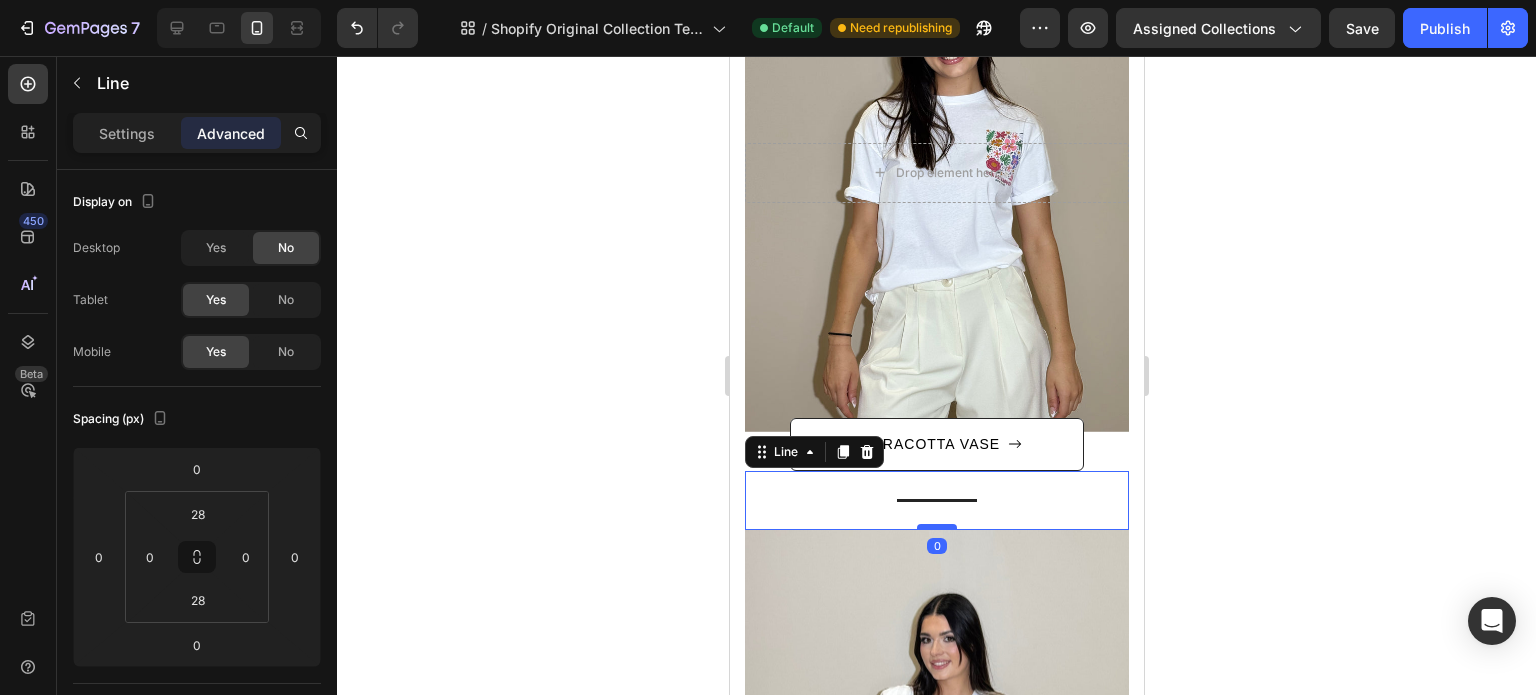 click at bounding box center (936, 527) 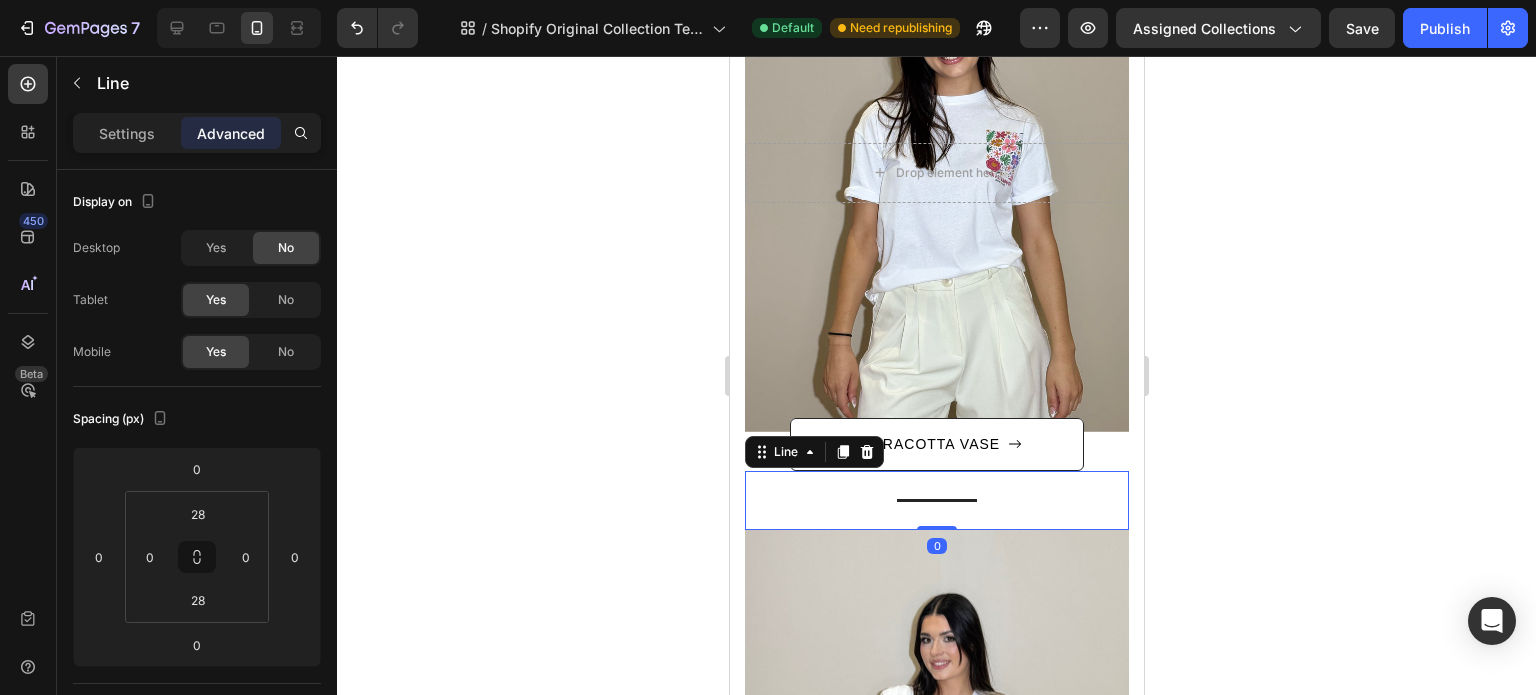 click 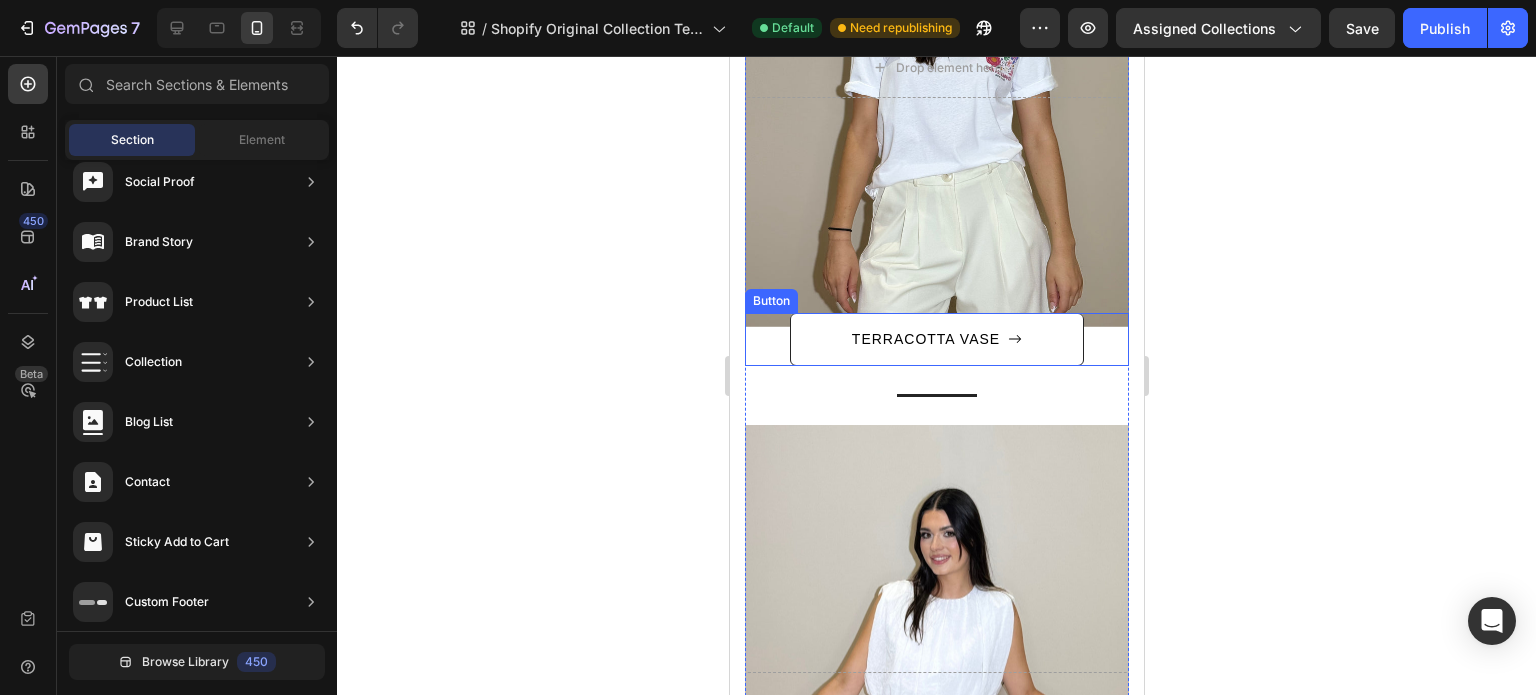 scroll, scrollTop: 662, scrollLeft: 0, axis: vertical 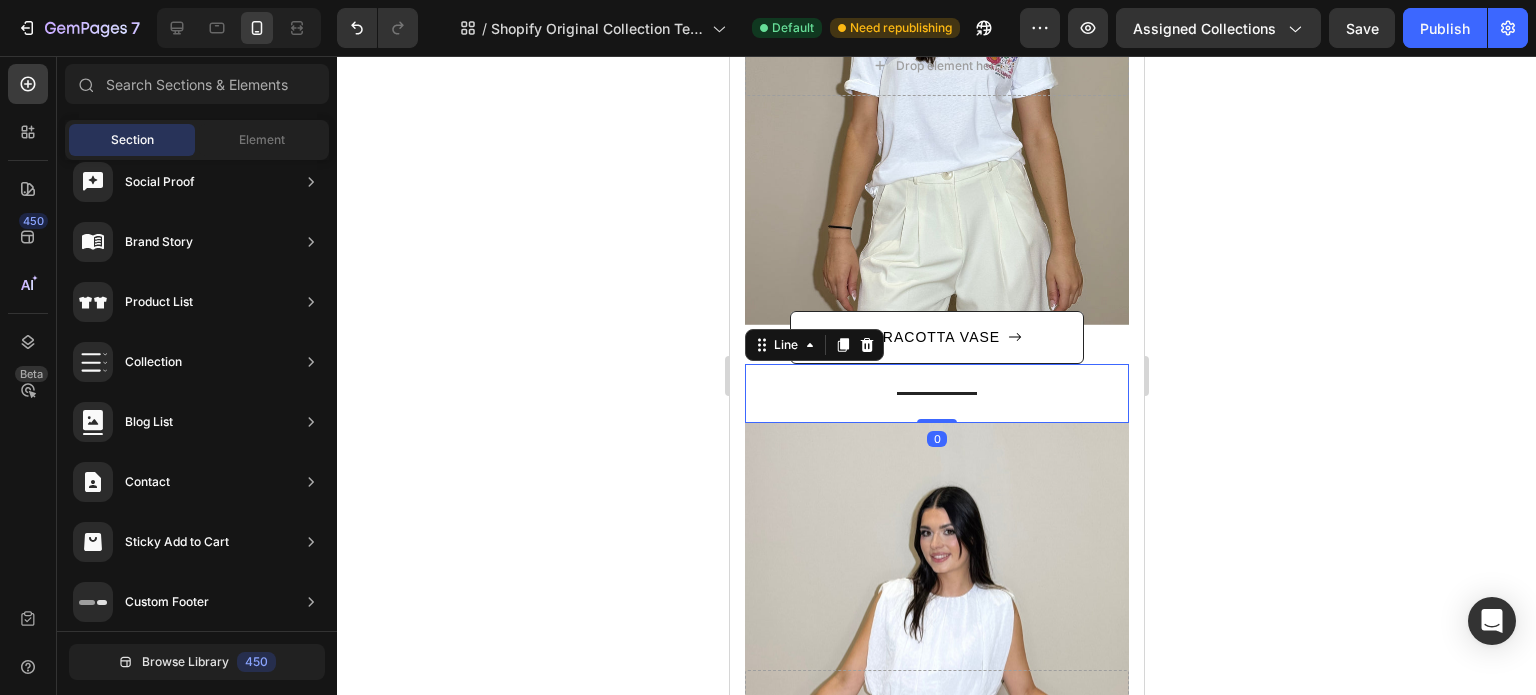 click on "Title" at bounding box center [936, 393] 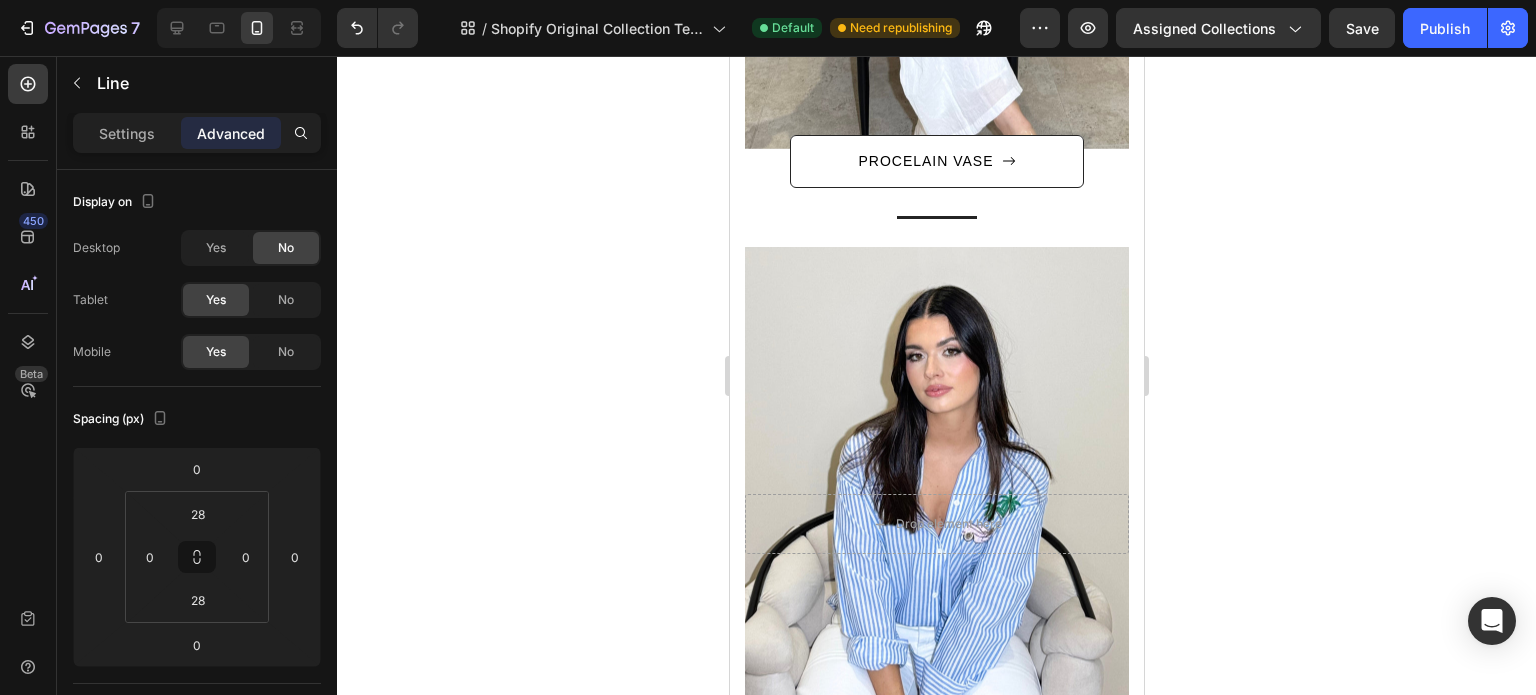 scroll, scrollTop: 1492, scrollLeft: 0, axis: vertical 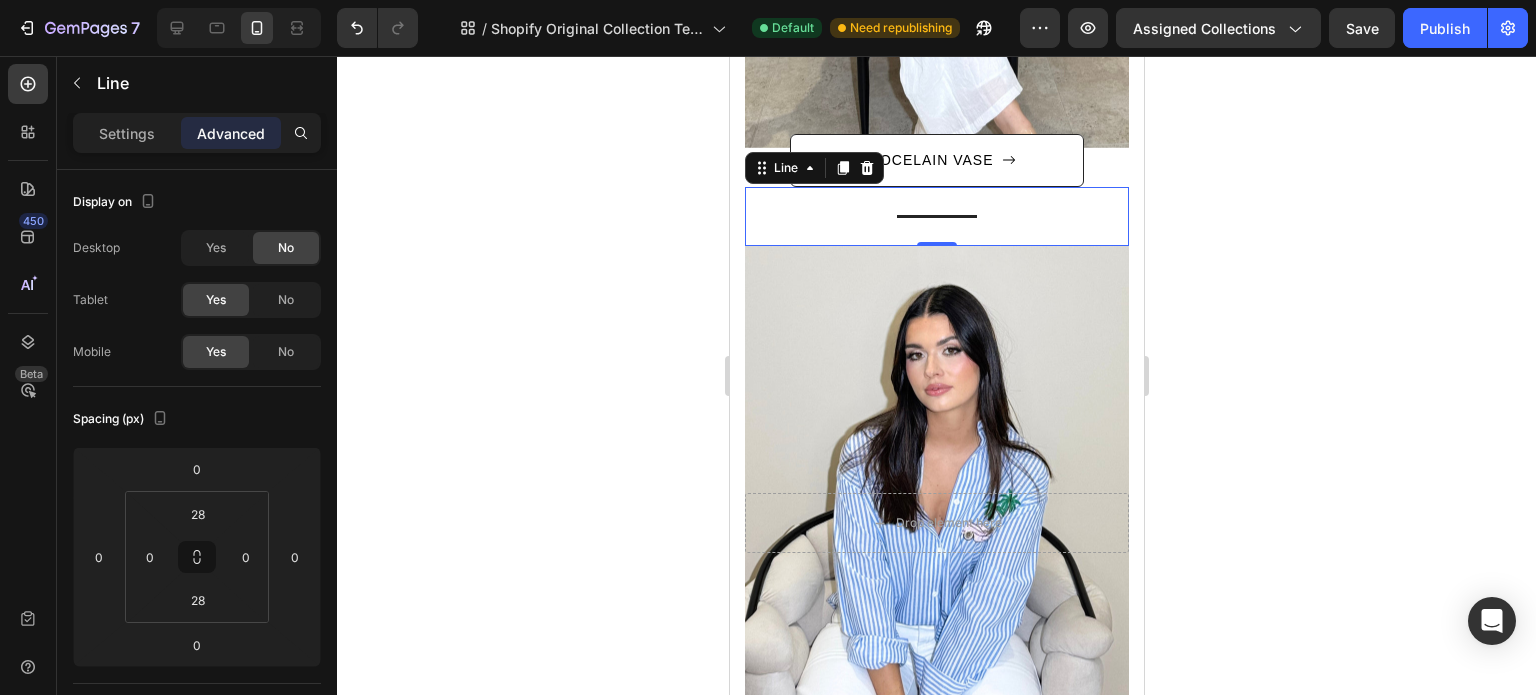 click on "Title Line   0" at bounding box center [936, 216] 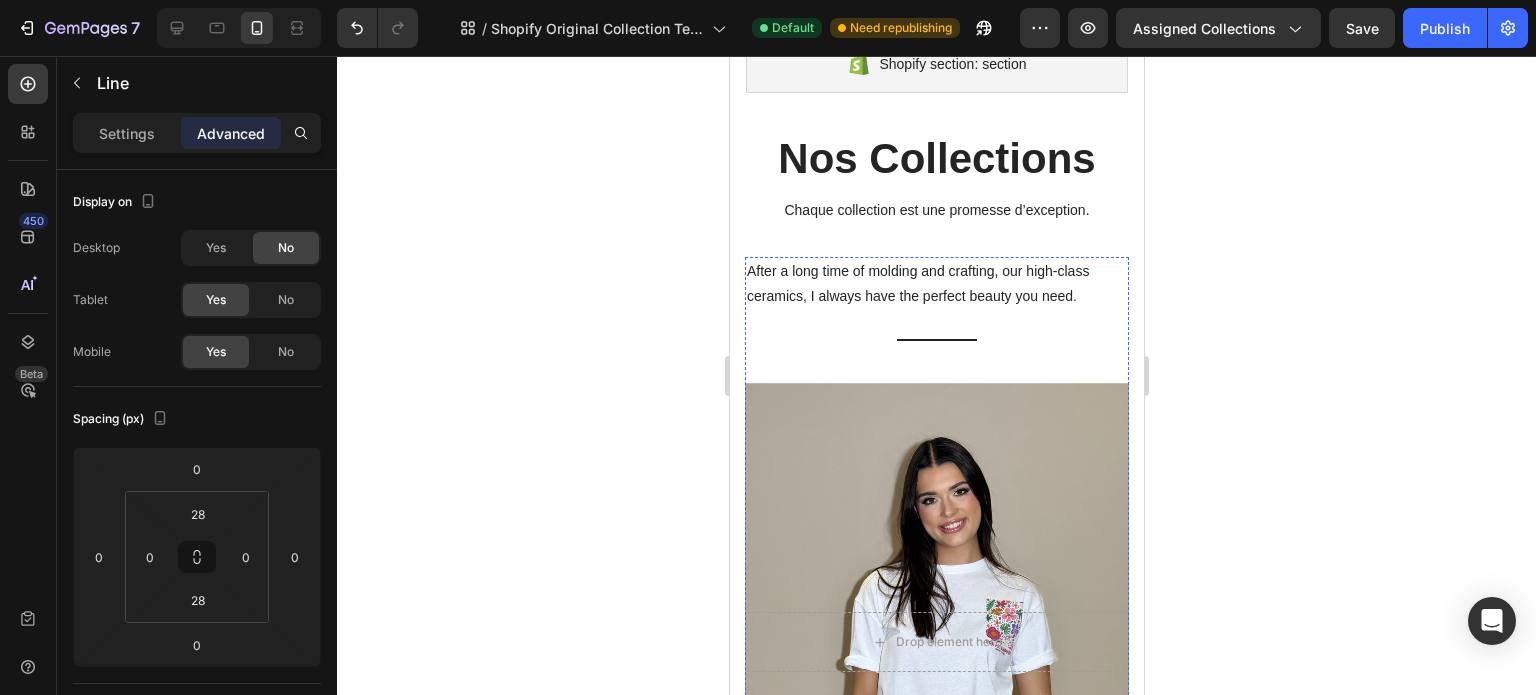 scroll, scrollTop: 80, scrollLeft: 0, axis: vertical 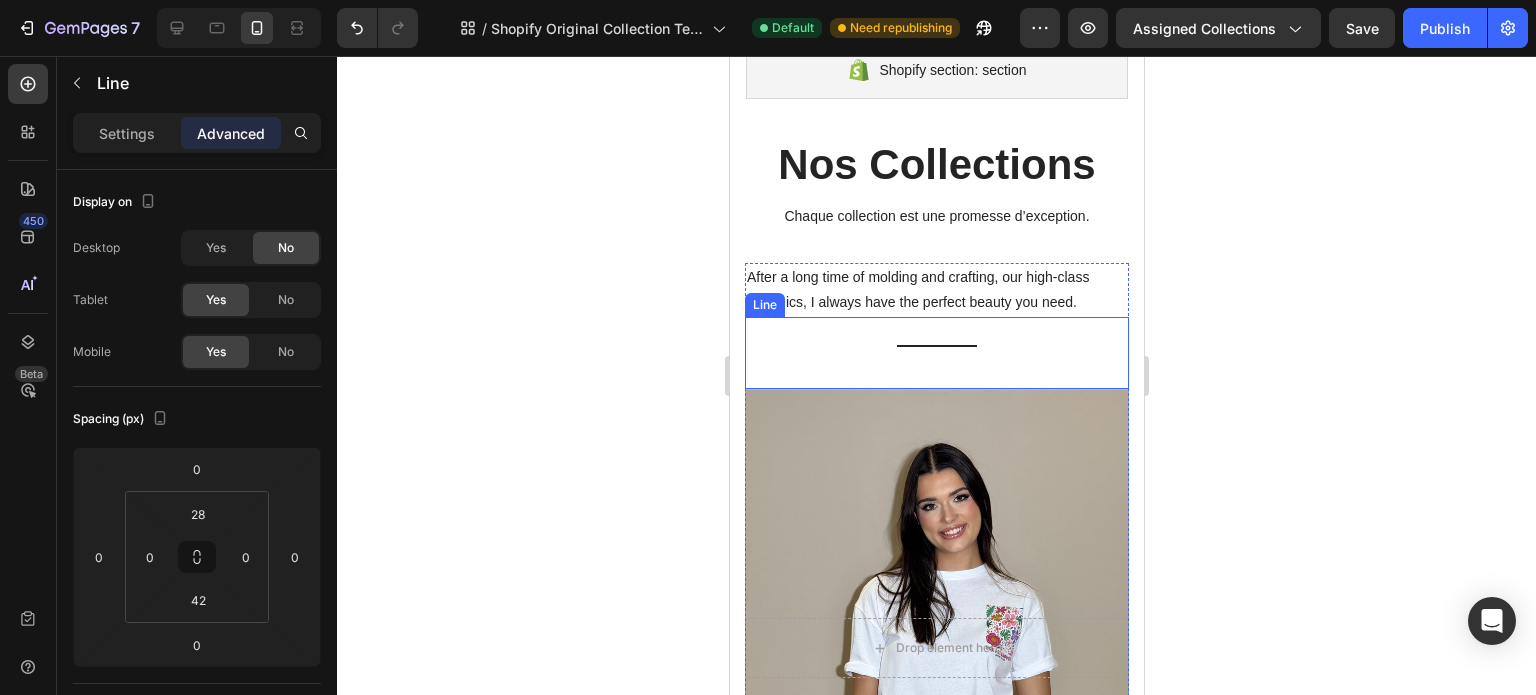 click on "Title Line" at bounding box center (936, 353) 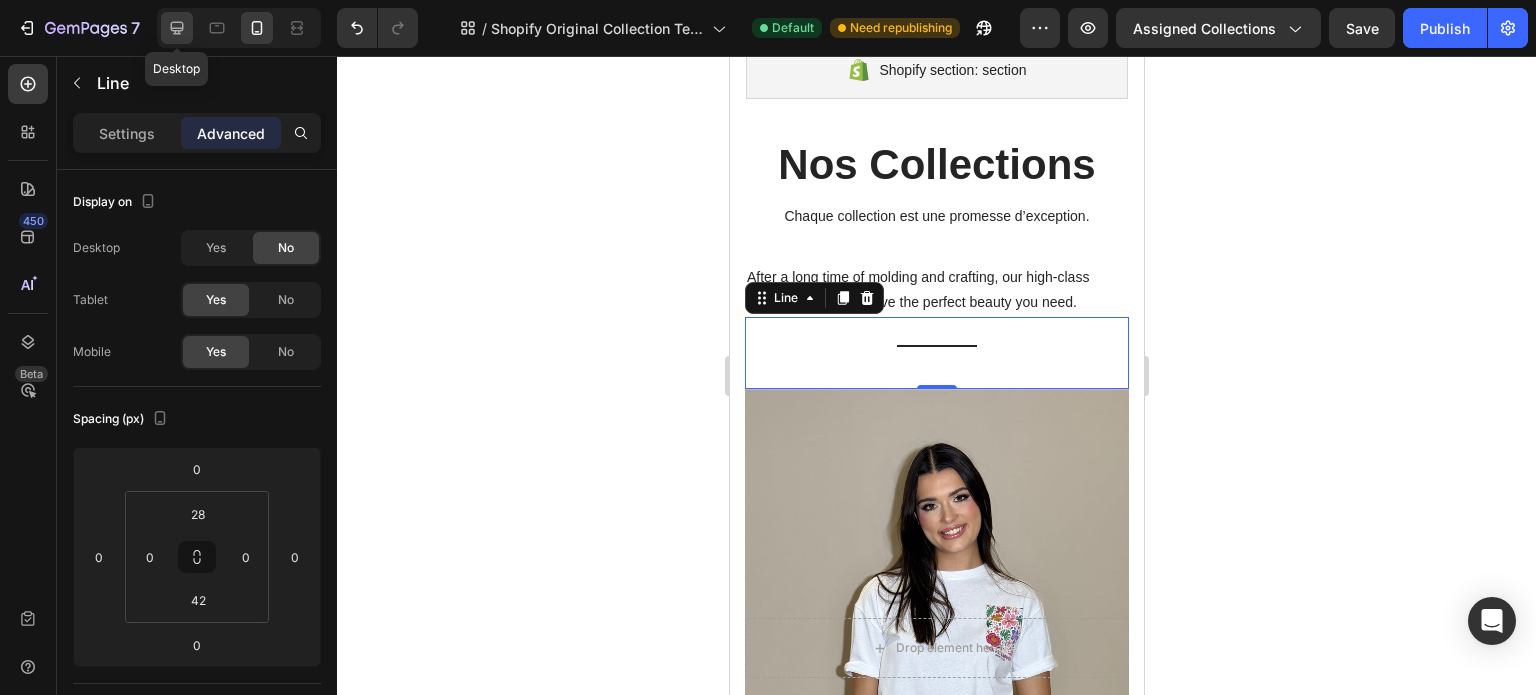 click 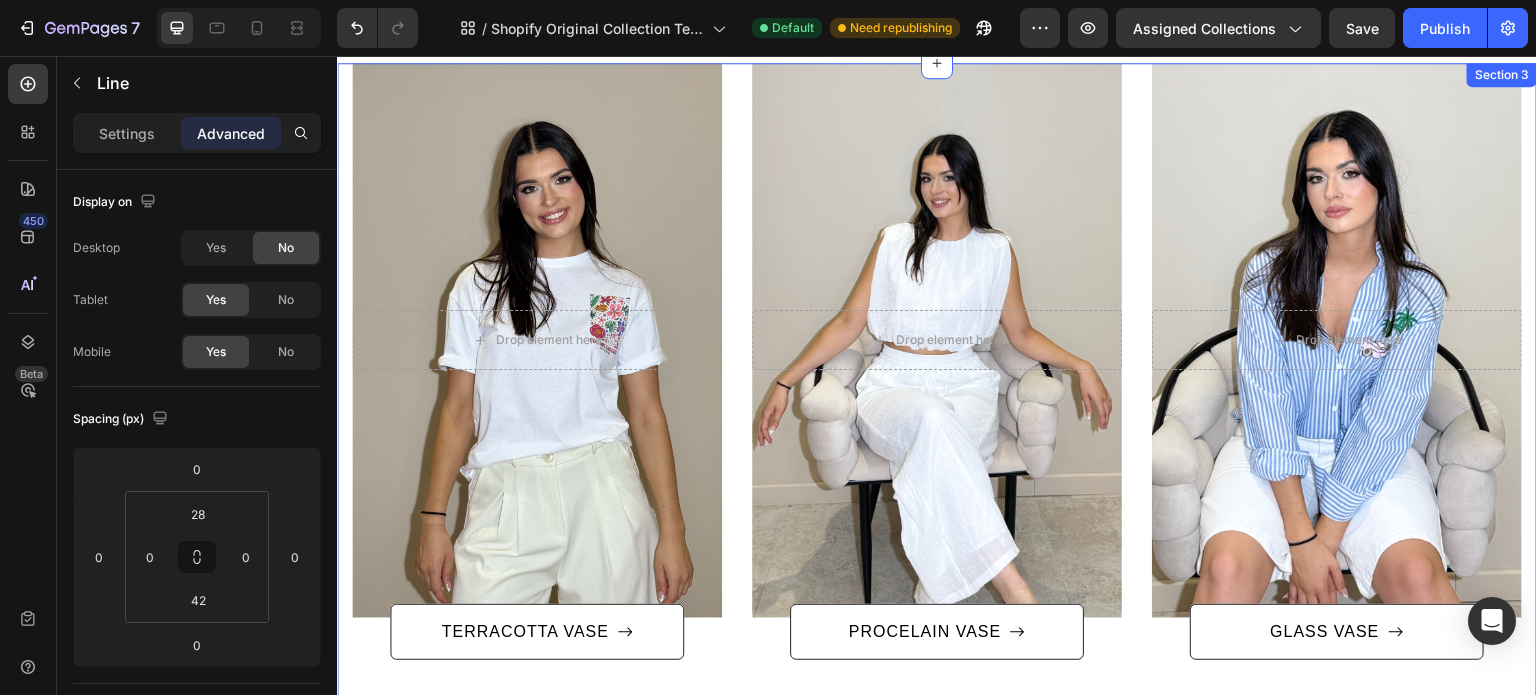 scroll, scrollTop: 272, scrollLeft: 0, axis: vertical 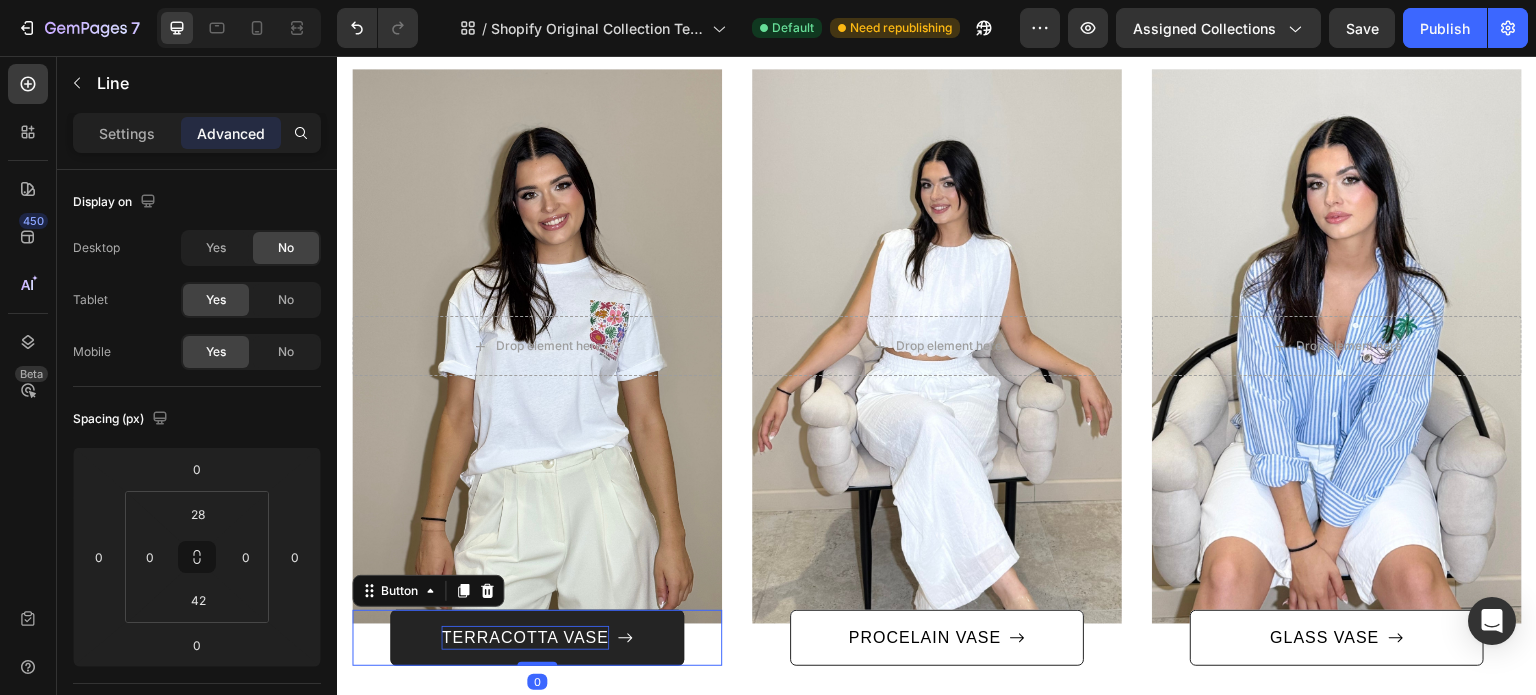 click on "TERRACOTTA VASE" at bounding box center (524, 638) 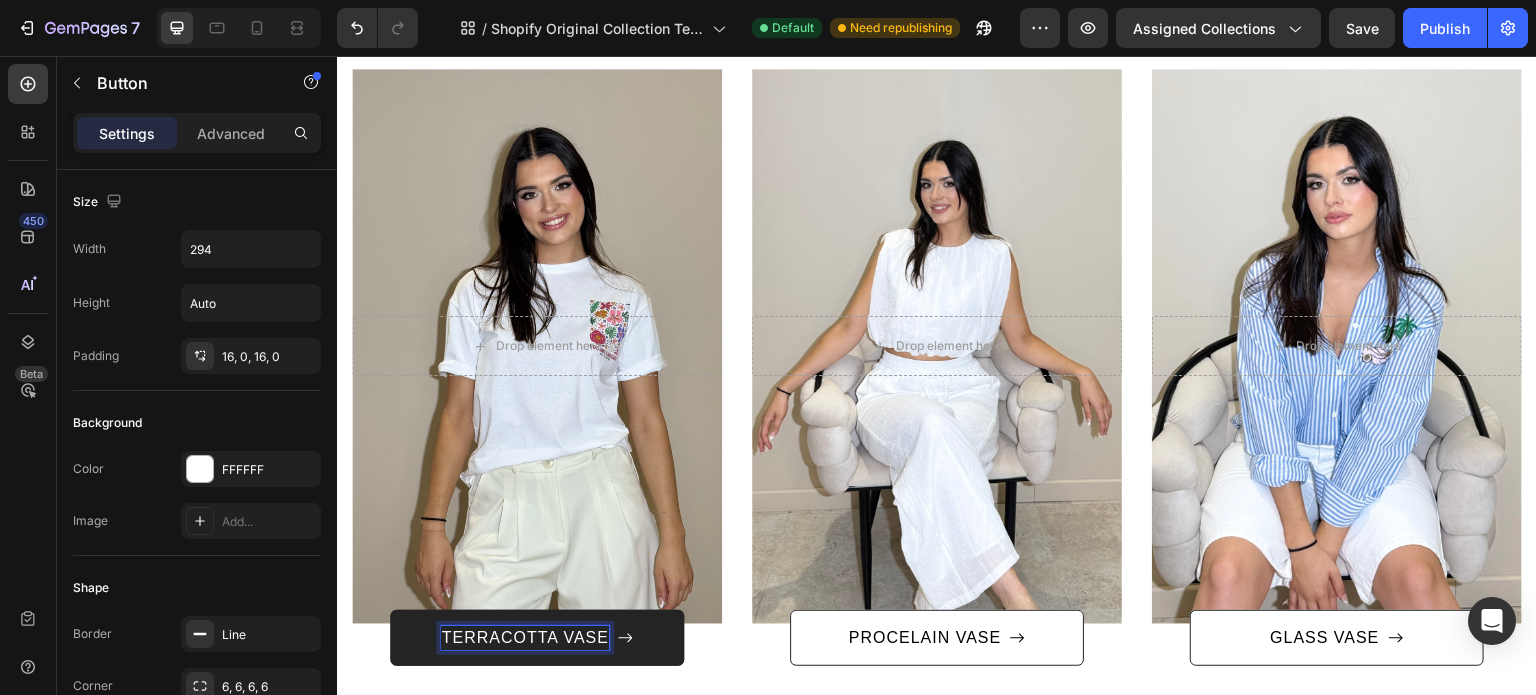 click on "TERRACOTTA VASE" at bounding box center [524, 638] 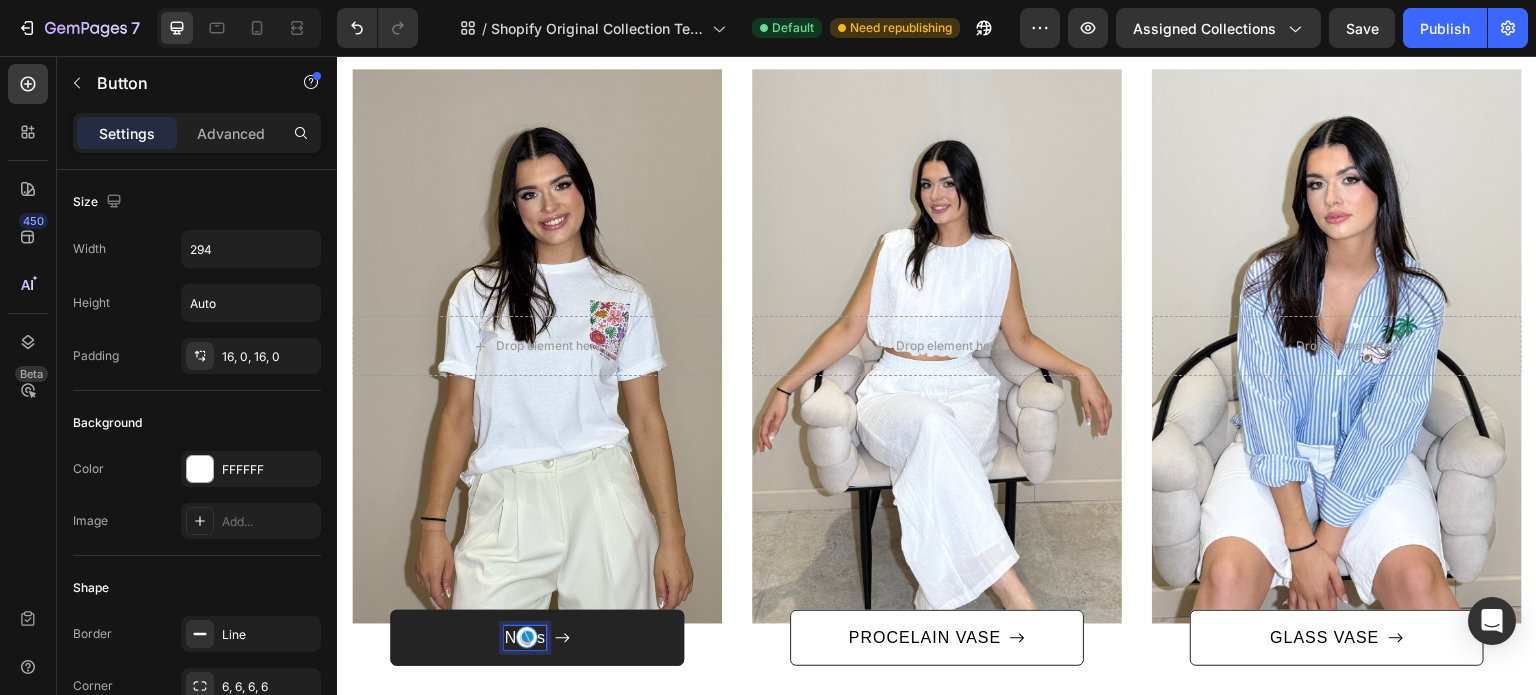 click on "Nops" at bounding box center (537, 638) 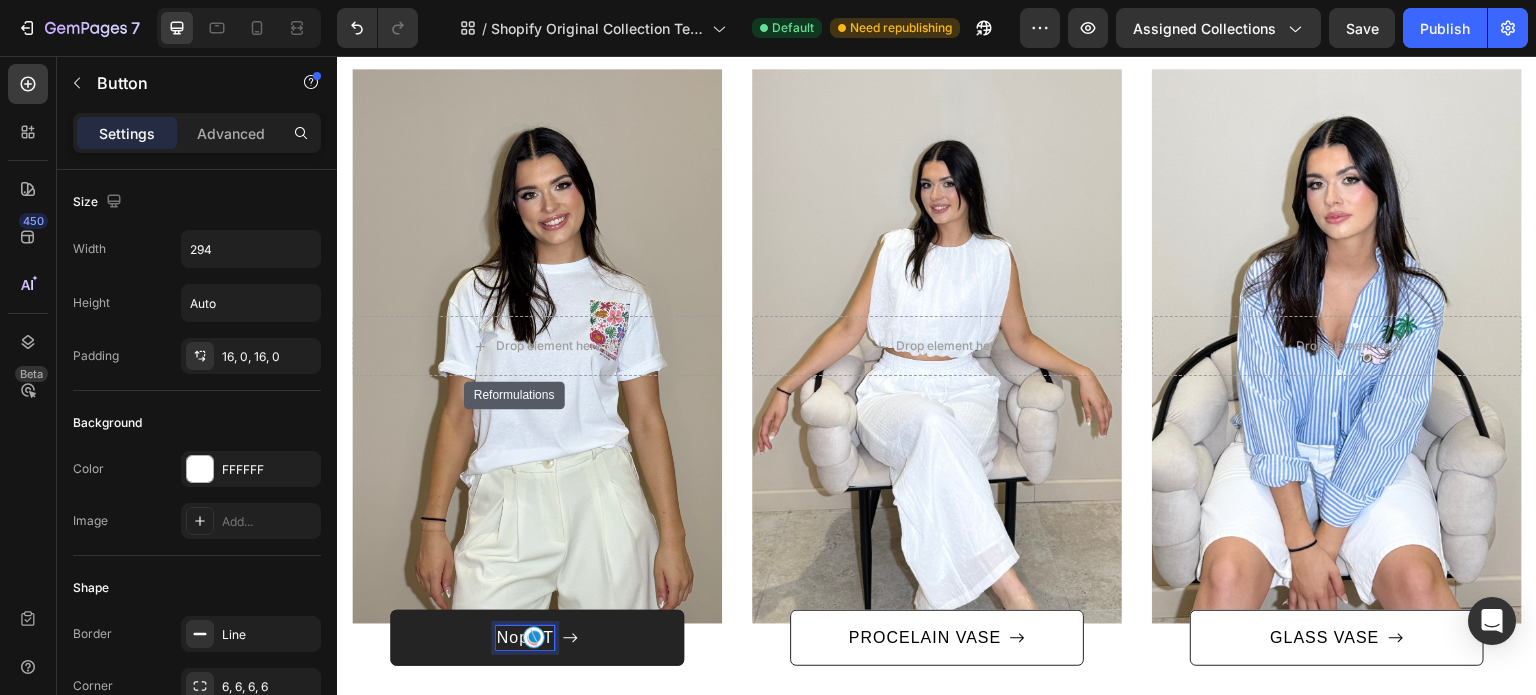 click on "Nops T" at bounding box center [537, 638] 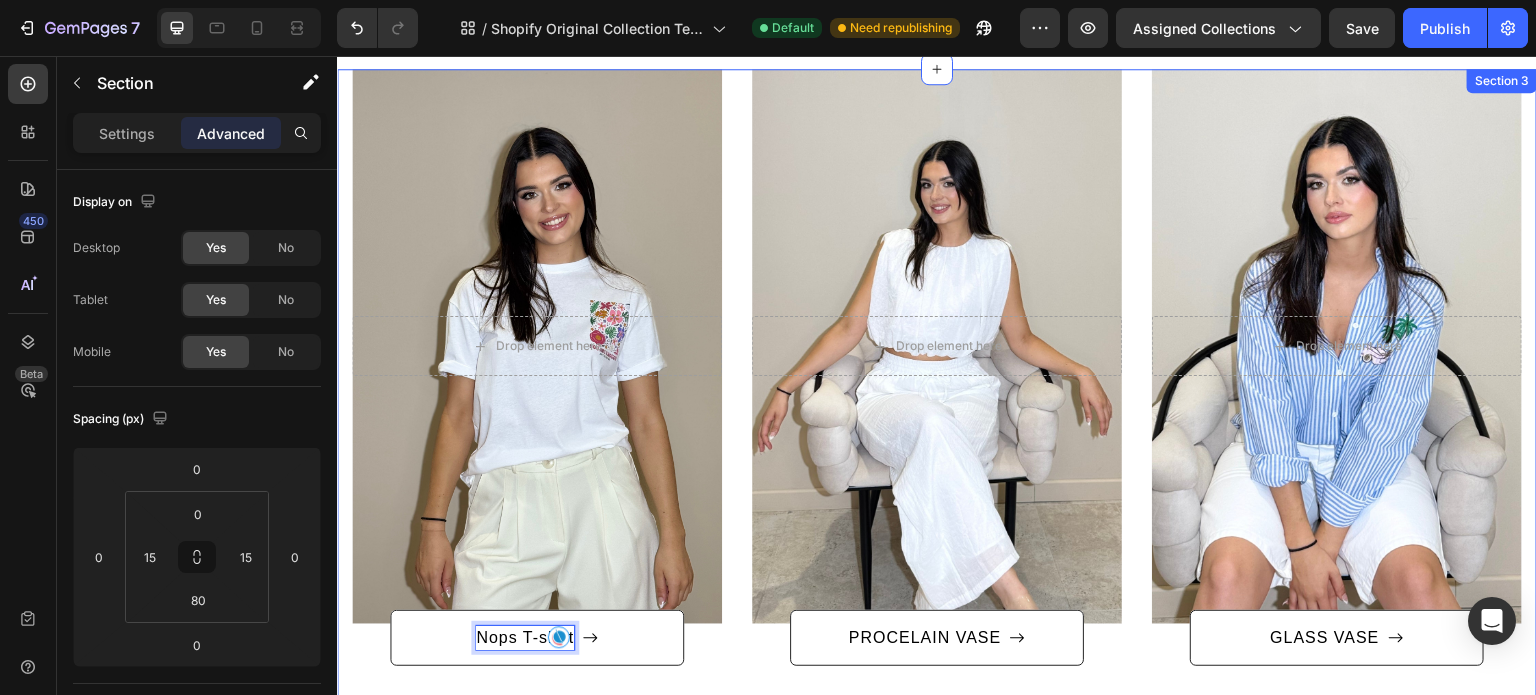 click on "After a long time of molding and crafting, our high-class ceramics, I always have the perfect beauty you need. Text block Row                Title Line
Drop element here Hero Banner
Nops T-shirt Button   0                Title Line
Drop element here Hero Banner
PROCELAIN VASE Button                Title Line
Drop element here Hero Banner
GLASS VASE Button Row Section 3" at bounding box center (937, 407) 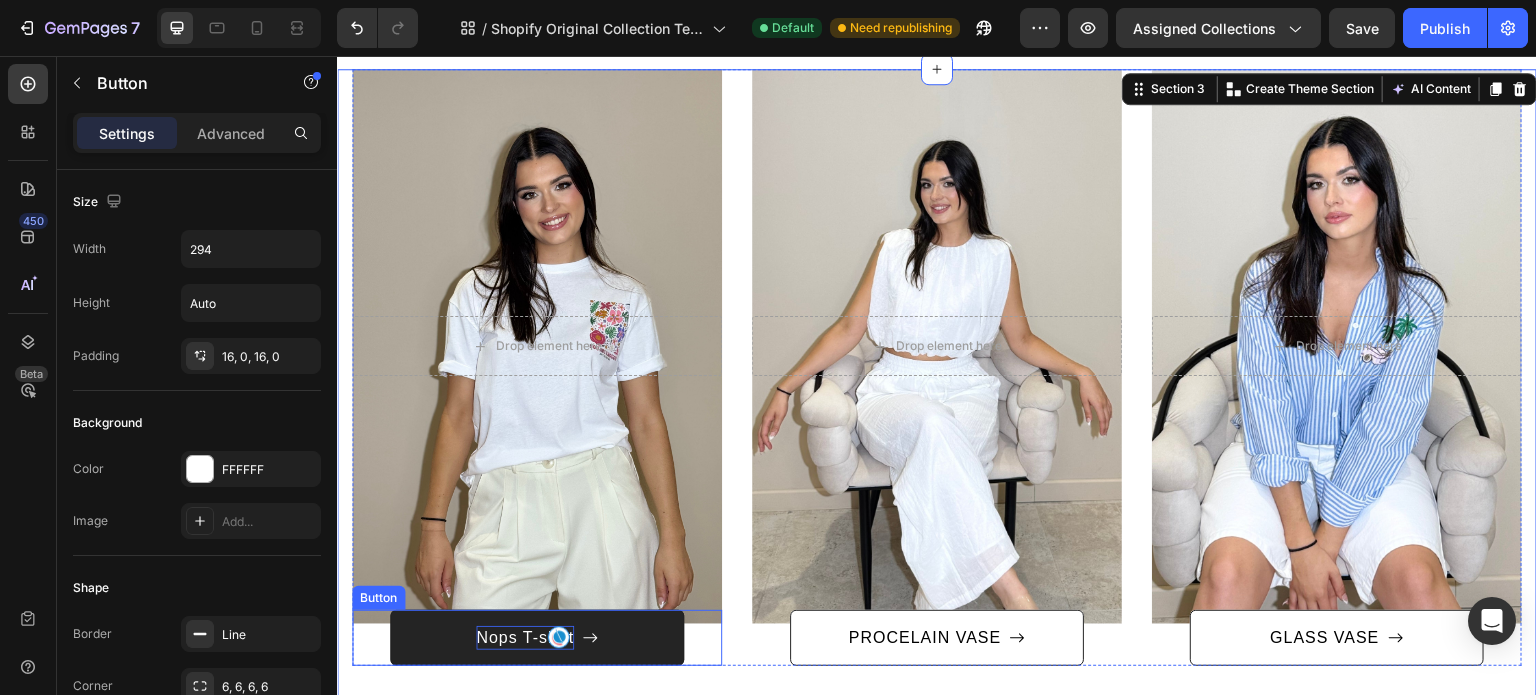 click on "Nops T-shirt" at bounding box center (525, 638) 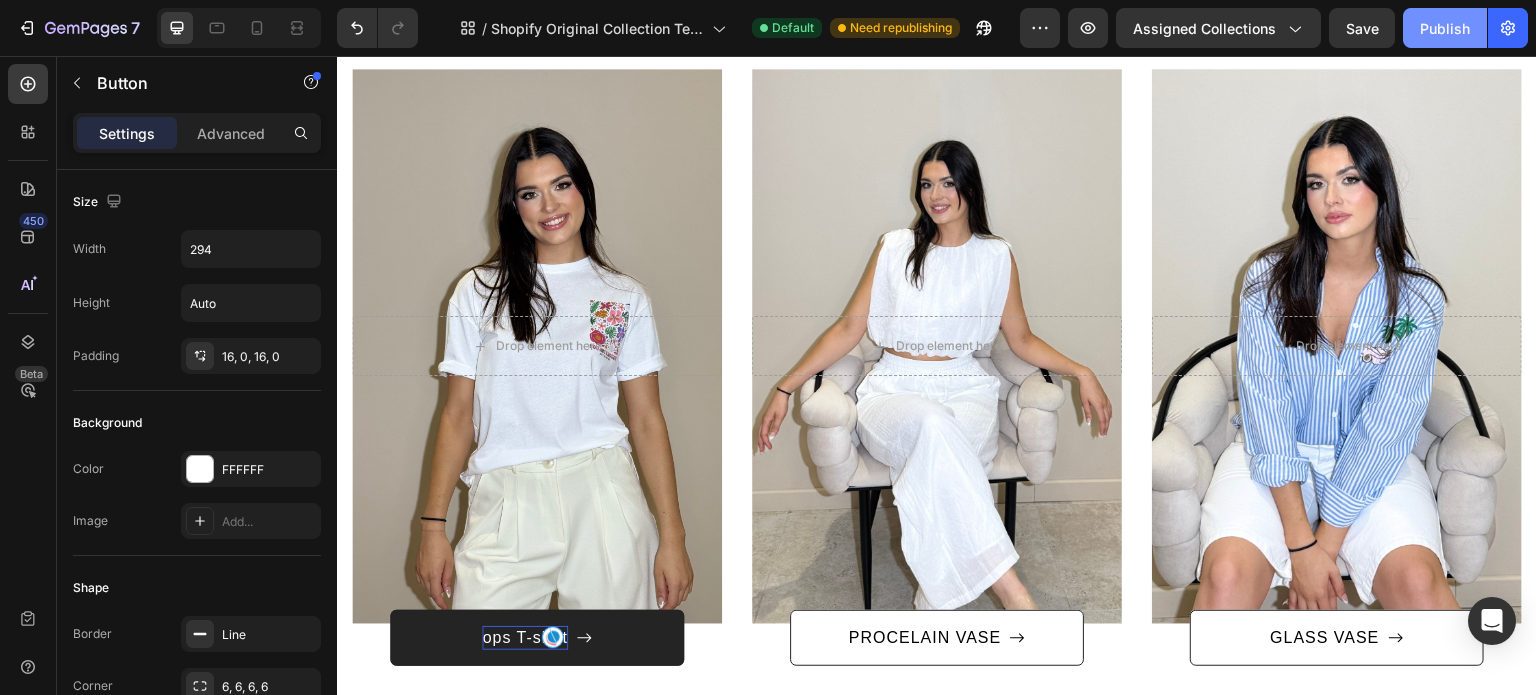 click on "Publish" at bounding box center (1445, 28) 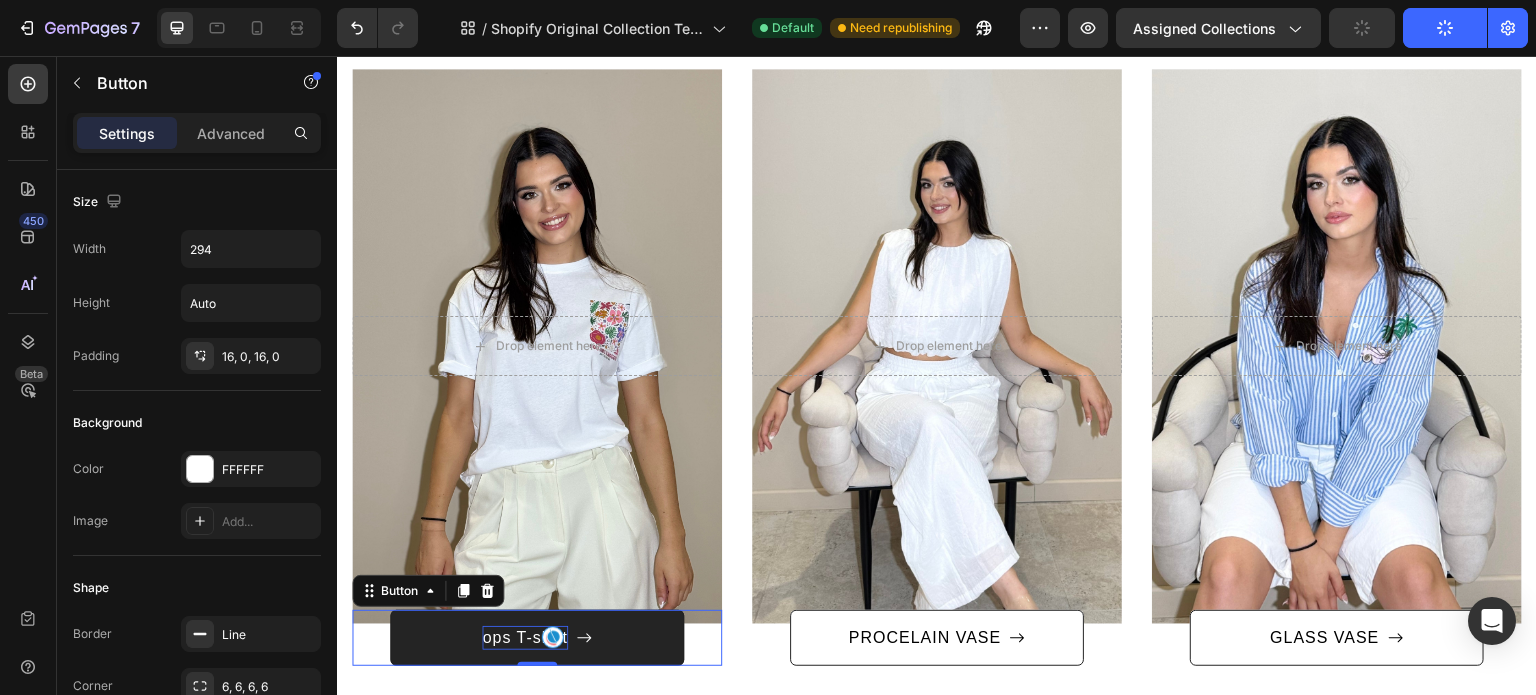 click on "Publish" 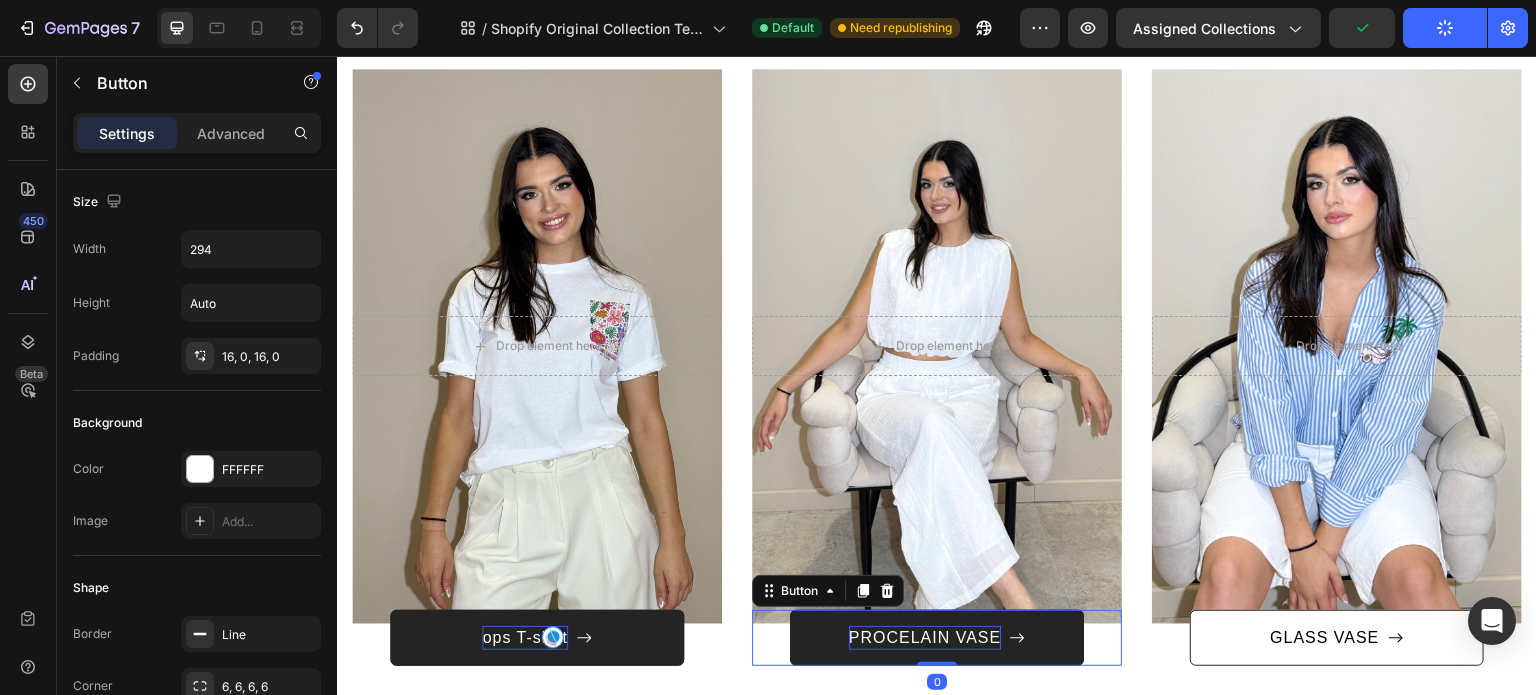 click on "PROCELAIN VASE" at bounding box center (925, 638) 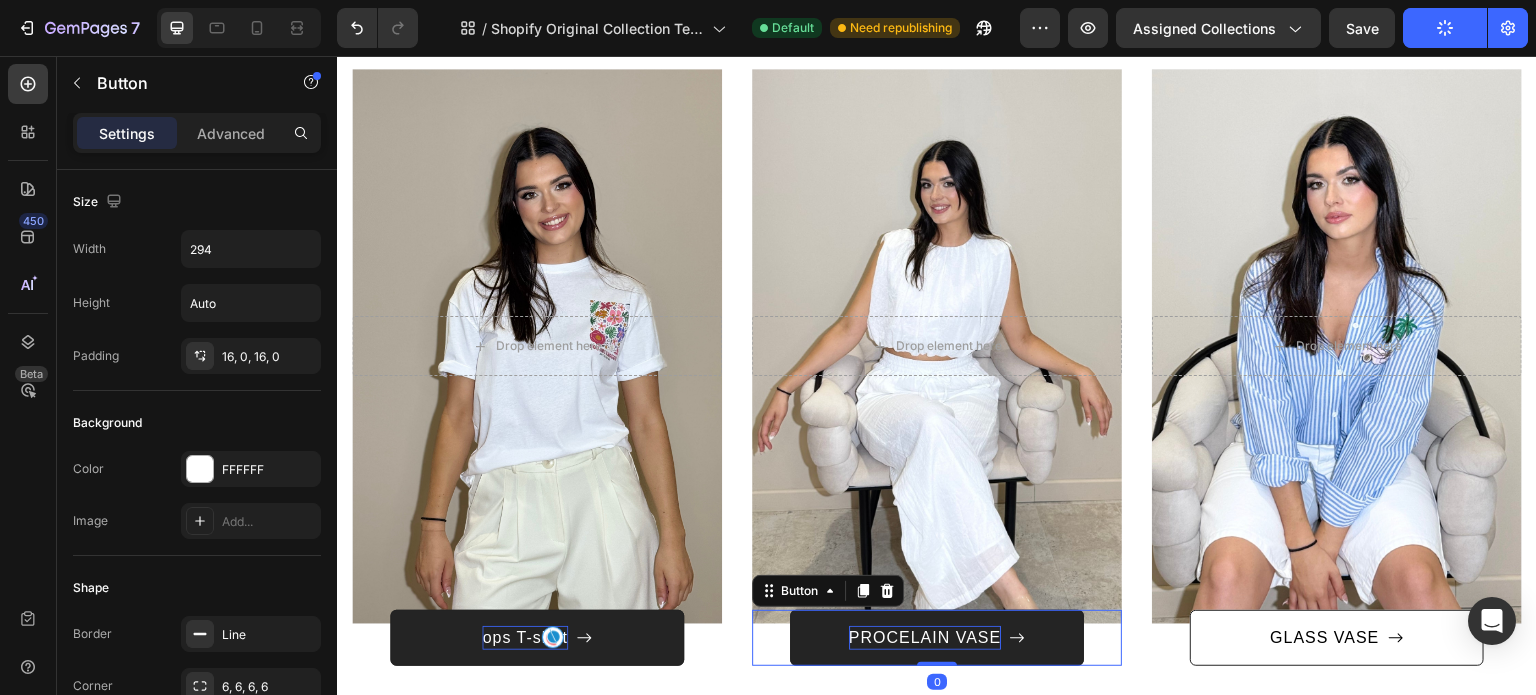 click on "PROCELAIN VASE" at bounding box center (925, 638) 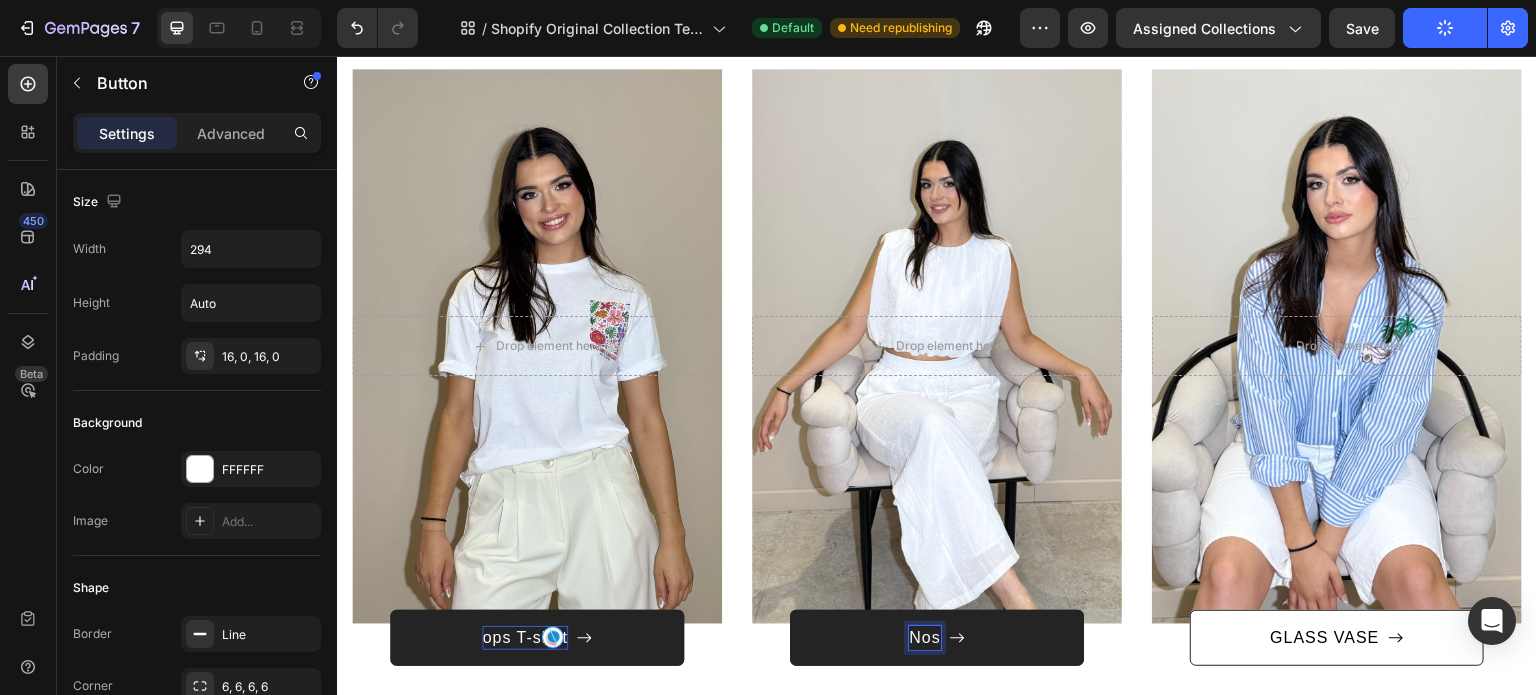 click on "Nos" at bounding box center [937, 638] 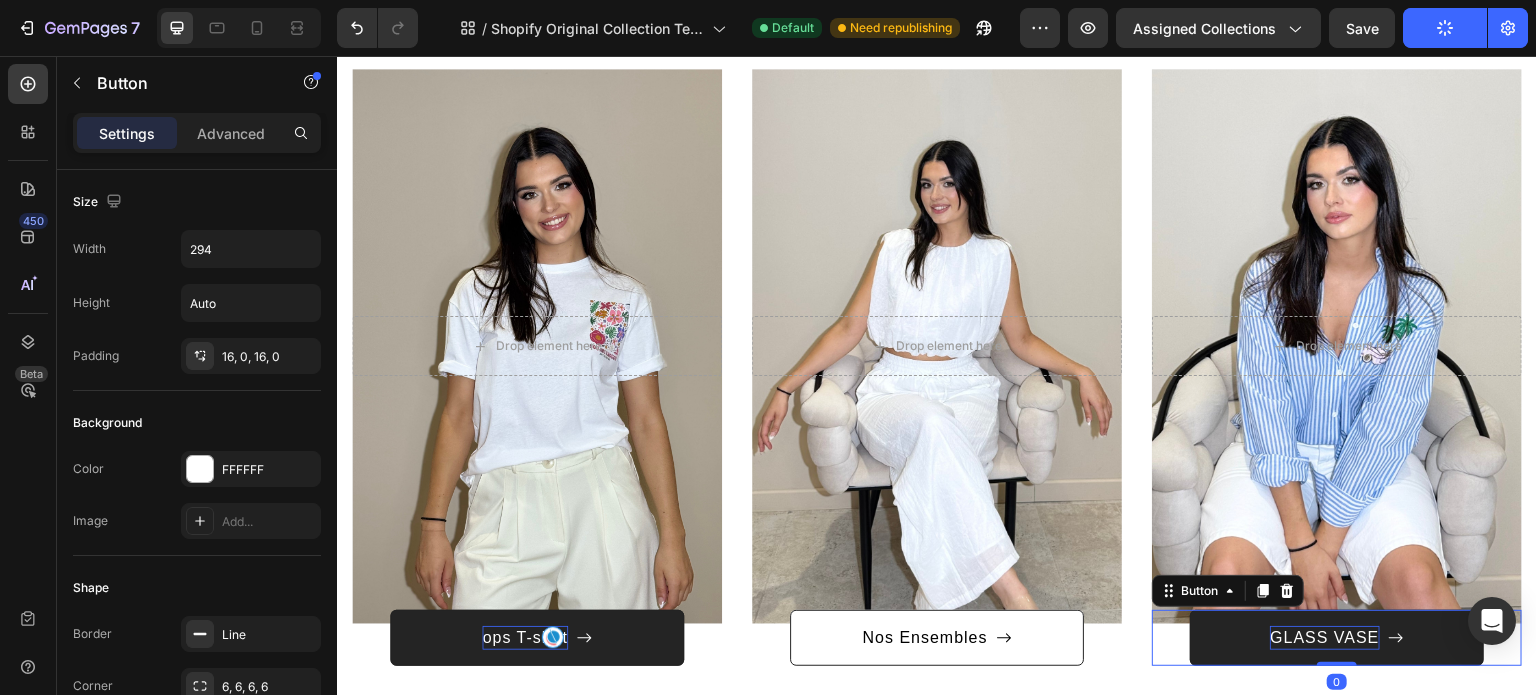 click on "GLASS VASE" at bounding box center (1324, 638) 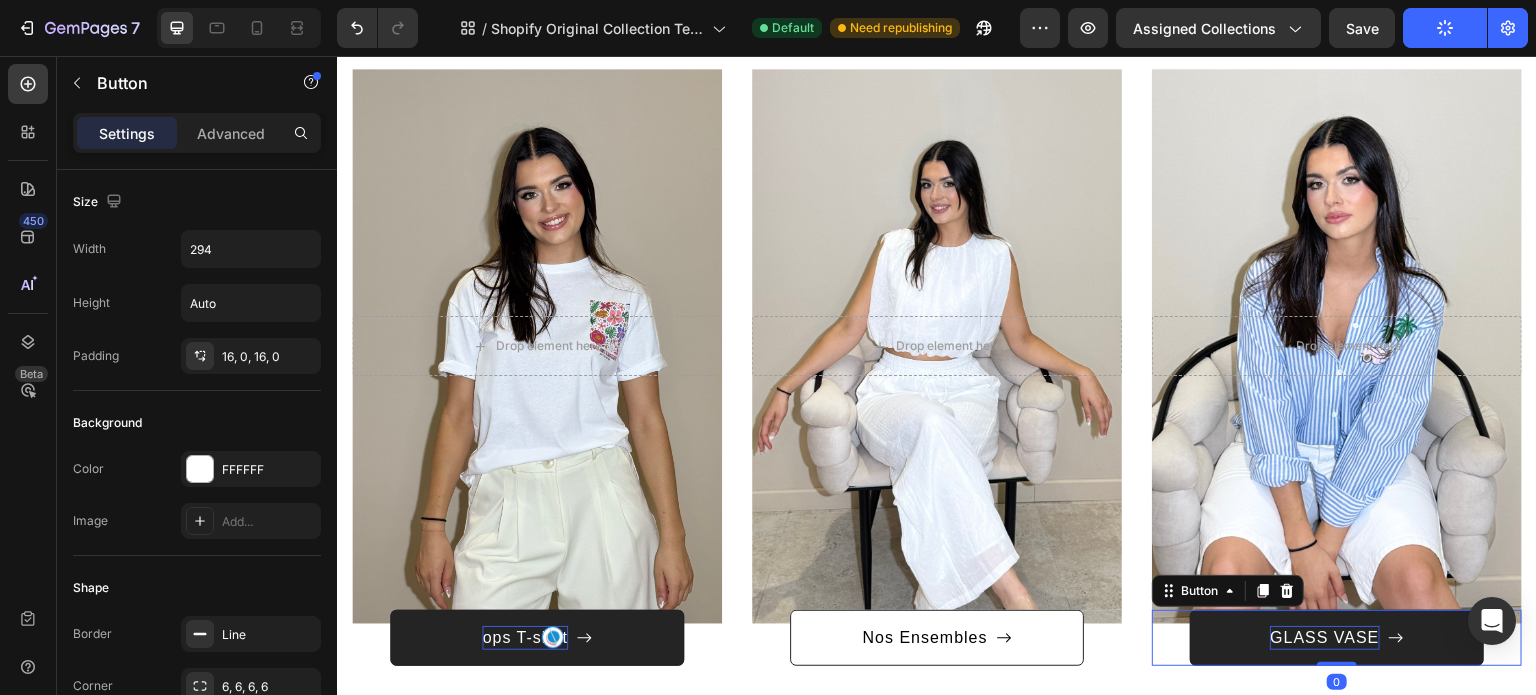 click on "GLASS VASE" at bounding box center [1324, 638] 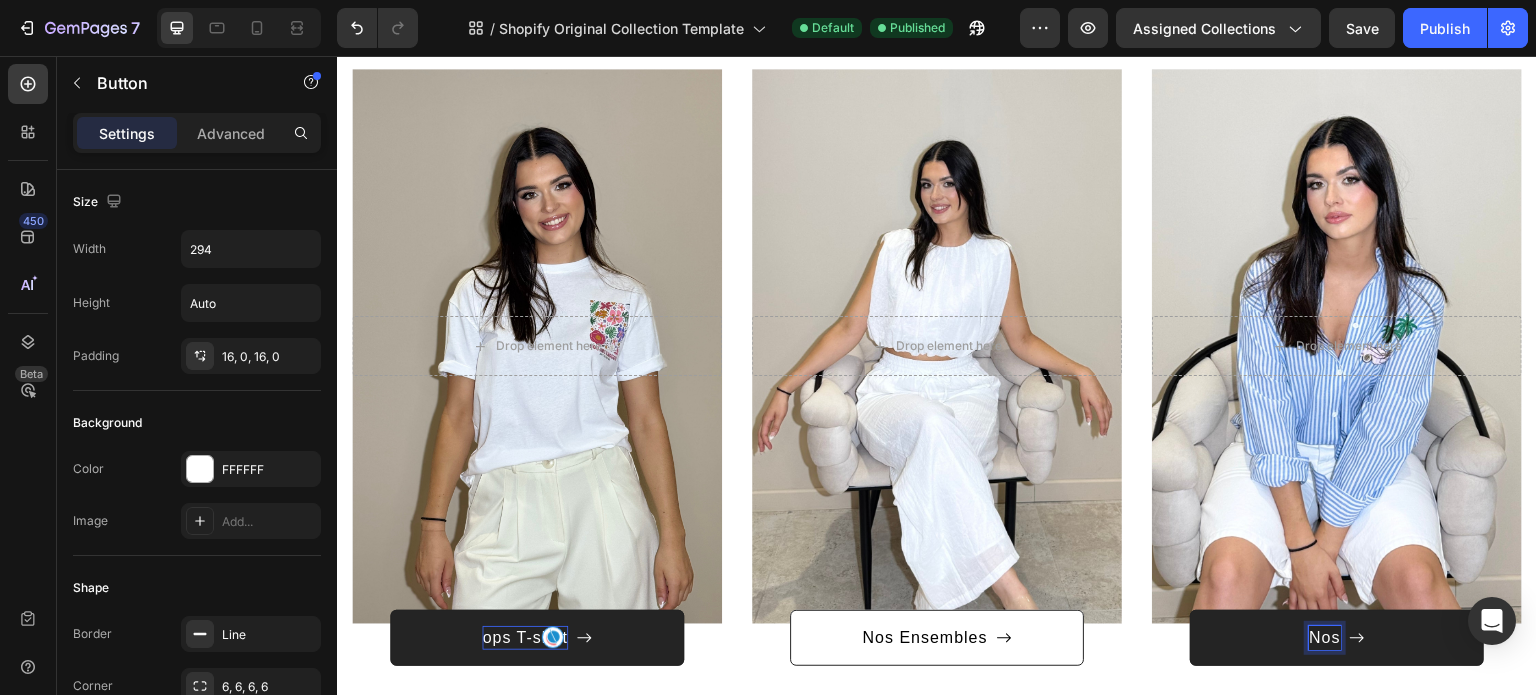 click on "Nos" at bounding box center [1337, 638] 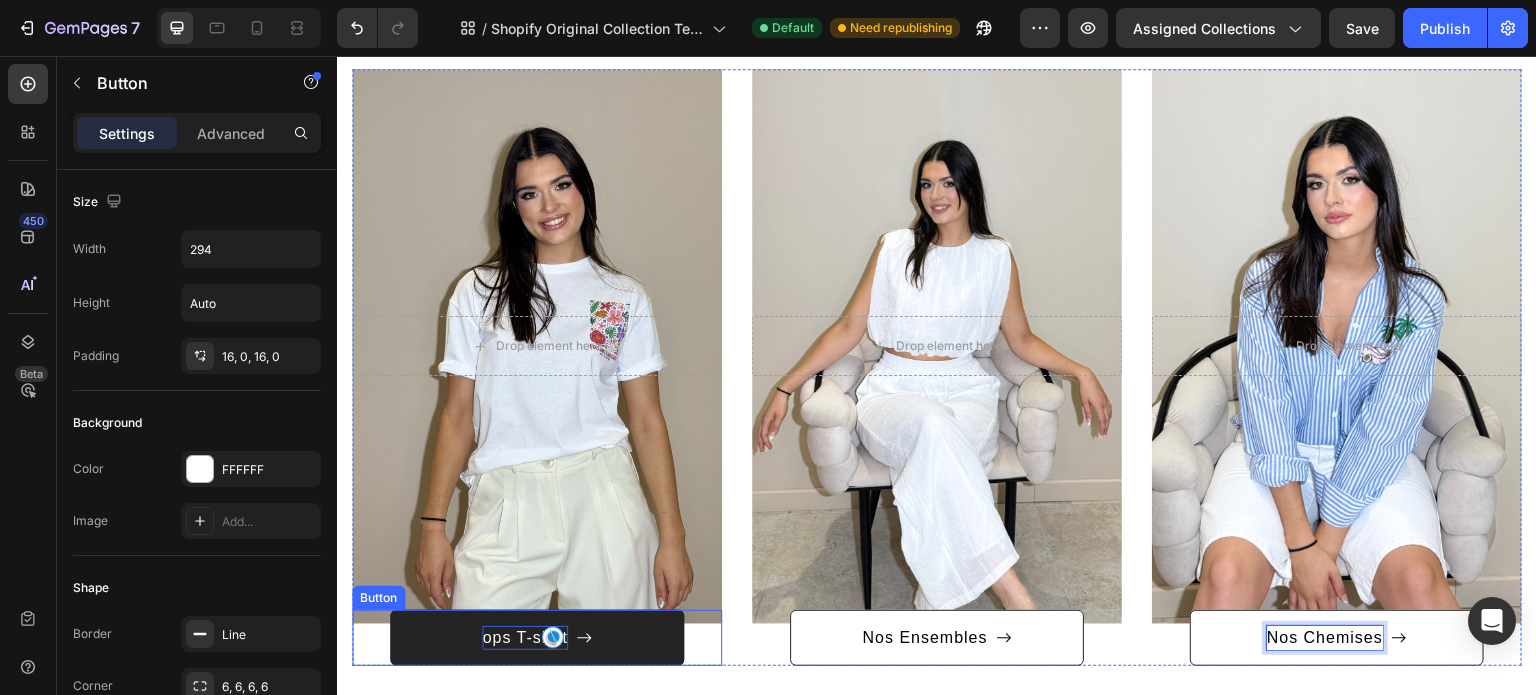 click on "ops T-shirt" at bounding box center (524, 638) 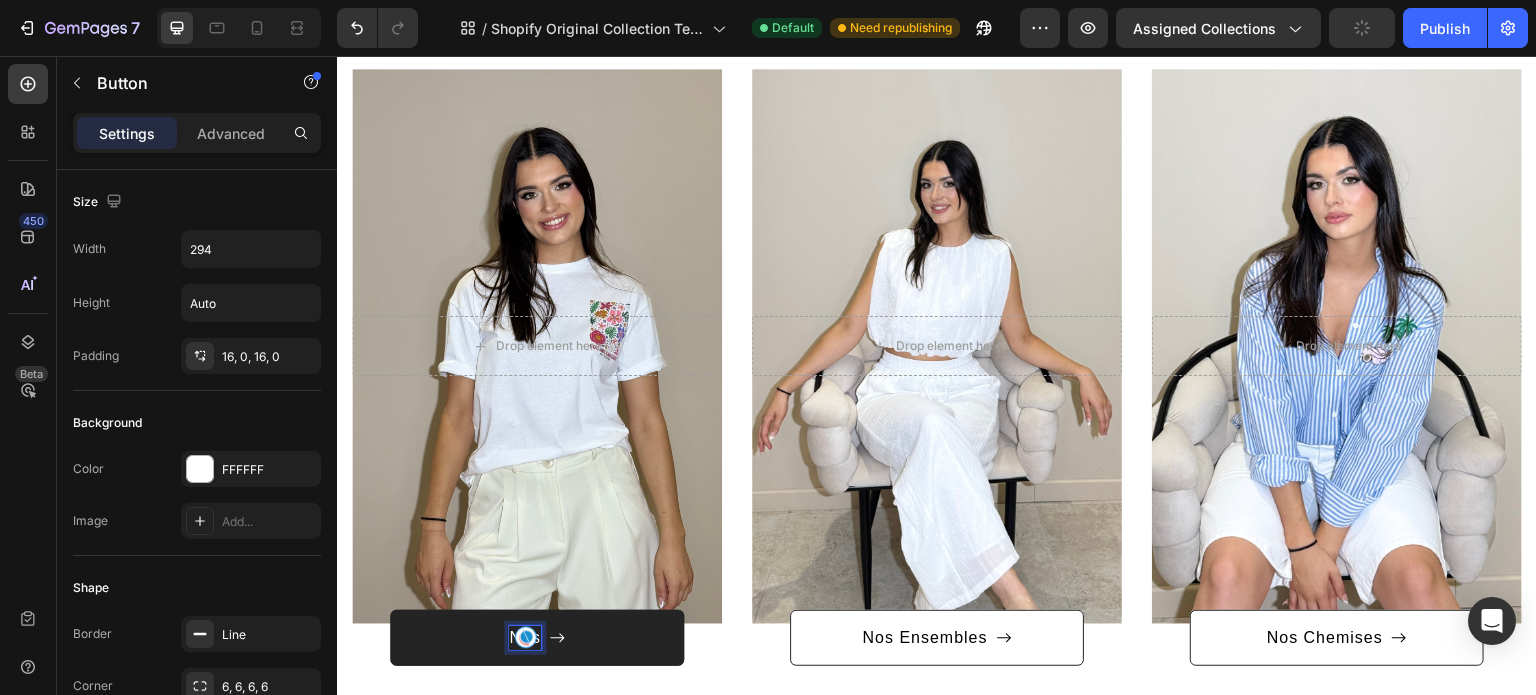 click on "Nos" at bounding box center [537, 638] 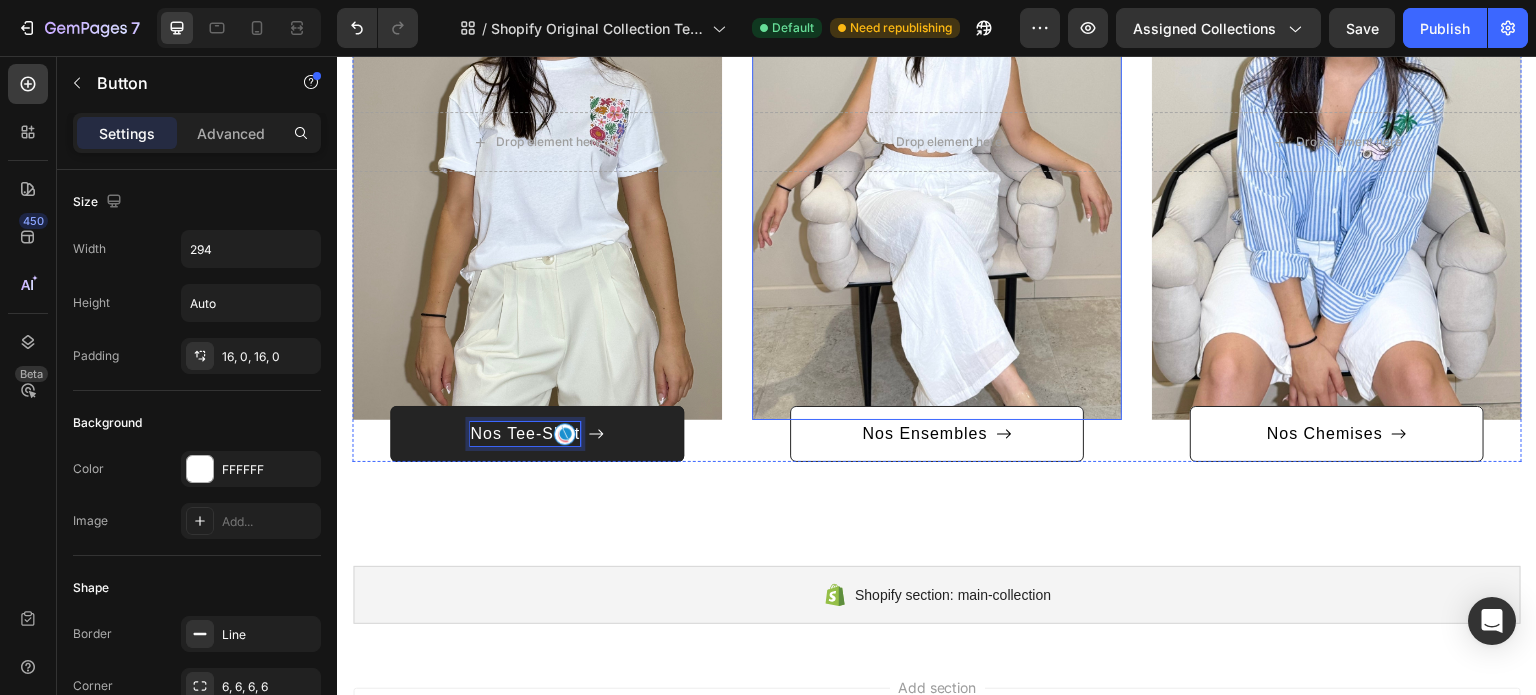 scroll, scrollTop: 601, scrollLeft: 0, axis: vertical 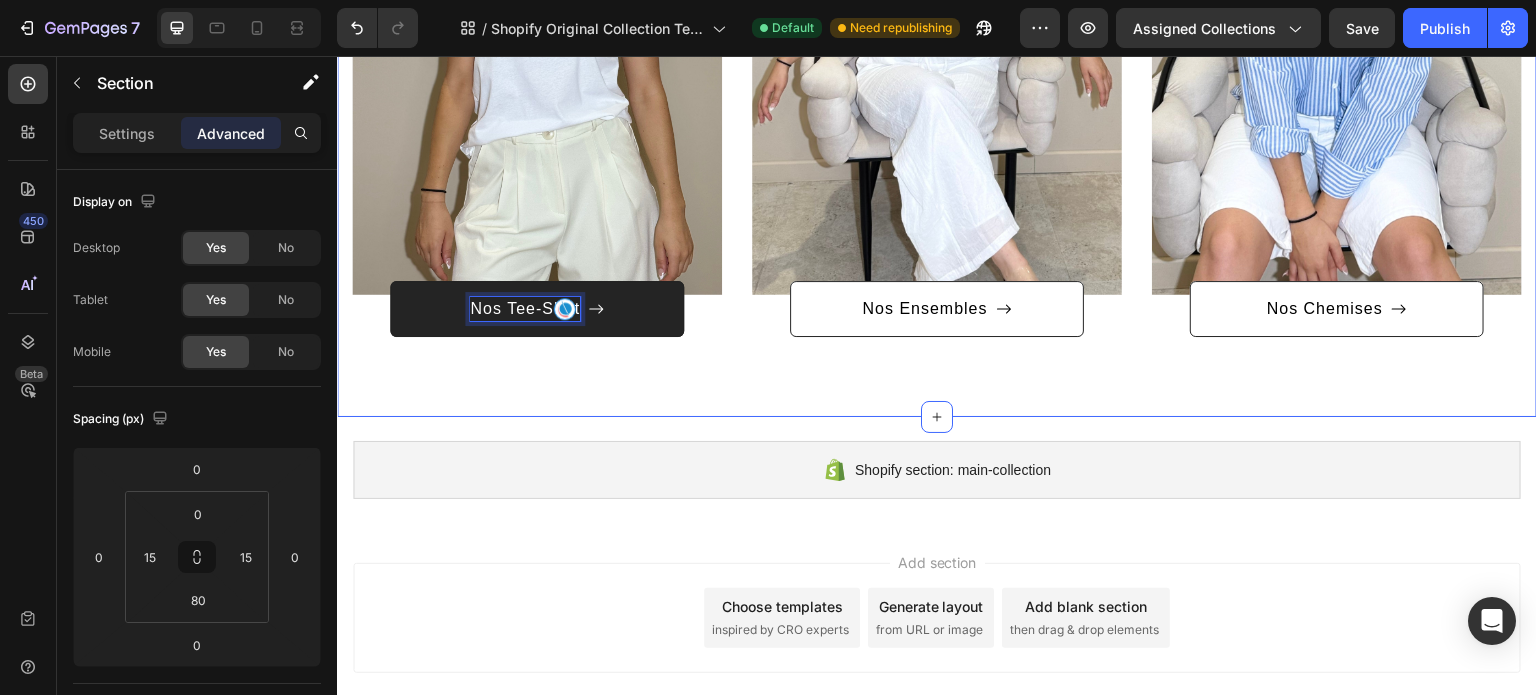 click on "After a long time of molding and crafting, our high-class ceramics, I always have the perfect beauty you need. Text block Row                Title Line
Drop element here Hero Banner
Nos Tee-Shirt Button   0                Title Line
Drop element here Hero Banner
Nos Ensembles Button                Title Line
Drop element here Hero Banner
Nos Chemises Button Row Section 3" at bounding box center [937, 78] 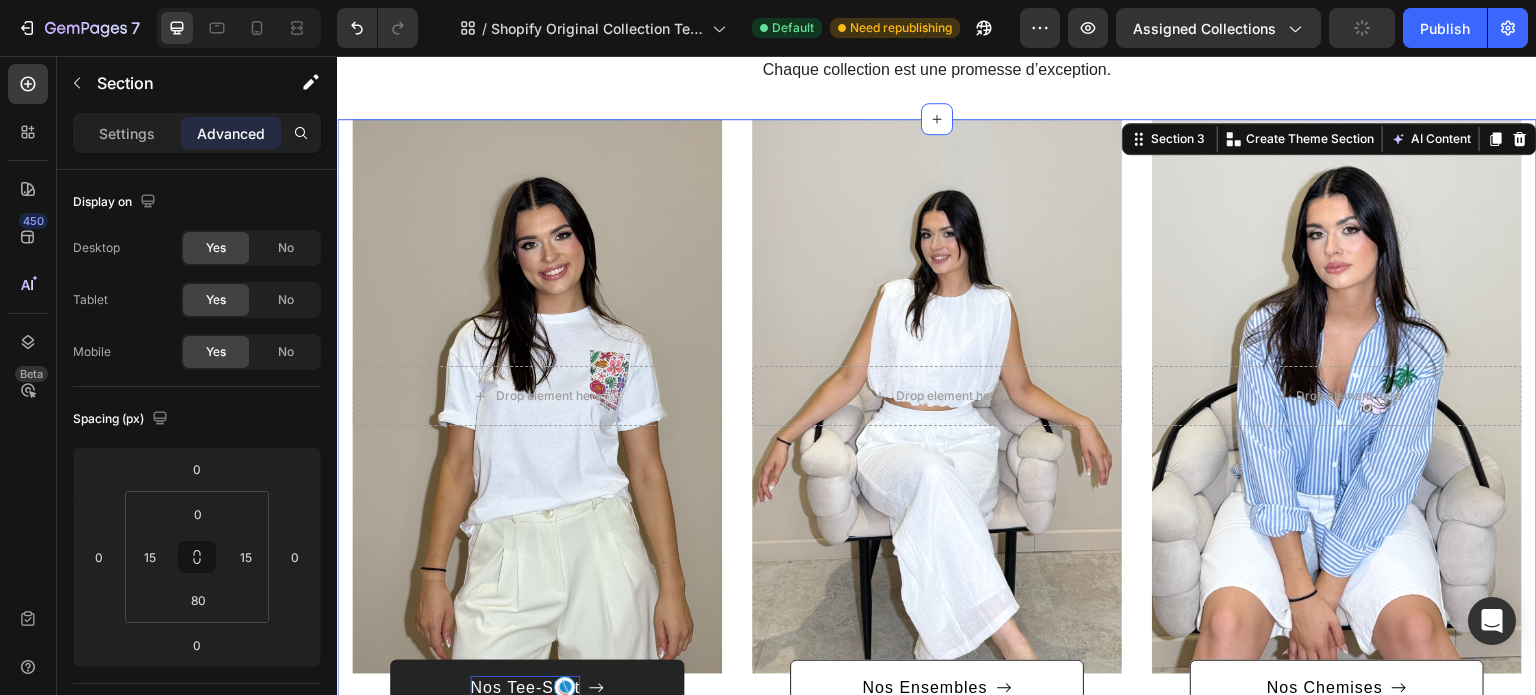 scroll, scrollTop: 223, scrollLeft: 0, axis: vertical 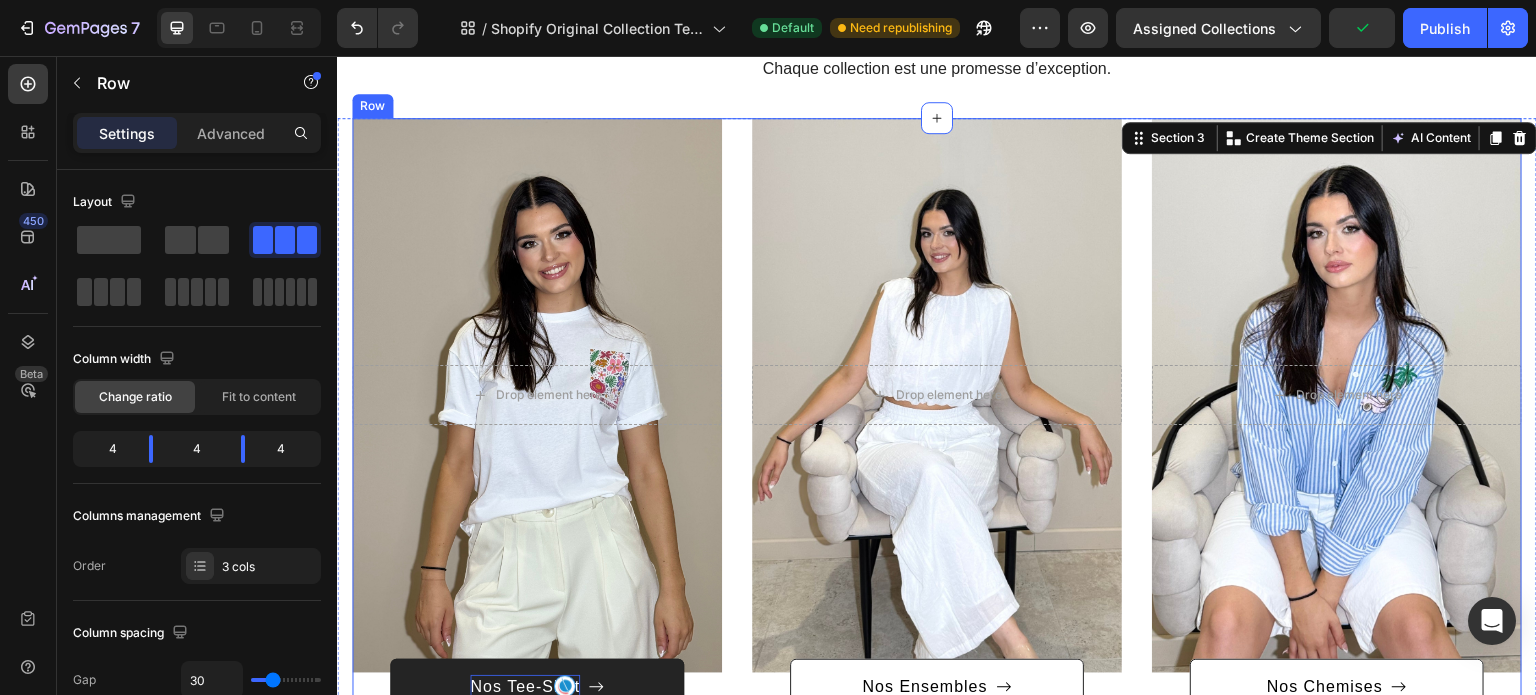 click on "After a long time of molding and crafting, our high-class ceramics, I always have the perfect beauty you need. Text block Row                Title Line
Drop element here Hero Banner
Nos Tee-Shirt Button                Title Line
Drop element here Hero Banner
Nos Ensembles Button                Title Line
Drop element here Hero Banner
Nos Chemises Button Row" at bounding box center [937, 416] 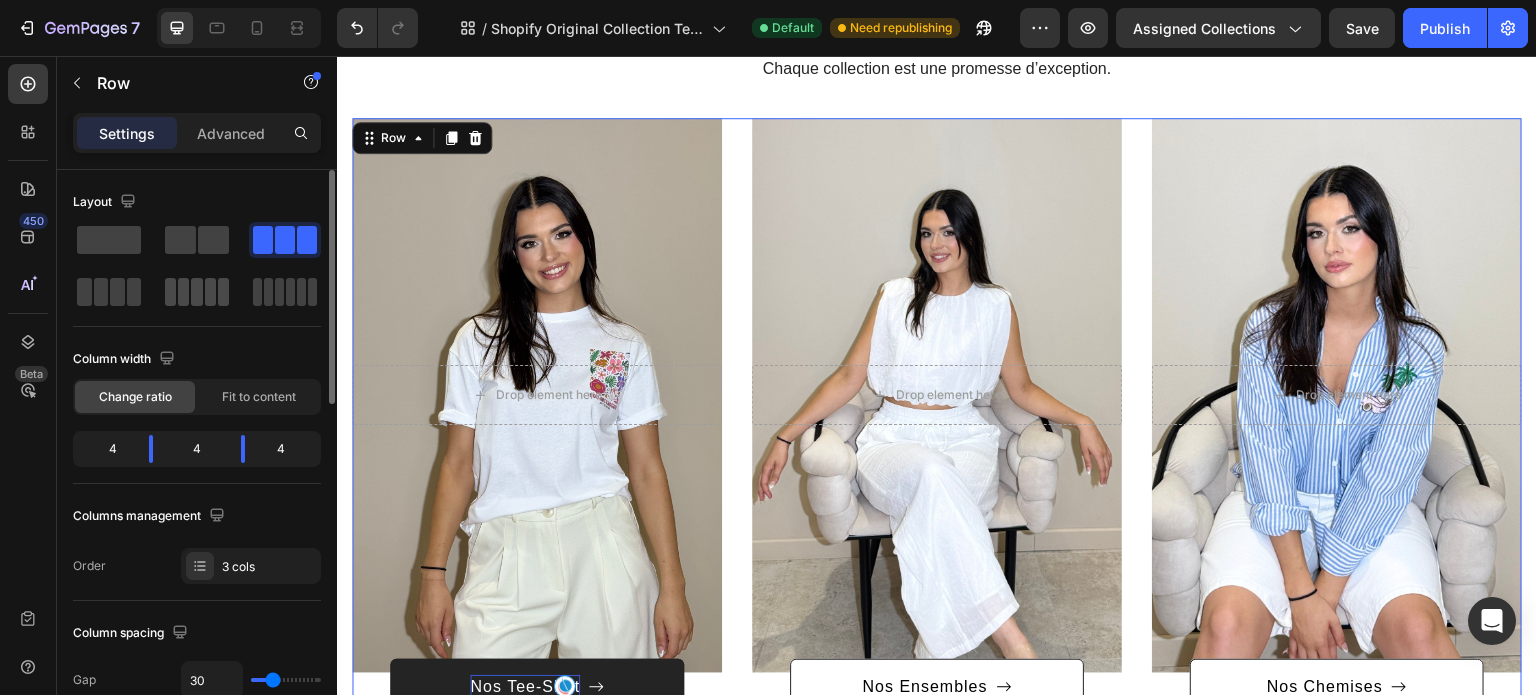 click 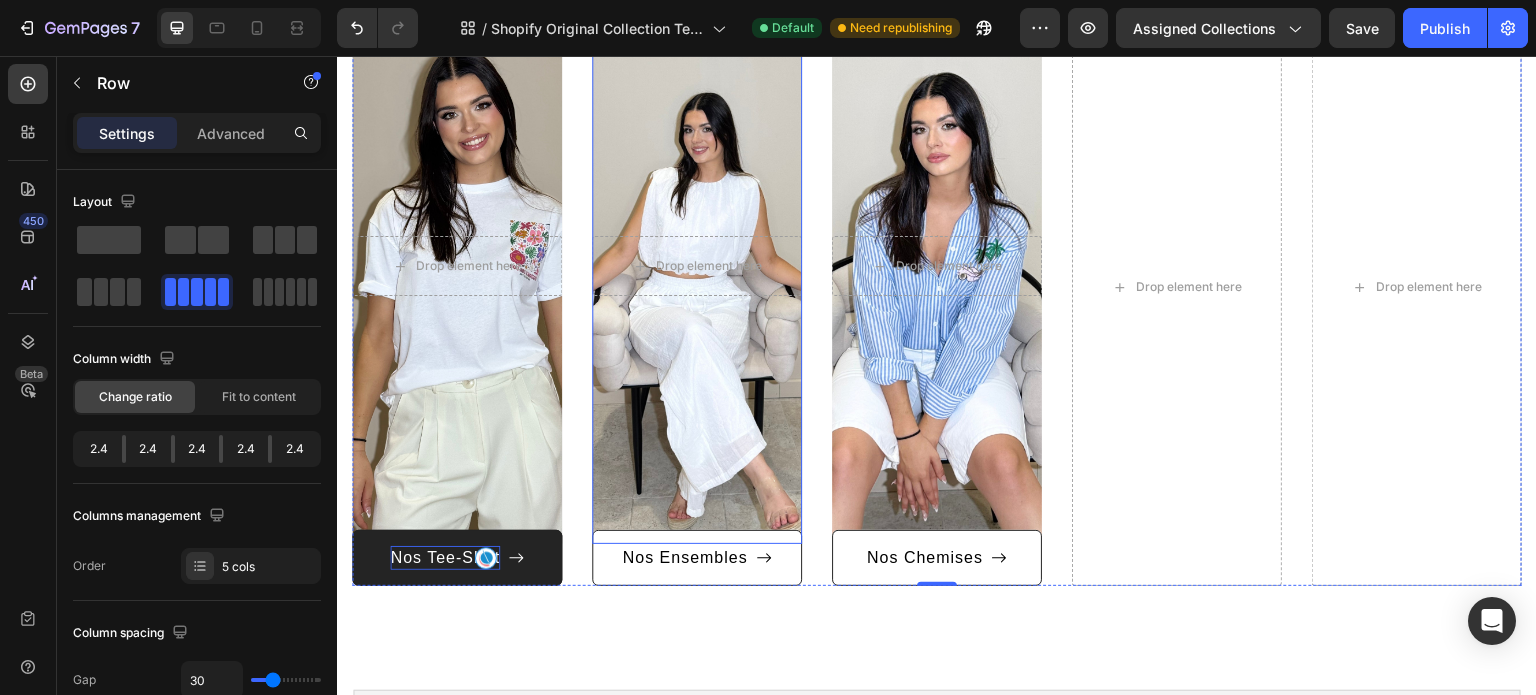 scroll, scrollTop: 364, scrollLeft: 0, axis: vertical 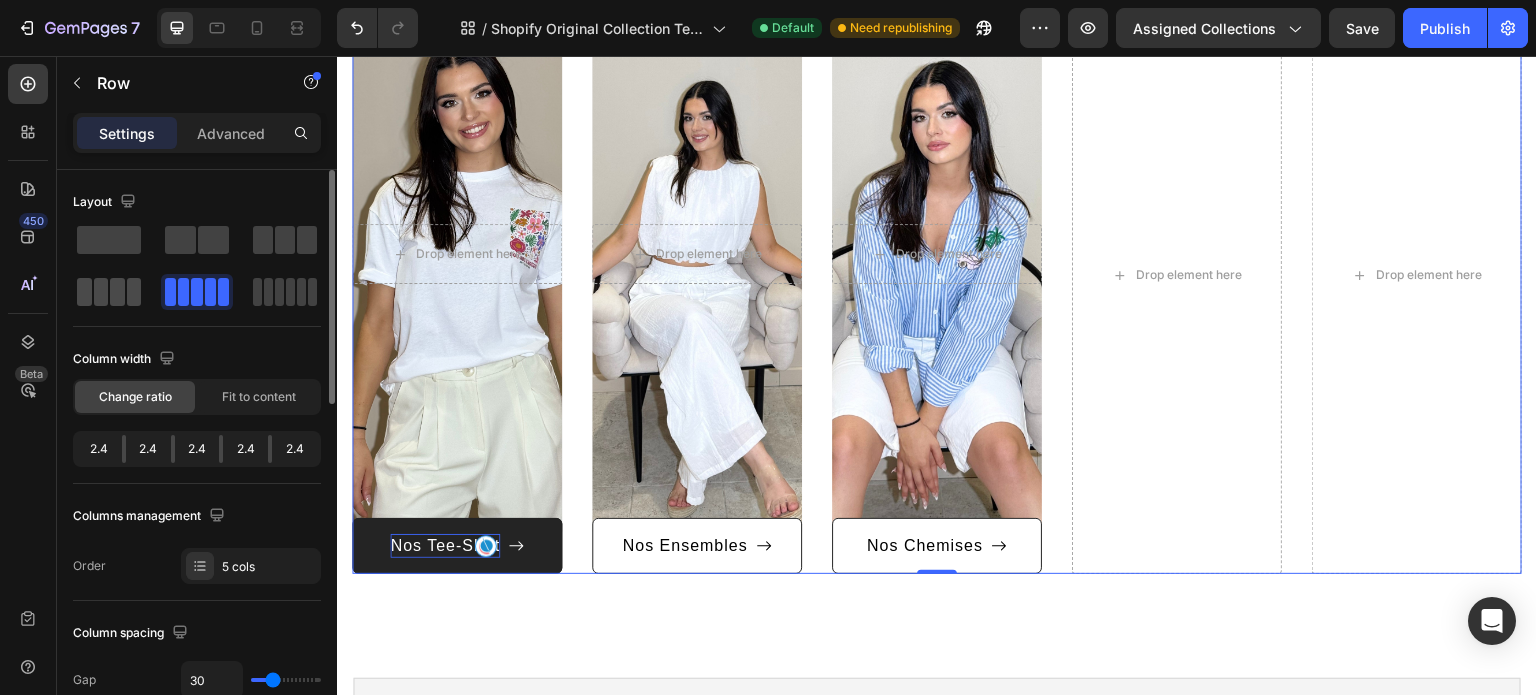 click 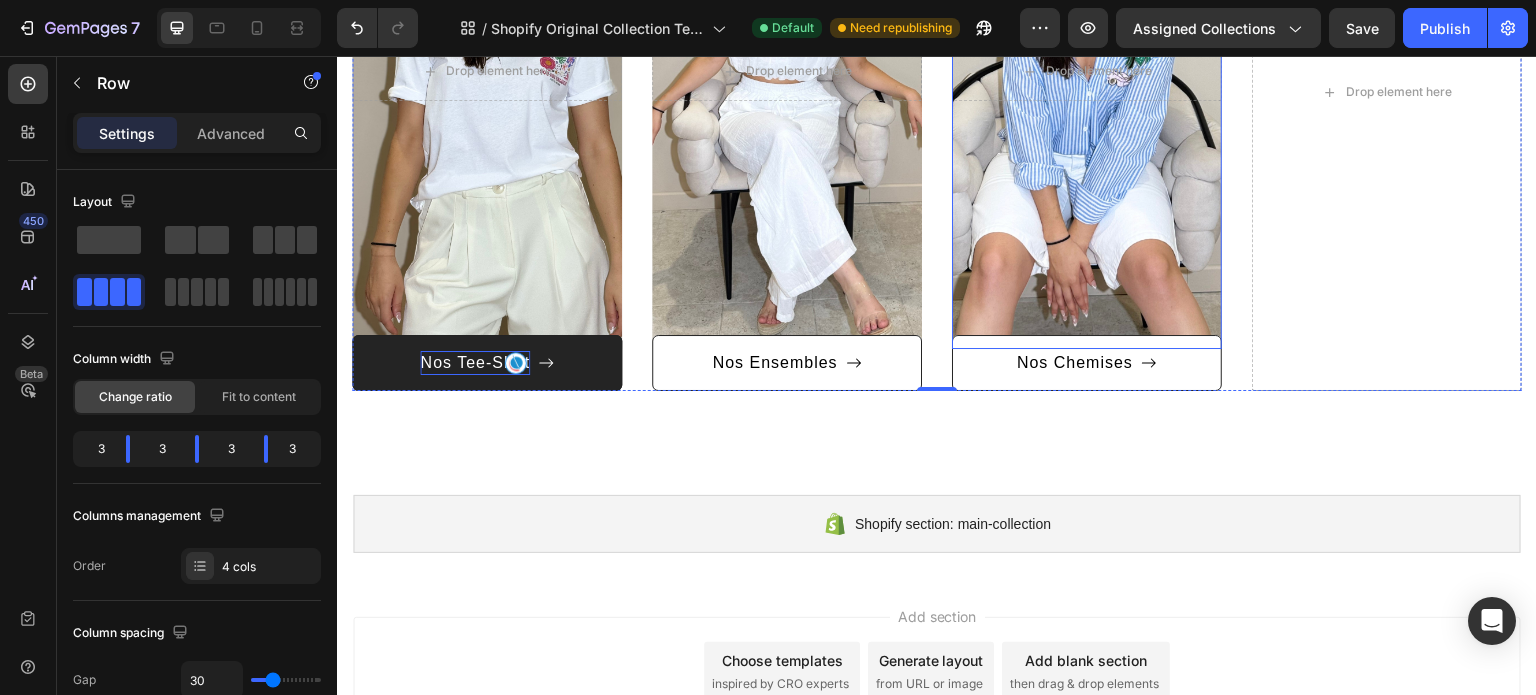 scroll, scrollTop: 548, scrollLeft: 0, axis: vertical 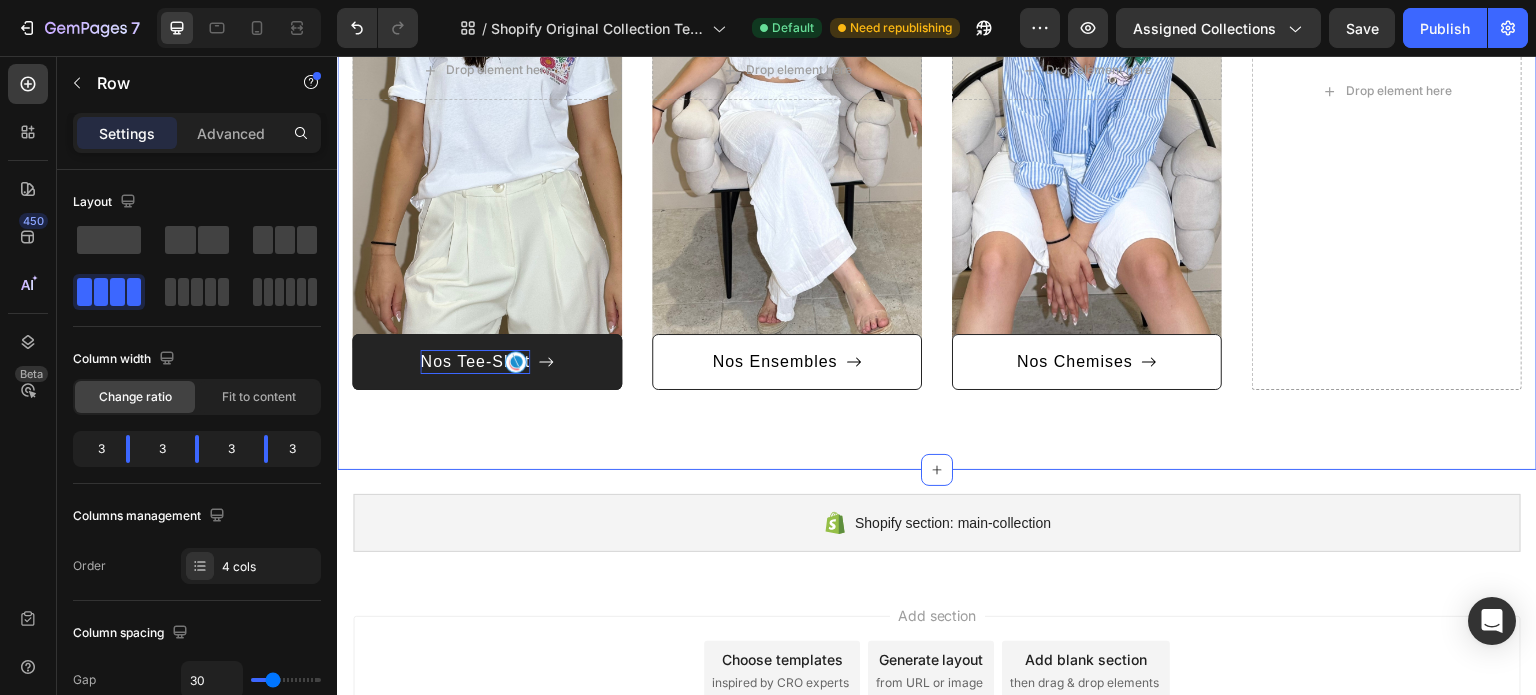 click on "After a long time of molding and crafting, our high-class ceramics, I always have the perfect beauty you need. Text block Row                Title Line
Drop element here Hero Banner
Nos Tee-Shirt Button                Title Line
Drop element here Hero Banner
Nos Ensembles Button                Title Line
Drop element here Hero Banner
Nos Chemises Button
Drop element here Row Section 3   Create Theme Section AI Content Write with GemAI What would you like to describe here? Tone and Voice Persuasive Product Terre d’Éclat Show more Generate" at bounding box center [937, 131] 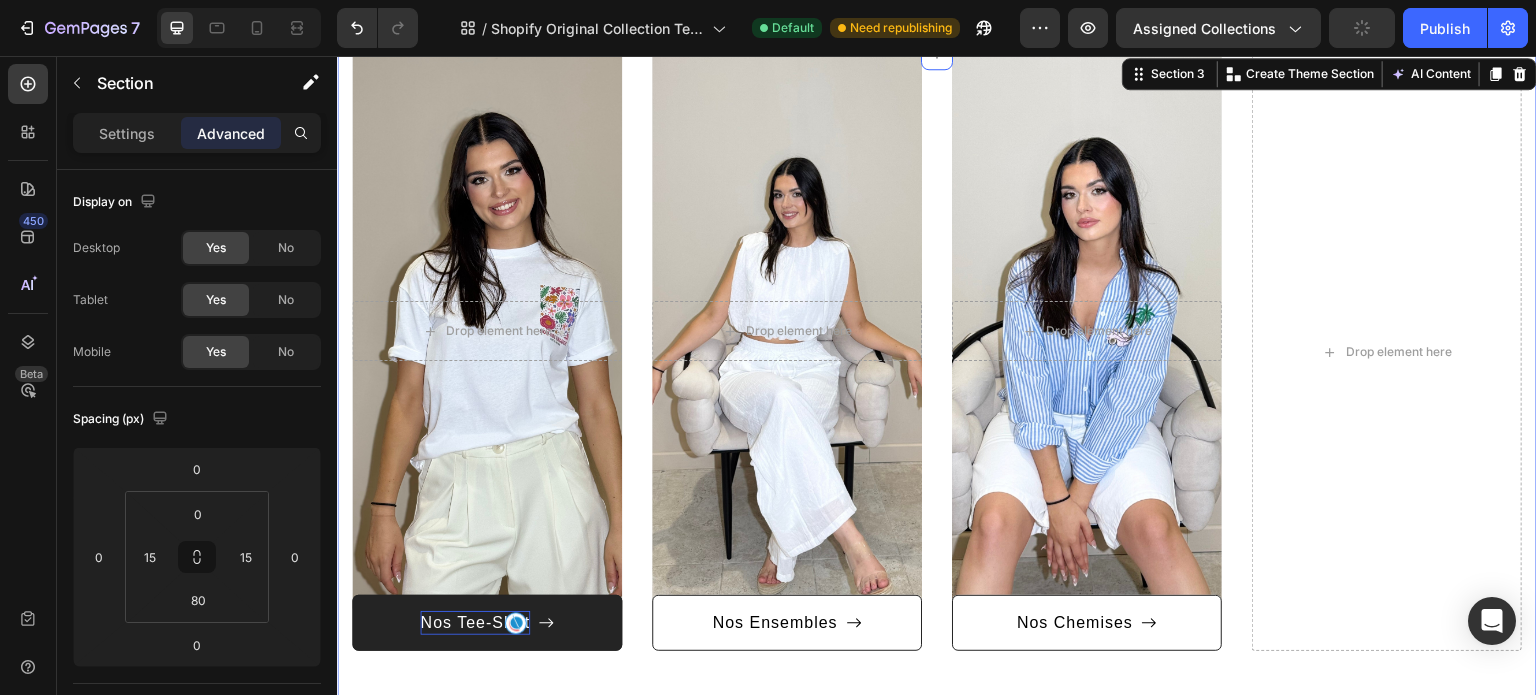 scroll, scrollTop: 299, scrollLeft: 0, axis: vertical 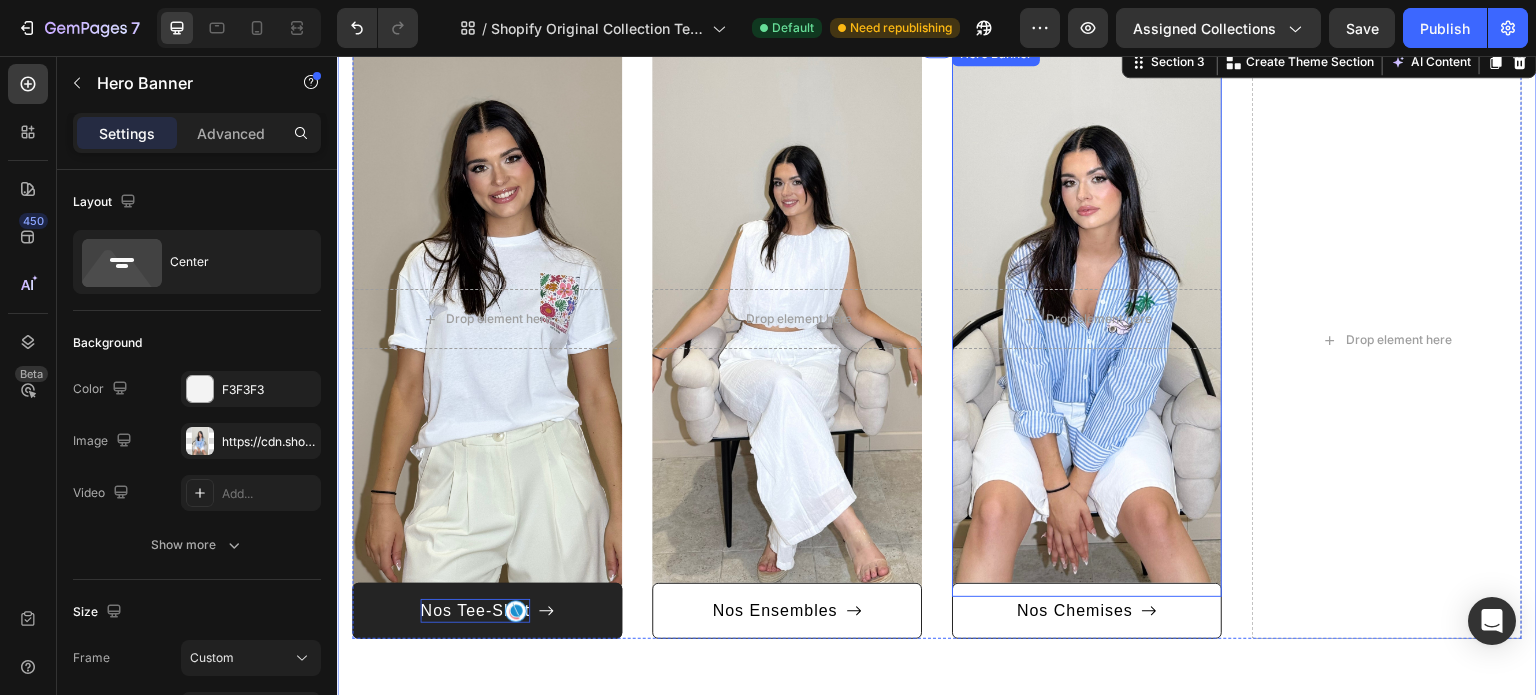 click at bounding box center (1087, 319) 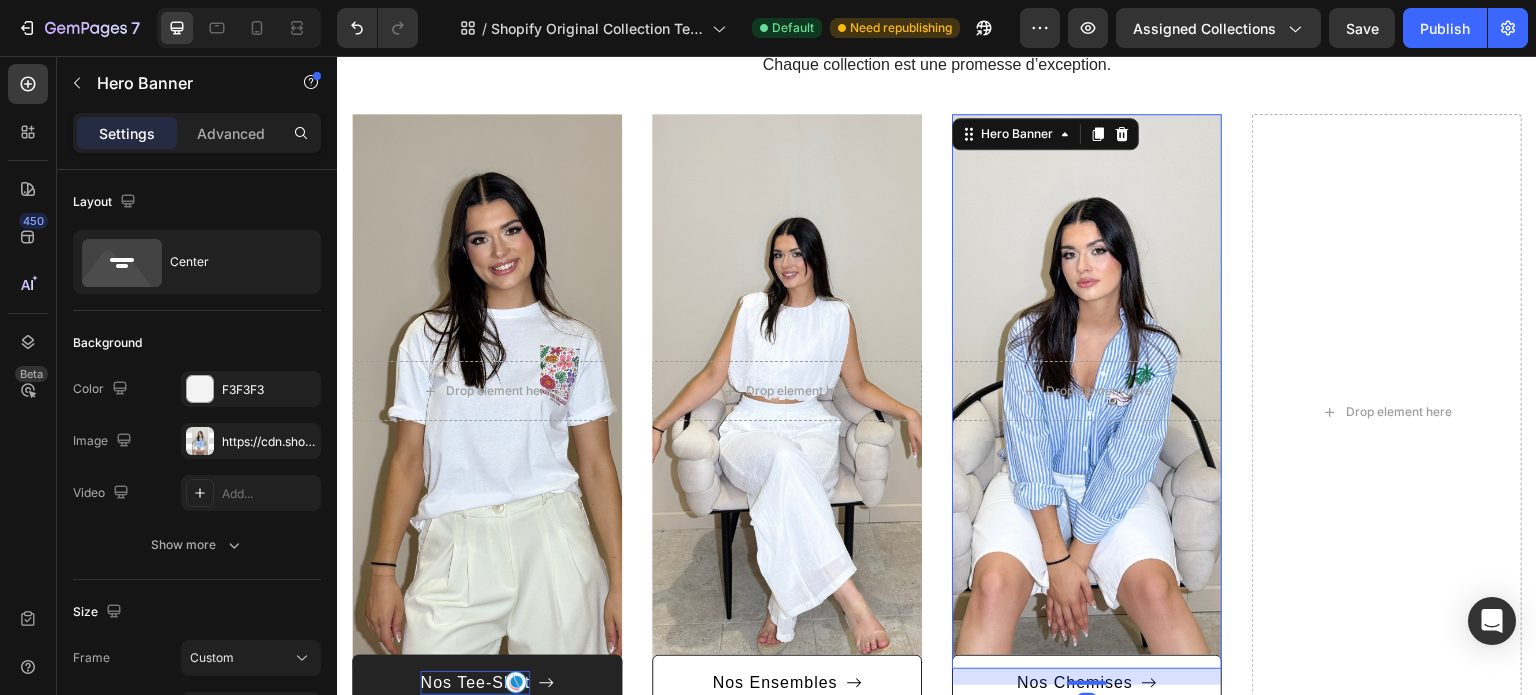 scroll, scrollTop: 199, scrollLeft: 0, axis: vertical 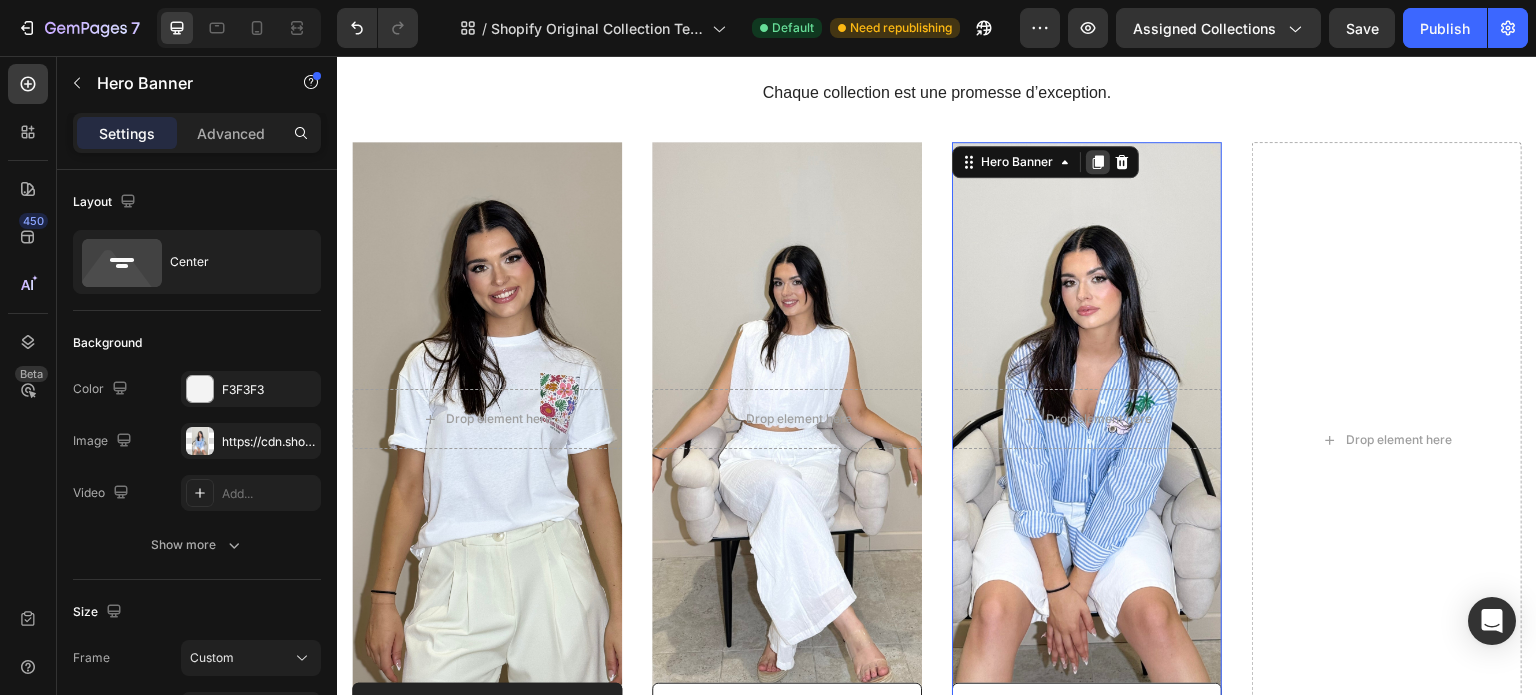 click 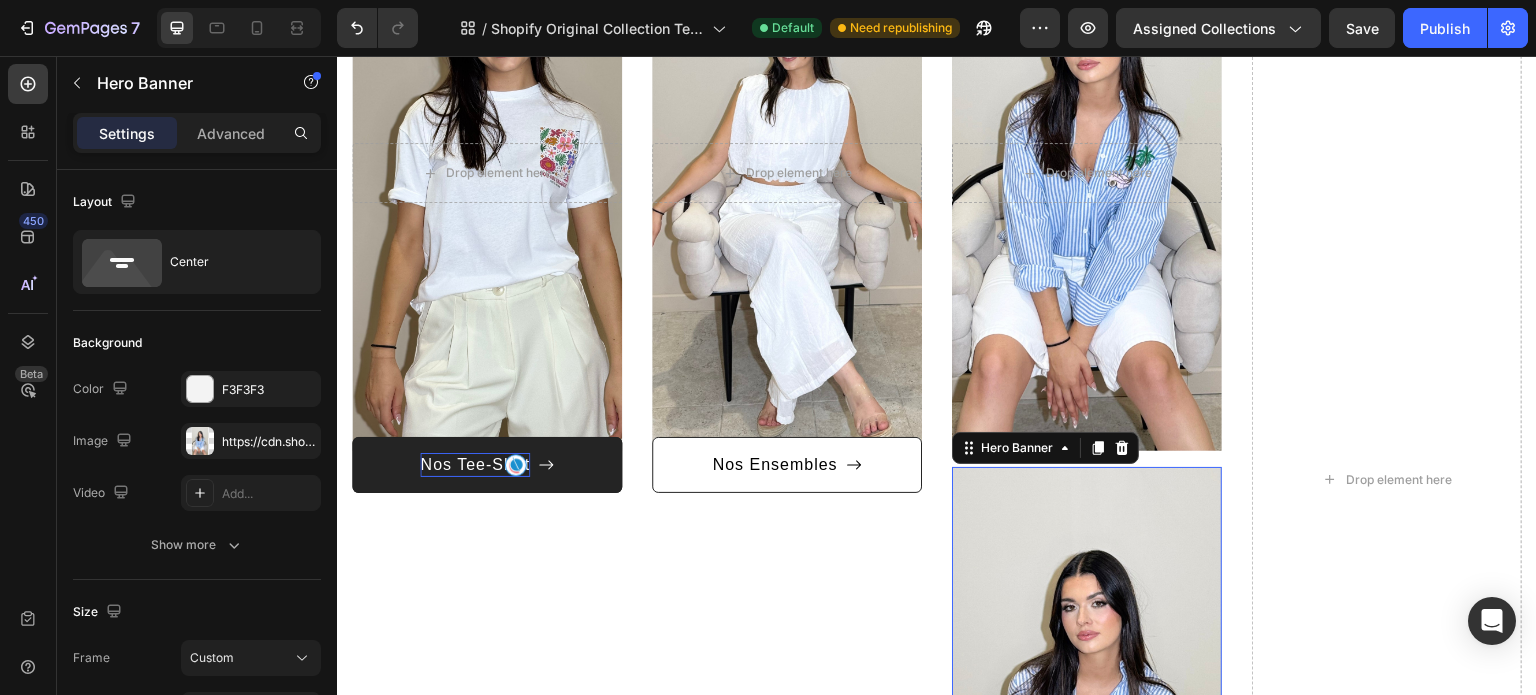 scroll, scrollTop: 444, scrollLeft: 0, axis: vertical 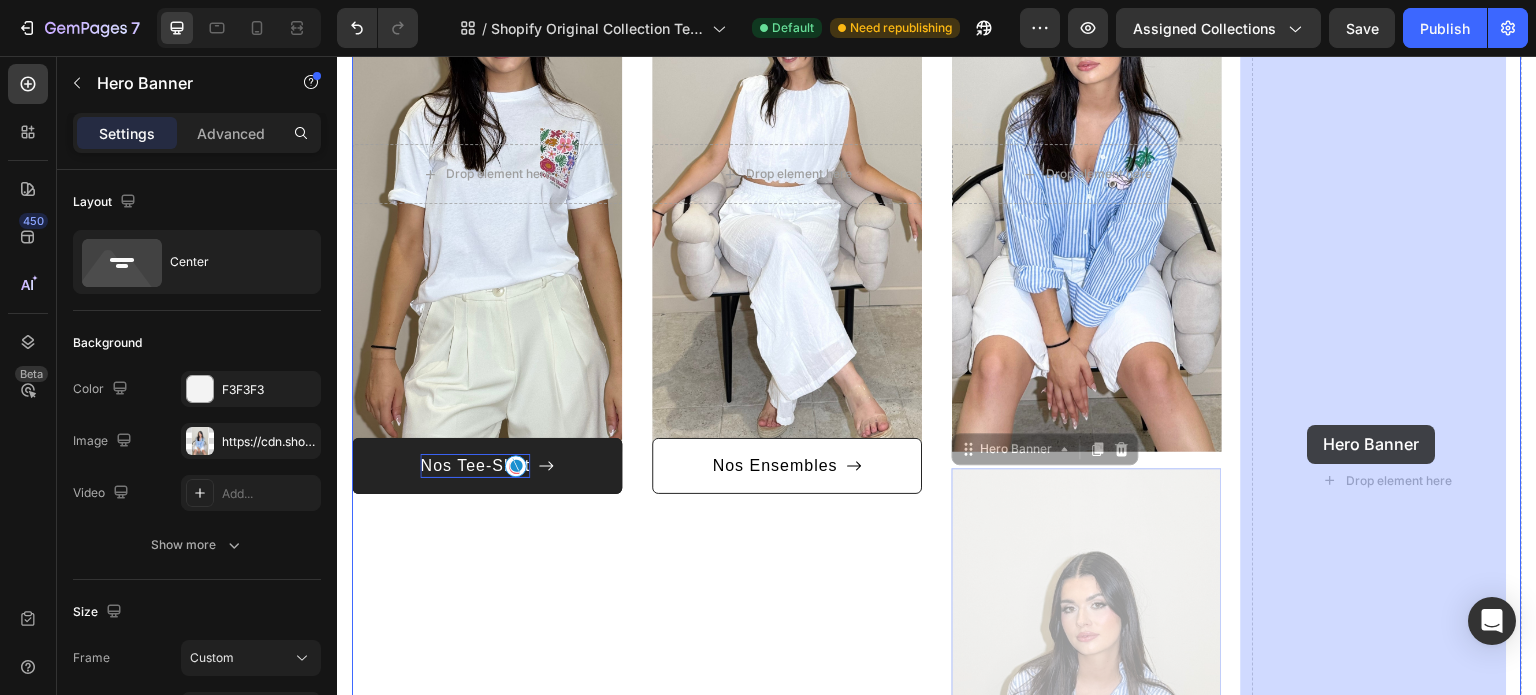 drag, startPoint x: 961, startPoint y: 449, endPoint x: 1308, endPoint y: 425, distance: 347.82898 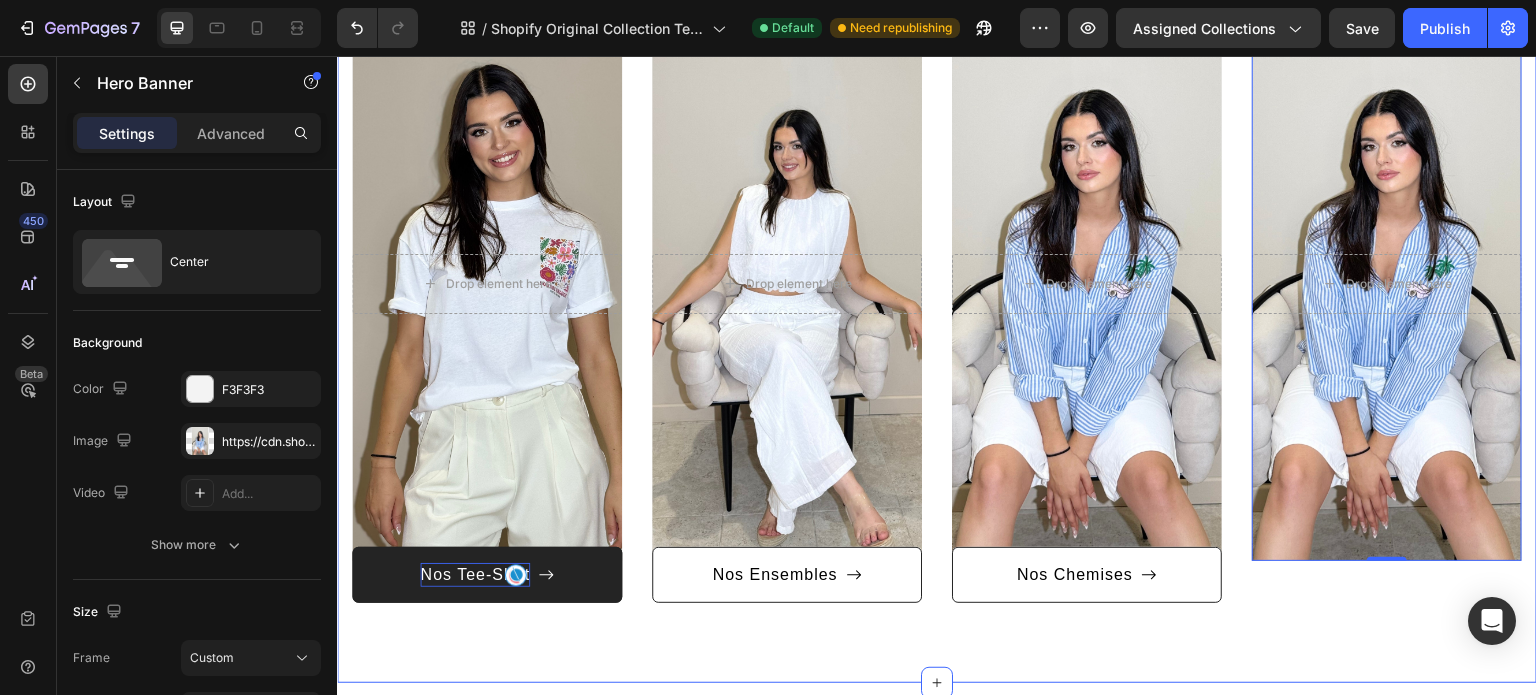scroll, scrollTop: 339, scrollLeft: 0, axis: vertical 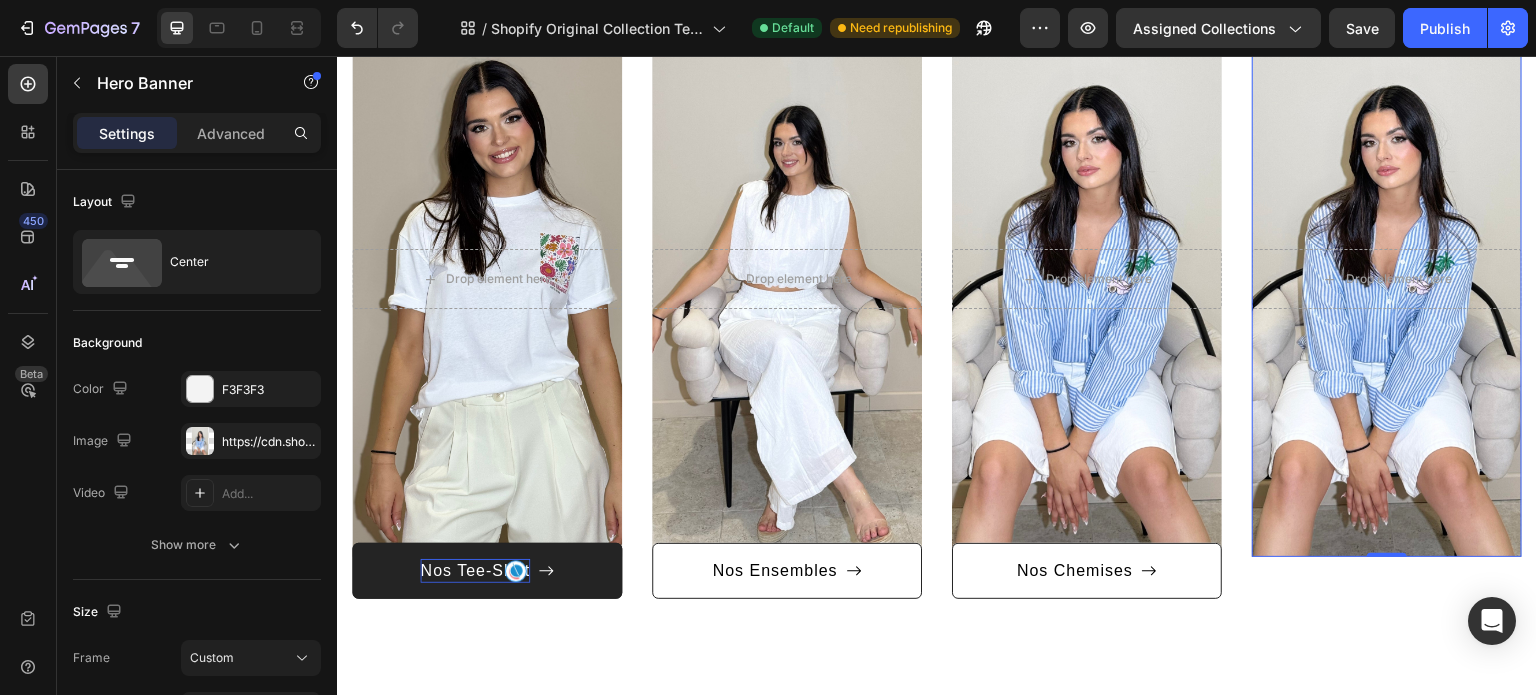 click at bounding box center [1387, 279] 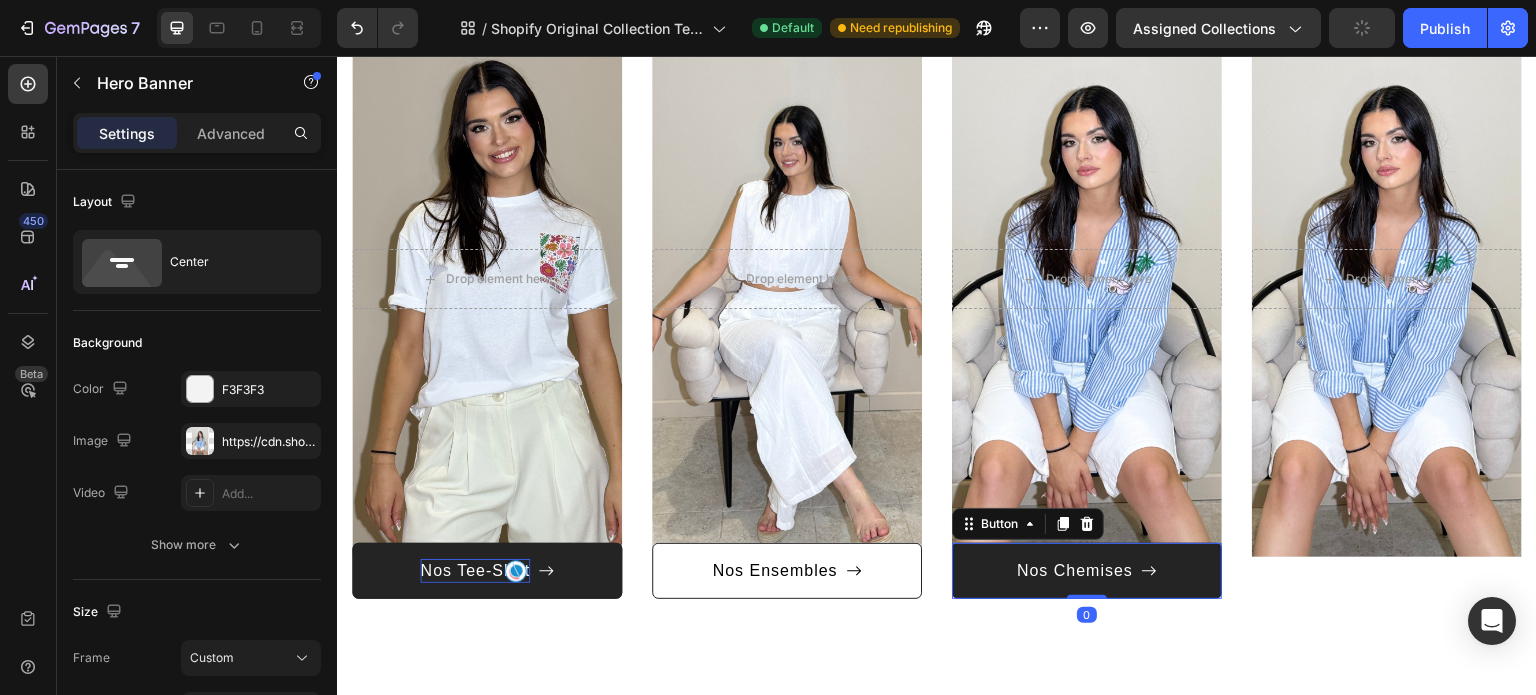 click on "Nos Chemises" at bounding box center (1087, 571) 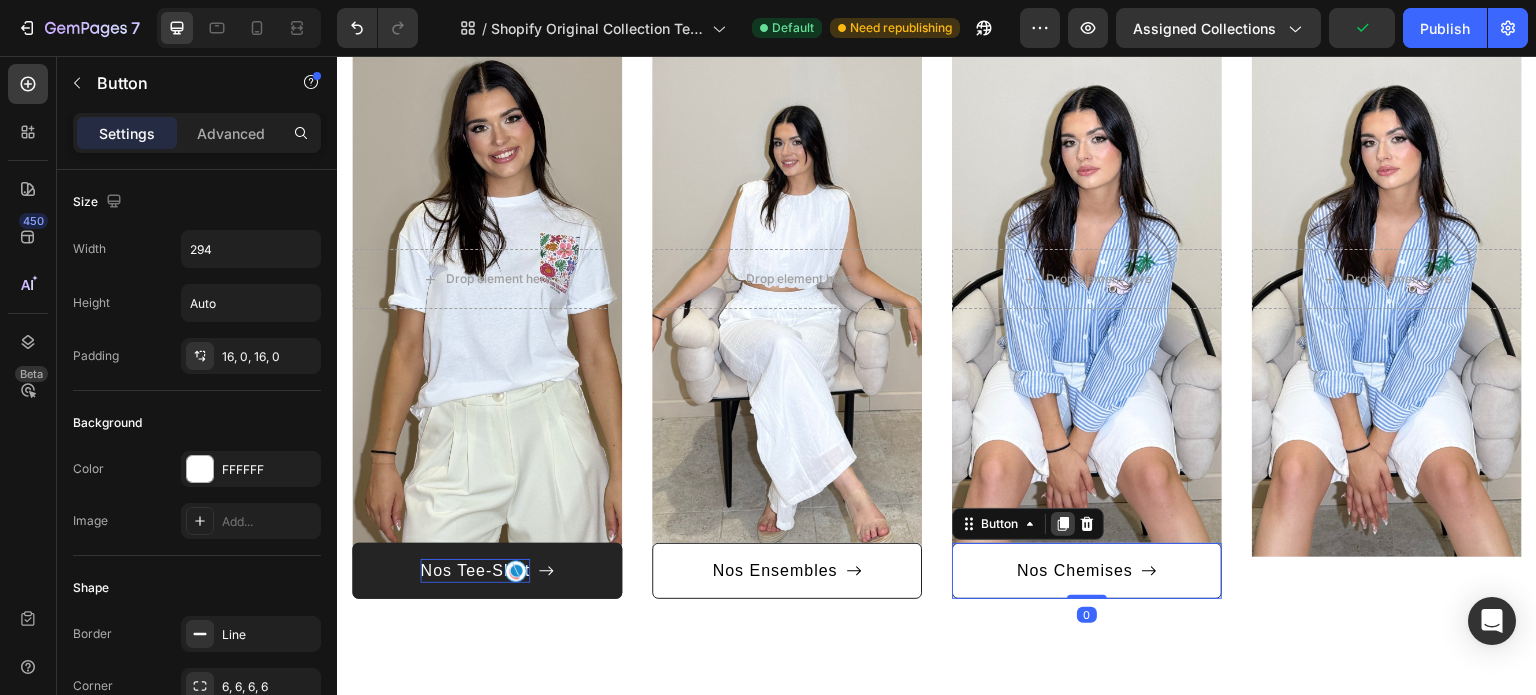 click 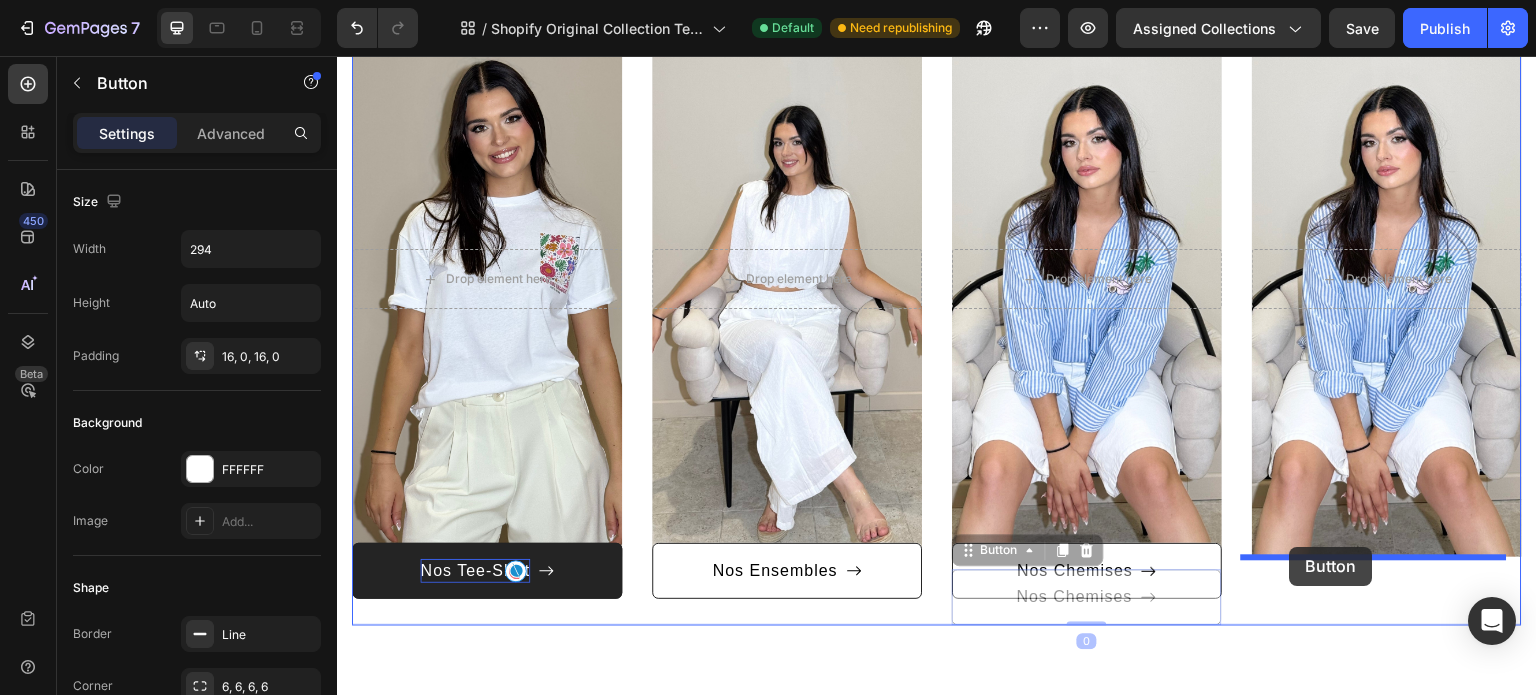 drag, startPoint x: 962, startPoint y: 556, endPoint x: 1290, endPoint y: 547, distance: 328.12344 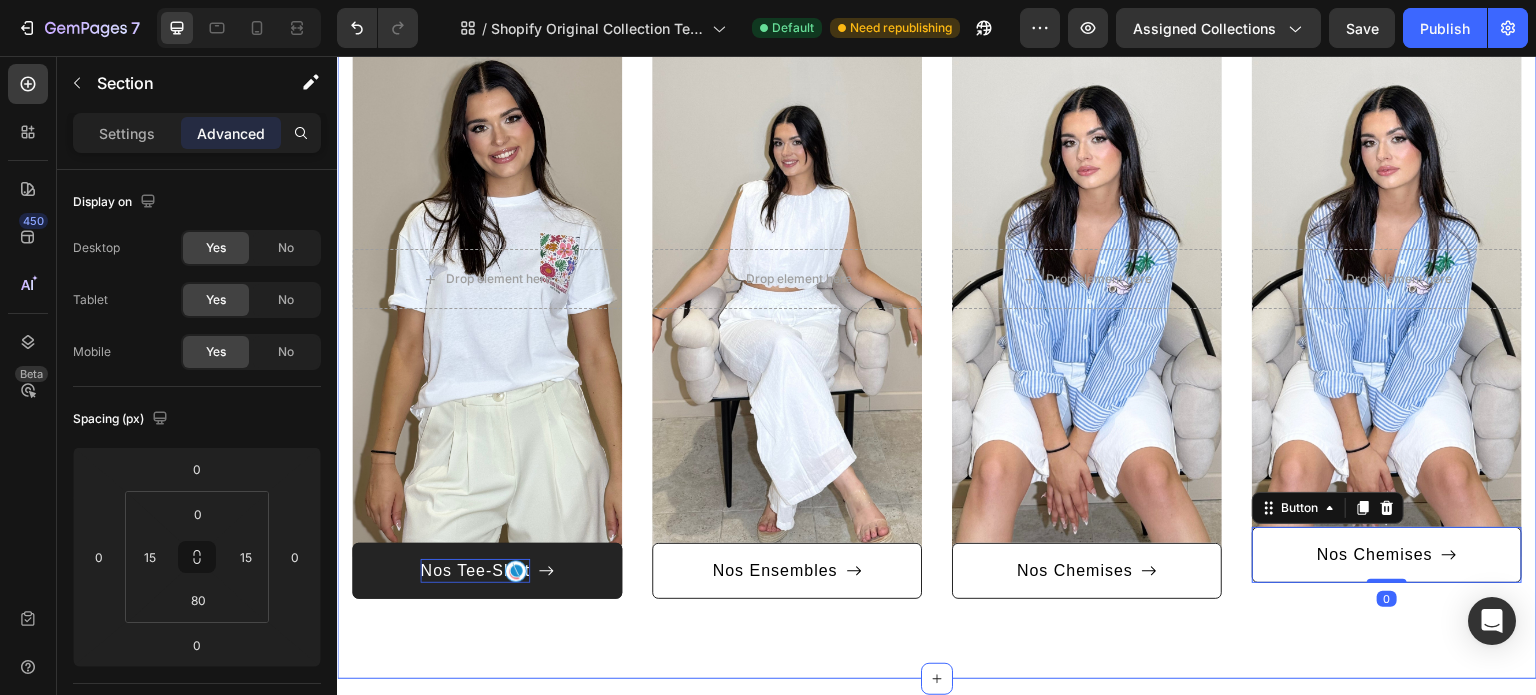 click on "After a long time of molding and crafting, our high-class ceramics, I always have the perfect beauty you need. Text block Row                Title Line
Drop element here Hero Banner
Nos Tee-Shirt Button                Title Line
Drop element here Hero Banner
Nos Ensembles Button                Title Line
Drop element here Hero Banner
Nos Chemises Button
Drop element here Hero Banner
Nos Chemises Button   0 Row Section 3" at bounding box center (937, 340) 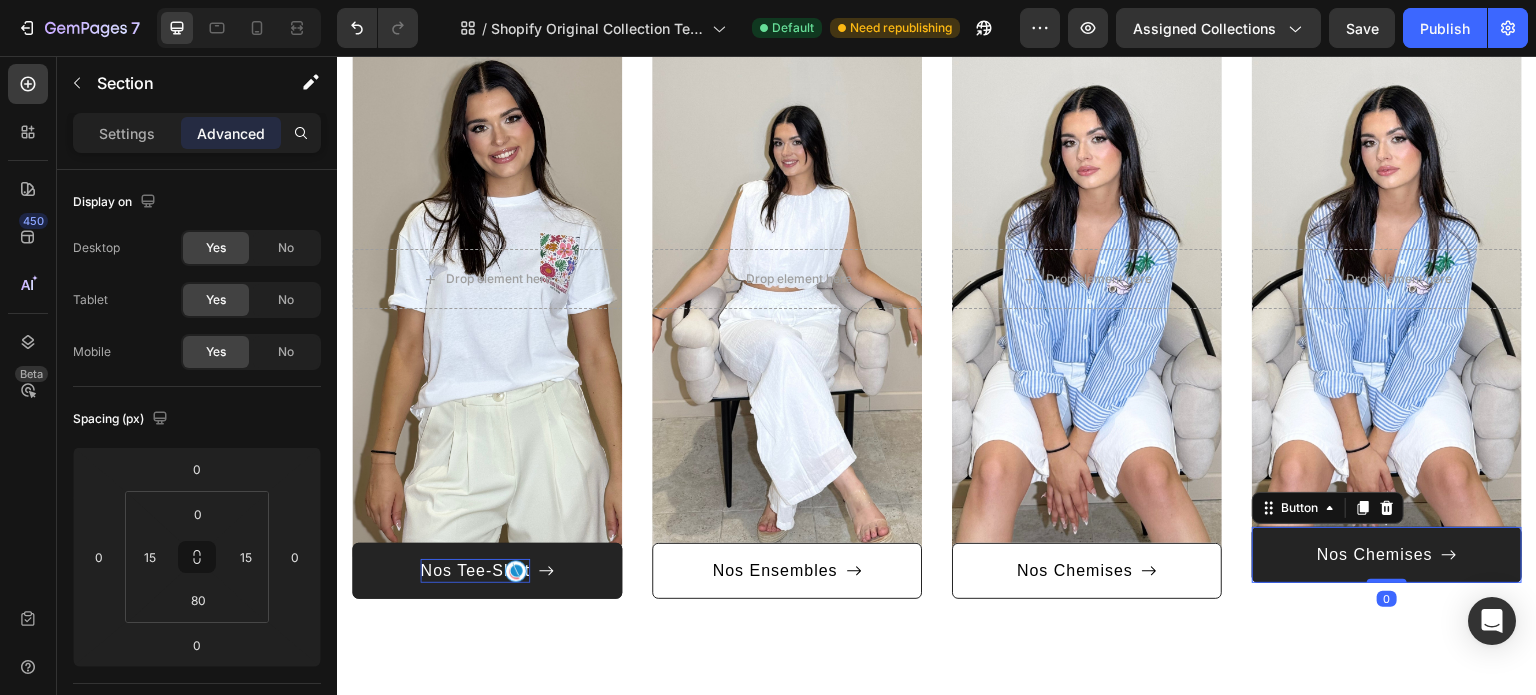 click on "Nos Chemises" at bounding box center [1387, 555] 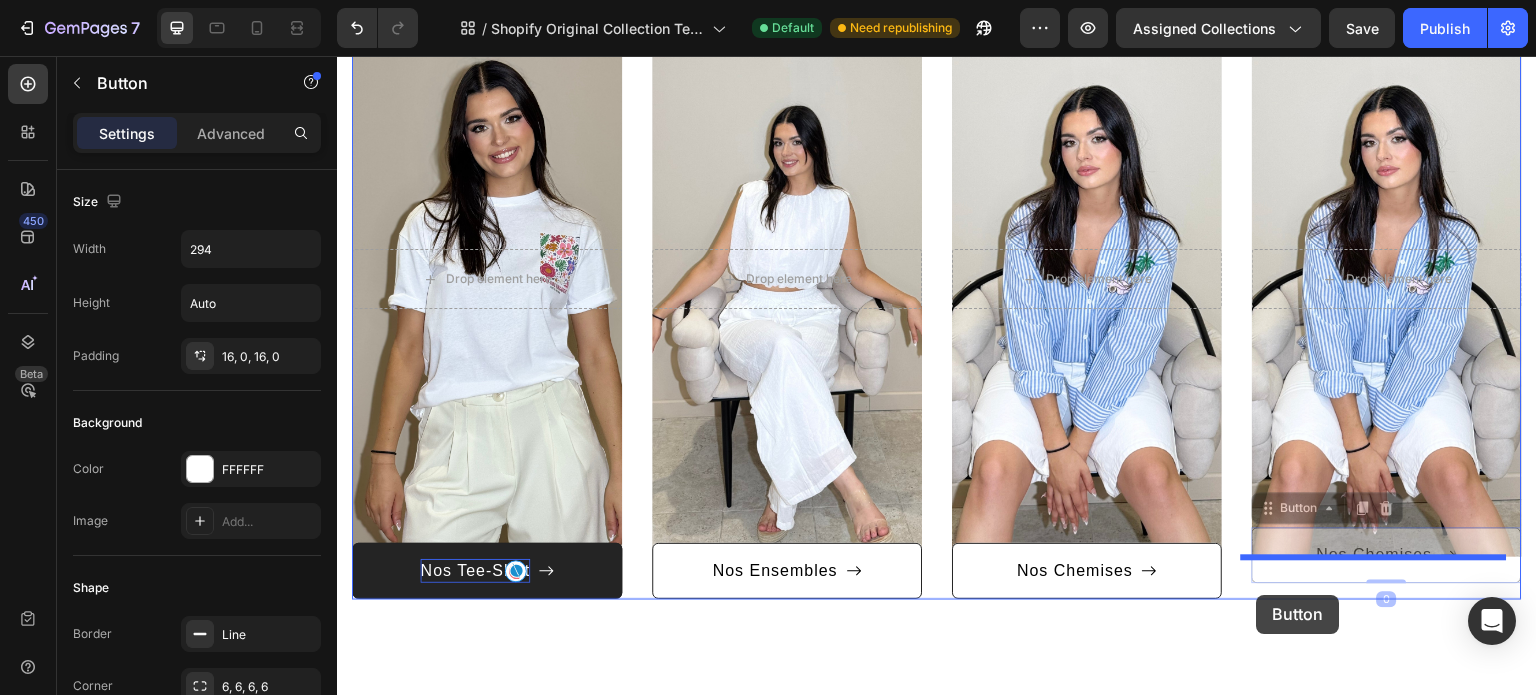 drag, startPoint x: 1259, startPoint y: 512, endPoint x: 1257, endPoint y: 594, distance: 82.02438 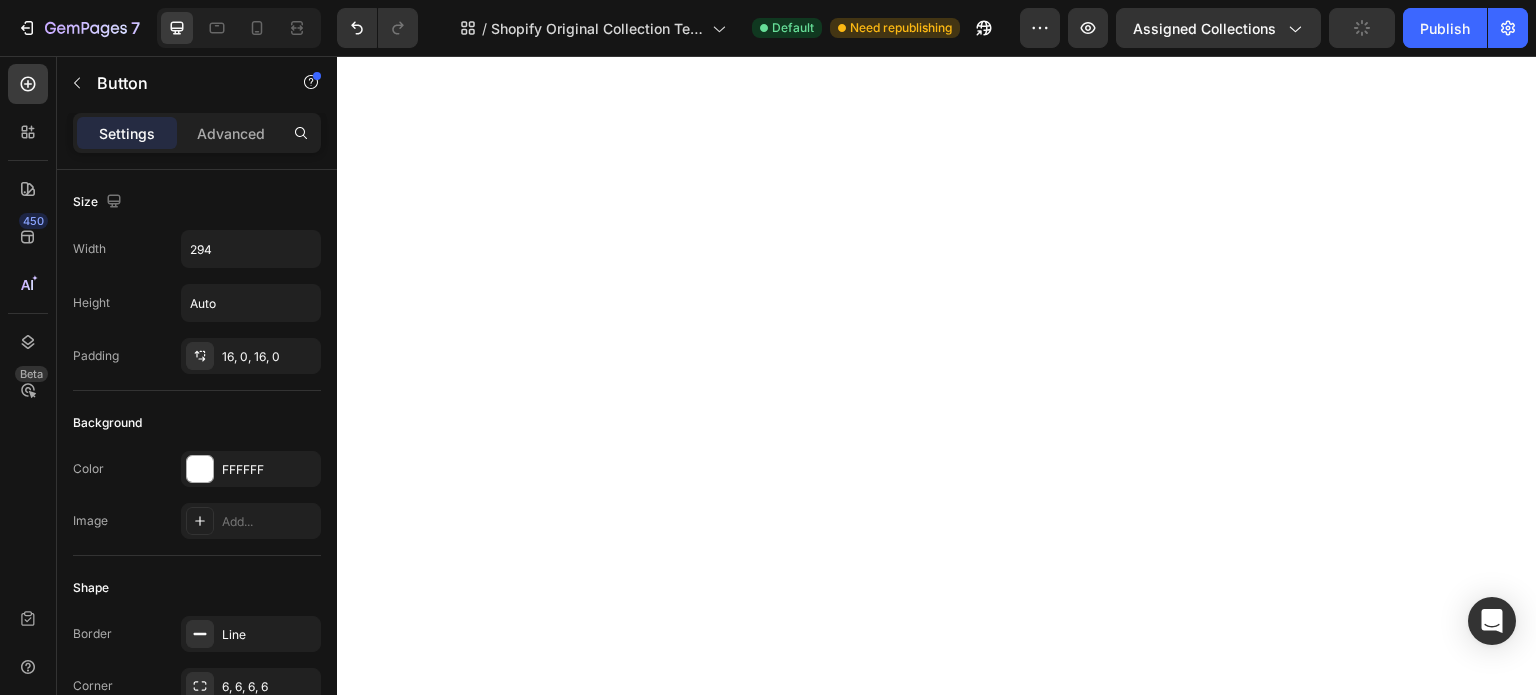 scroll, scrollTop: 0, scrollLeft: 0, axis: both 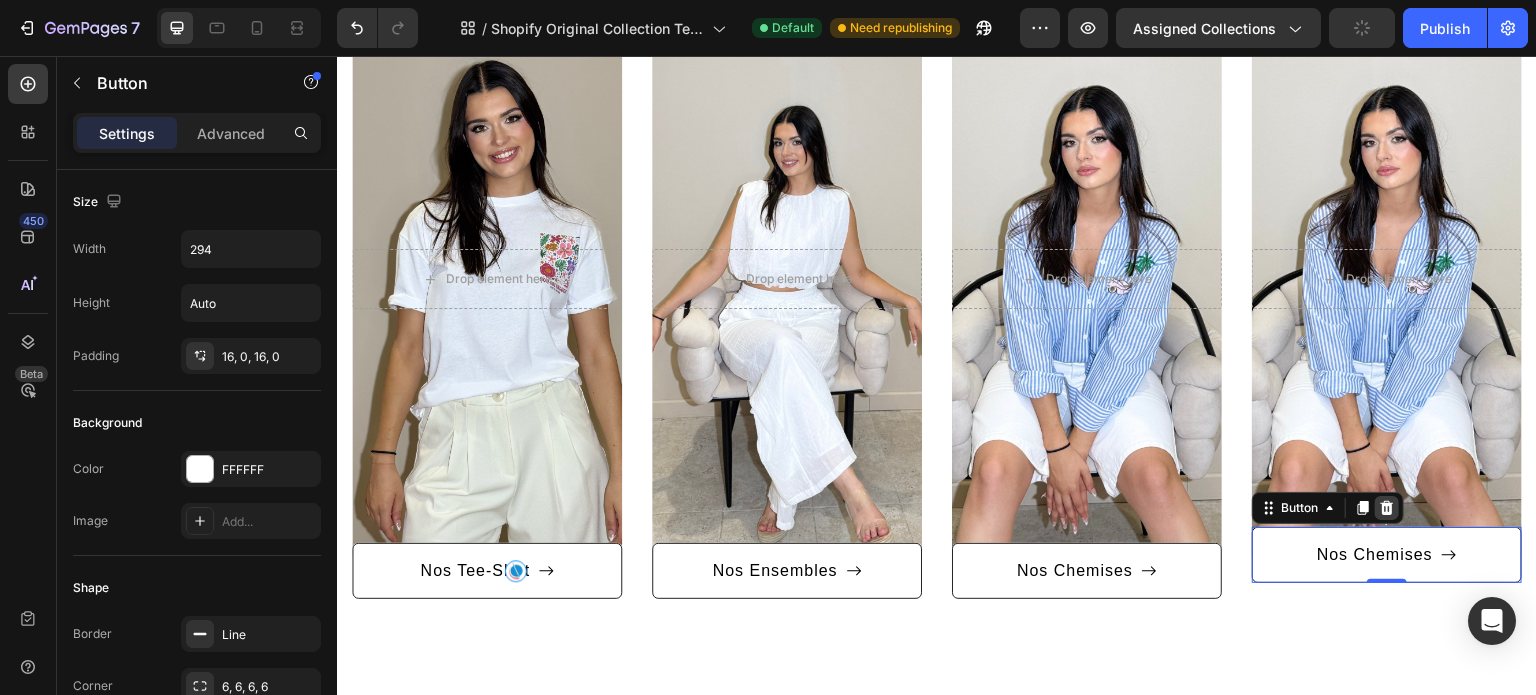 click 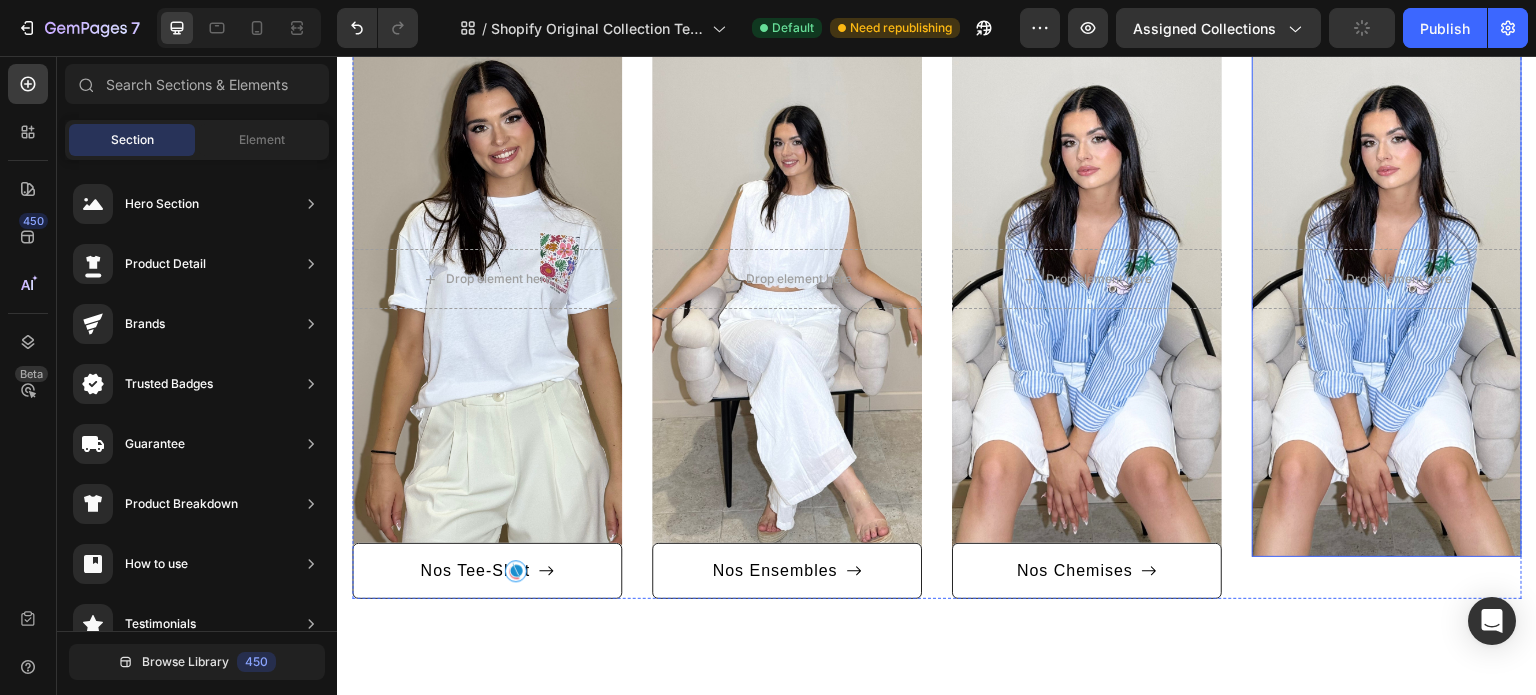 click at bounding box center (1387, 279) 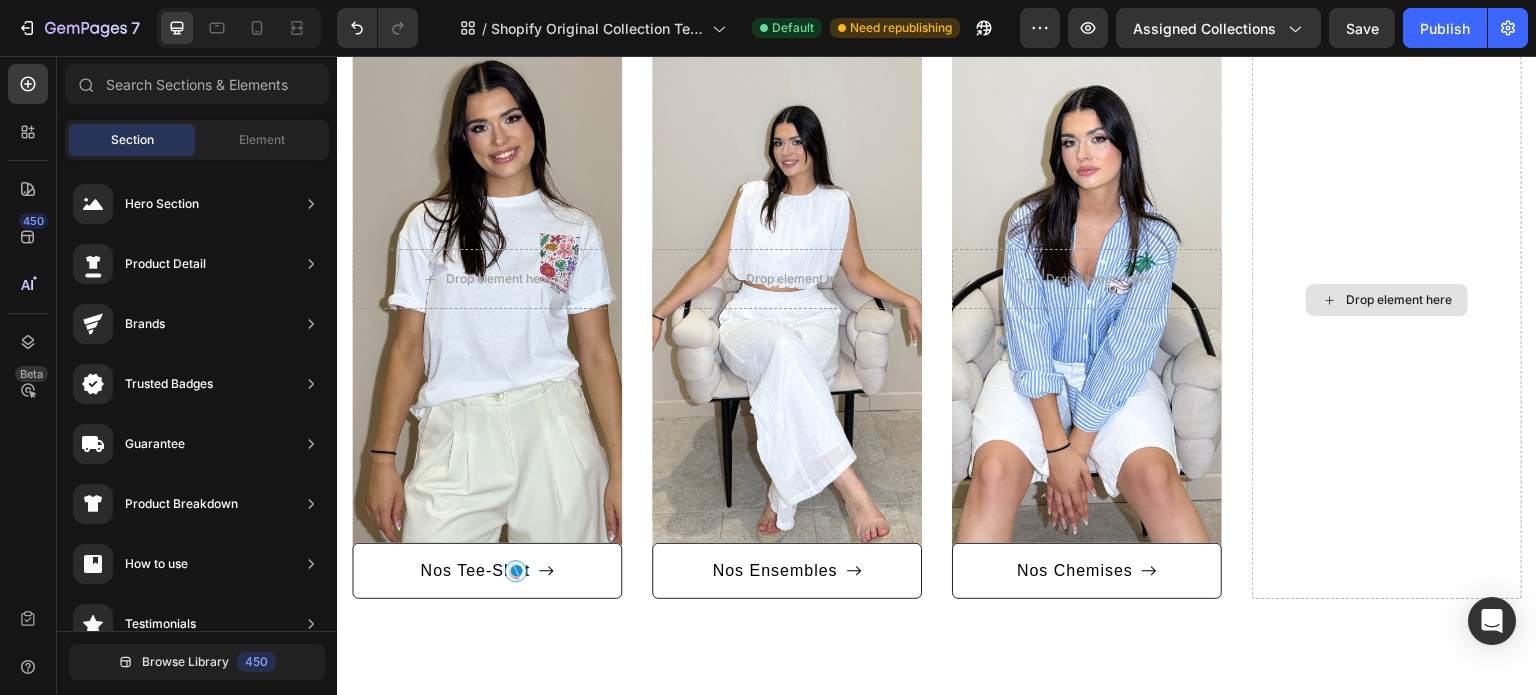 click on "Drop element here" at bounding box center [1387, 300] 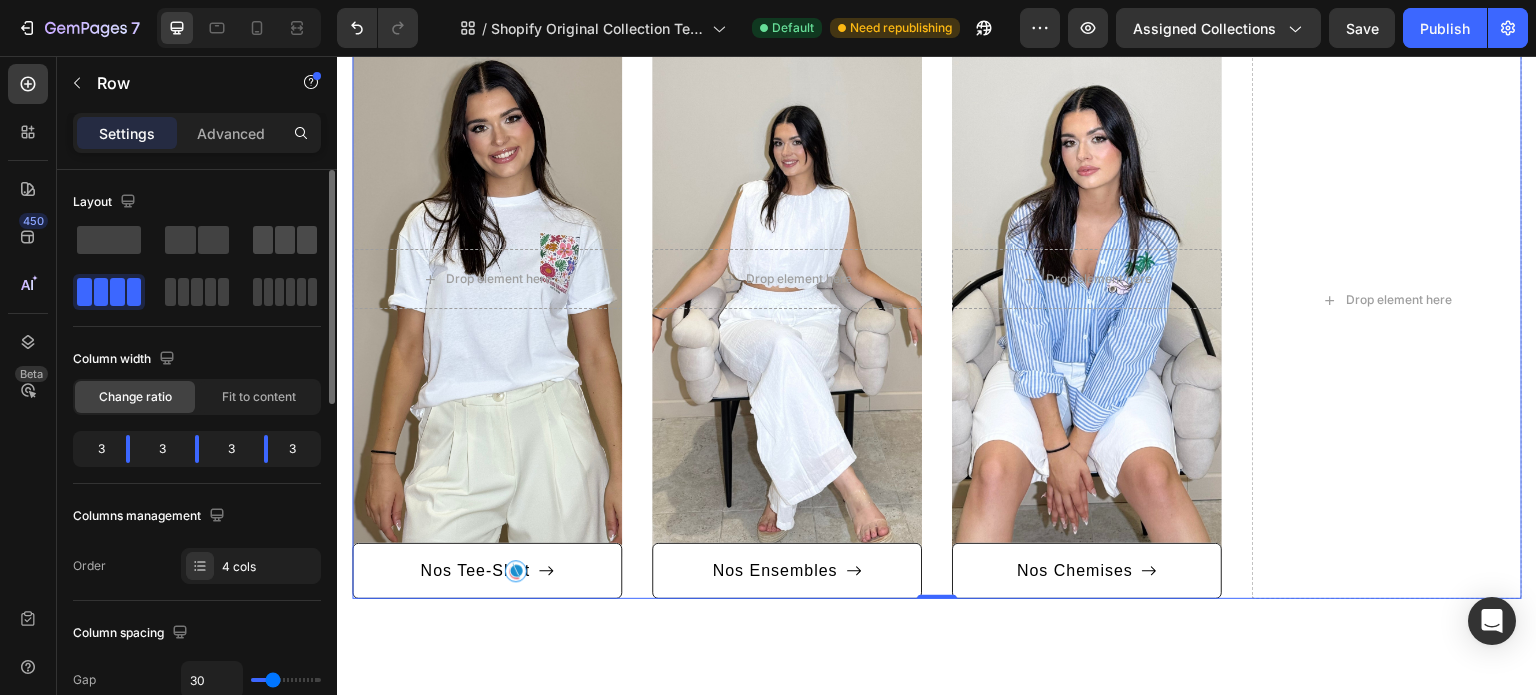 click 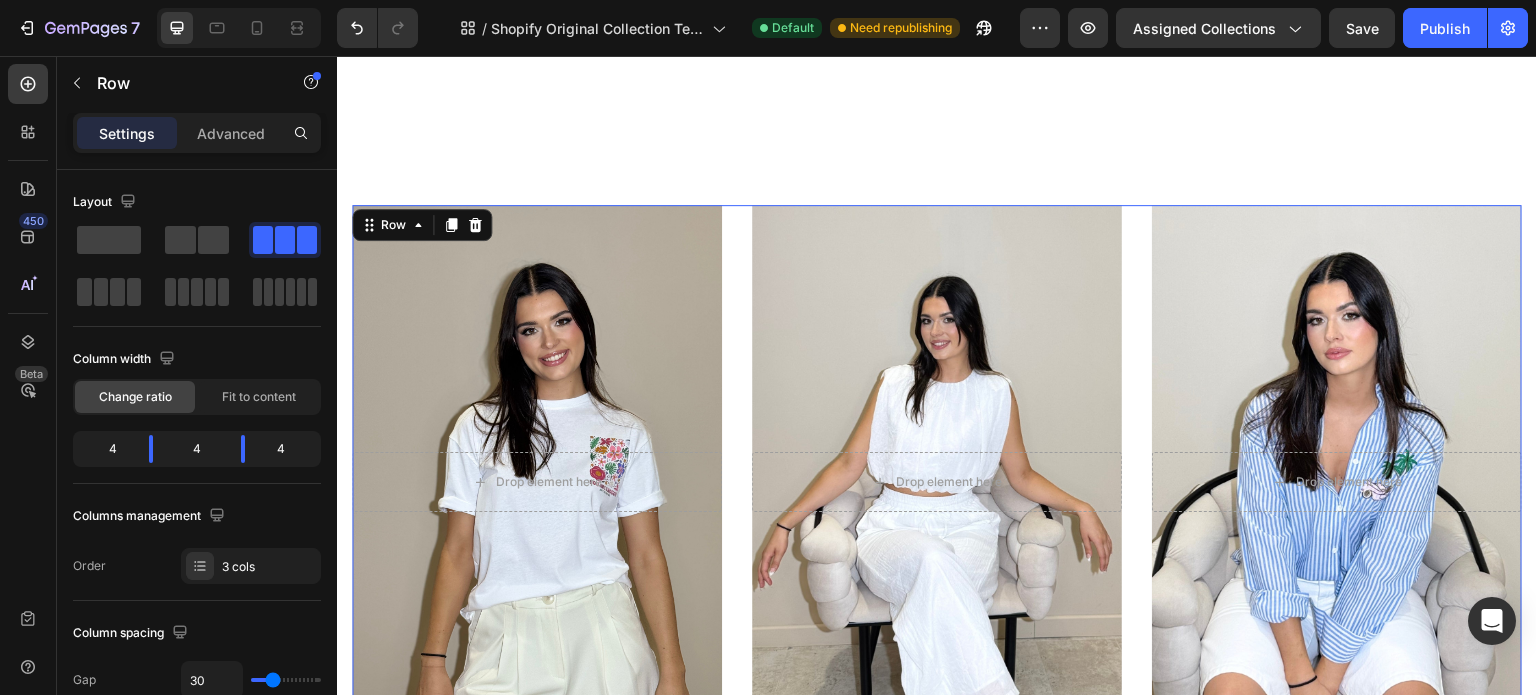 scroll, scrollTop: 130, scrollLeft: 0, axis: vertical 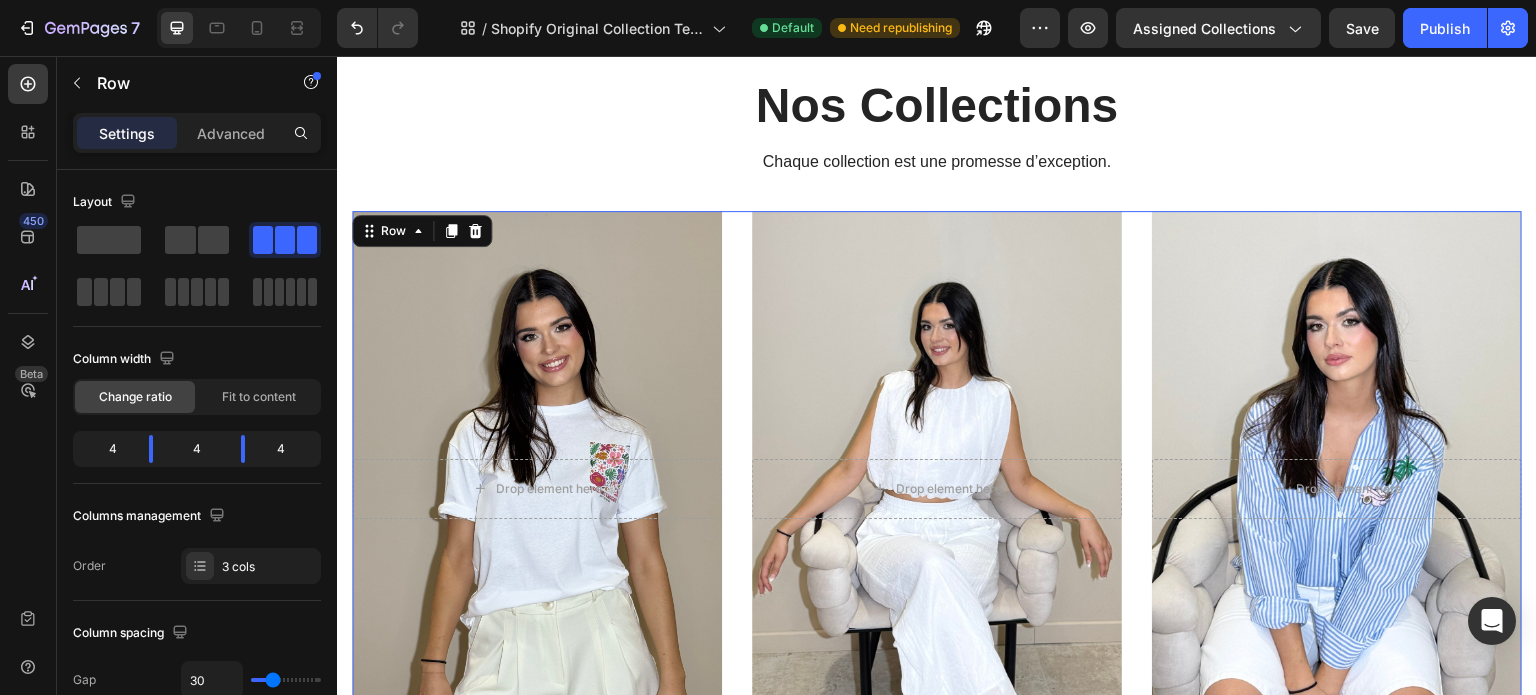 click on "After a long time of molding and crafting, our high-class ceramics, I always have the perfect beauty you need. Text block Row                Title Line
Drop element here Hero Banner
Nos Tee-Shirt Button                Title Line
Drop element here Hero Banner
Nos Ensembles Button                Title Line
Drop element here Hero Banner
Nos Chemises Button Row   0" at bounding box center (937, 509) 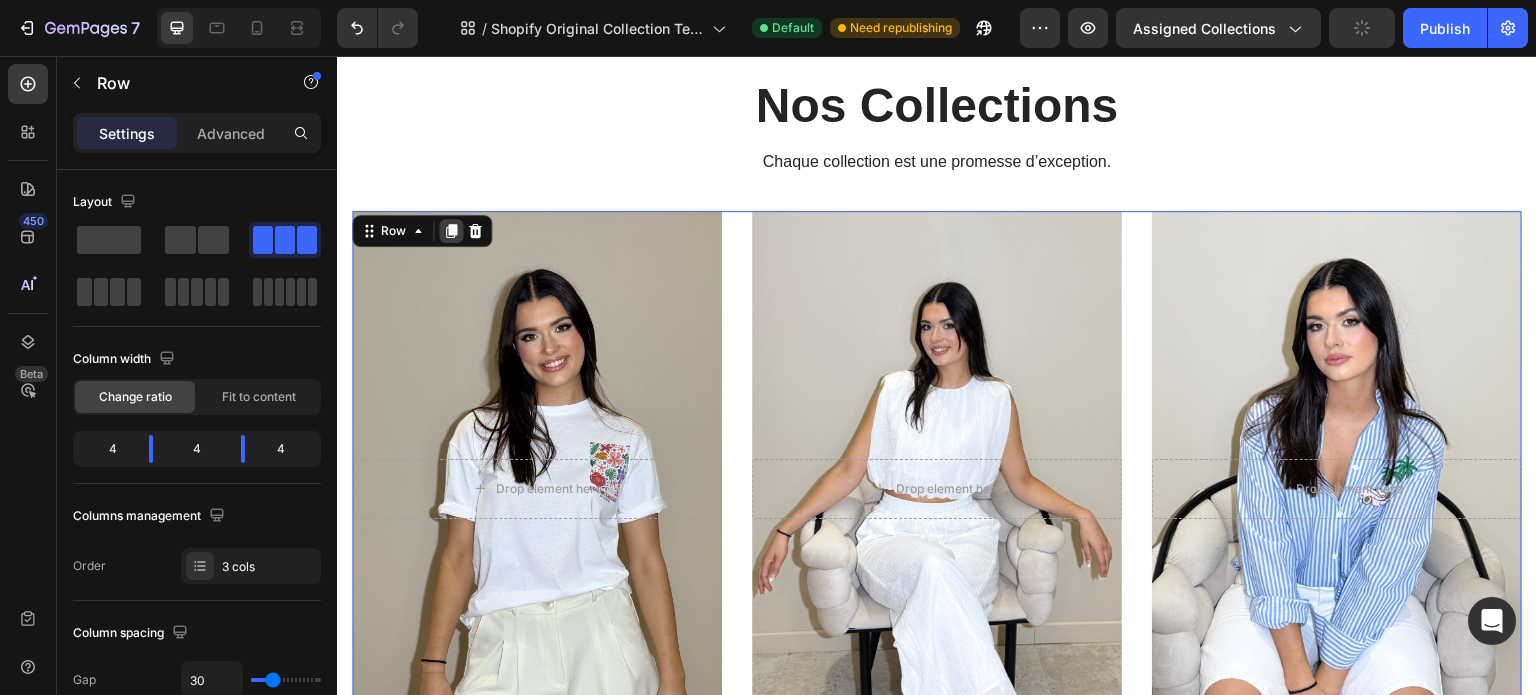 click at bounding box center (451, 231) 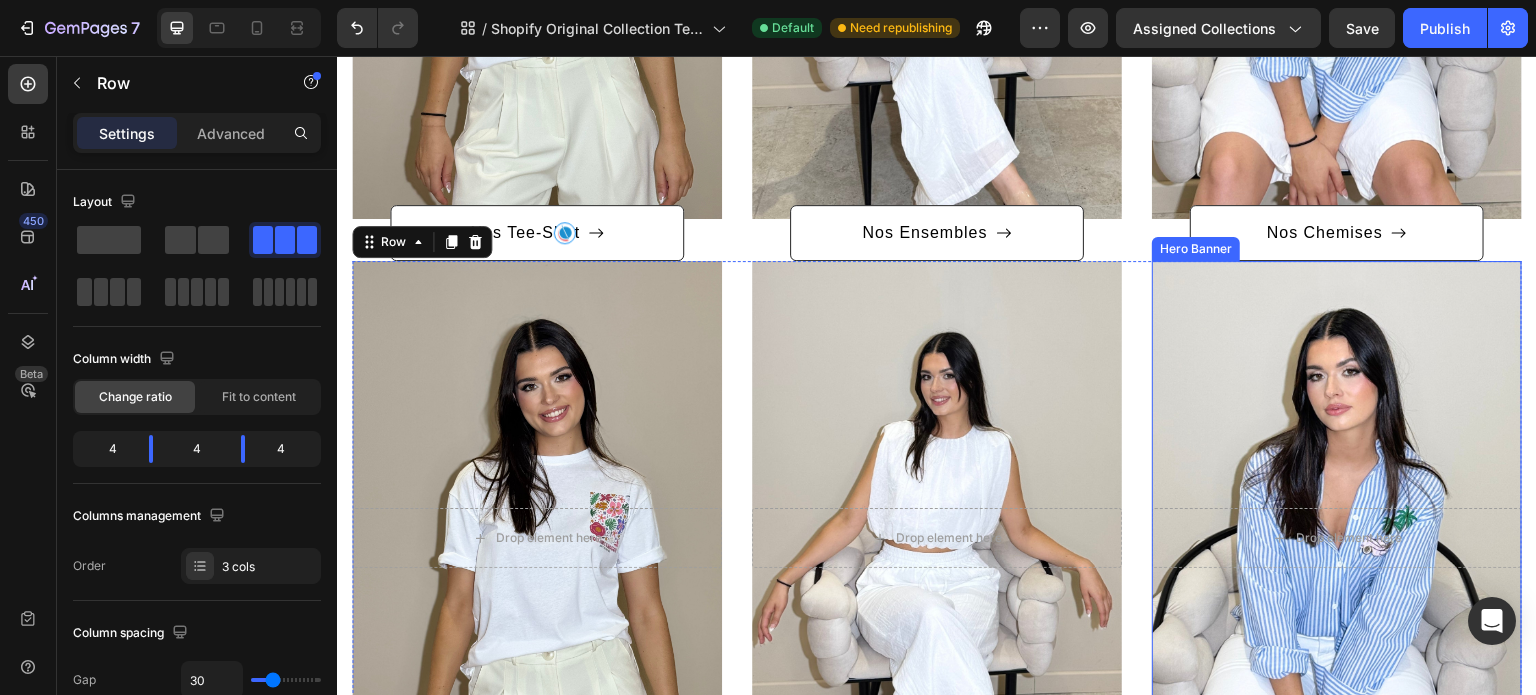 scroll, scrollTop: 816, scrollLeft: 0, axis: vertical 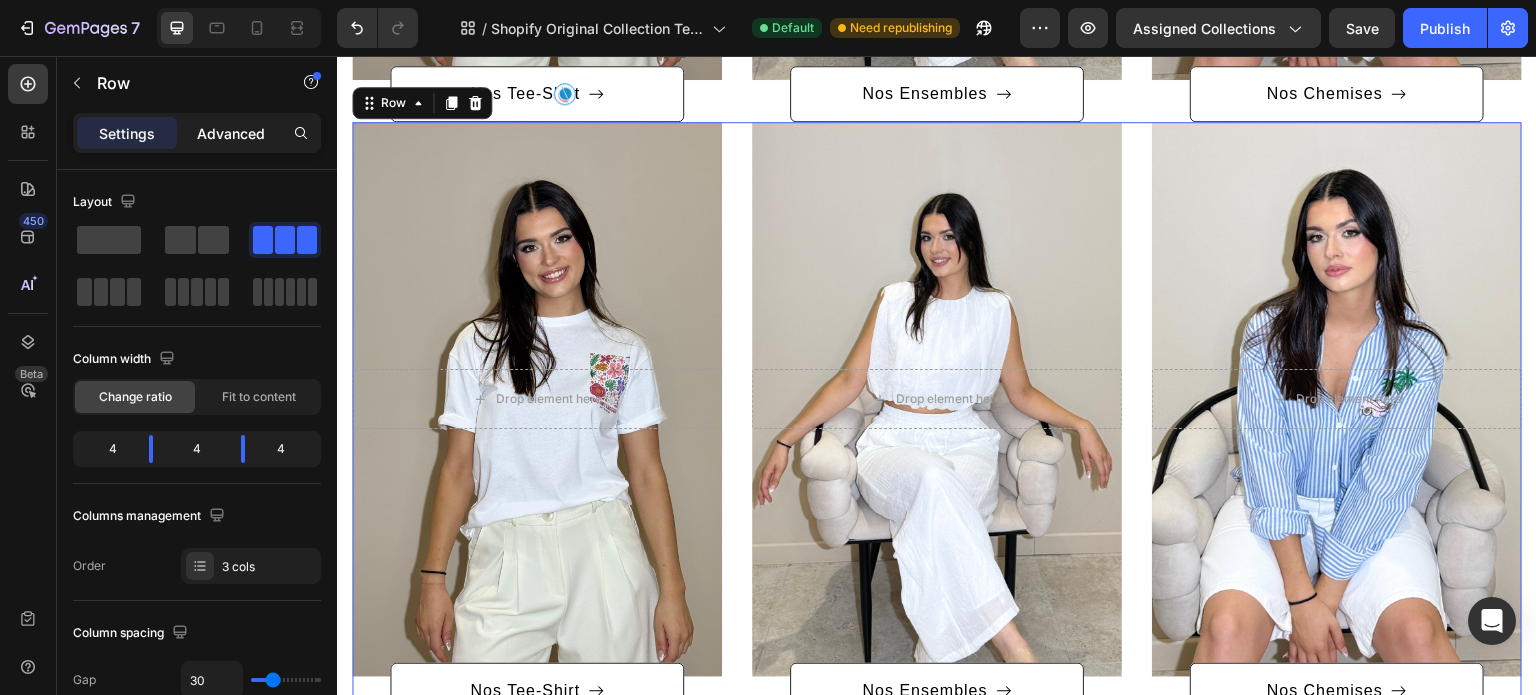 click on "Advanced" at bounding box center [231, 133] 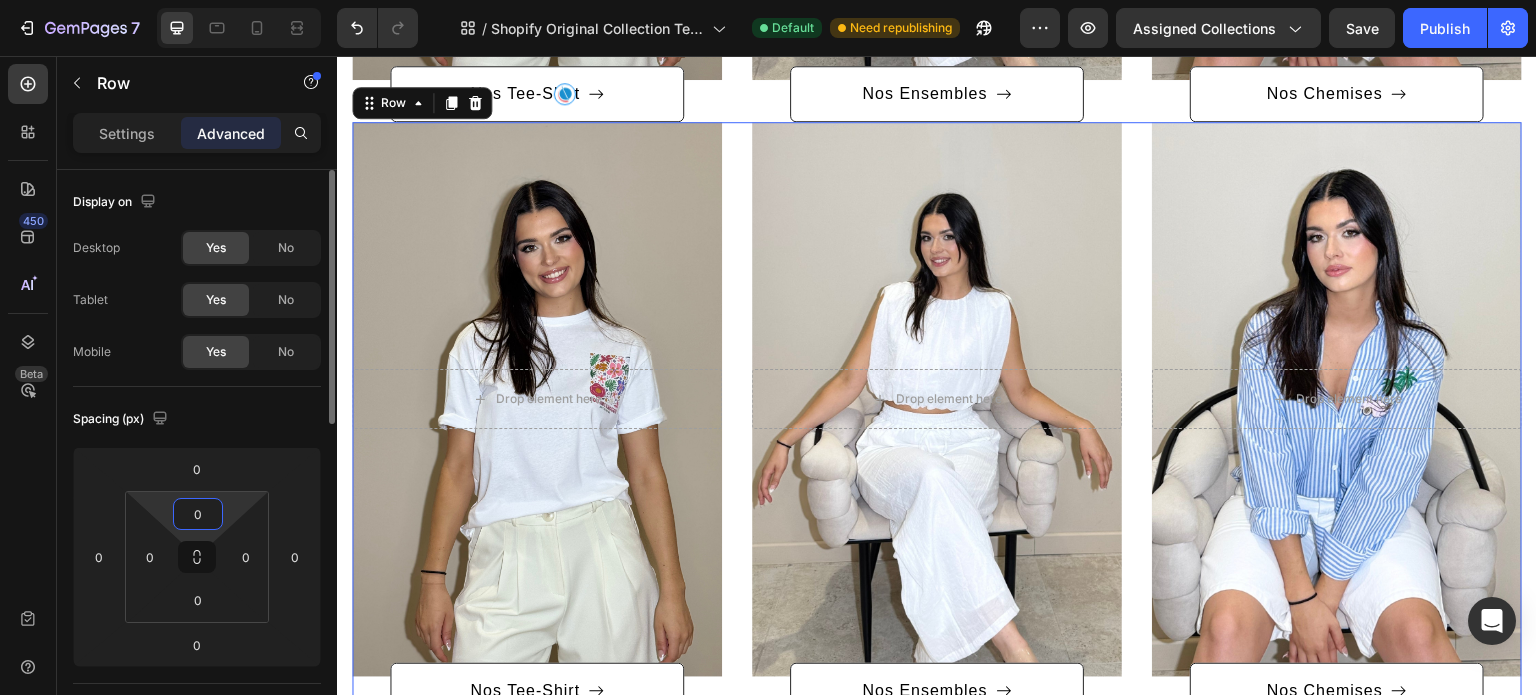 click on "0" at bounding box center [198, 514] 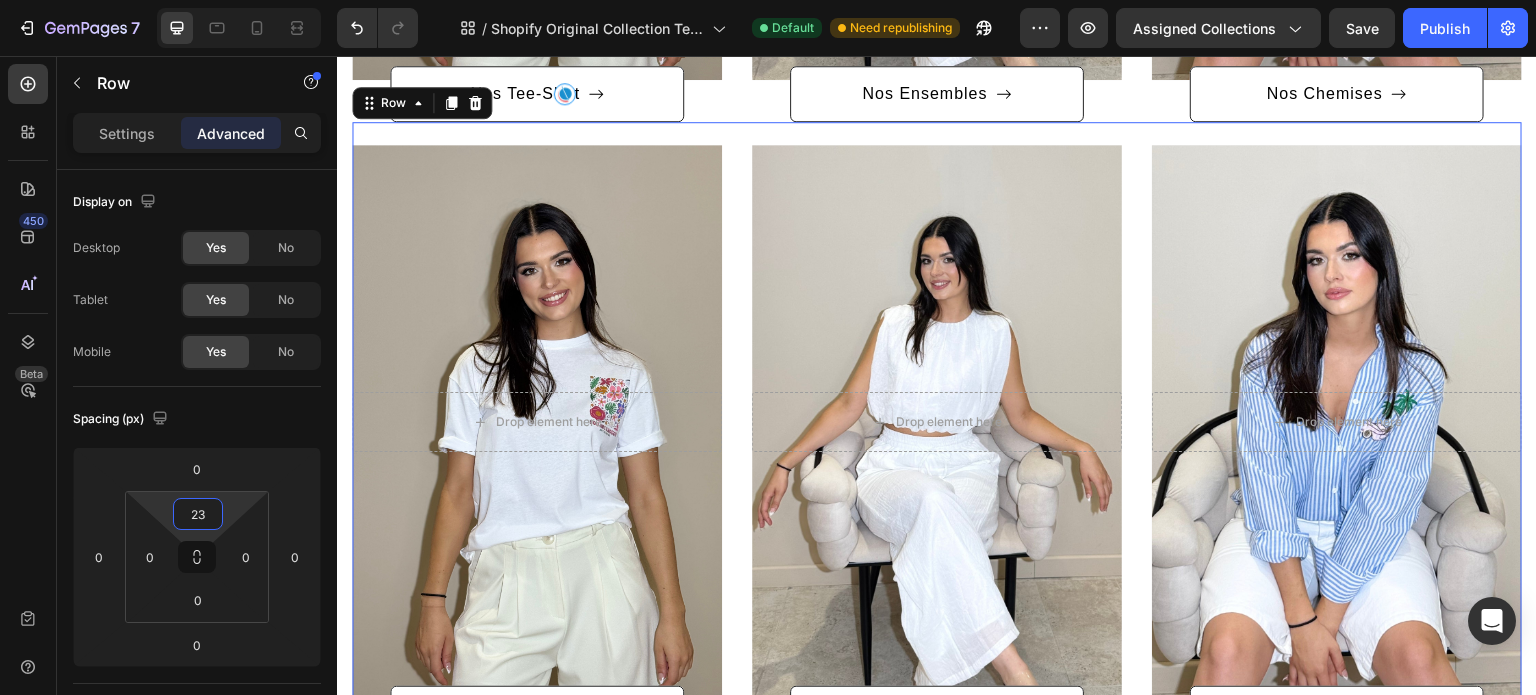 type on "23" 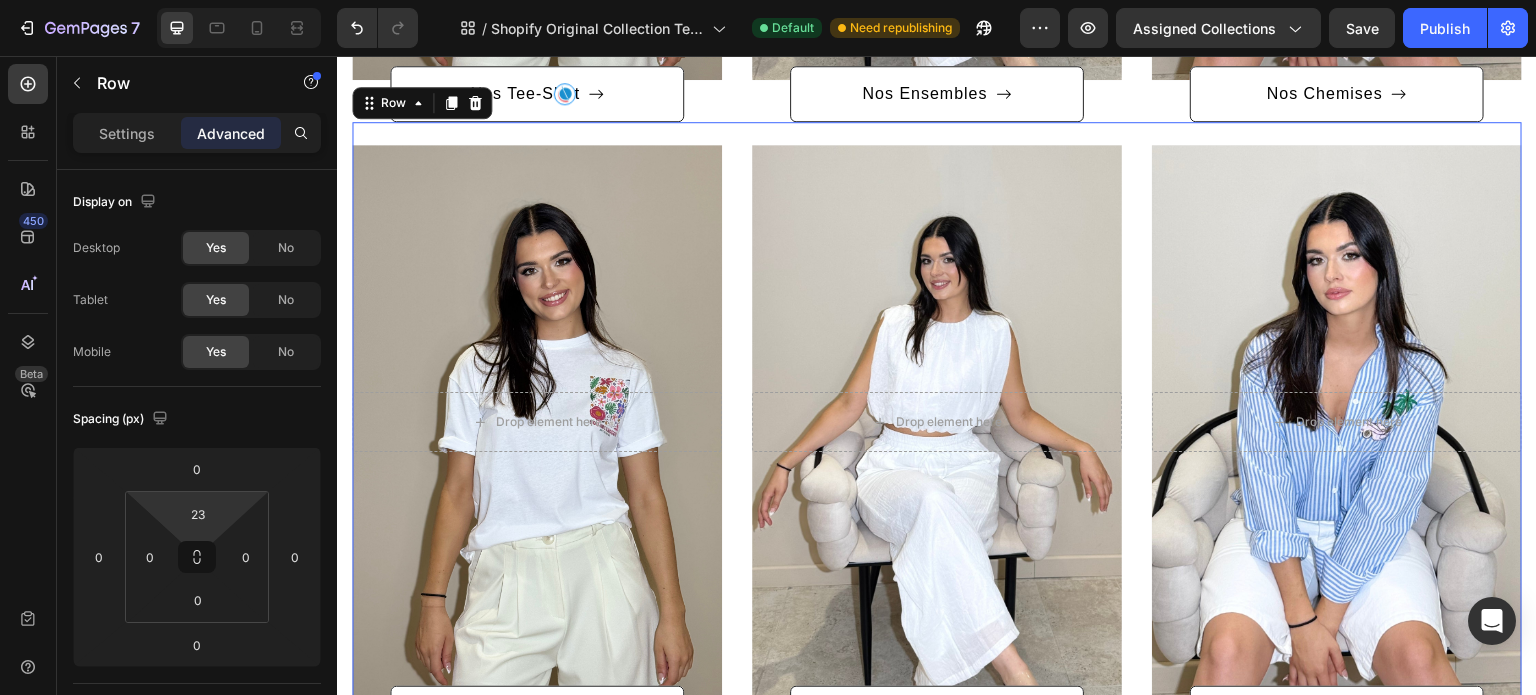 click on "After a long time of molding and crafting, our high-class ceramics, I always have the perfect beauty you need. Text block Row                Title Line
Drop element here Hero Banner
Nos Tee-Shirt Button                Title Line
Drop element here Hero Banner
Nos Ensembles Button                Title Line
Drop element here Hero Banner
Nos Chemises Button Row   0" at bounding box center (937, 432) 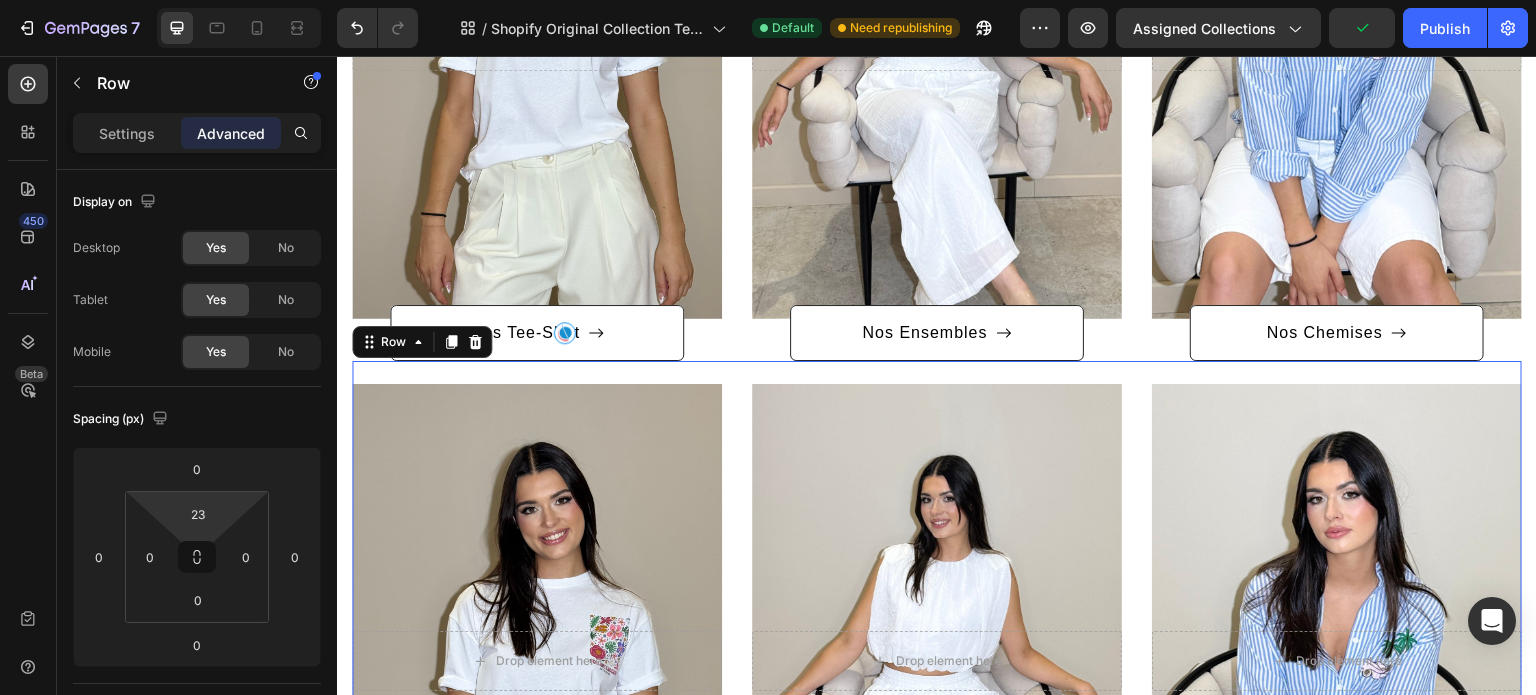 scroll, scrollTop: 595, scrollLeft: 0, axis: vertical 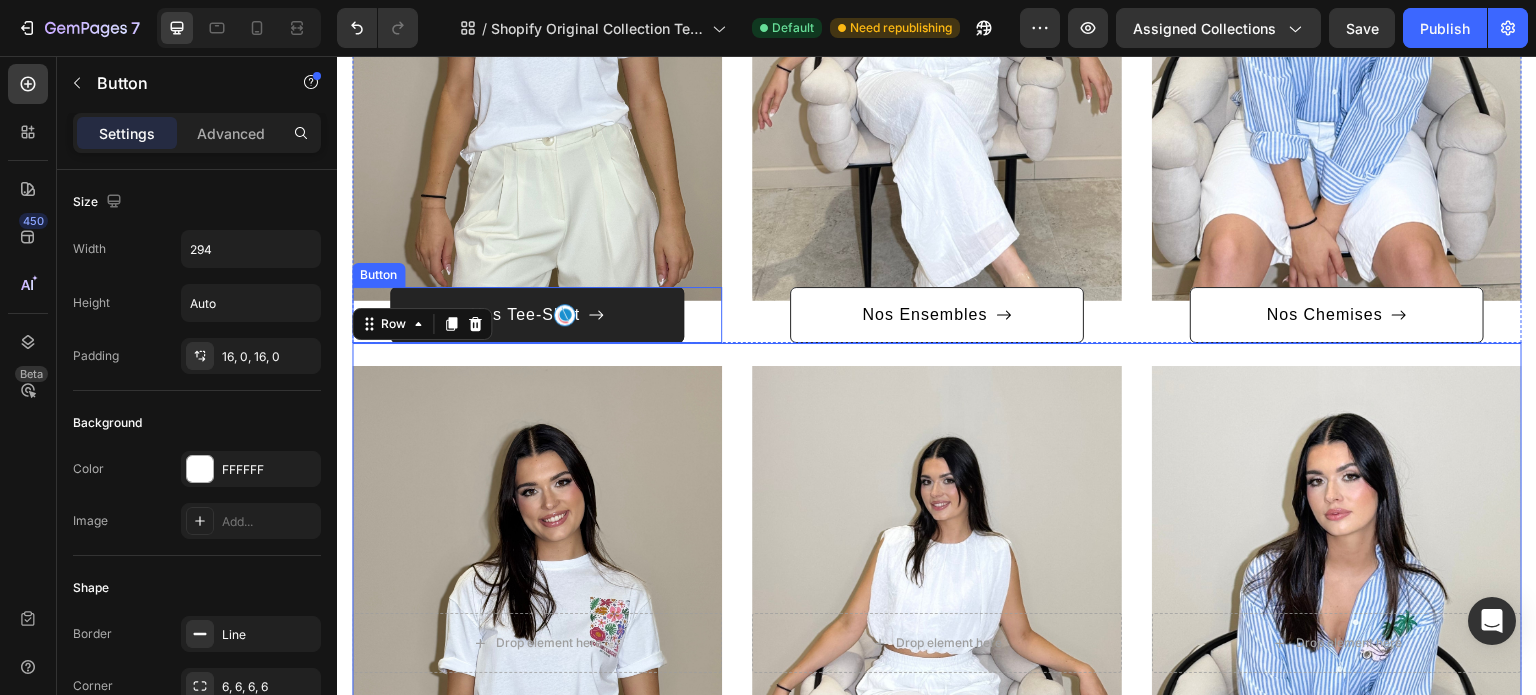 click 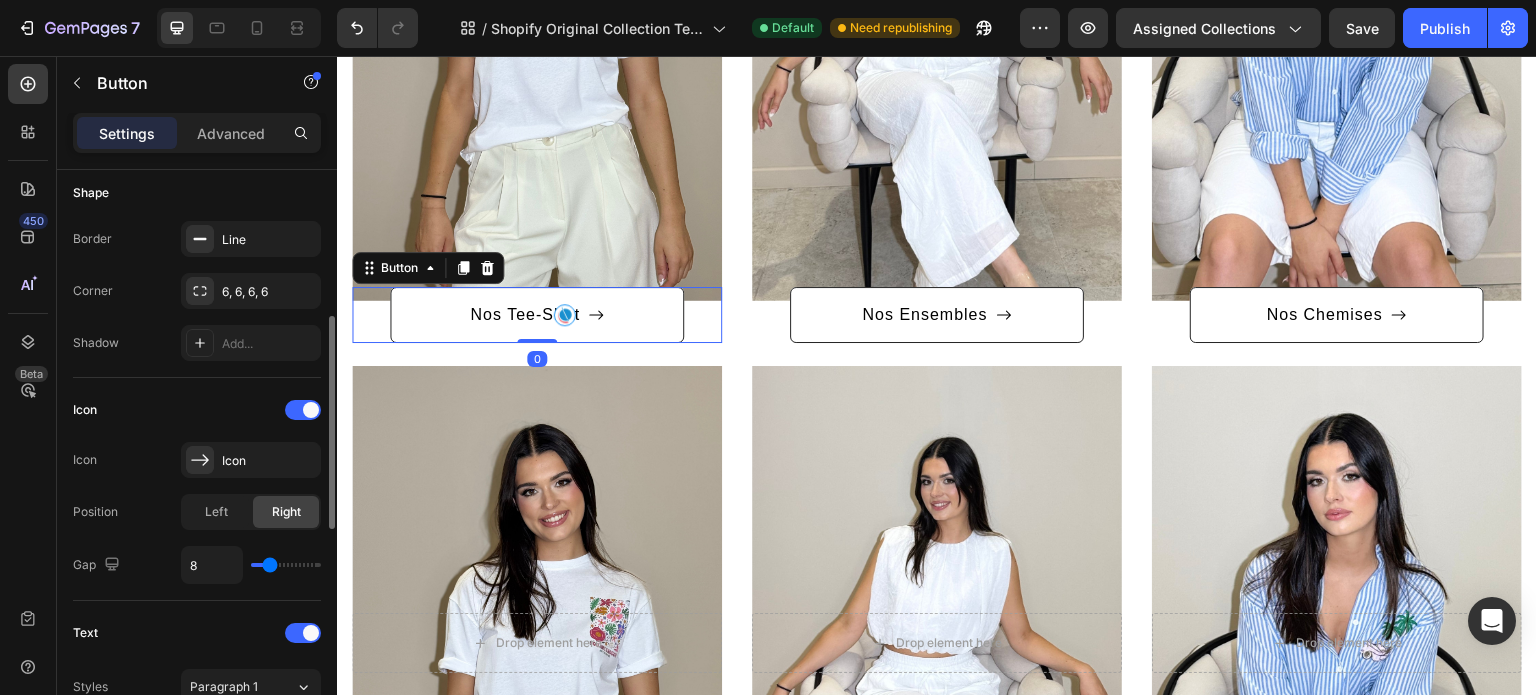 scroll, scrollTop: 396, scrollLeft: 0, axis: vertical 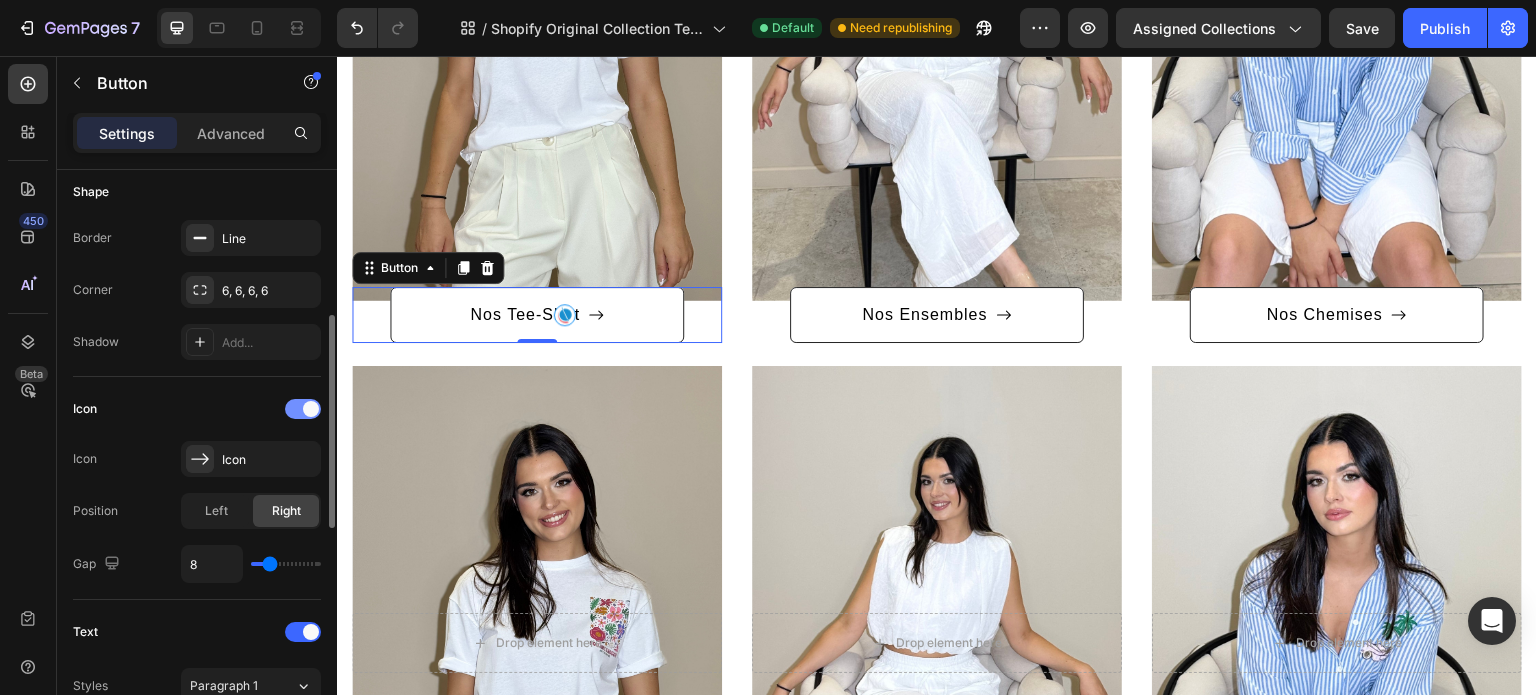 click at bounding box center [311, 409] 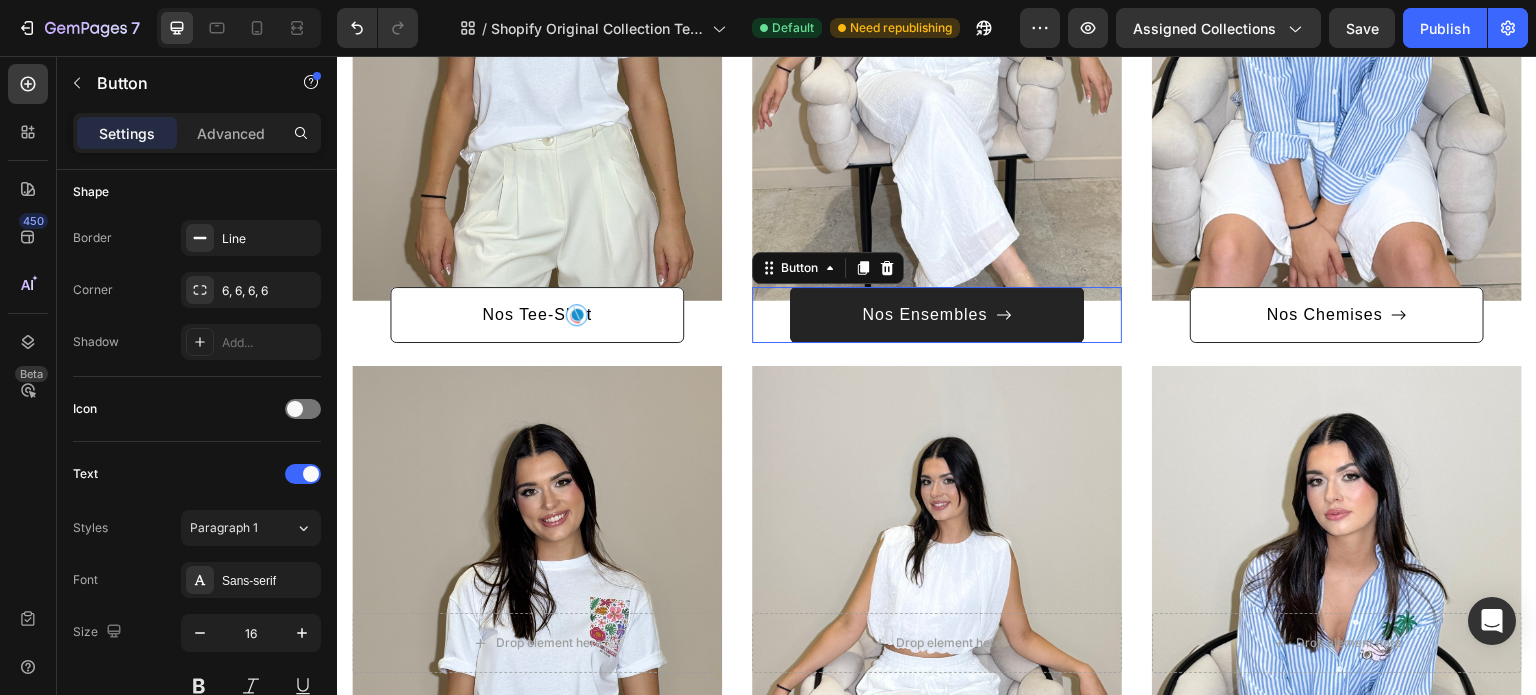 click on "Nos Ensembles" at bounding box center [937, 315] 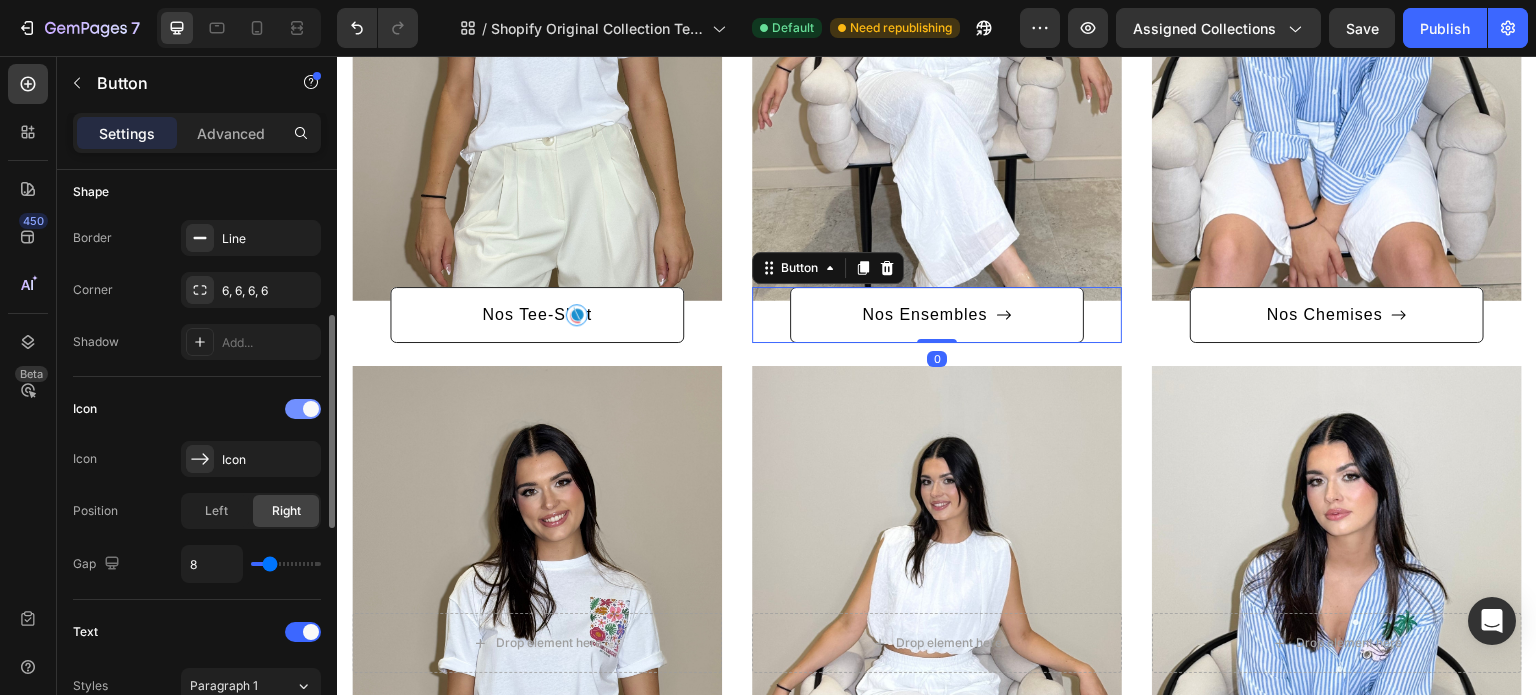 click at bounding box center (311, 409) 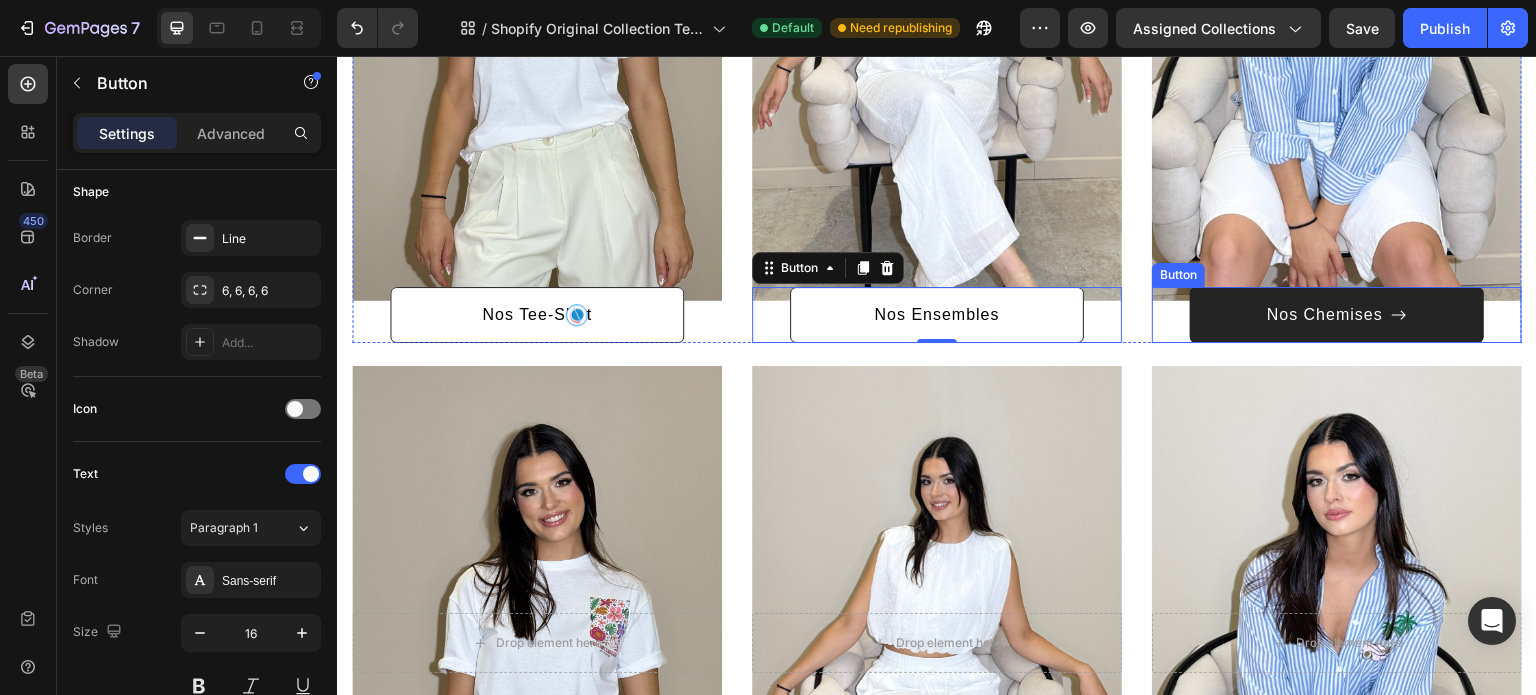 click on "Nos Chemises" at bounding box center [1337, 315] 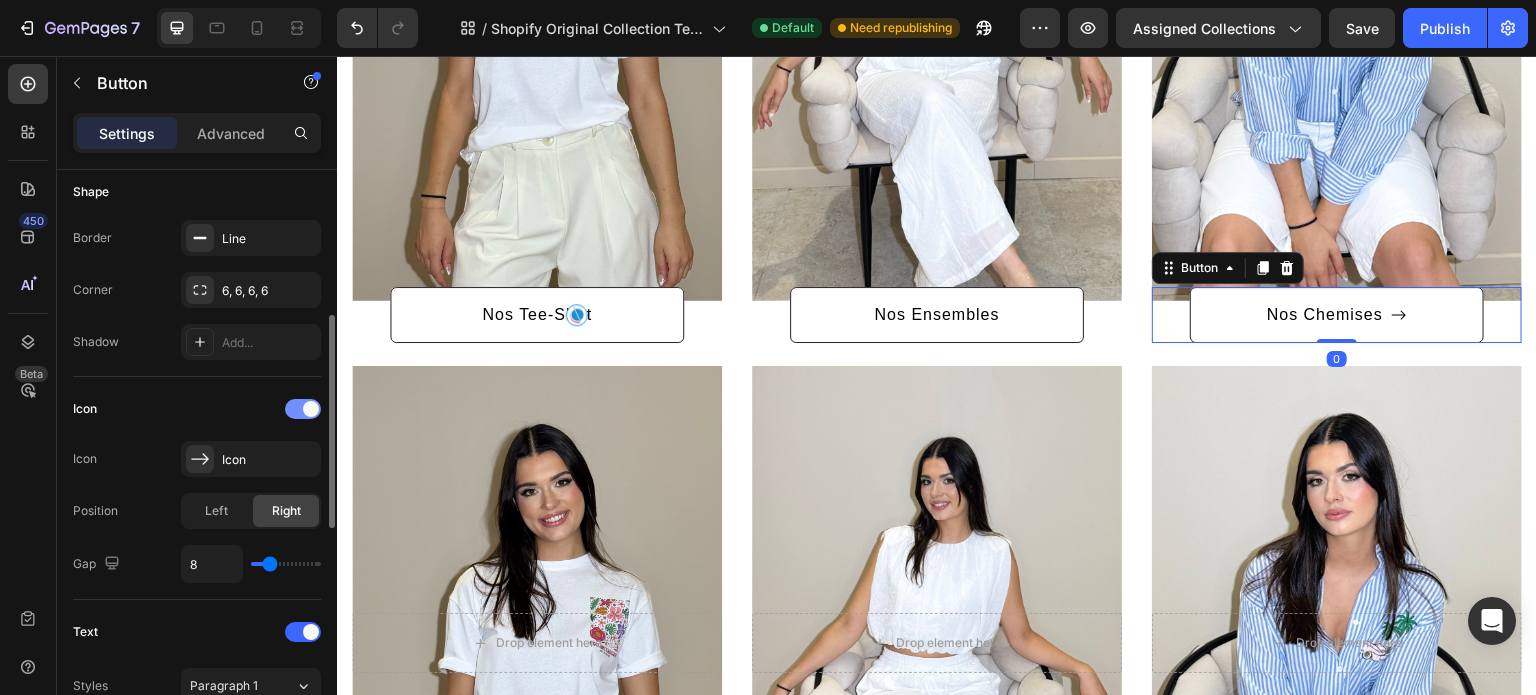 click at bounding box center (303, 409) 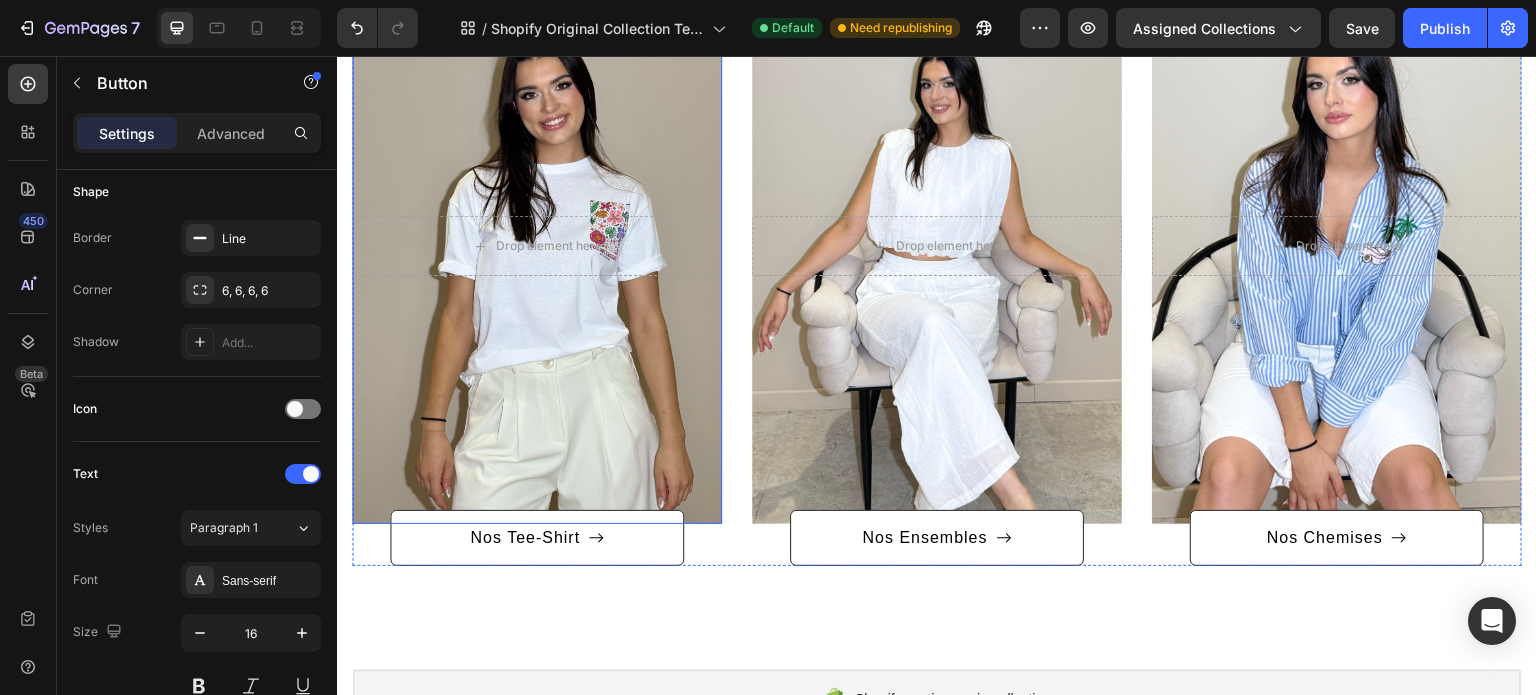 scroll, scrollTop: 1003, scrollLeft: 0, axis: vertical 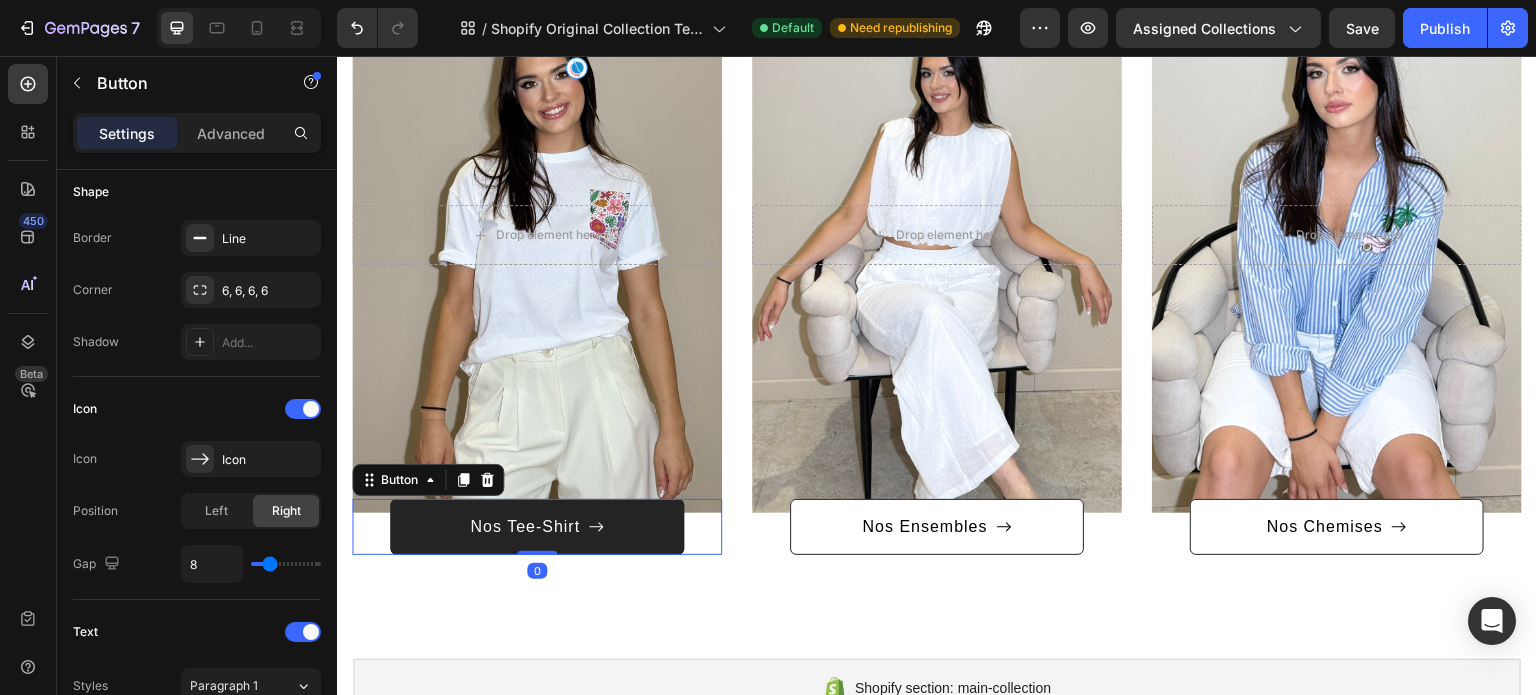 click on "Nos Tee-Shirt" at bounding box center [537, 527] 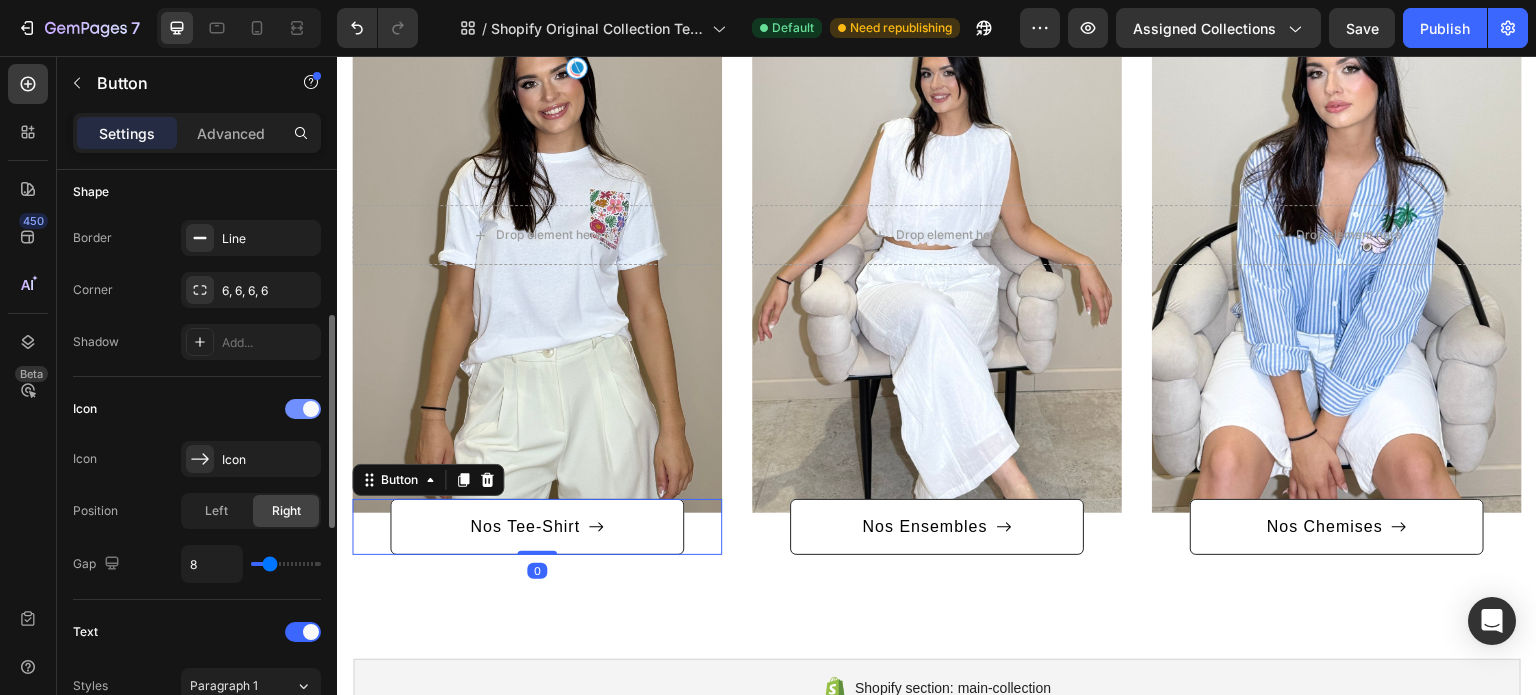 click at bounding box center [311, 409] 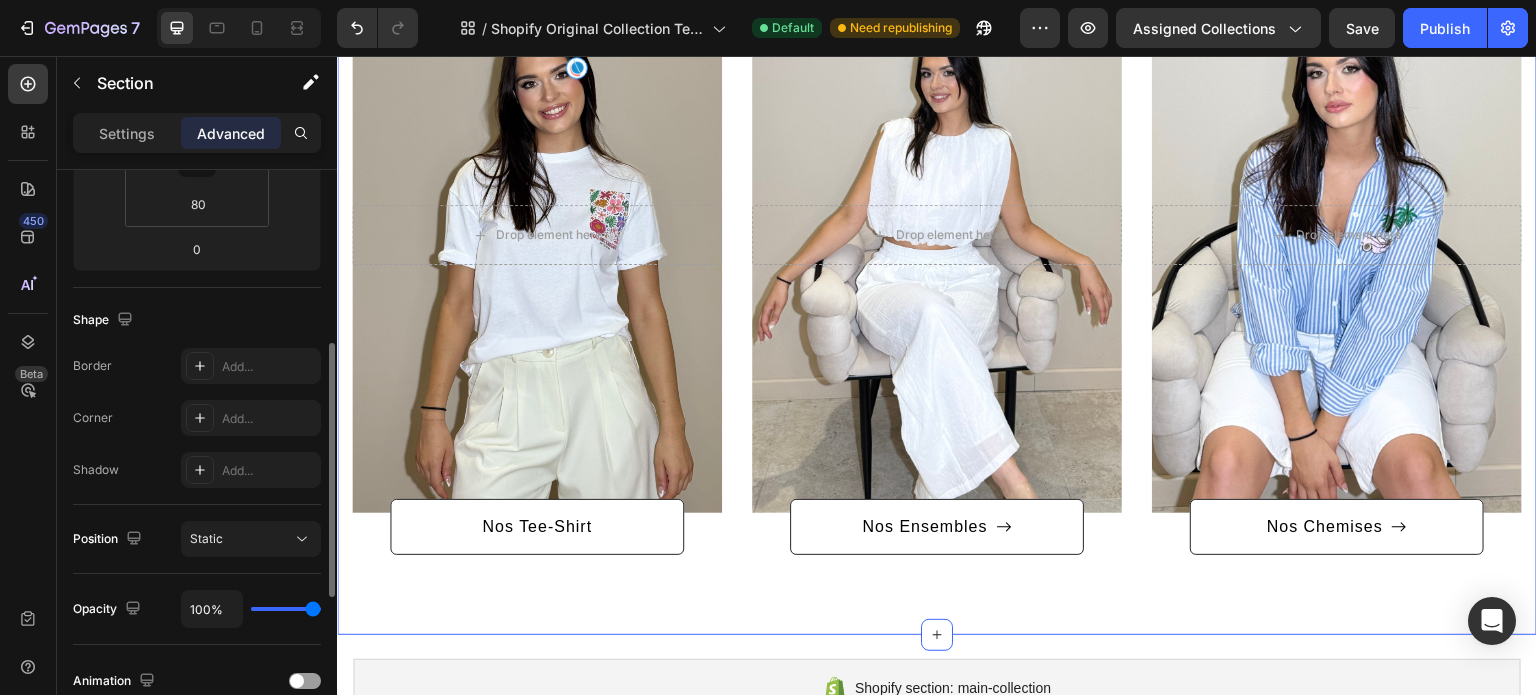 click on "After a long time of molding and crafting, our high-class ceramics, I always have the perfect beauty you need. Text block Row                Title Line
Drop element here Hero Banner Nos Tee-Shirt Button                Title Line
Drop element here Hero Banner Nos Ensembles Button                Title Line
Drop element here Hero Banner Nos Chemises Button Row After a long time of molding and crafting, our high-class ceramics, I always have the perfect beauty you need. Text block Row                Title Line
Drop element here Hero Banner Nos Tee-Shirt Button                Title Line
Drop element here Hero Banner
Nos Ensembles Button                Title Line
Drop element here Hero Banner
Nos Chemises Button Row Section 3   Create Theme Section AI Content Write with GemAI What would you like to describe here? Tone and Voice Persuasive Product Terre d’Éclat Show more" at bounding box center (937, -14) 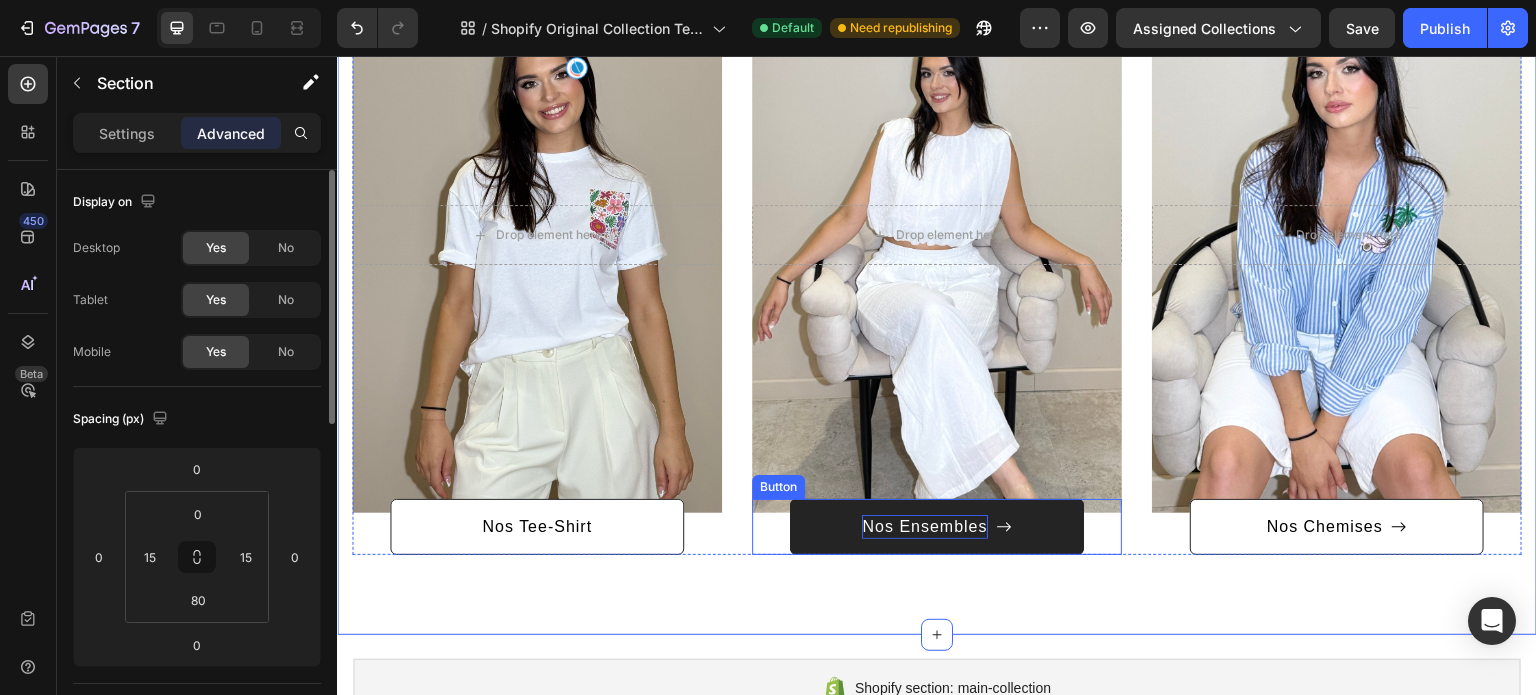 click on "Nos Ensembles" at bounding box center (924, 527) 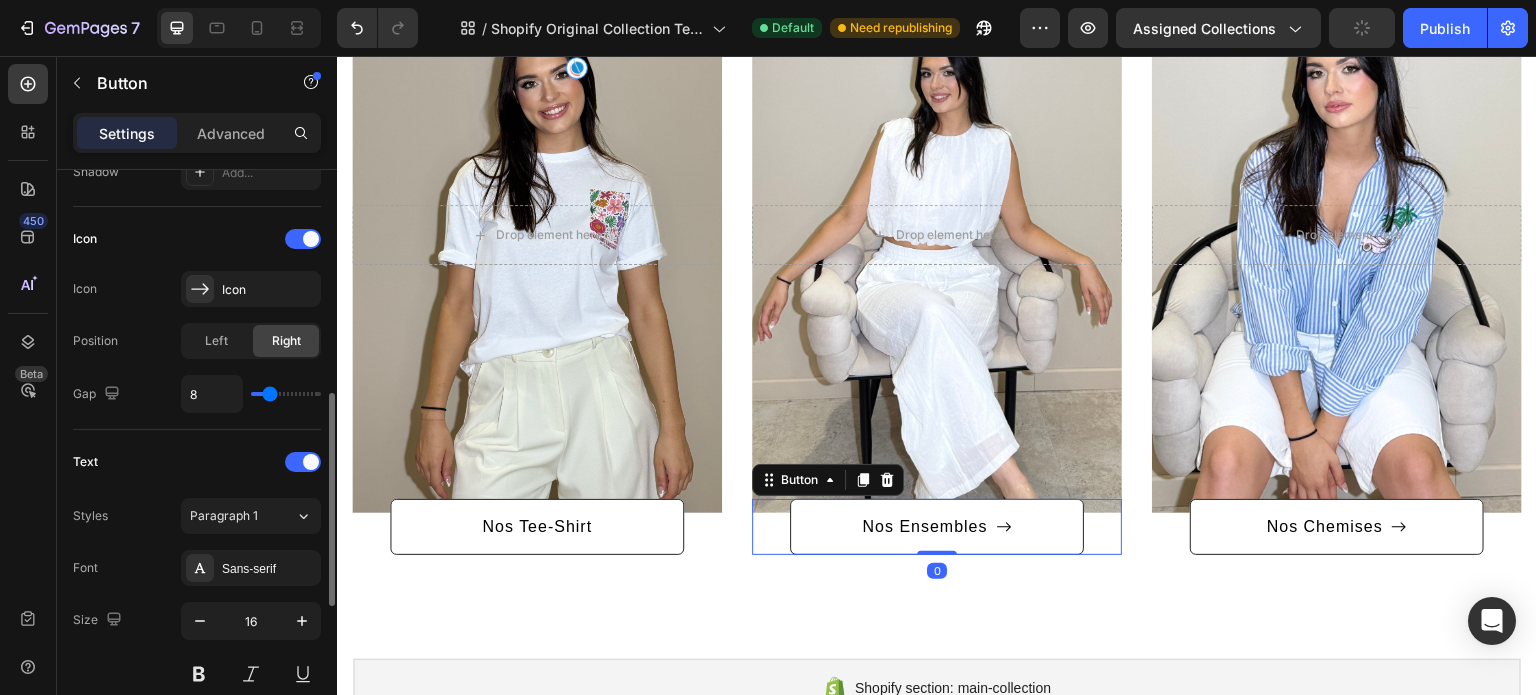 scroll, scrollTop: 580, scrollLeft: 0, axis: vertical 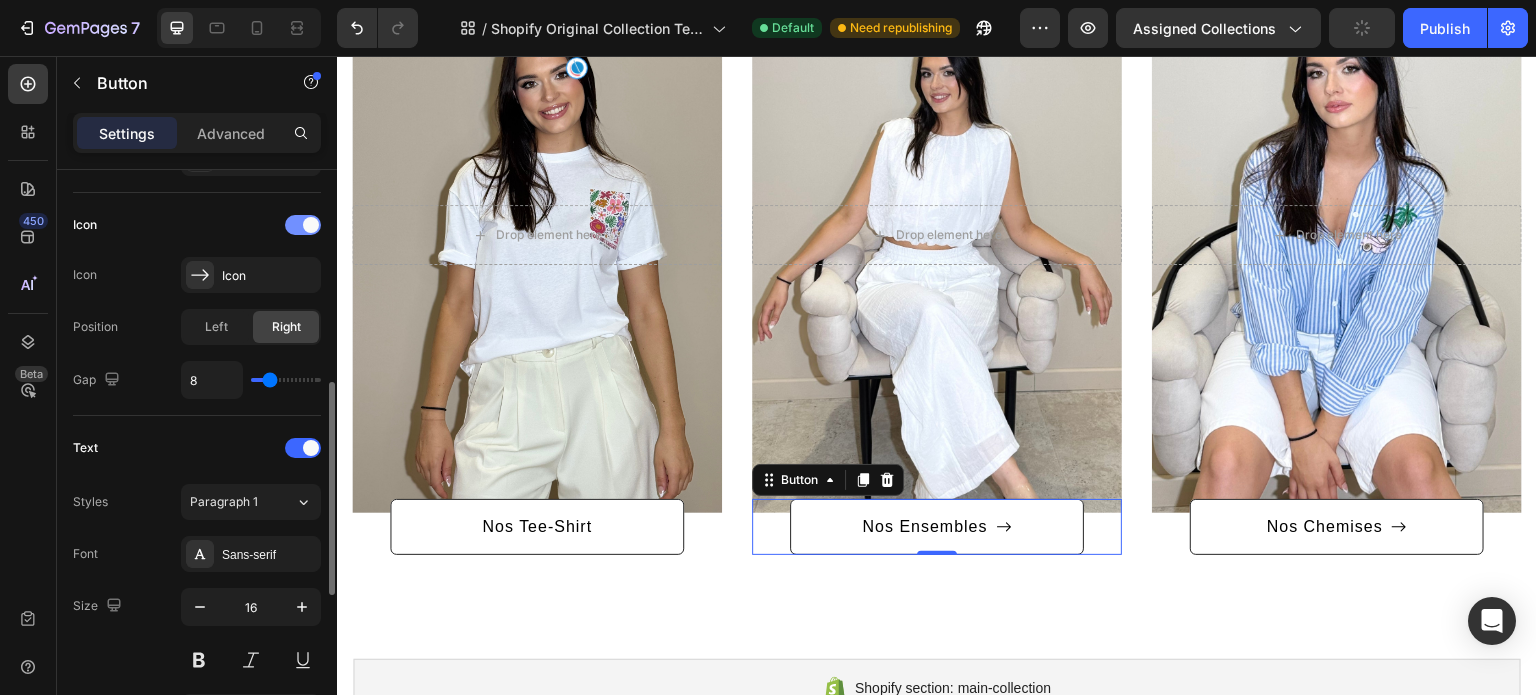 click at bounding box center [303, 225] 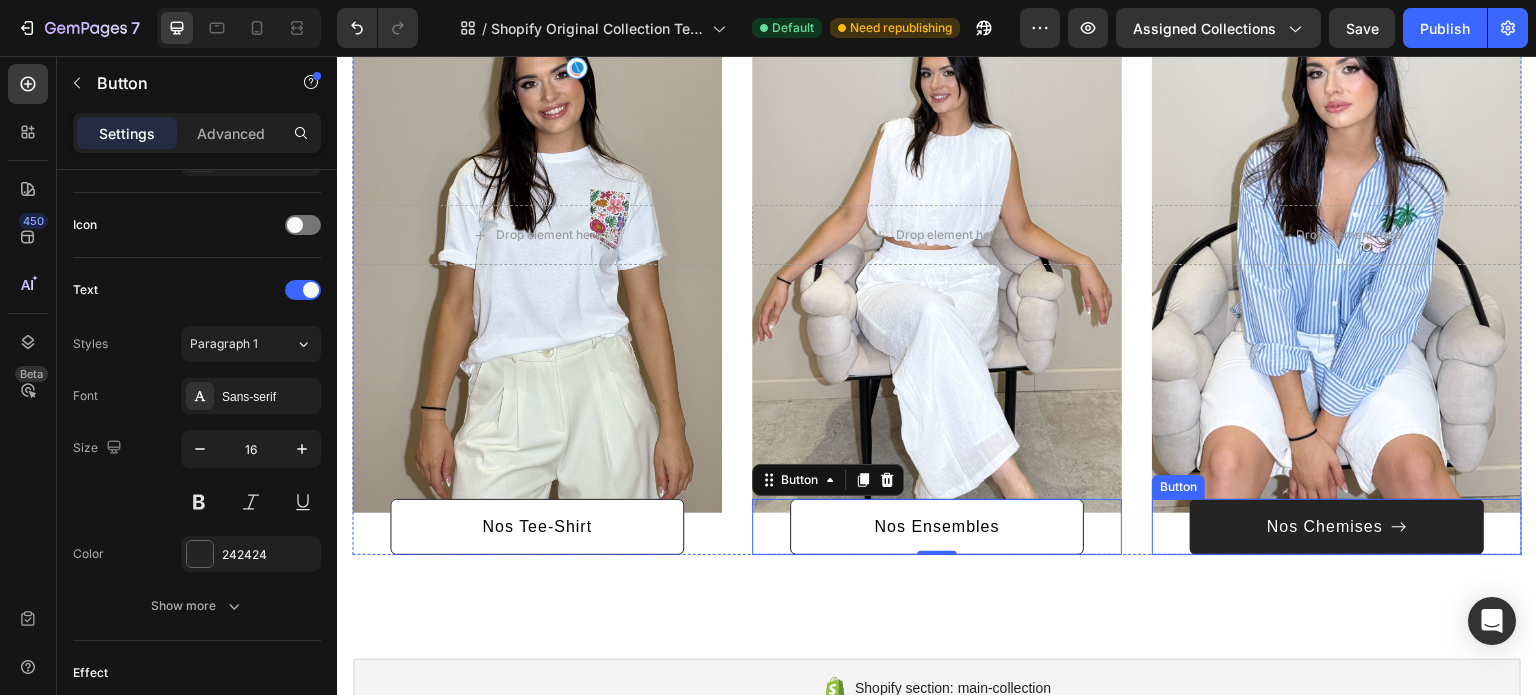 click on "Nos Chemises" at bounding box center (1337, 527) 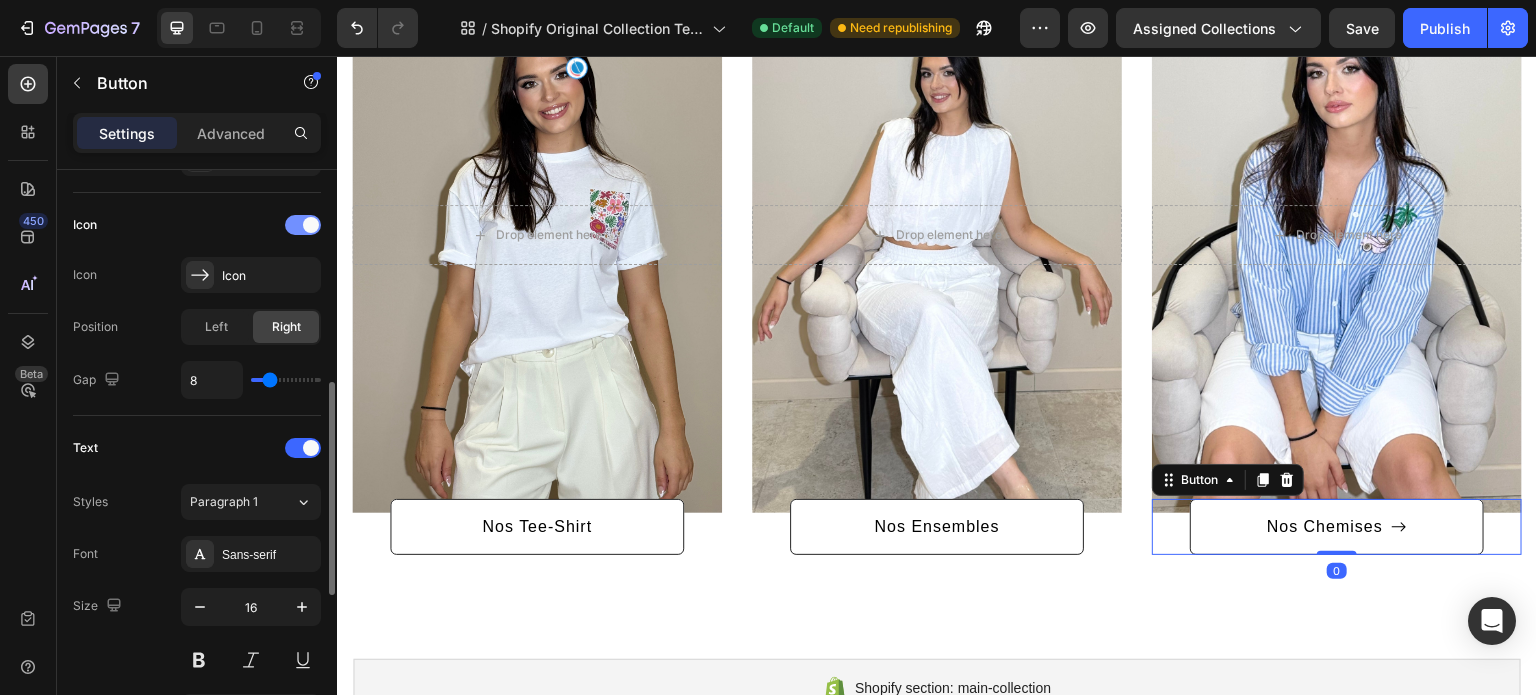 click at bounding box center (311, 225) 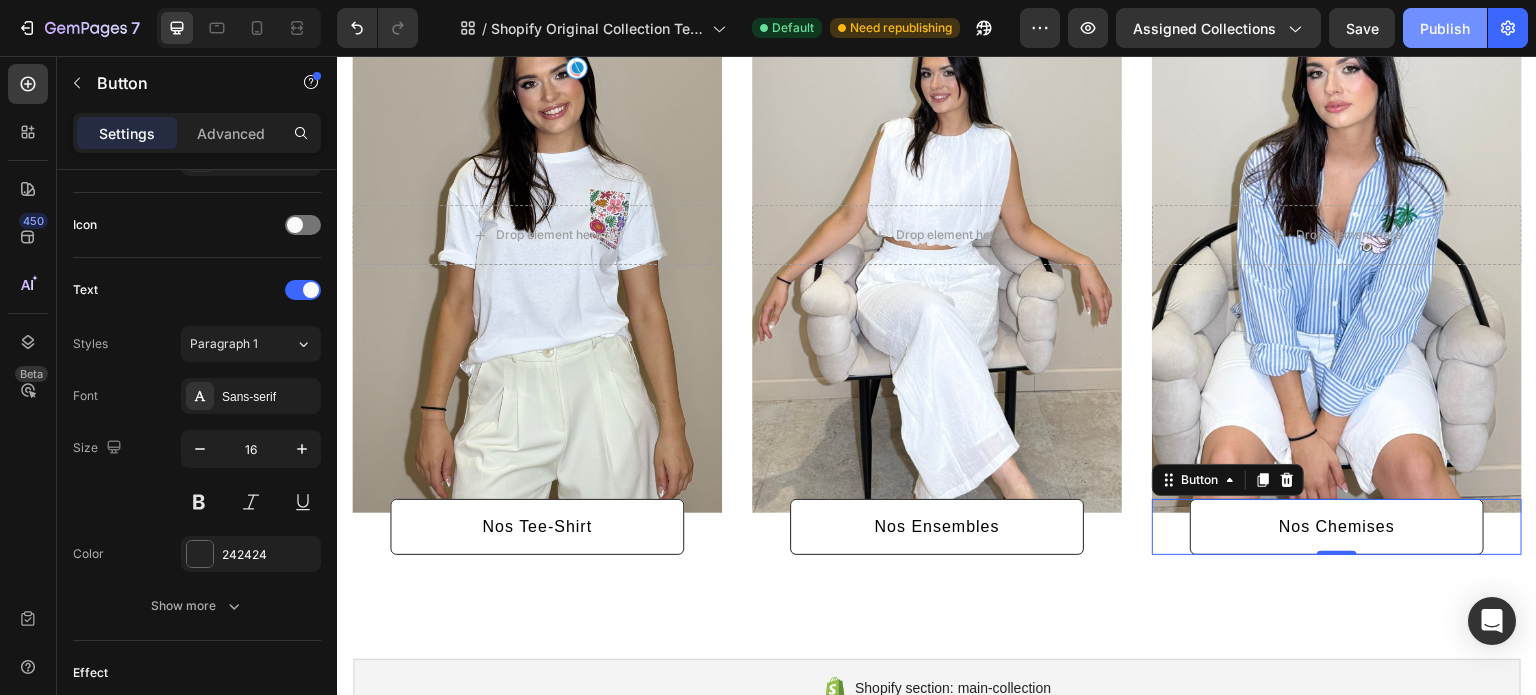 click on "Publish" at bounding box center [1445, 28] 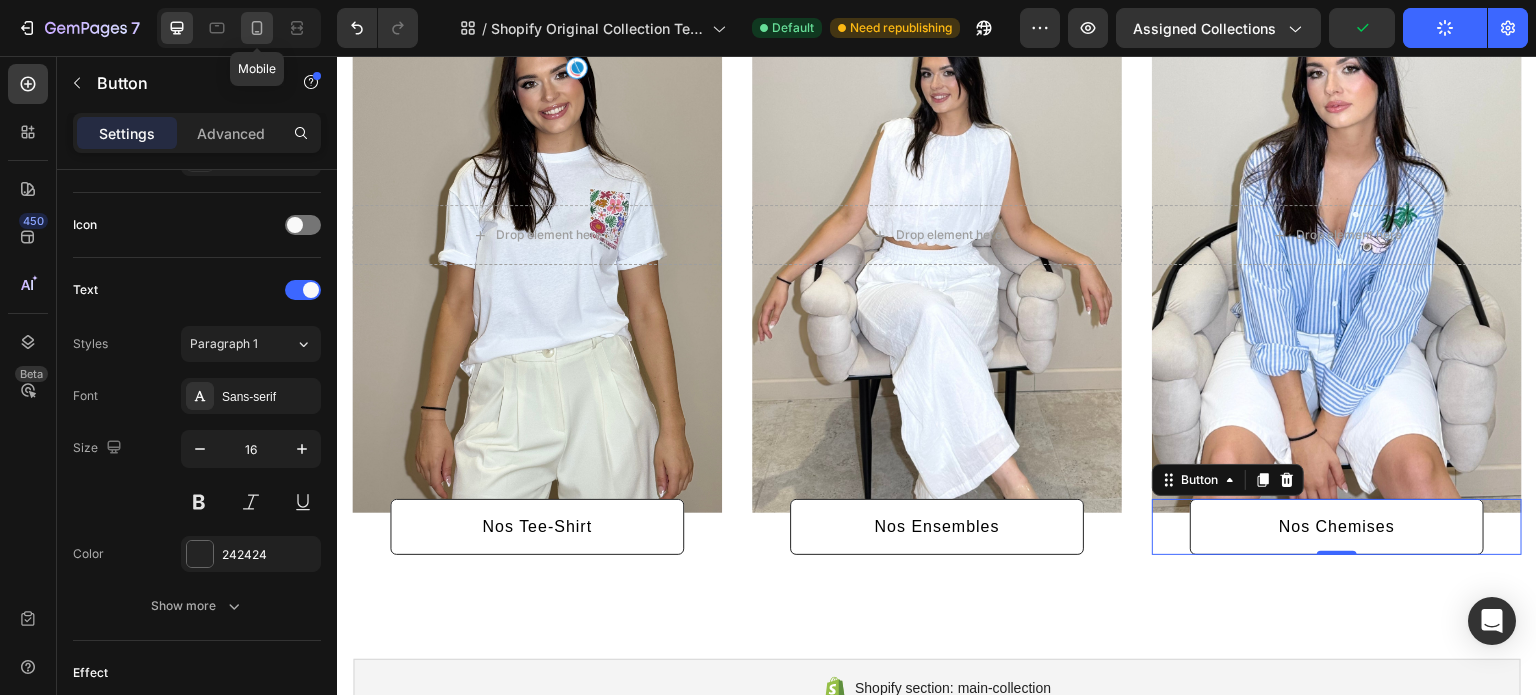 click 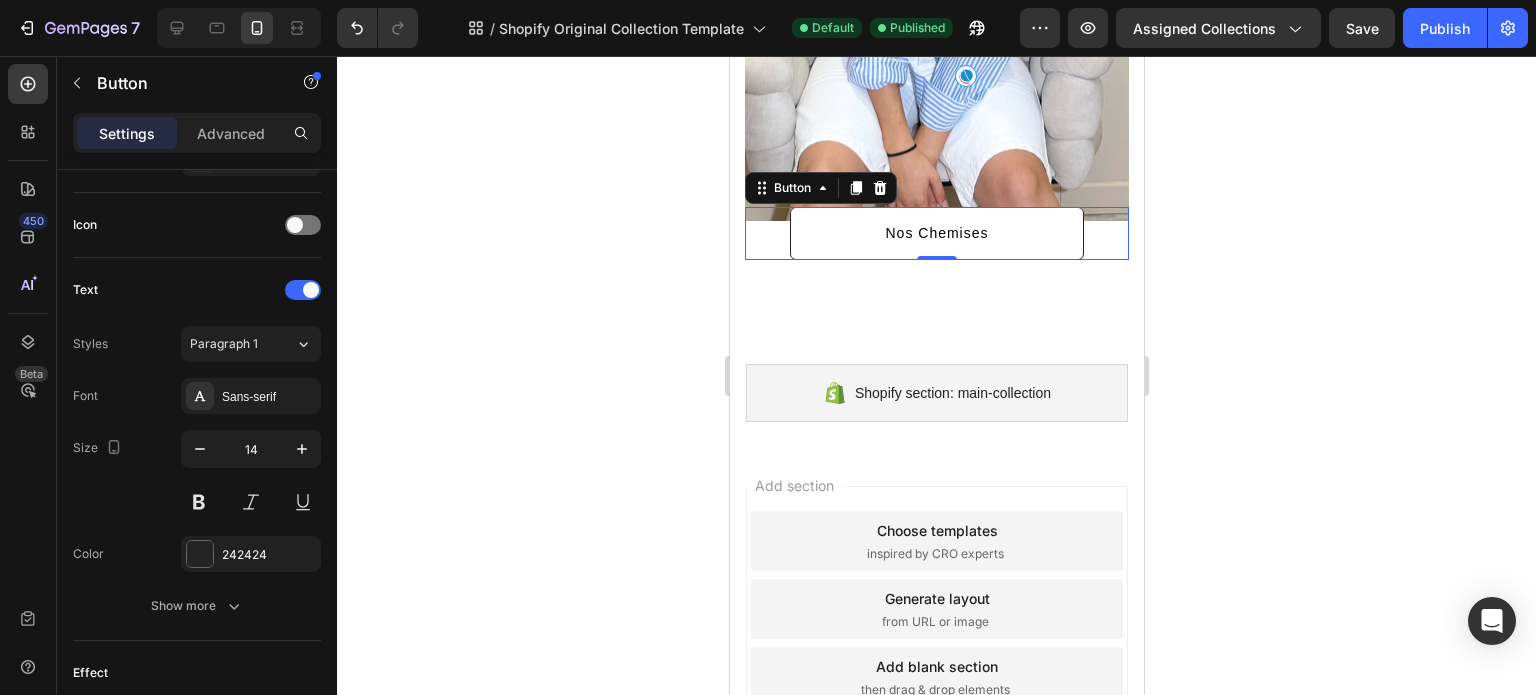 scroll, scrollTop: 4206, scrollLeft: 0, axis: vertical 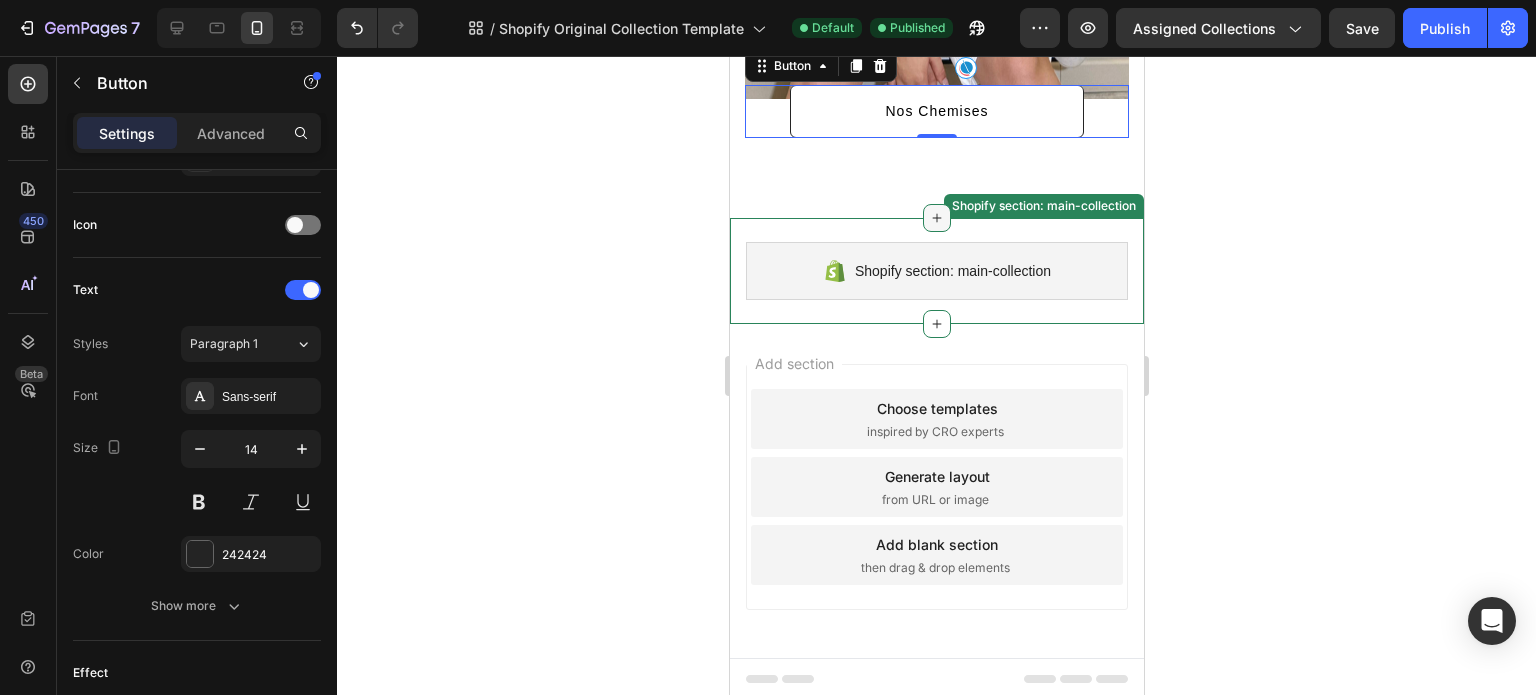 click 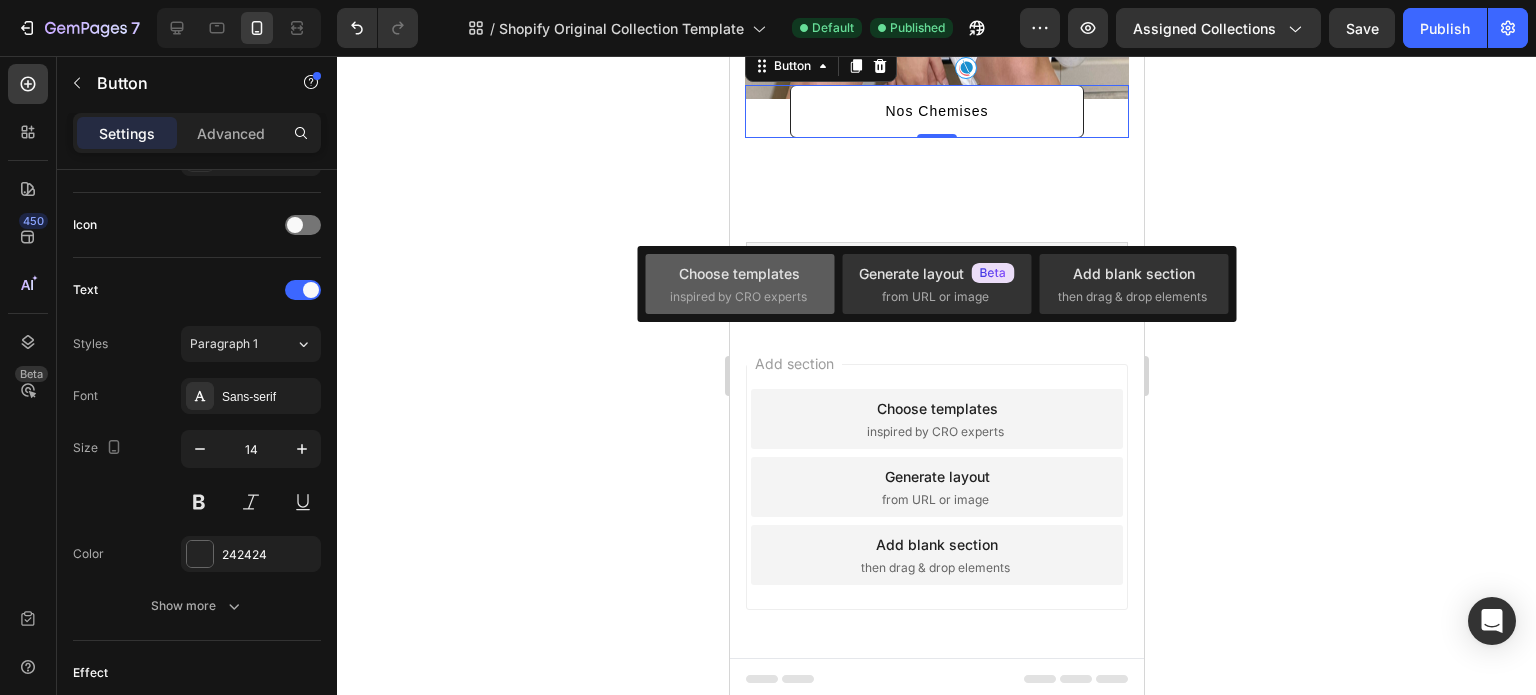 click on "Choose templates" at bounding box center [739, 273] 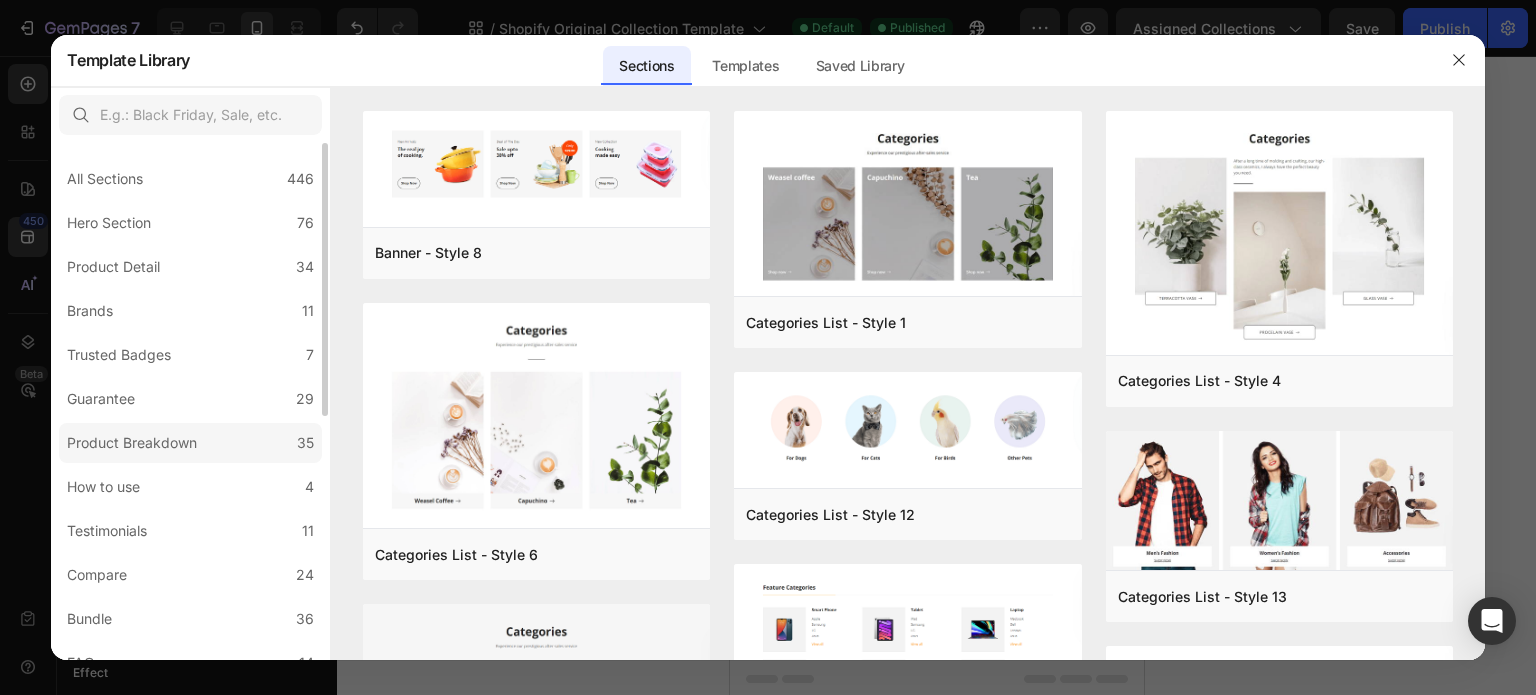 click on "Product Breakdown" at bounding box center (132, 443) 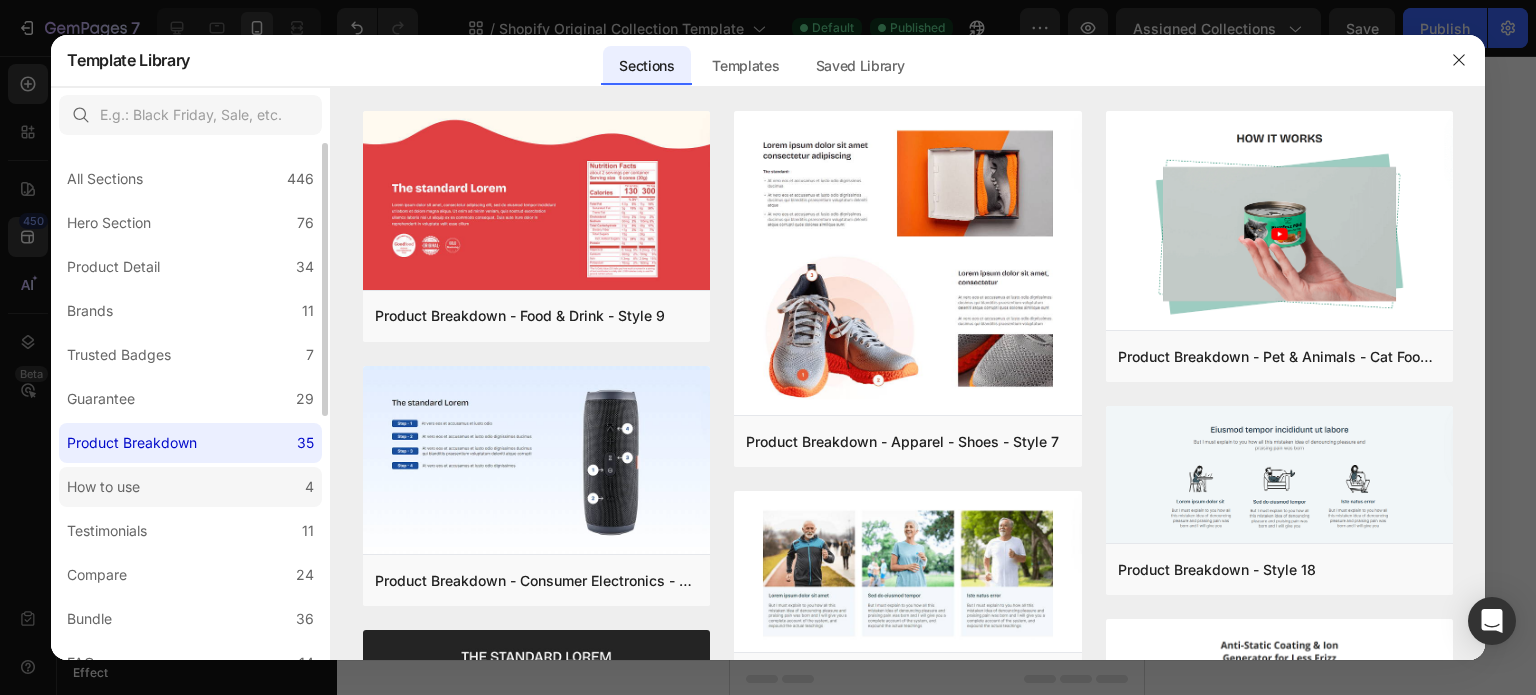 click on "How to use" at bounding box center (103, 487) 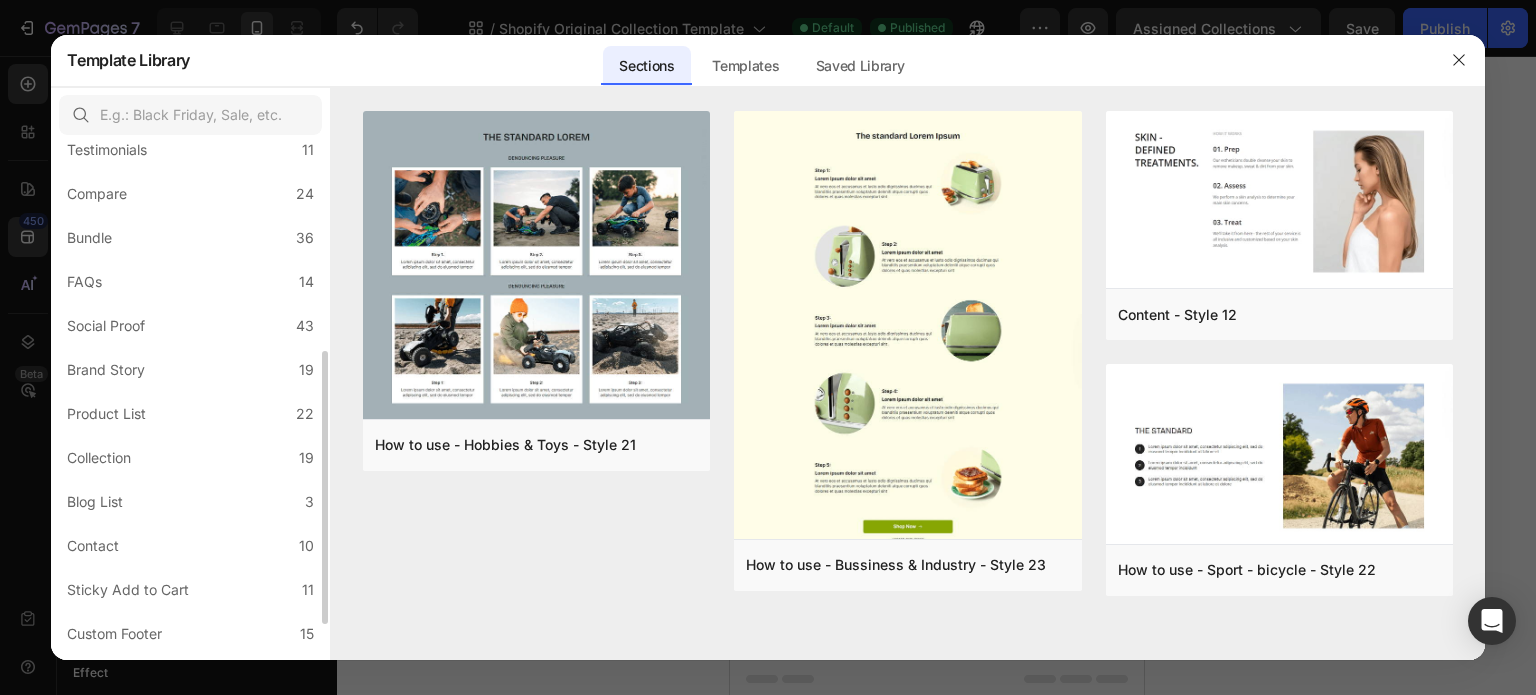 scroll, scrollTop: 386, scrollLeft: 0, axis: vertical 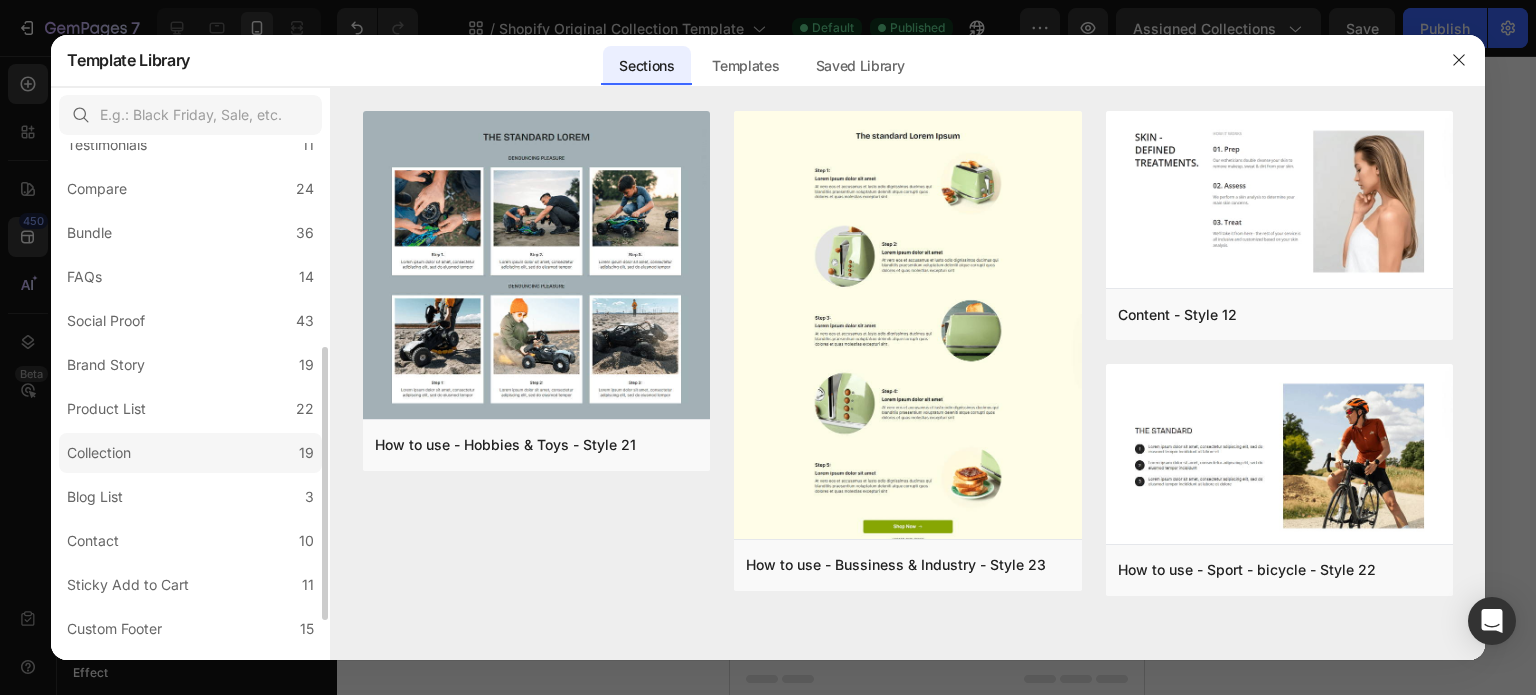 click on "Collection" at bounding box center [99, 453] 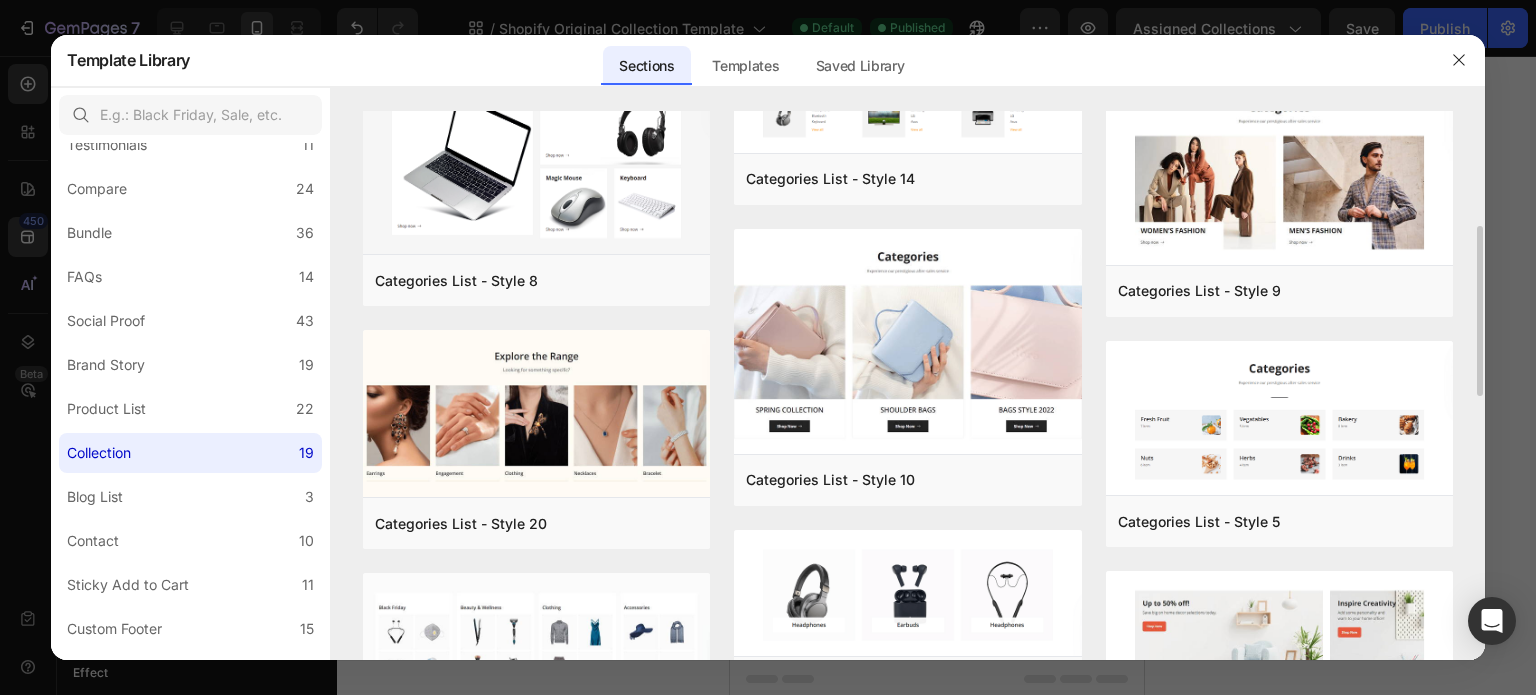 scroll, scrollTop: 574, scrollLeft: 0, axis: vertical 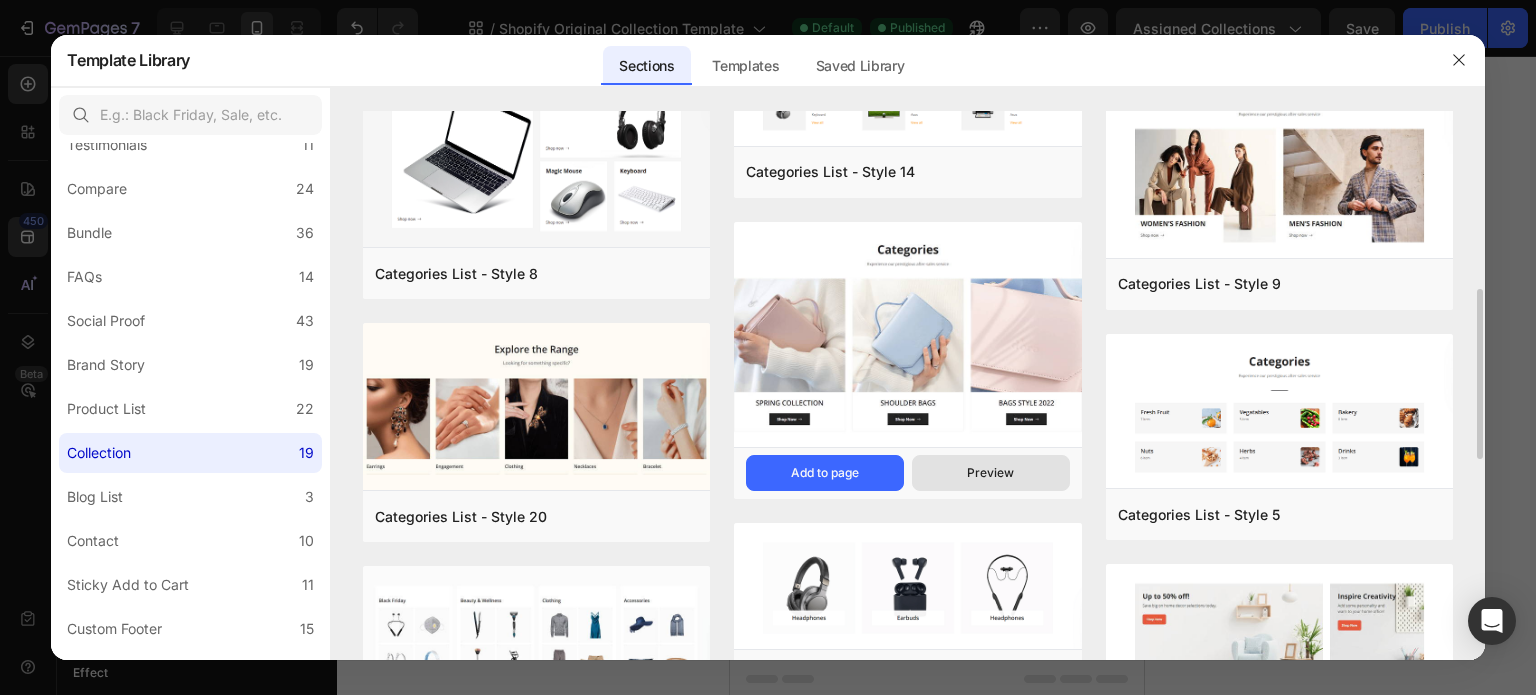 click on "Preview" at bounding box center [991, 473] 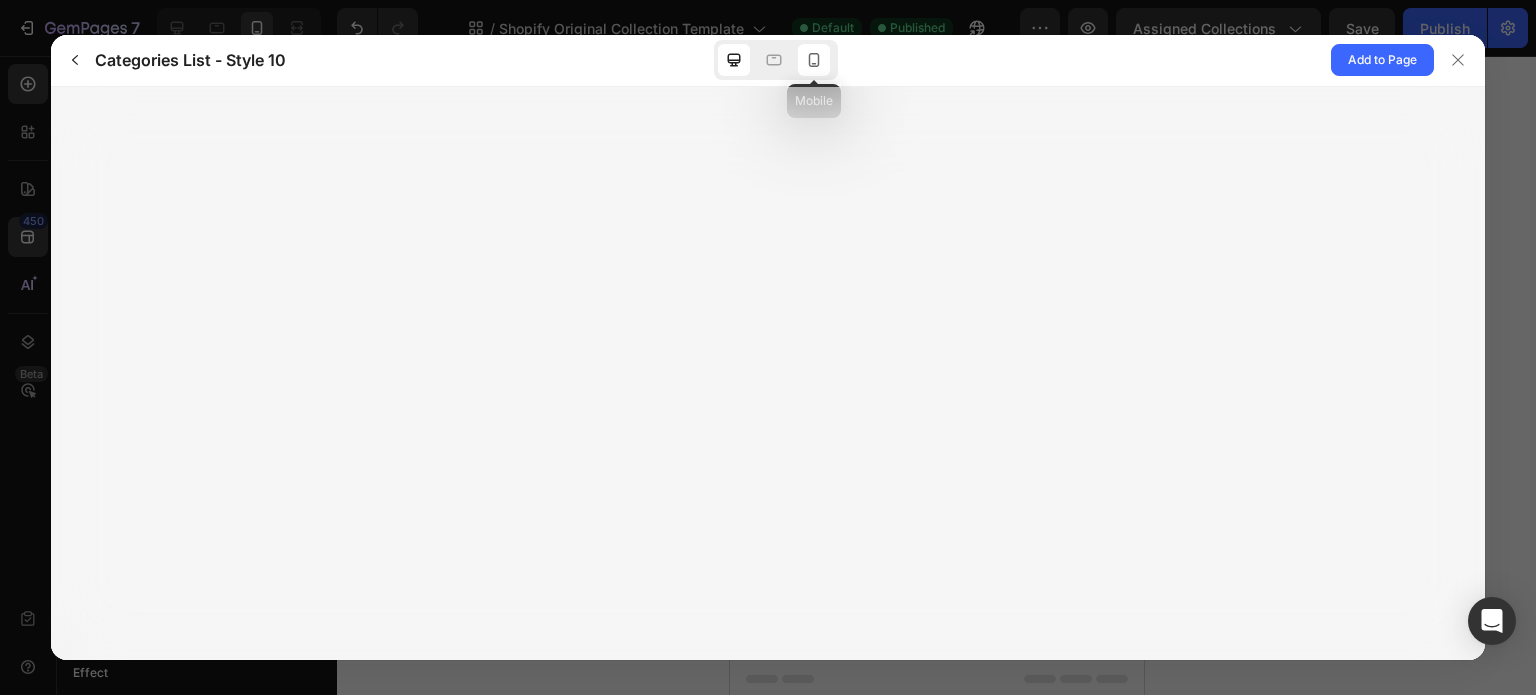 click 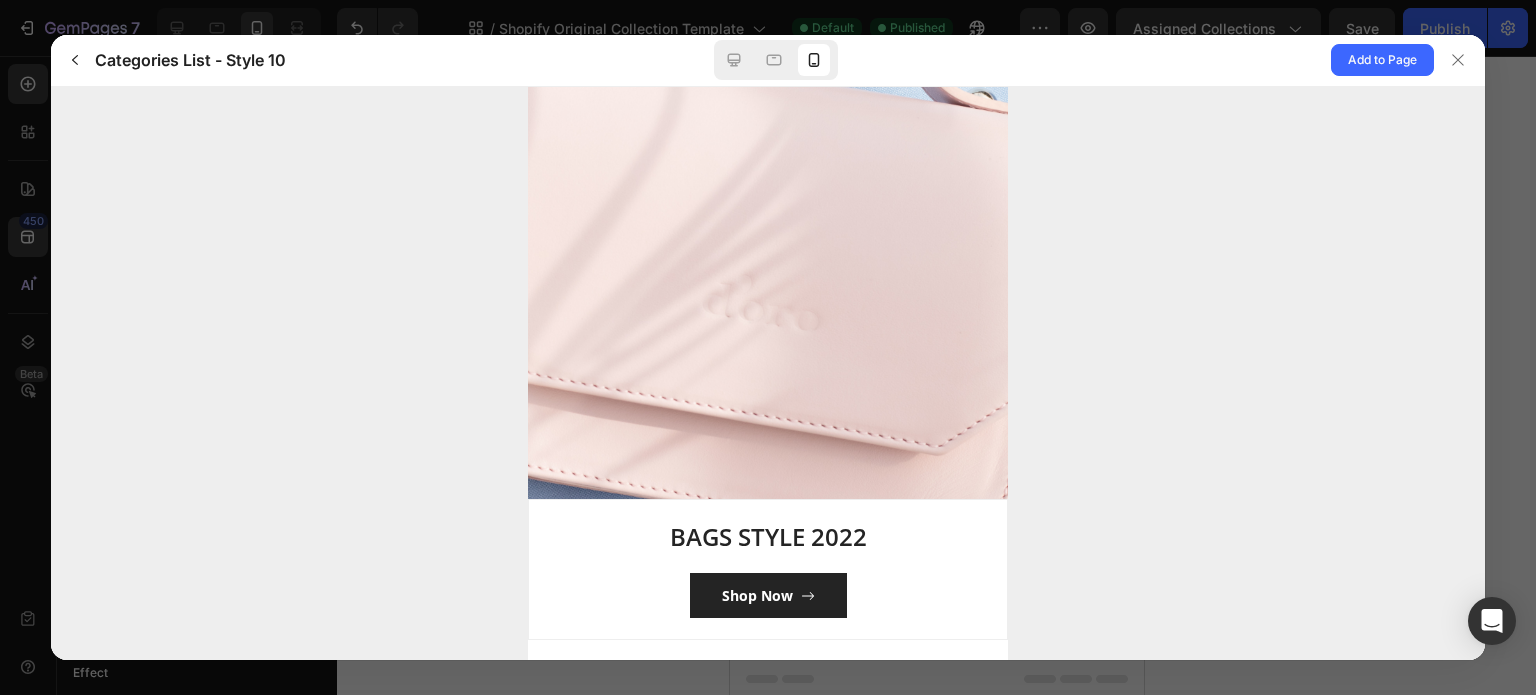 scroll, scrollTop: 1591, scrollLeft: 0, axis: vertical 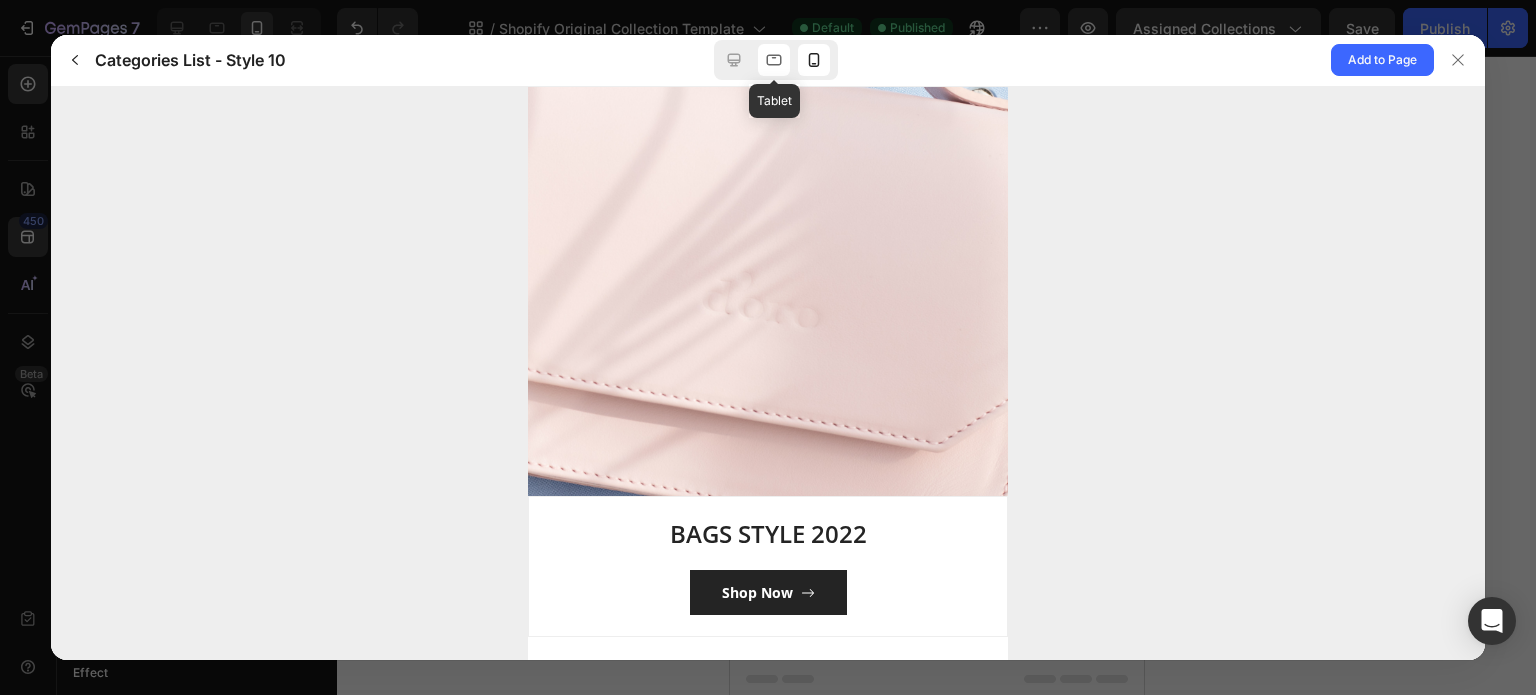 click 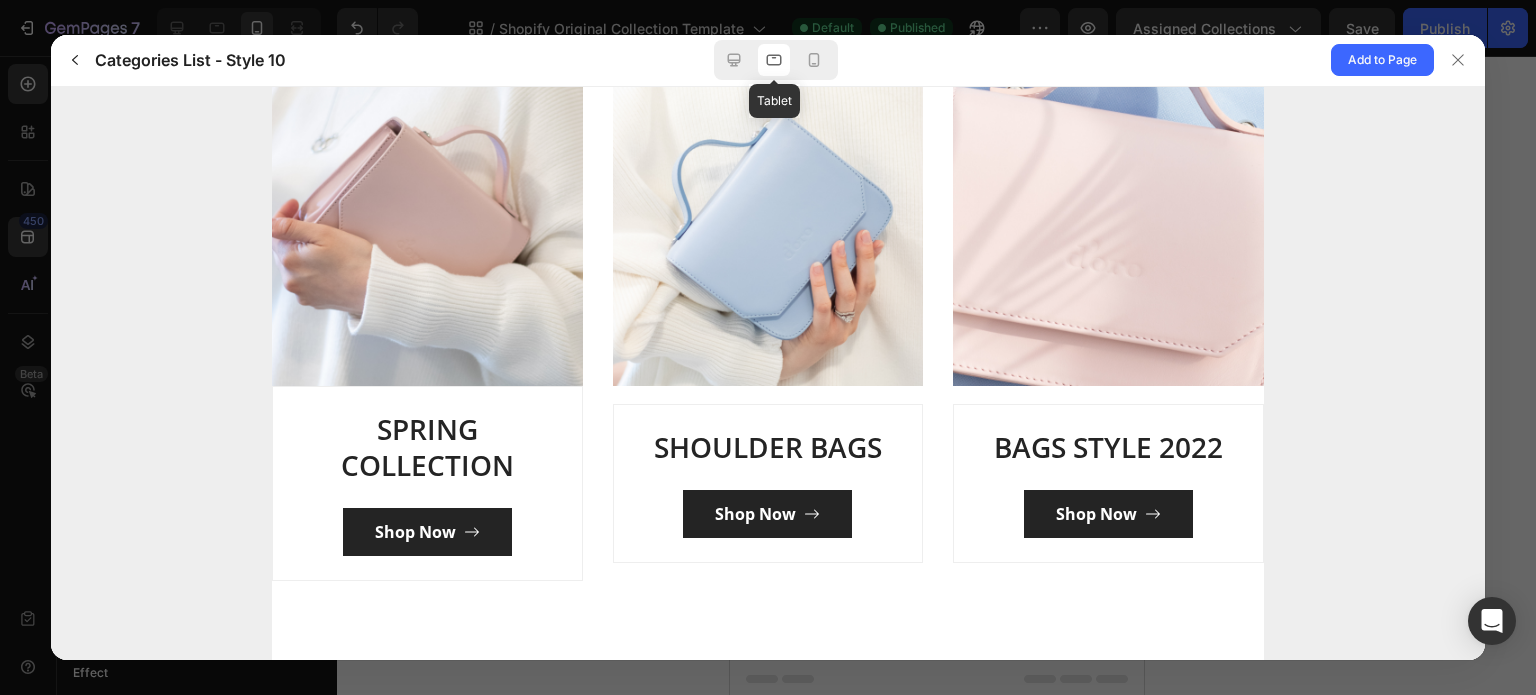 scroll, scrollTop: 236, scrollLeft: 0, axis: vertical 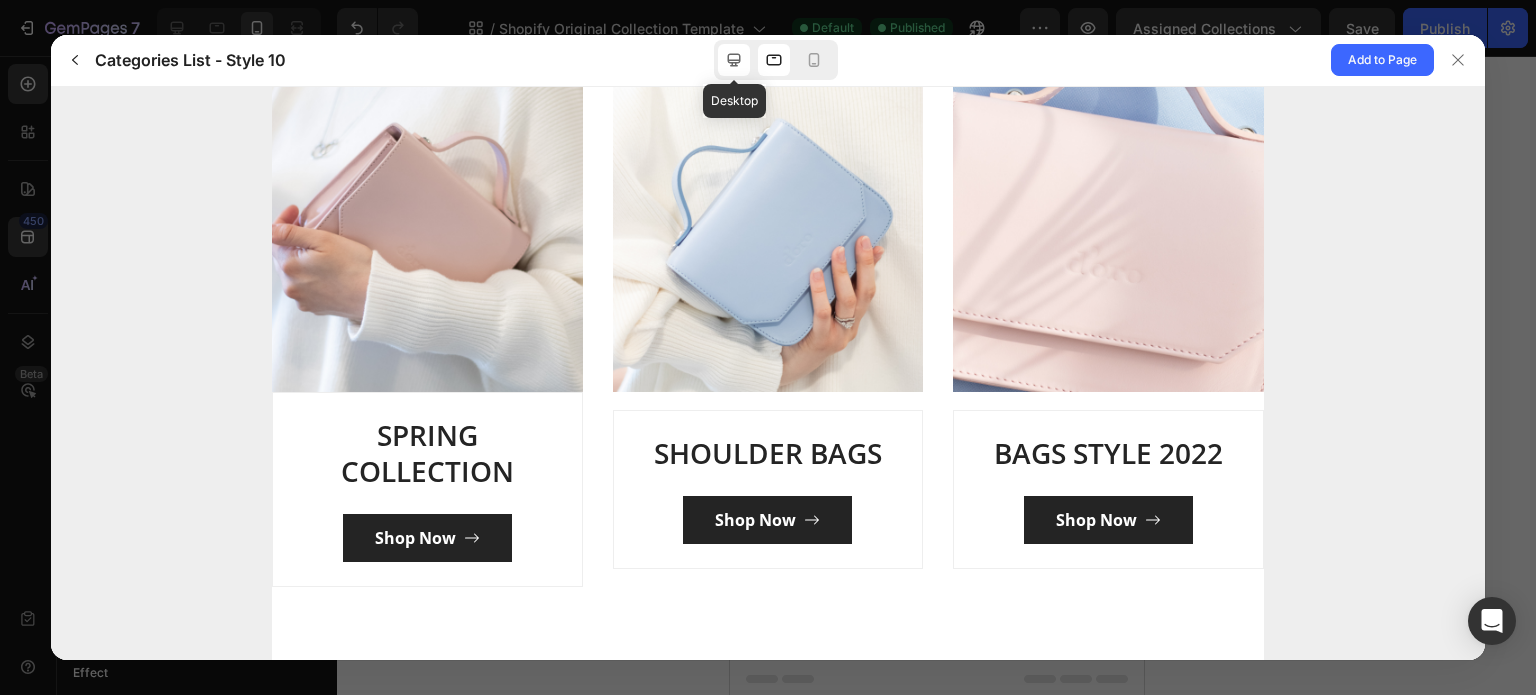 click 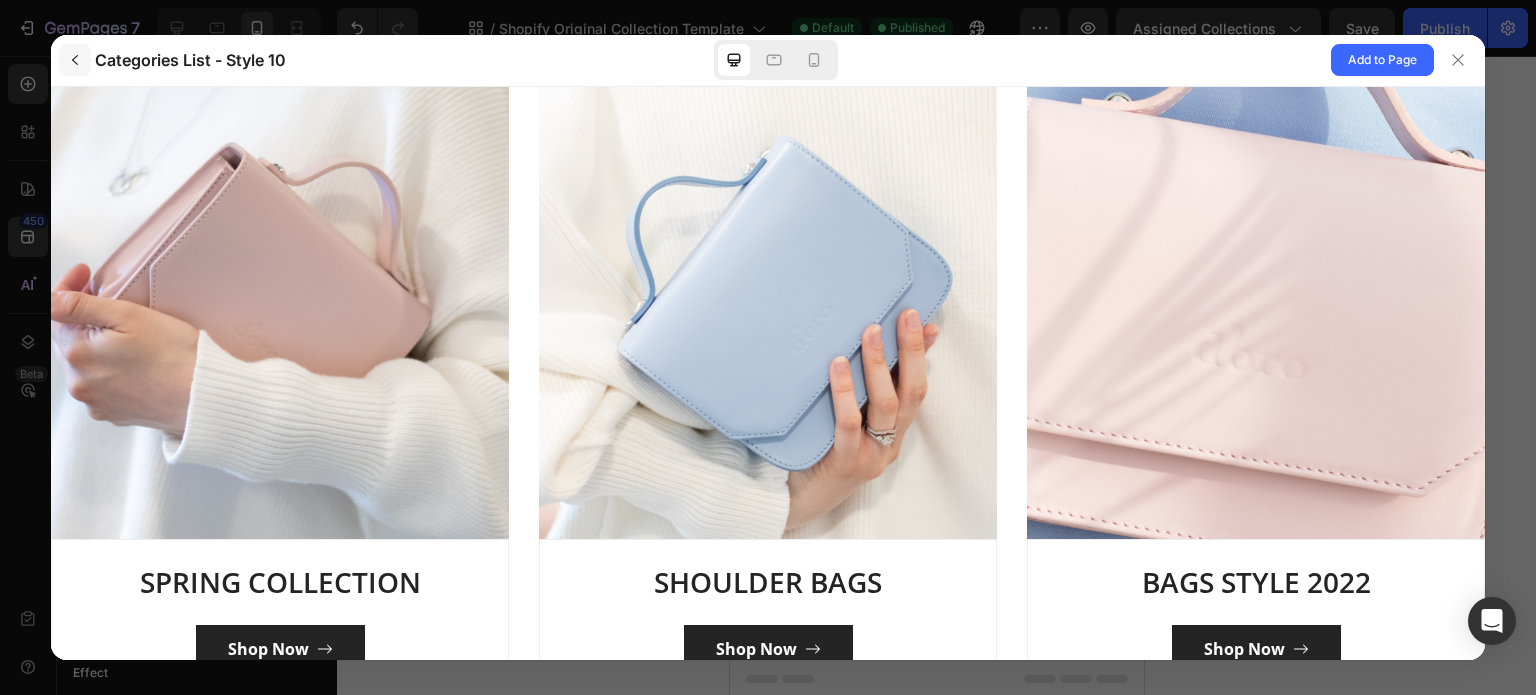 click 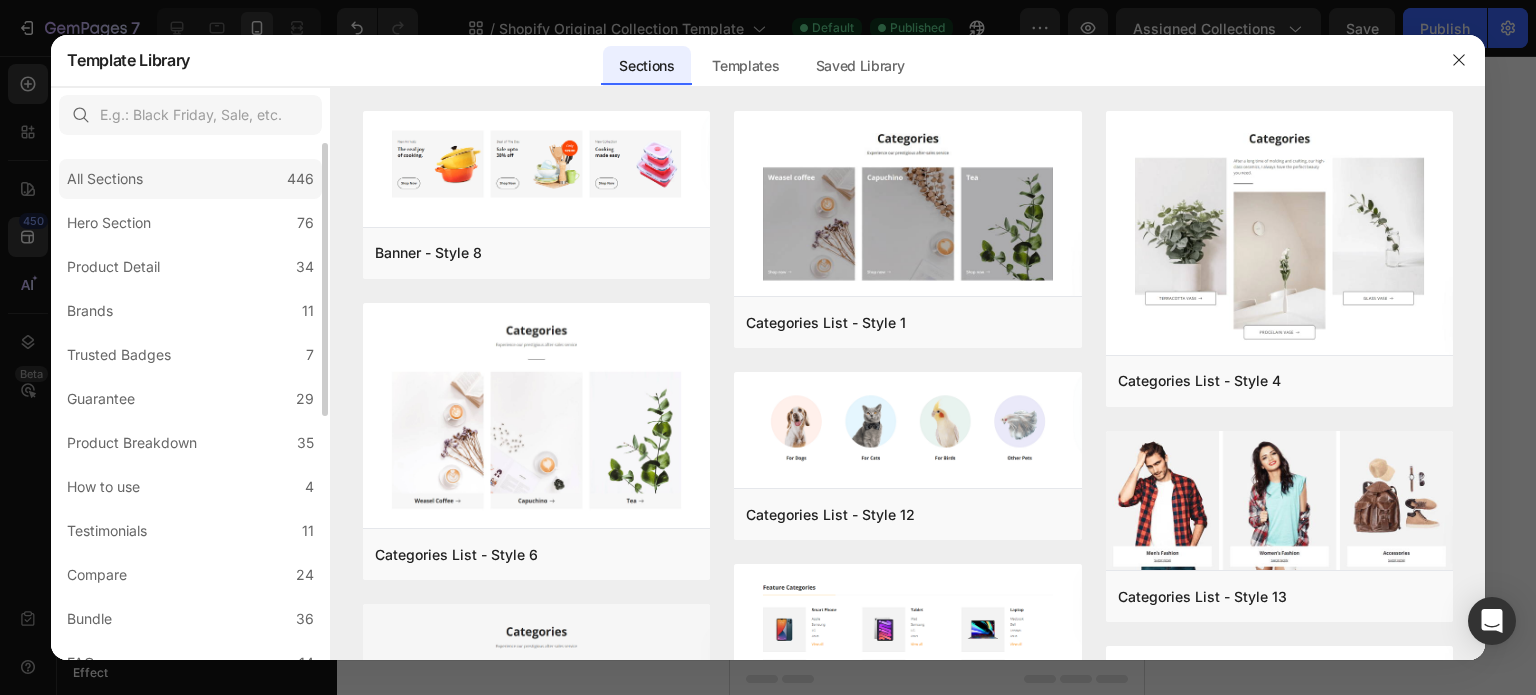 click on "All Sections" at bounding box center [105, 179] 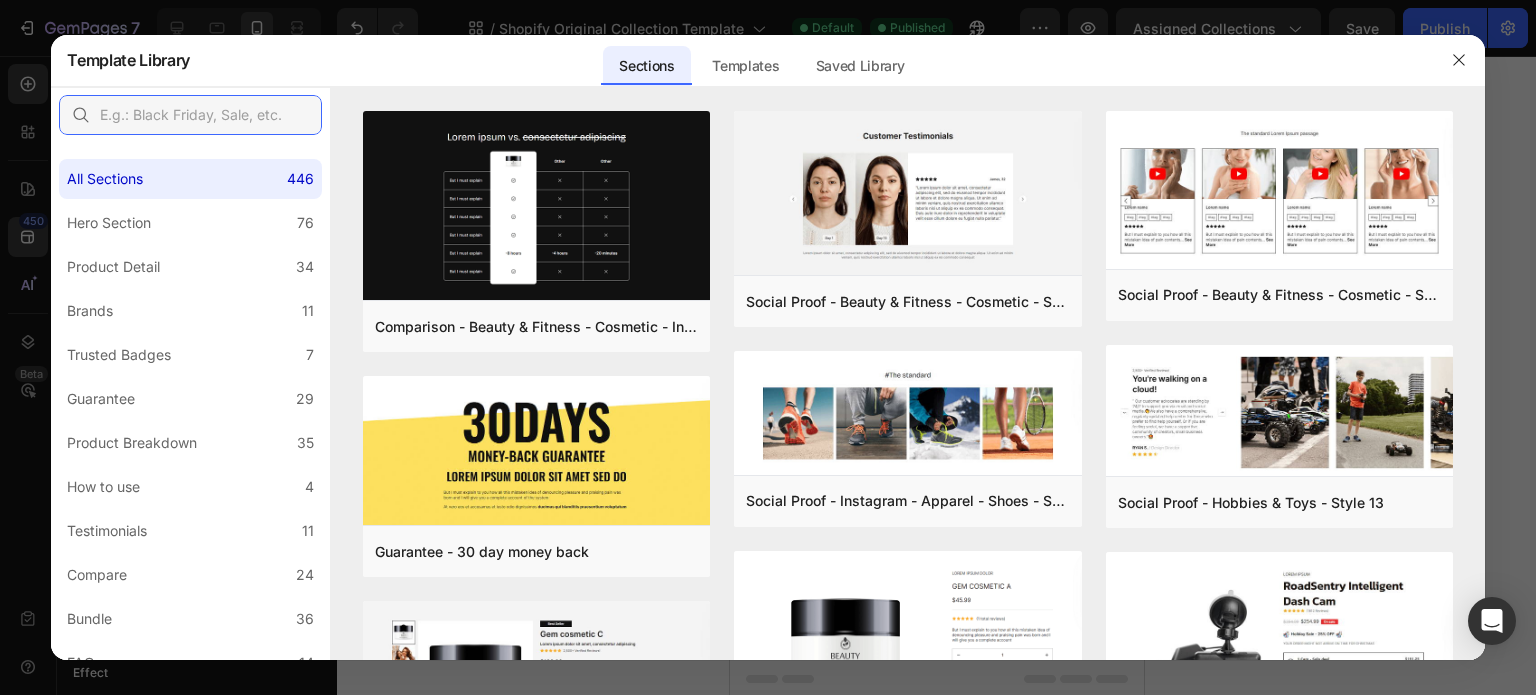 click at bounding box center [190, 115] 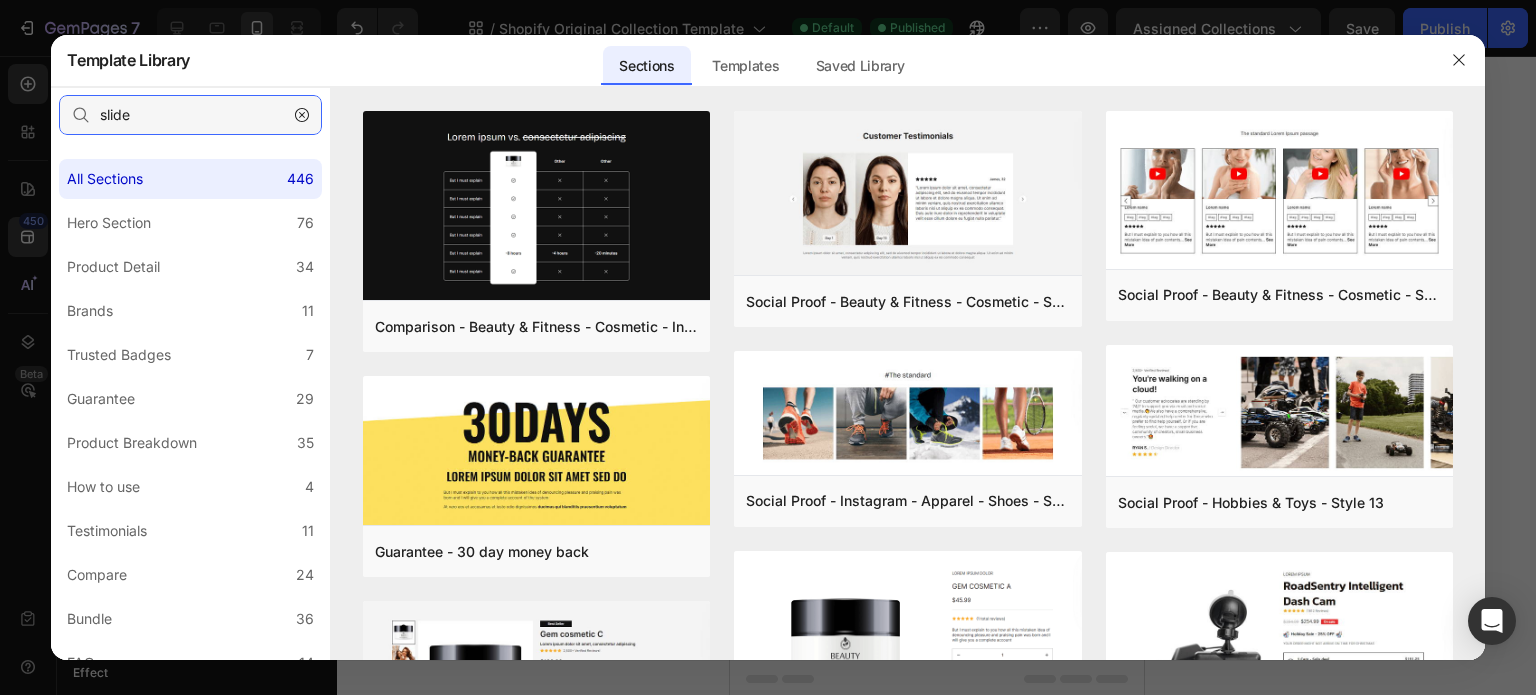 type on "slide" 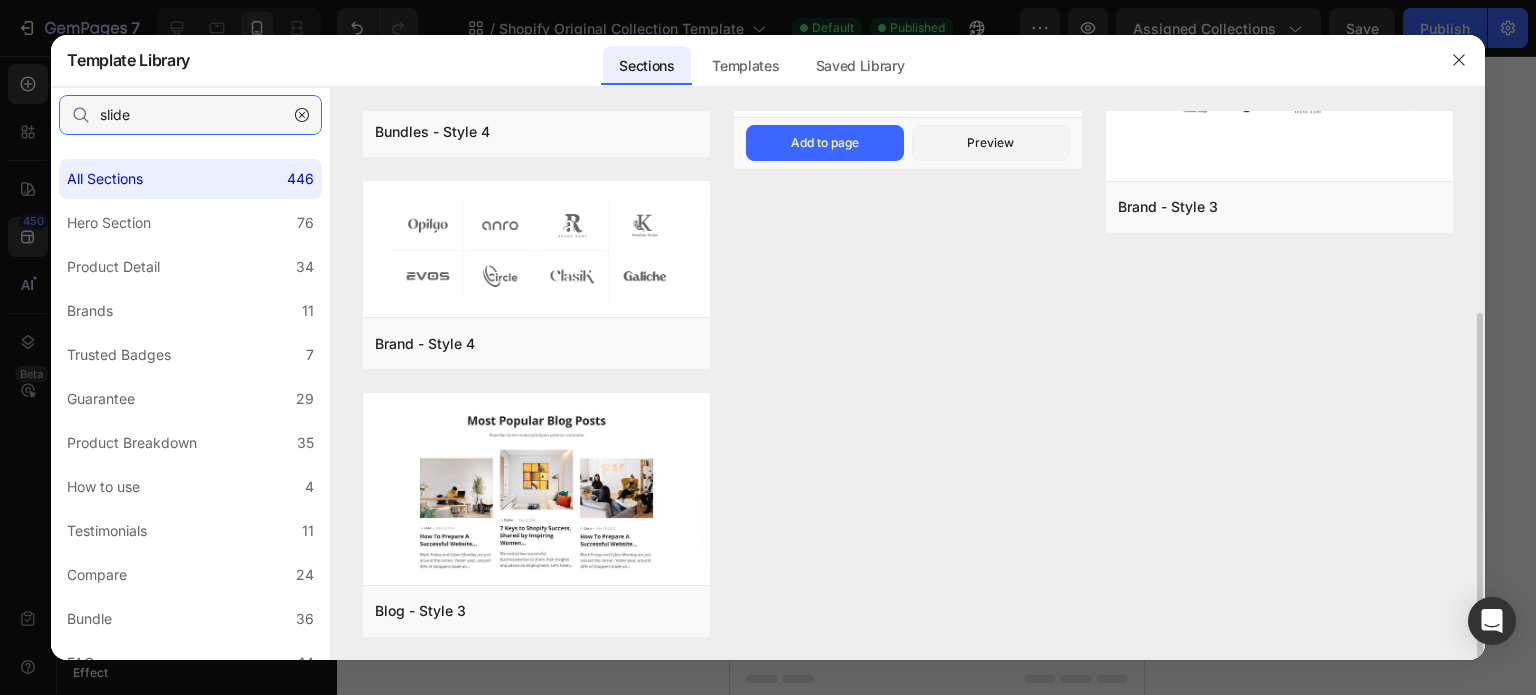 scroll, scrollTop: 0, scrollLeft: 0, axis: both 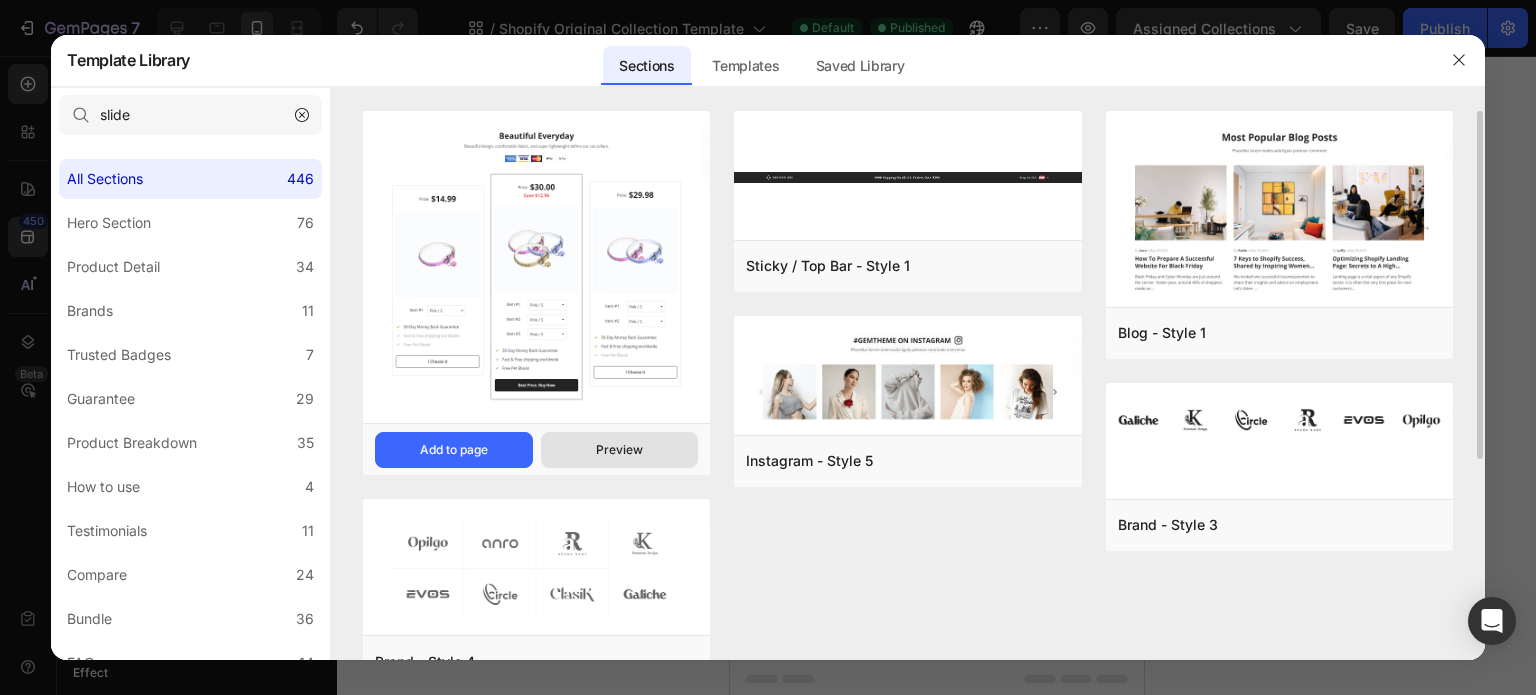 click on "Preview" at bounding box center (619, 450) 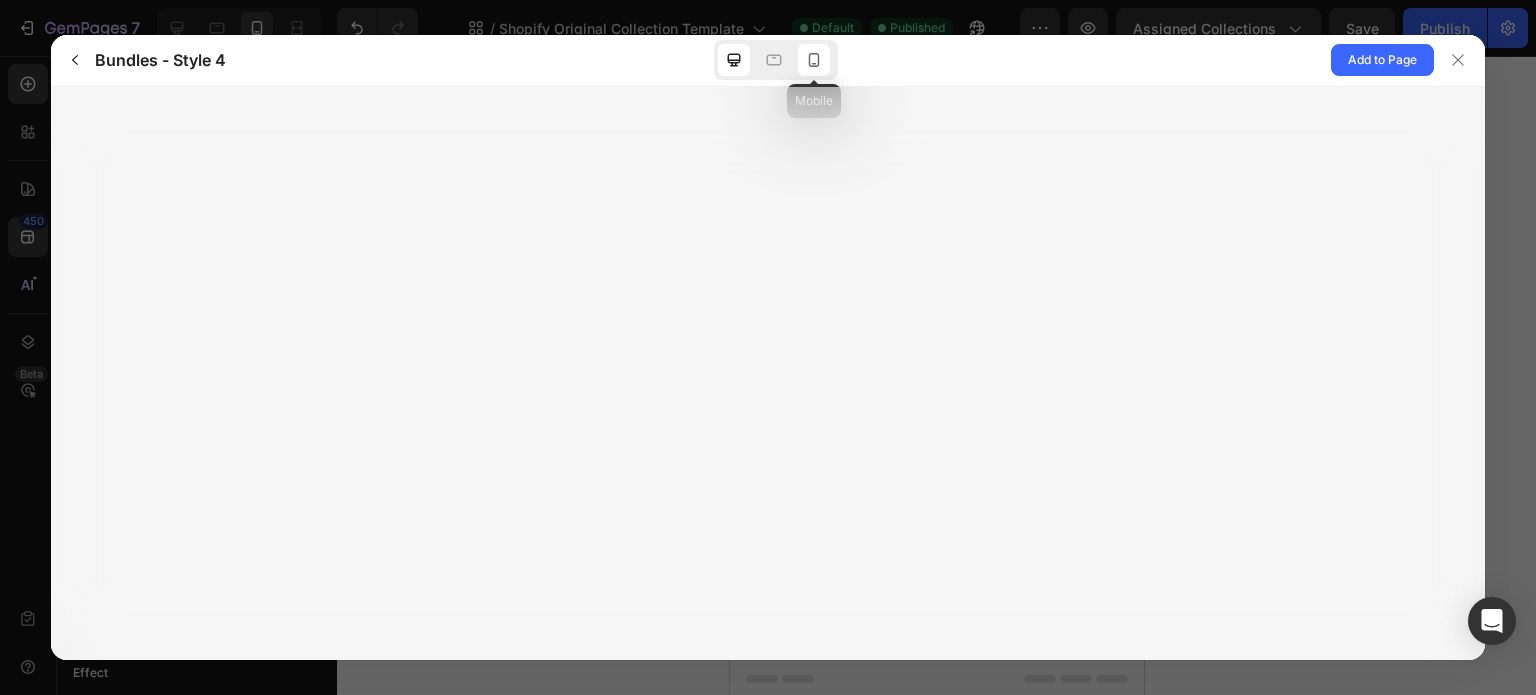 click 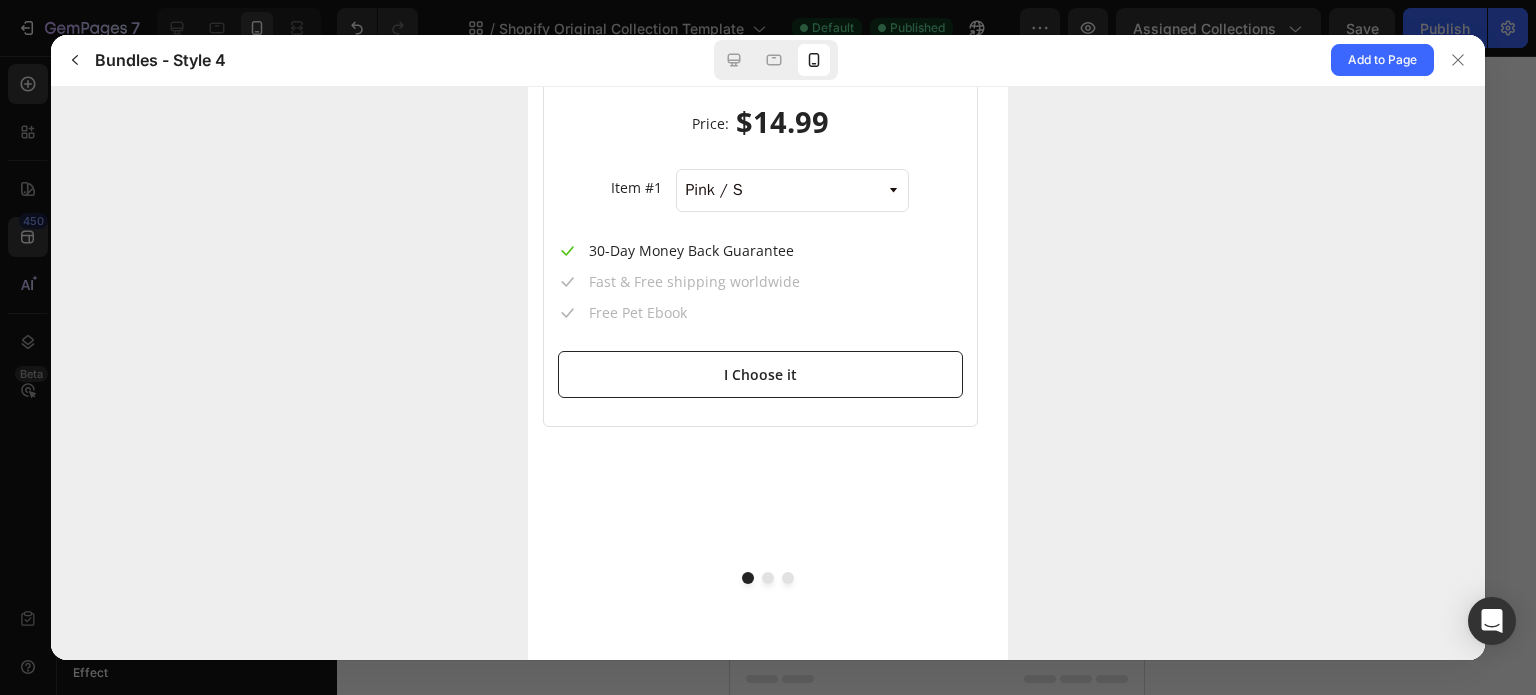 scroll, scrollTop: 773, scrollLeft: 0, axis: vertical 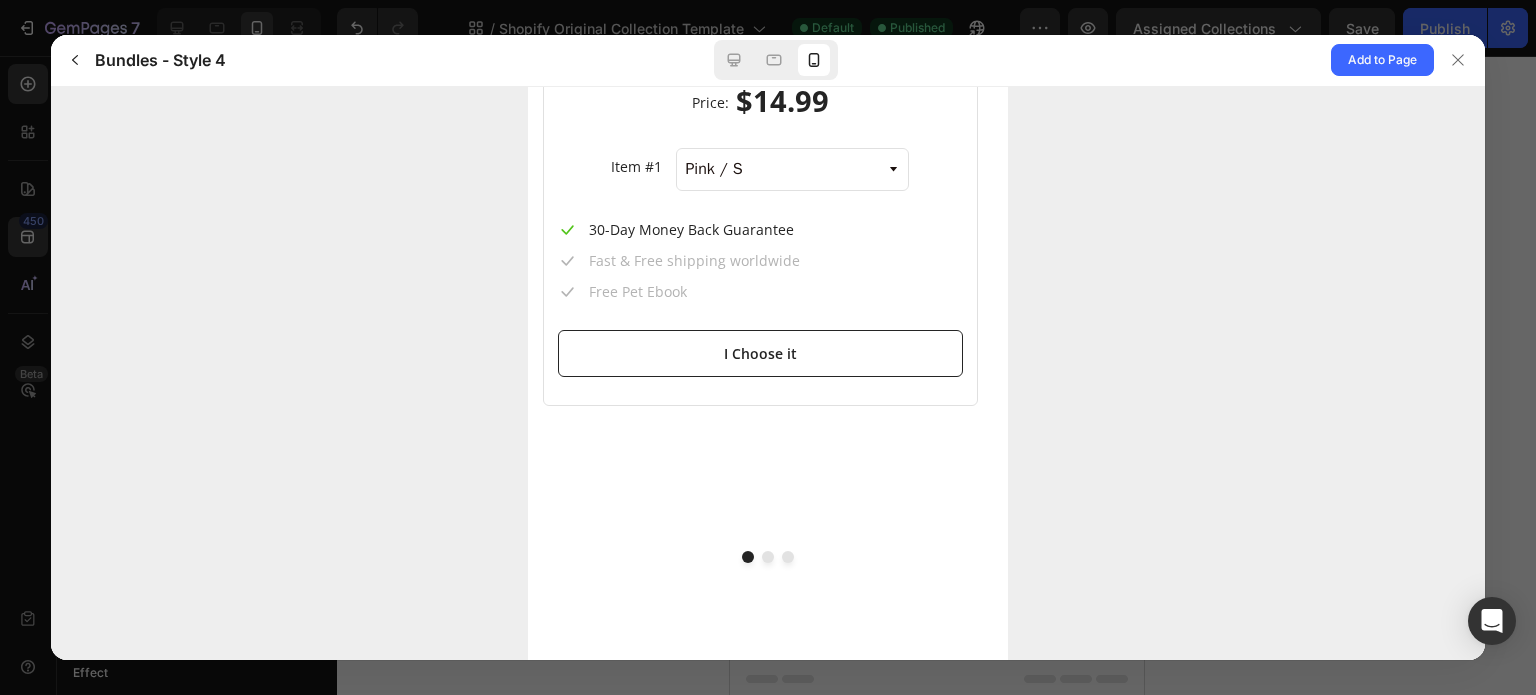 click at bounding box center [768, 556] 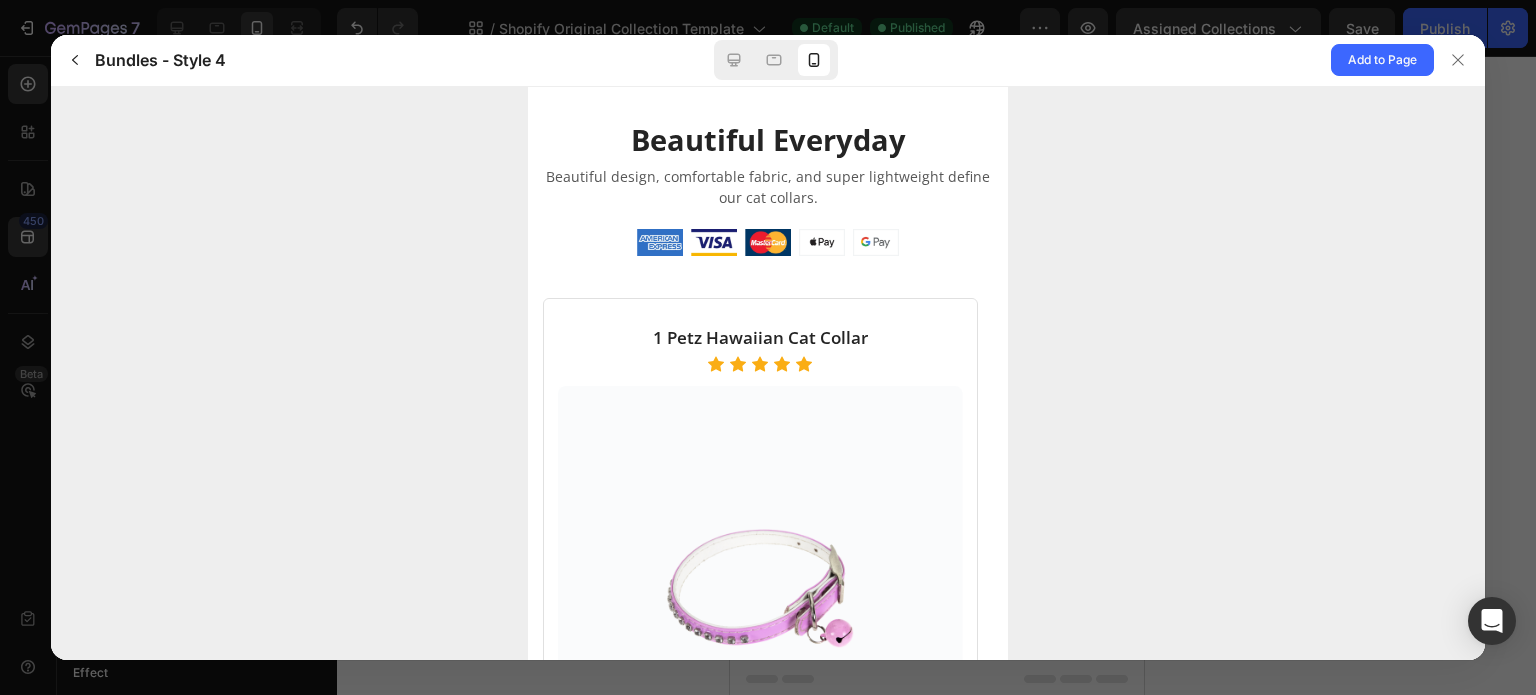 scroll, scrollTop: 0, scrollLeft: 0, axis: both 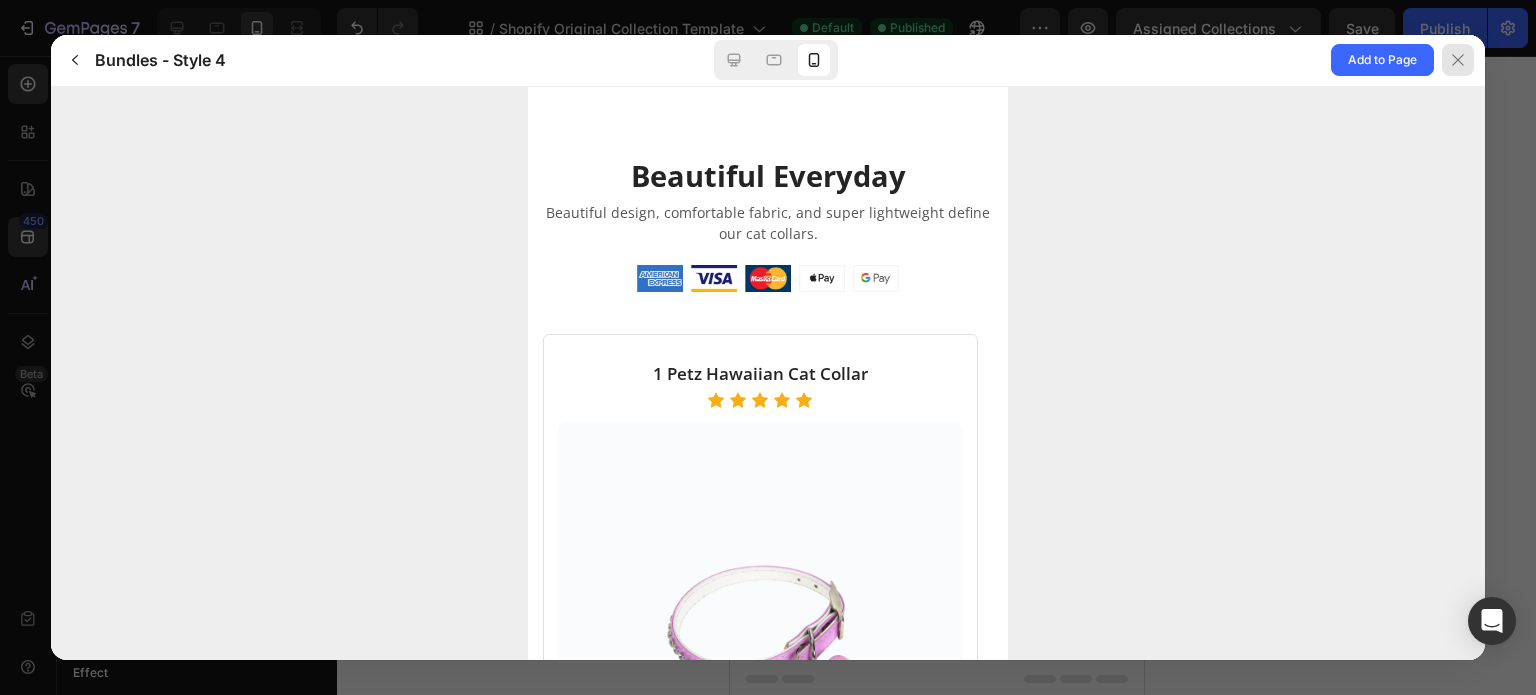 click 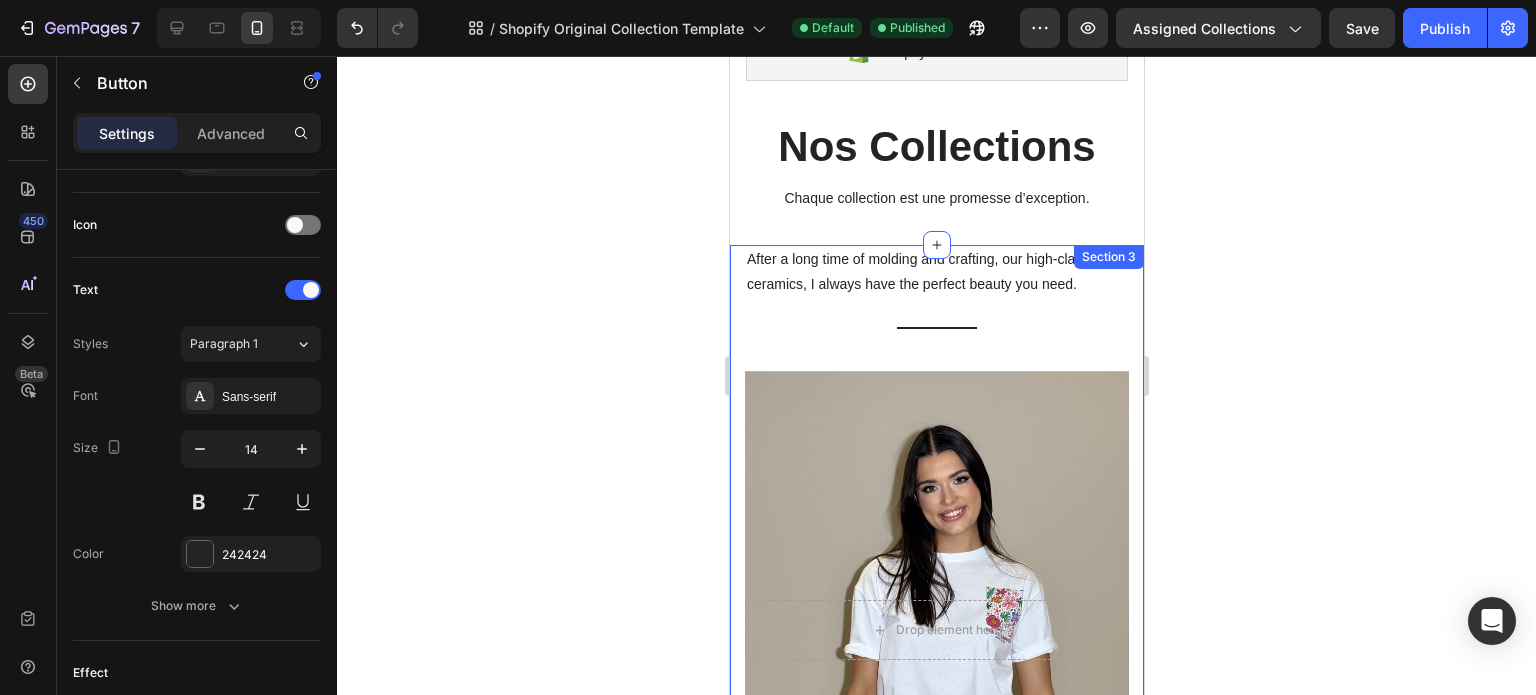 scroll, scrollTop: 99, scrollLeft: 0, axis: vertical 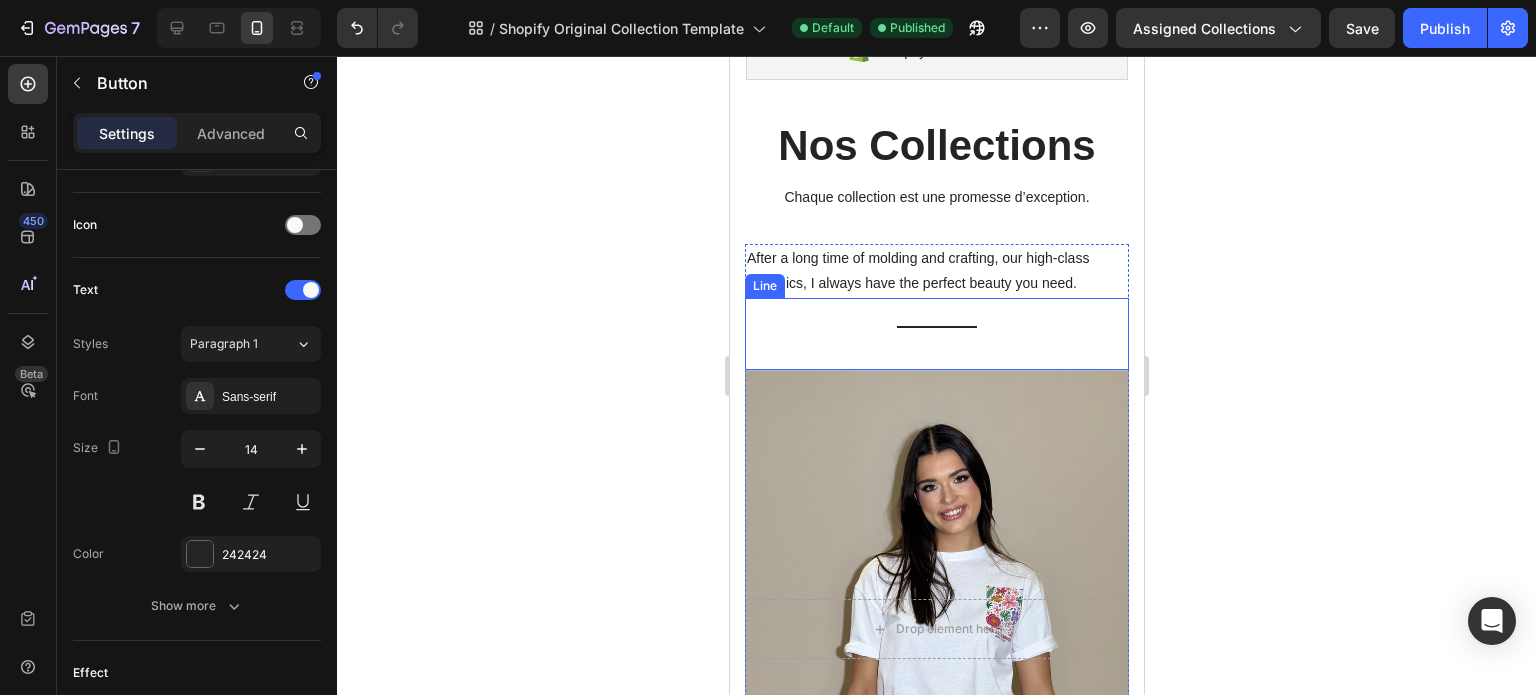 click on "Title Line" at bounding box center (936, 334) 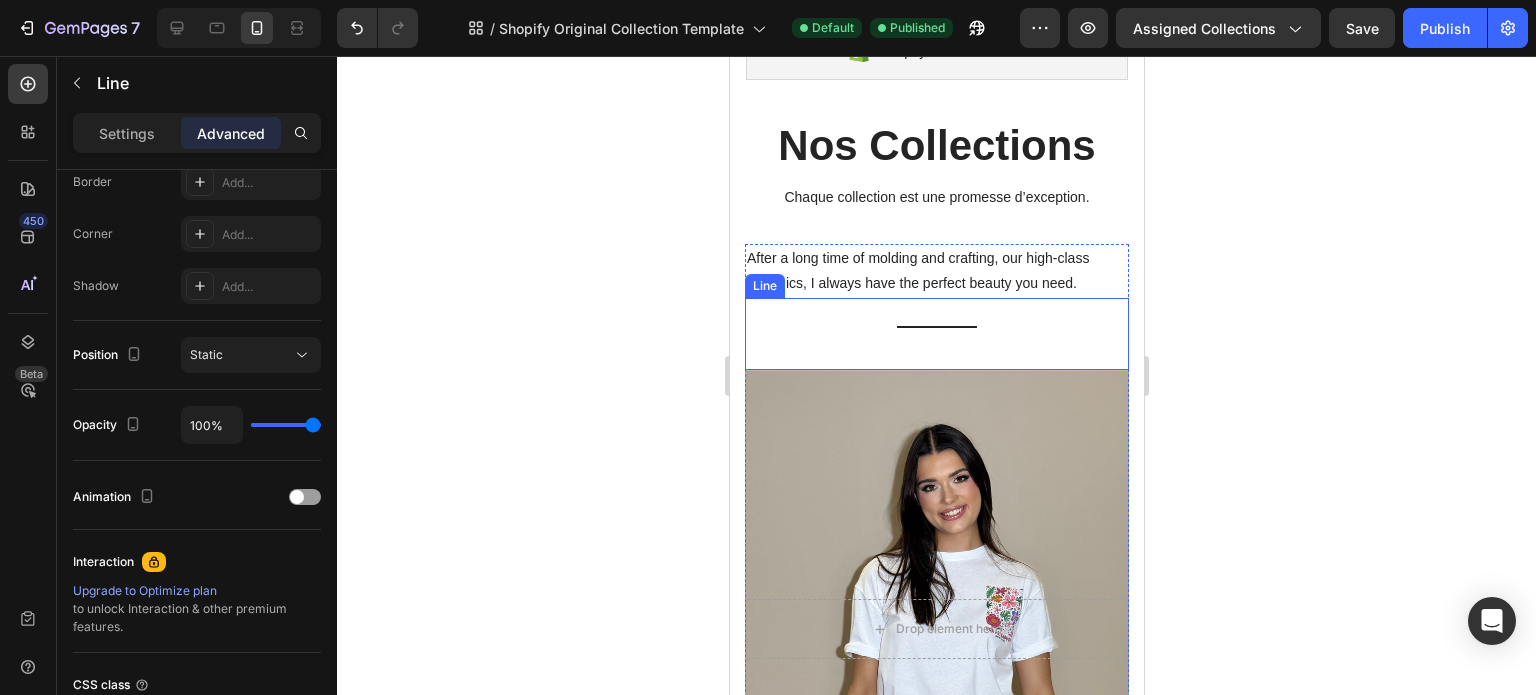 scroll, scrollTop: 0, scrollLeft: 0, axis: both 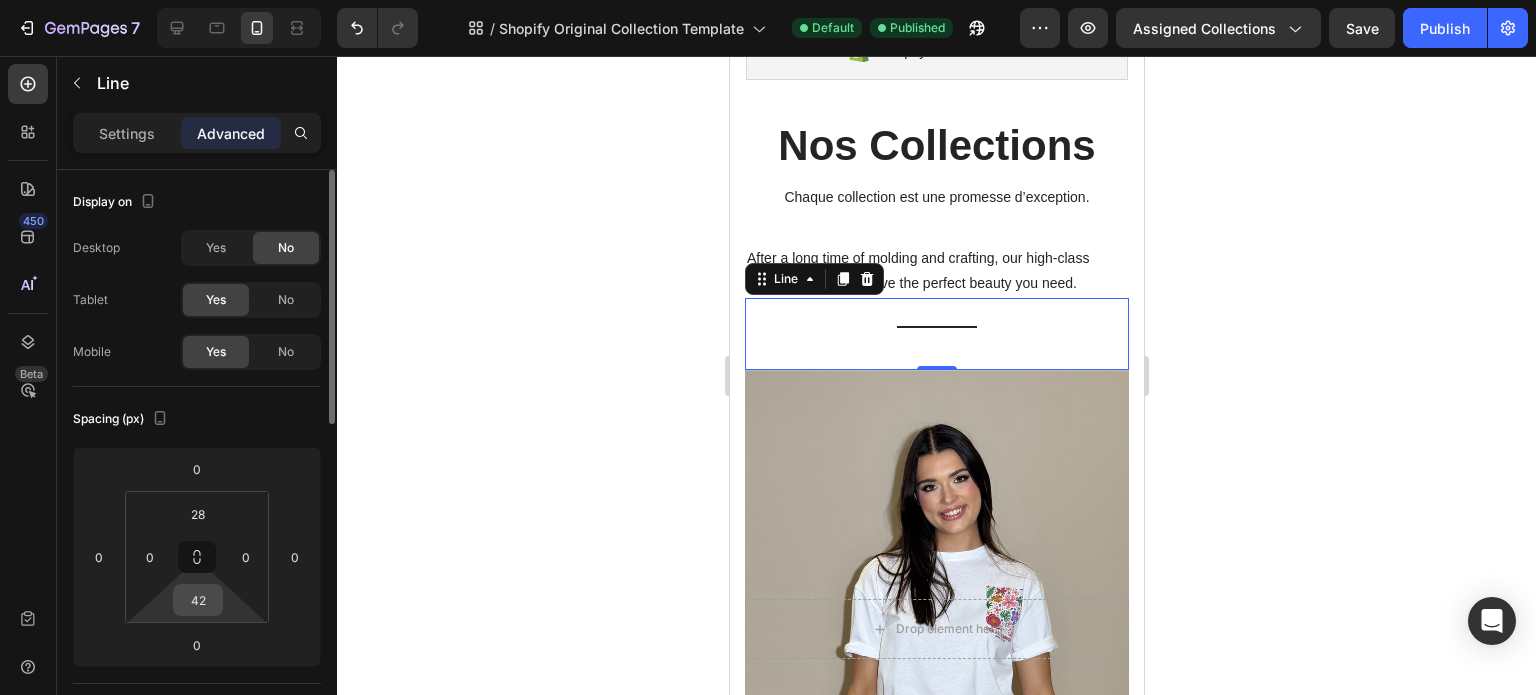 click on "42" at bounding box center (198, 600) 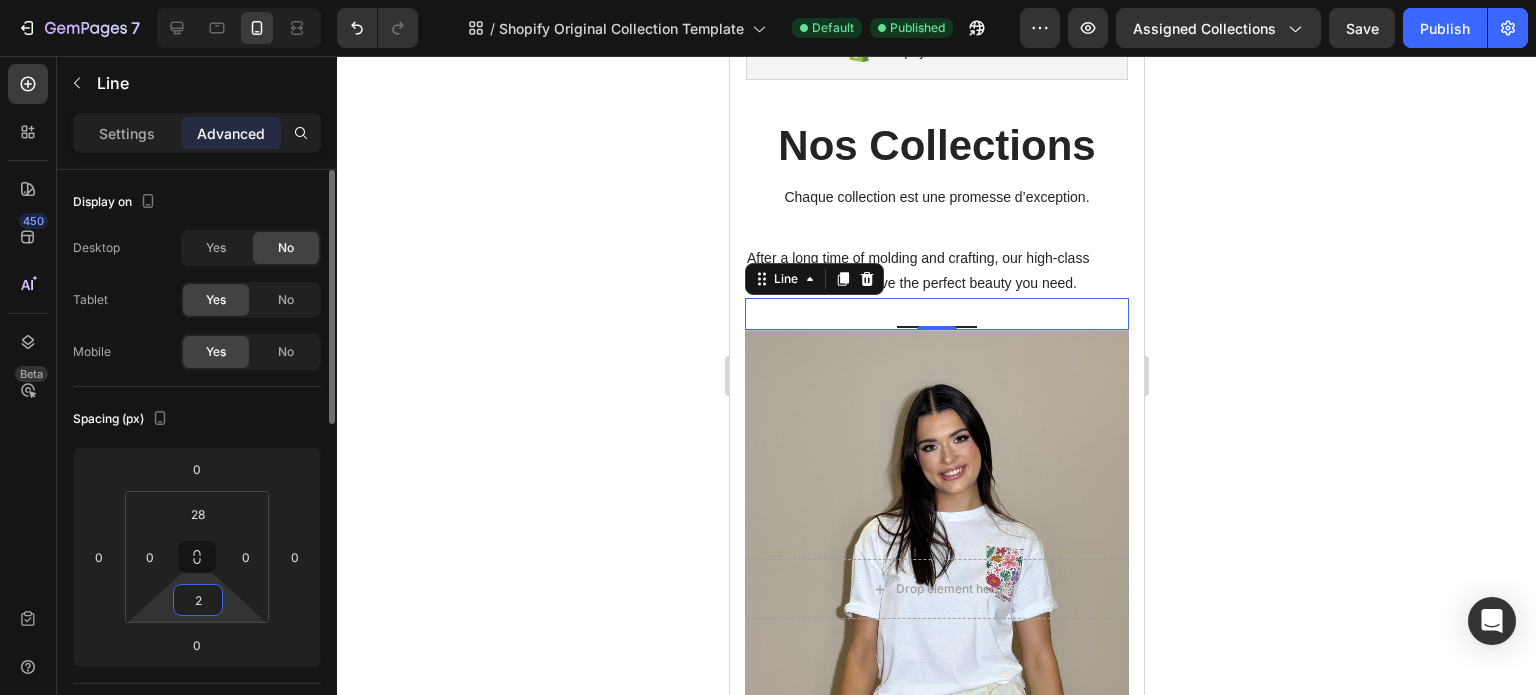type on "28" 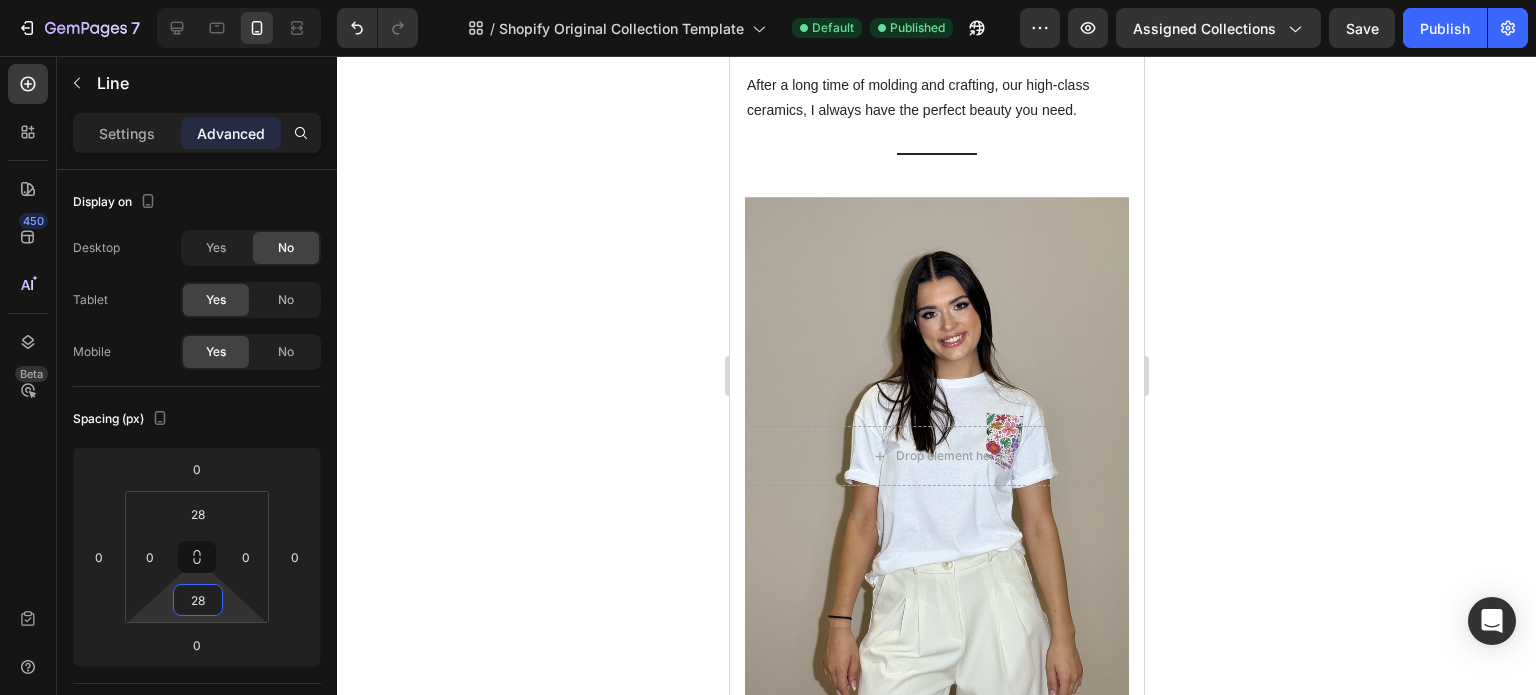 scroll, scrollTop: 2272, scrollLeft: 0, axis: vertical 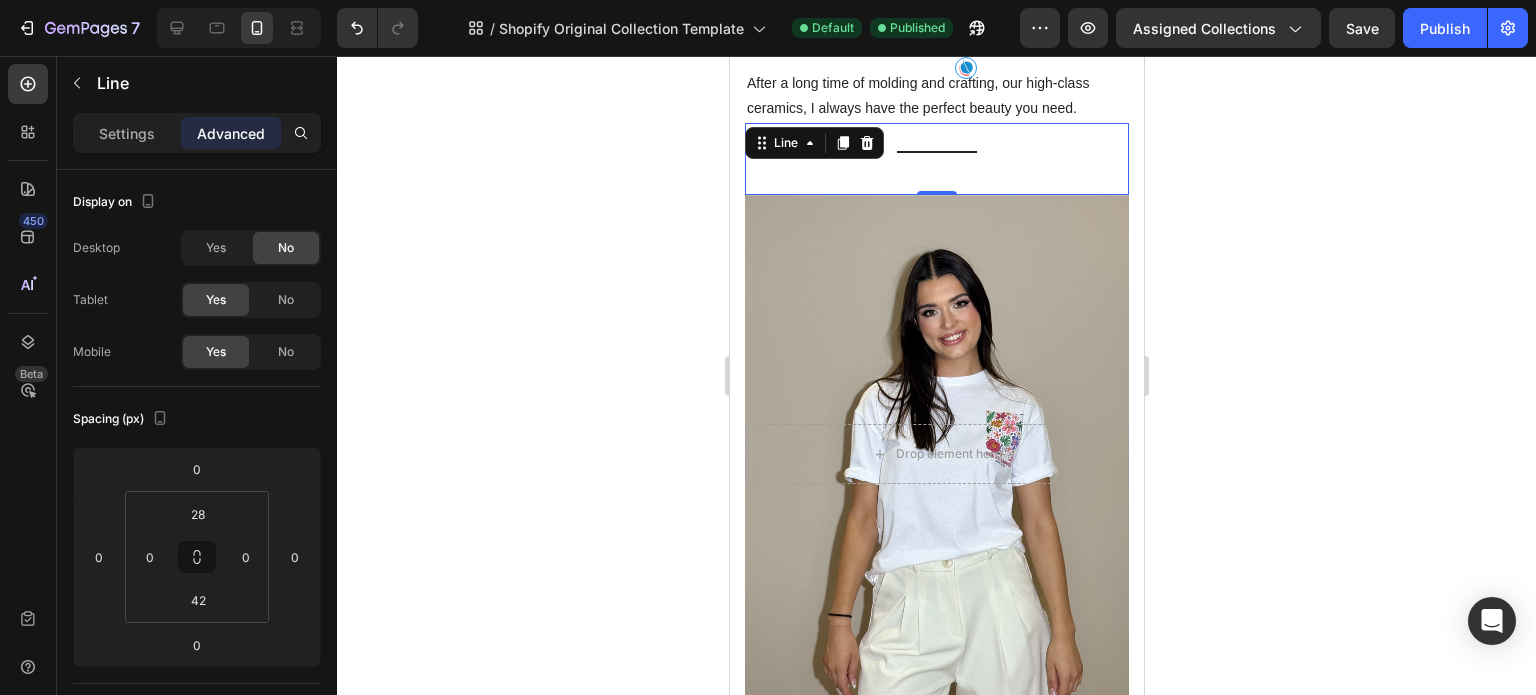 click at bounding box center [936, 152] 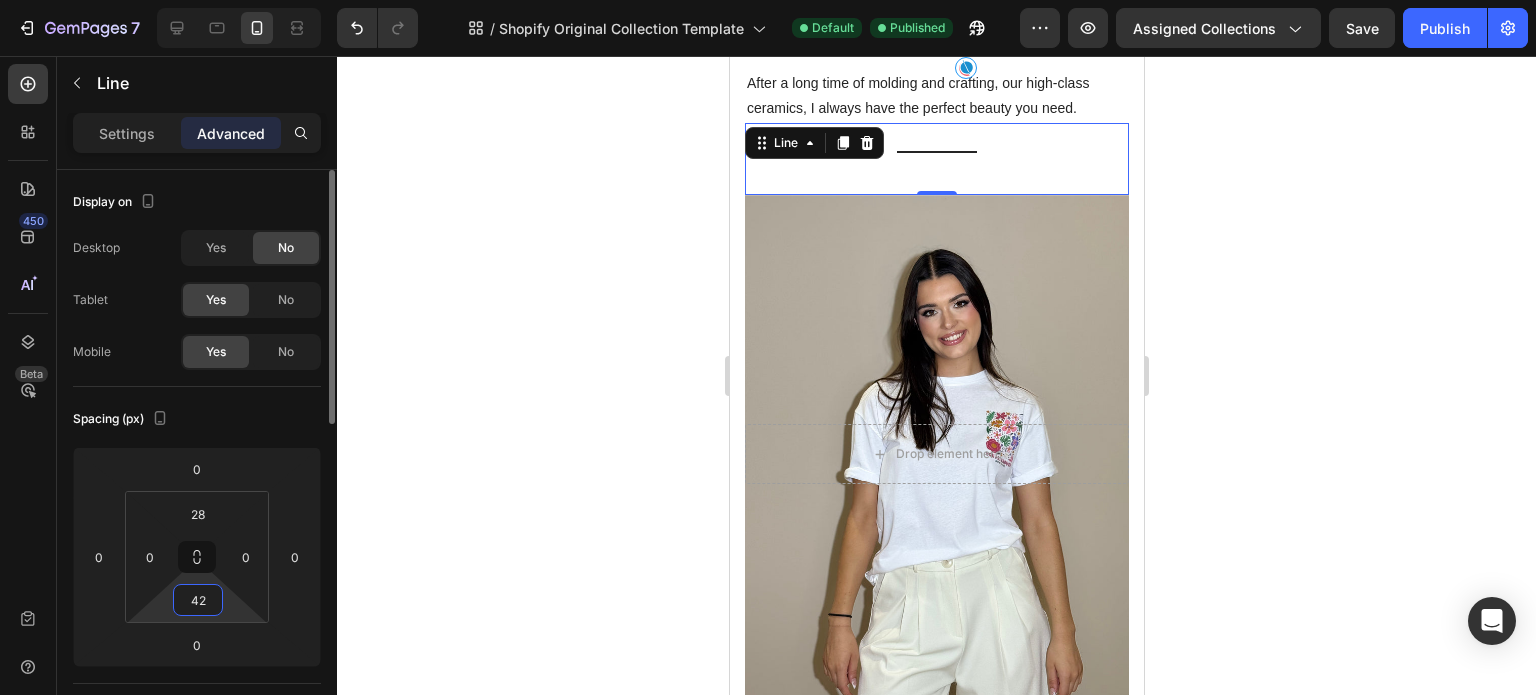 click on "42" at bounding box center (198, 600) 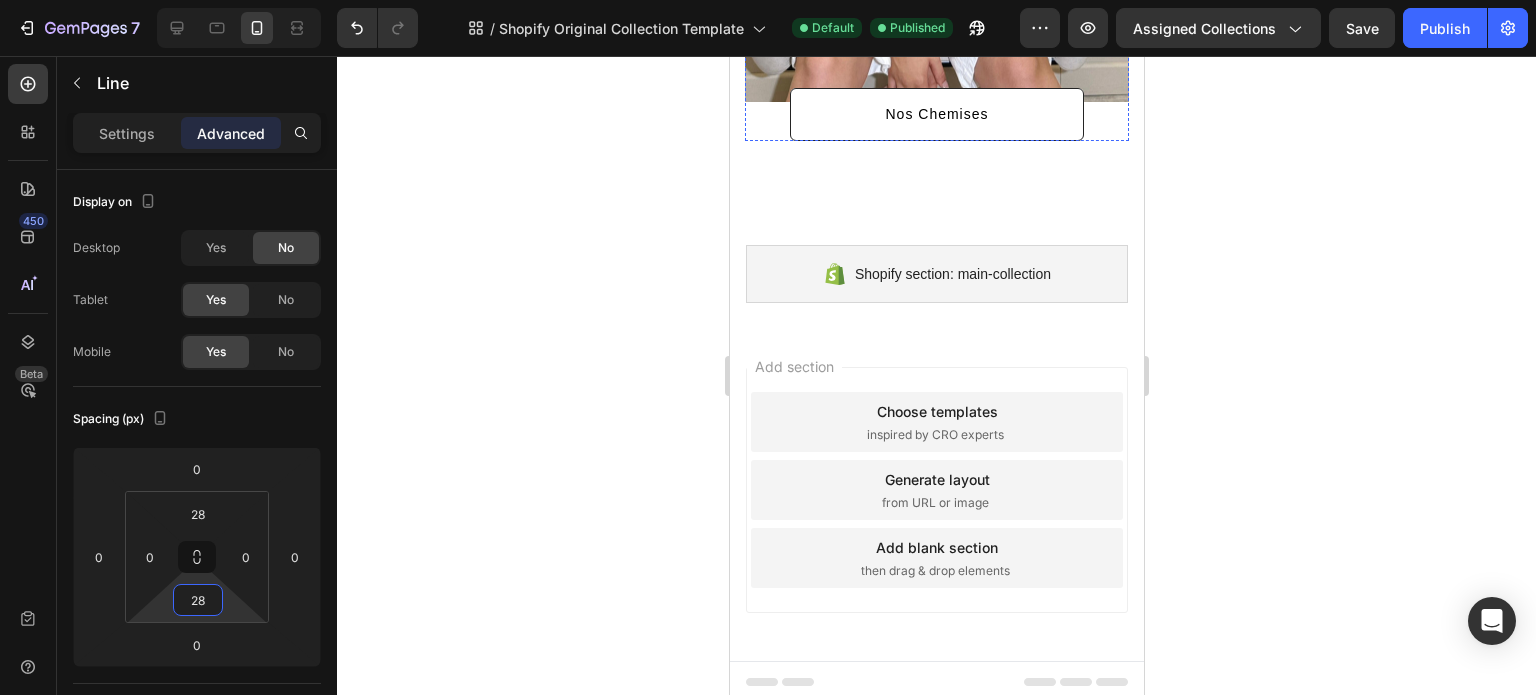 scroll, scrollTop: 4178, scrollLeft: 0, axis: vertical 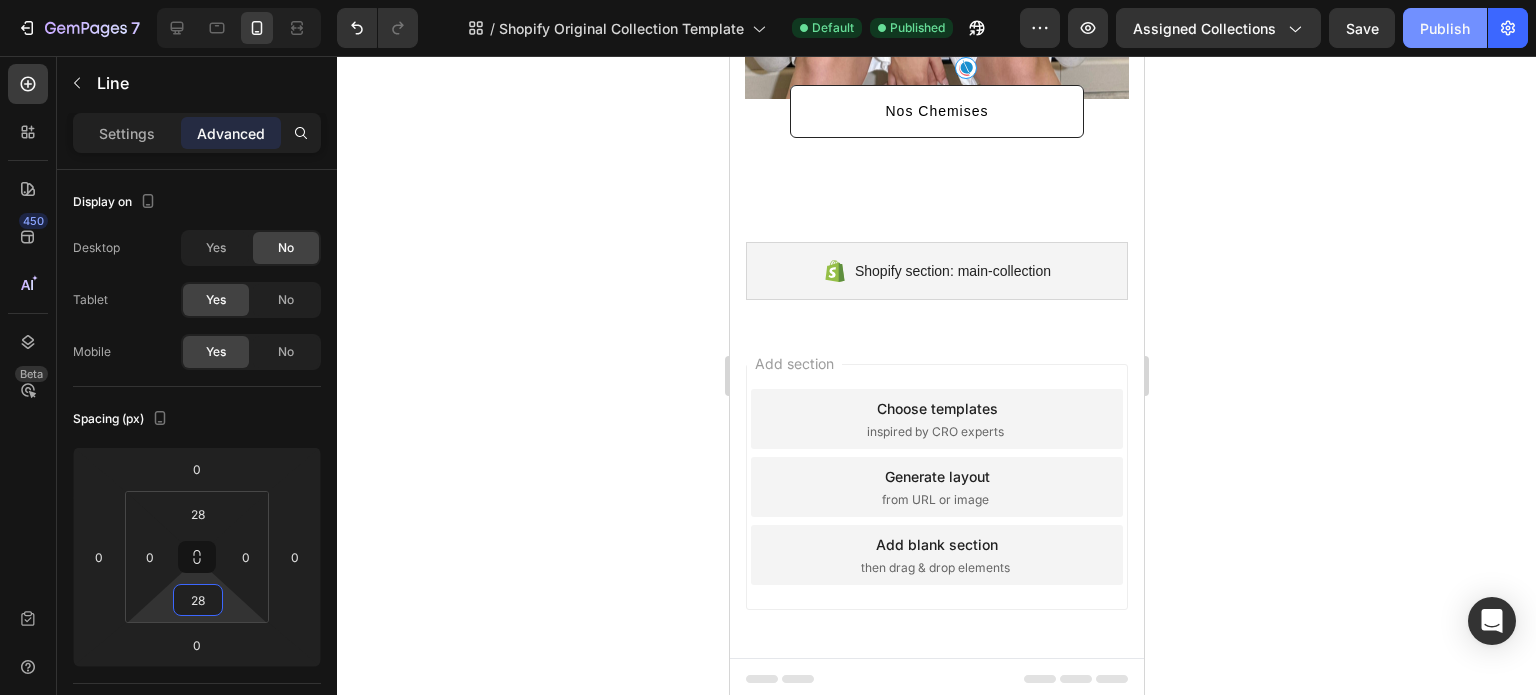 type on "28" 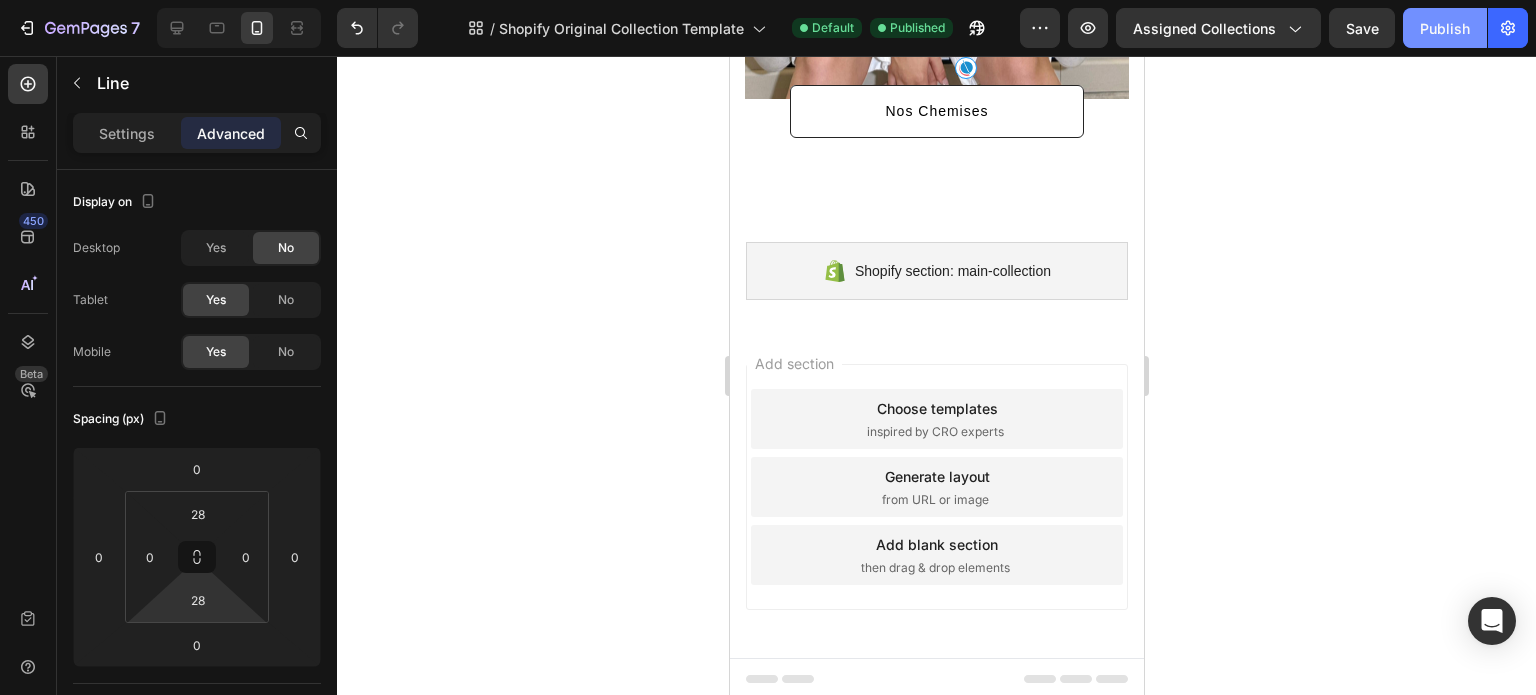 click on "Publish" 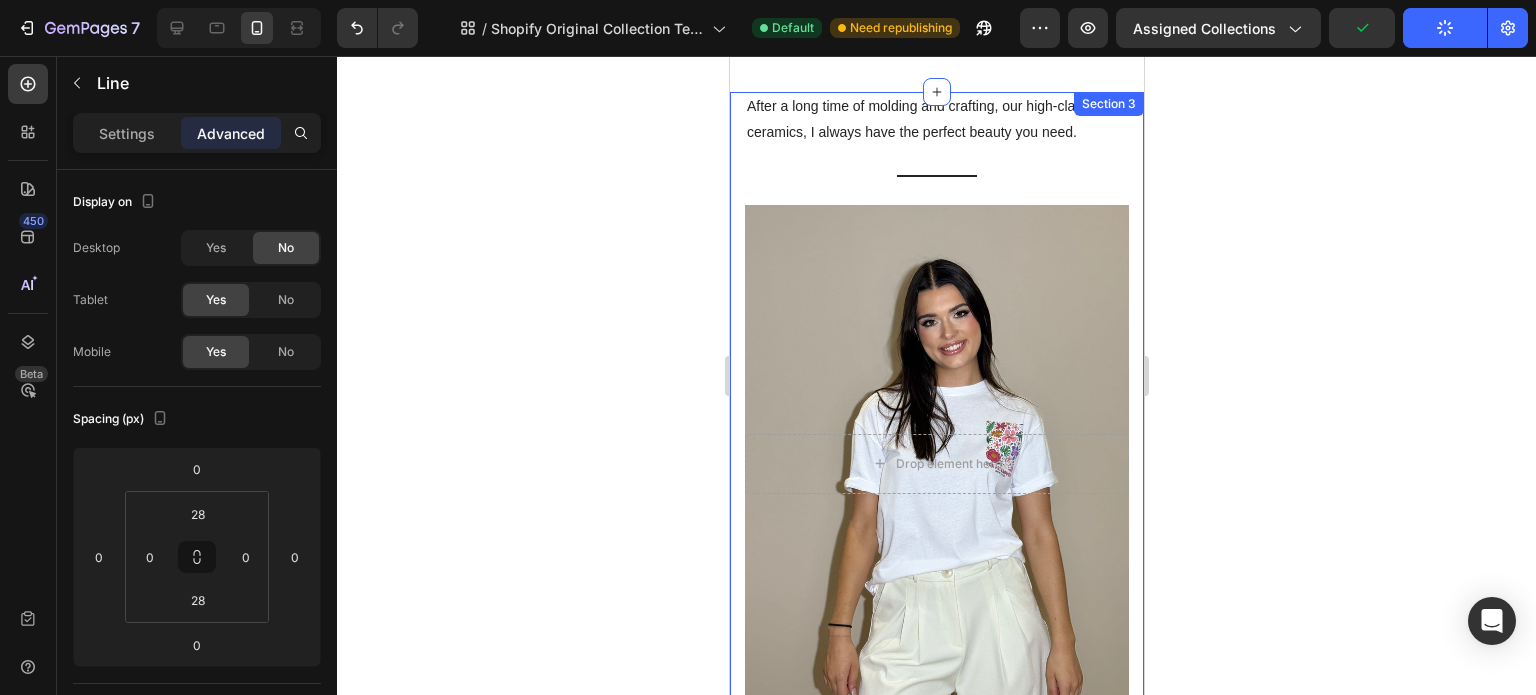scroll, scrollTop: 0, scrollLeft: 0, axis: both 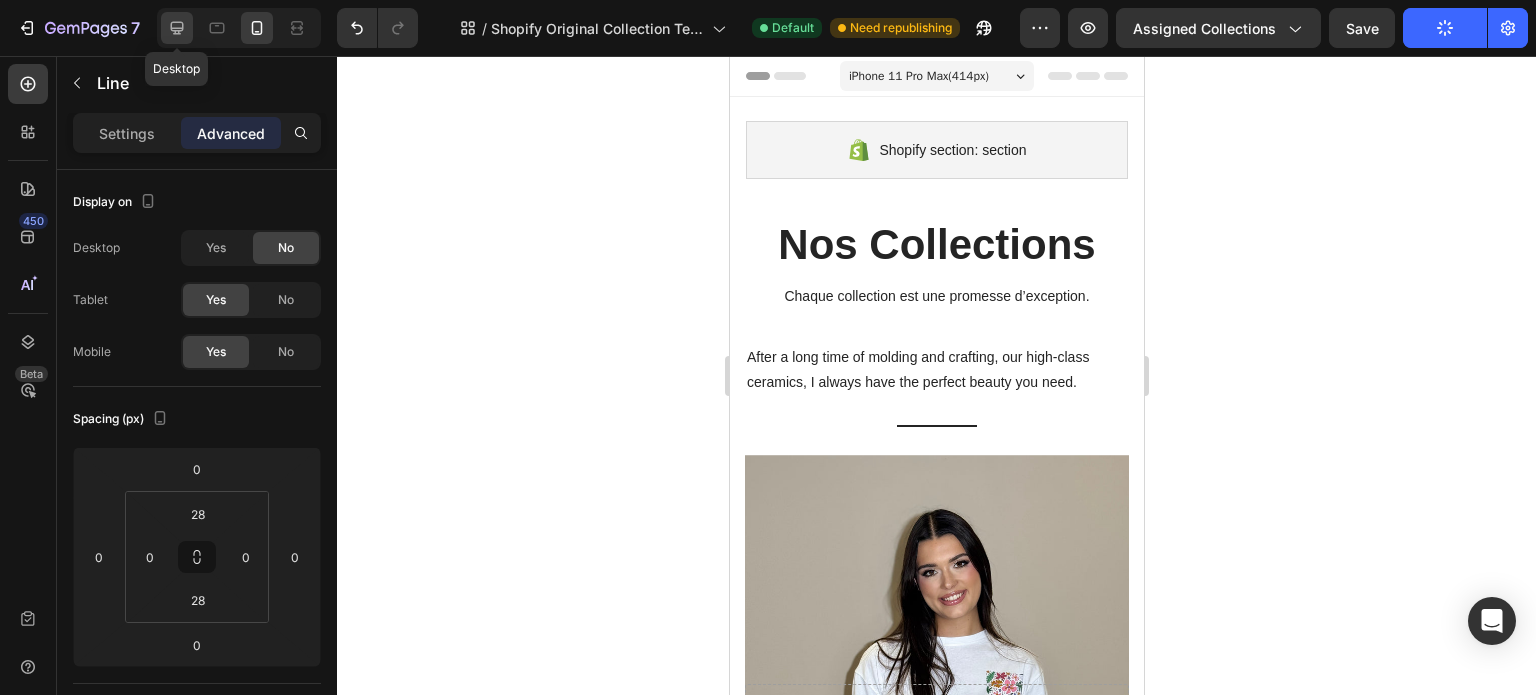 click 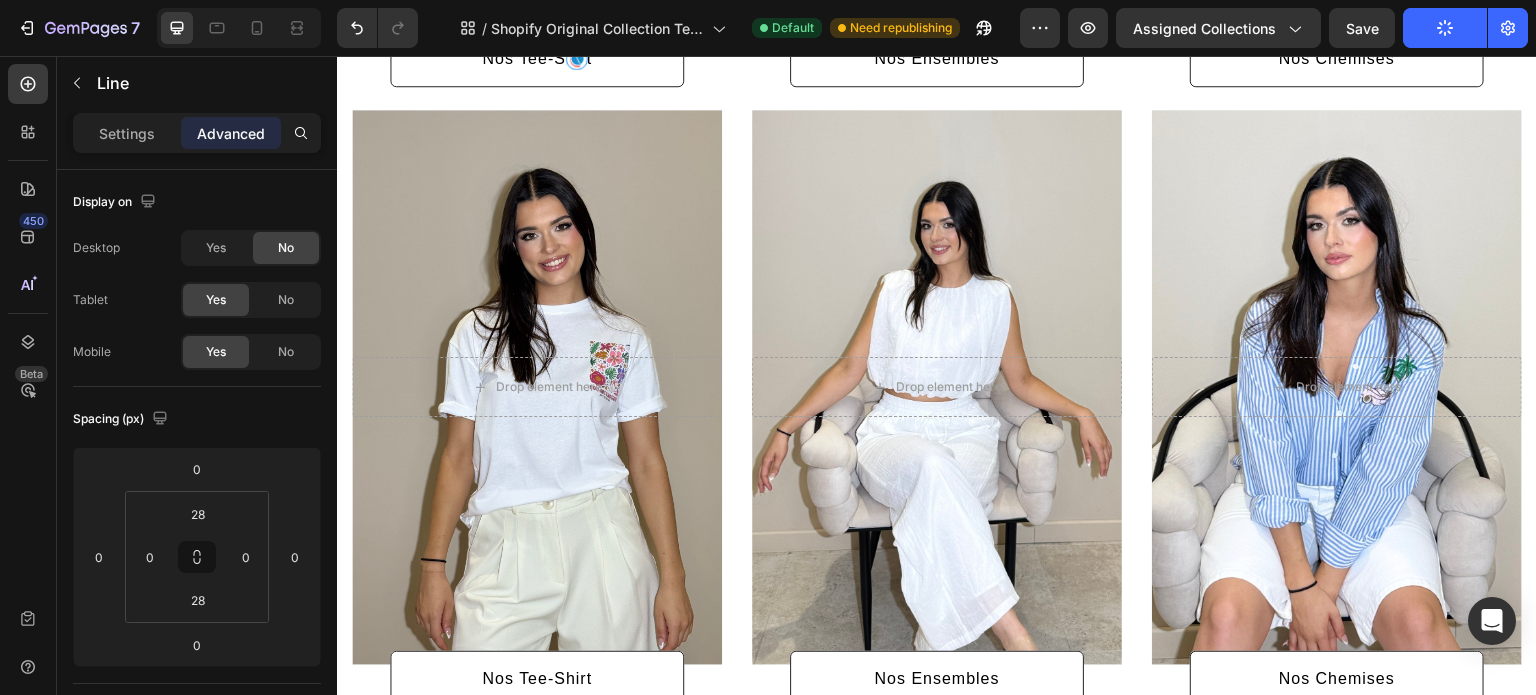 scroll, scrollTop: 852, scrollLeft: 0, axis: vertical 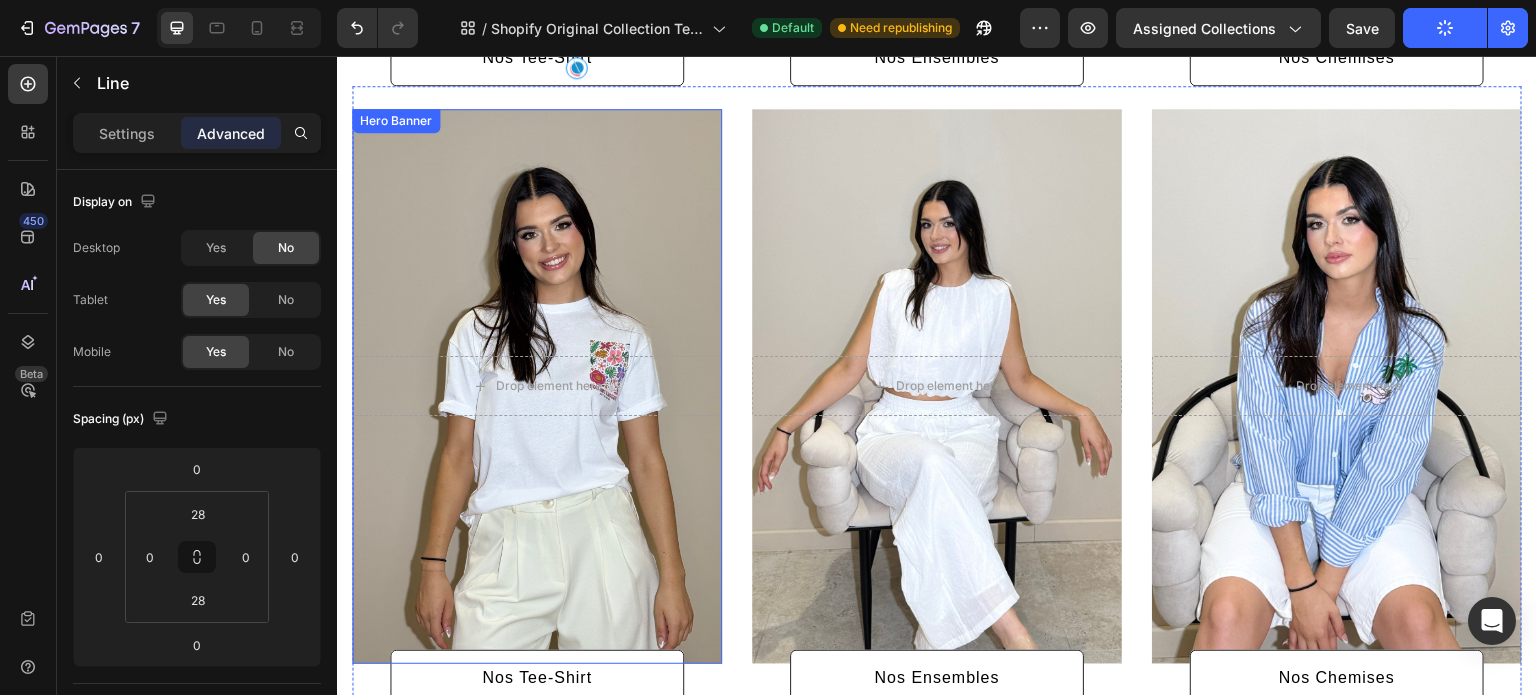 click at bounding box center [537, 386] 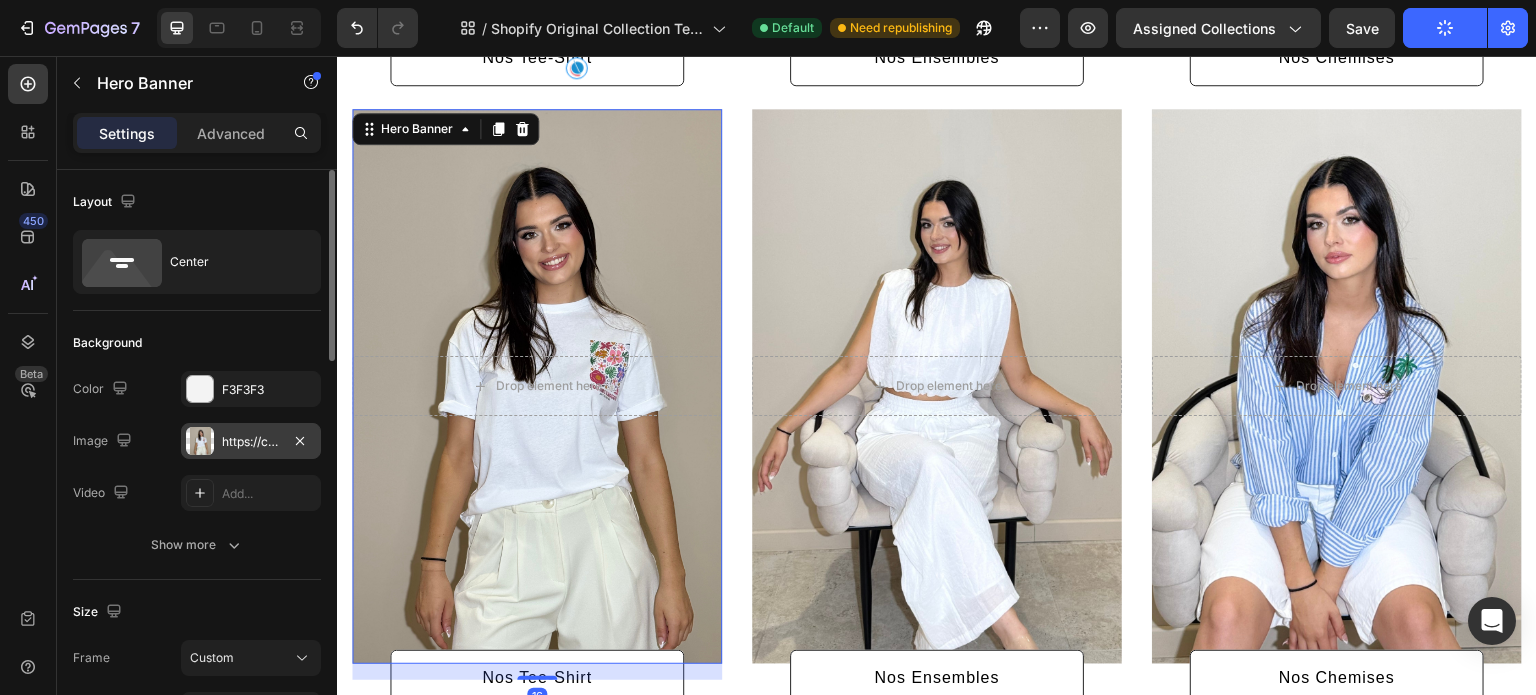 click on "https://cdn.shopify.com/s/files/1/0951/3972/5650/files/gempages_575146824214512415-a15a76dc-1a37-4dee-a46b-27f910fe3504.jpg" at bounding box center (251, 442) 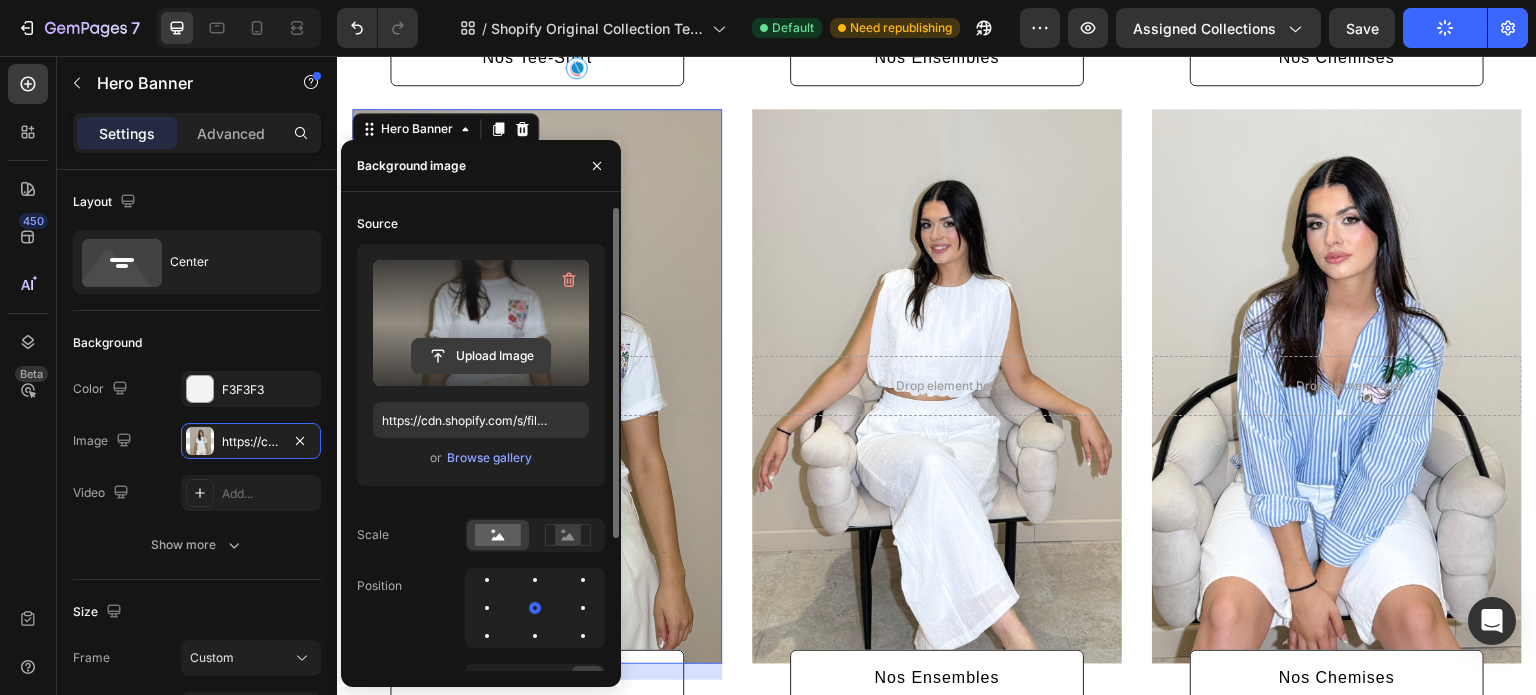 click 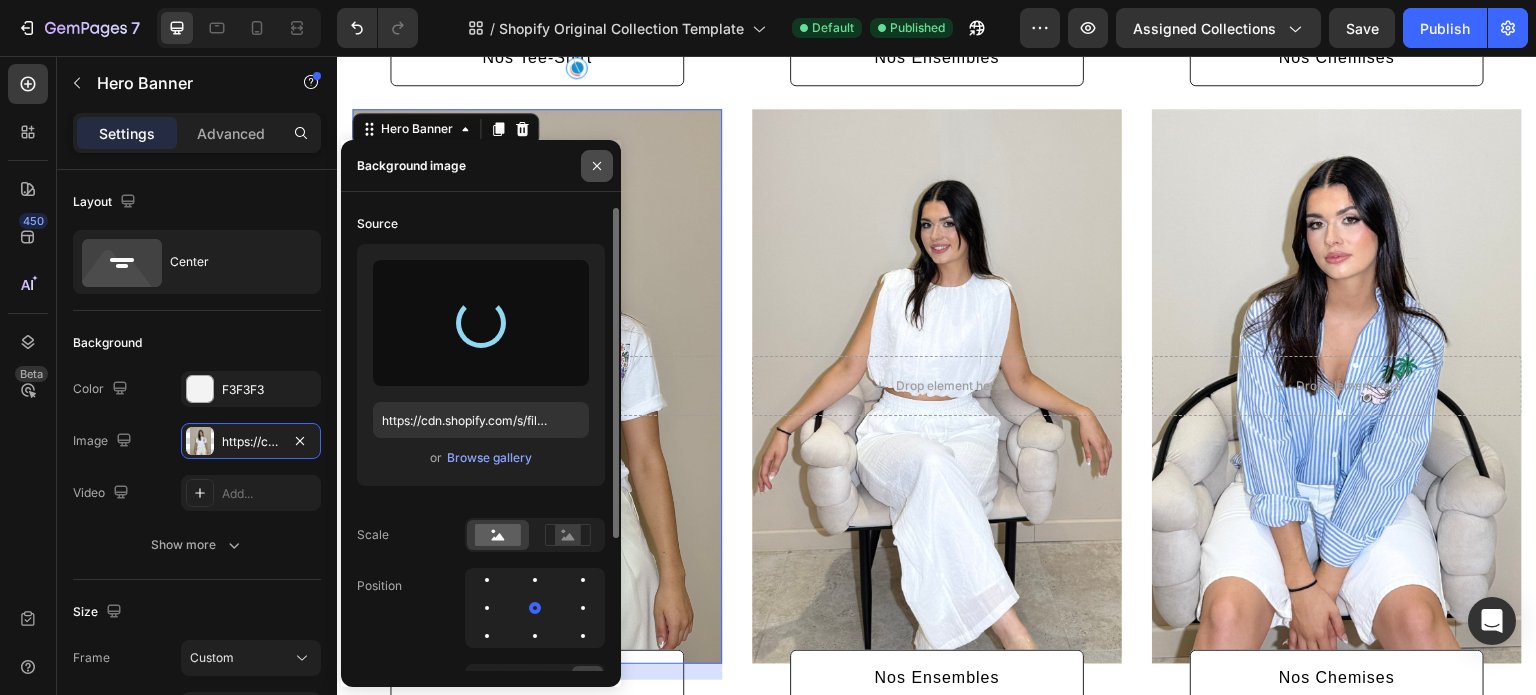 type on "https://cdn.shopify.com/s/files/1/0951/3972/5650/files/gempages_575146824214512415-b79f708b-e78f-4e65-baf7-a373e0a553fd.jpg" 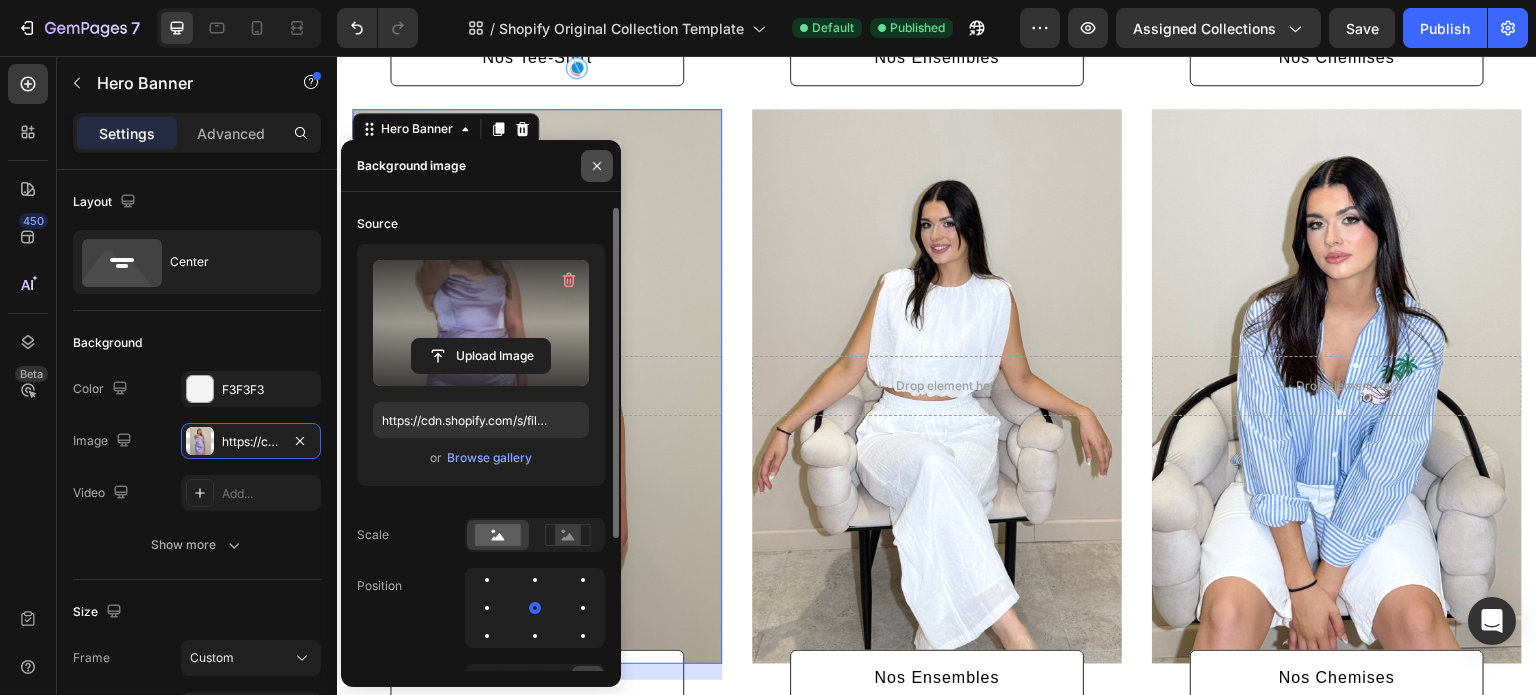 click 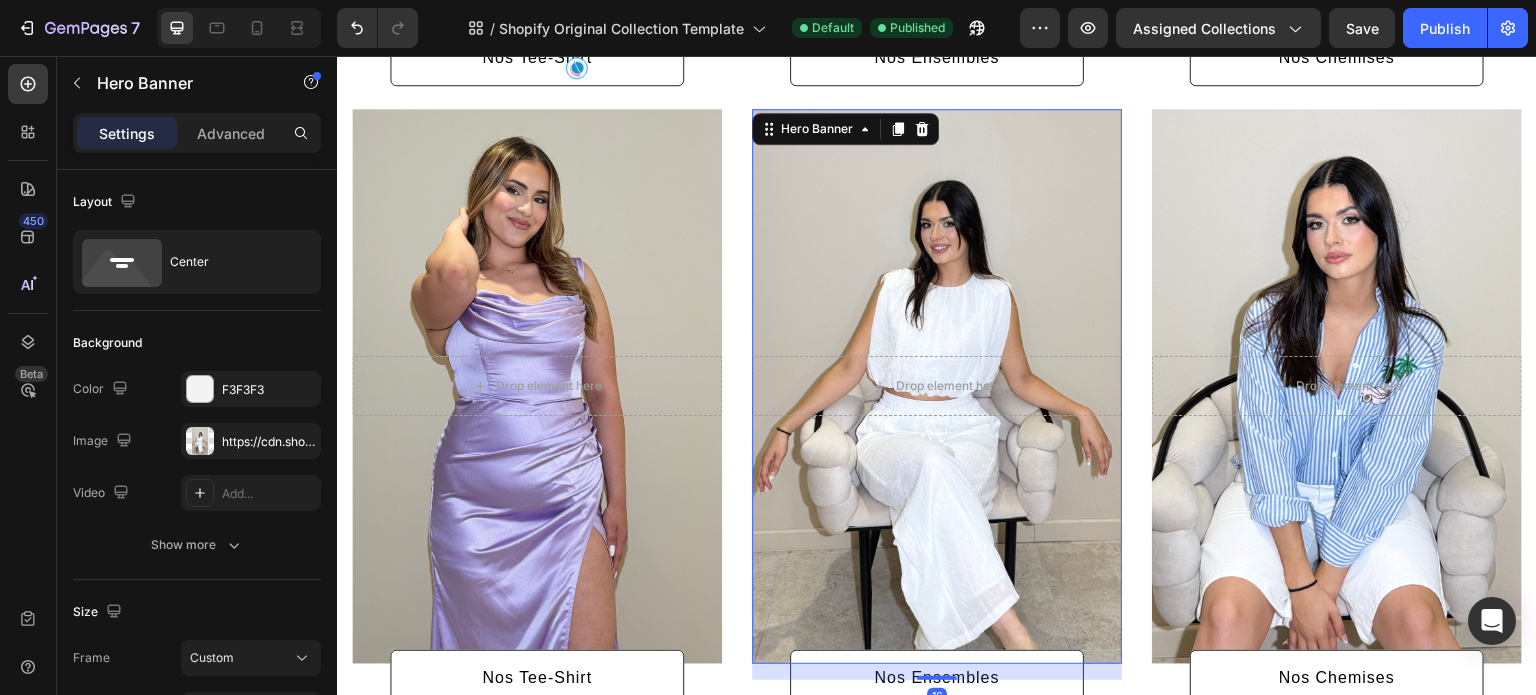 click at bounding box center (937, 386) 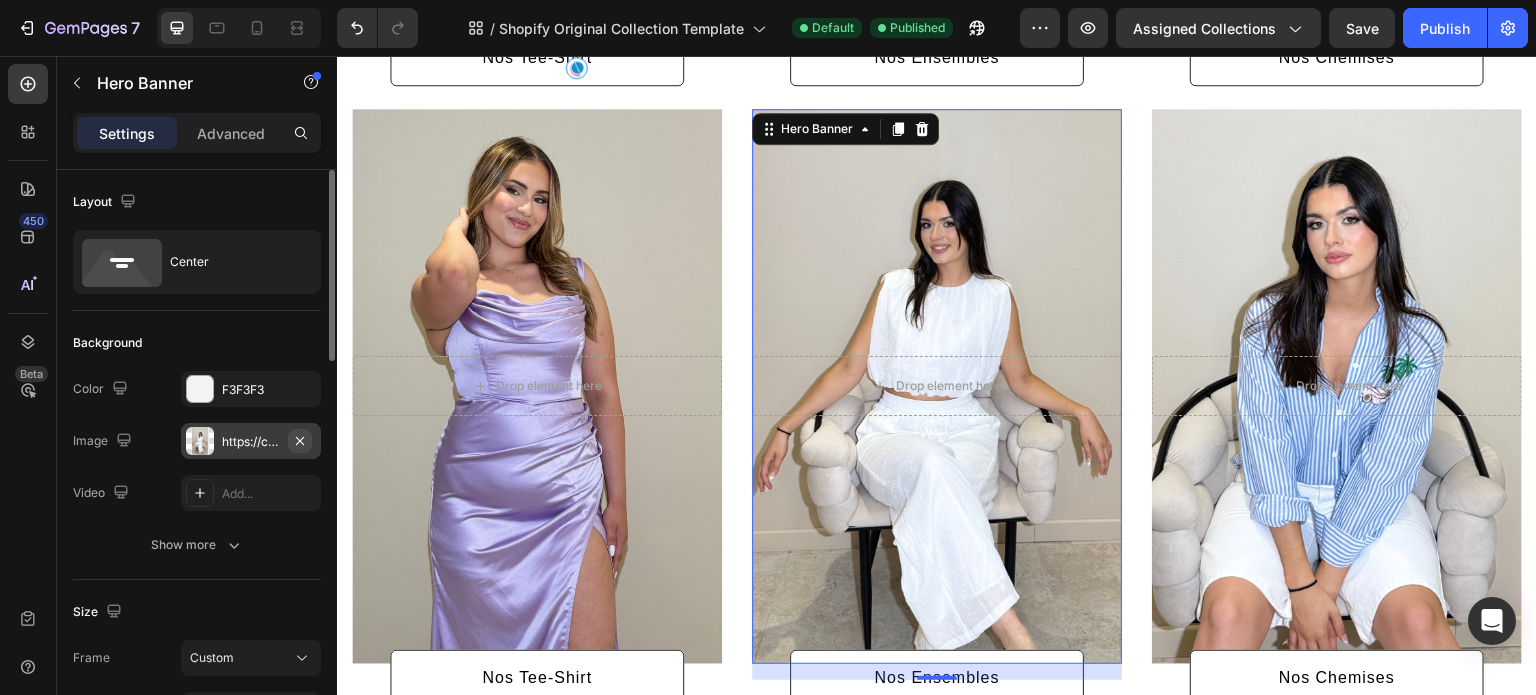 click 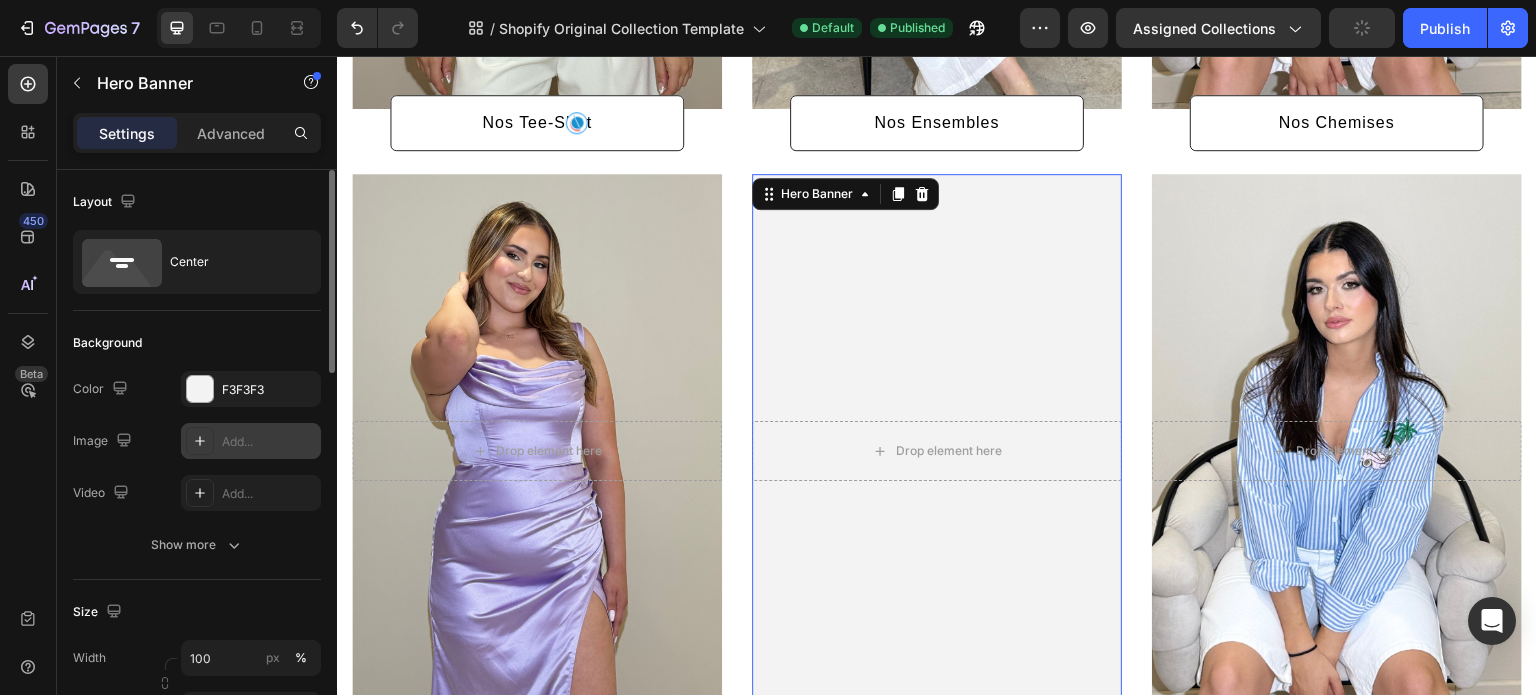 scroll, scrollTop: 798, scrollLeft: 0, axis: vertical 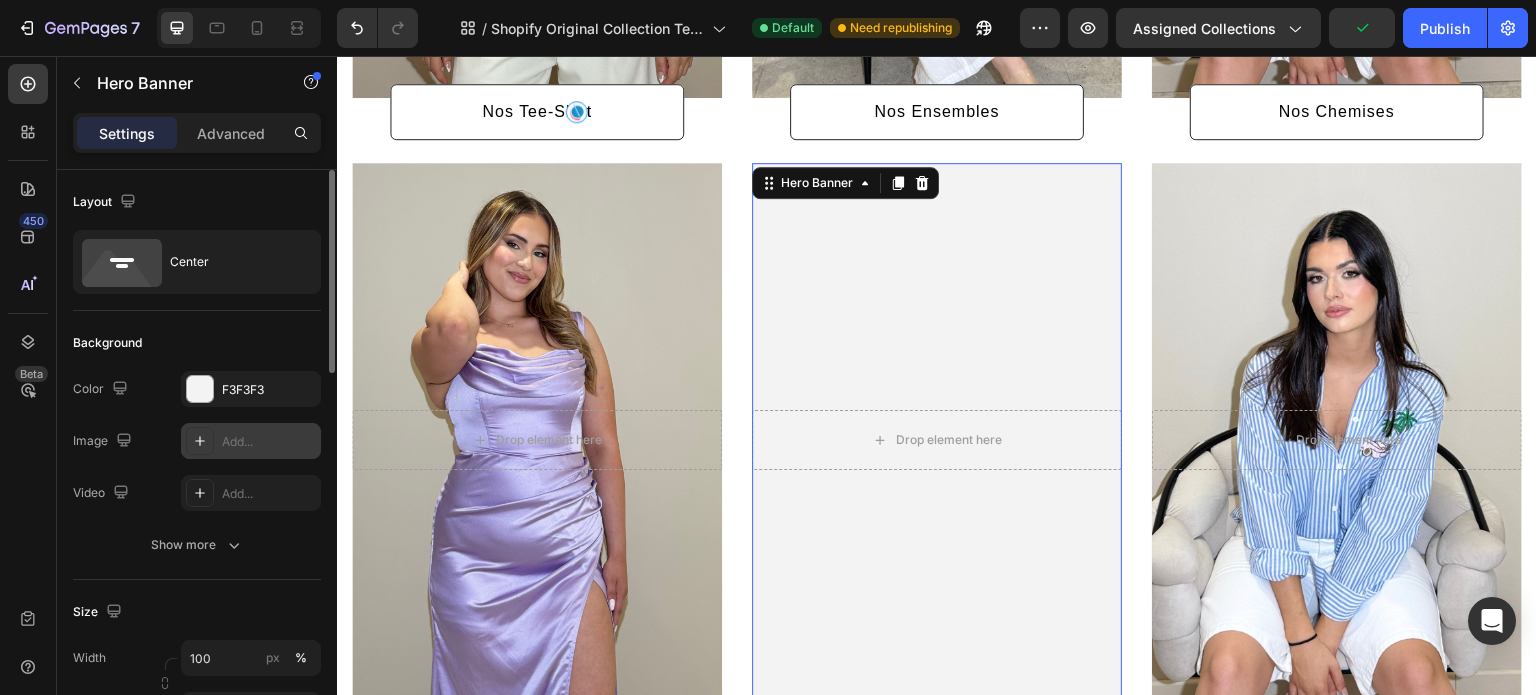 click on "Add..." at bounding box center (269, 442) 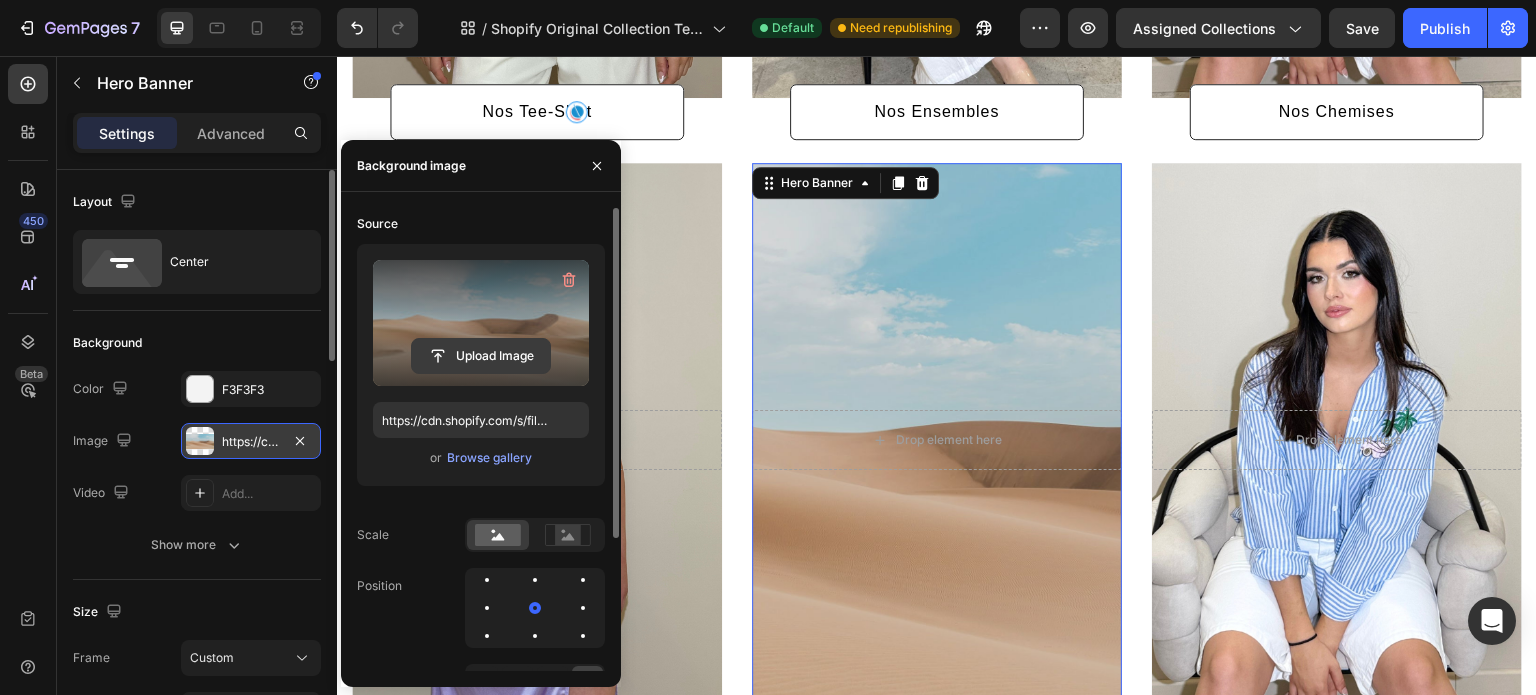click 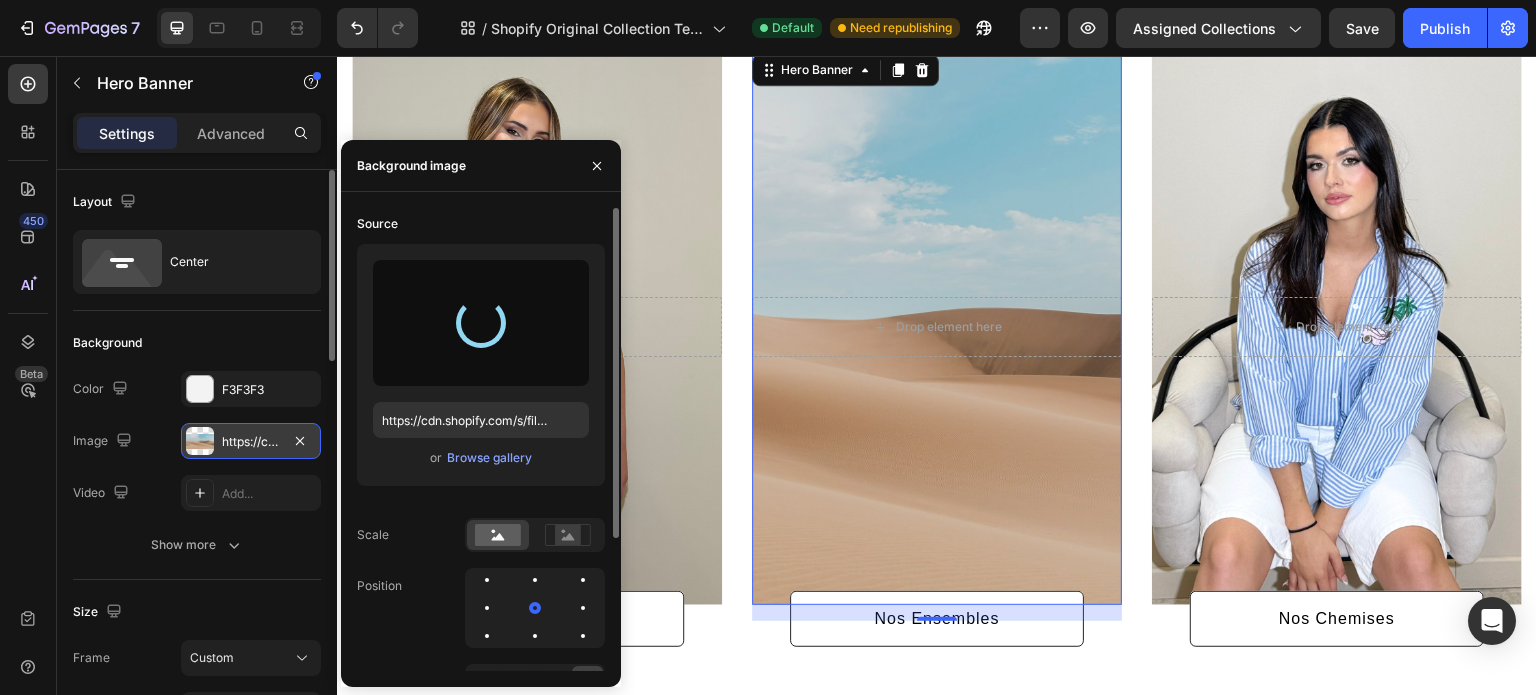 scroll, scrollTop: 912, scrollLeft: 0, axis: vertical 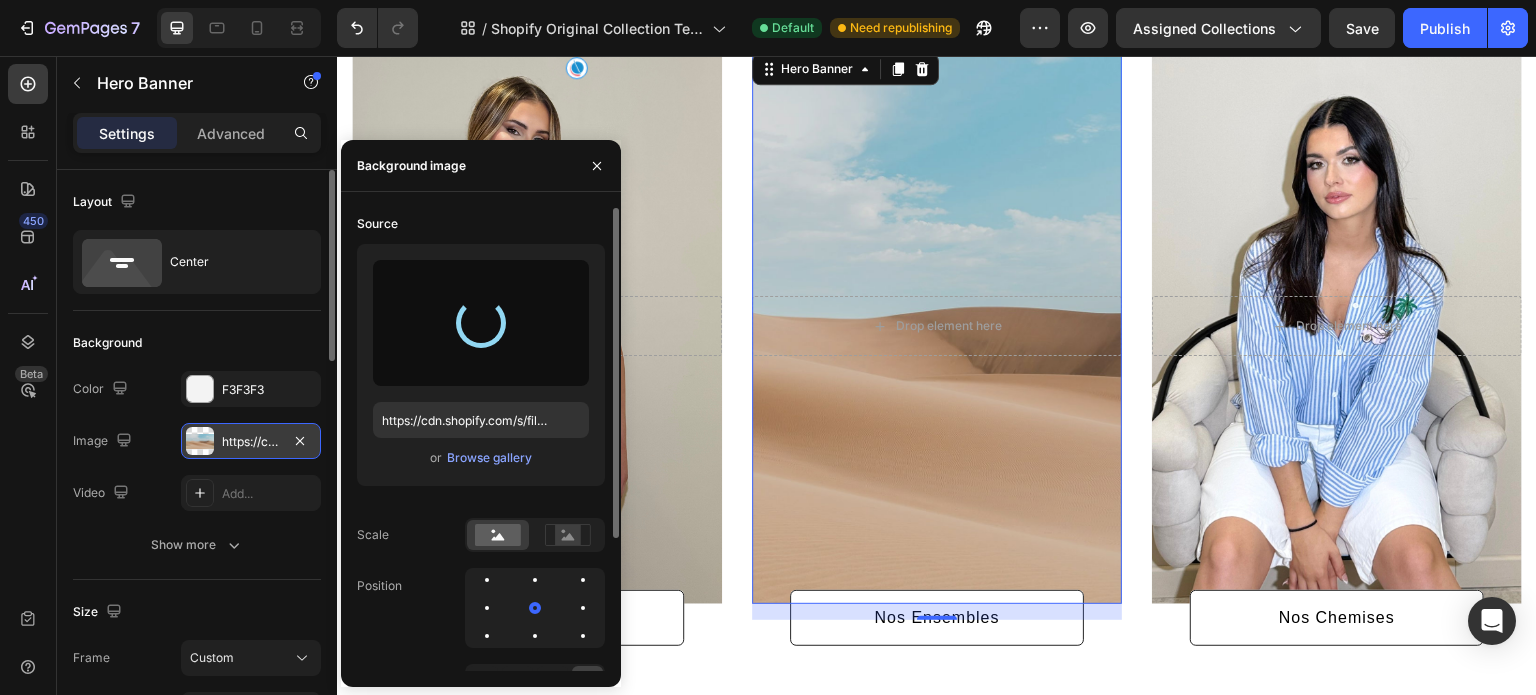 type on "https://cdn.shopify.com/s/files/1/0951/3972/5650/files/gempages_575146824214512415-e834b7ef-9830-41b2-b7d8-85b31e003634.jpg" 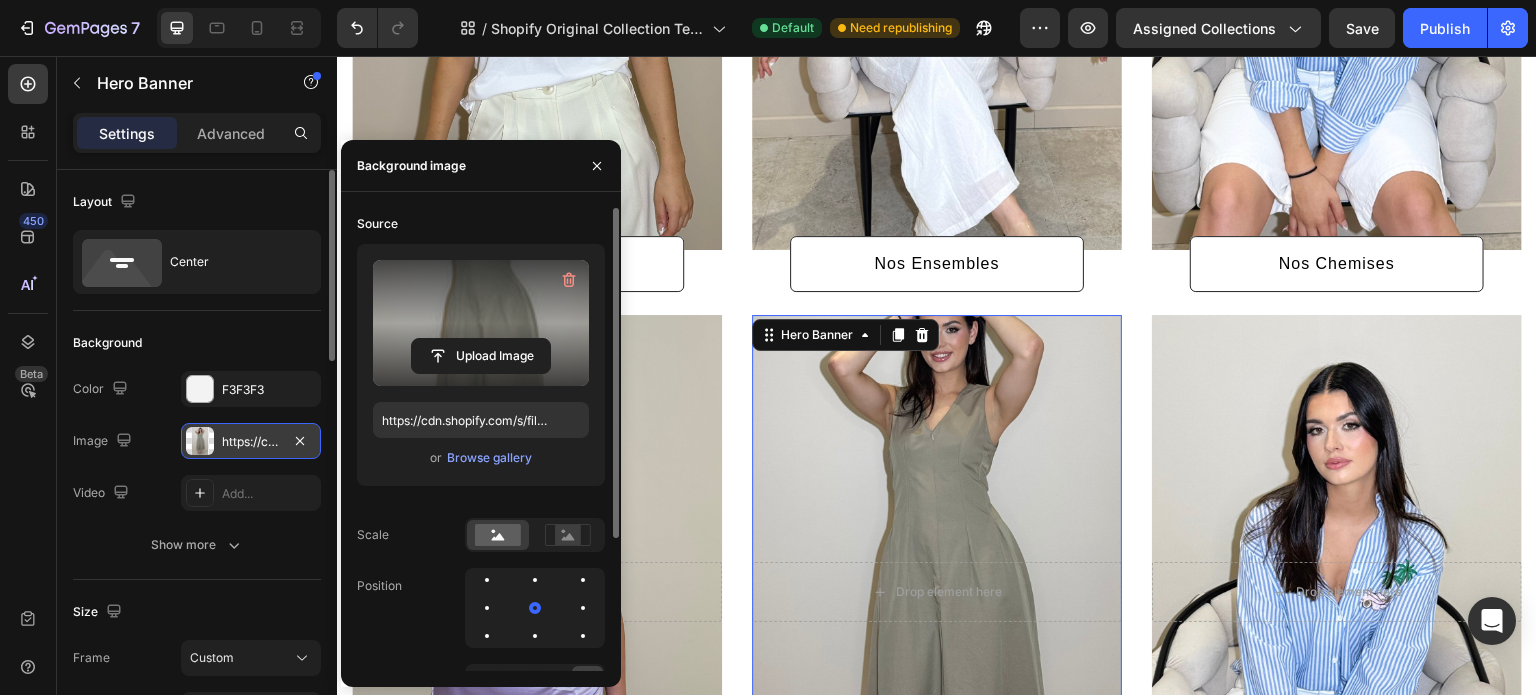 scroll, scrollTop: 644, scrollLeft: 0, axis: vertical 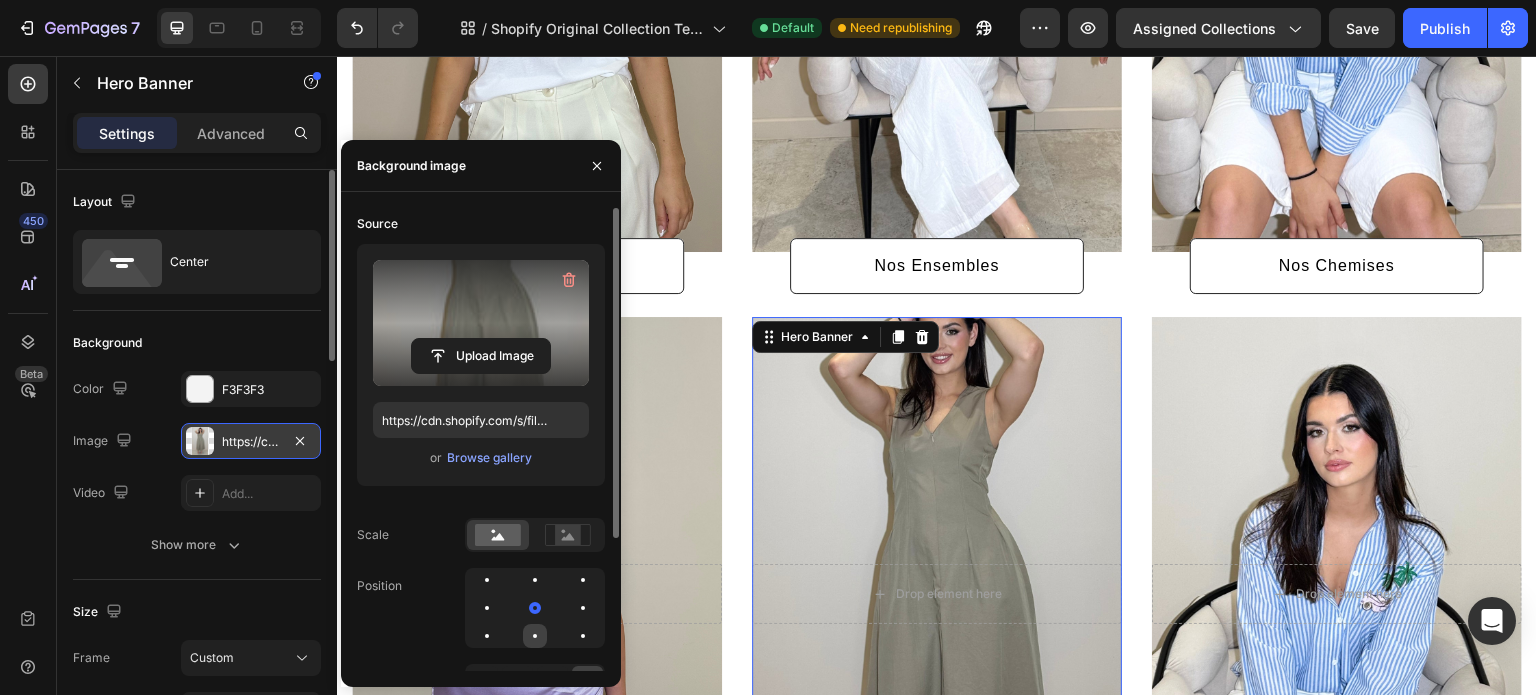click 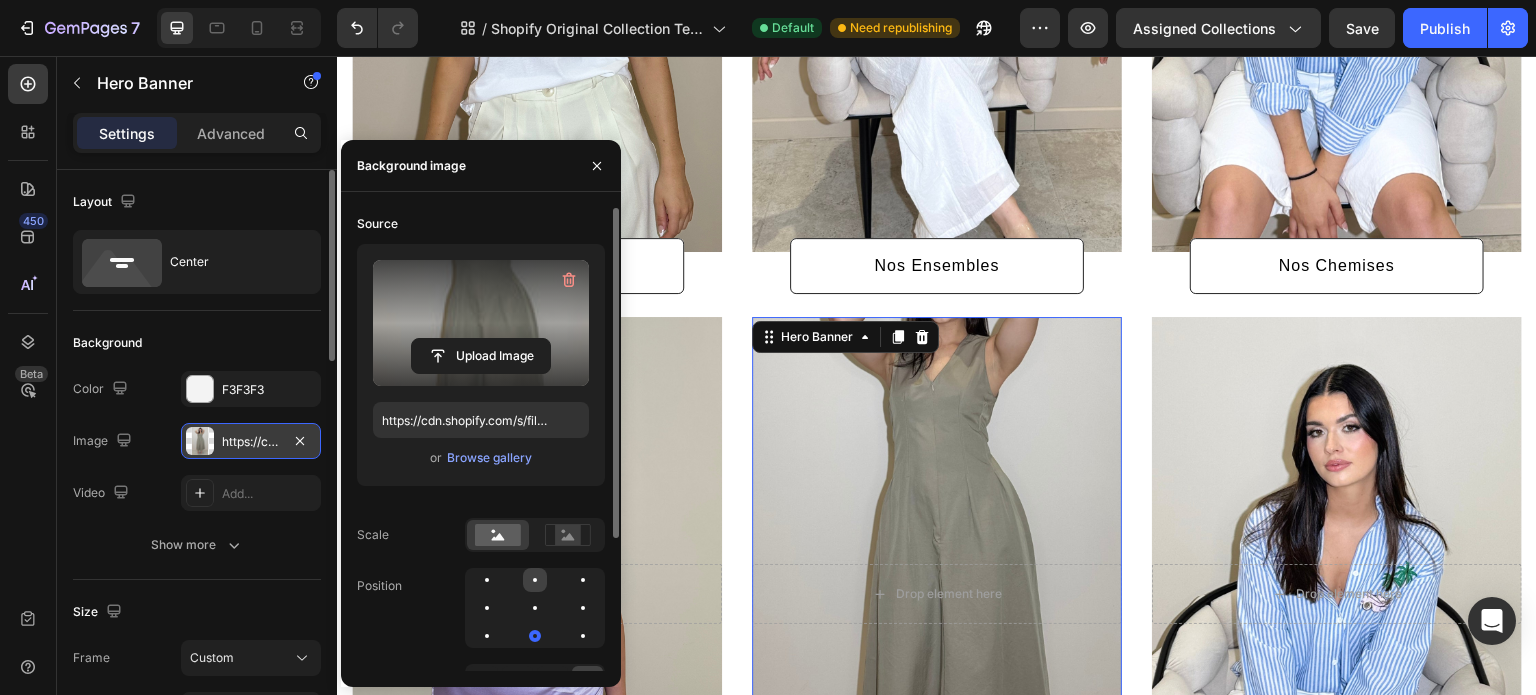 click 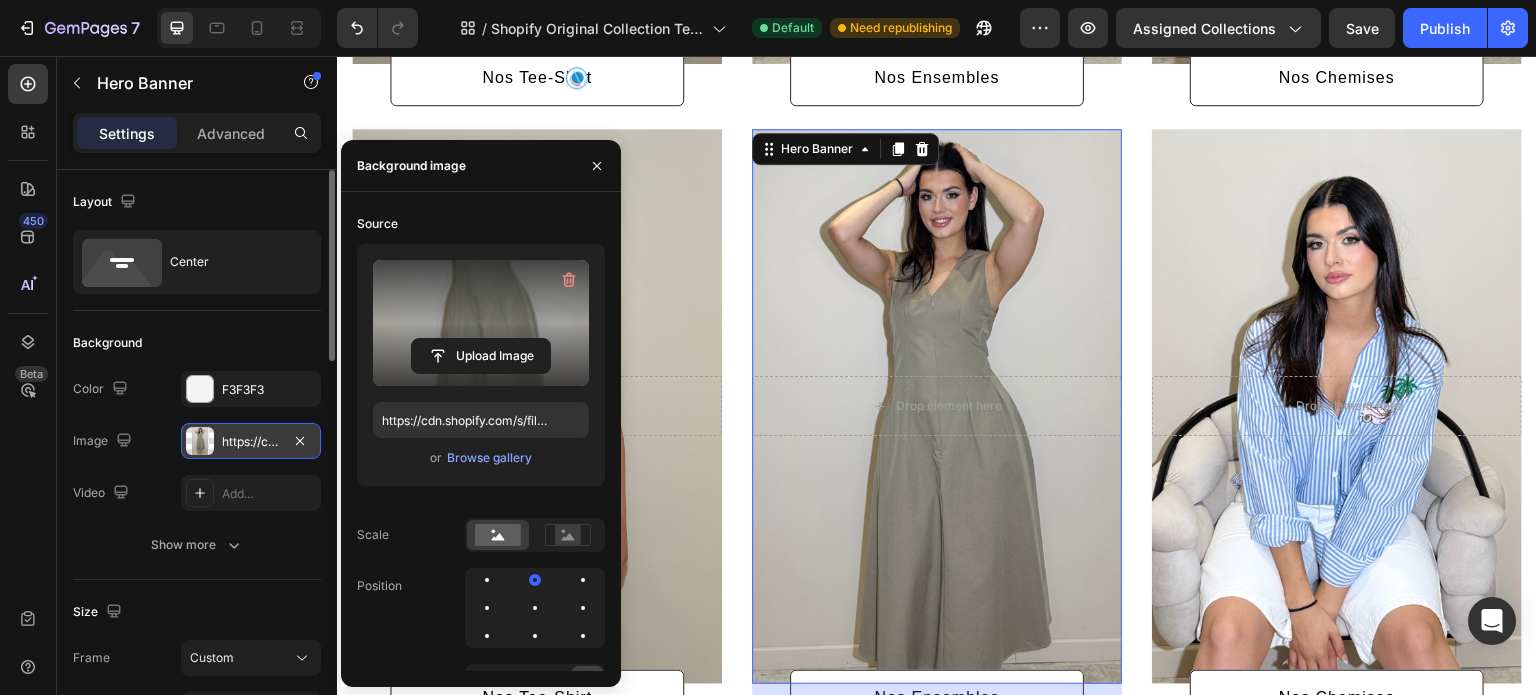 scroll, scrollTop: 864, scrollLeft: 0, axis: vertical 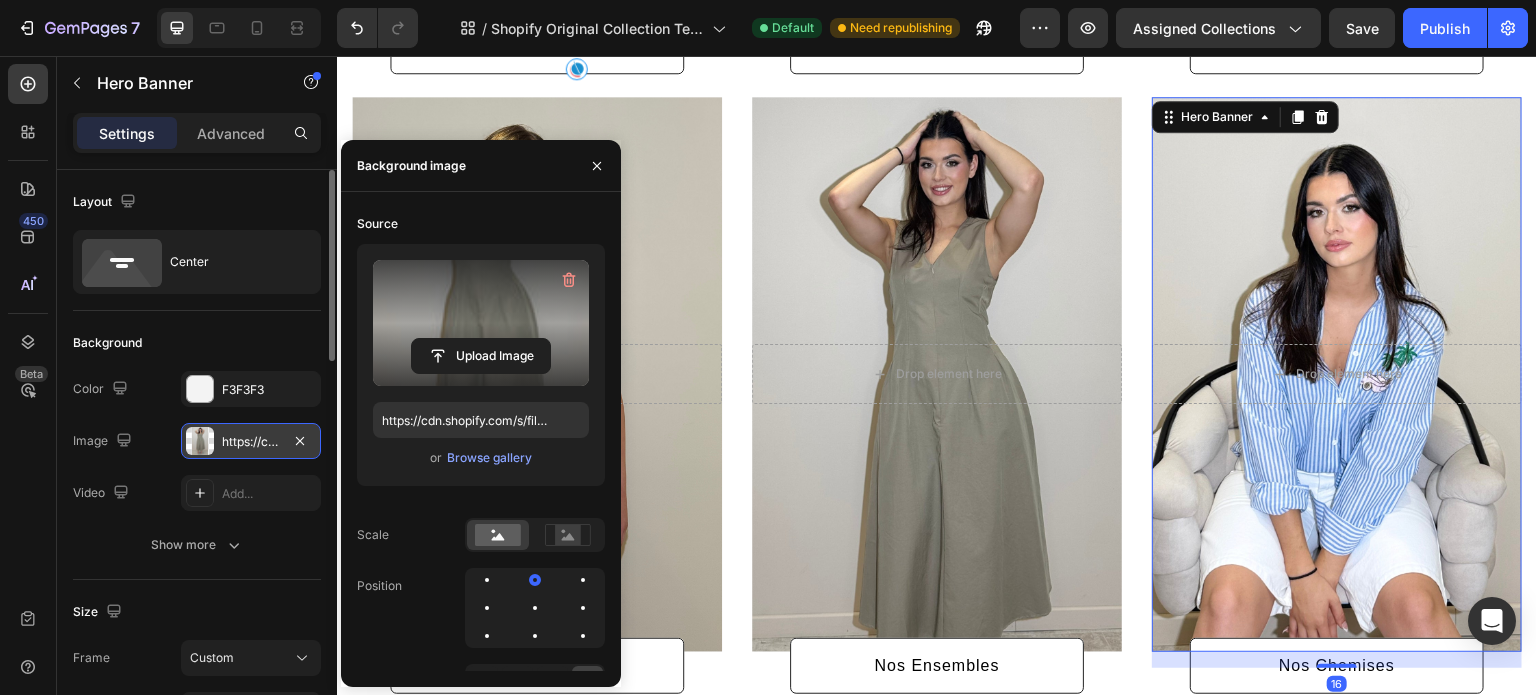 click at bounding box center (1337, 374) 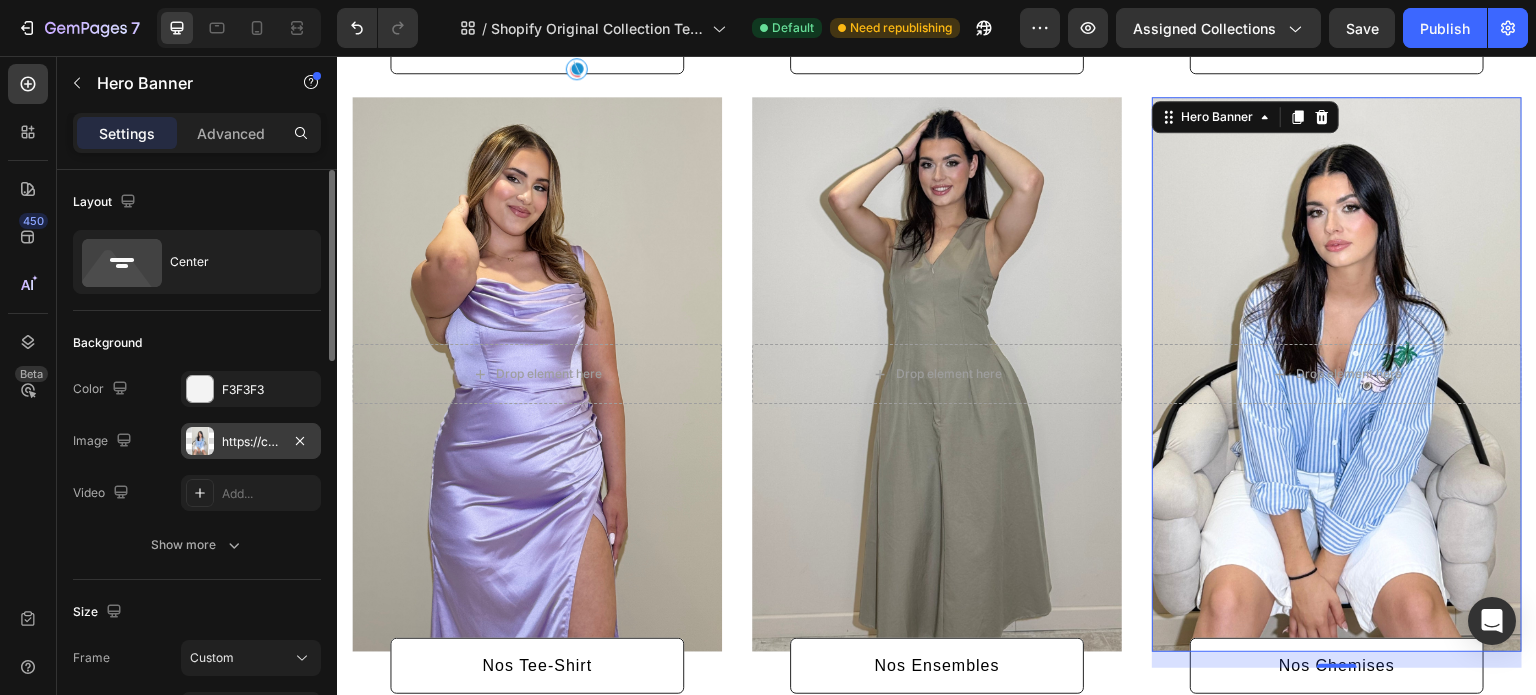 click on "https://cdn.shopify.com/s/files/1/0951/3972/5650/files/gempages_575146824214512415-ce255ccf-9d72-4175-9c73-5447c811c85a.jpg" at bounding box center (251, 442) 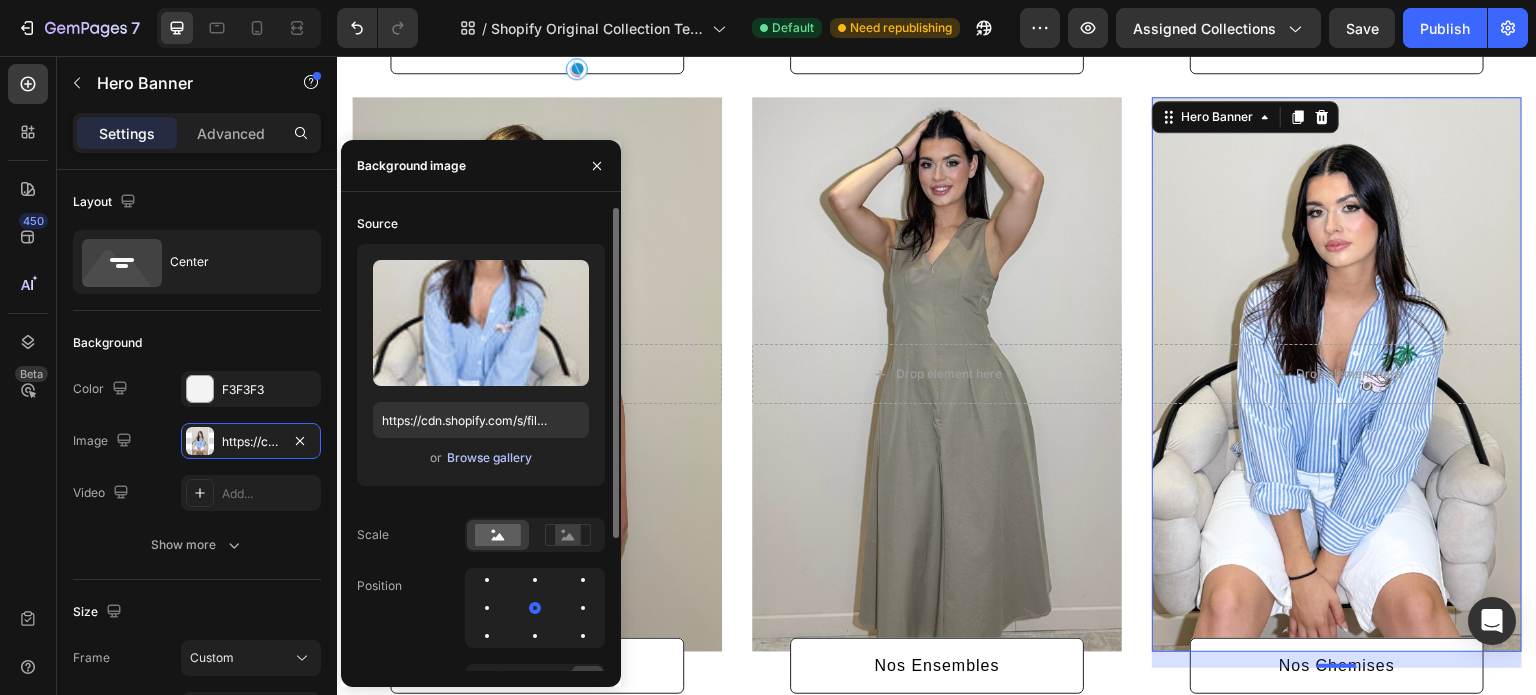 click on "Browse gallery" at bounding box center [489, 458] 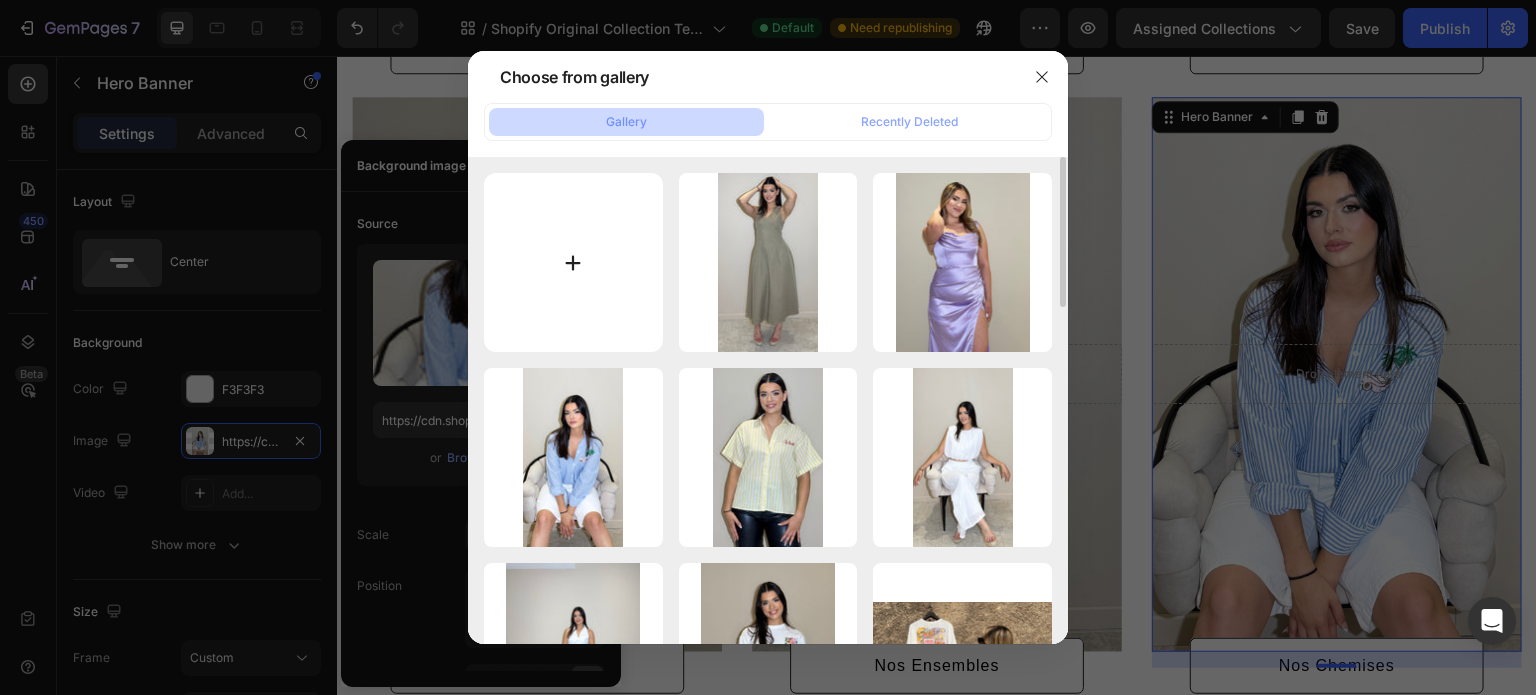 scroll, scrollTop: 0, scrollLeft: 0, axis: both 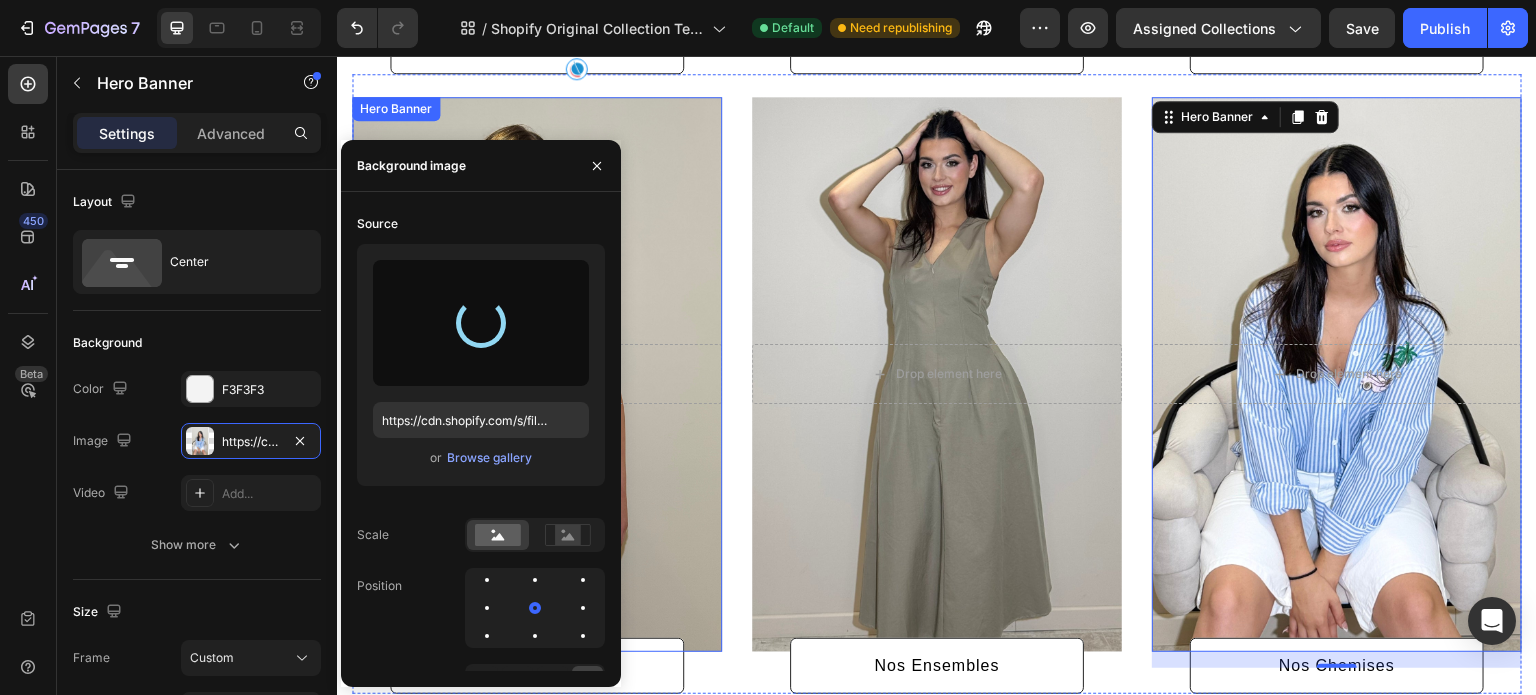 type on "https://cdn.shopify.com/s/files/1/0951/3972/5650/files/gempages_575146824214512415-f5f1baf1-6afd-4e1b-8c2a-f85407f07a0a.jpg" 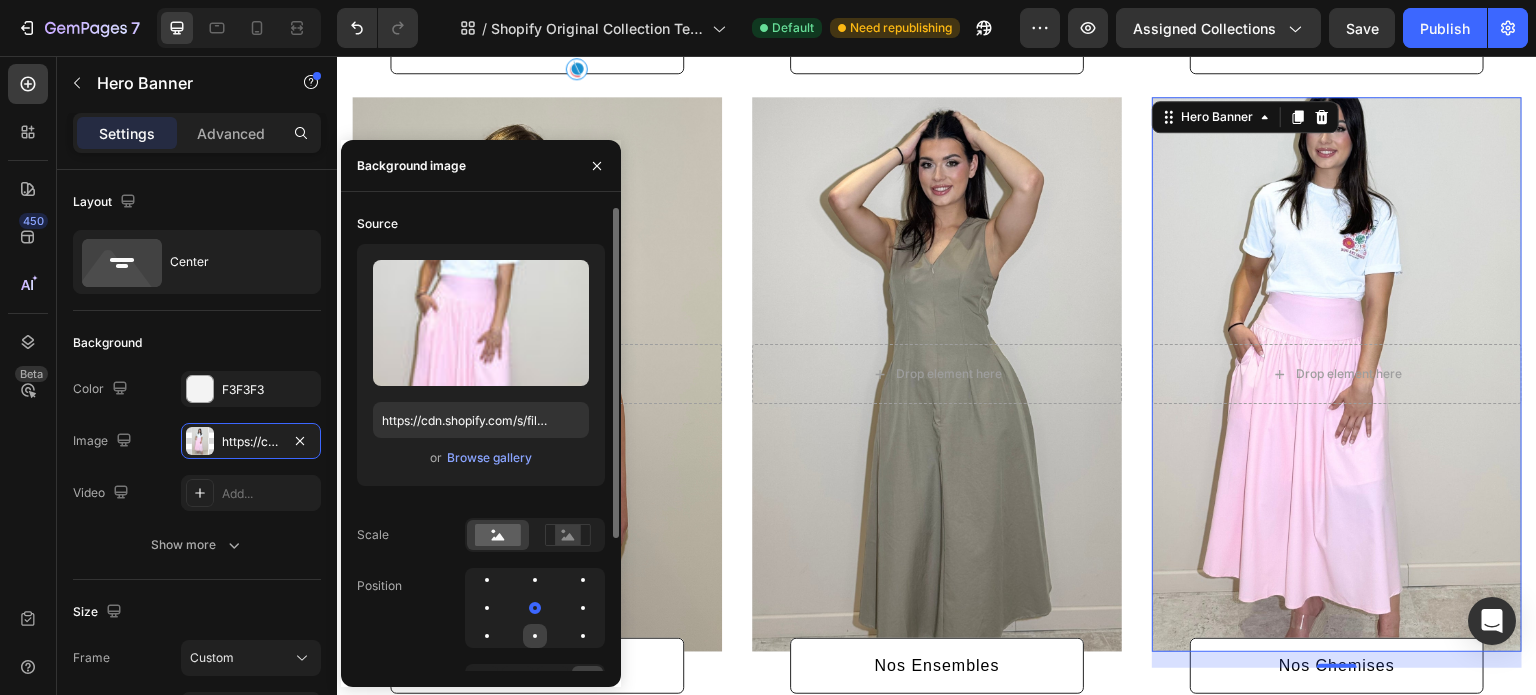 click 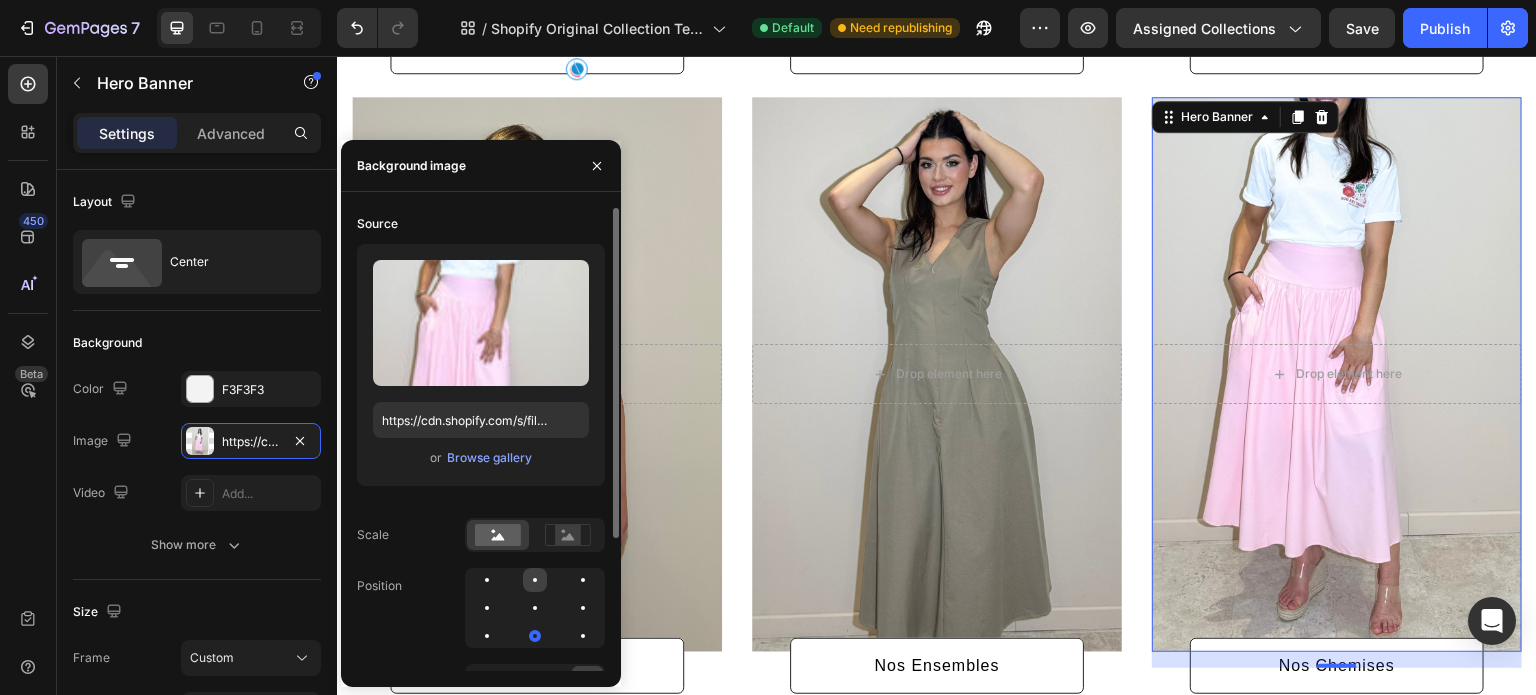 click 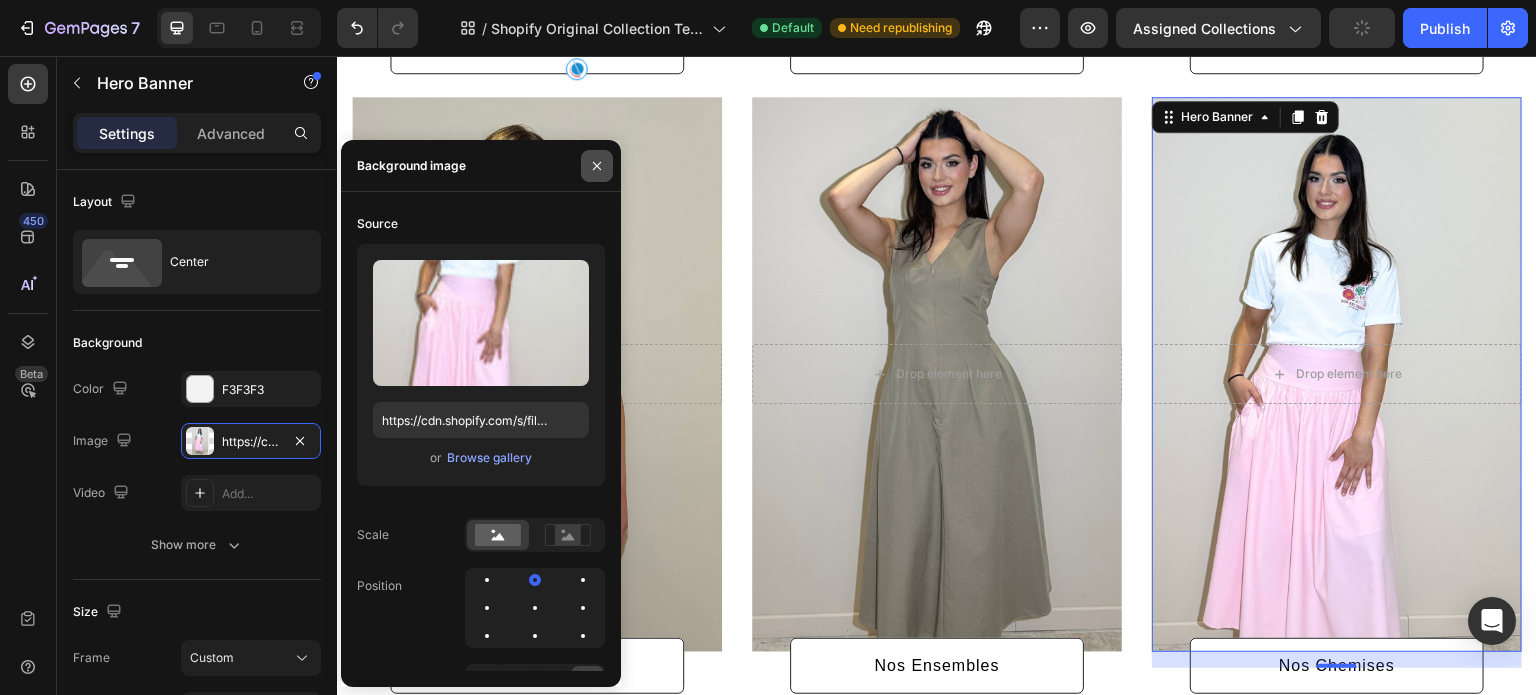 click 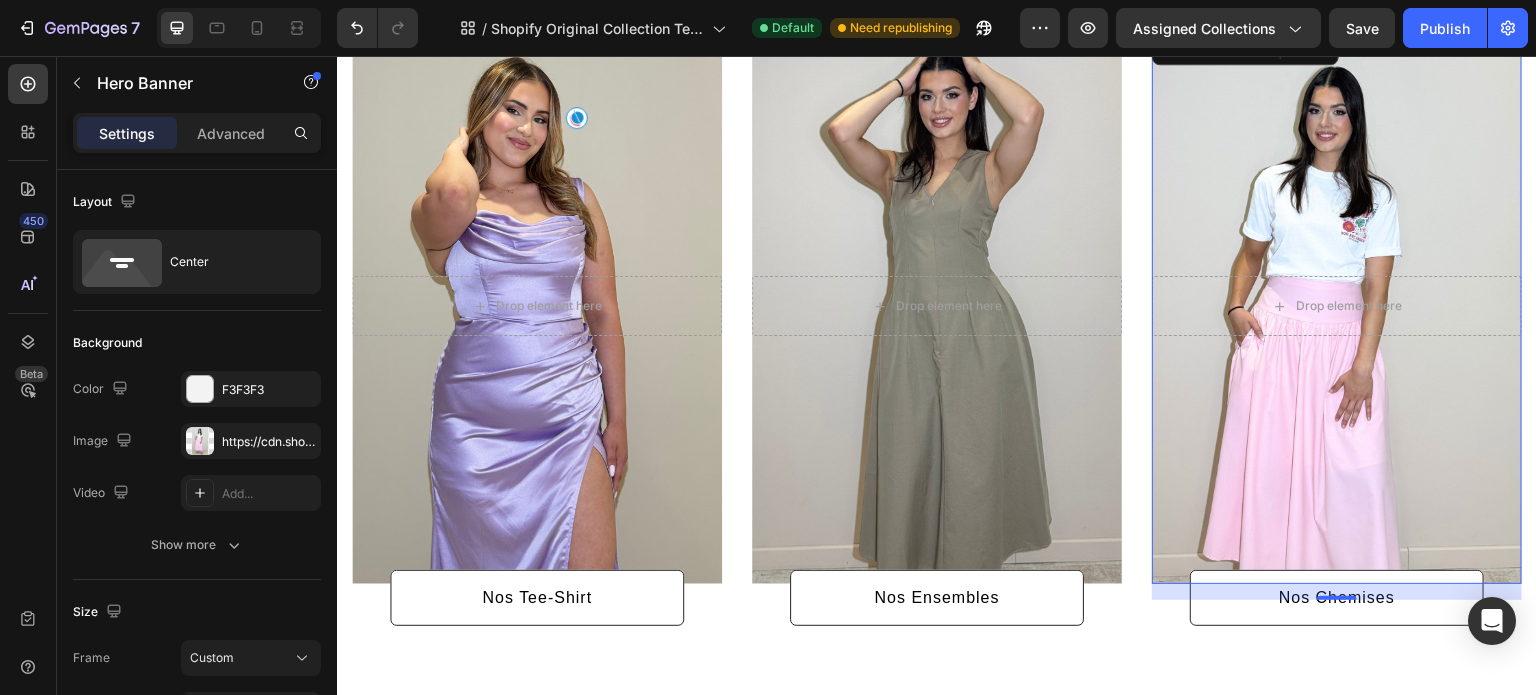 scroll, scrollTop: 1008, scrollLeft: 0, axis: vertical 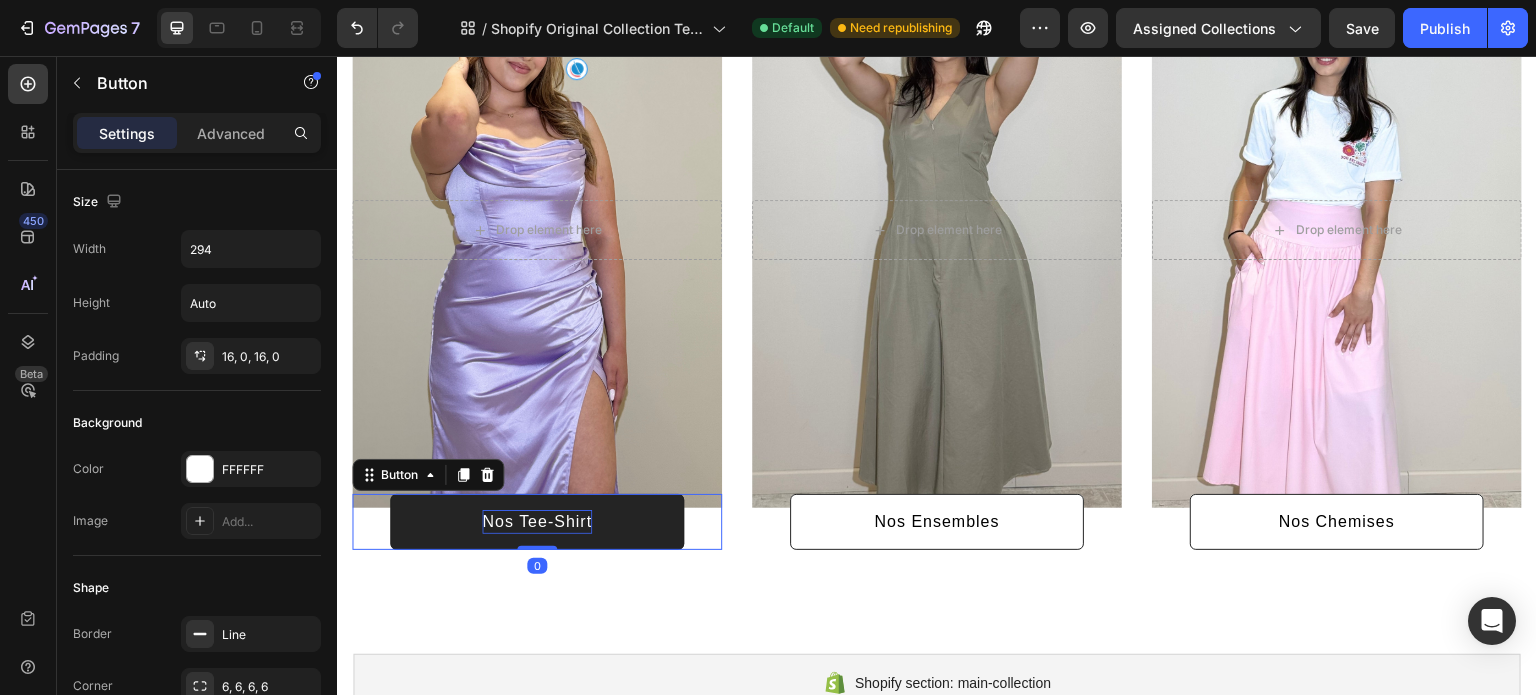 click on "Nos Tee-Shirt" at bounding box center (537, 522) 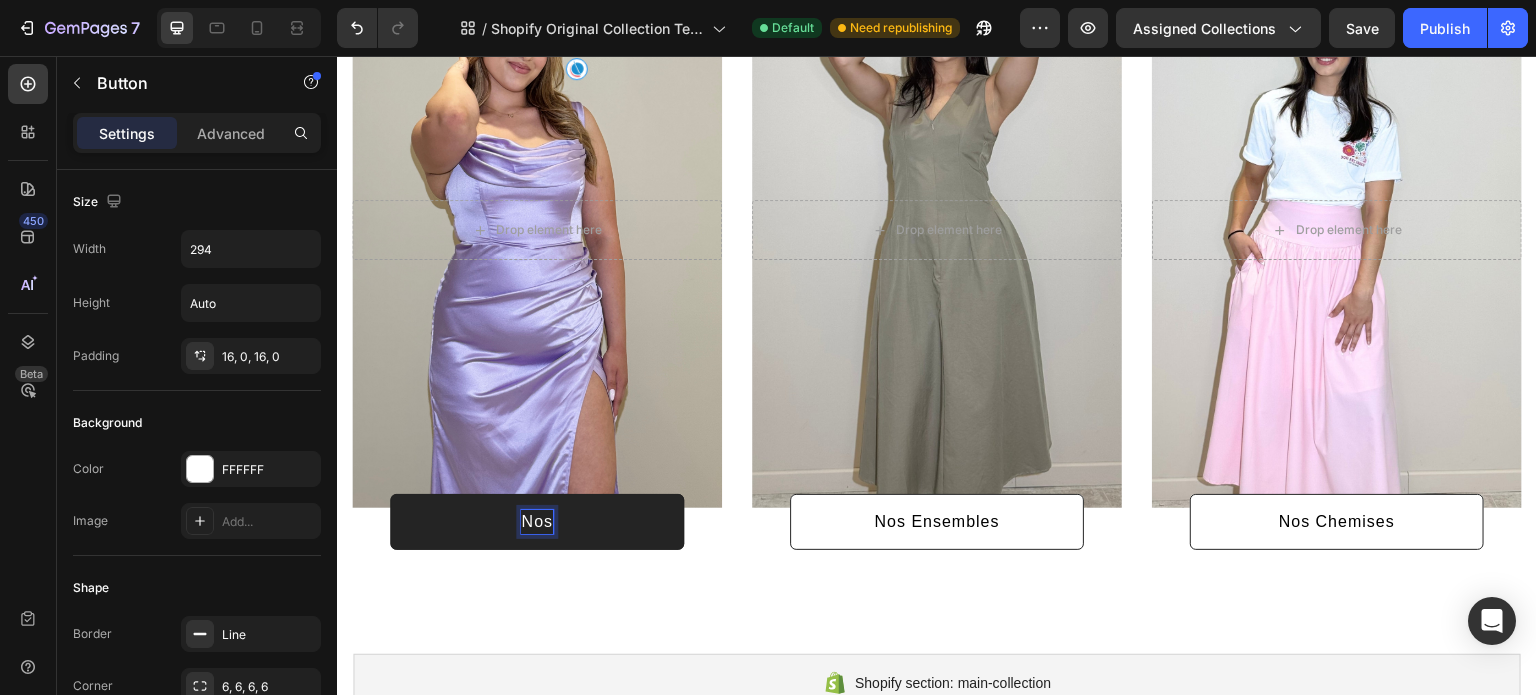 click on "Nos" at bounding box center [537, 522] 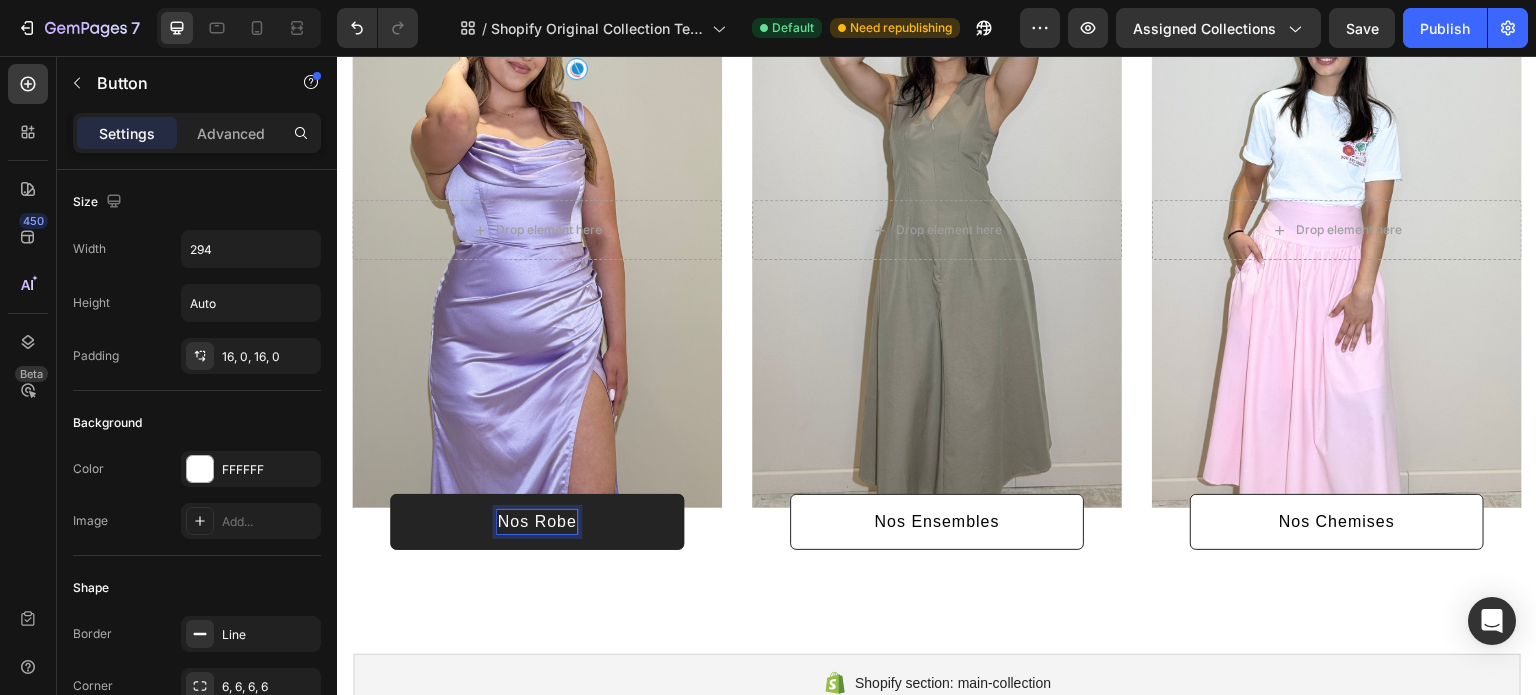 click on "Nos Robe" at bounding box center (537, 522) 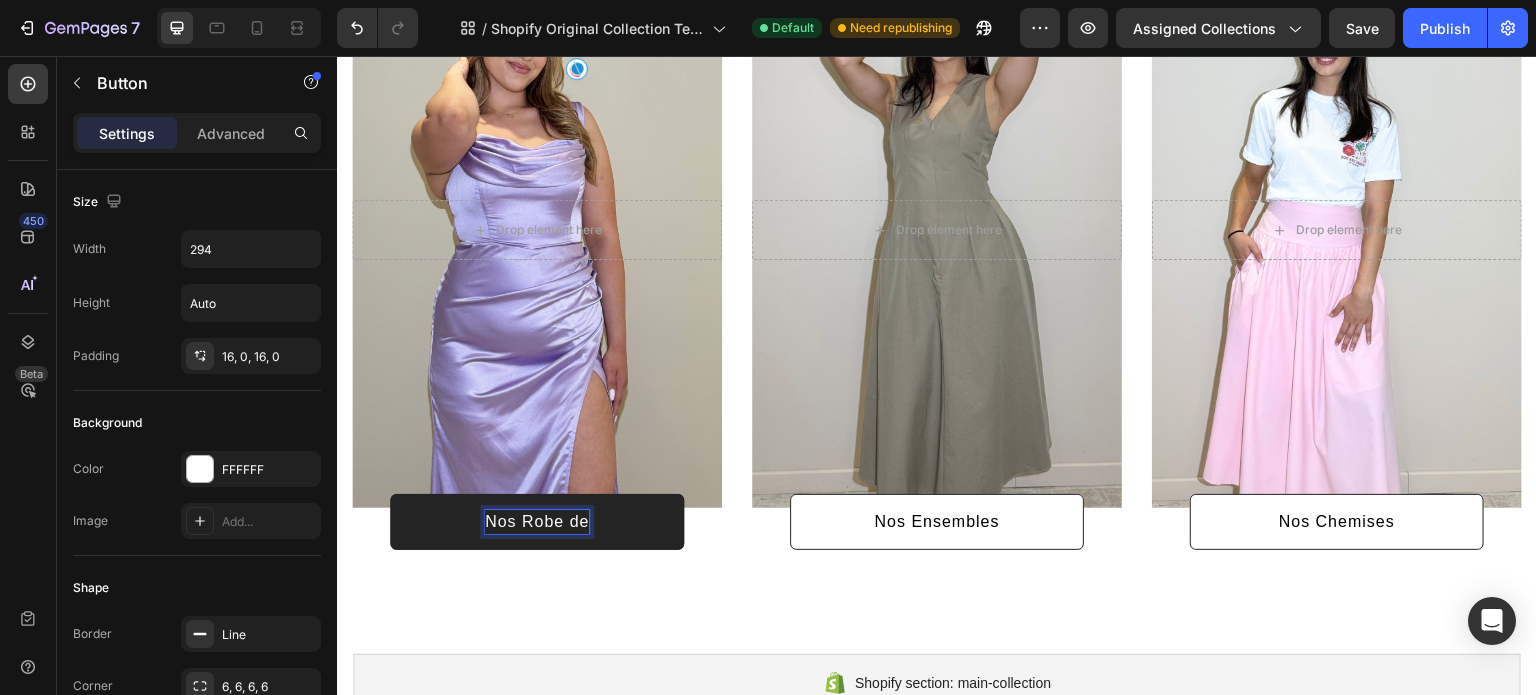click on "Nos Robe de" at bounding box center [537, 522] 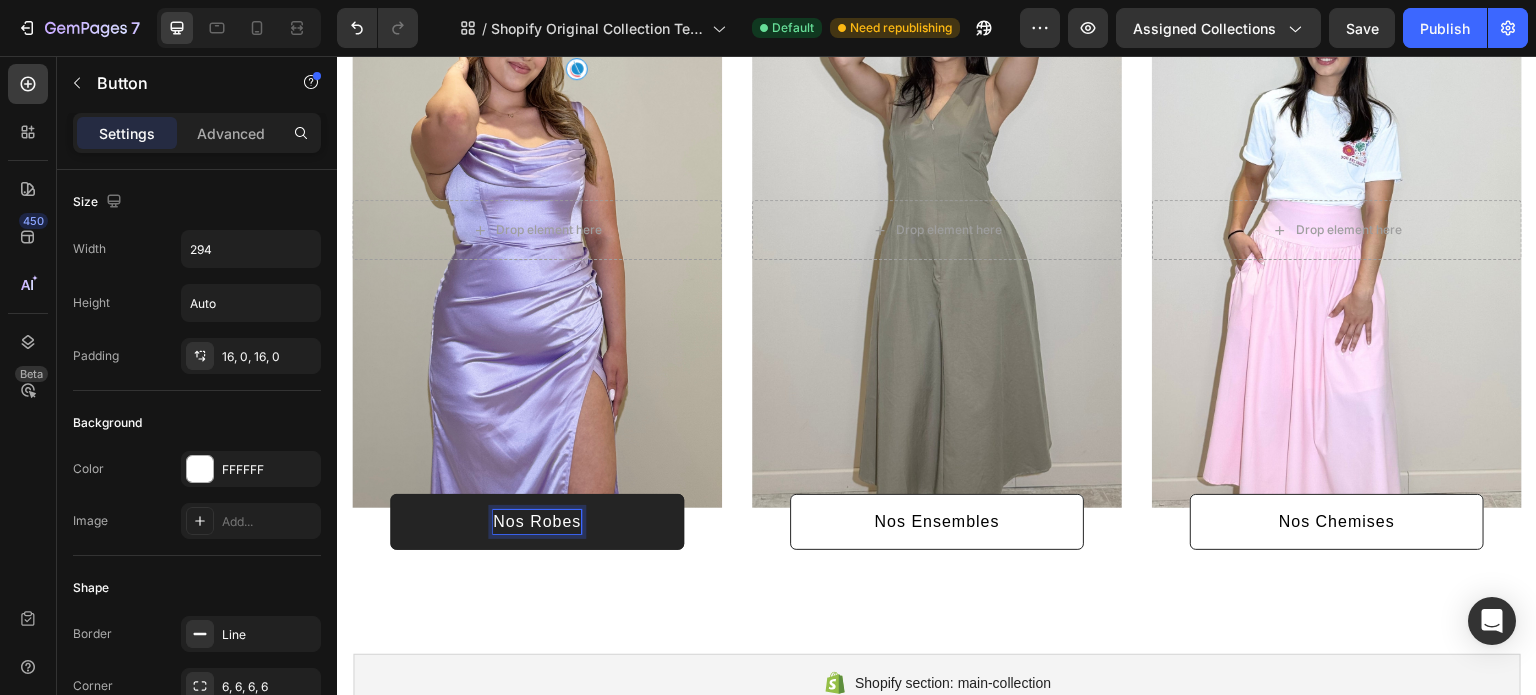 click on "Nos Robes" at bounding box center [537, 522] 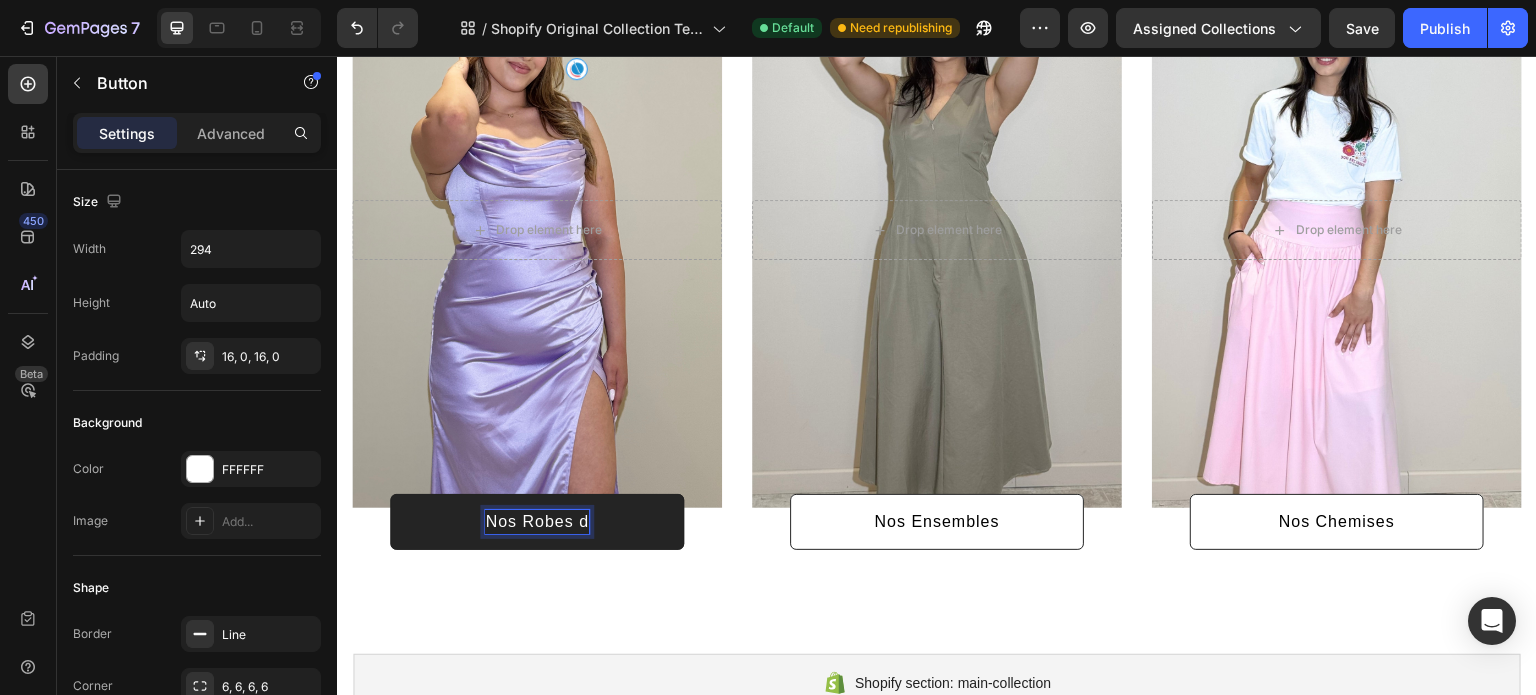 click on "Nos Robes d" at bounding box center (537, 522) 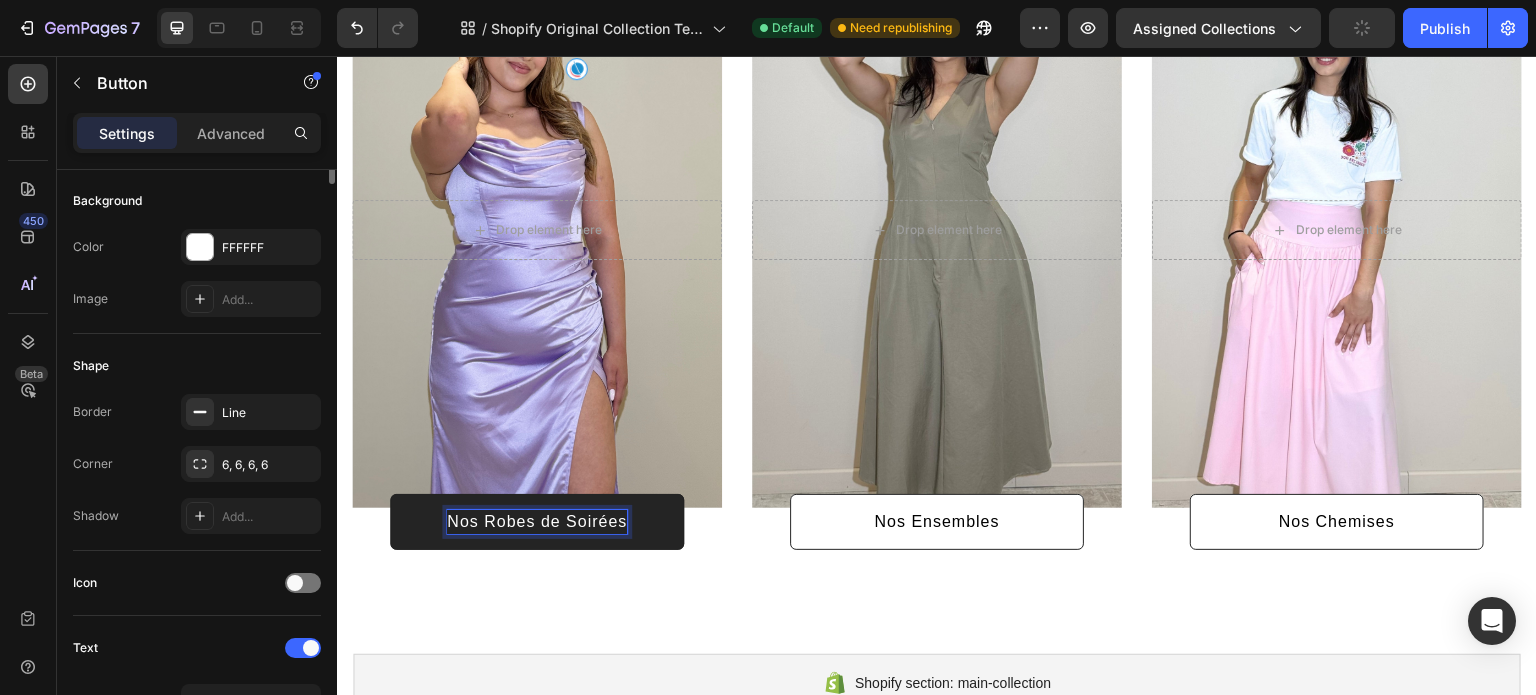 scroll, scrollTop: 0, scrollLeft: 0, axis: both 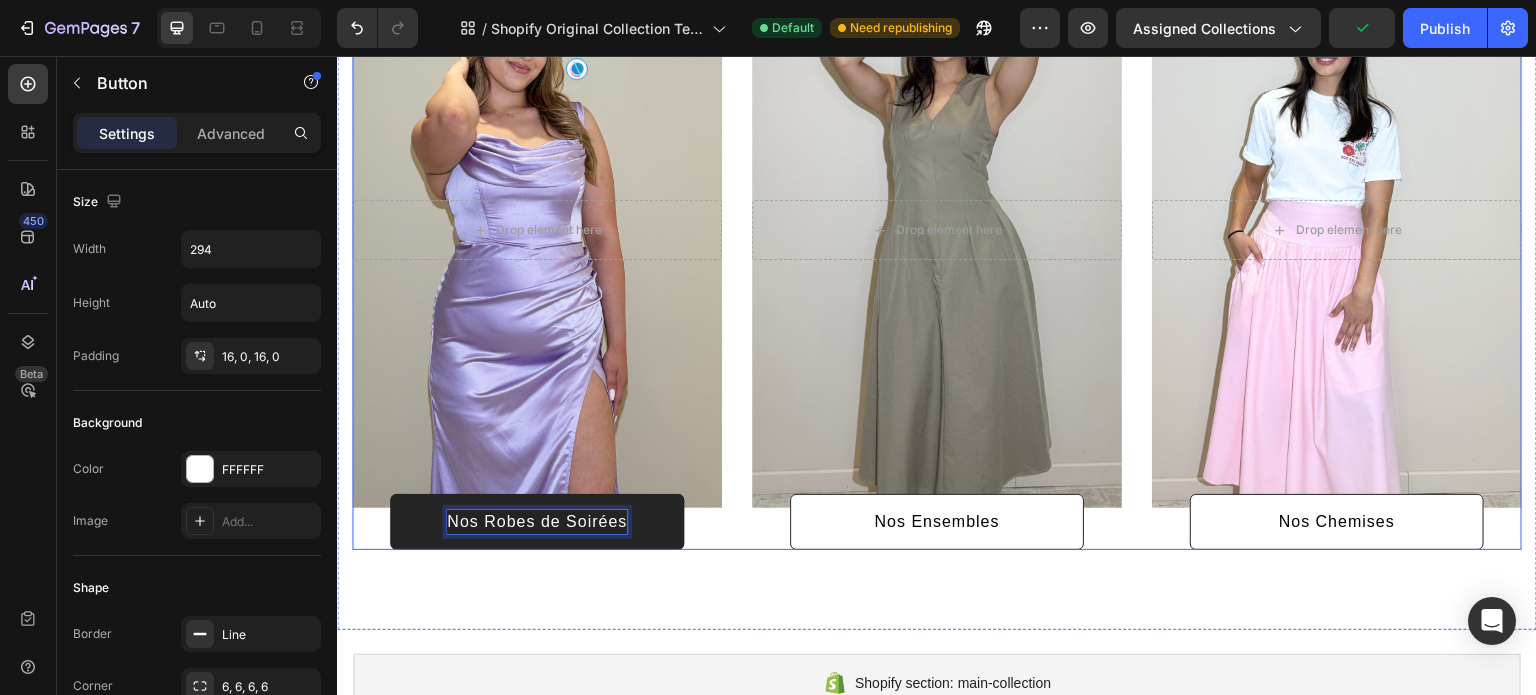 click at bounding box center (1337, 230) 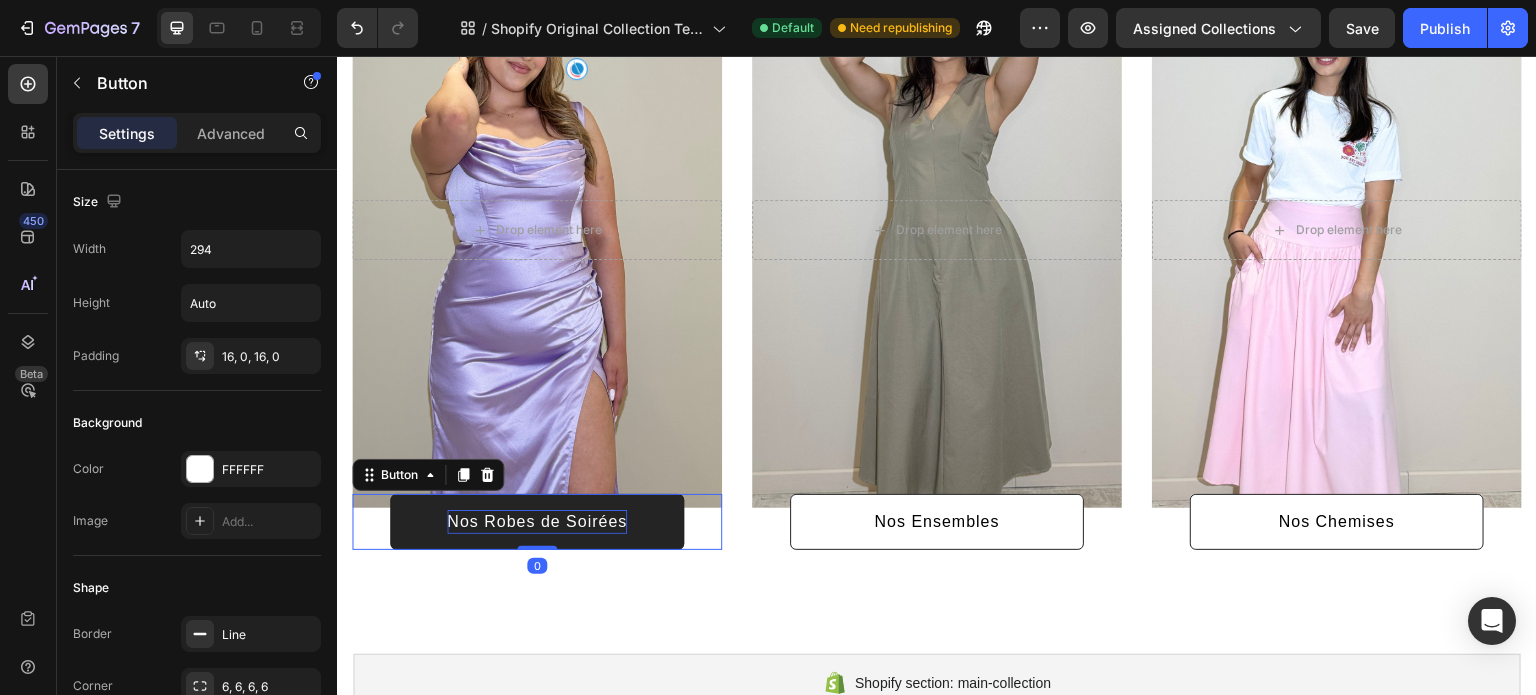 click on "Nos Robes de Soirées" at bounding box center (537, 522) 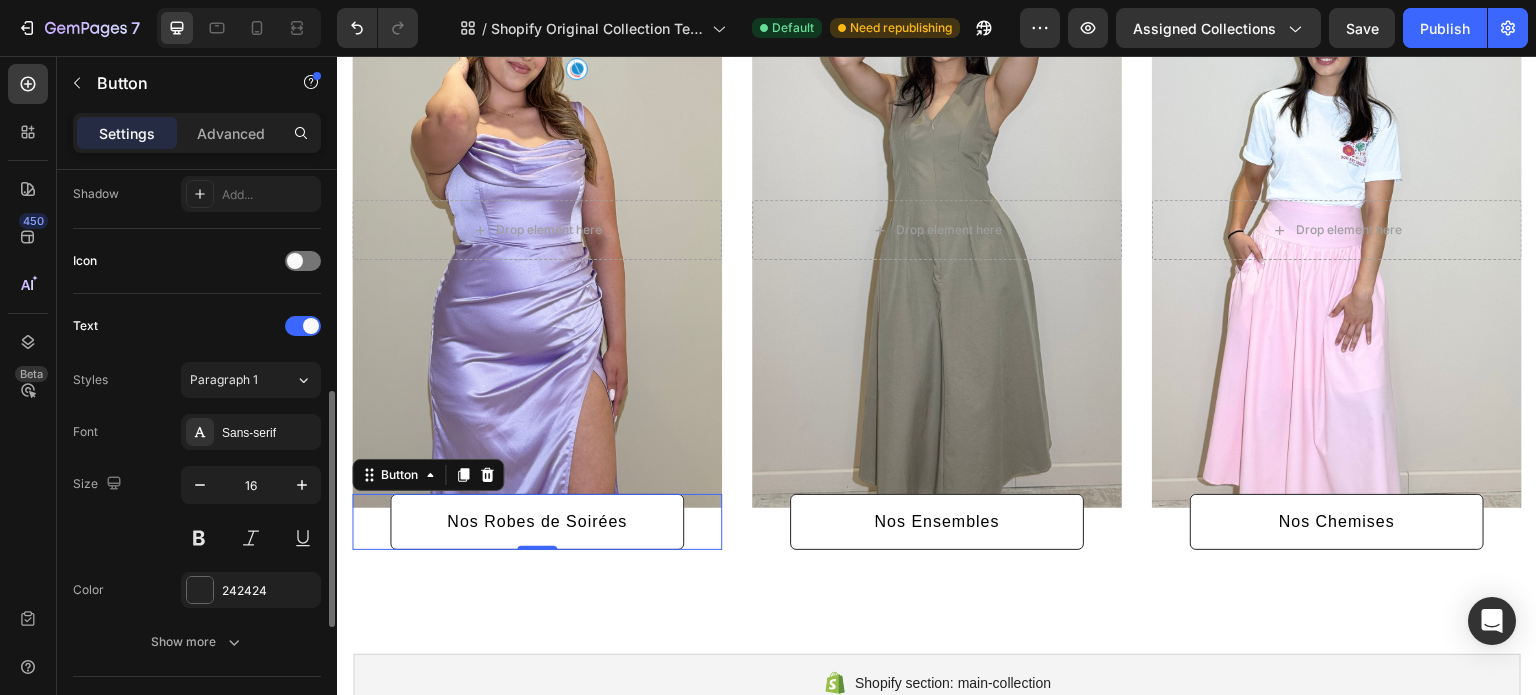 scroll, scrollTop: 544, scrollLeft: 0, axis: vertical 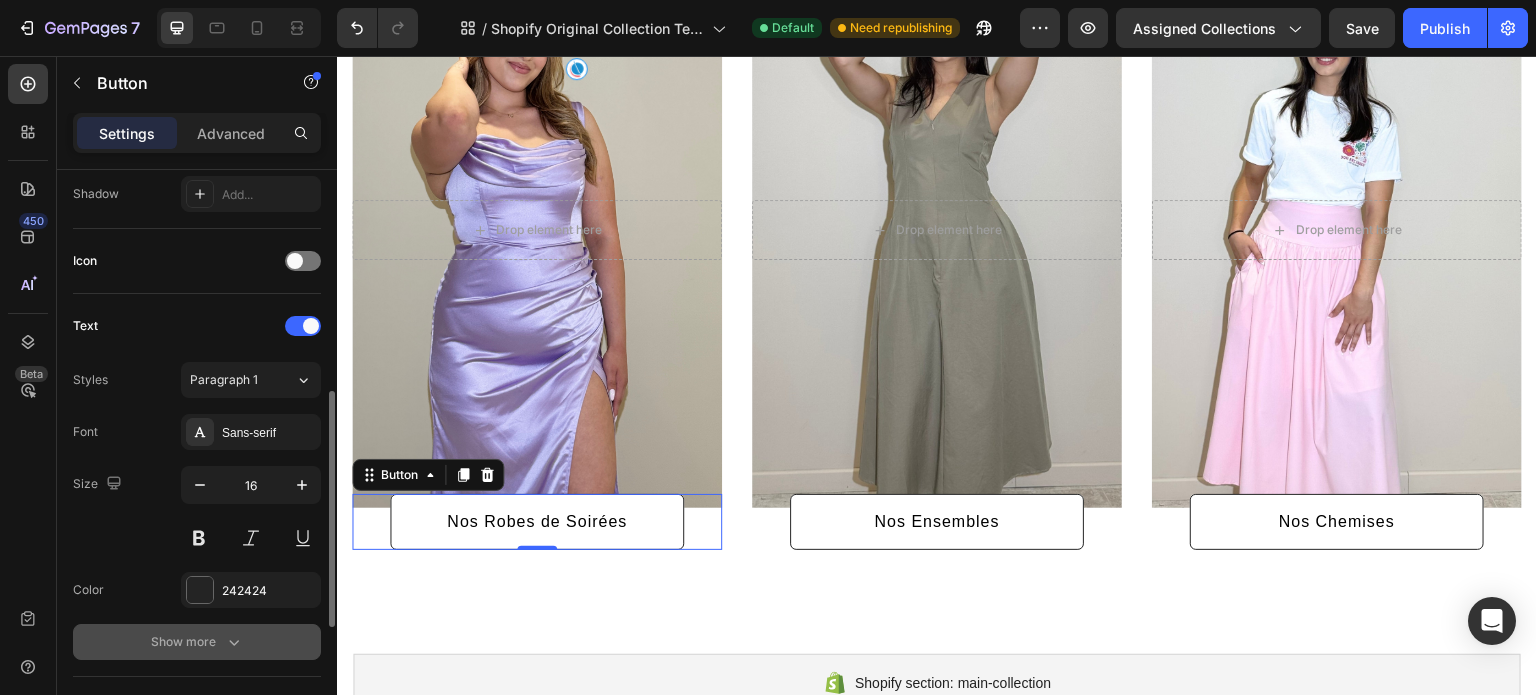 click on "Show more" at bounding box center (197, 642) 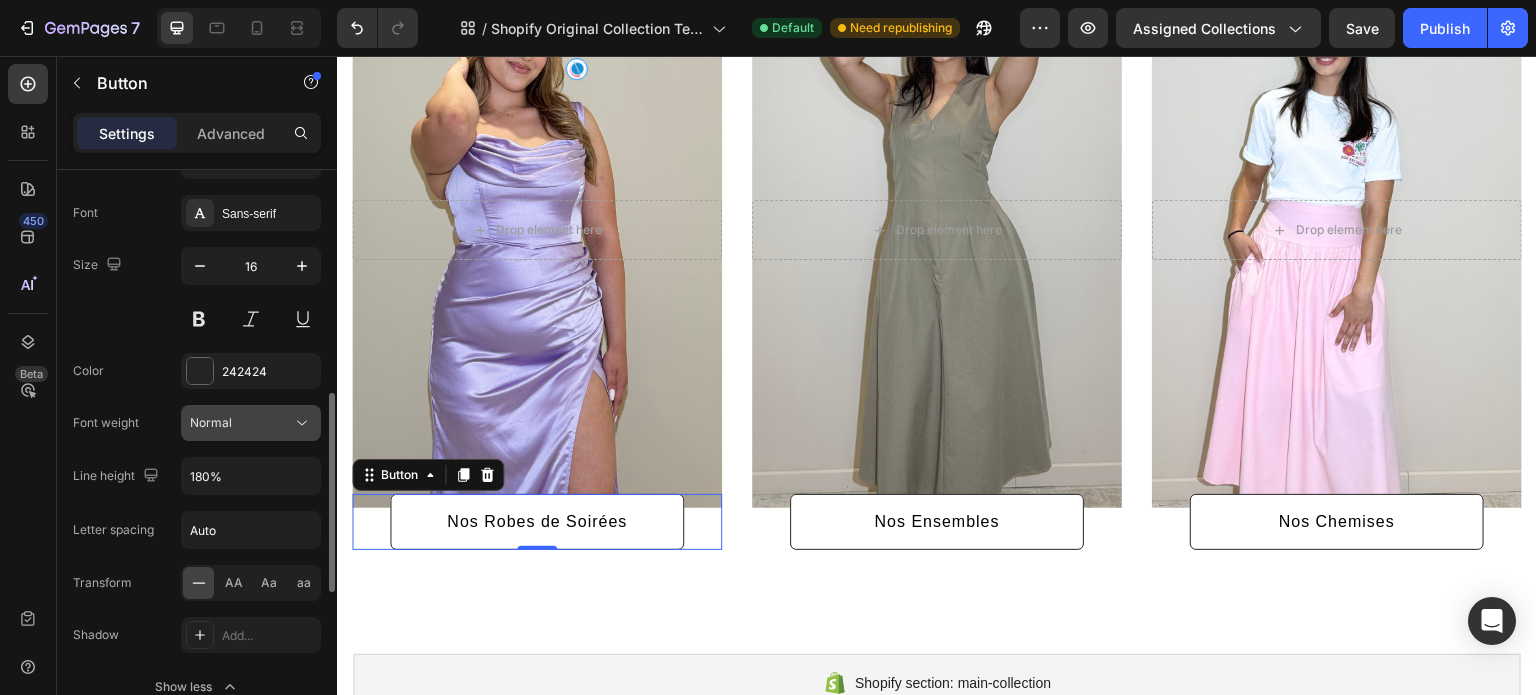 scroll, scrollTop: 764, scrollLeft: 0, axis: vertical 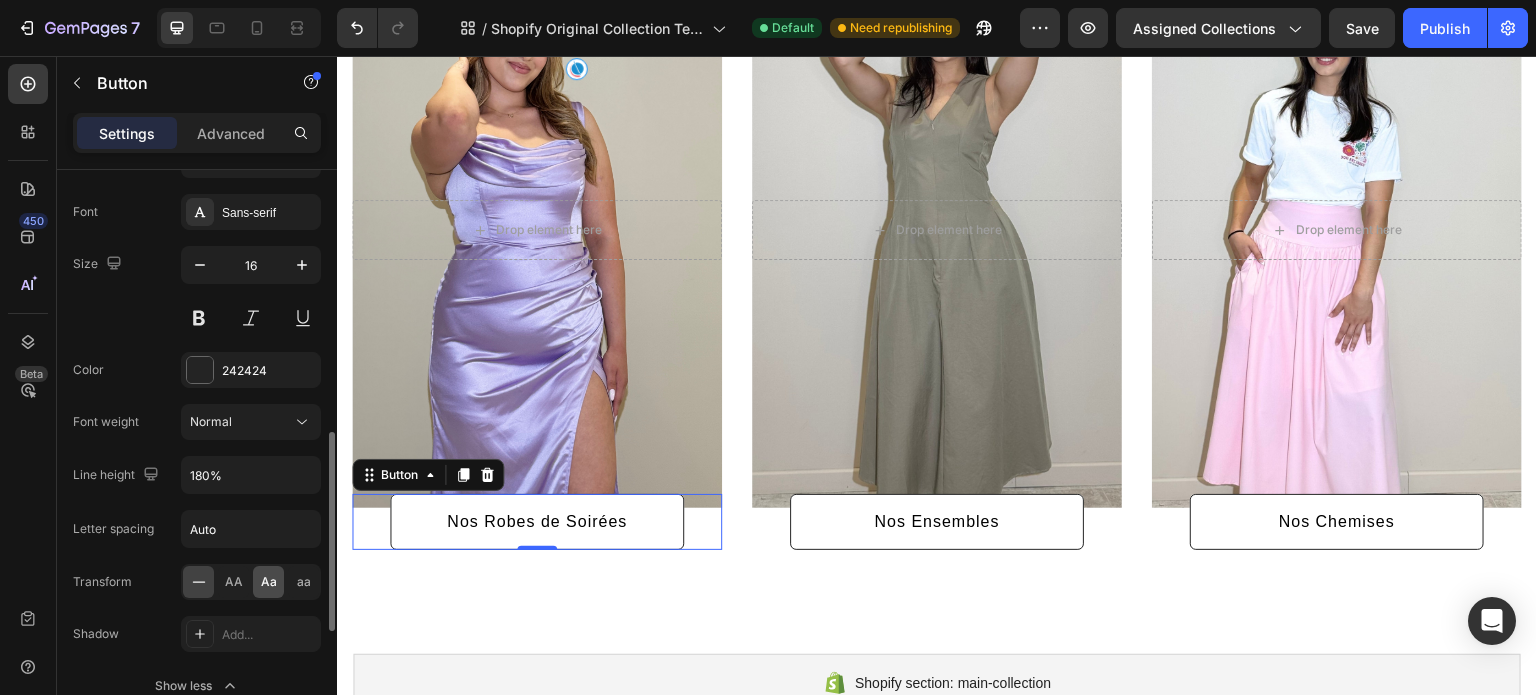 click on "Aa" 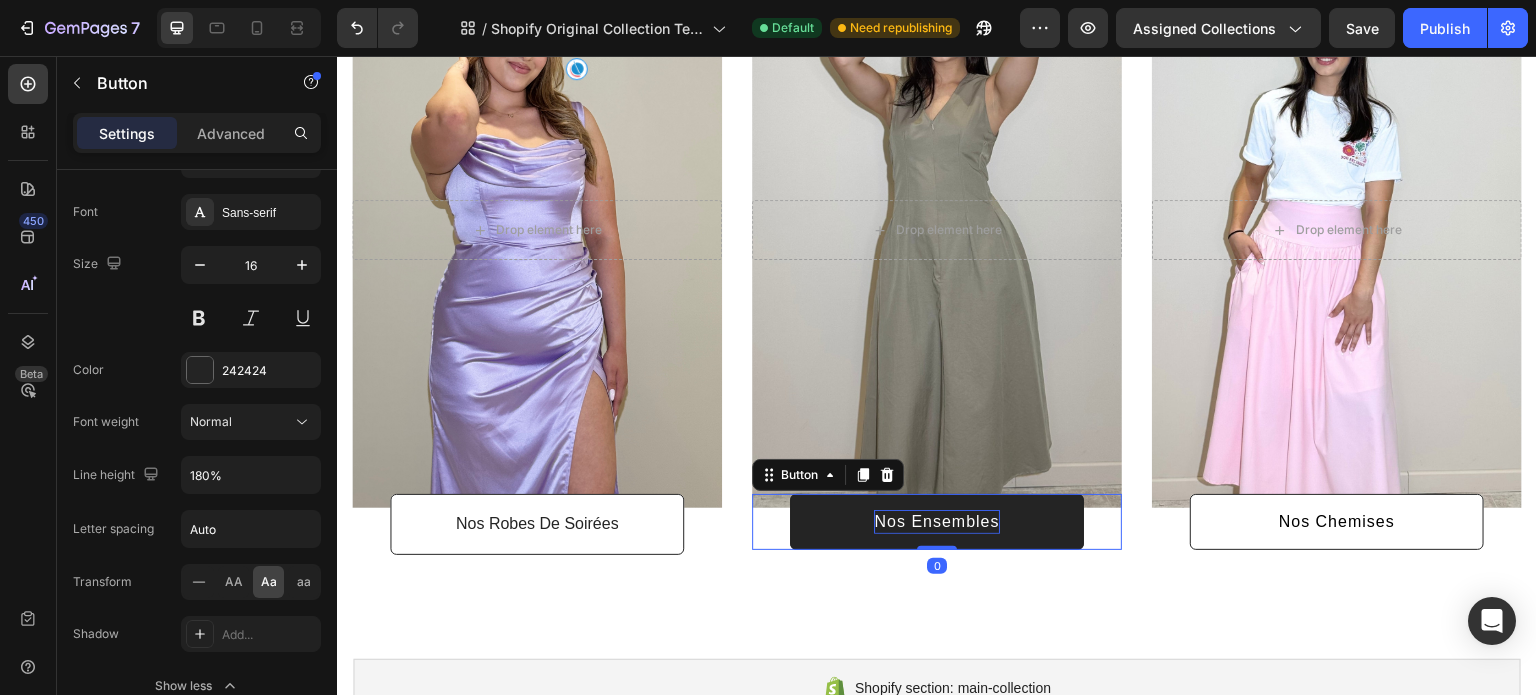 click on "Nos Ensembles" at bounding box center (936, 522) 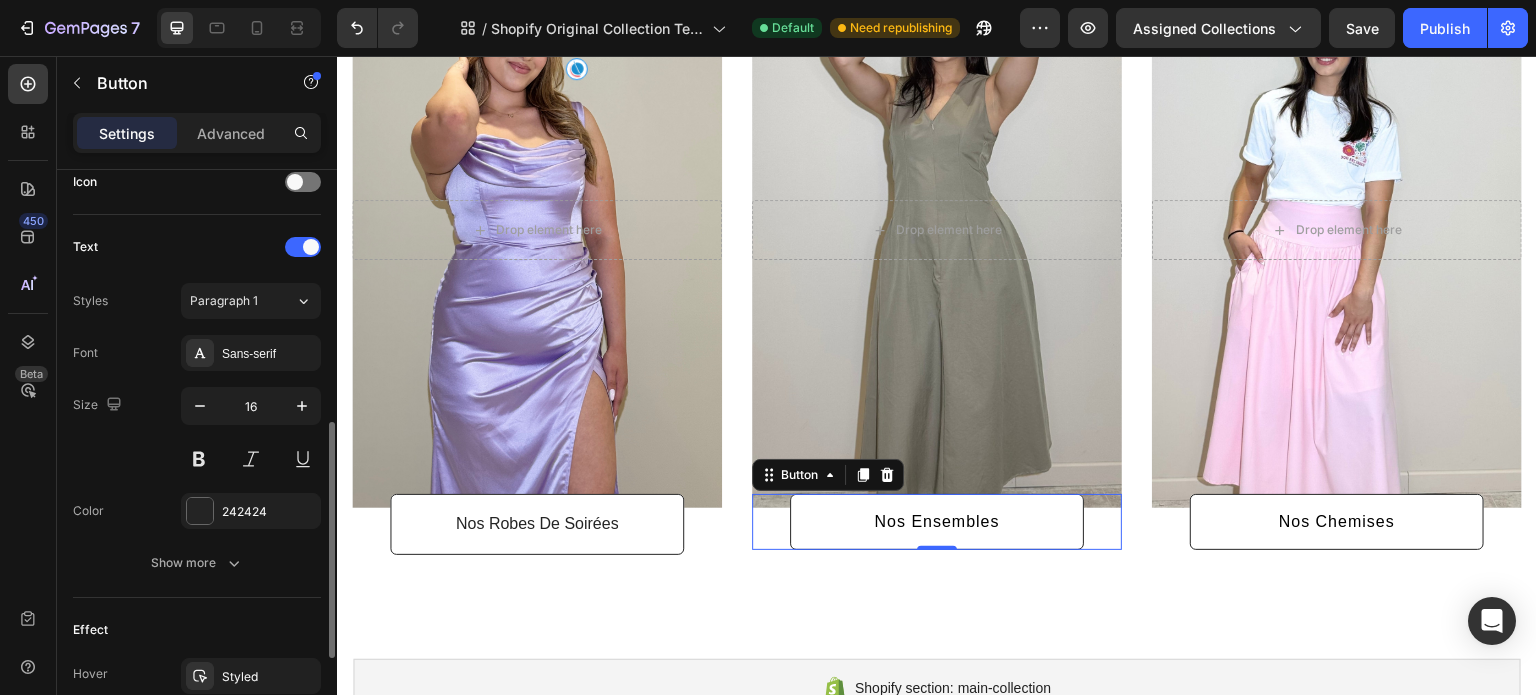 scroll, scrollTop: 622, scrollLeft: 0, axis: vertical 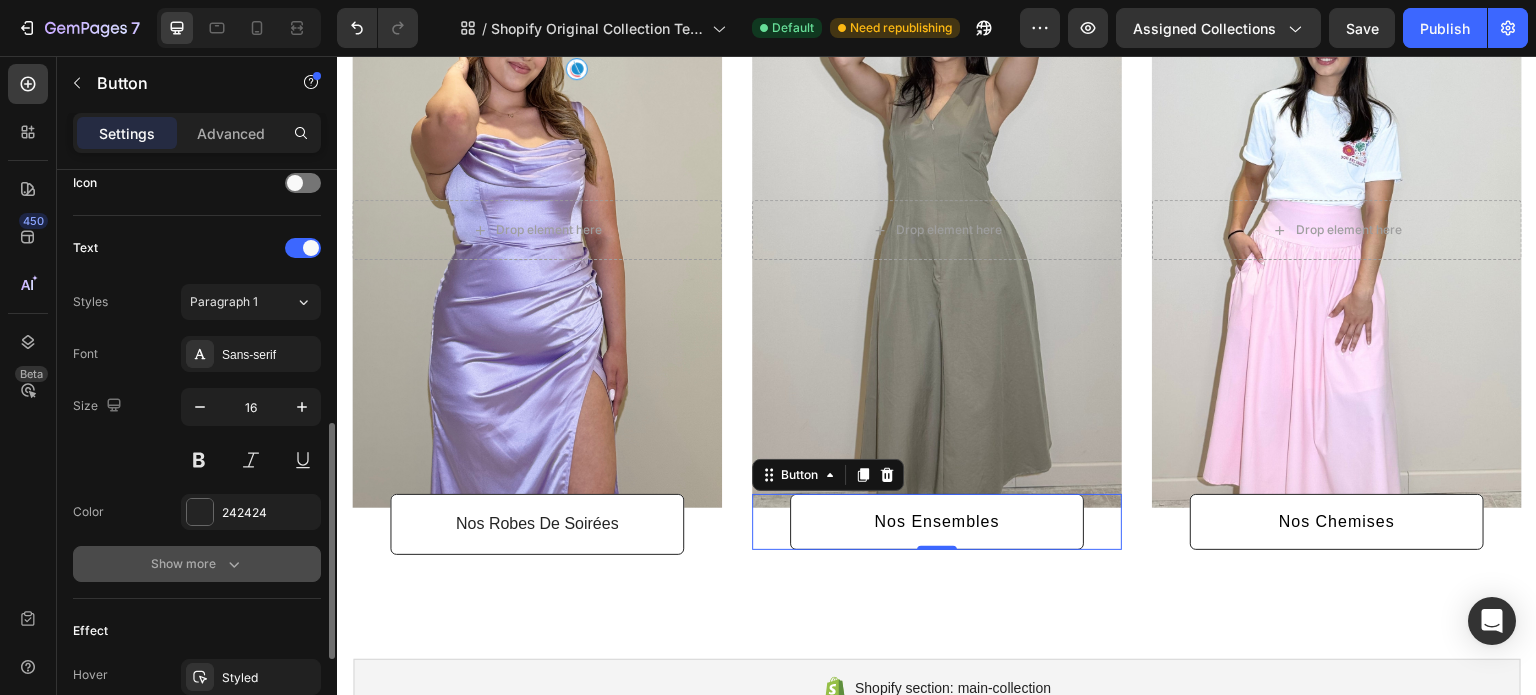 click on "Show more" at bounding box center (197, 564) 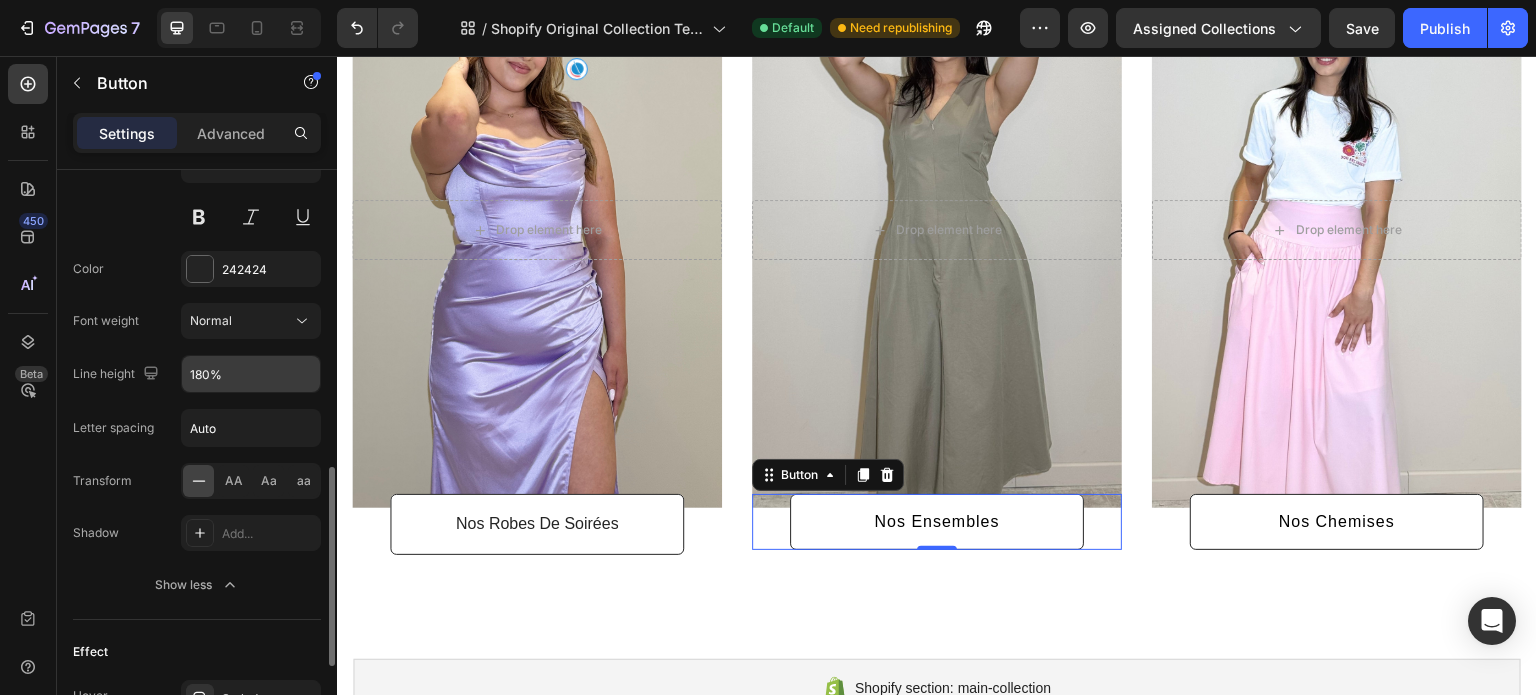 scroll, scrollTop: 866, scrollLeft: 0, axis: vertical 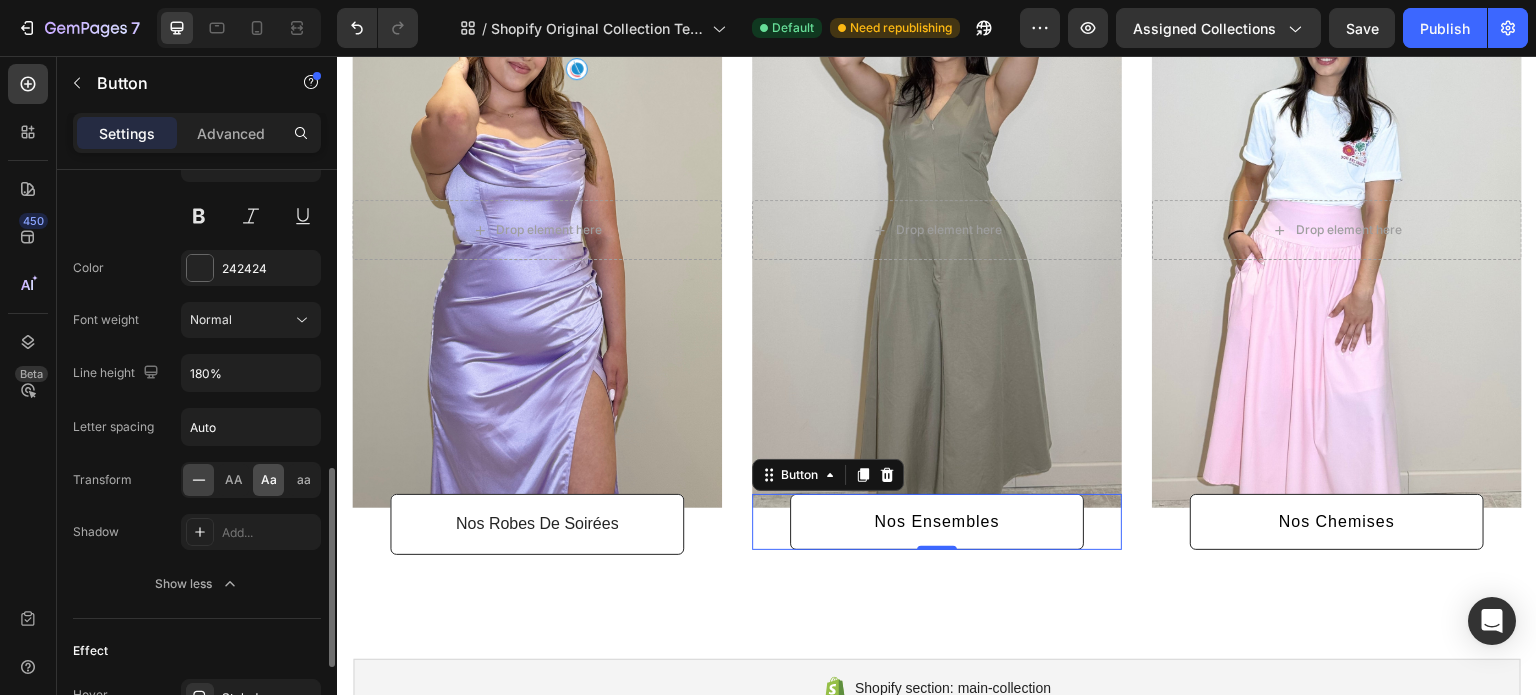 click on "Aa" 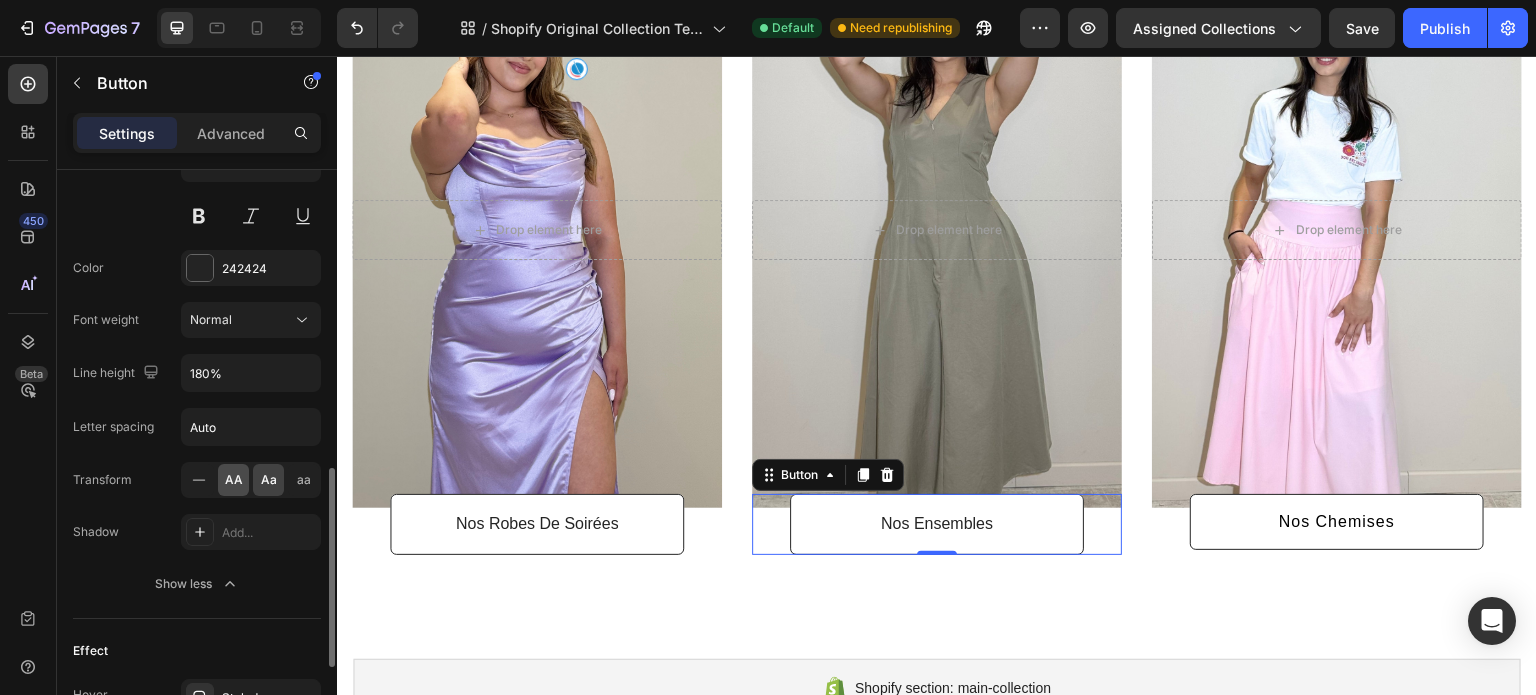 click on "AA" 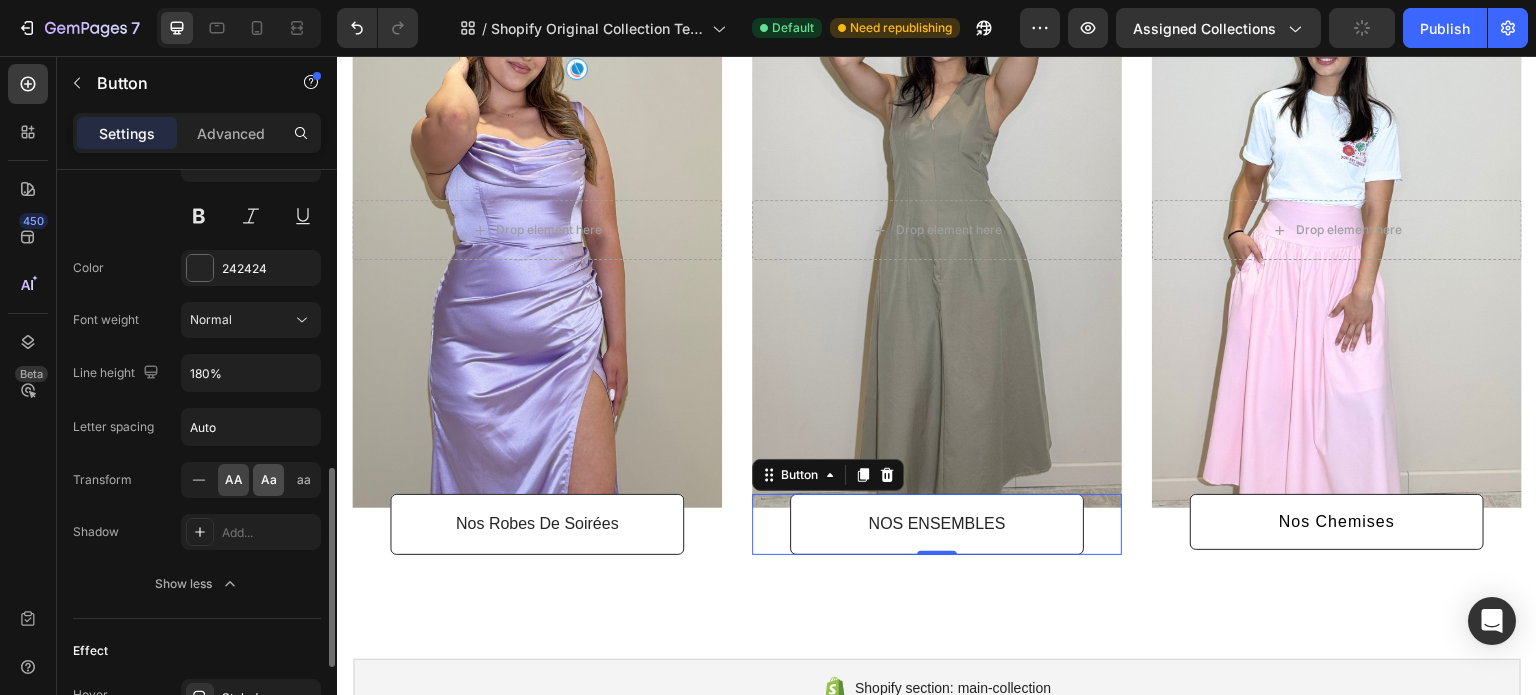 click on "Aa" 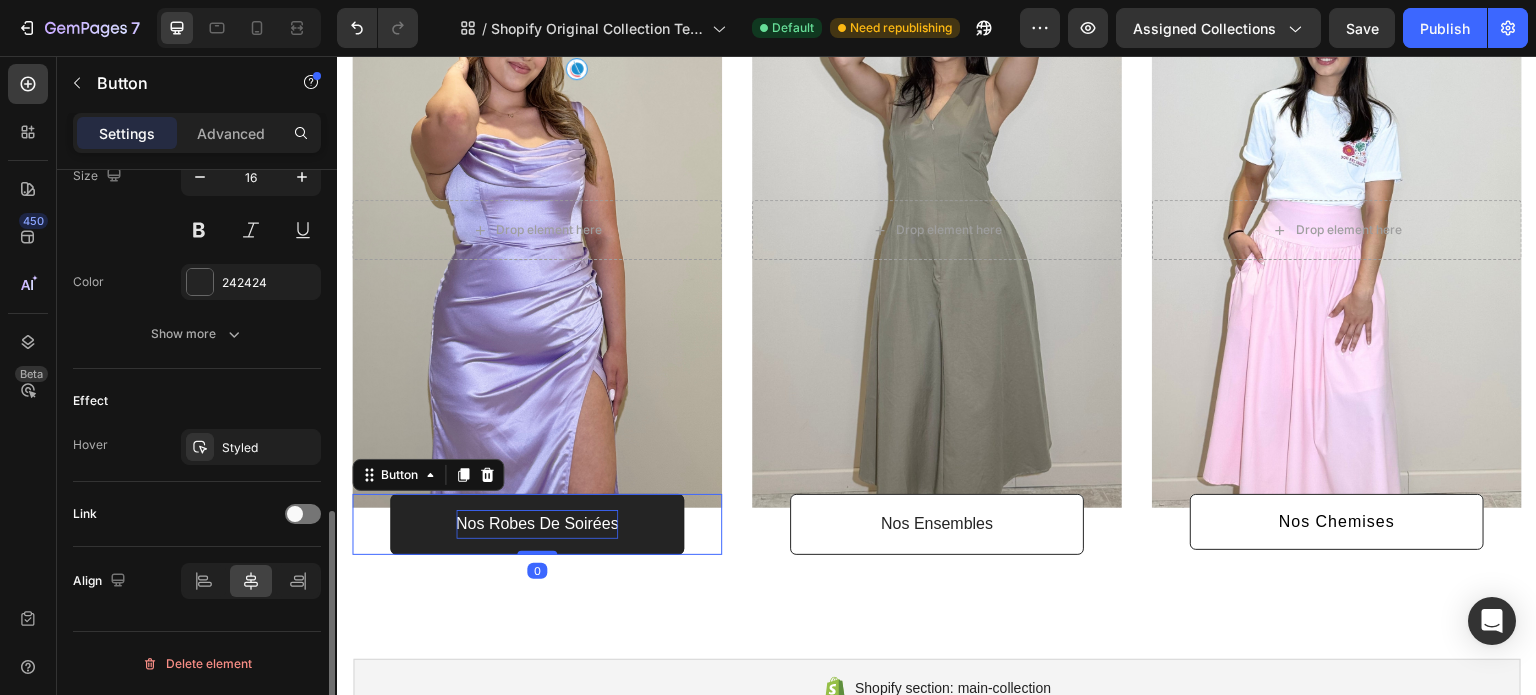 scroll, scrollTop: 848, scrollLeft: 0, axis: vertical 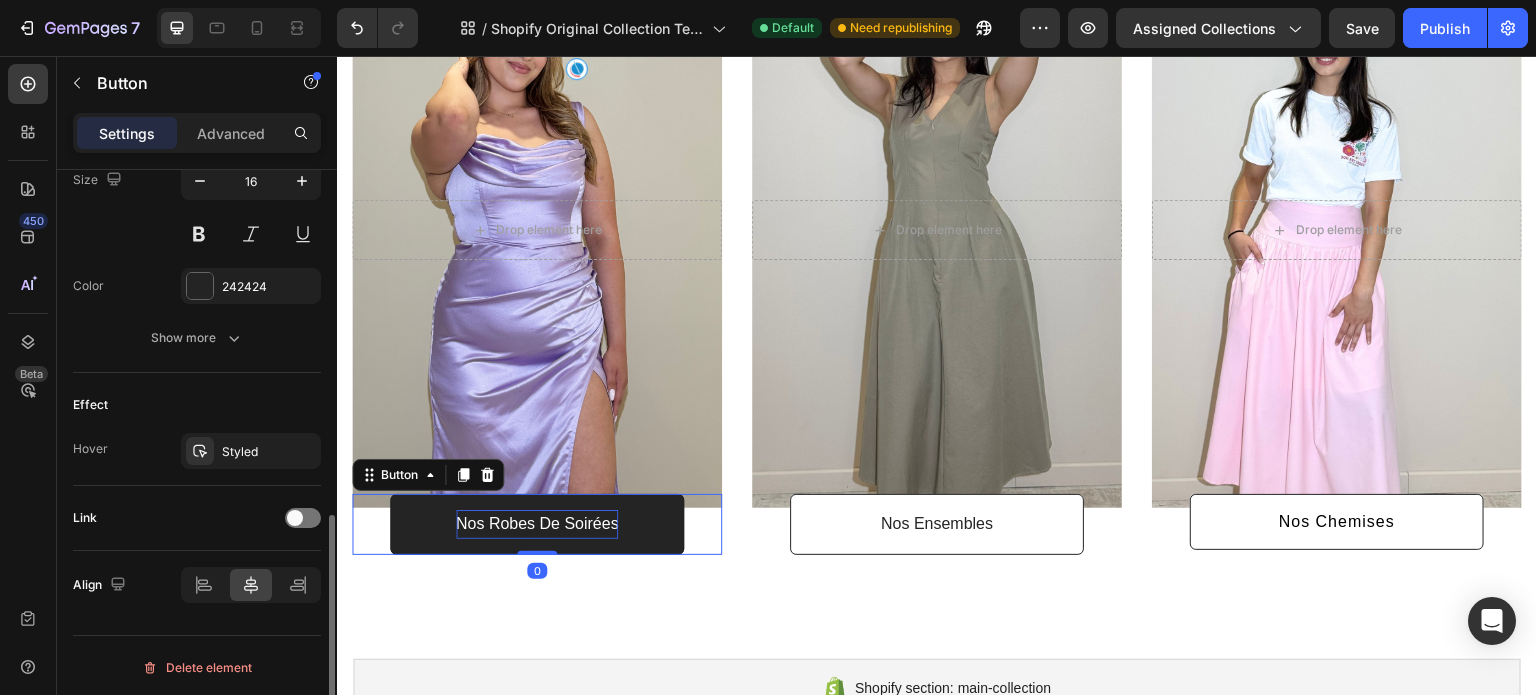click on "Nos Robes de Soirées" at bounding box center (537, 524) 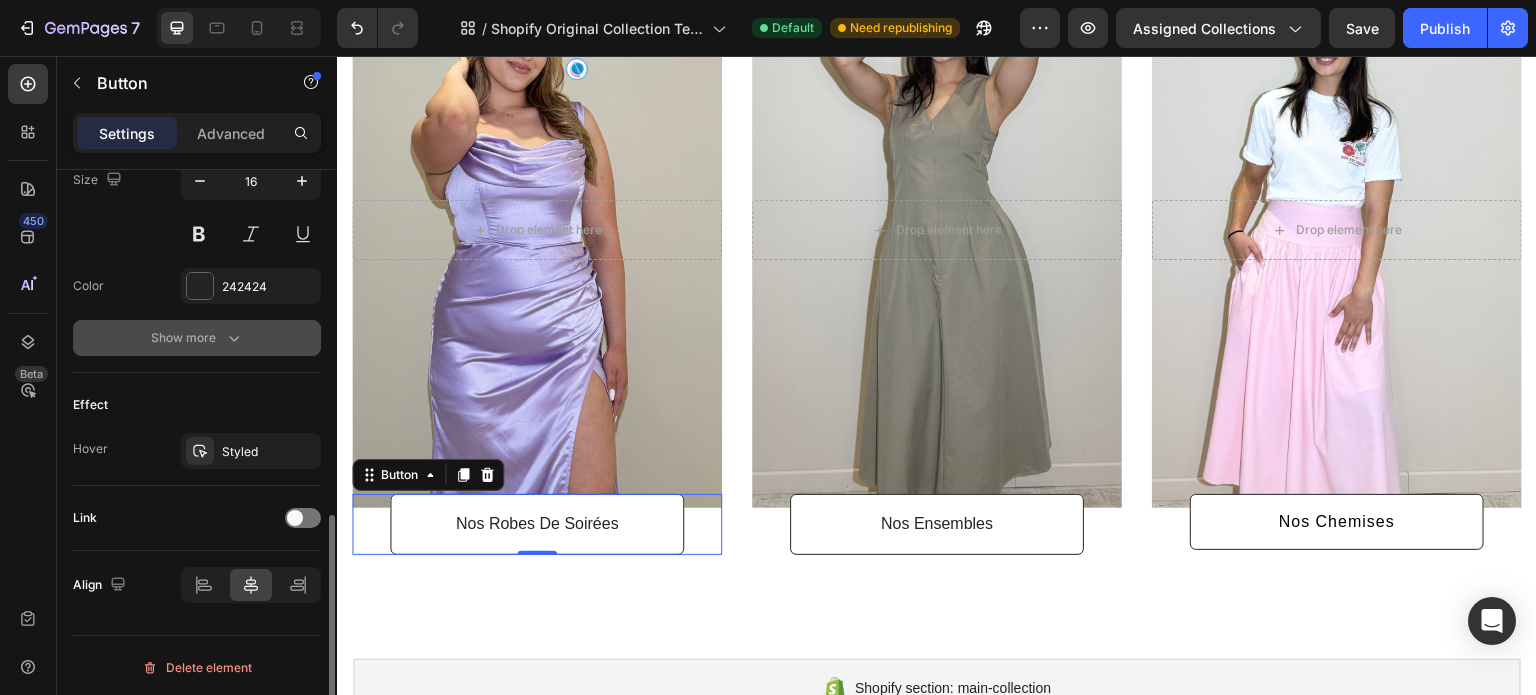 click on "Show more" at bounding box center [197, 338] 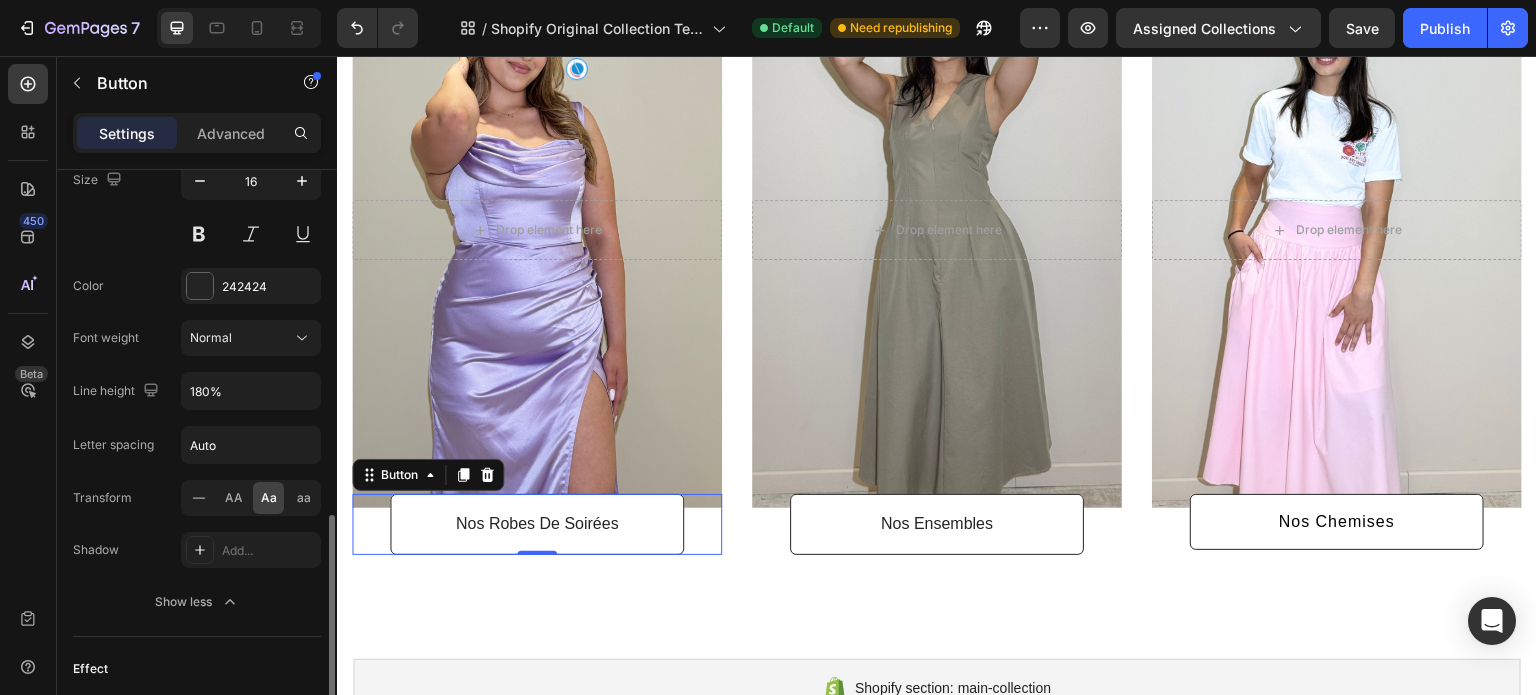 click on "Aa" 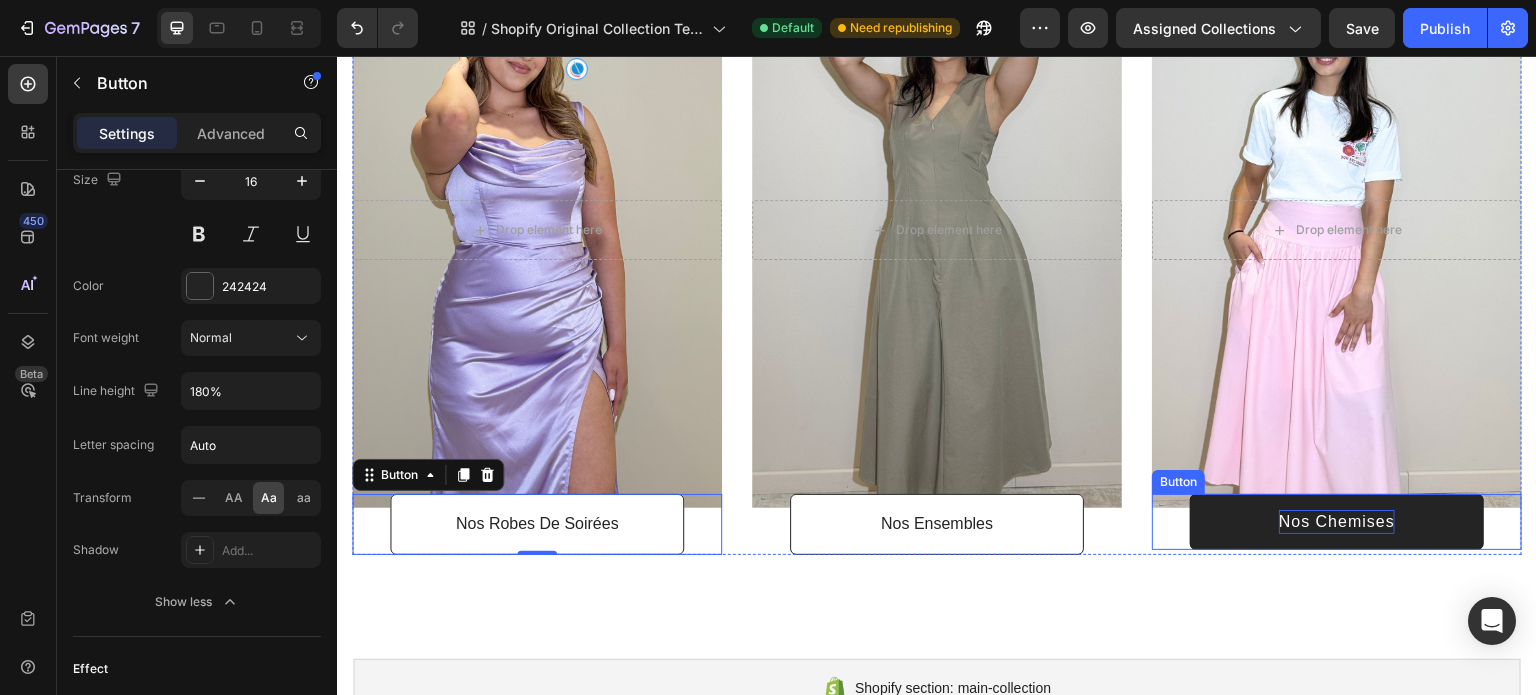 scroll, scrollTop: 848, scrollLeft: 0, axis: vertical 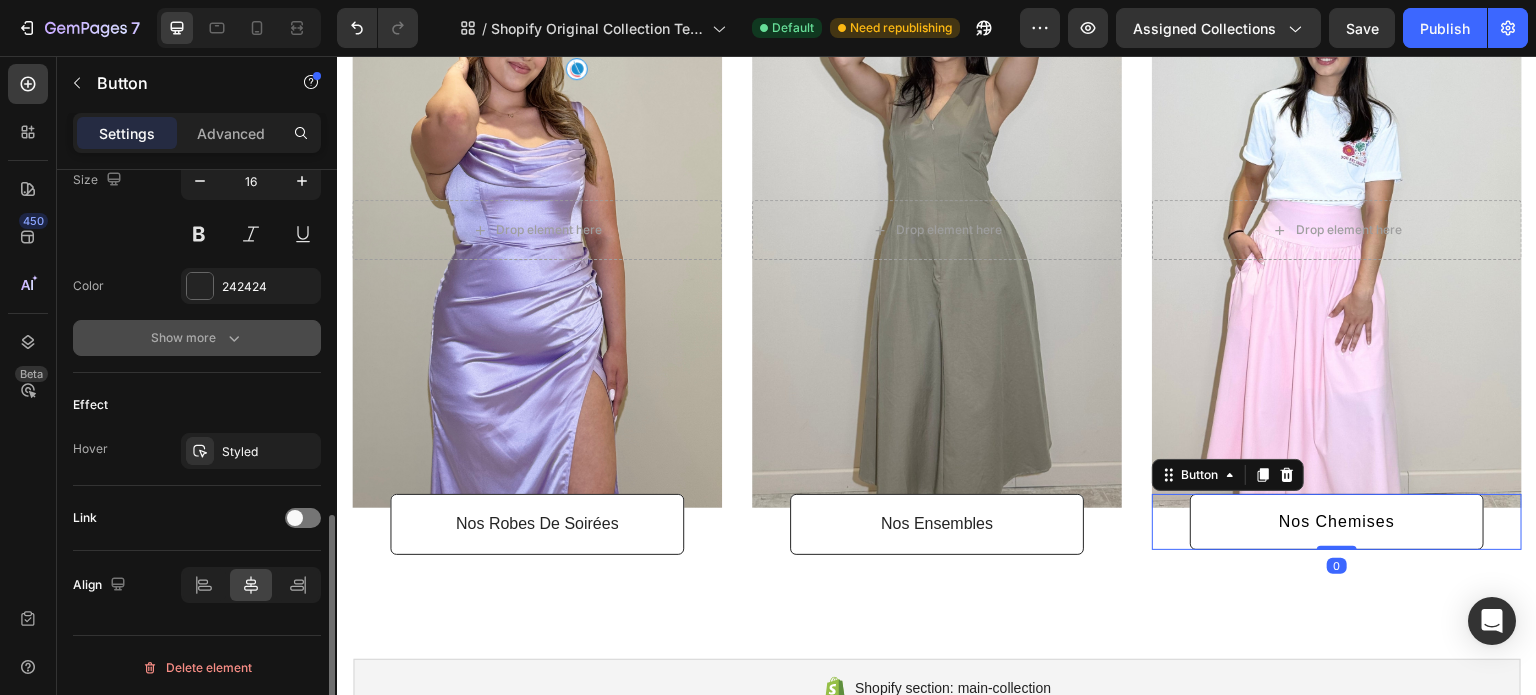 click on "Show more" at bounding box center (197, 338) 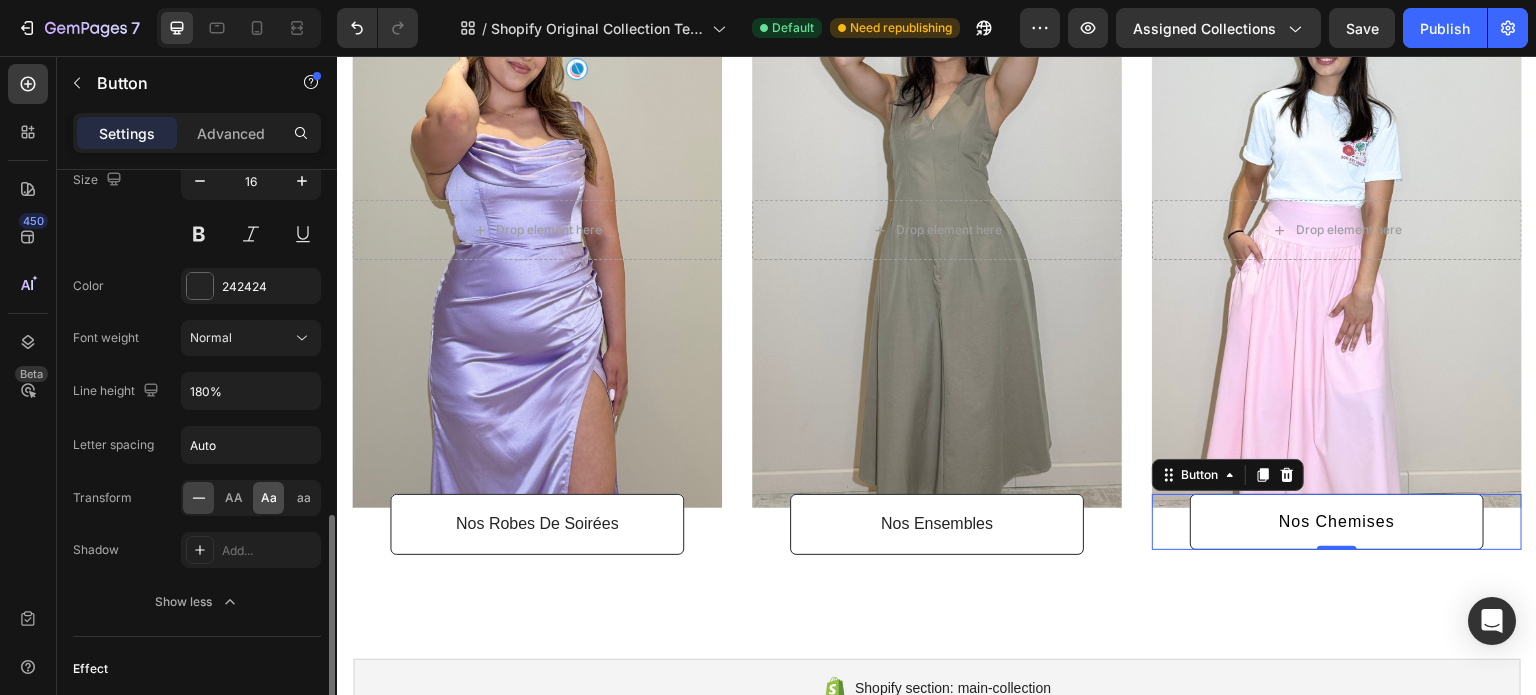 click on "Aa" 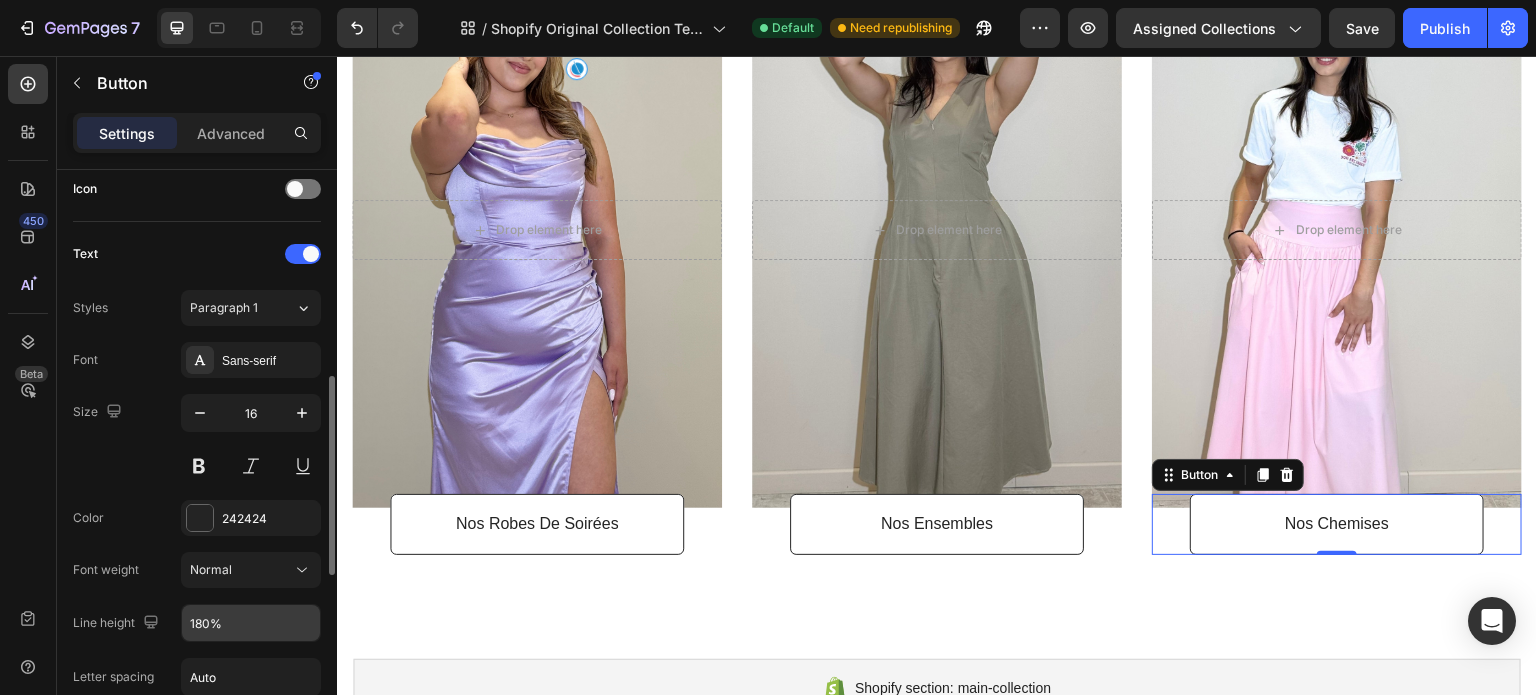 scroll, scrollTop: 612, scrollLeft: 0, axis: vertical 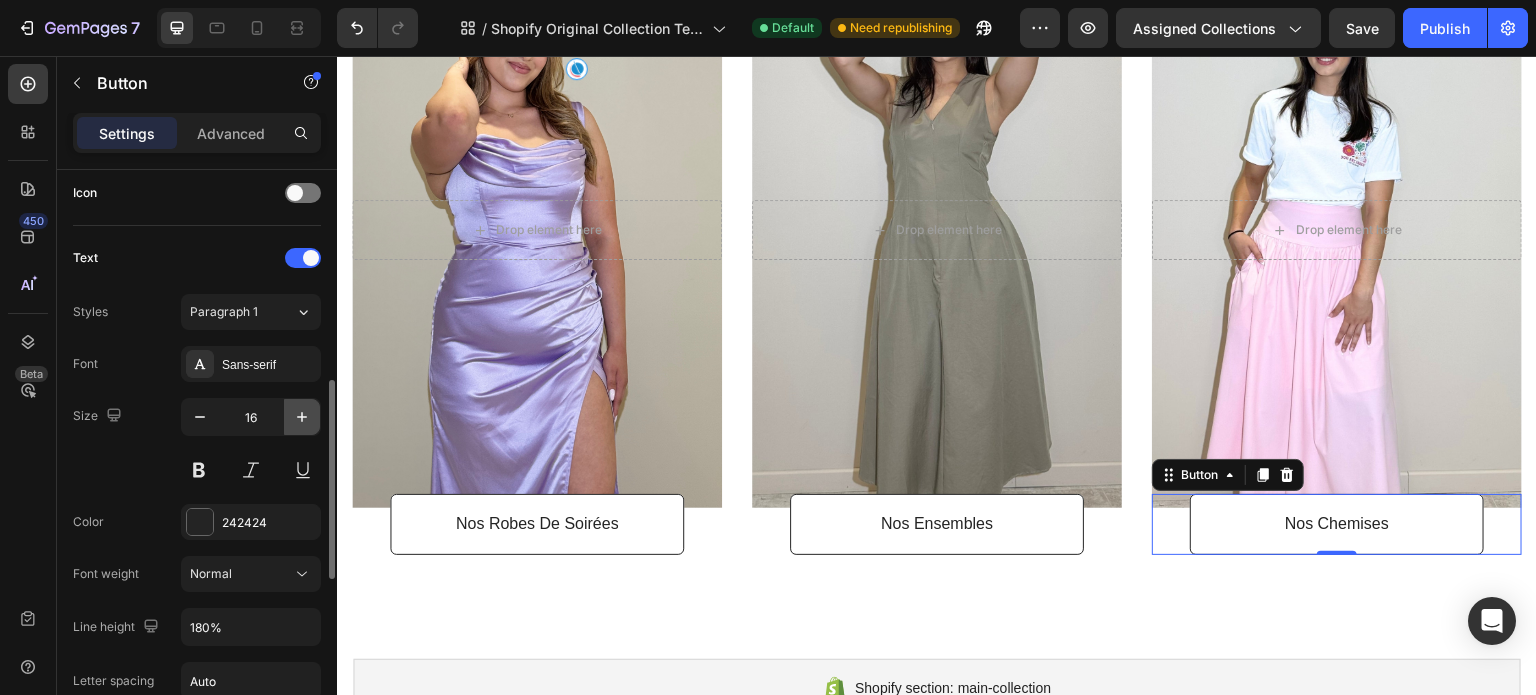 click 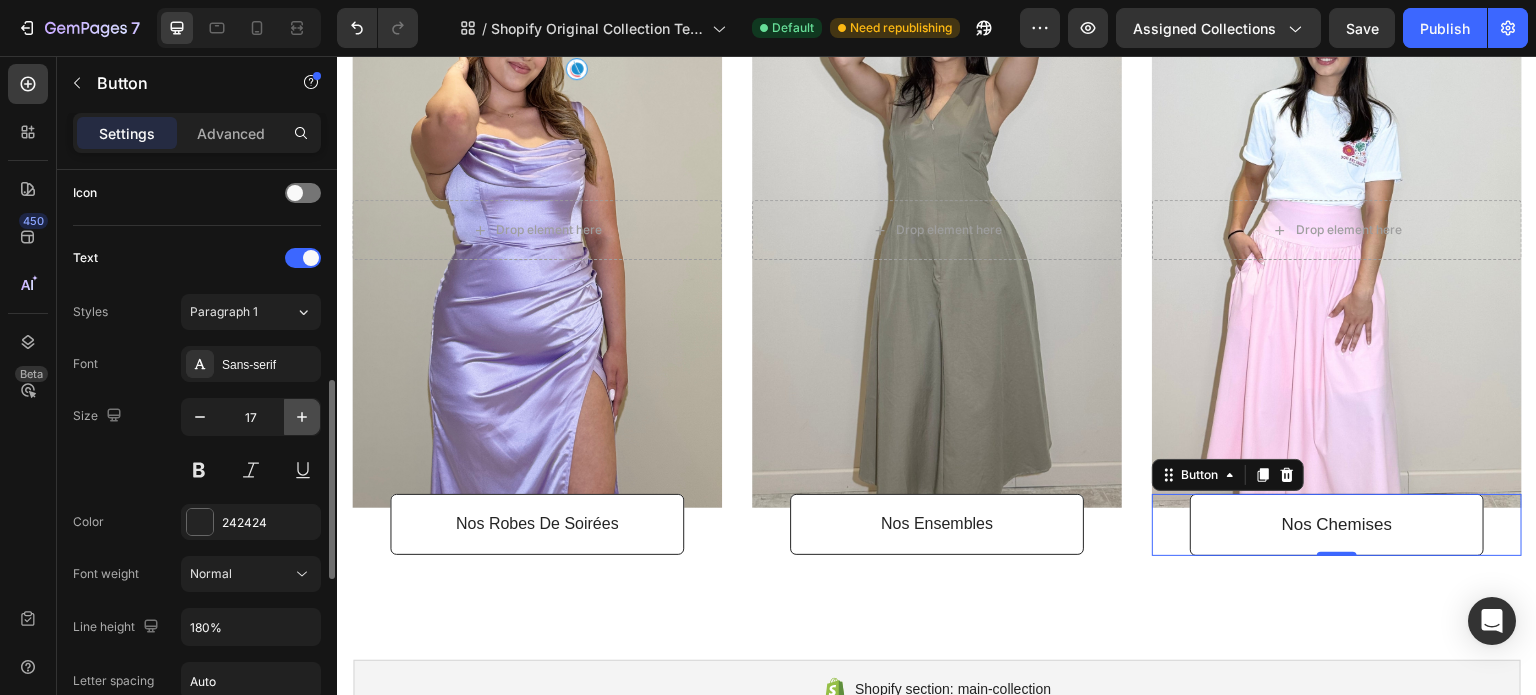click 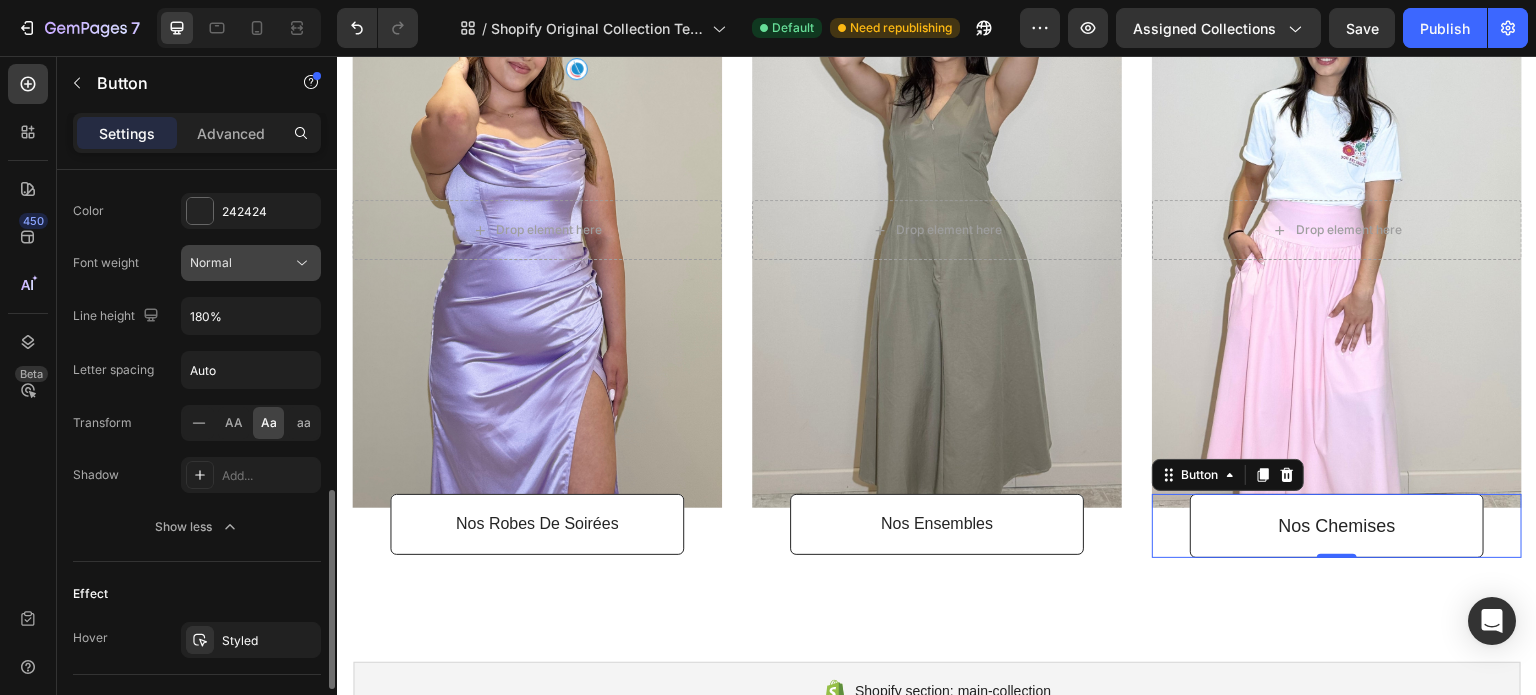 scroll, scrollTop: 925, scrollLeft: 0, axis: vertical 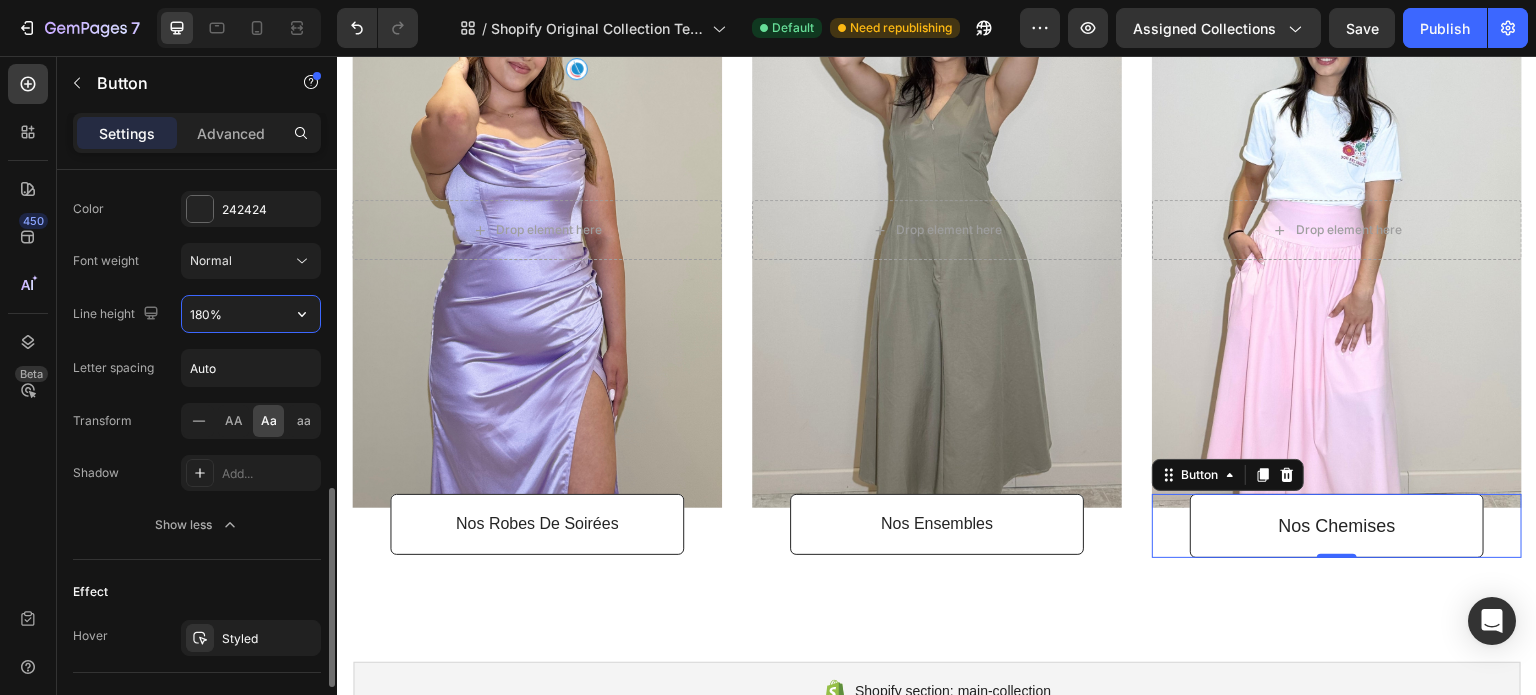 click on "180%" at bounding box center [251, 314] 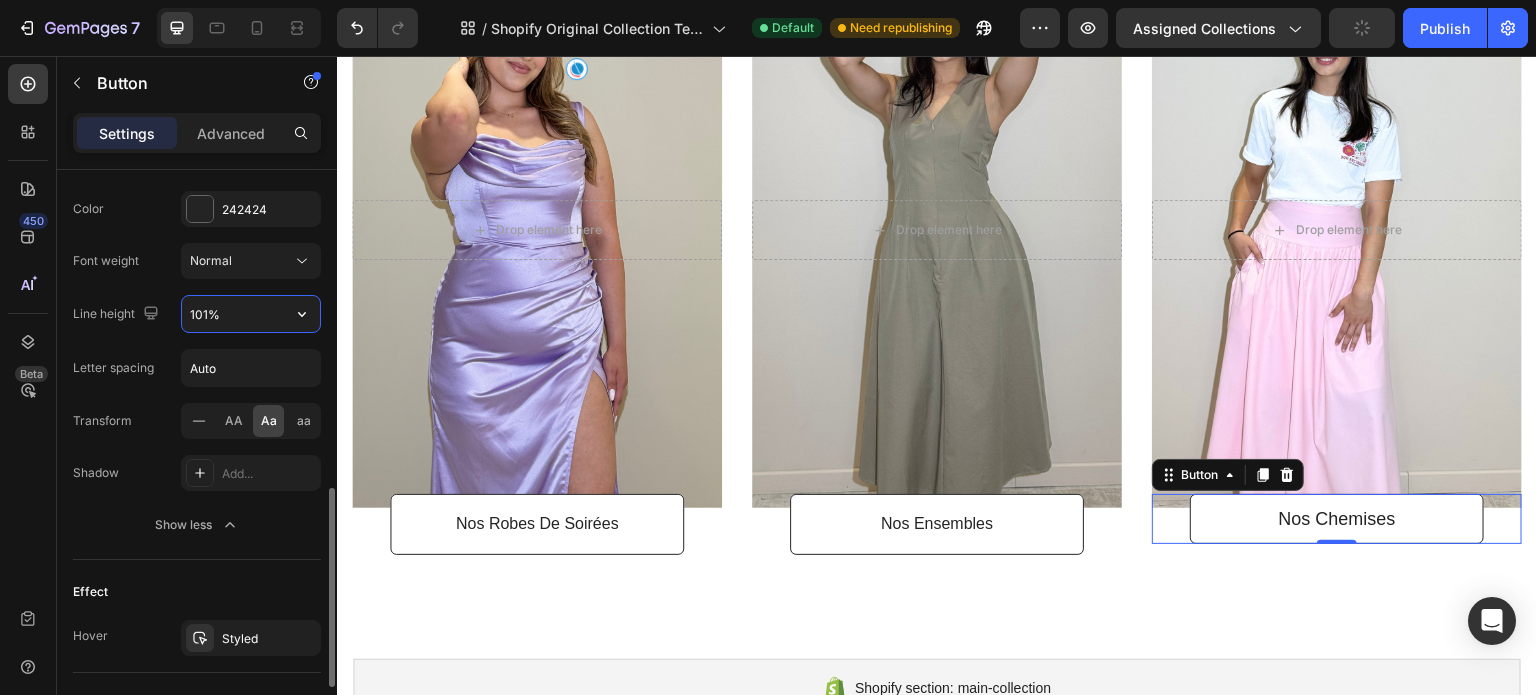 type on "100%" 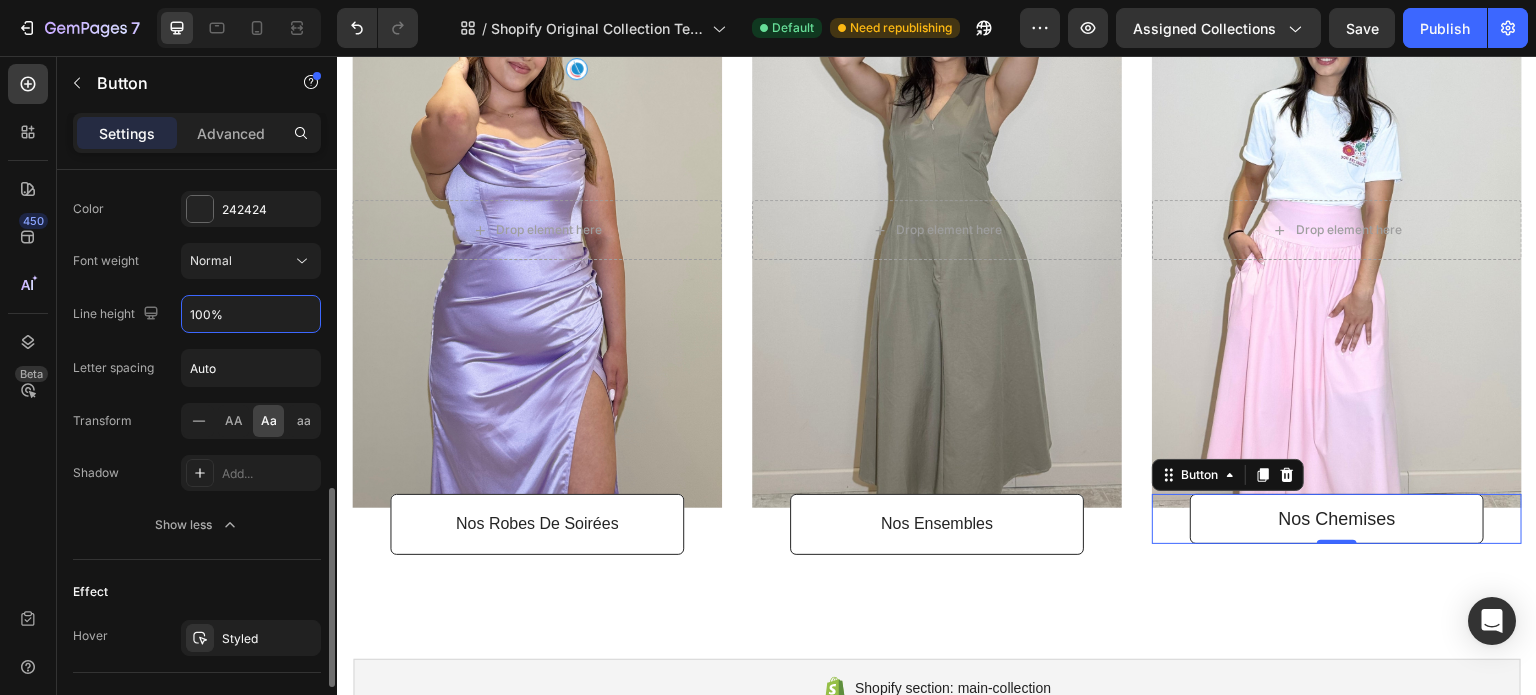 click on "Font Sans-serif Size 18 Color 242424 Font weight Normal Line height 100% Letter spacing Auto Transform AA Aa aa Shadow Add... Show less" at bounding box center [197, 288] 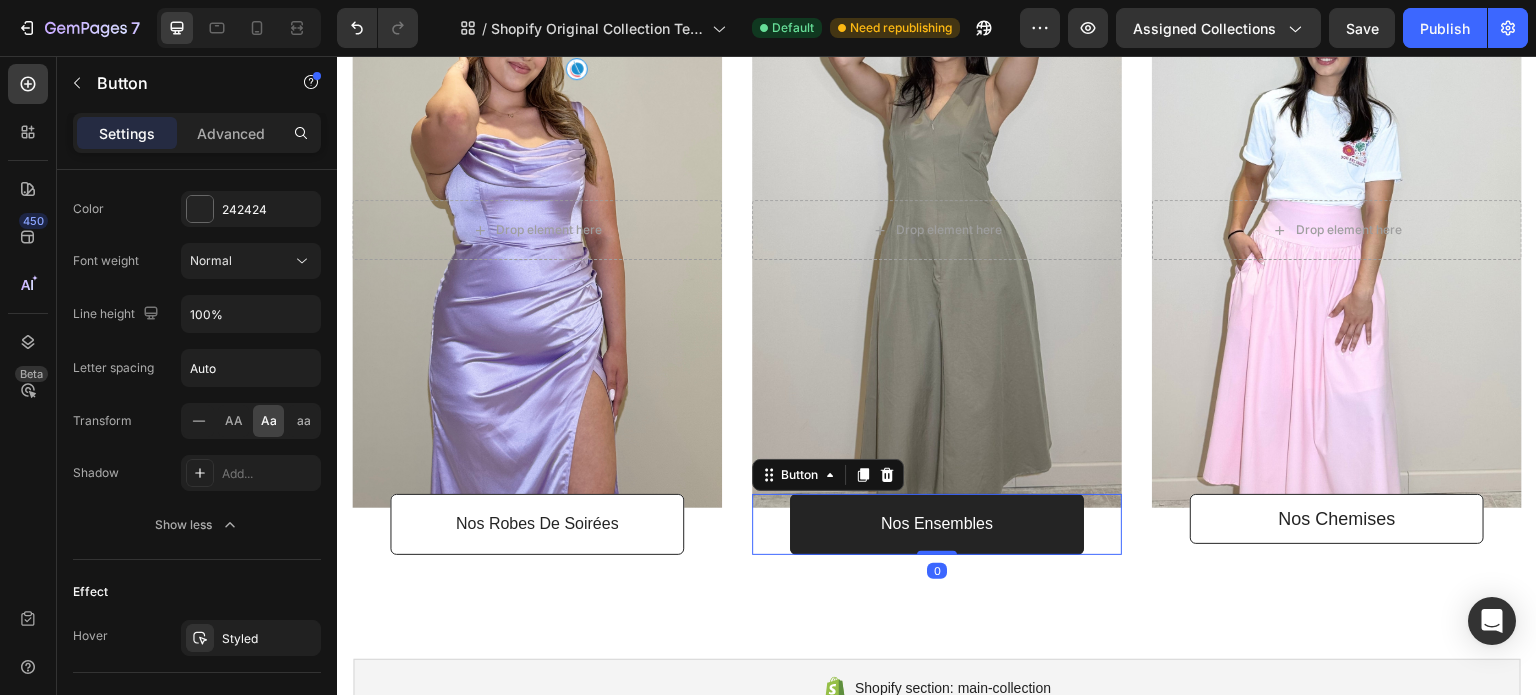 scroll, scrollTop: 848, scrollLeft: 0, axis: vertical 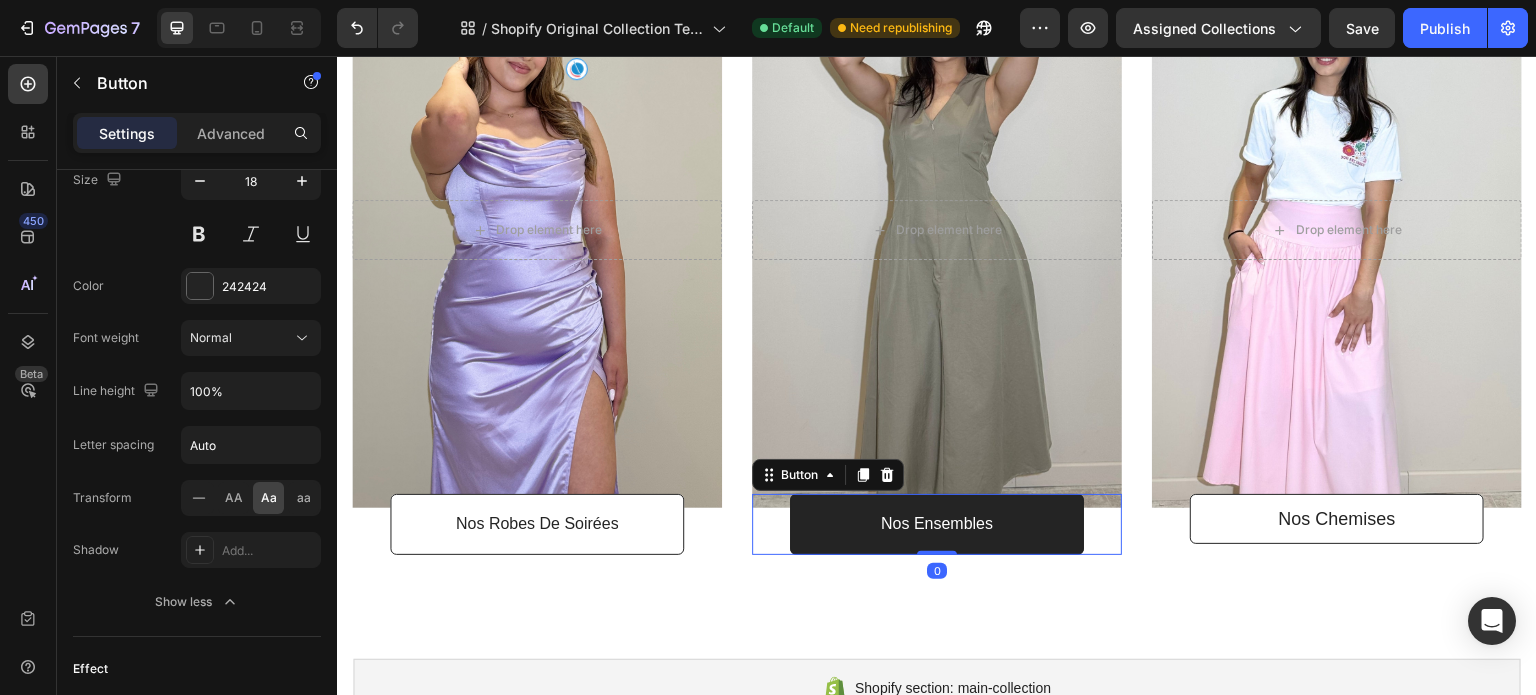 click on "Nos Ensembles" at bounding box center [937, 524] 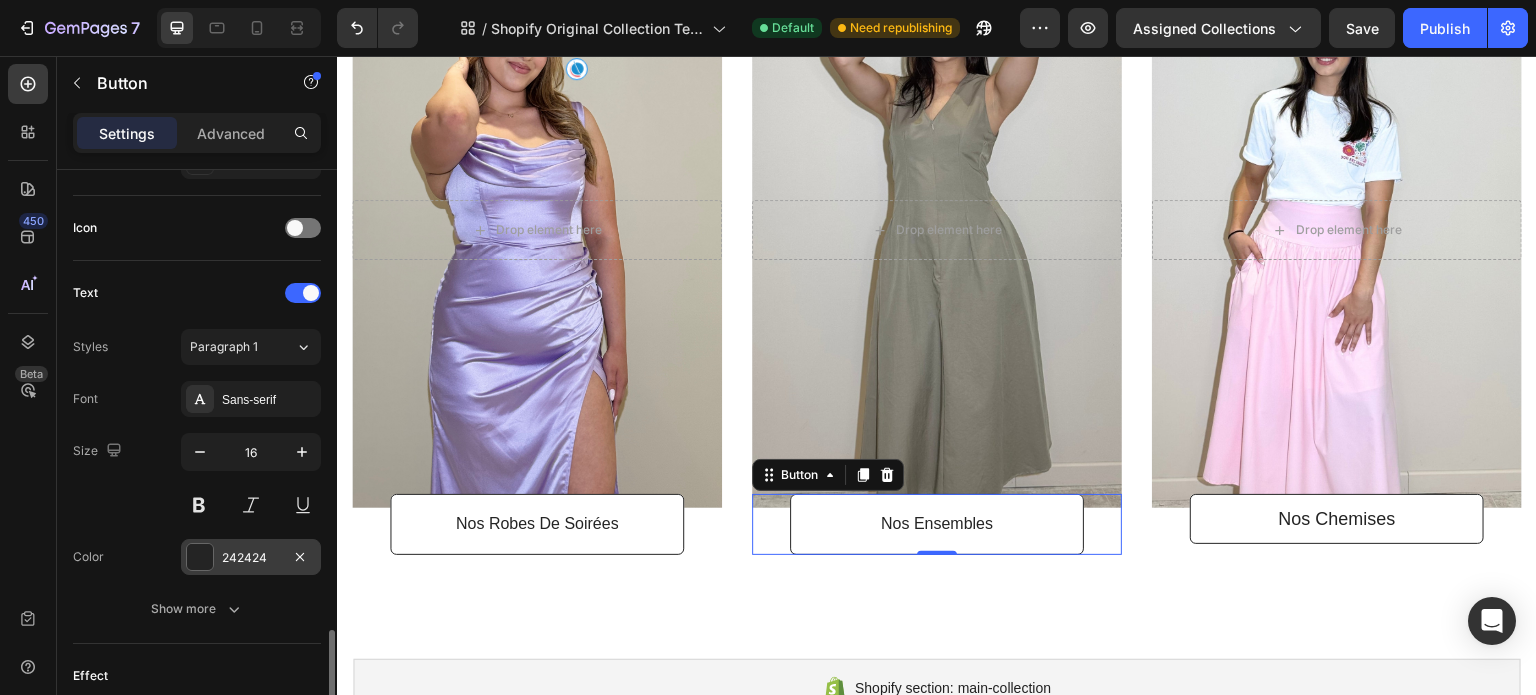 scroll, scrollTop: 814, scrollLeft: 0, axis: vertical 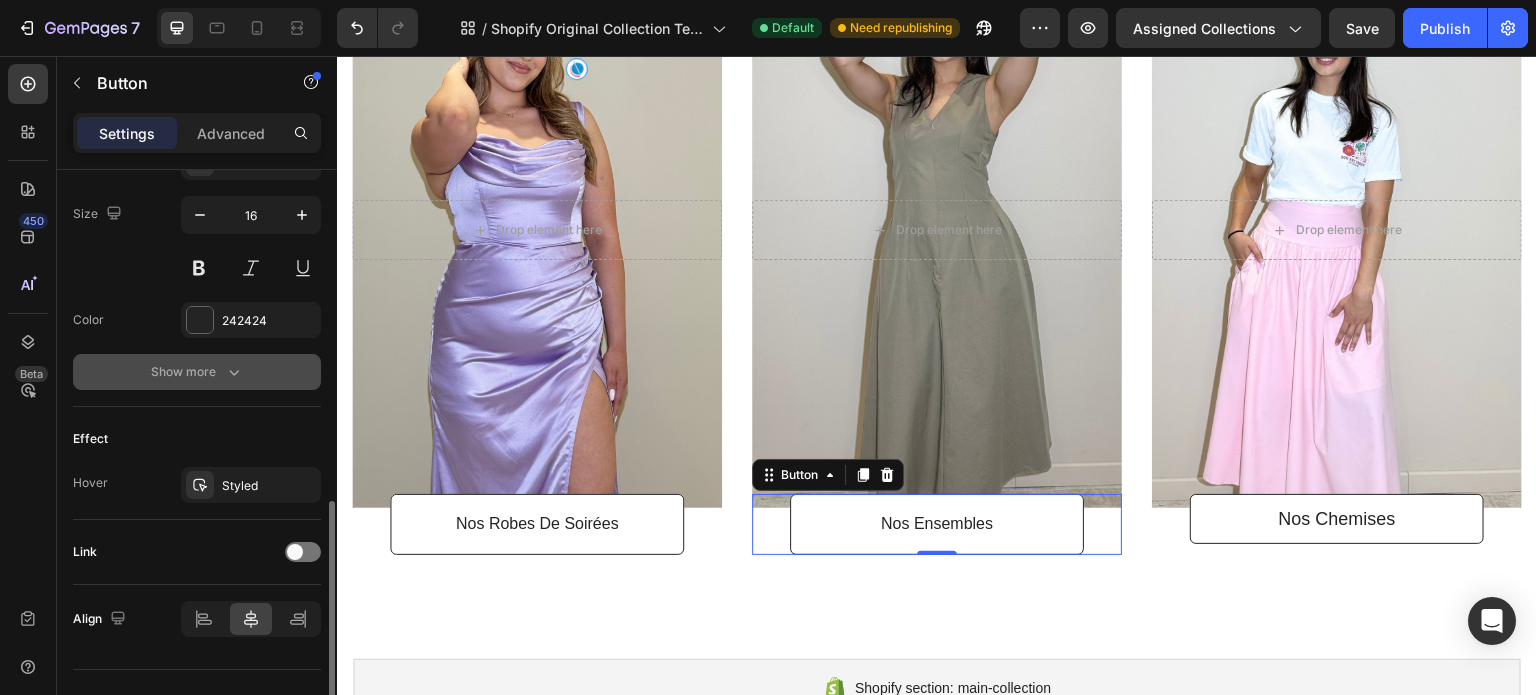 click 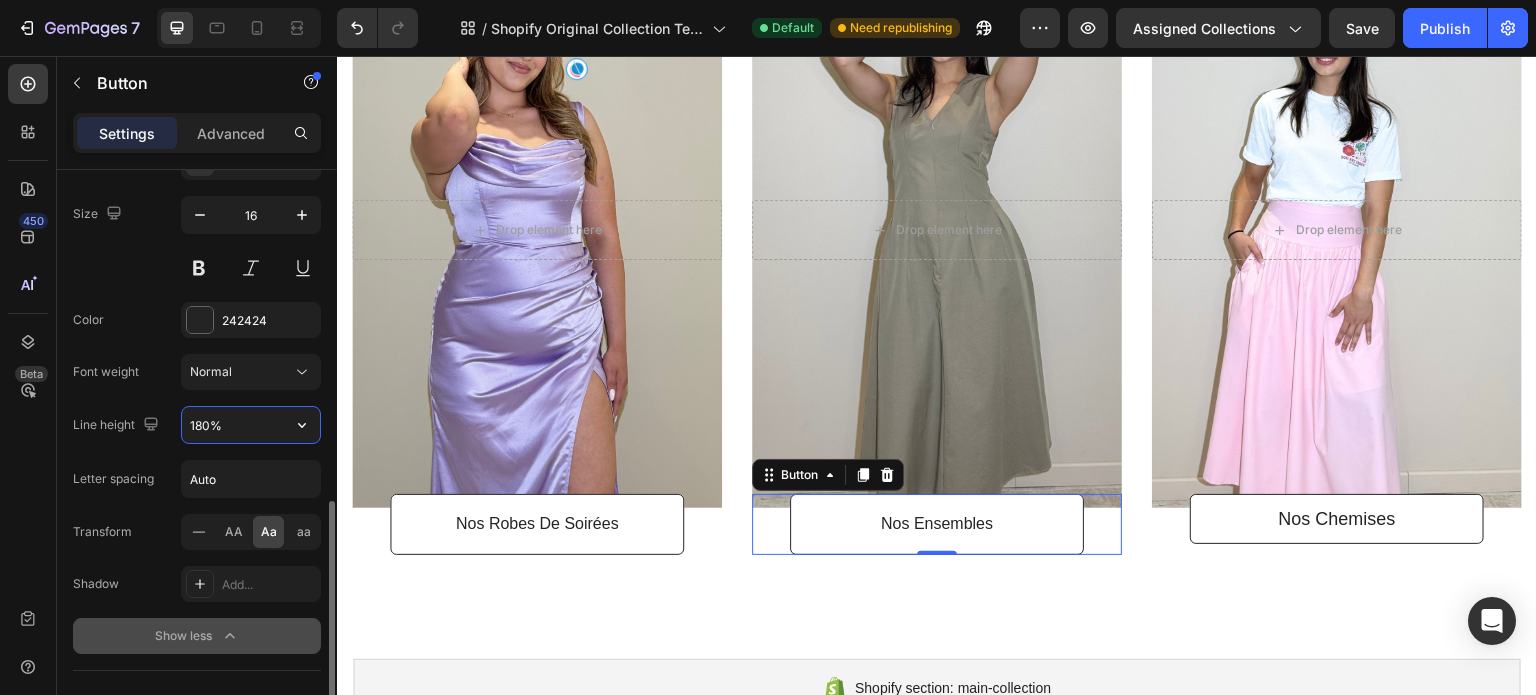 click on "180%" at bounding box center [251, 425] 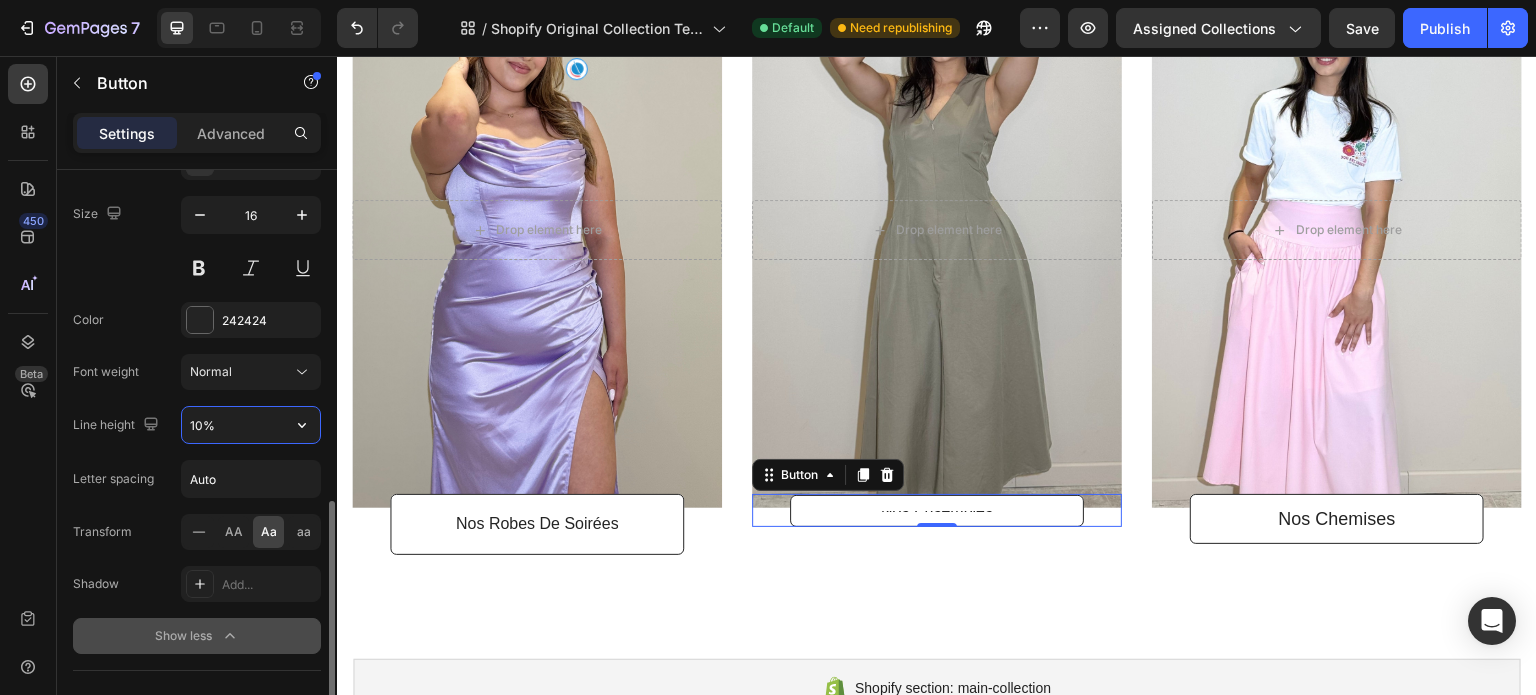 type on "100%" 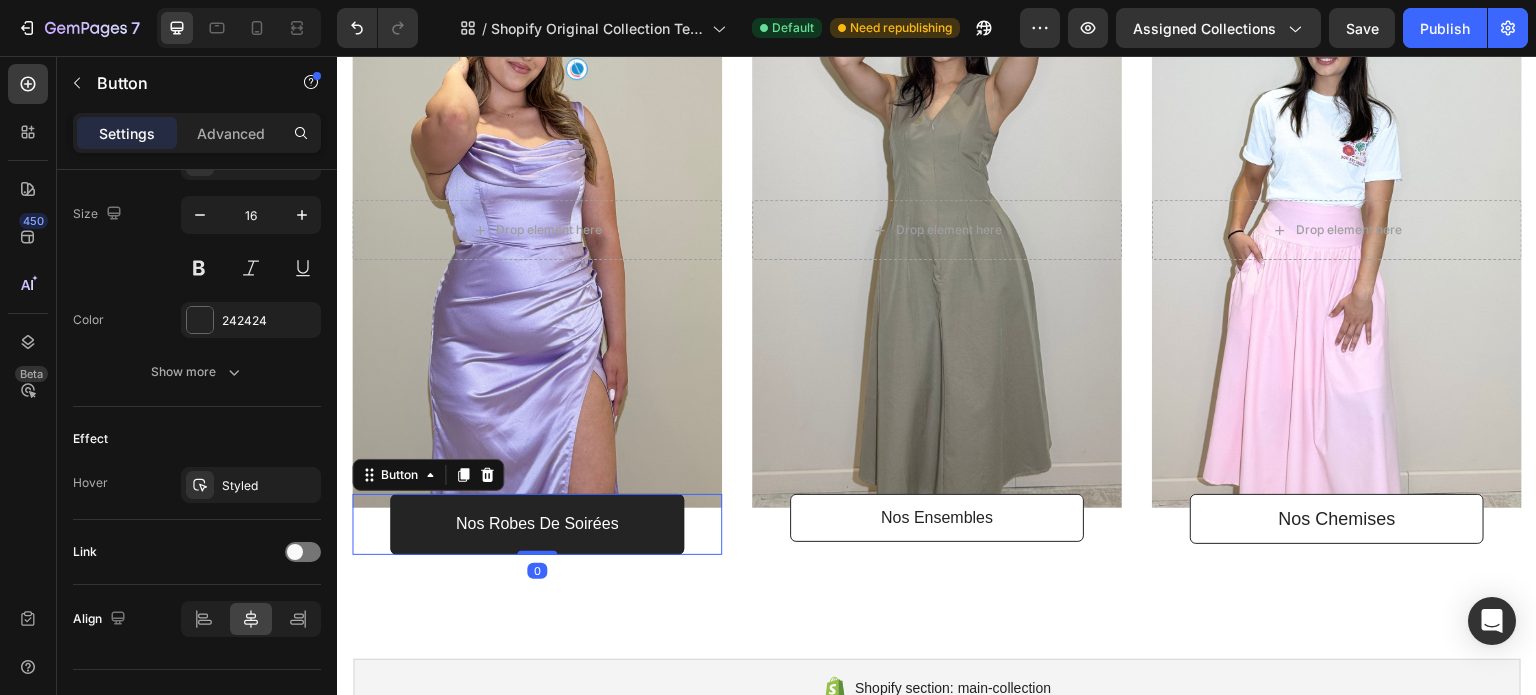 click on "Nos Robes de Soirées" at bounding box center (537, 524) 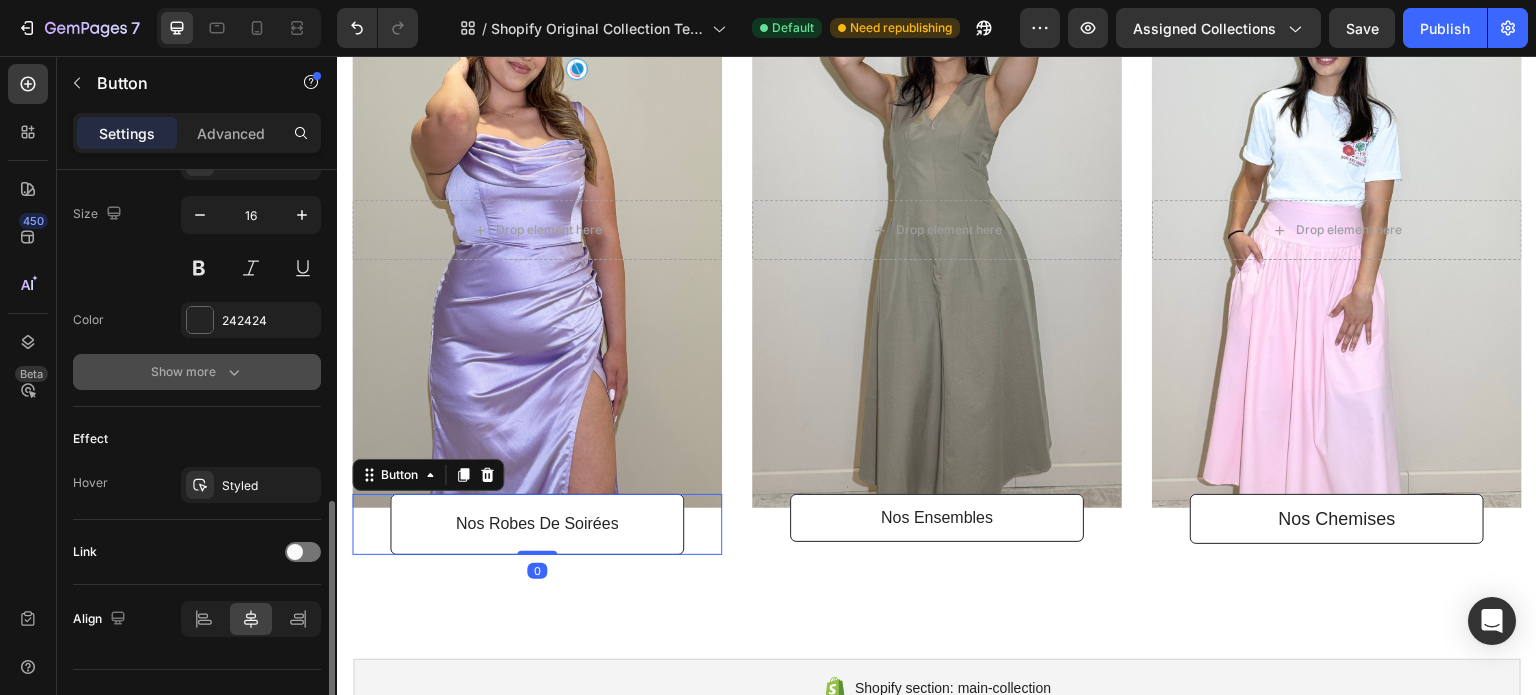 click on "Show more" at bounding box center (197, 372) 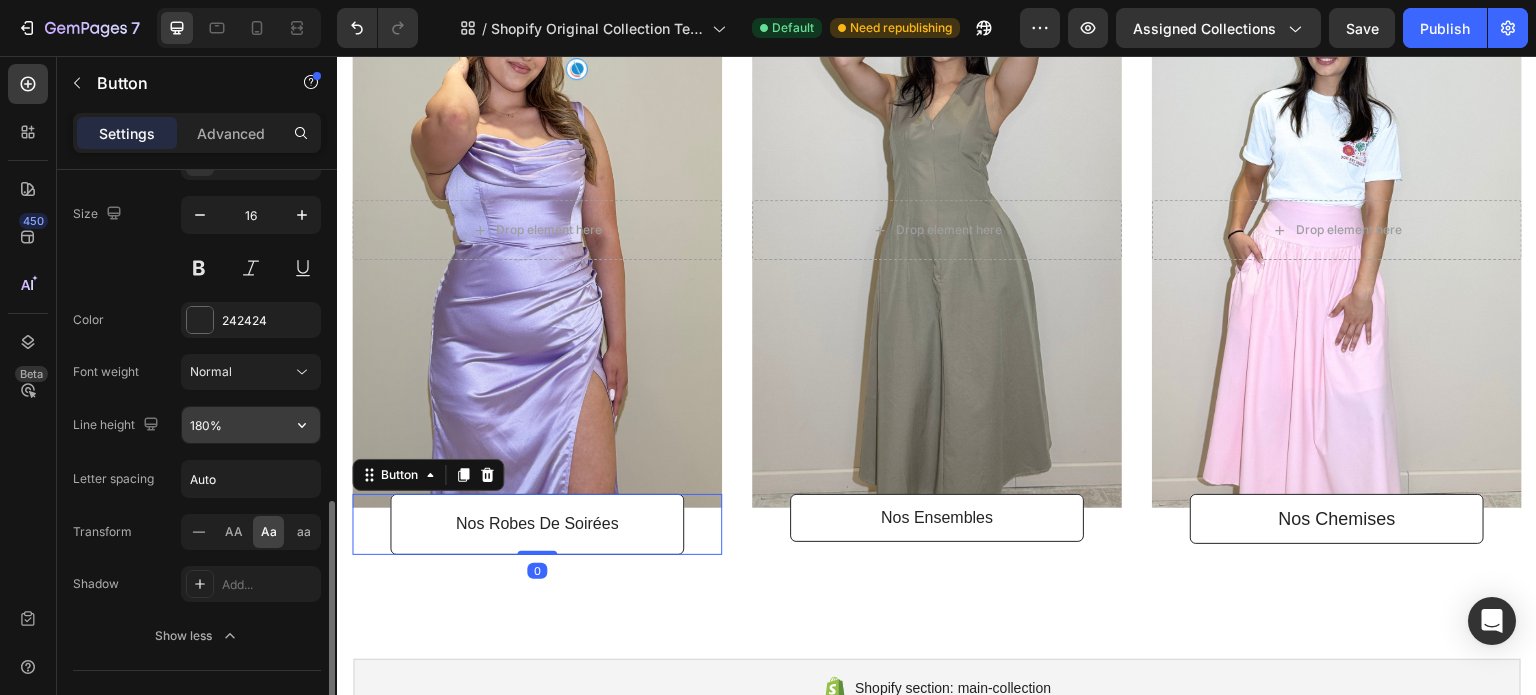 click on "180%" at bounding box center (251, 425) 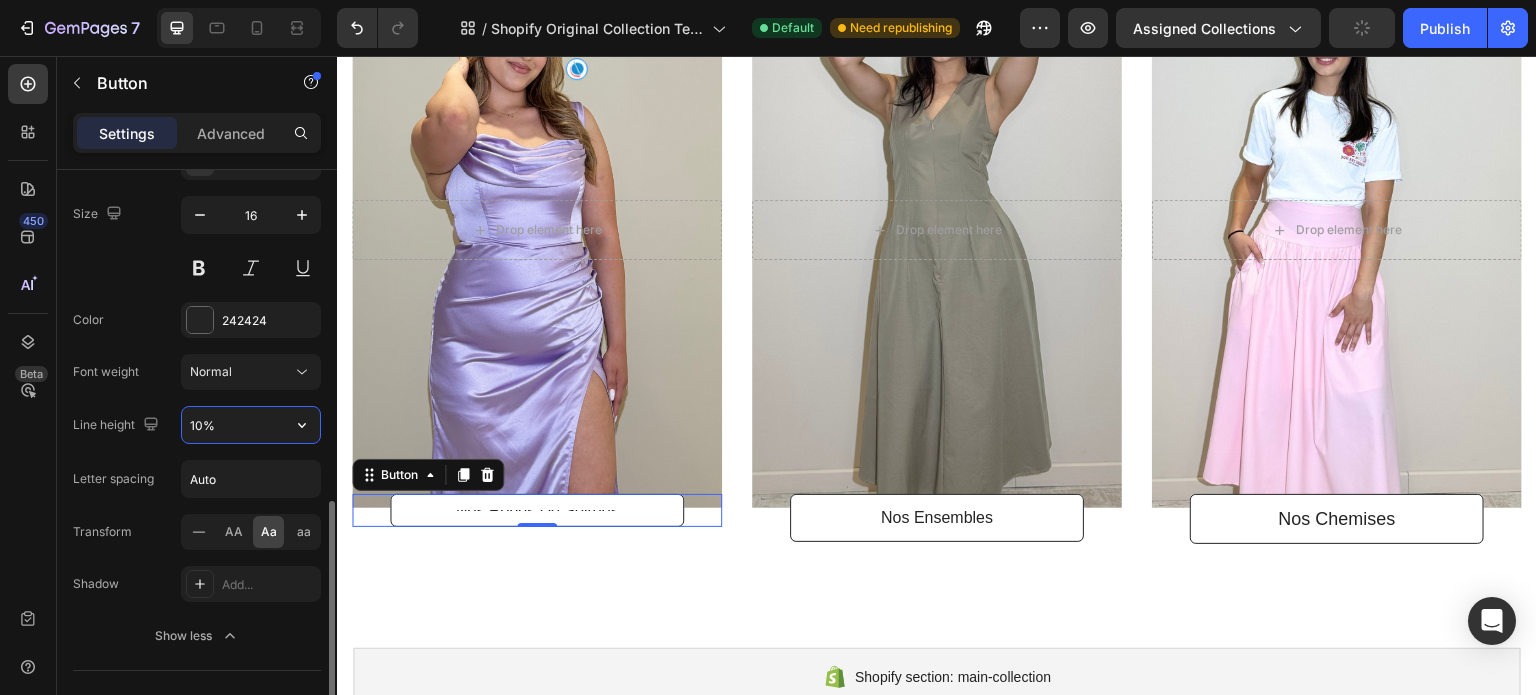 type on "100%" 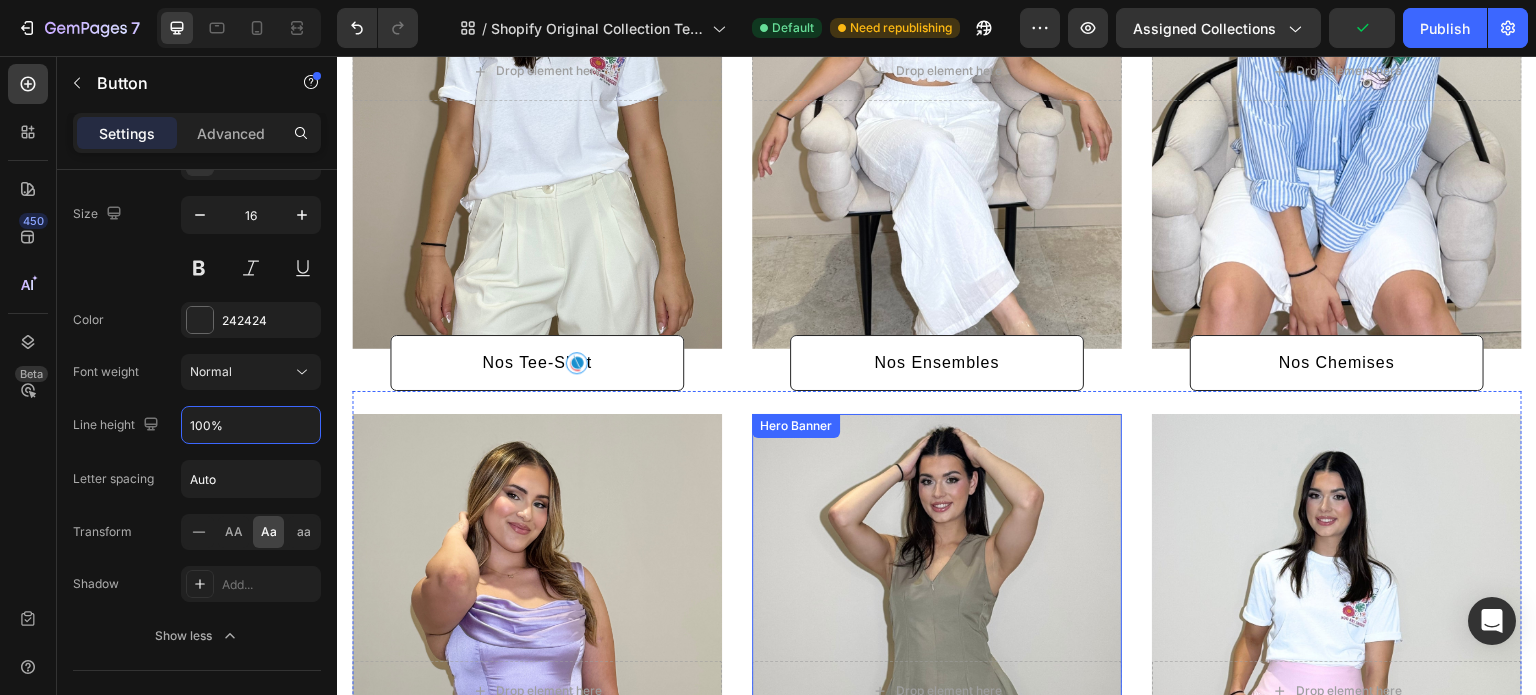 scroll, scrollTop: 546, scrollLeft: 0, axis: vertical 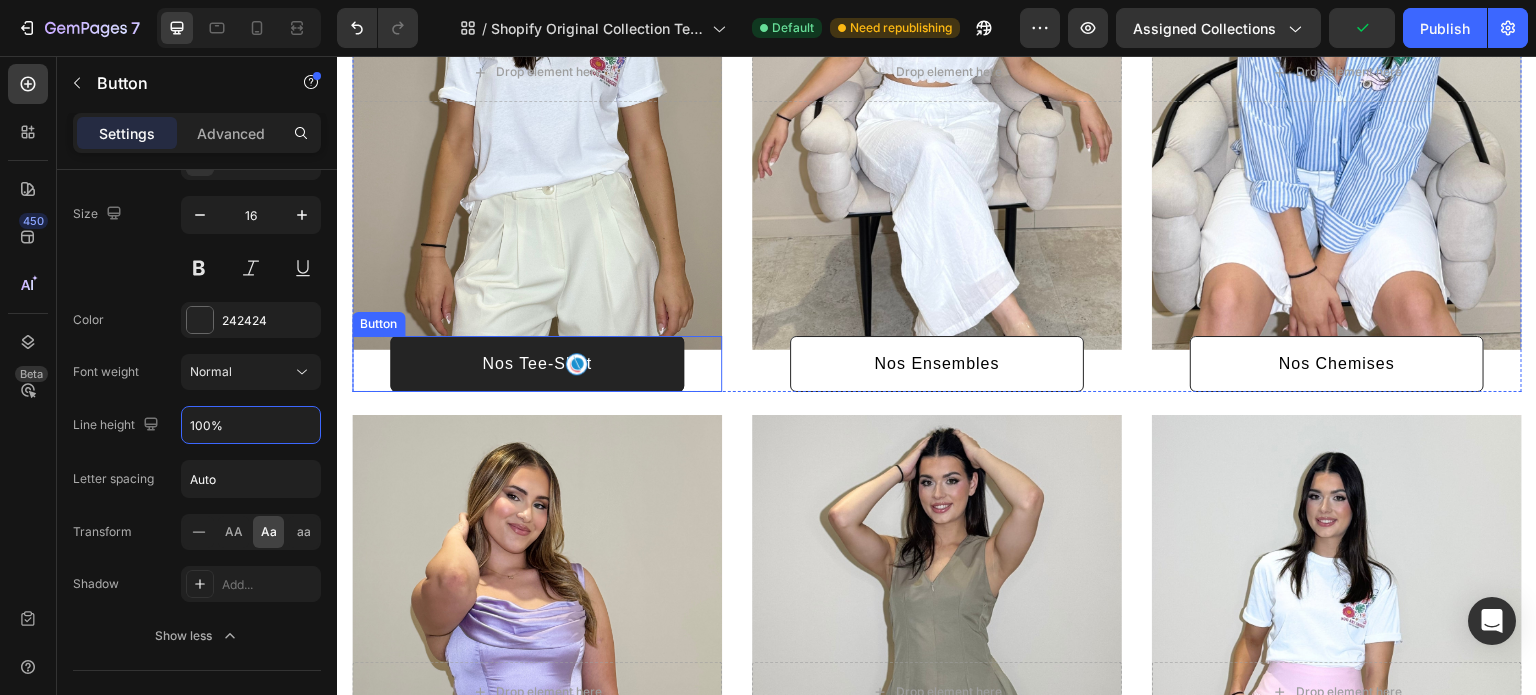 click on "Nos Tee-Shirt" at bounding box center (537, 364) 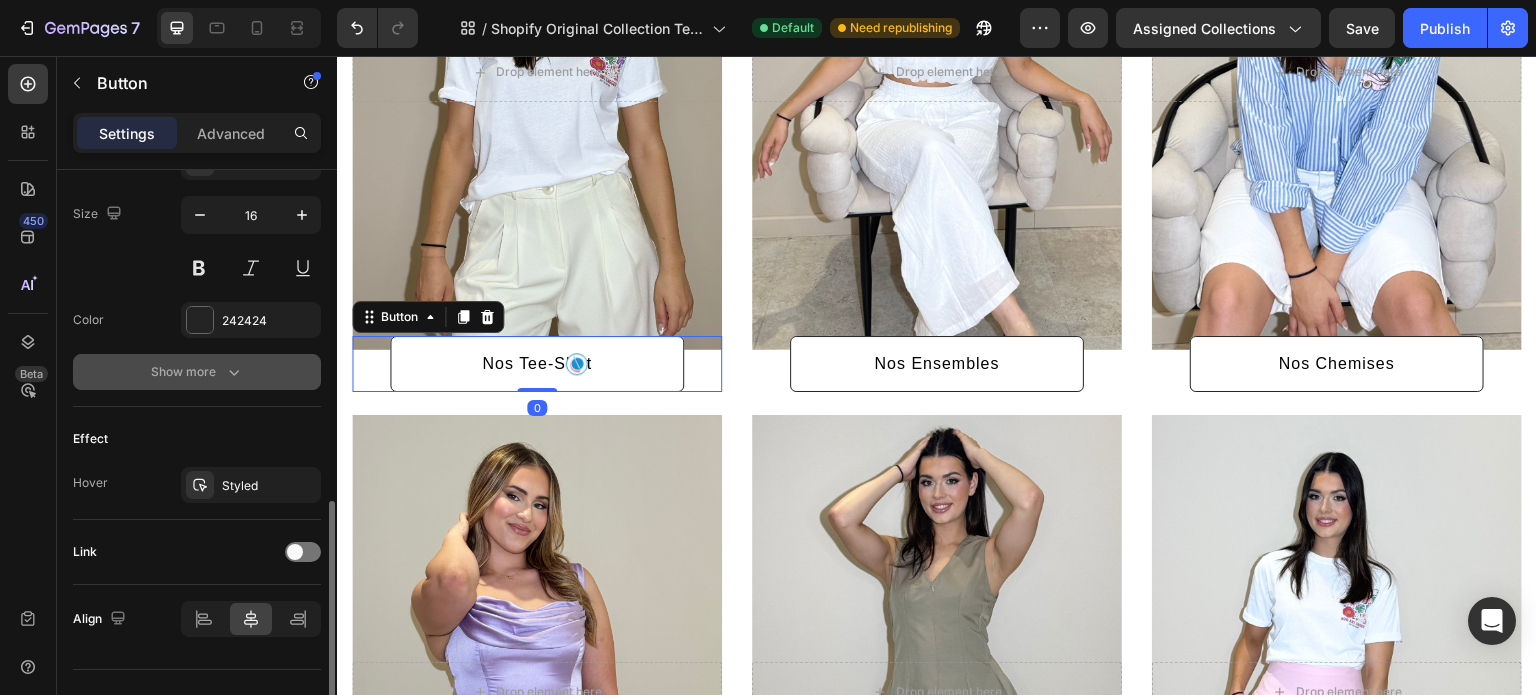 click on "Show more" at bounding box center (197, 372) 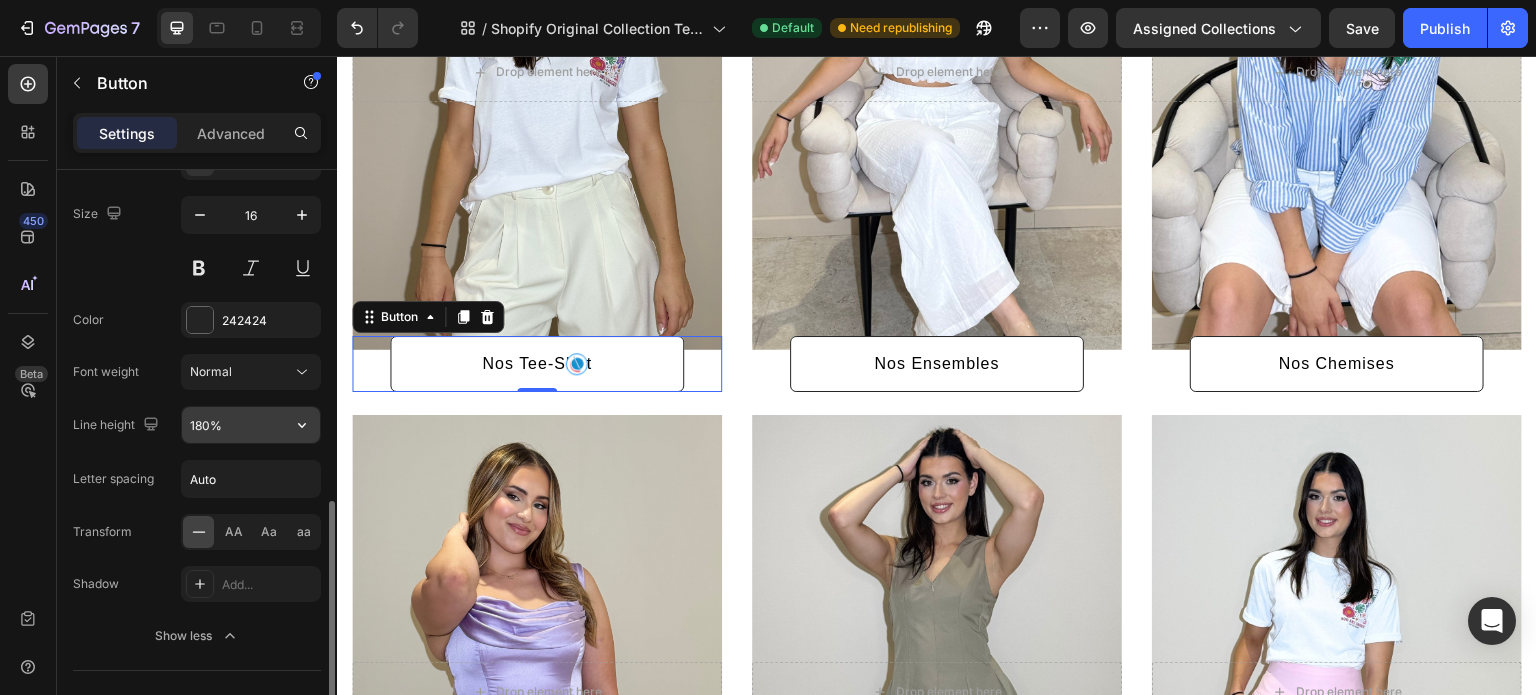 click on "180%" at bounding box center (251, 425) 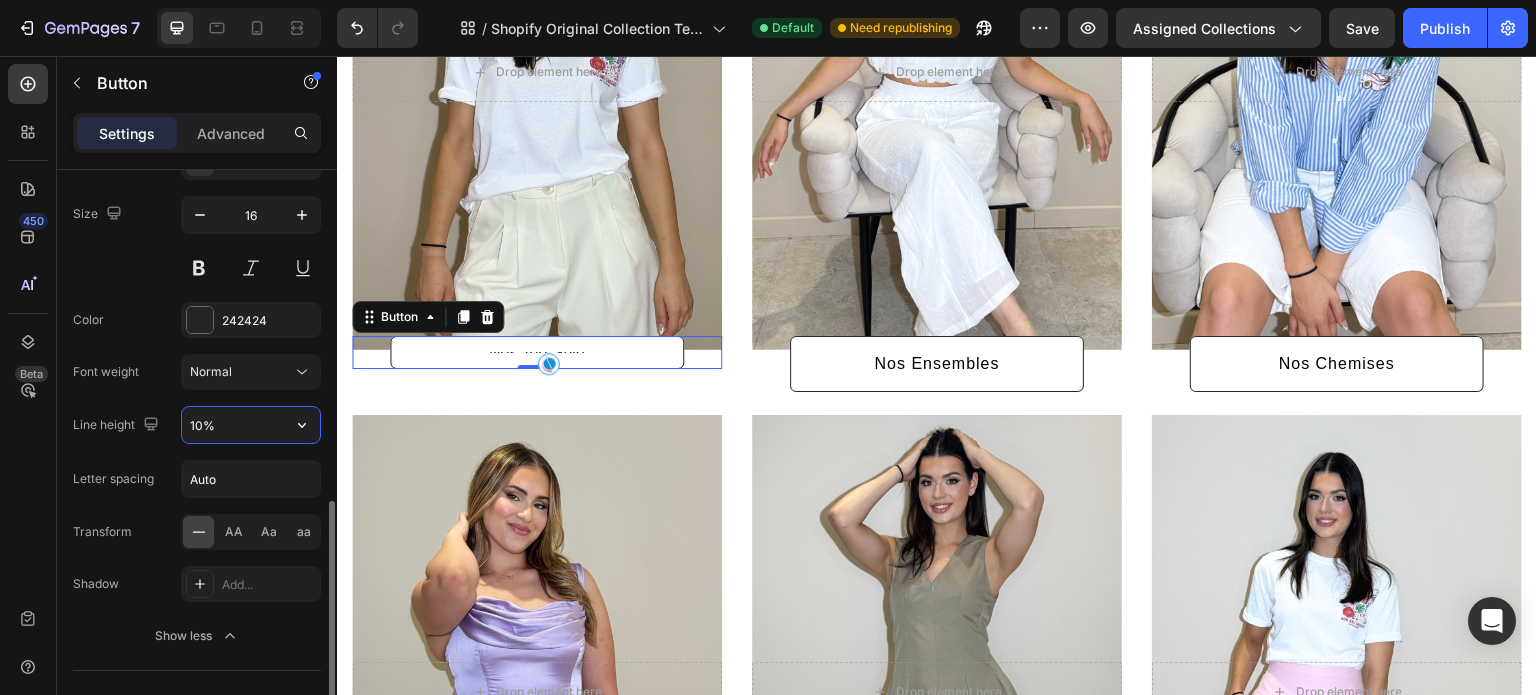 type on "100%" 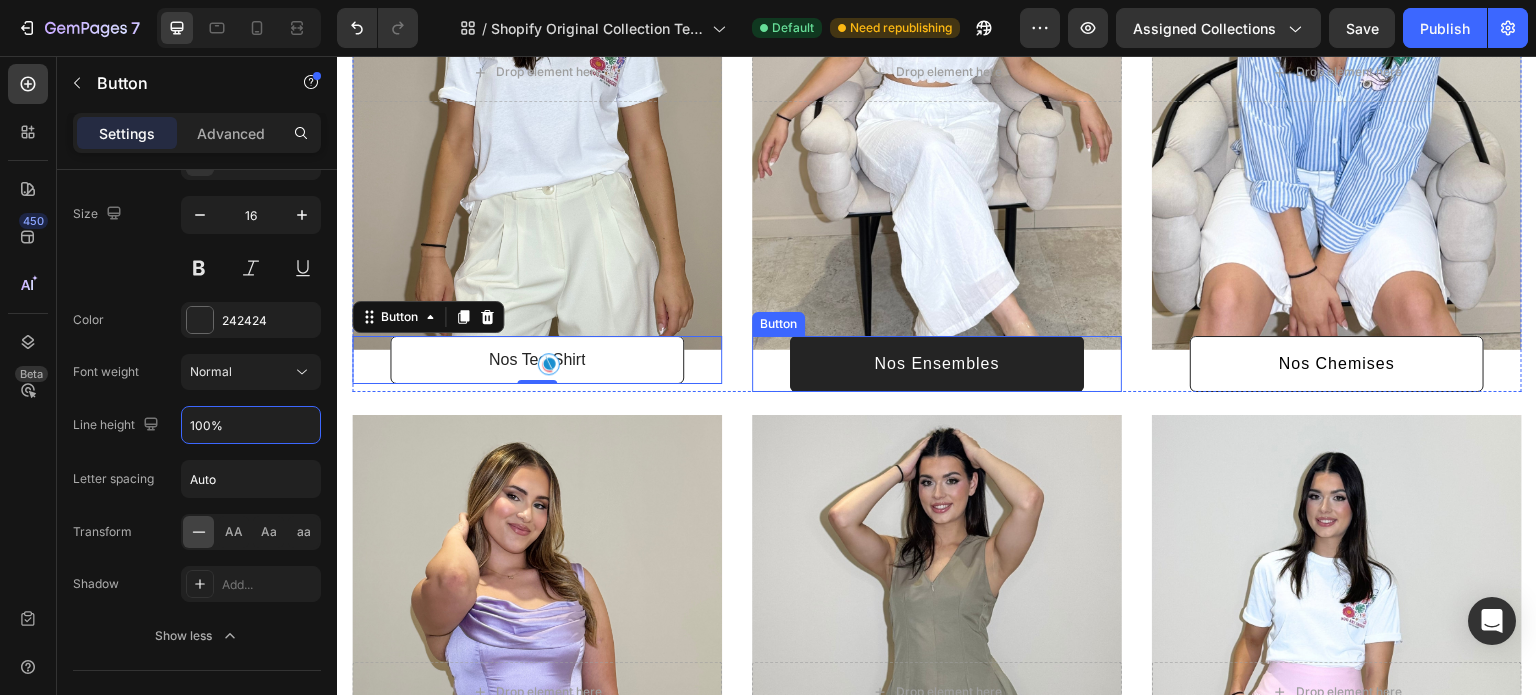 click on "Nos Ensembles" at bounding box center (937, 364) 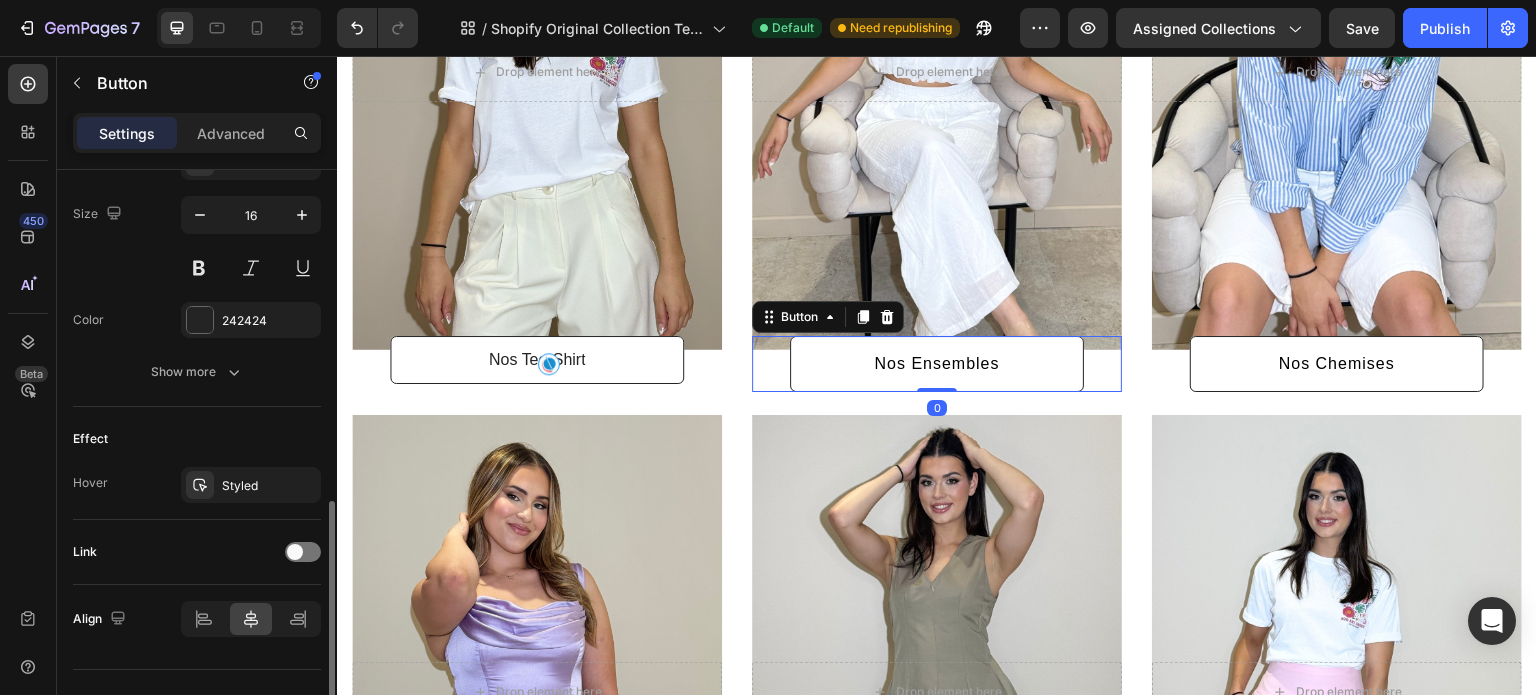 click on "Font Sans-serif Size 16 Color 242424 Show more" at bounding box center [197, 267] 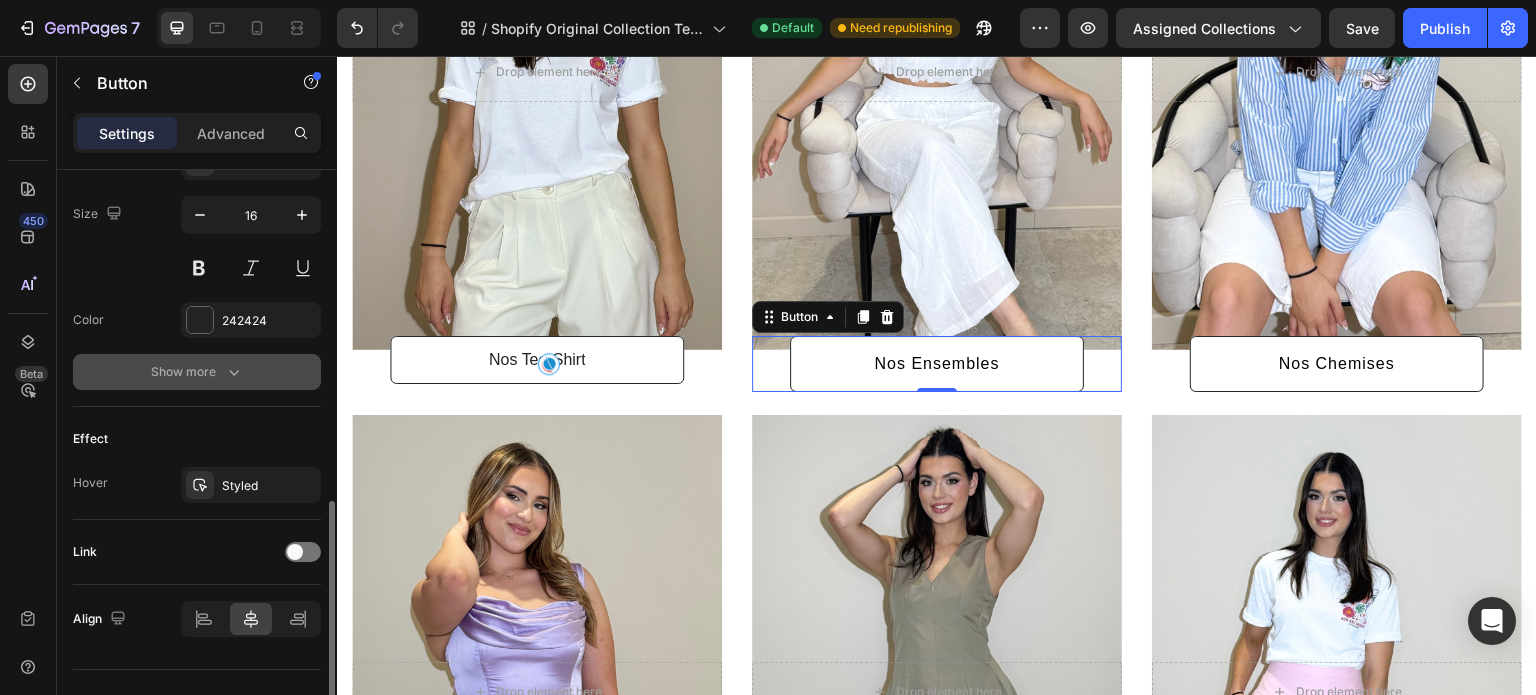 click on "Show more" at bounding box center [197, 372] 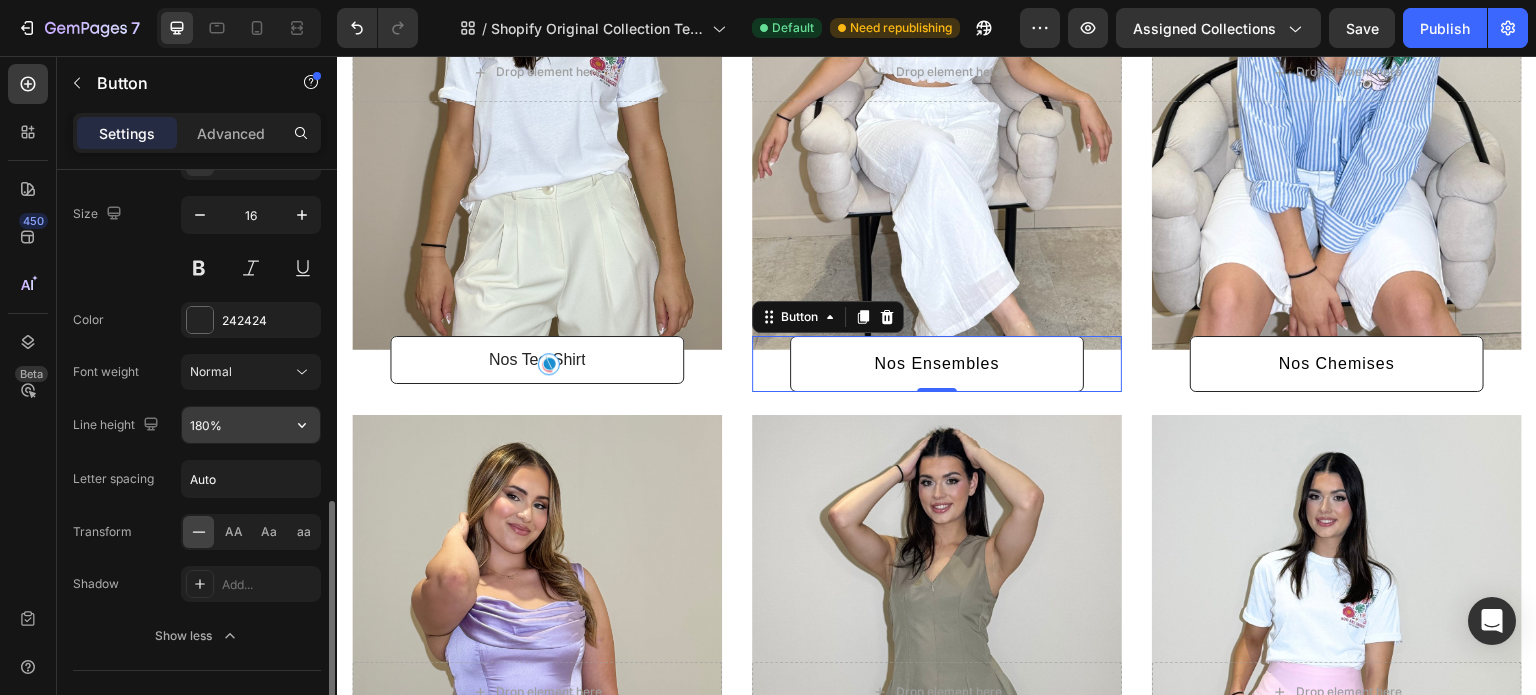 click on "180%" at bounding box center [251, 425] 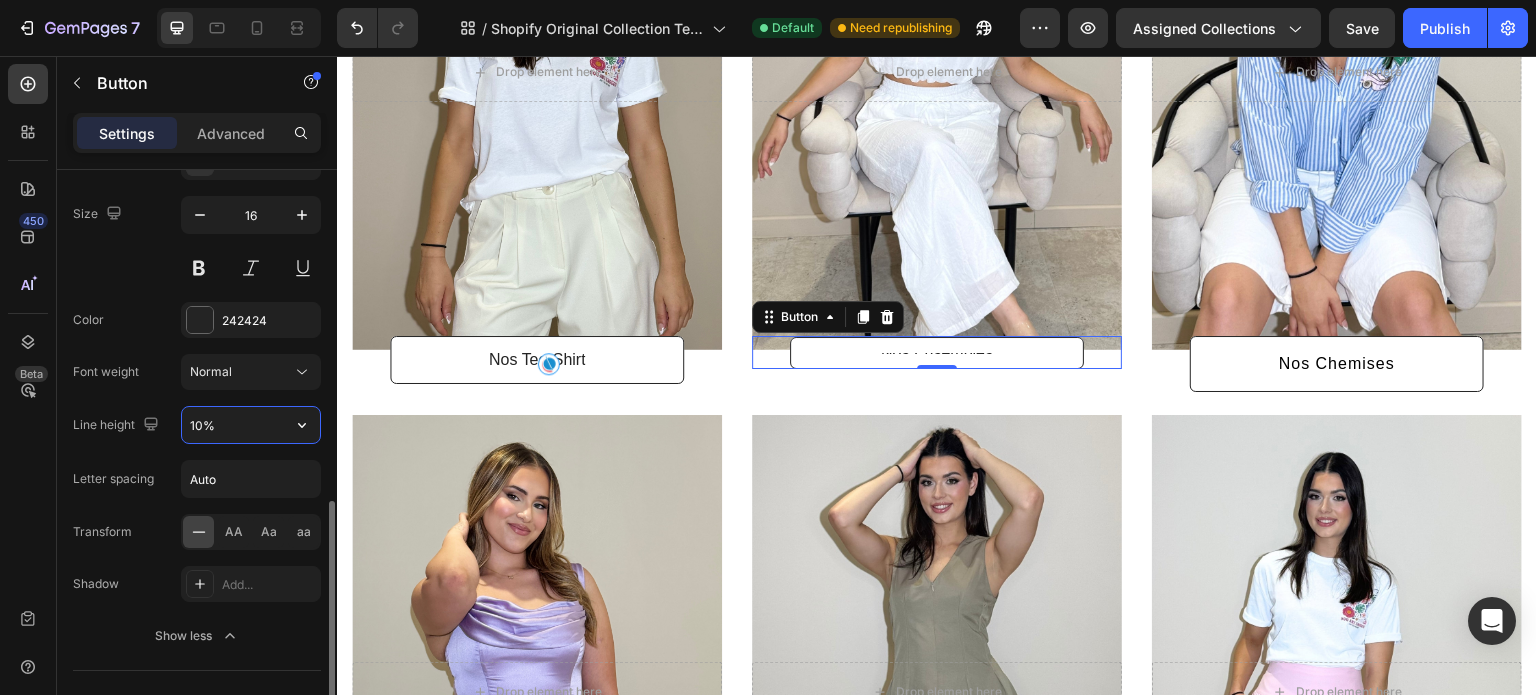 type on "100%" 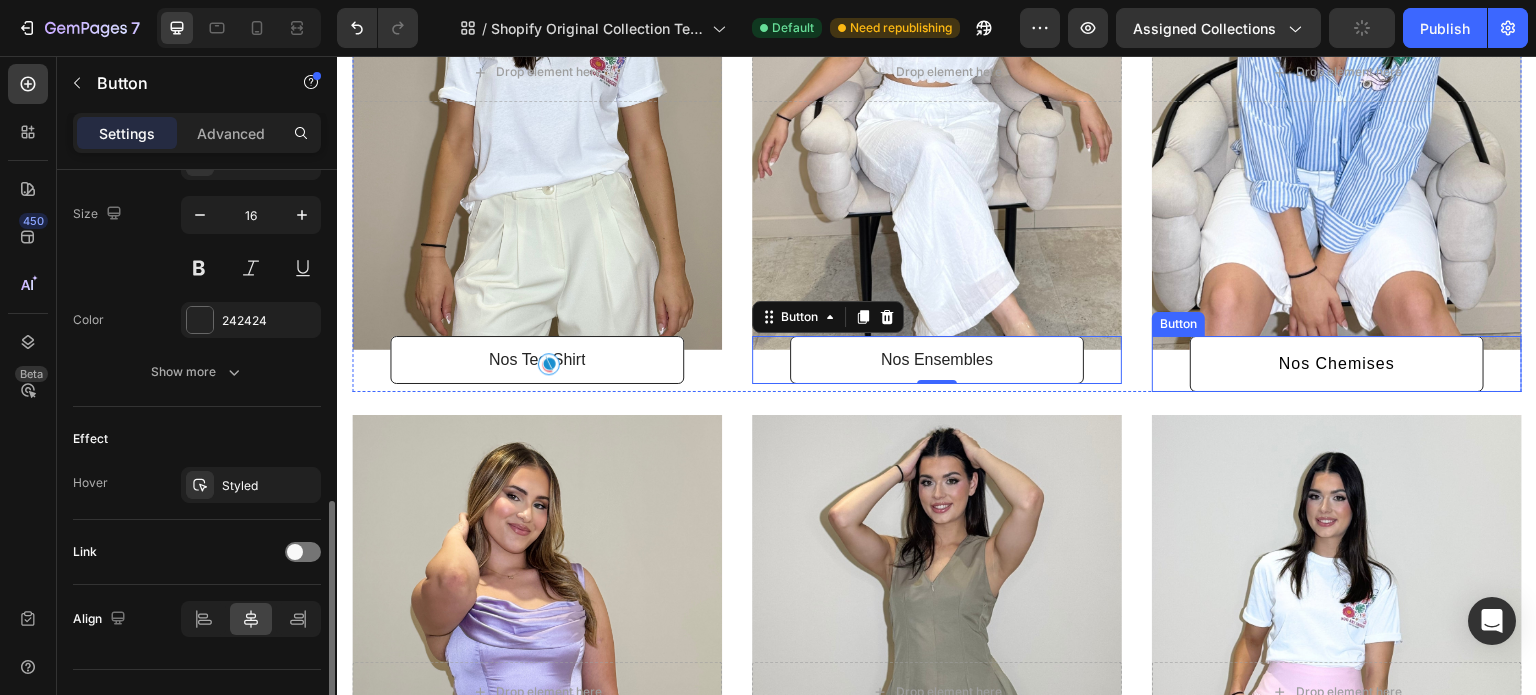 click on "Nos Chemises Button" at bounding box center [1337, 364] 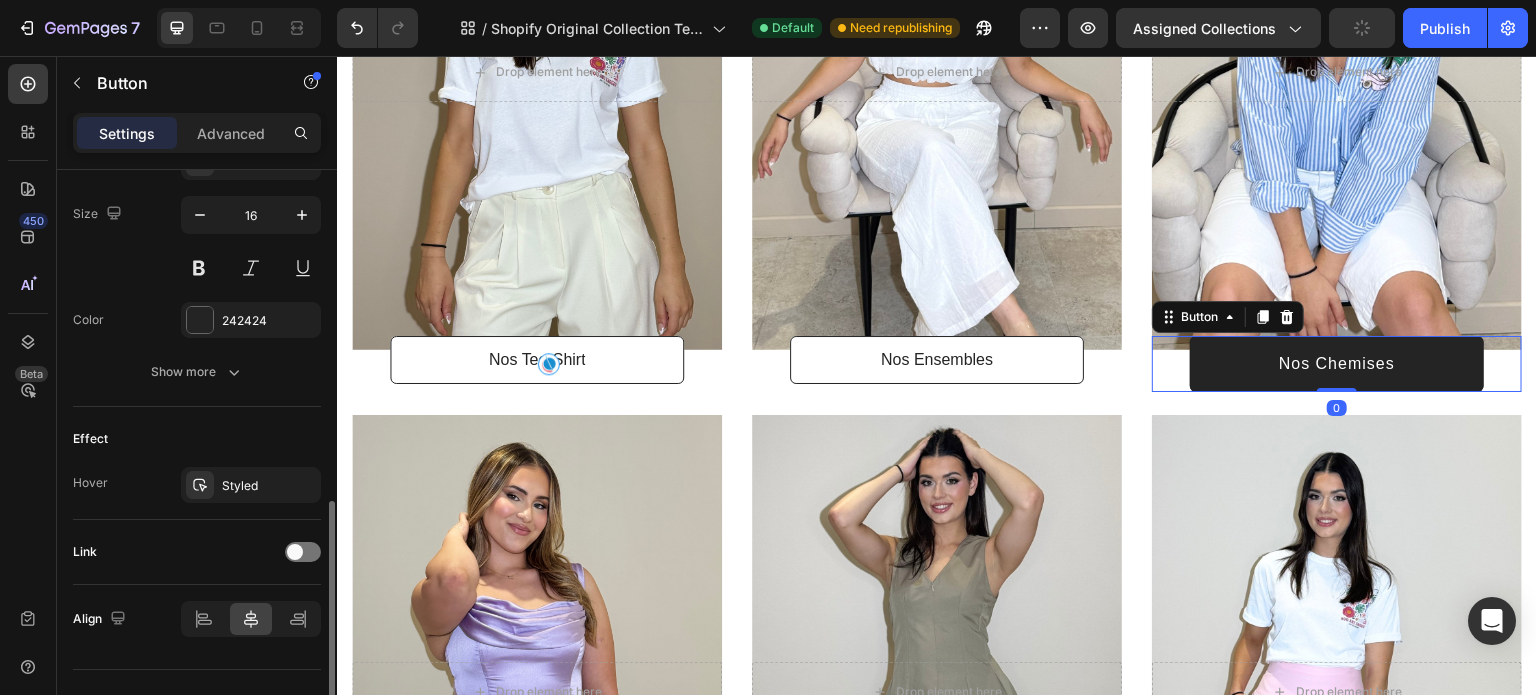 click on "Nos Chemises" at bounding box center (1337, 364) 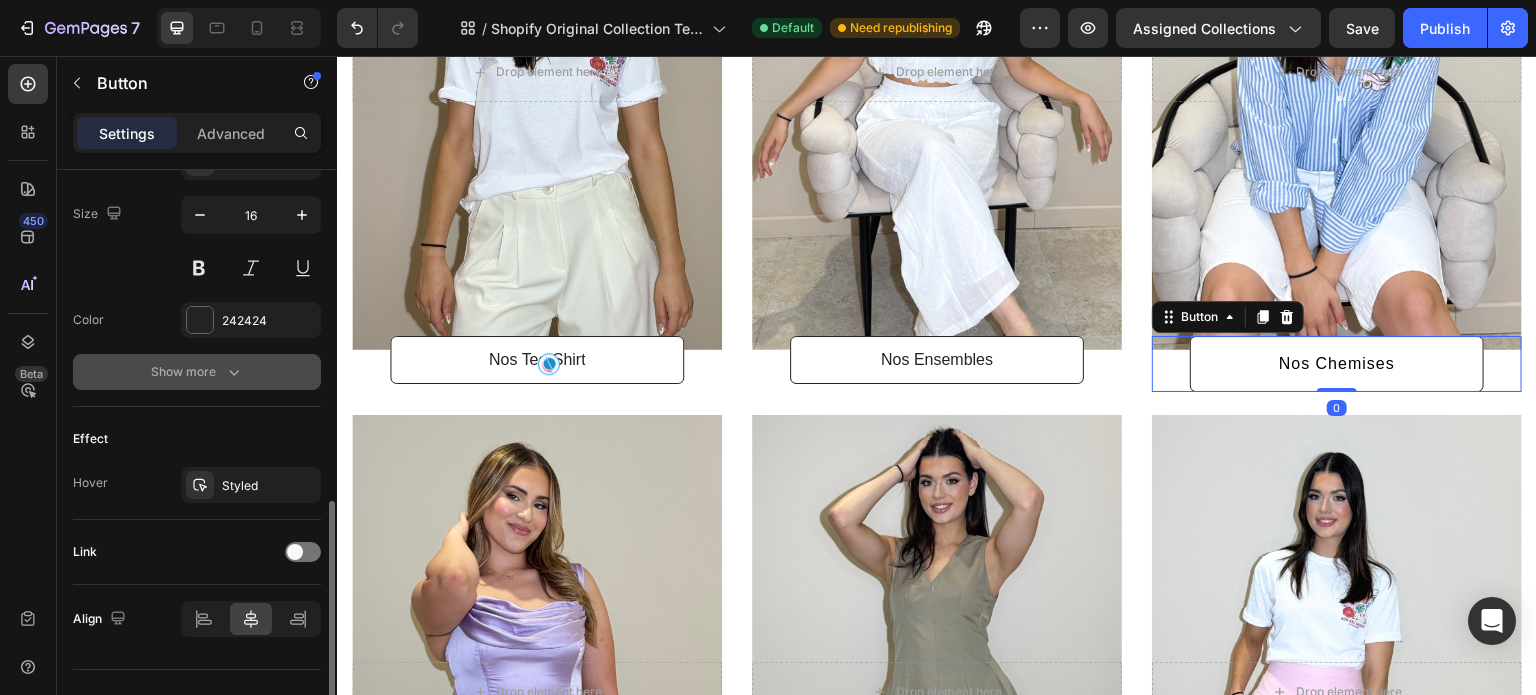 click on "Show more" at bounding box center (197, 372) 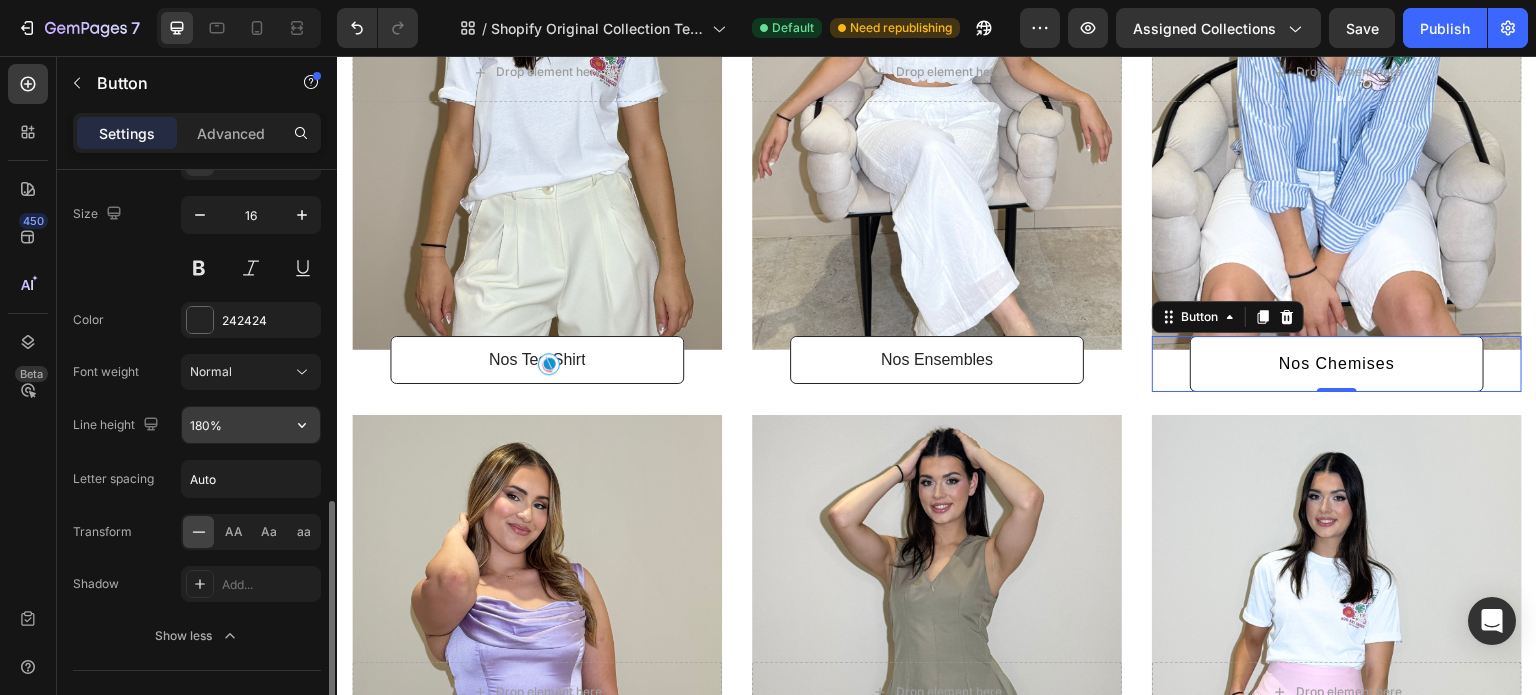 click on "180%" at bounding box center [251, 425] 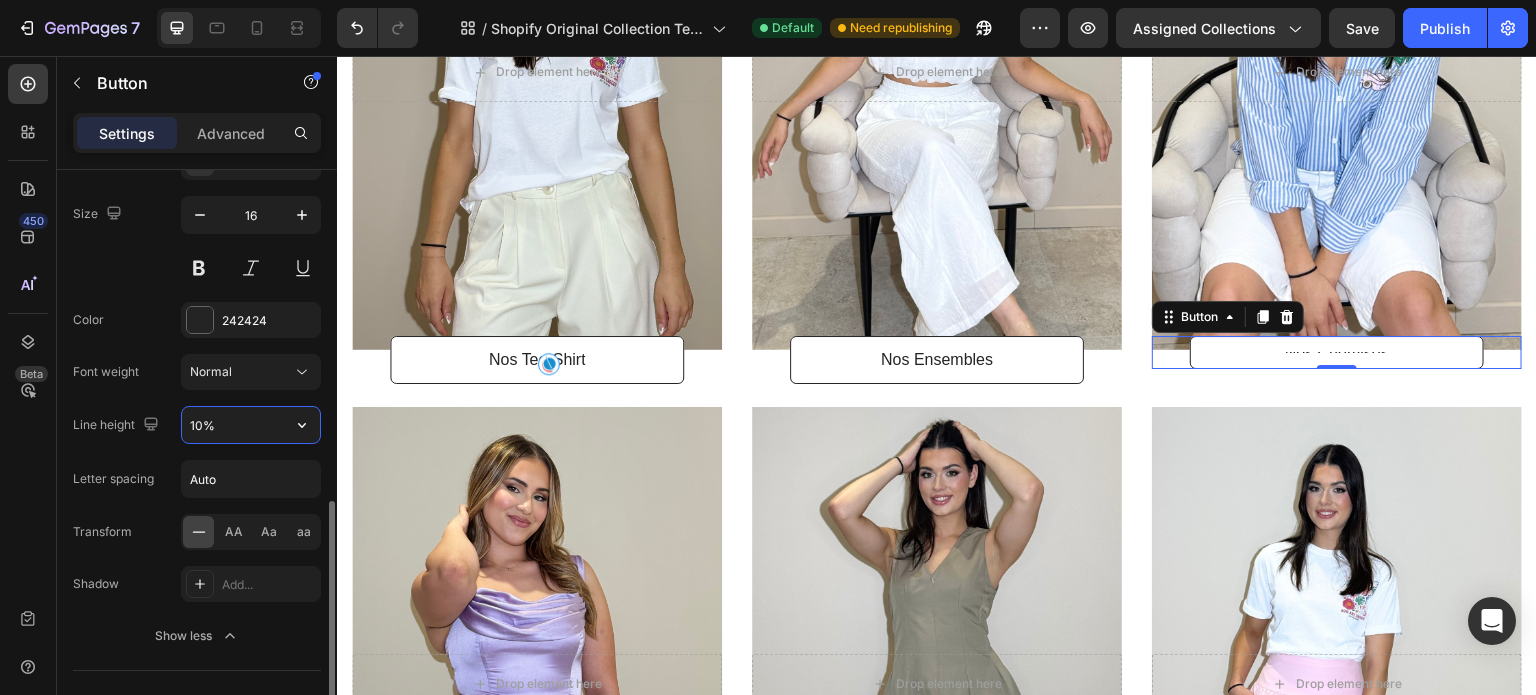 type on "100%" 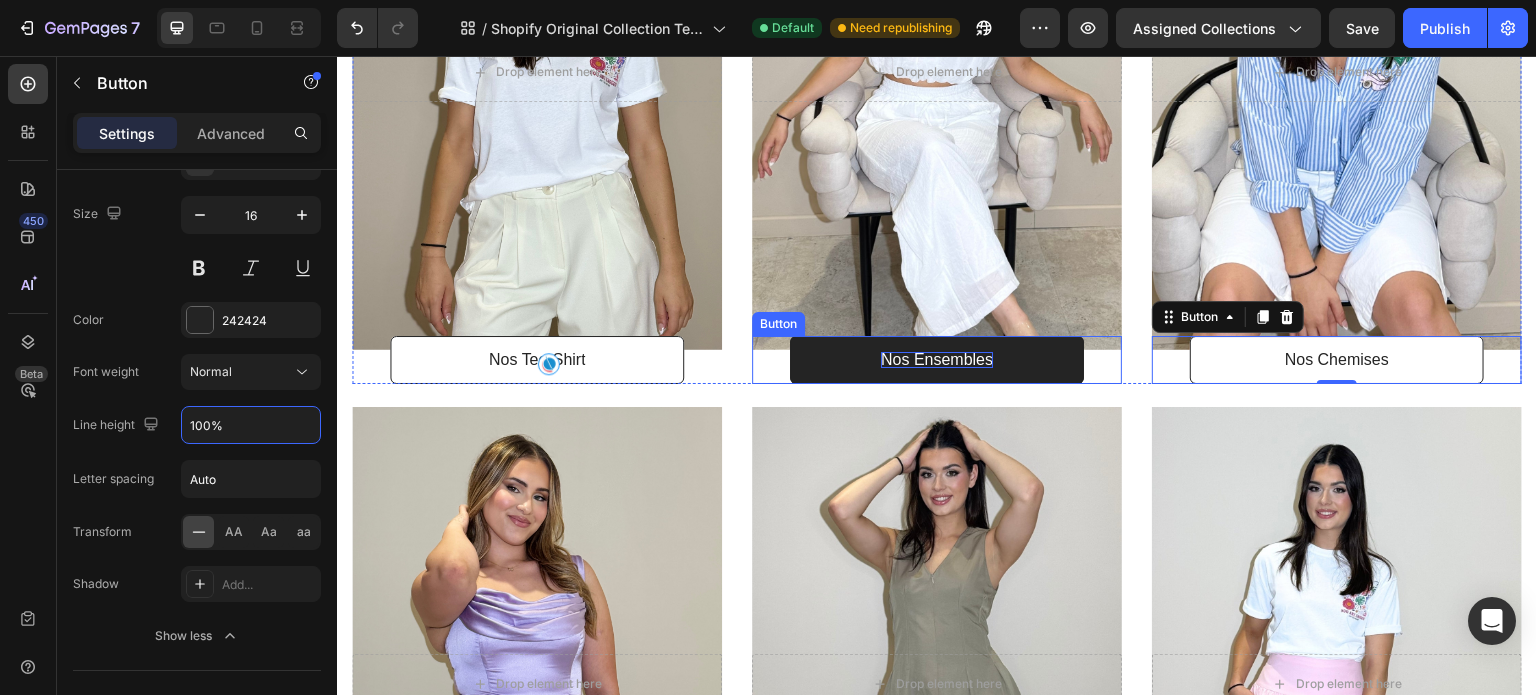 click on "Nos Ensembles" at bounding box center [937, 360] 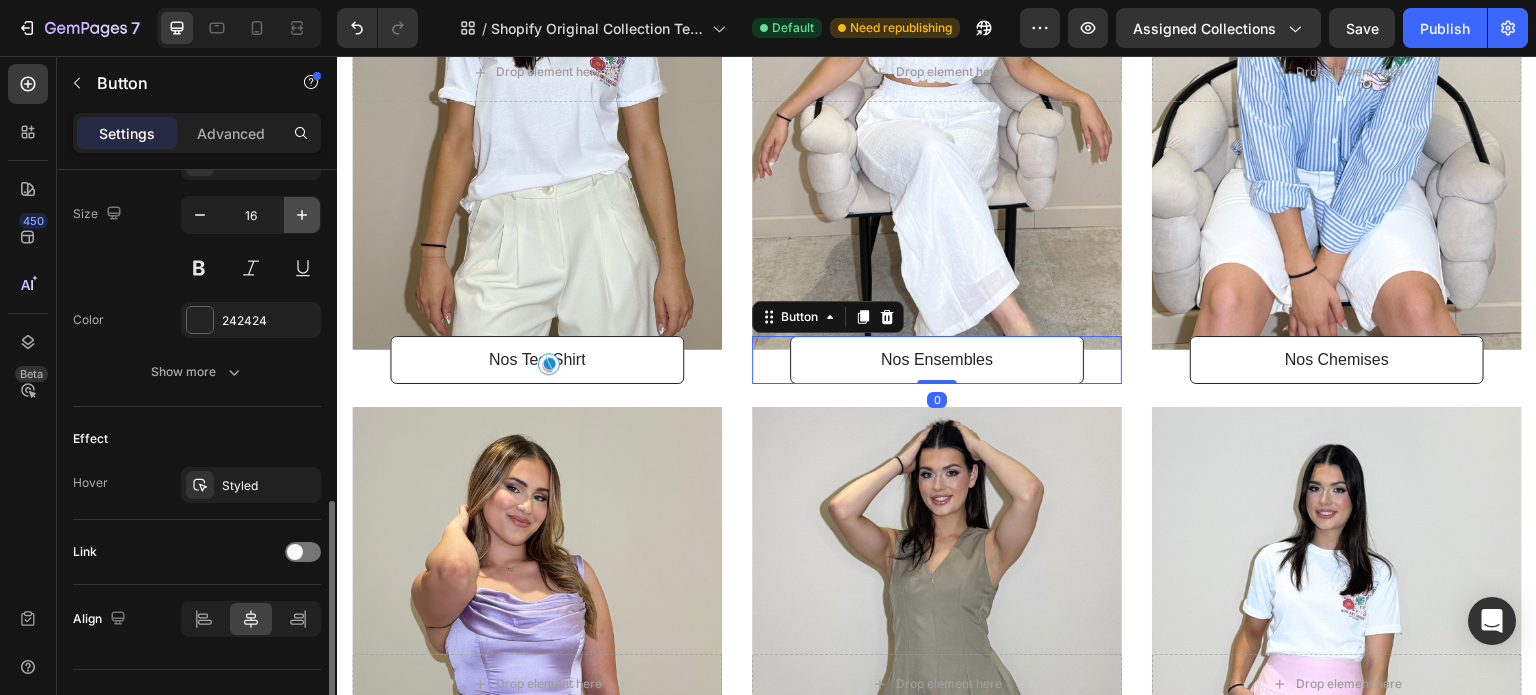 click 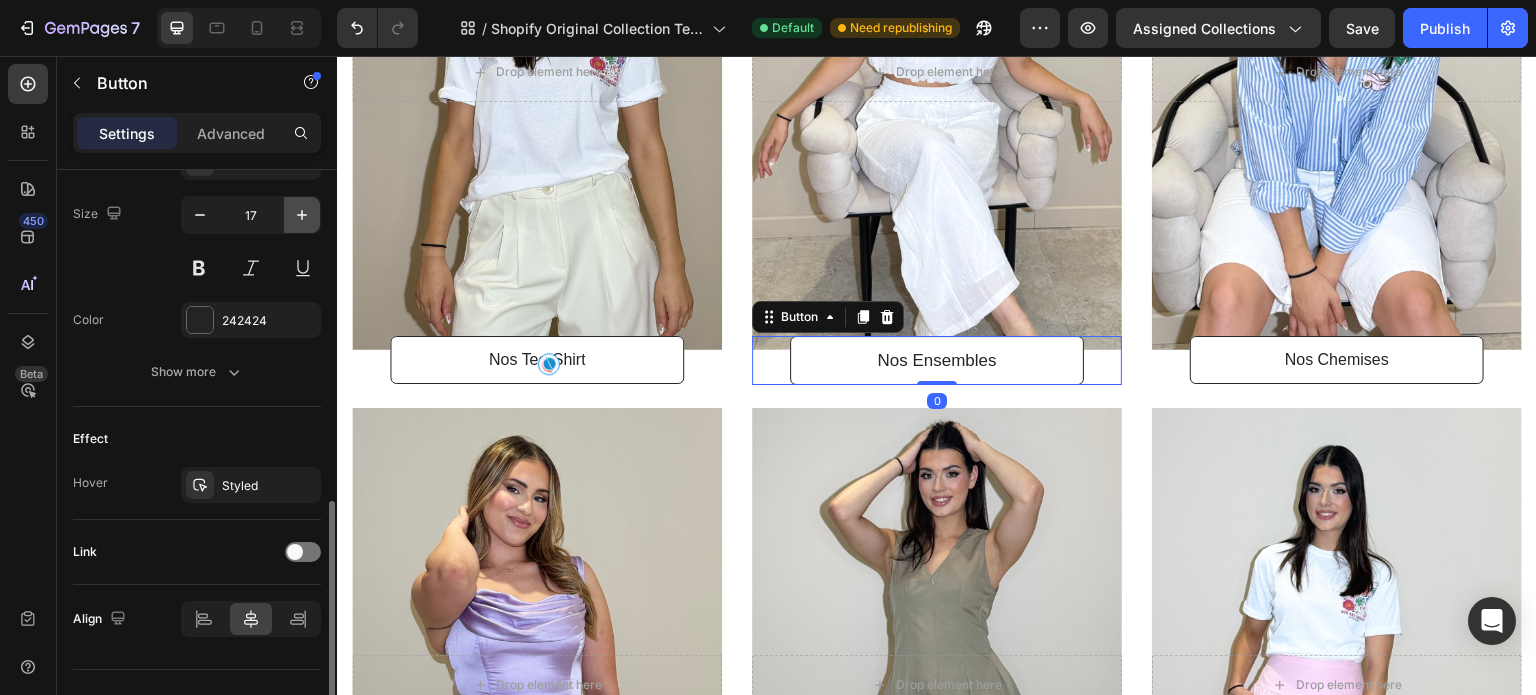 click 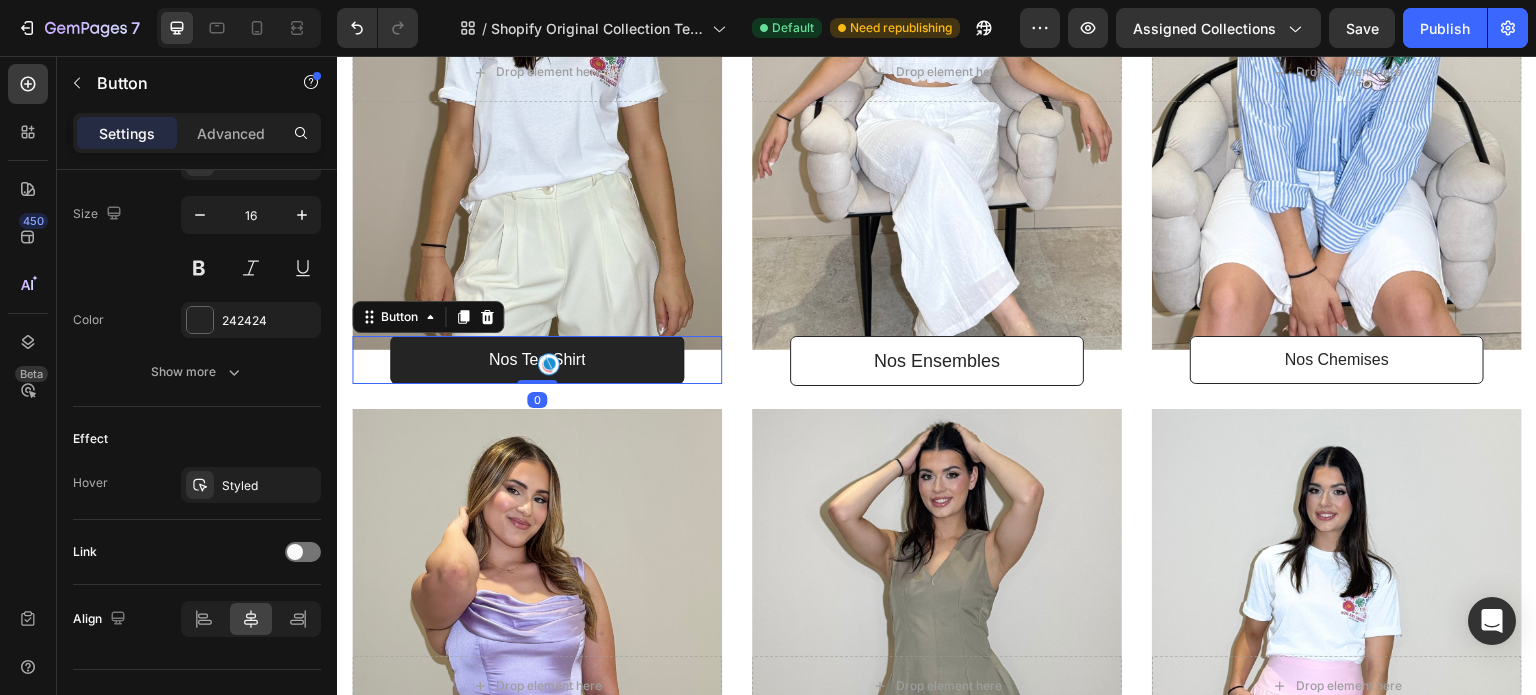 click on "Nos Tee-Shirt" at bounding box center [537, 360] 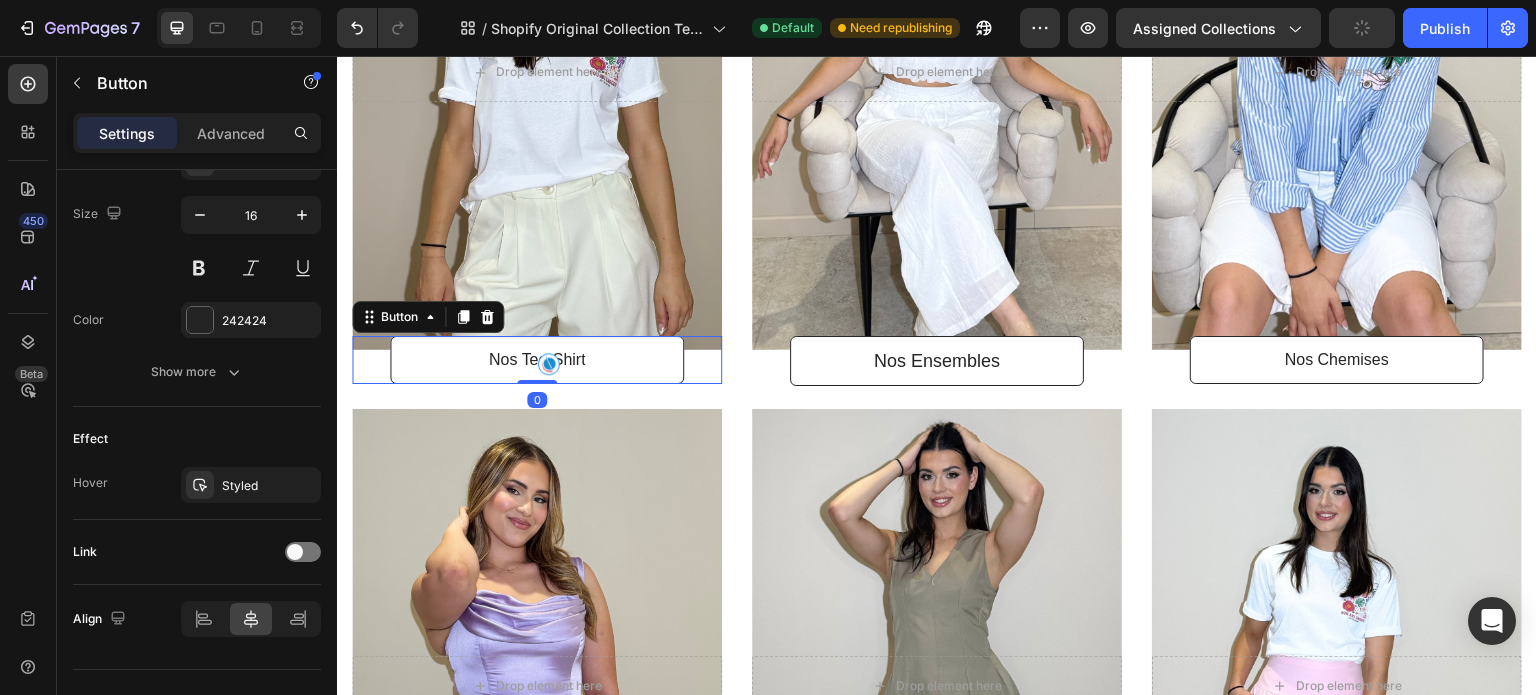 click at bounding box center (329, -121) 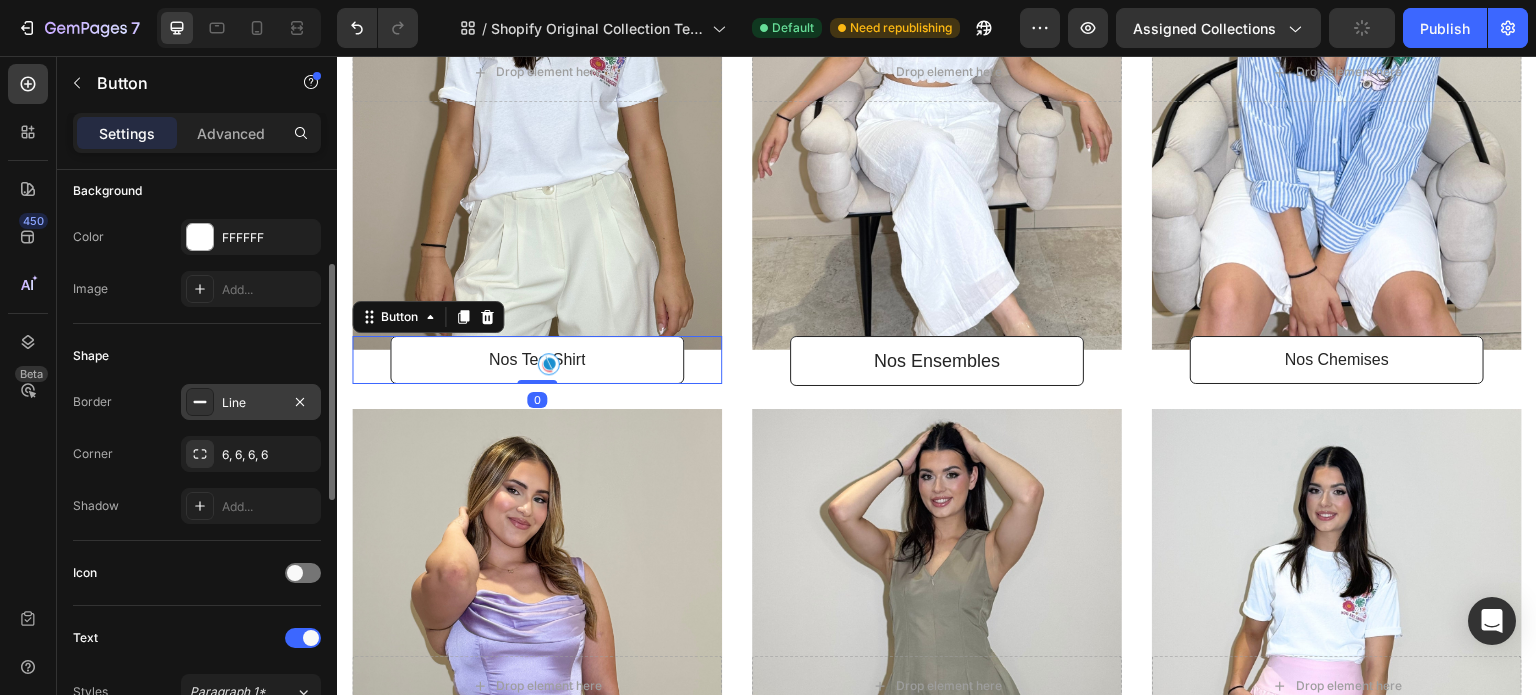 scroll, scrollTop: 0, scrollLeft: 0, axis: both 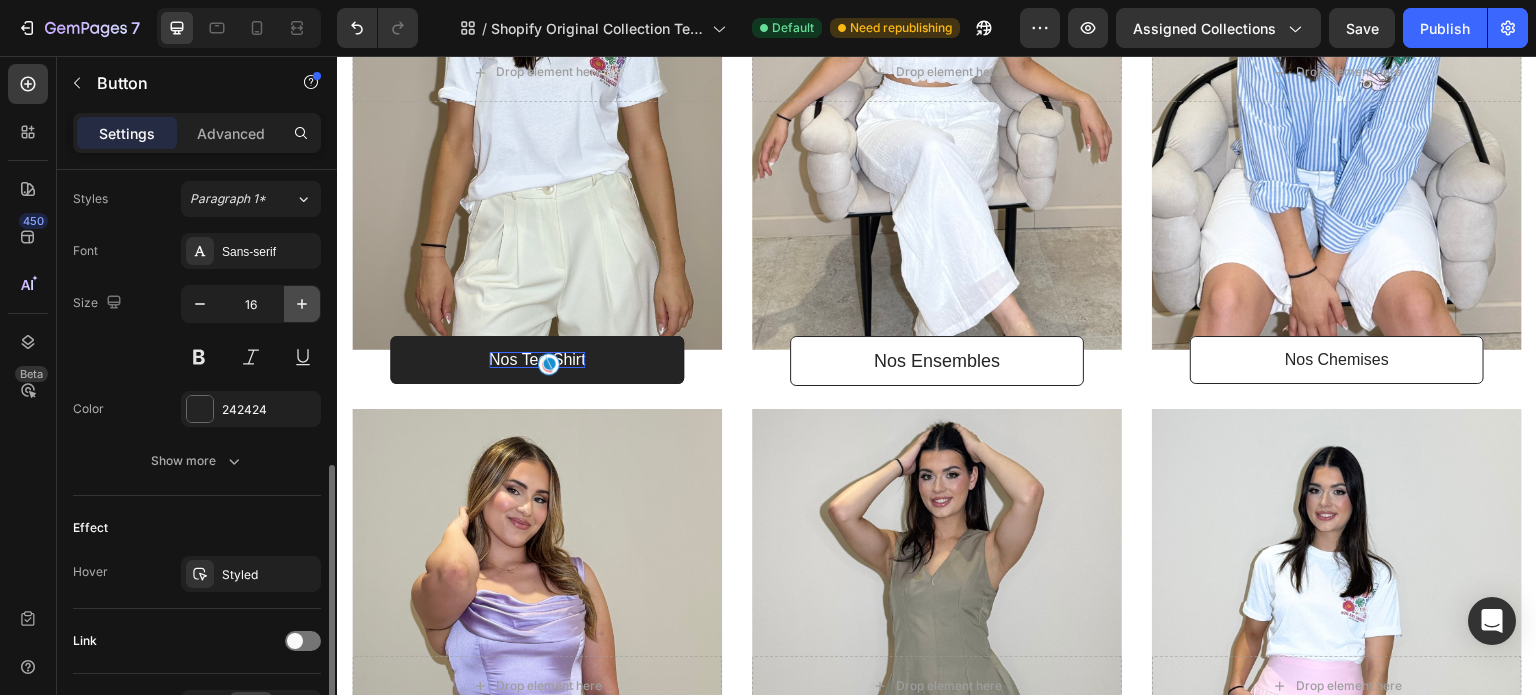 click at bounding box center [302, 304] 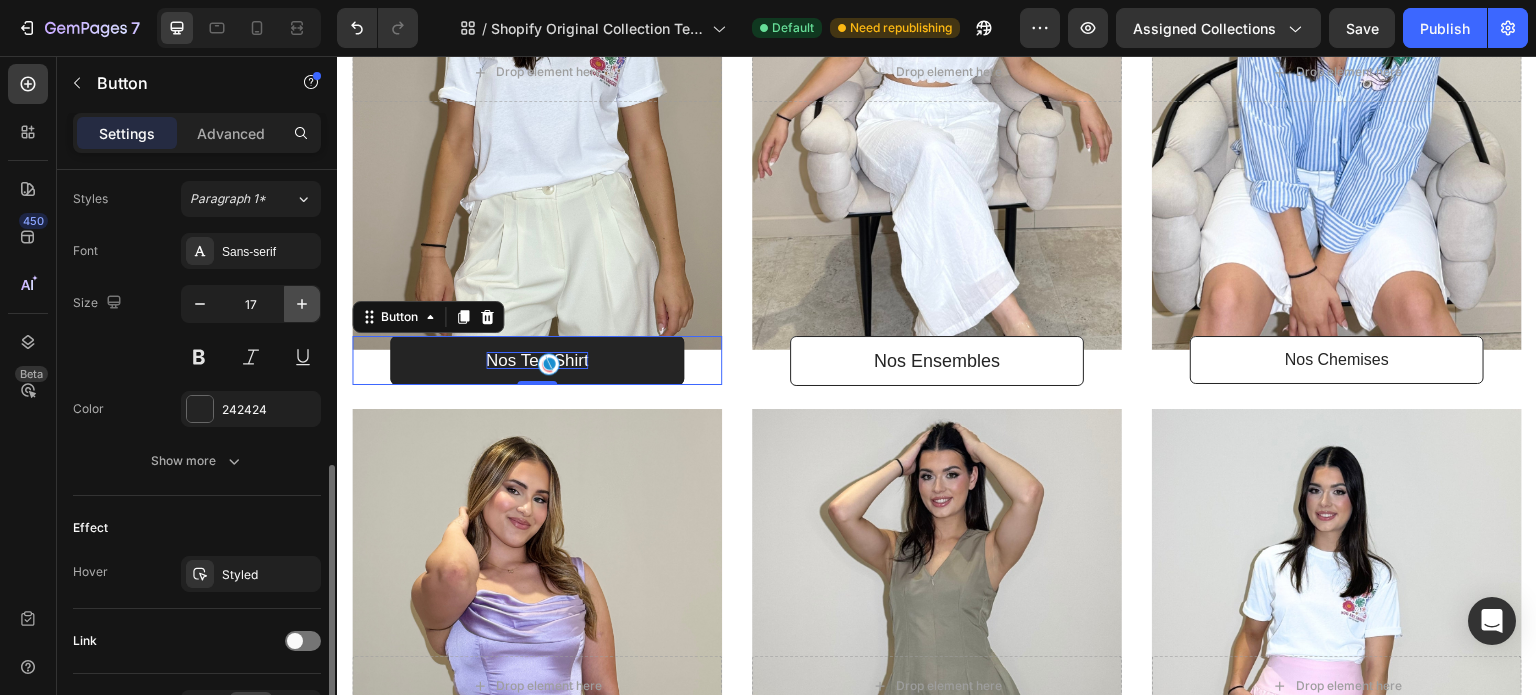 click at bounding box center [302, 304] 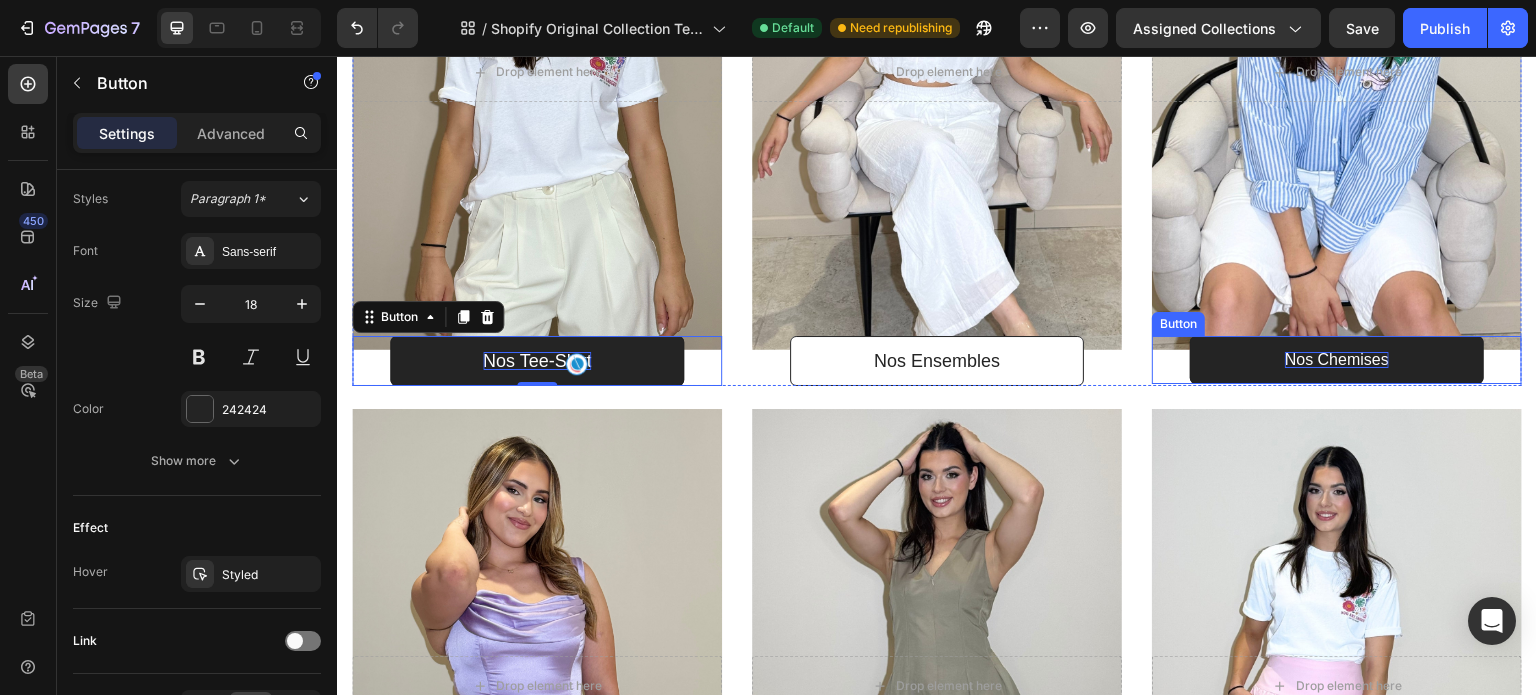 scroll, scrollTop: 724, scrollLeft: 0, axis: vertical 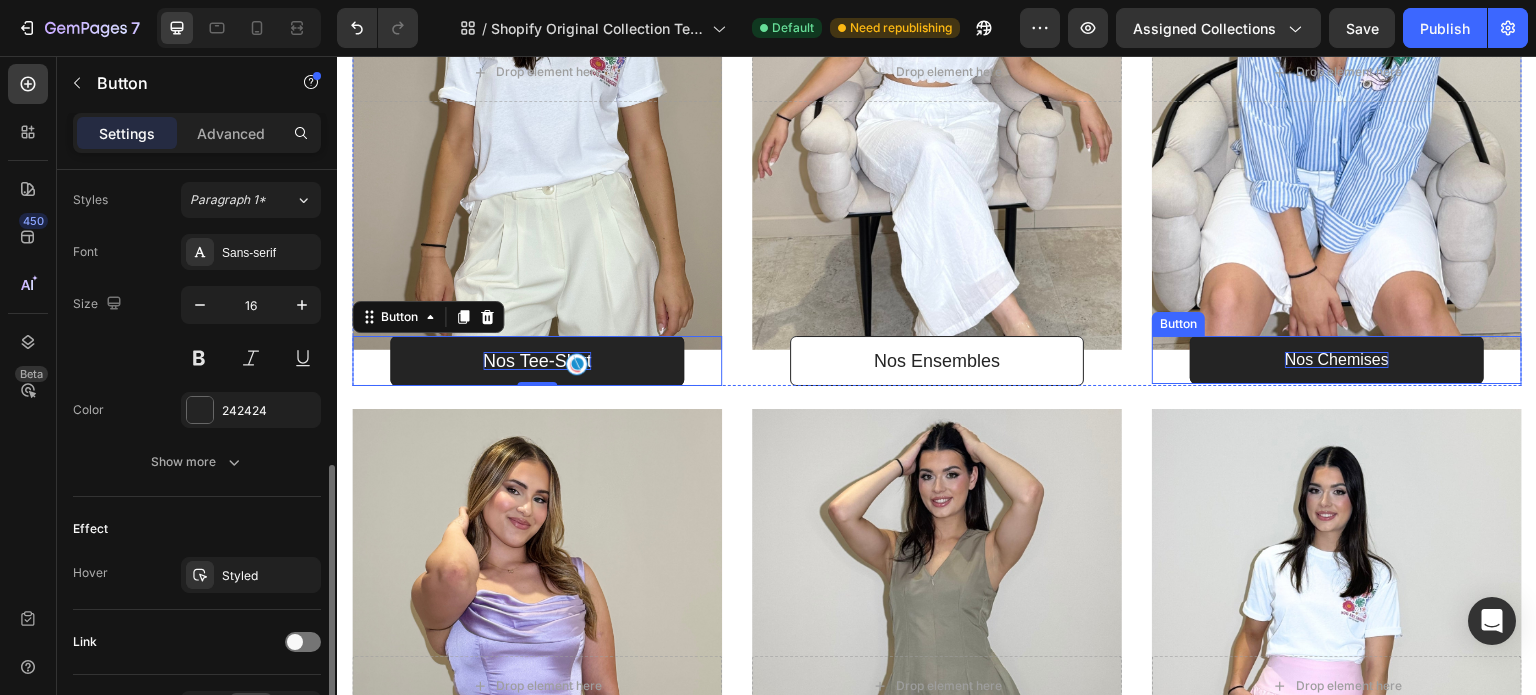 click on "Nos Chemises" at bounding box center [1337, 360] 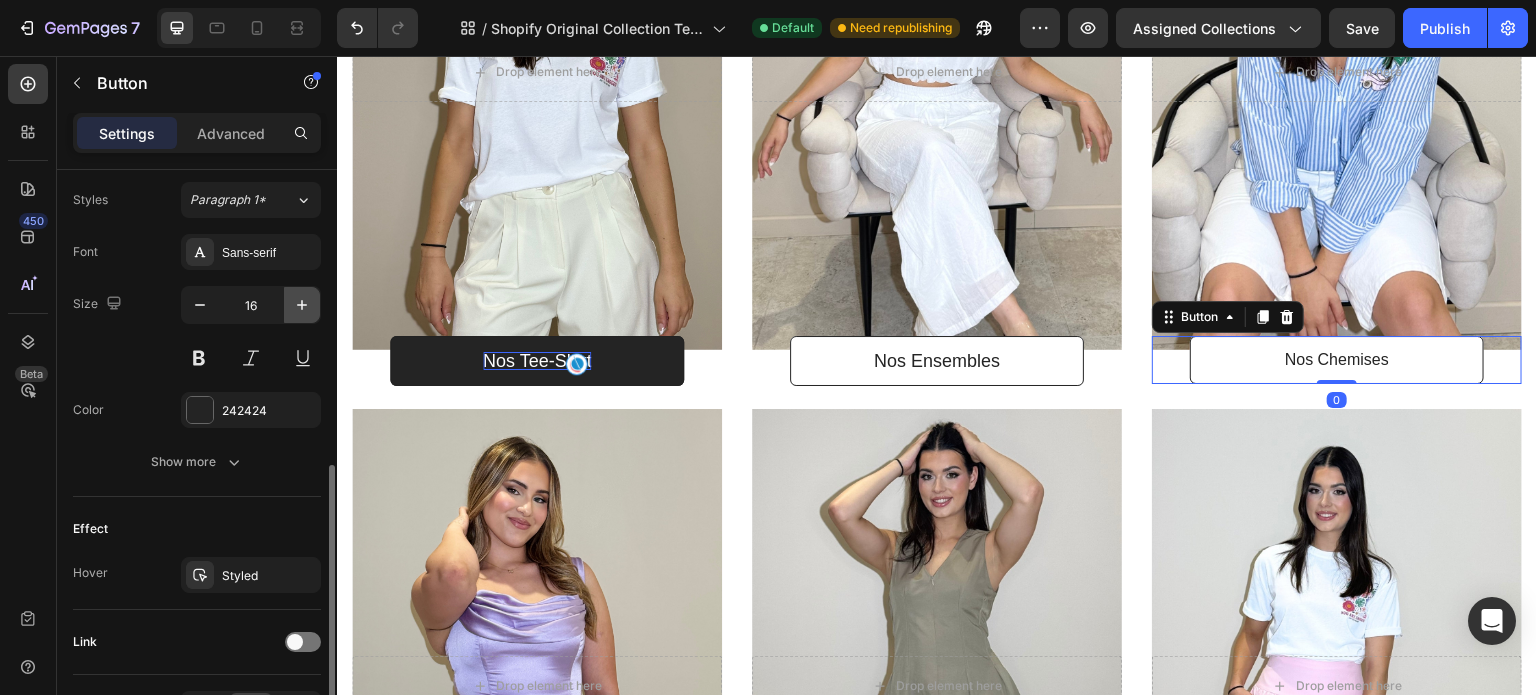 click 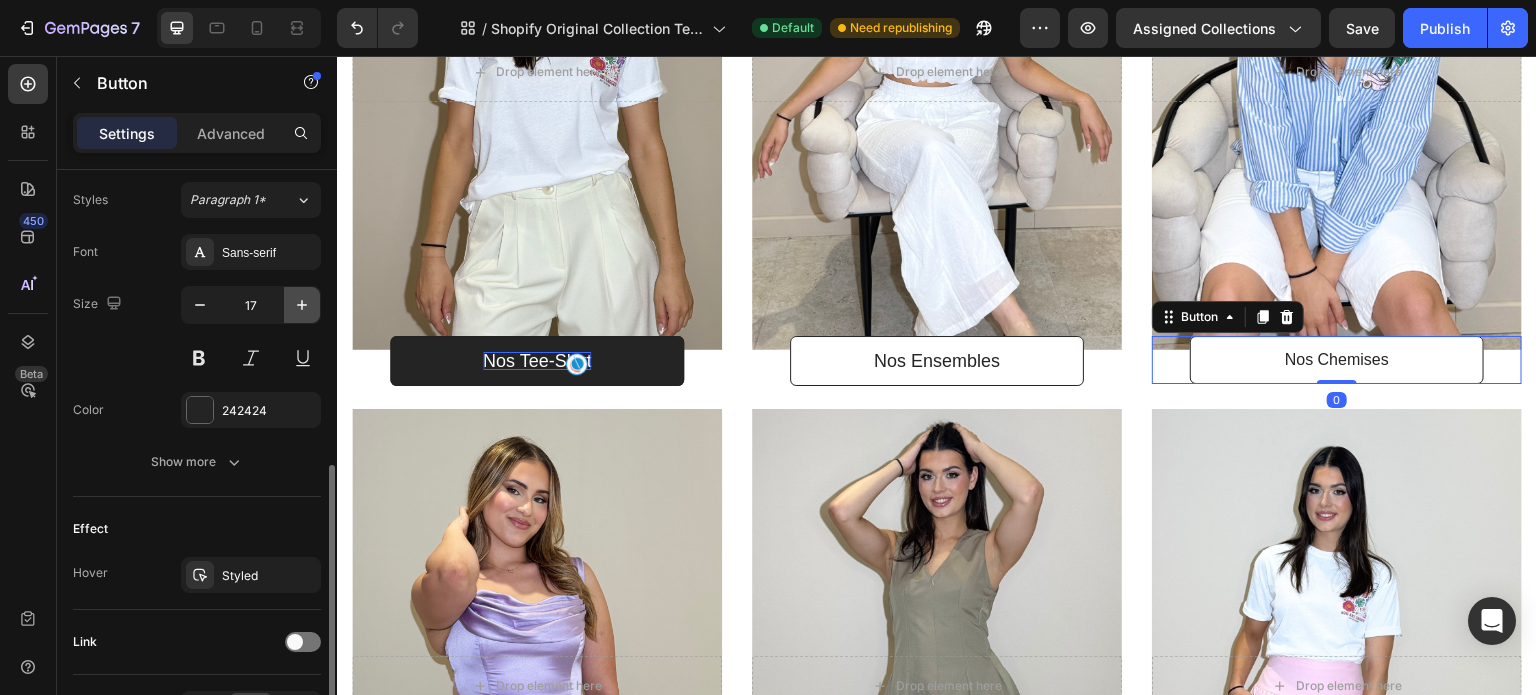 click 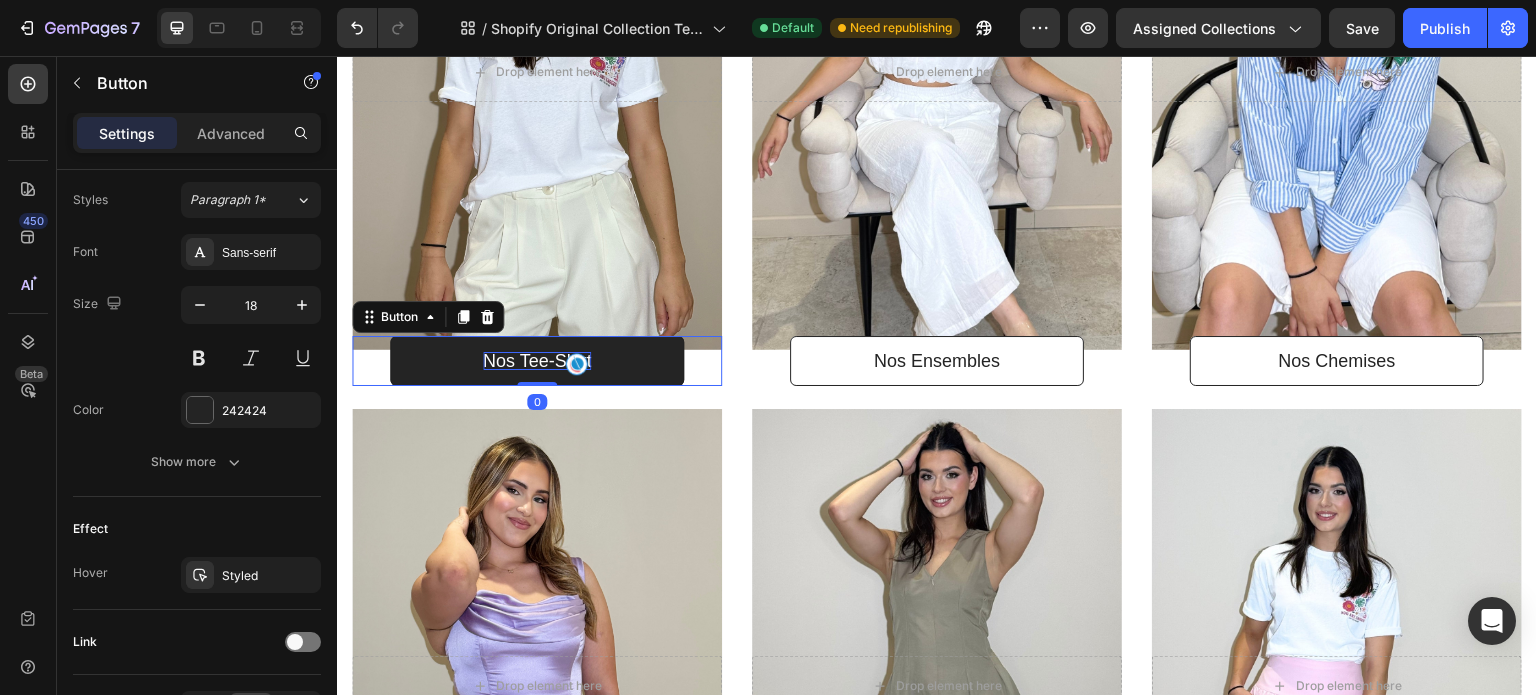 scroll, scrollTop: 724, scrollLeft: 0, axis: vertical 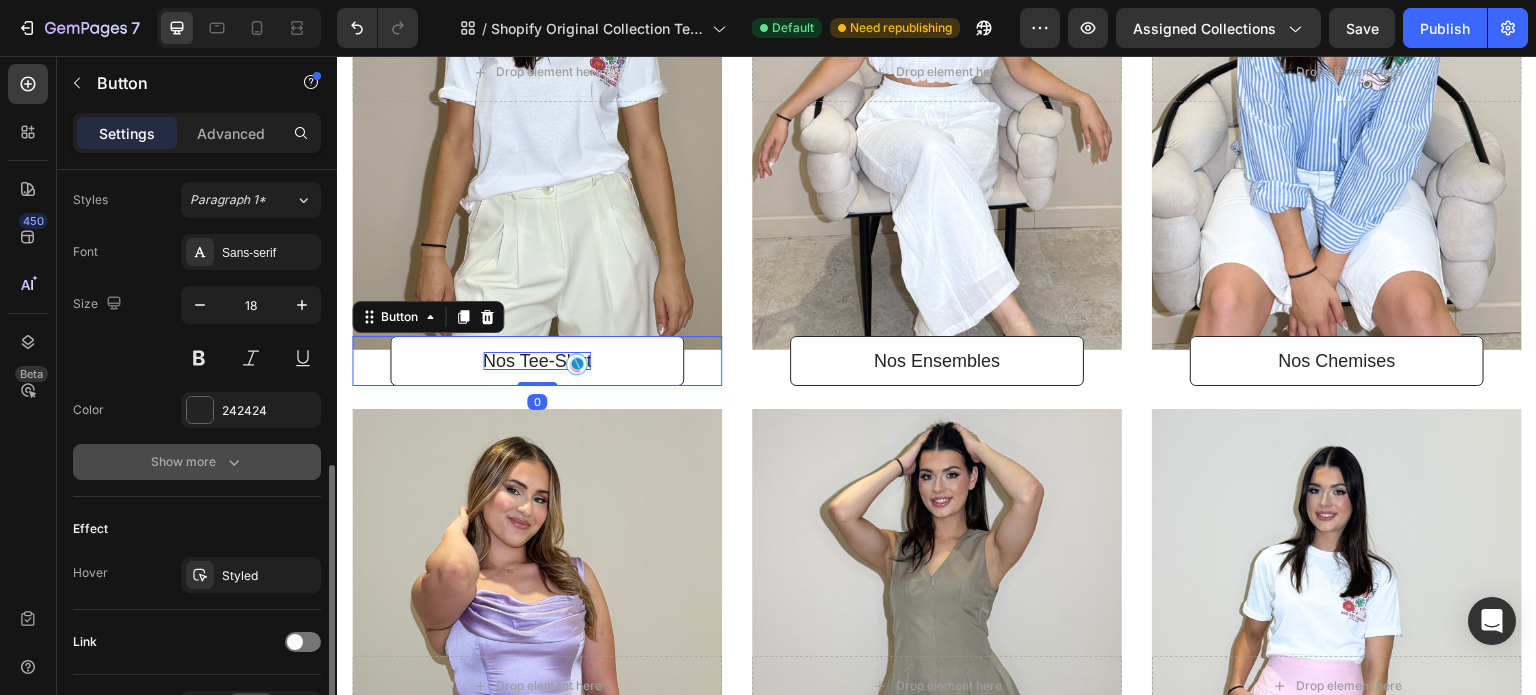 click on "Show more" at bounding box center [197, 462] 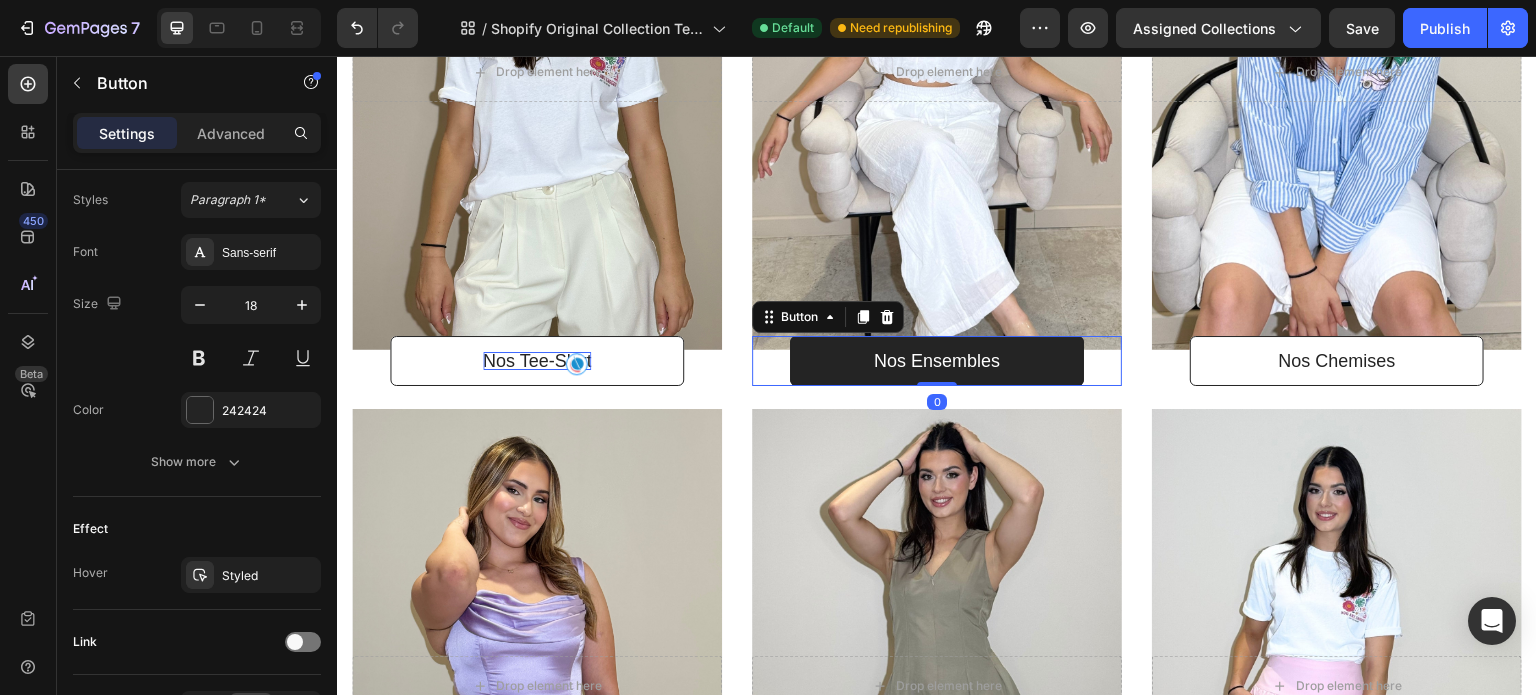 click on "Nos Ensembles" at bounding box center [937, 361] 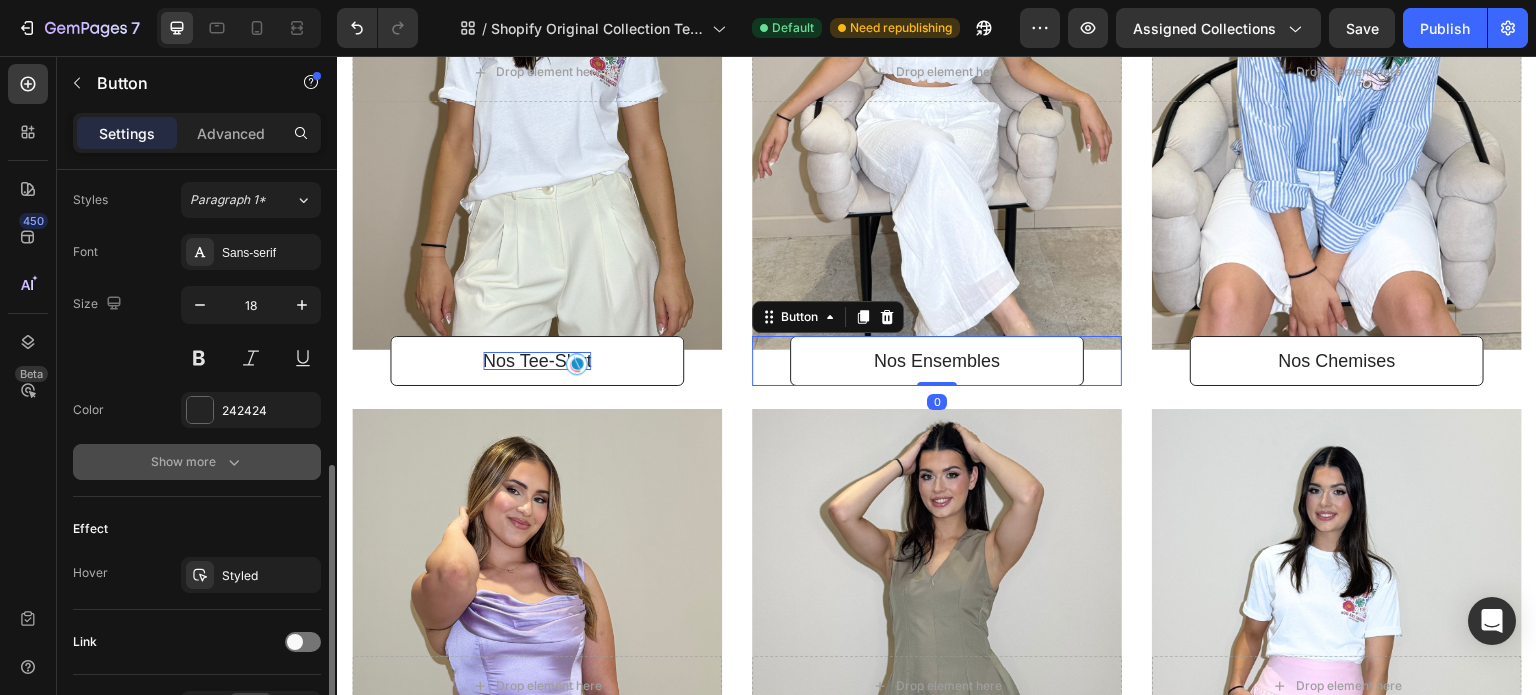 click 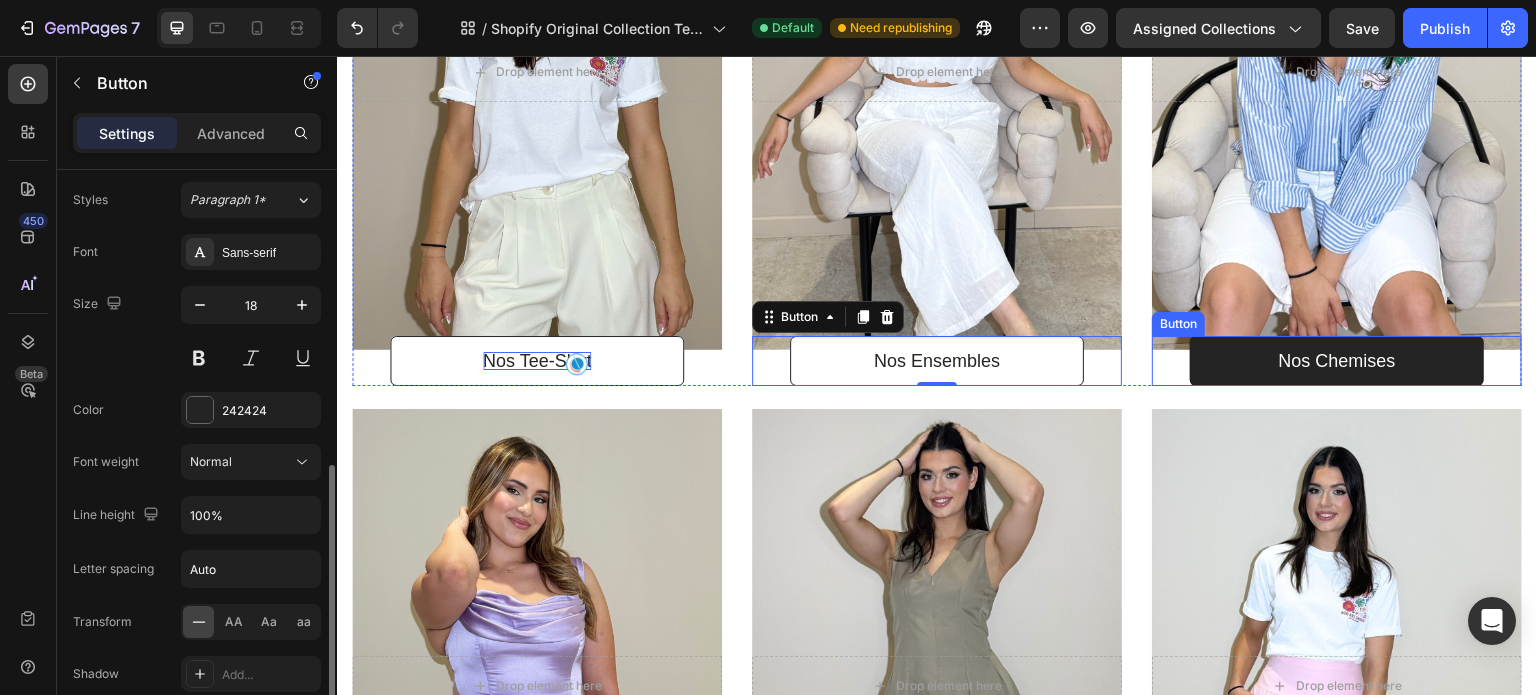 click on "Nos Chemises" at bounding box center [1337, 361] 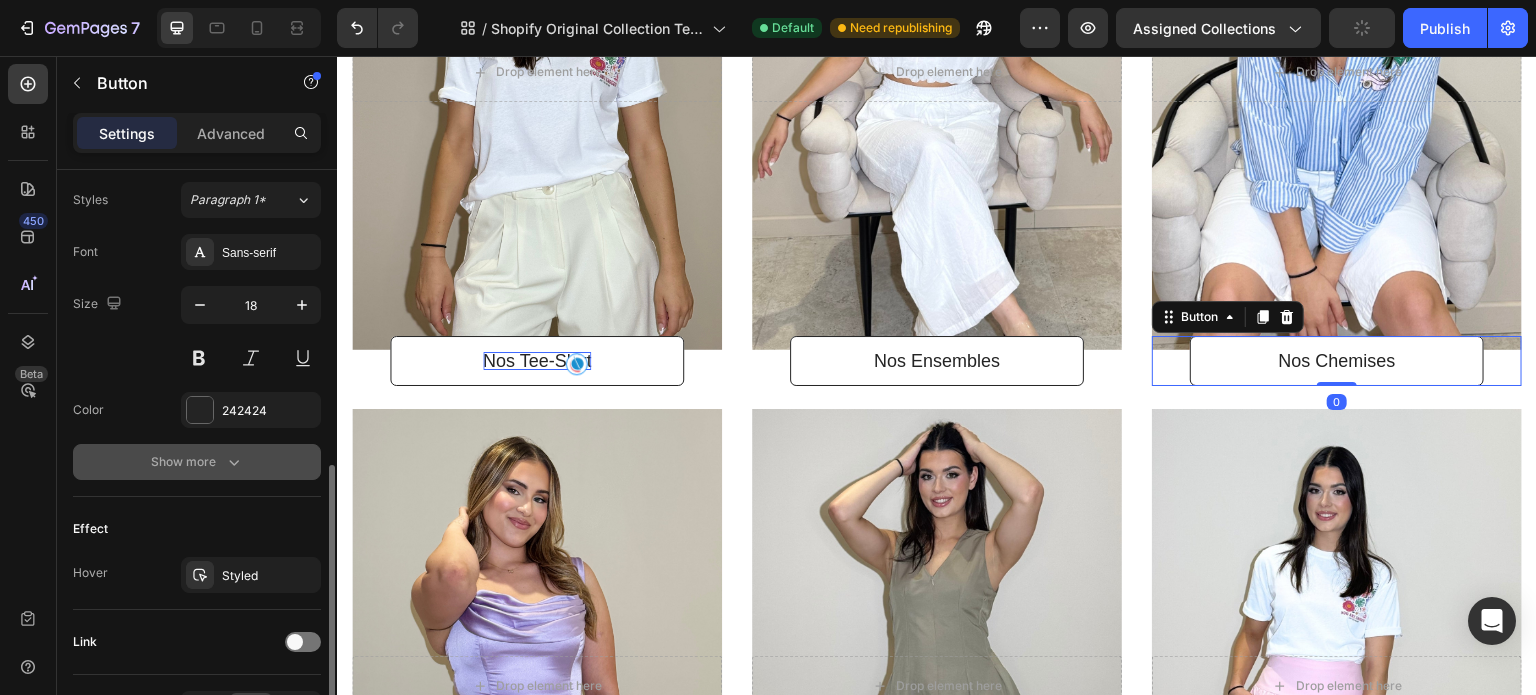 click on "Show more" at bounding box center [197, 462] 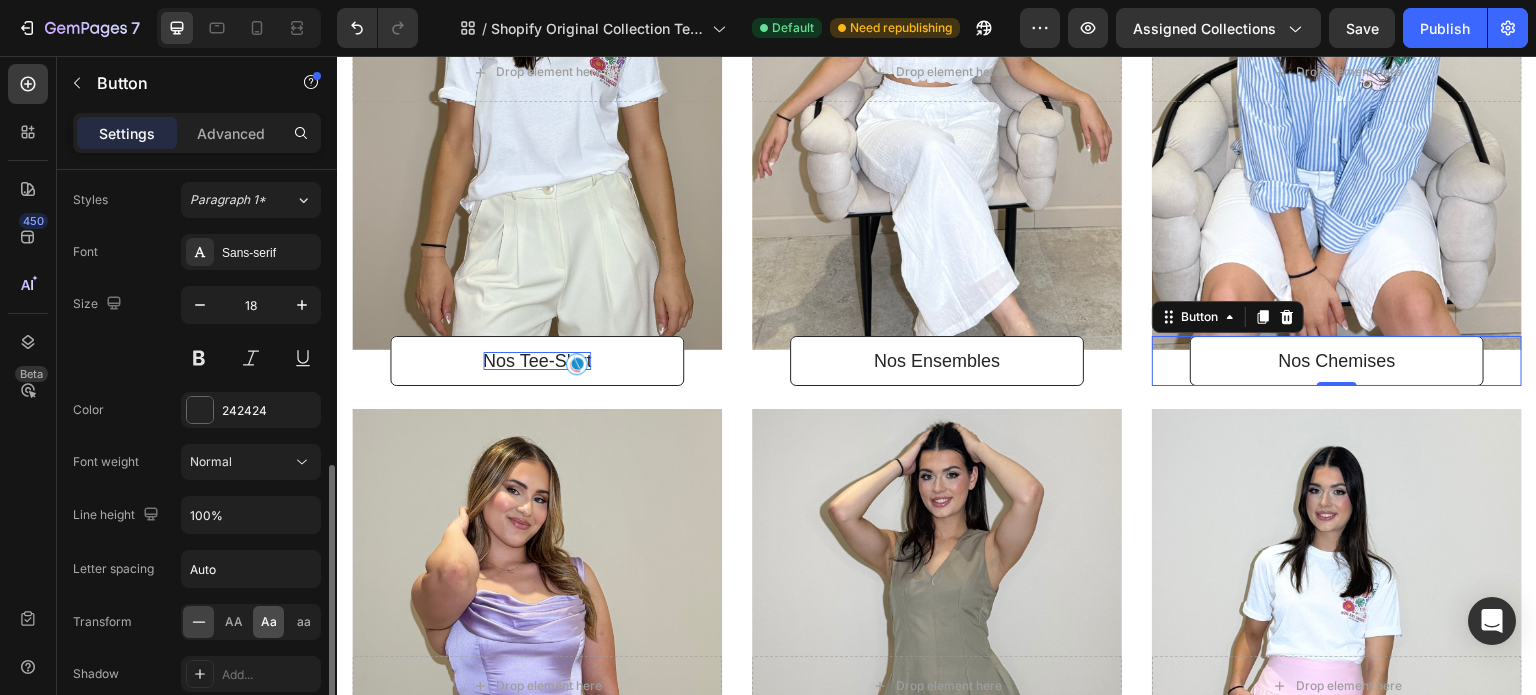 click on "Aa" 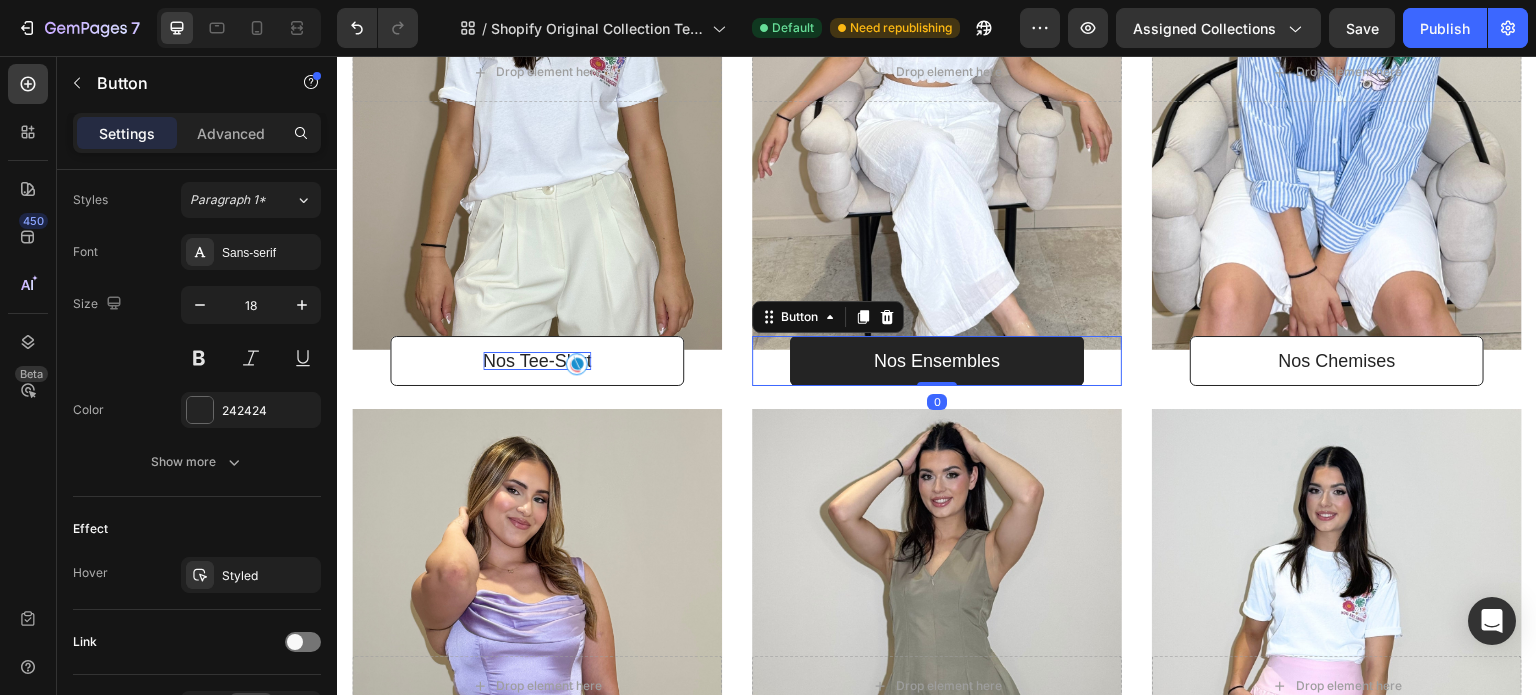 click on "Nos Ensembles" at bounding box center (937, 361) 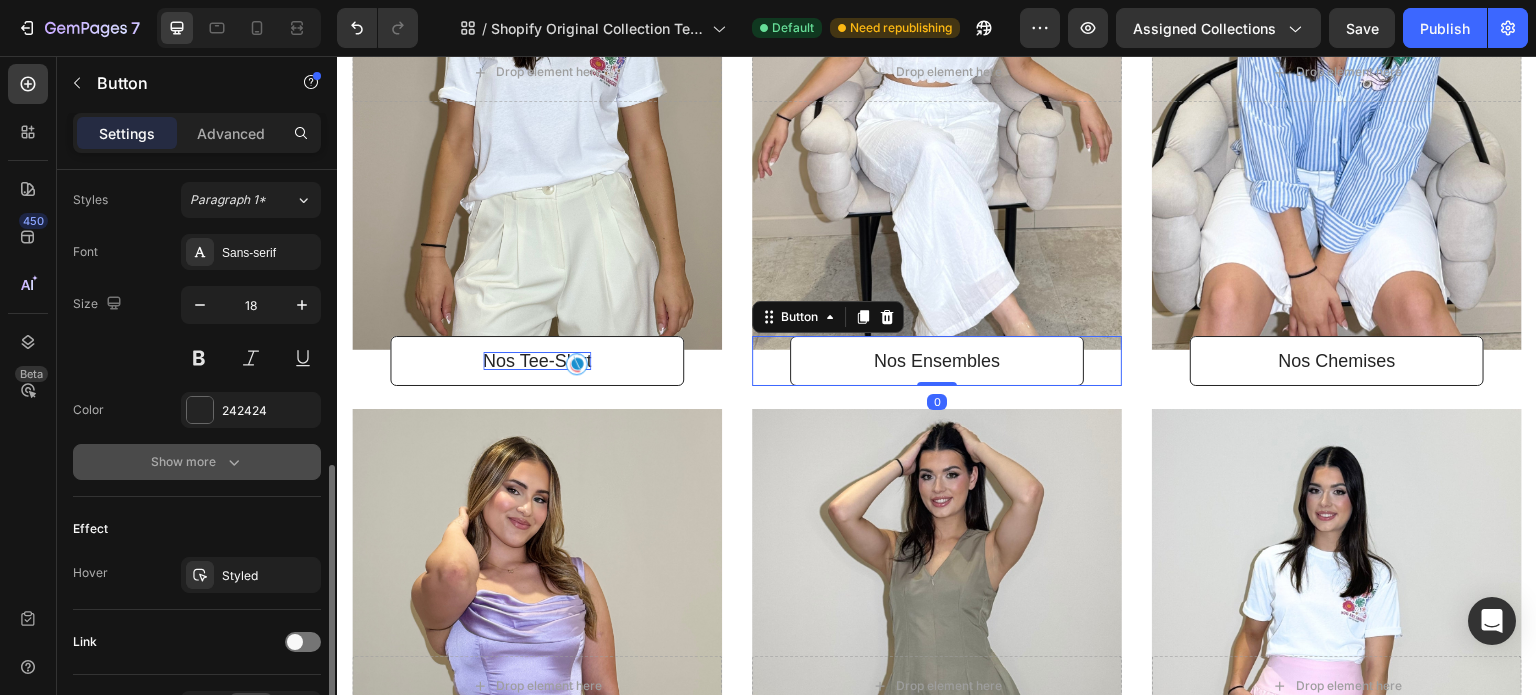 click 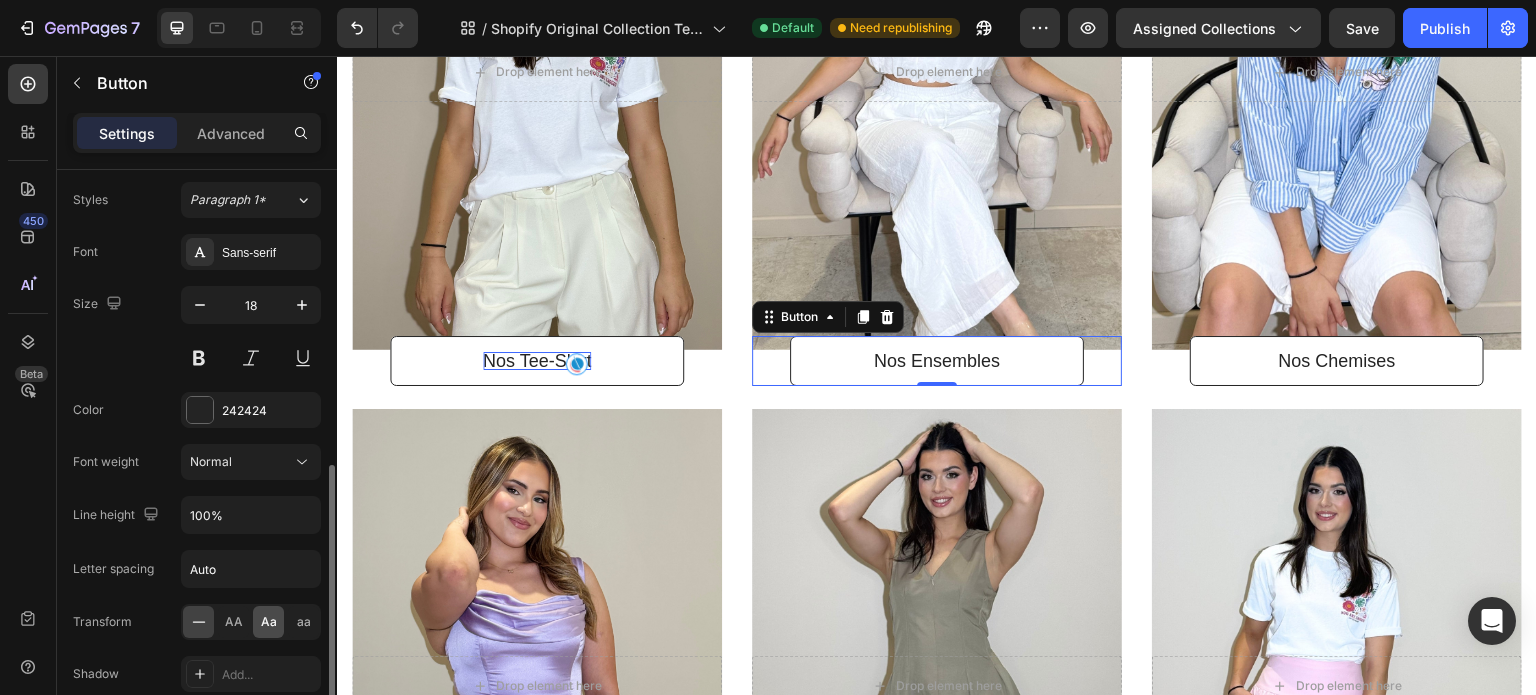 click on "Aa" 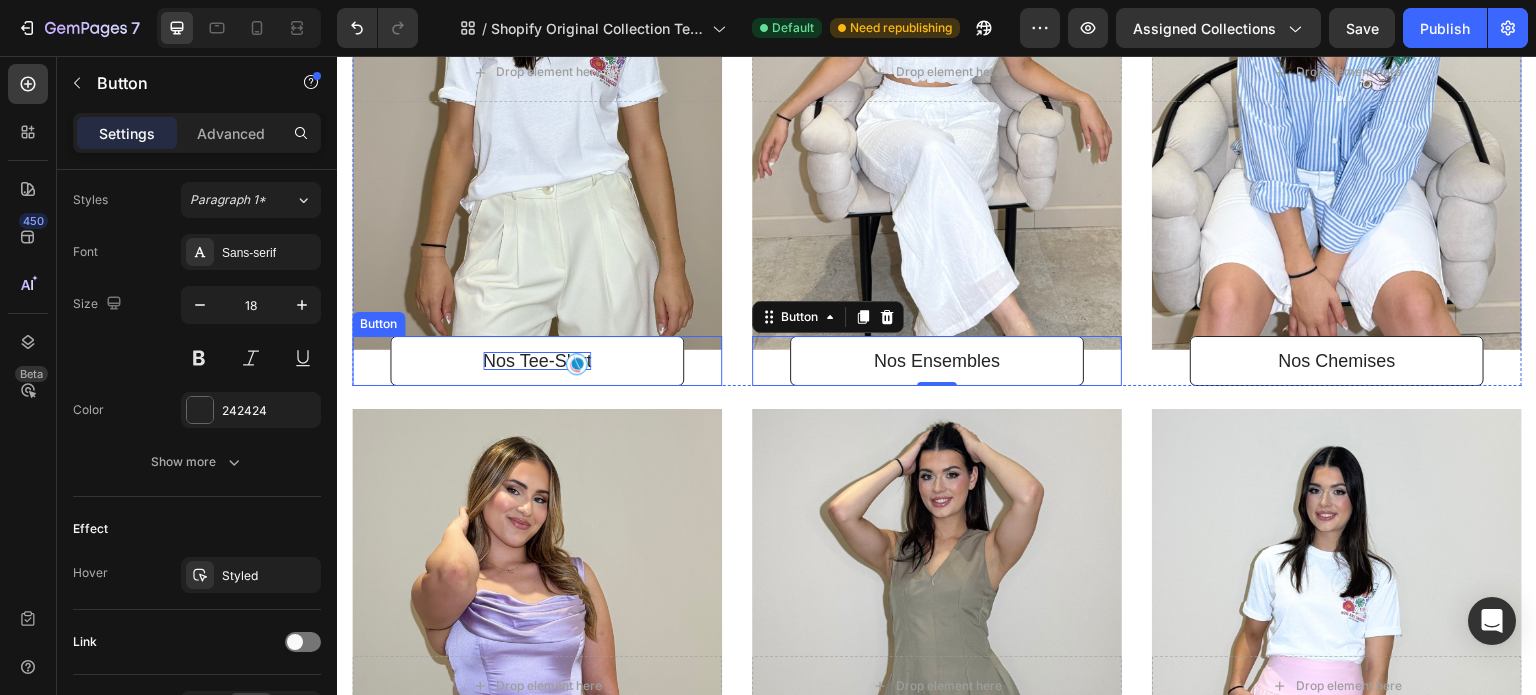click on "Nos Tee-Shirt" at bounding box center [537, 361] 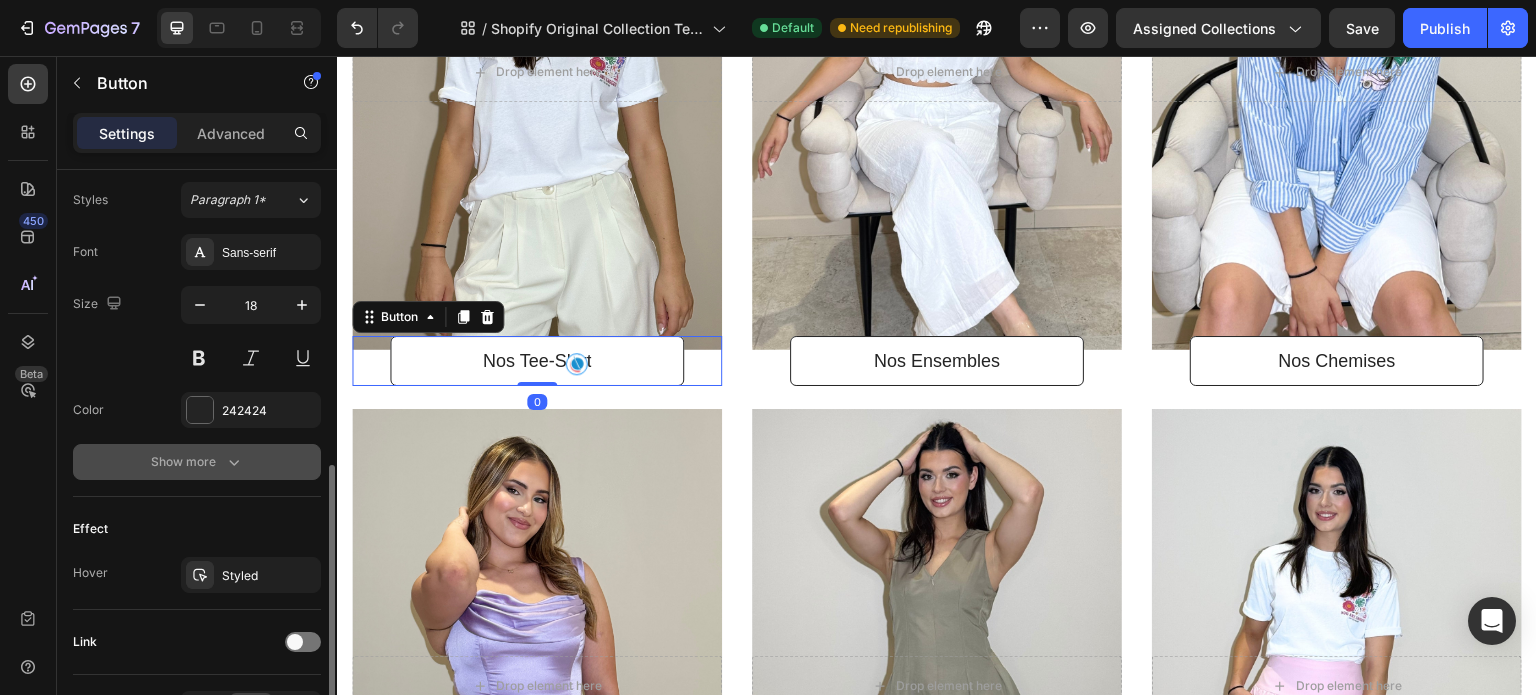click on "Show more" at bounding box center (197, 462) 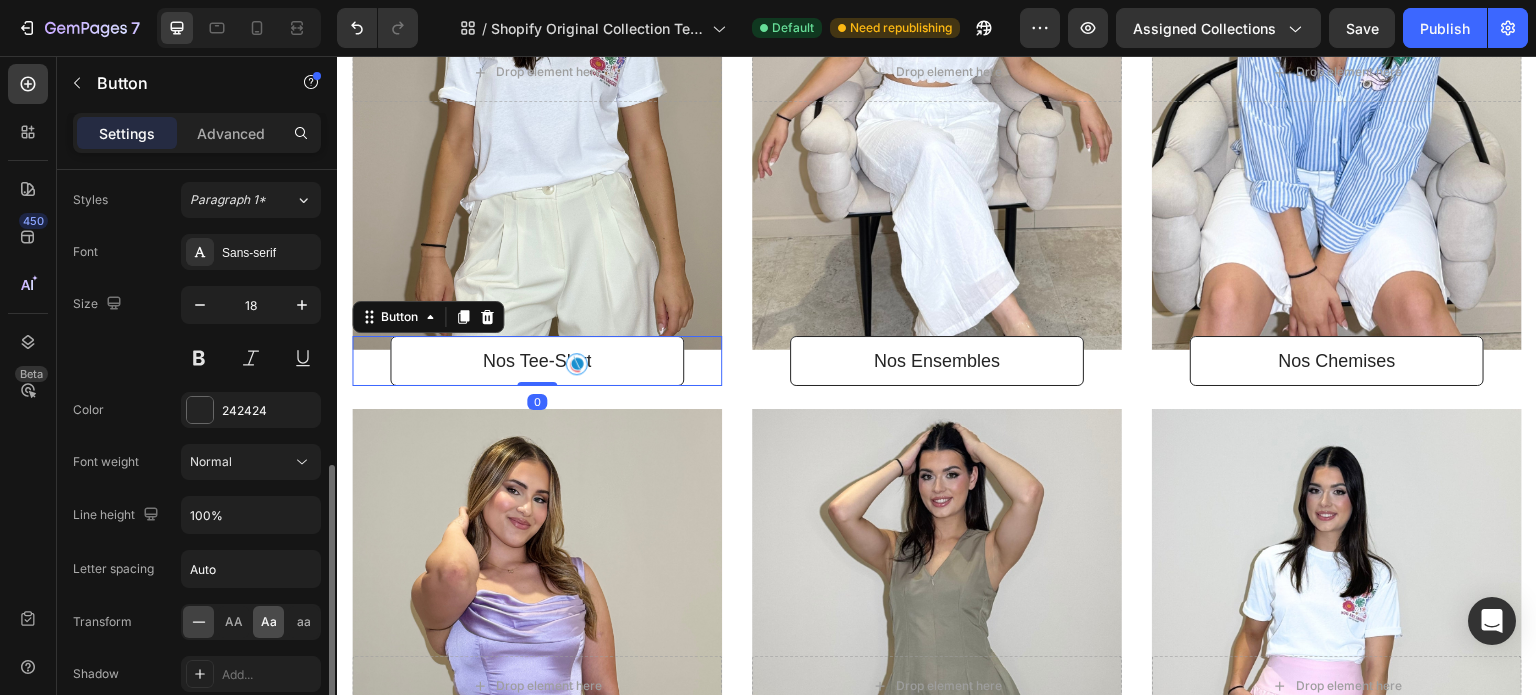 click on "Aa" 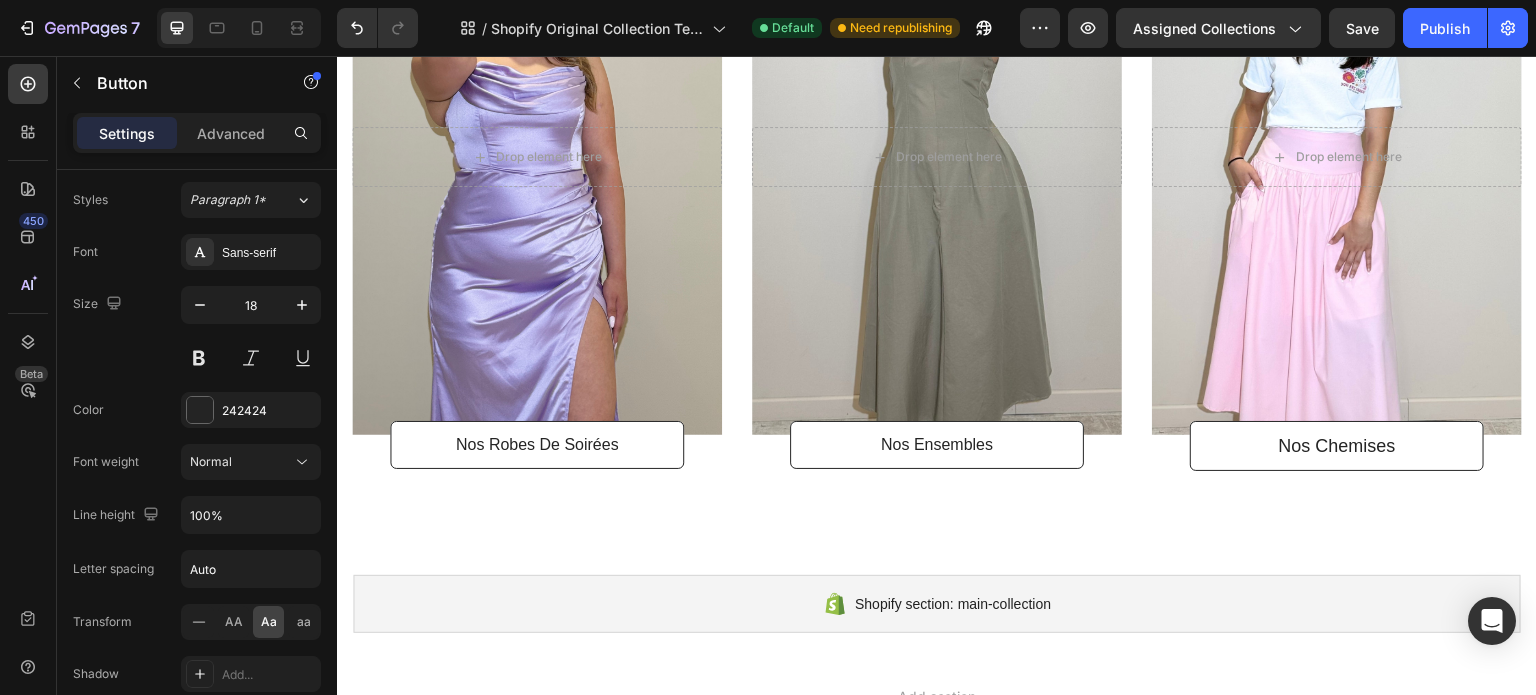 scroll, scrollTop: 1076, scrollLeft: 0, axis: vertical 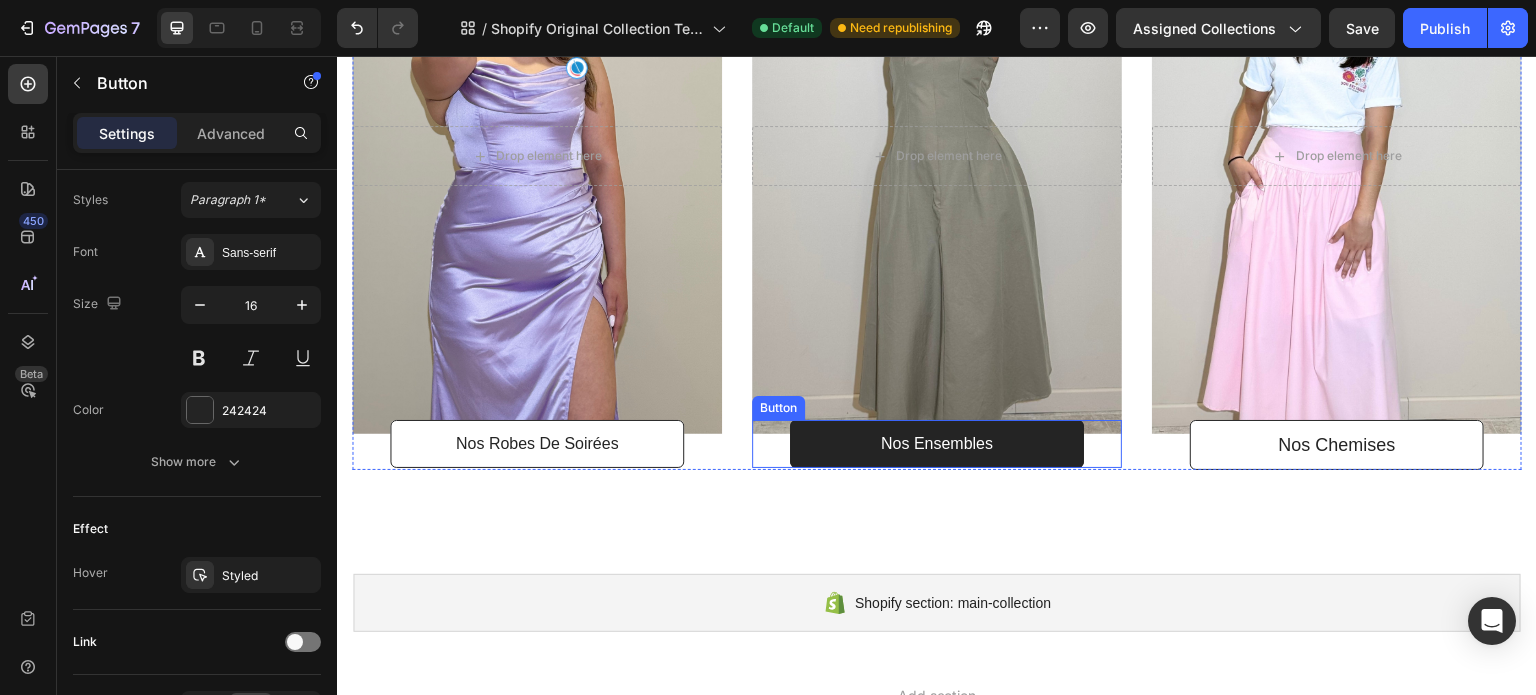click on "Nos Ensembles" at bounding box center (937, 444) 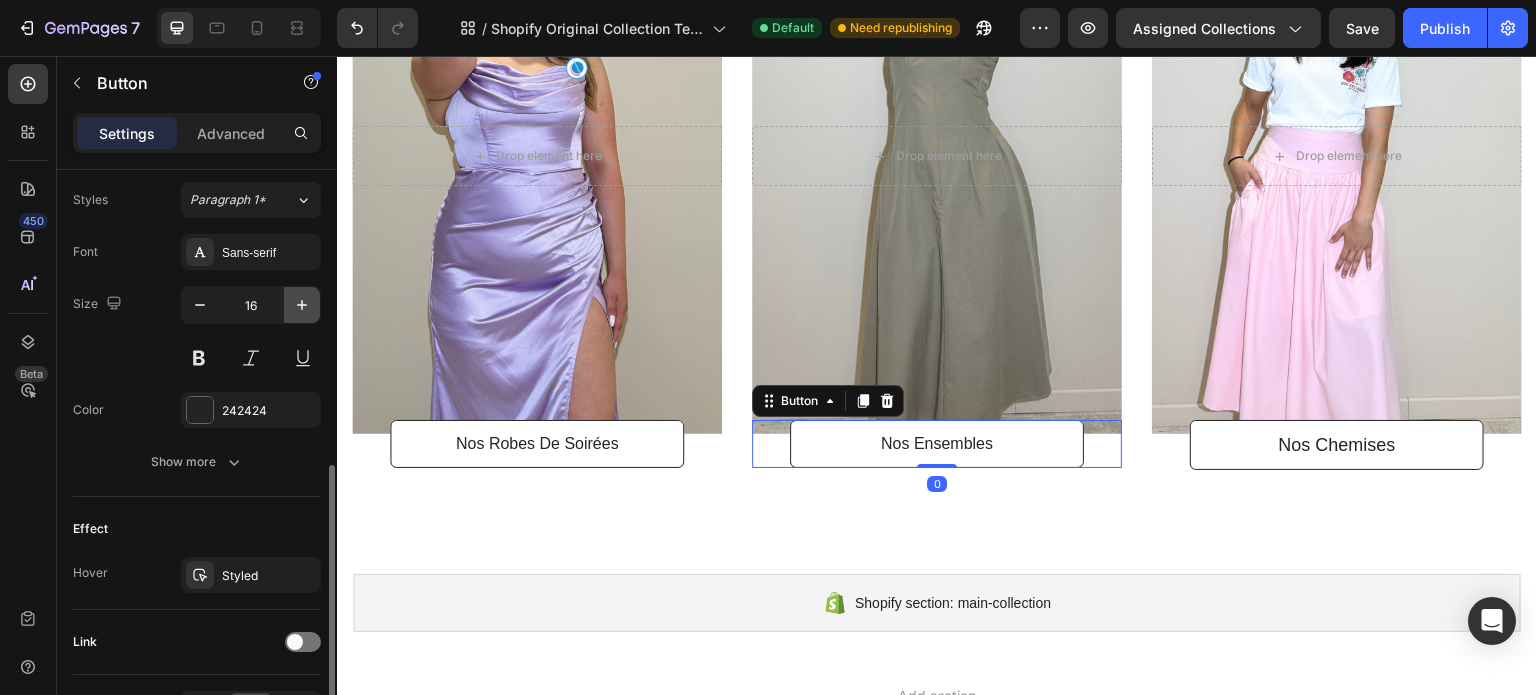 click 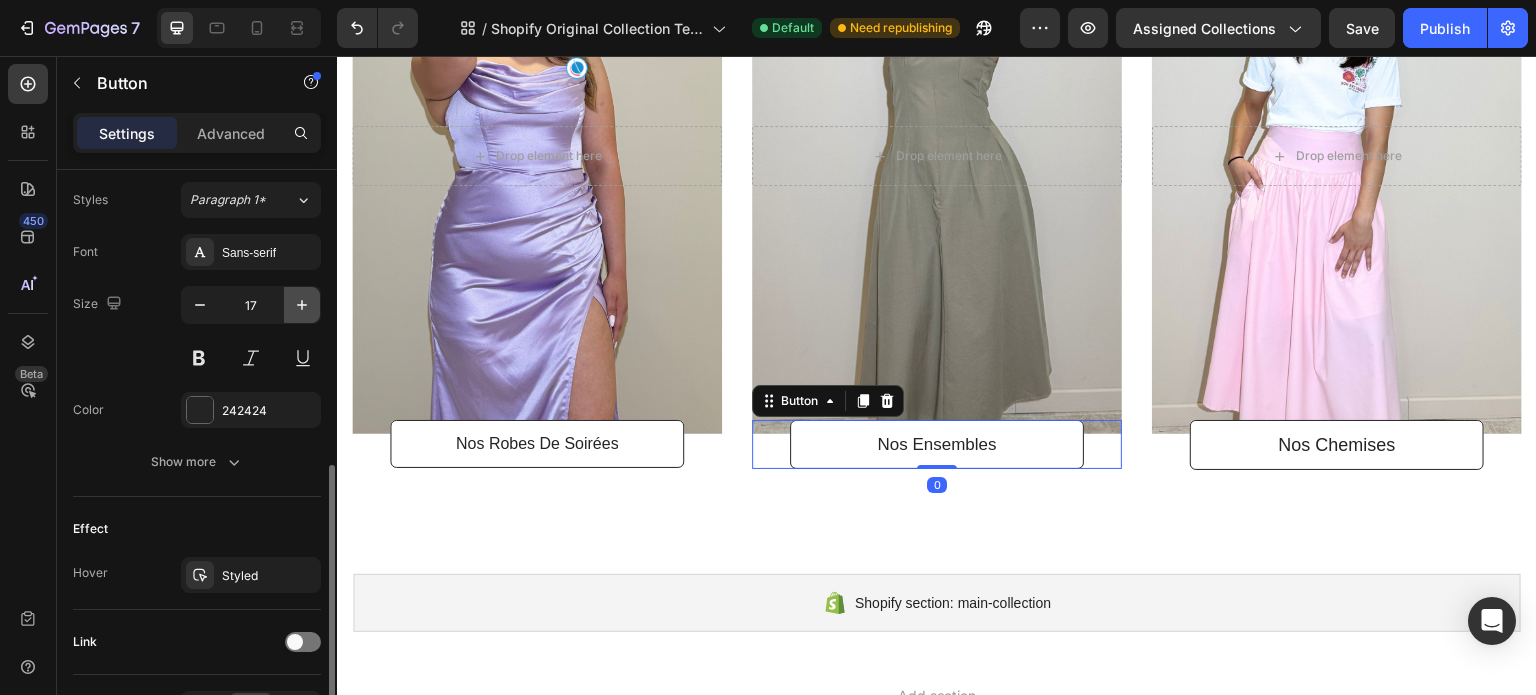 click 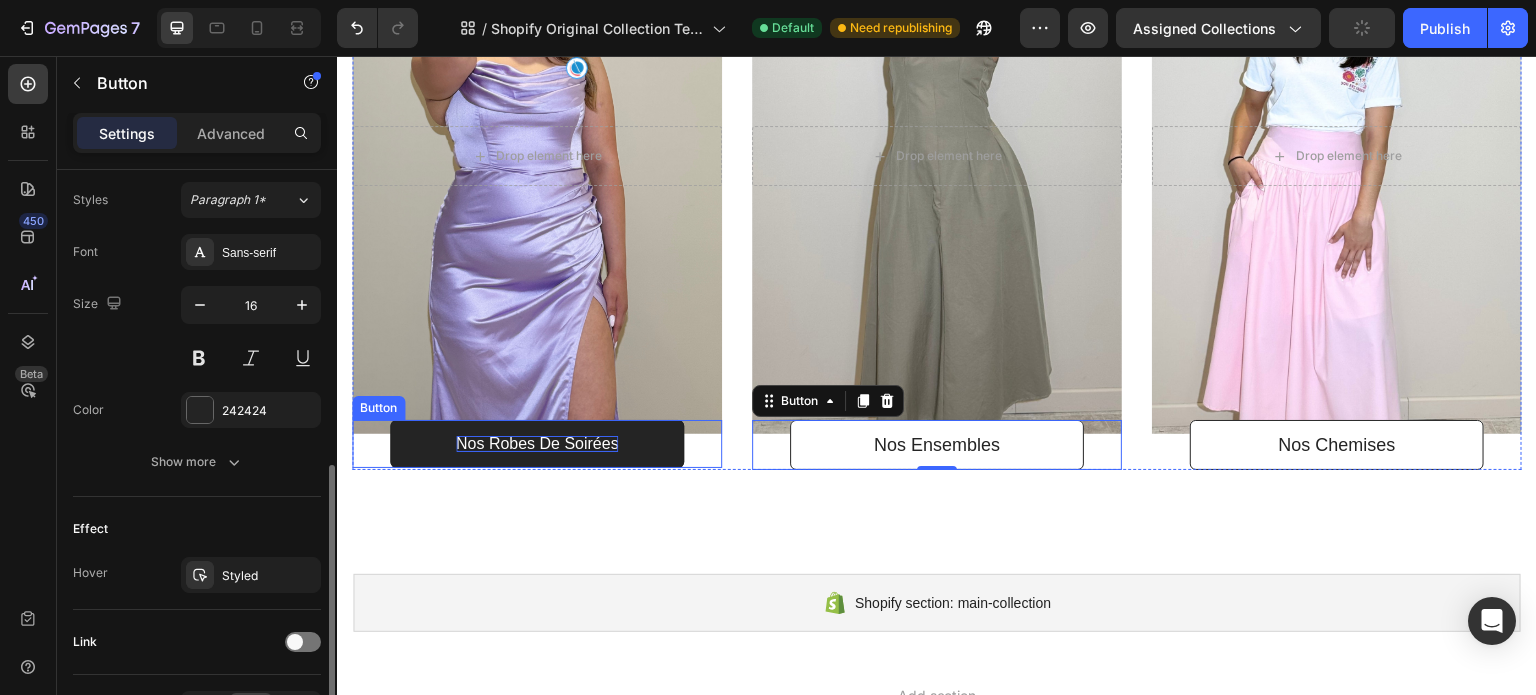 click on "Nos Robes de Soirées" at bounding box center [537, 444] 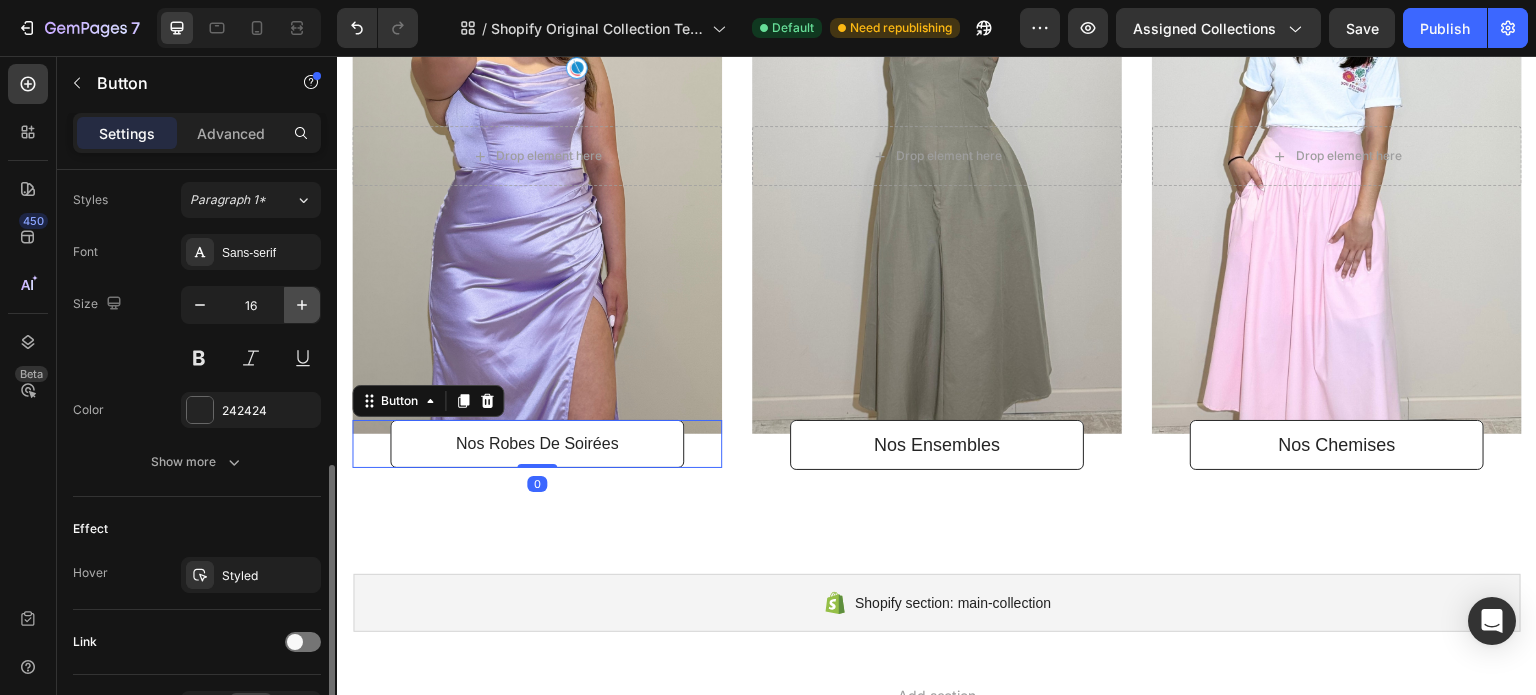 click 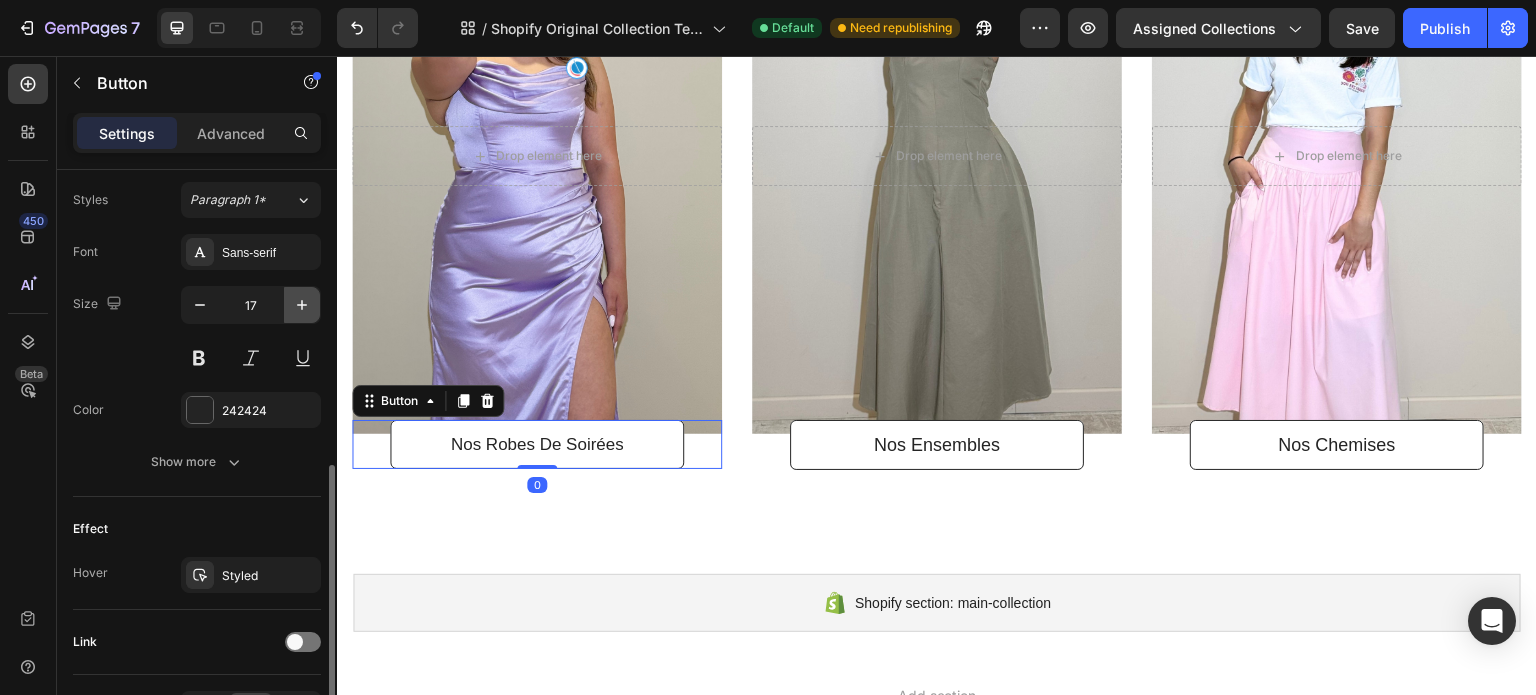 click 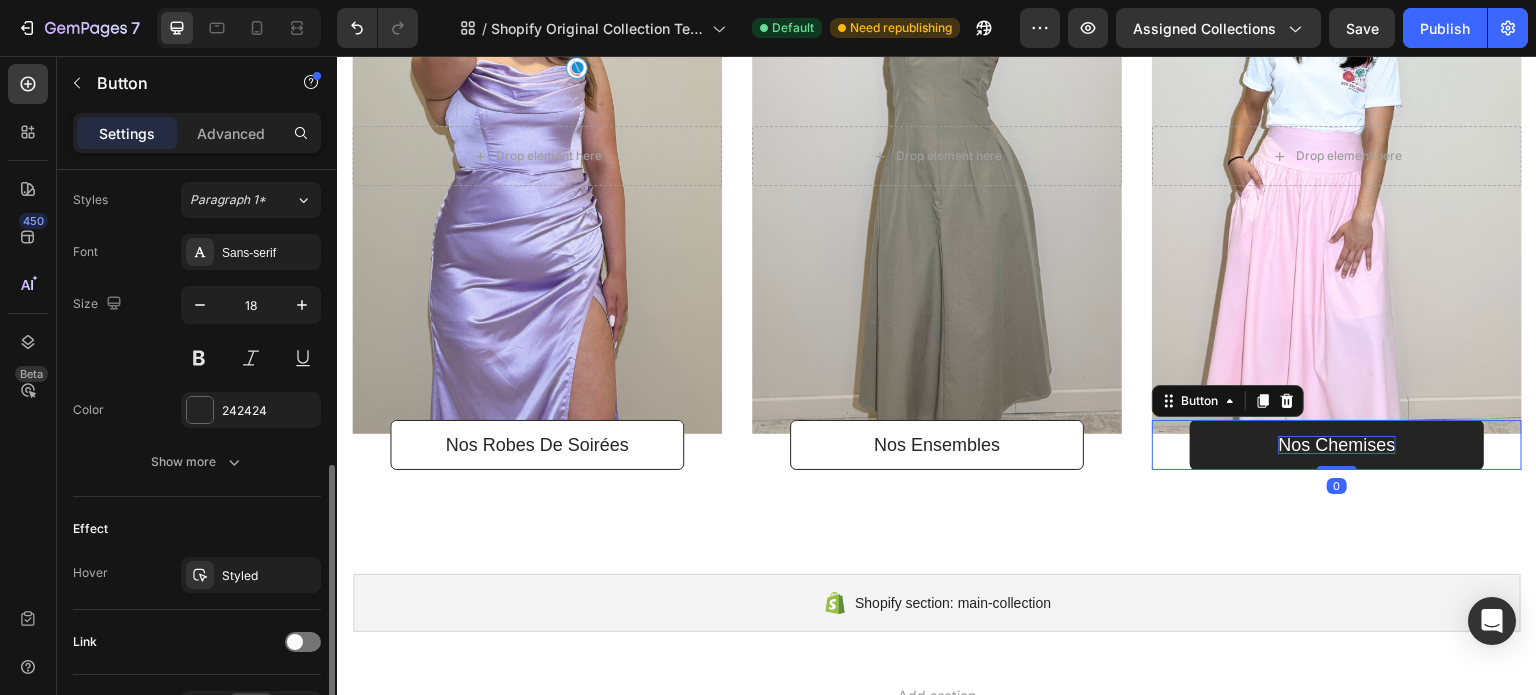 click on "Nos Chemises" at bounding box center [1336, 445] 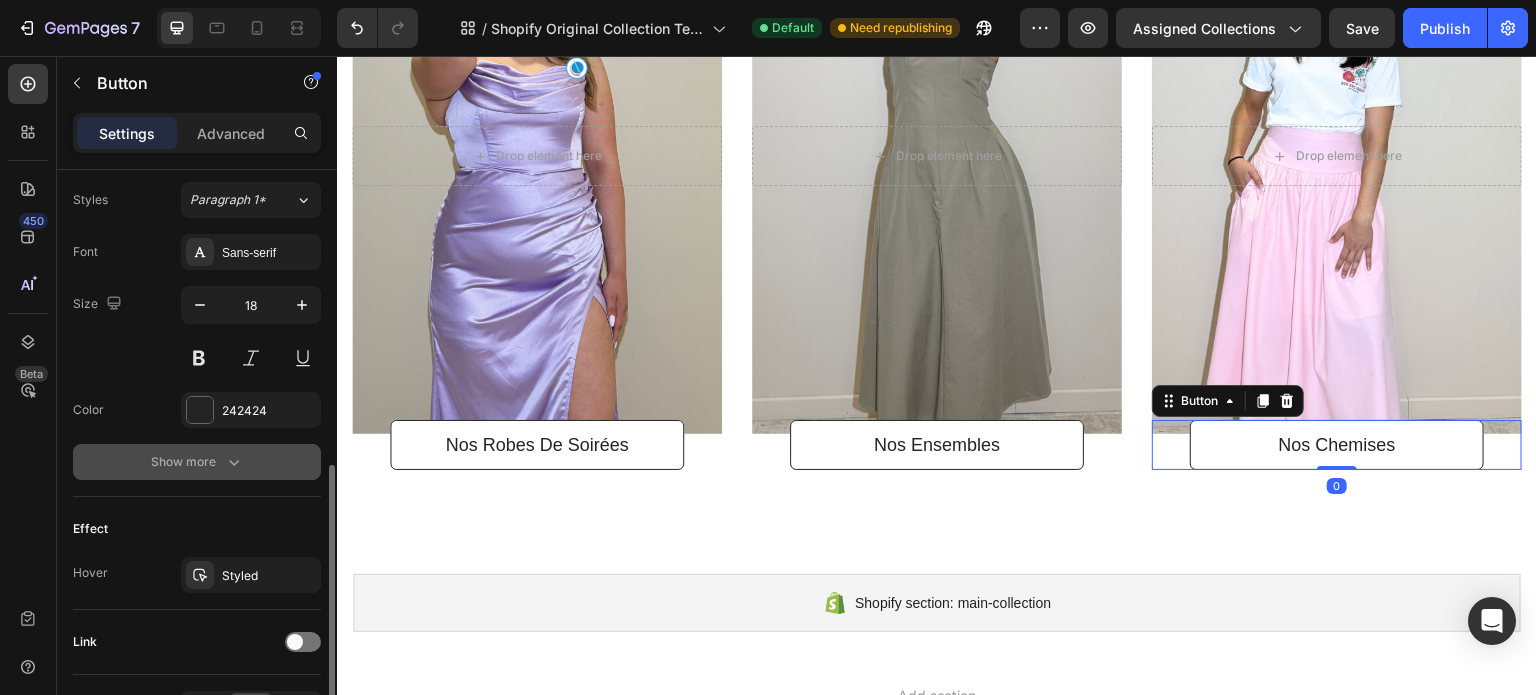 click on "Show more" at bounding box center [197, 462] 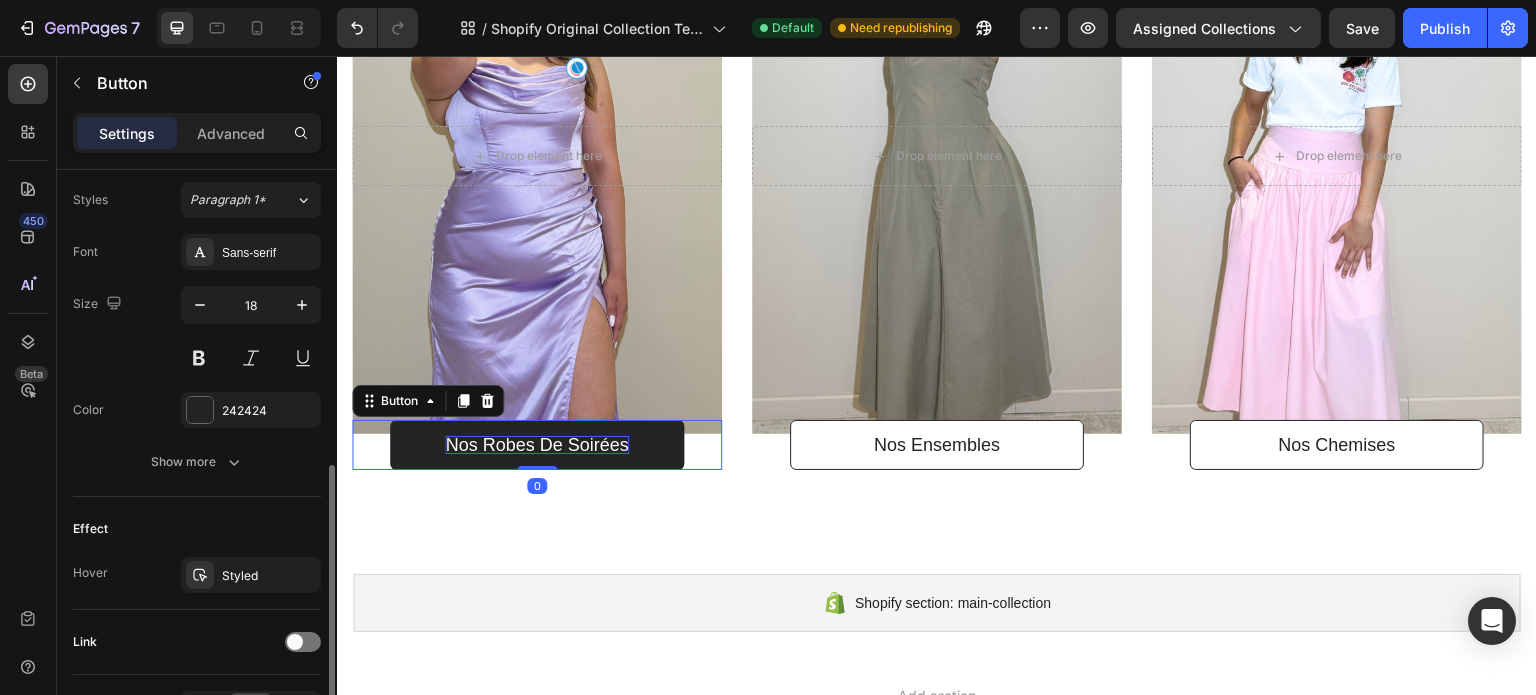 click on "Nos Robes de Soirées" at bounding box center [536, 445] 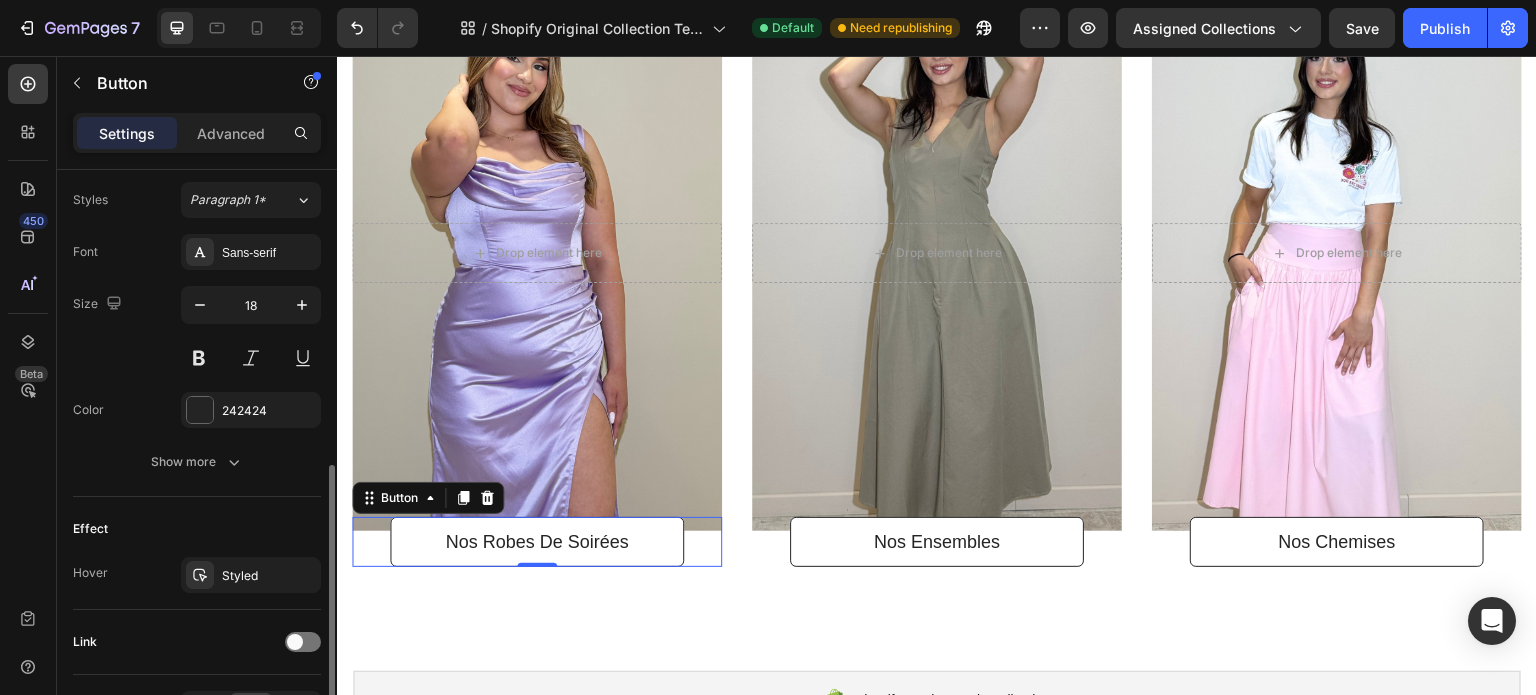 scroll, scrollTop: 980, scrollLeft: 0, axis: vertical 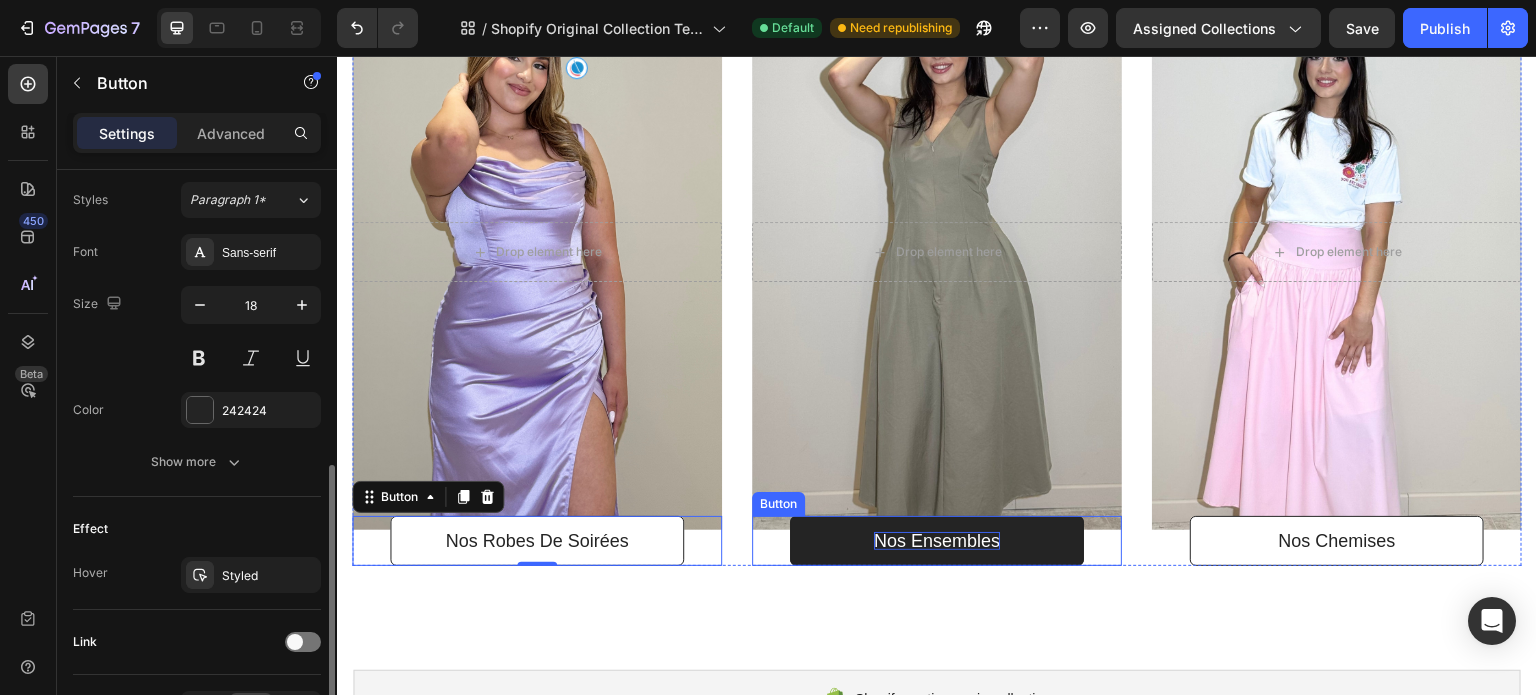click on "Nos Ensembles" at bounding box center (937, 541) 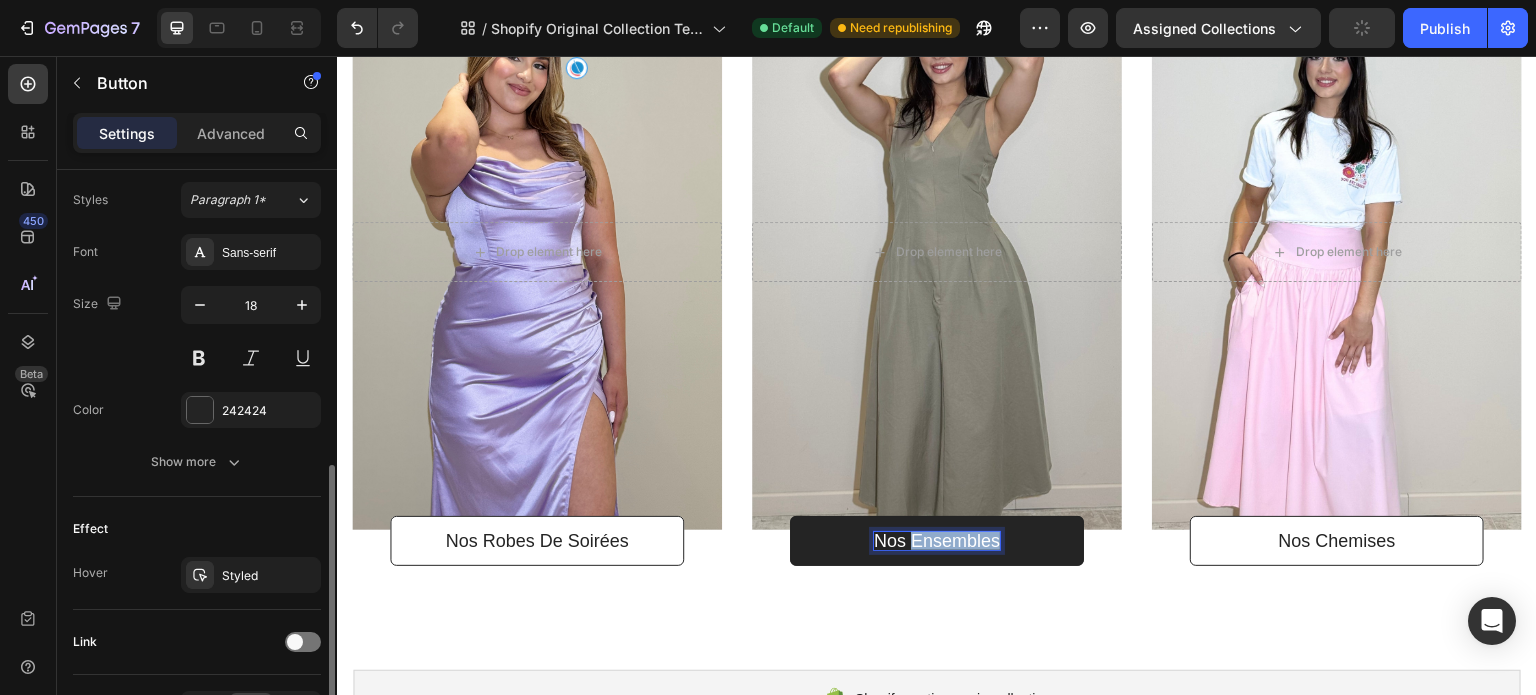 click on "Nos Ensembles" at bounding box center [937, 541] 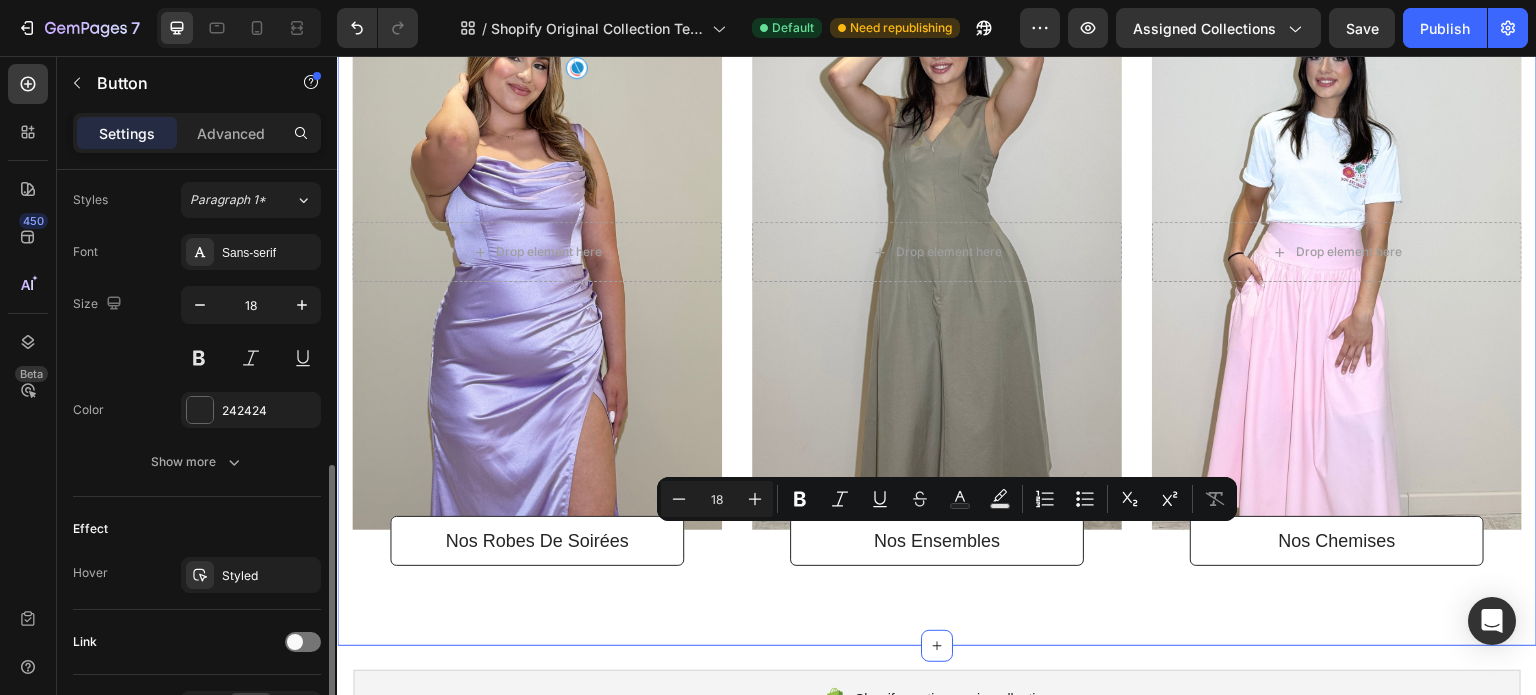 click on "After a long time of molding and crafting, our high-class ceramics, I always have the perfect beauty you need. Text block Row                Title Line
Drop element here Hero Banner Nos Tee-Shirt Button                Title Line
Drop element here Hero Banner Nos Ensembles Button                Title Line
Drop element here Hero Banner Nos Chemises Button Row After a long time of molding and crafting, our high-class ceramics, I always have the perfect beauty you need. Text block Row                Title Line
Drop element here Hero Banner Nos Robes de Soirées Button                Title Line
Drop element here Hero Banner Nos Ensembles Button                Title Line
Drop element here Hero Banner Nos Chemises Button Row Section 3   Create Theme Section AI Content Write with GemAI What would you like to describe here? Tone and Voice Persuasive Product Terre d’Éclat Show more Generate" at bounding box center (937, 3) 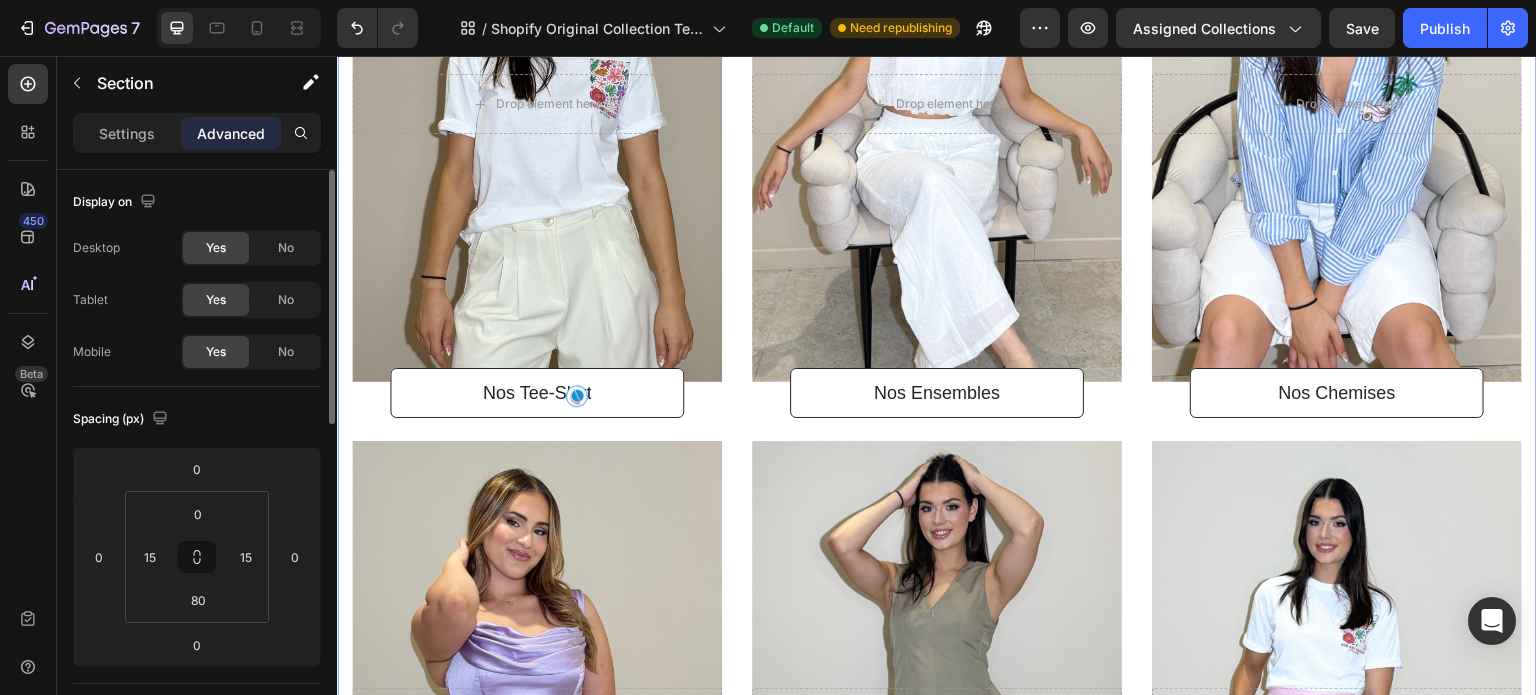 scroll, scrollTop: 512, scrollLeft: 0, axis: vertical 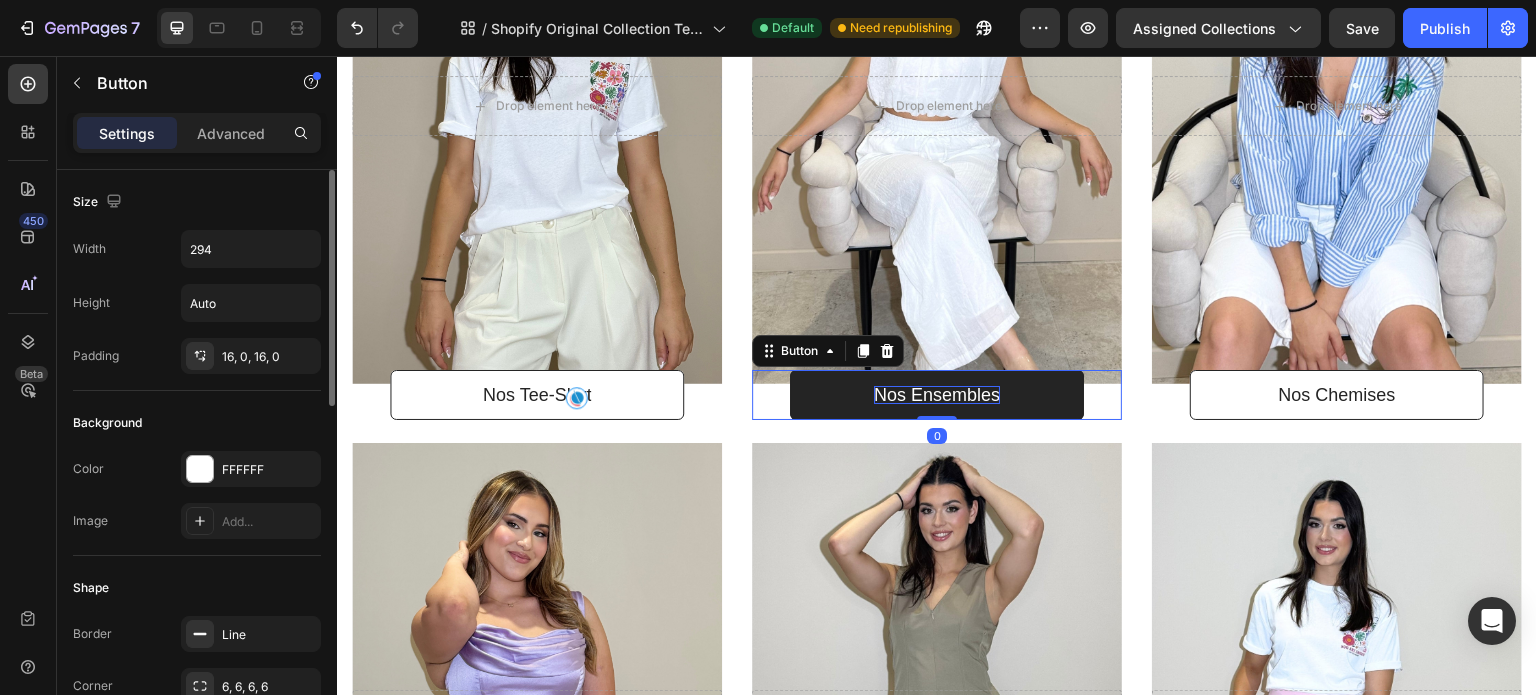 click on "Nos Ensembles" at bounding box center (937, 395) 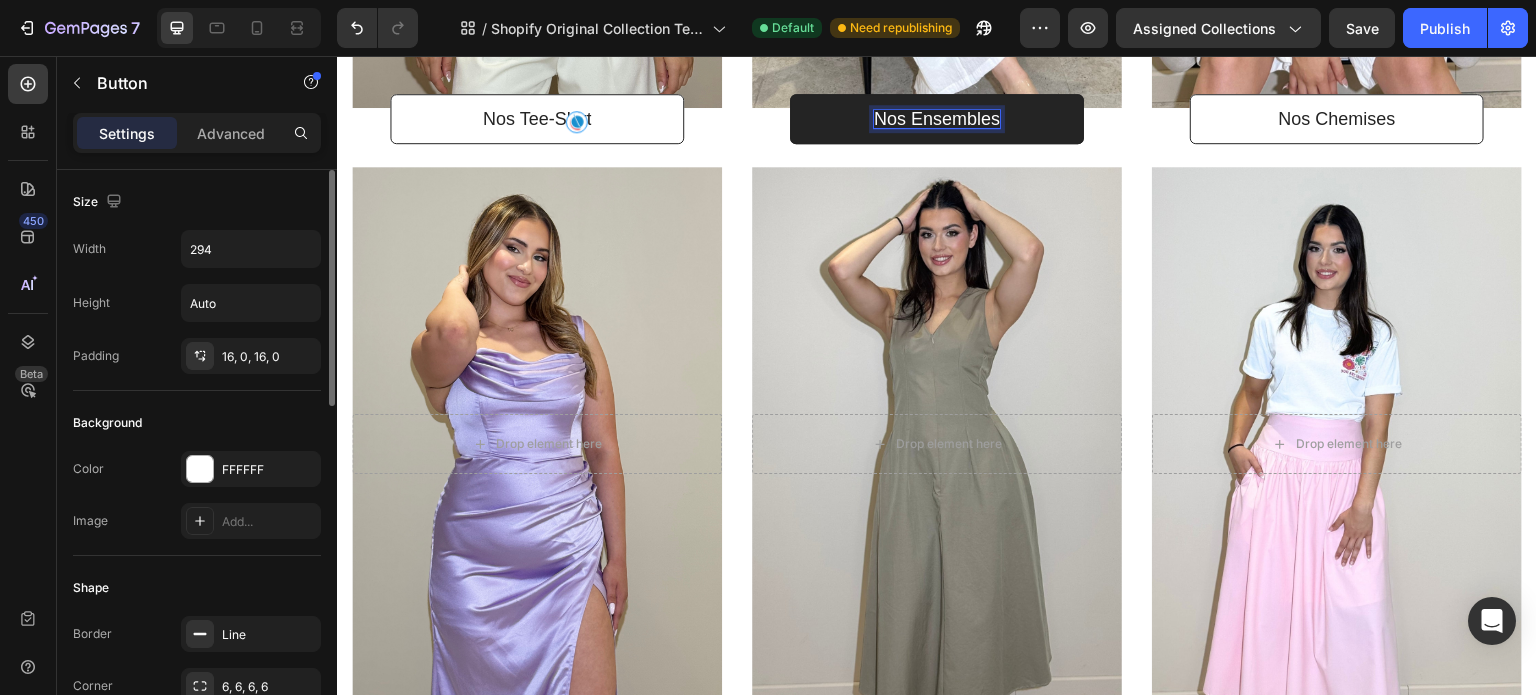 scroll, scrollTop: 1012, scrollLeft: 0, axis: vertical 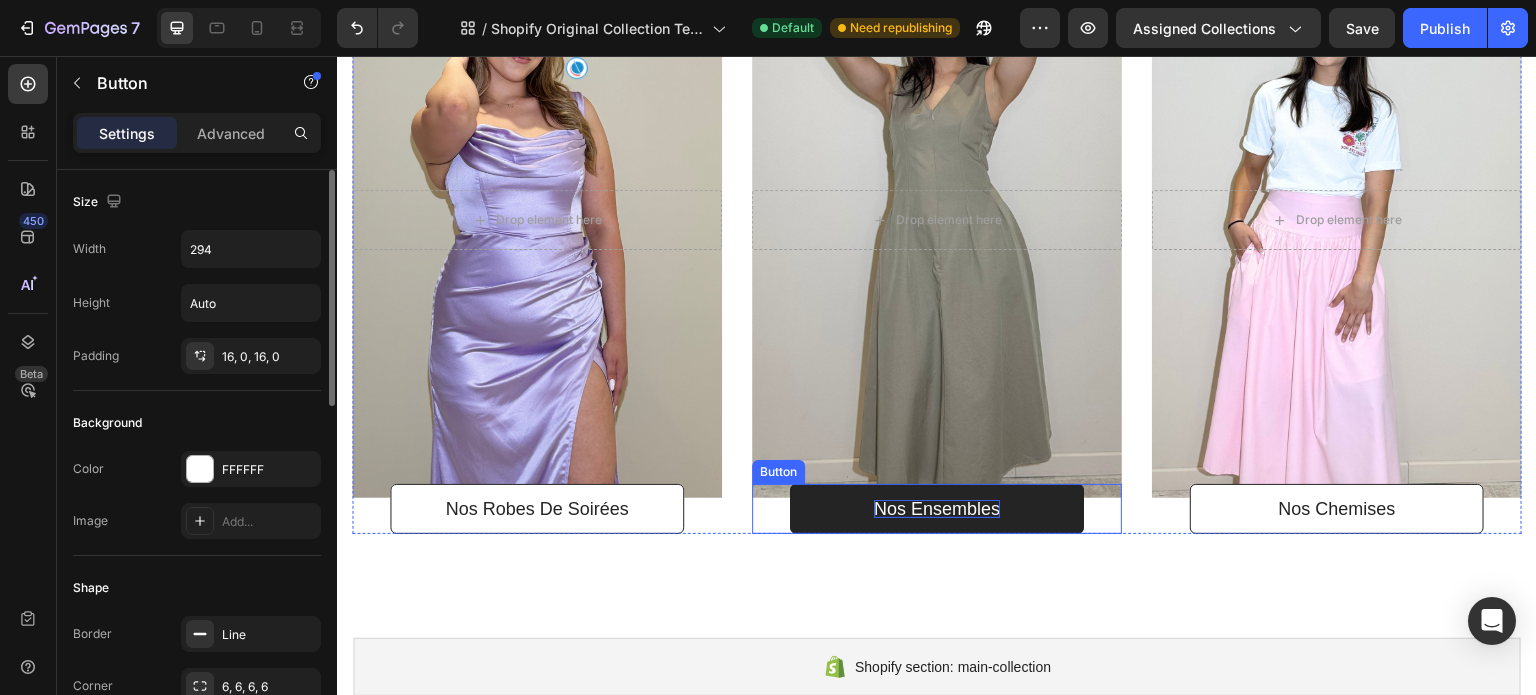 click on "Nos Ensembles" at bounding box center [937, 509] 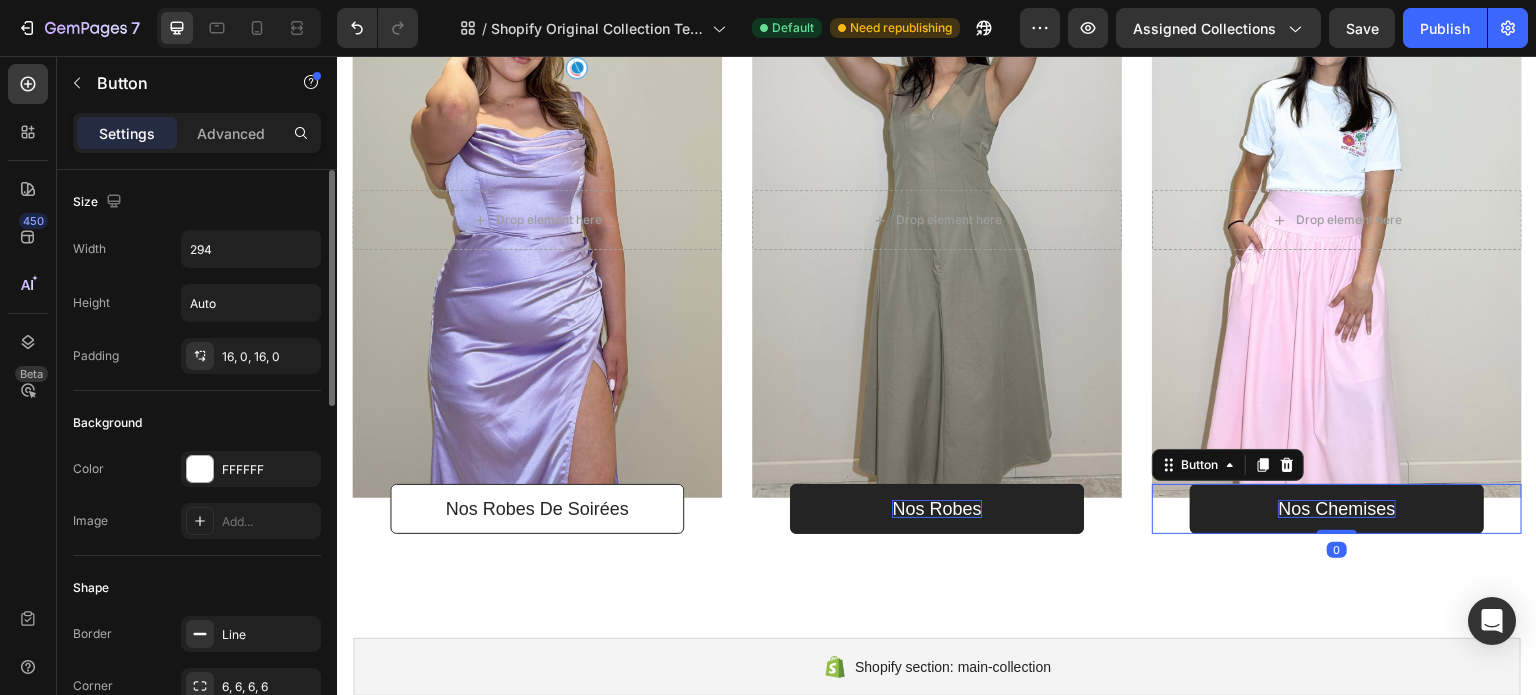 click on "Nos Chemises" at bounding box center (1336, 509) 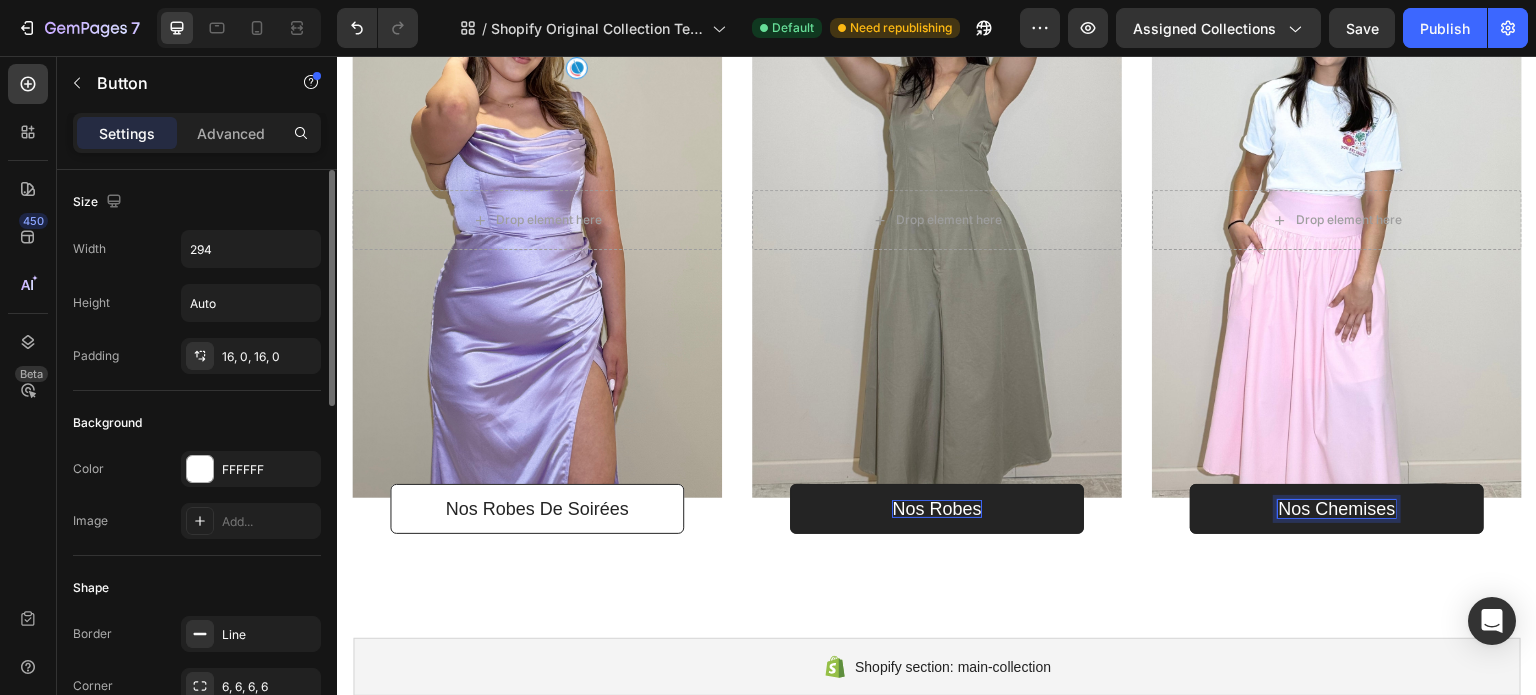 click on "Nos Chemises" at bounding box center [1336, 509] 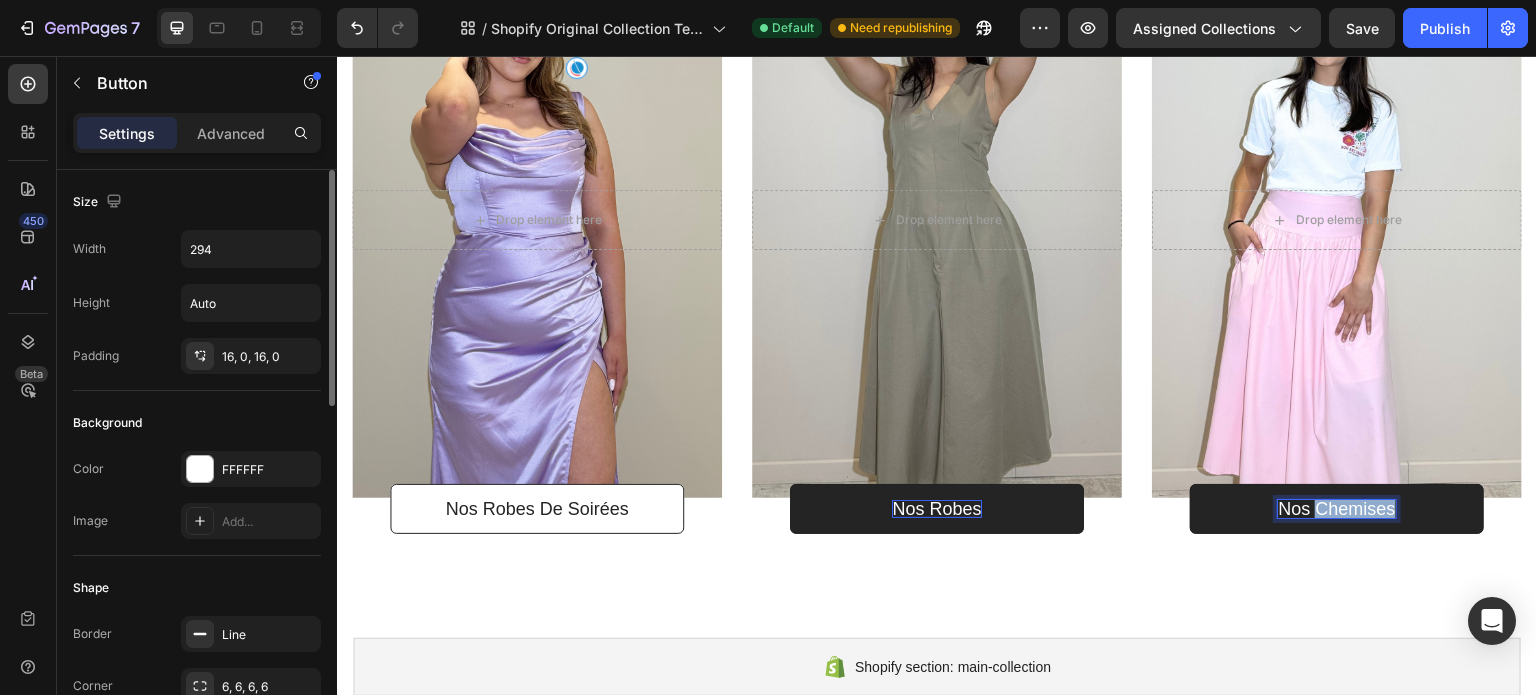 click on "Nos Chemises" at bounding box center [1336, 509] 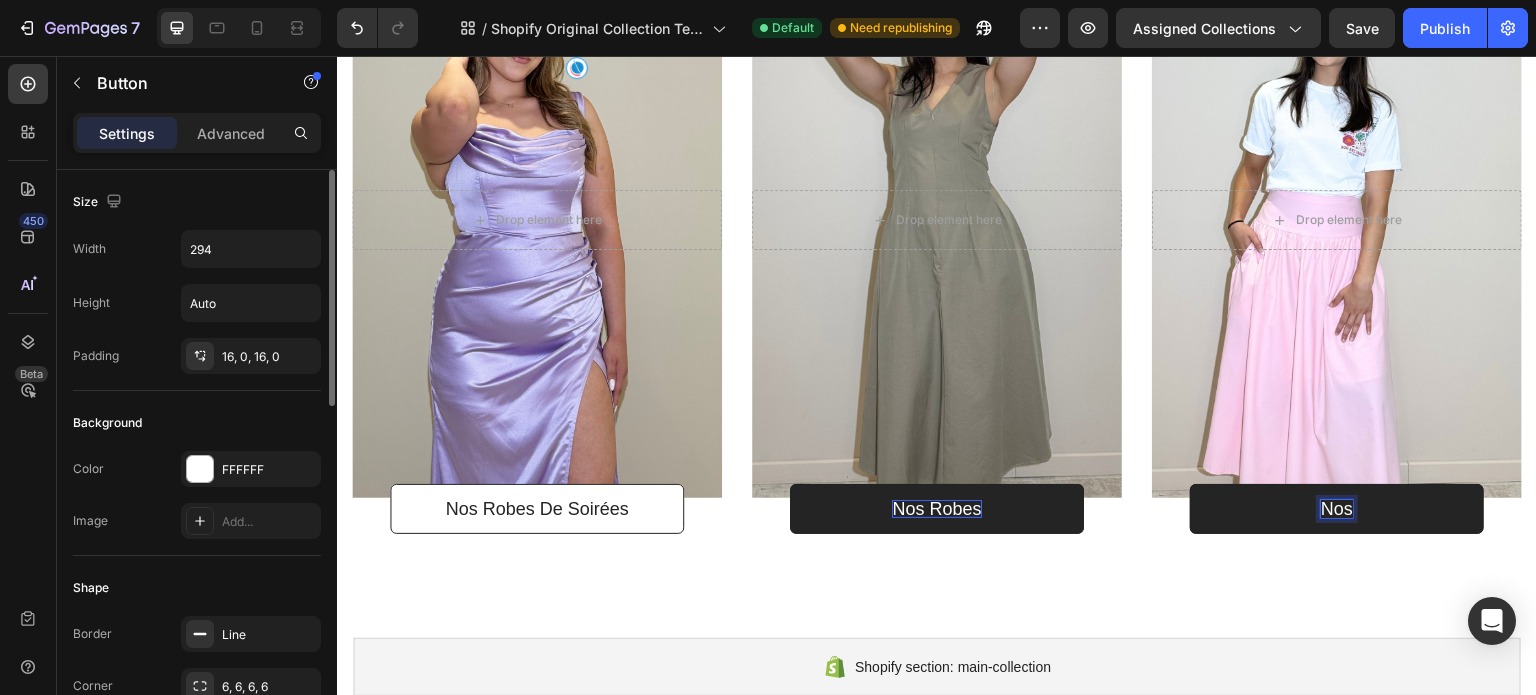 click on "Nos" at bounding box center [1337, 509] 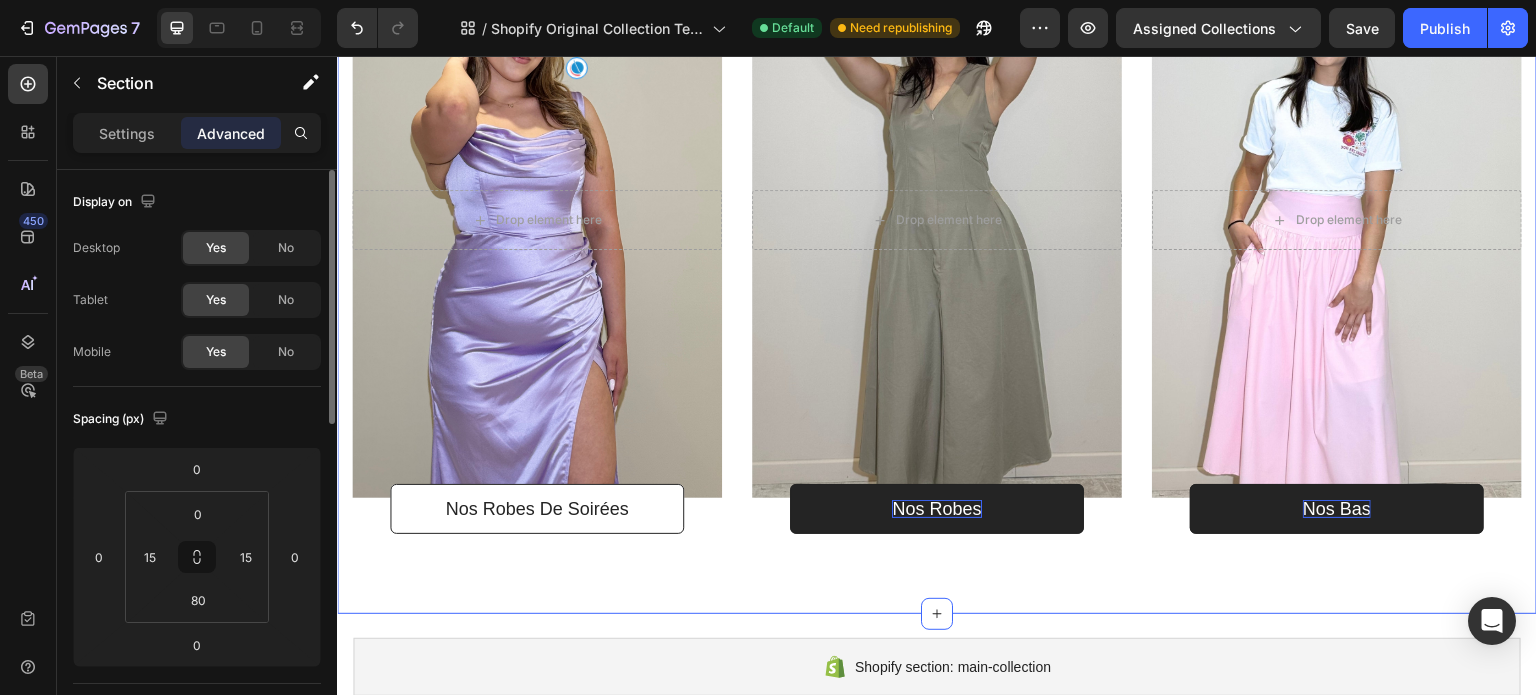click on "After a long time of molding and crafting, our high-class ceramics, I always have the perfect beauty you need. Text block Row                Title Line
Drop element here Hero Banner Nos Tee-Shirt Button                Title Line
Drop element here Hero Banner Nos Ensembles Button                Title Line
Drop element here Hero Banner Nos Chemises Button Row After a long time of molding and crafting, our high-class ceramics, I always have the perfect beauty you need. Text block Row                Title Line
Drop element here Hero Banner Nos Robes de Soirées Button                Title Line
Drop element here Hero Banner Nos Robes Button                Title Line
Drop element here Hero Banner Nos bas Button Row Section 3   Create Theme Section AI Content Write with GemAI What would you like to describe here? Tone and Voice Persuasive Product Terre d’Éclat Show more Generate" at bounding box center [937, -29] 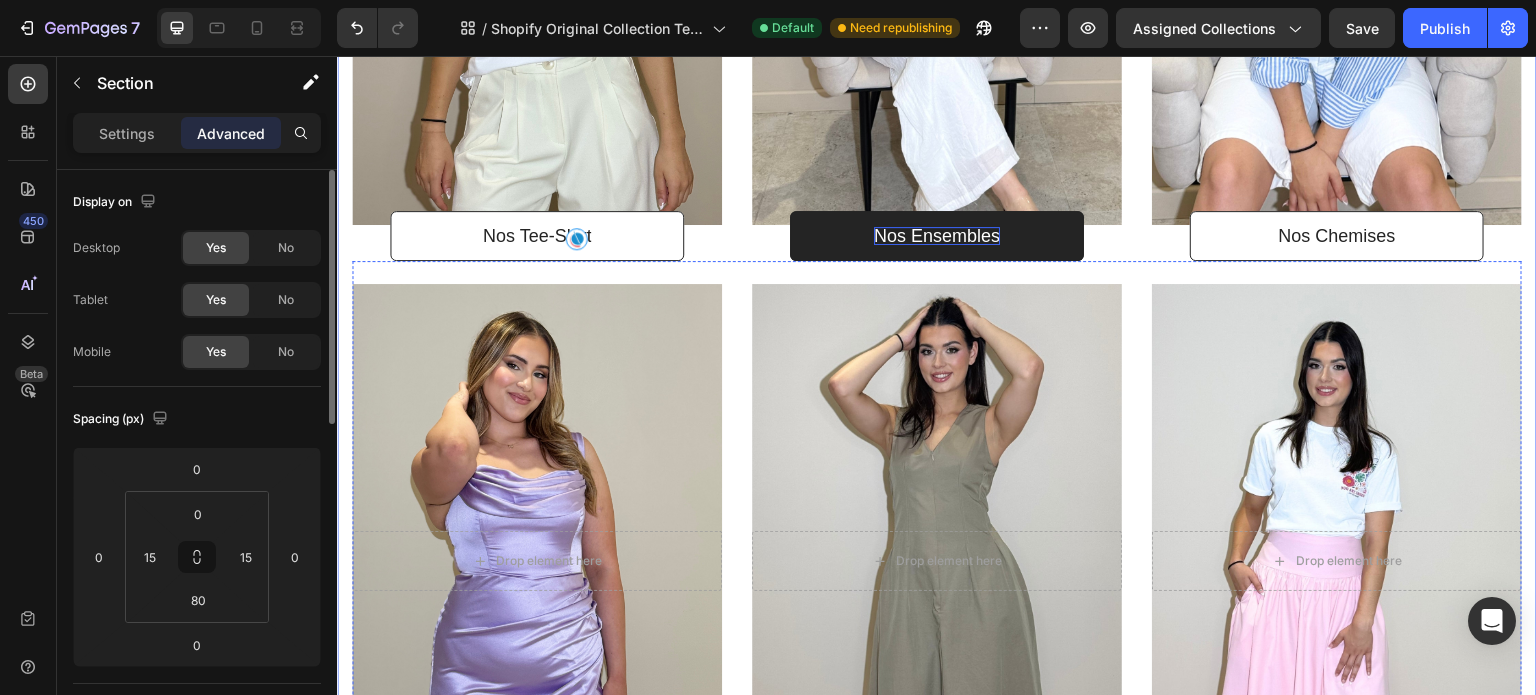 scroll, scrollTop: 656, scrollLeft: 0, axis: vertical 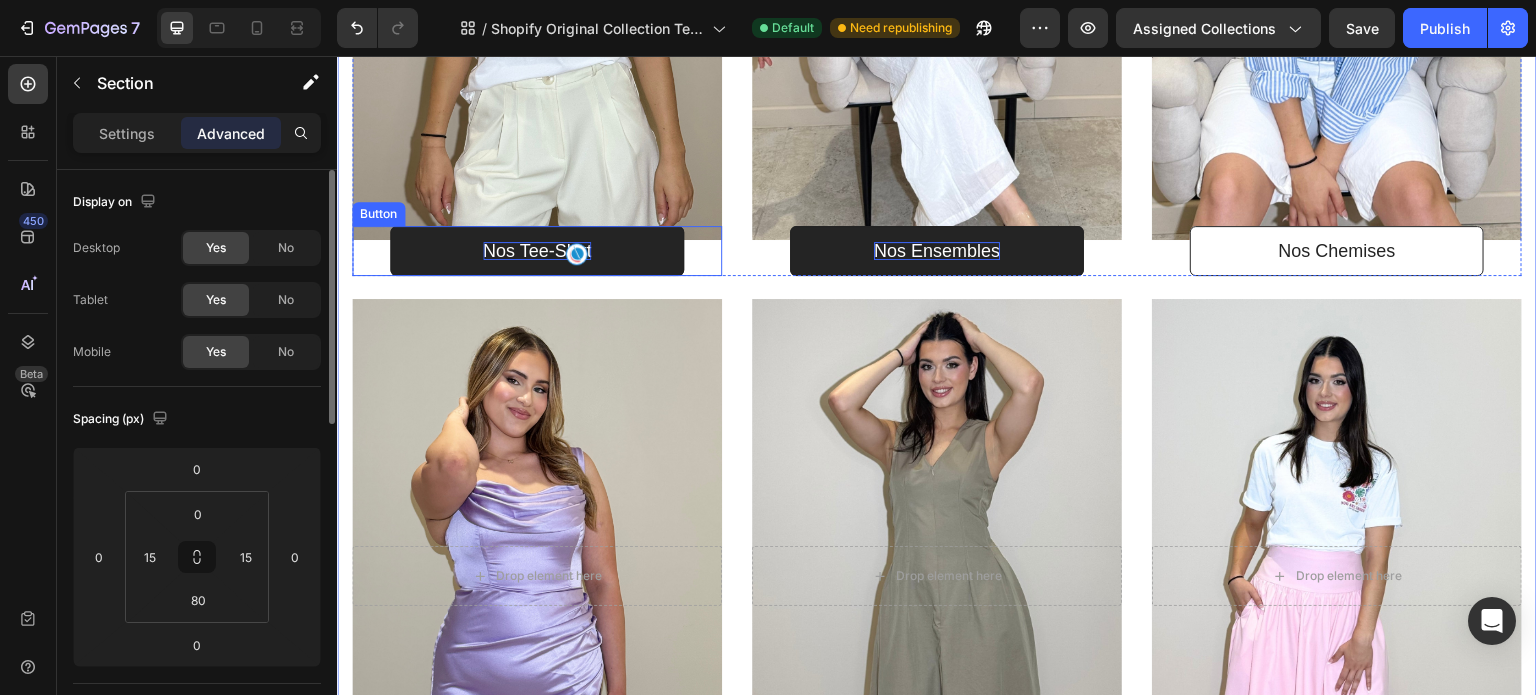 click on "Nos Tee-Shirt" at bounding box center (537, 251) 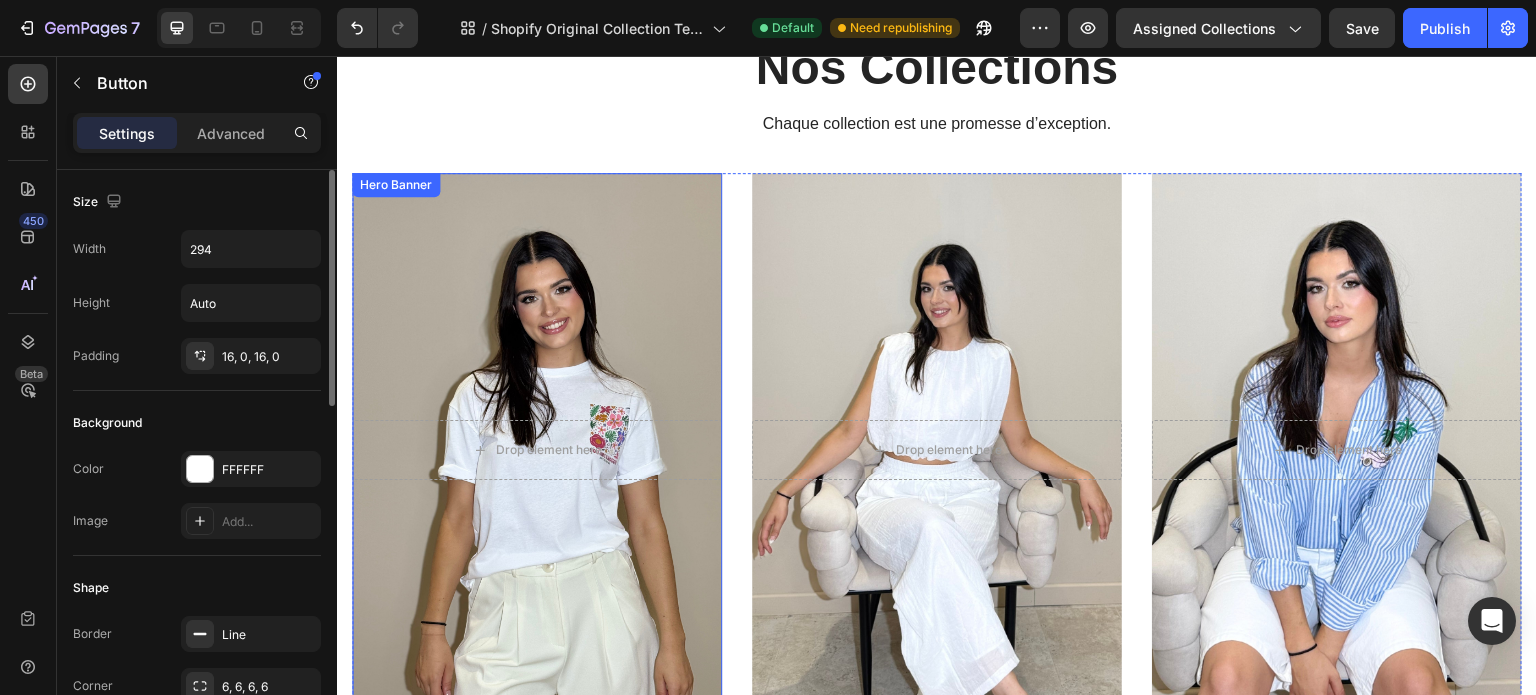 scroll, scrollTop: 163, scrollLeft: 0, axis: vertical 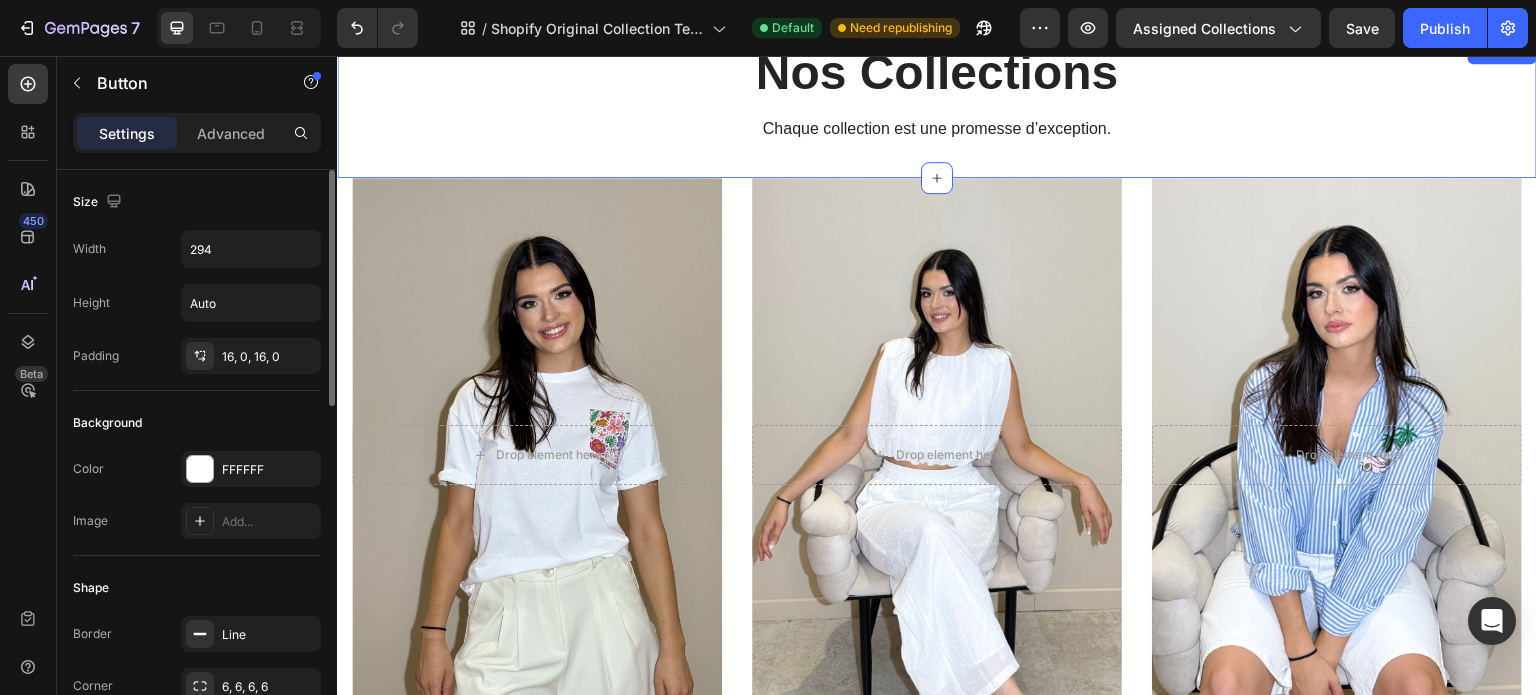 click on "Nos Collections Heading Chaque collection est une promesse d’exception. Text block Row" at bounding box center [937, 109] 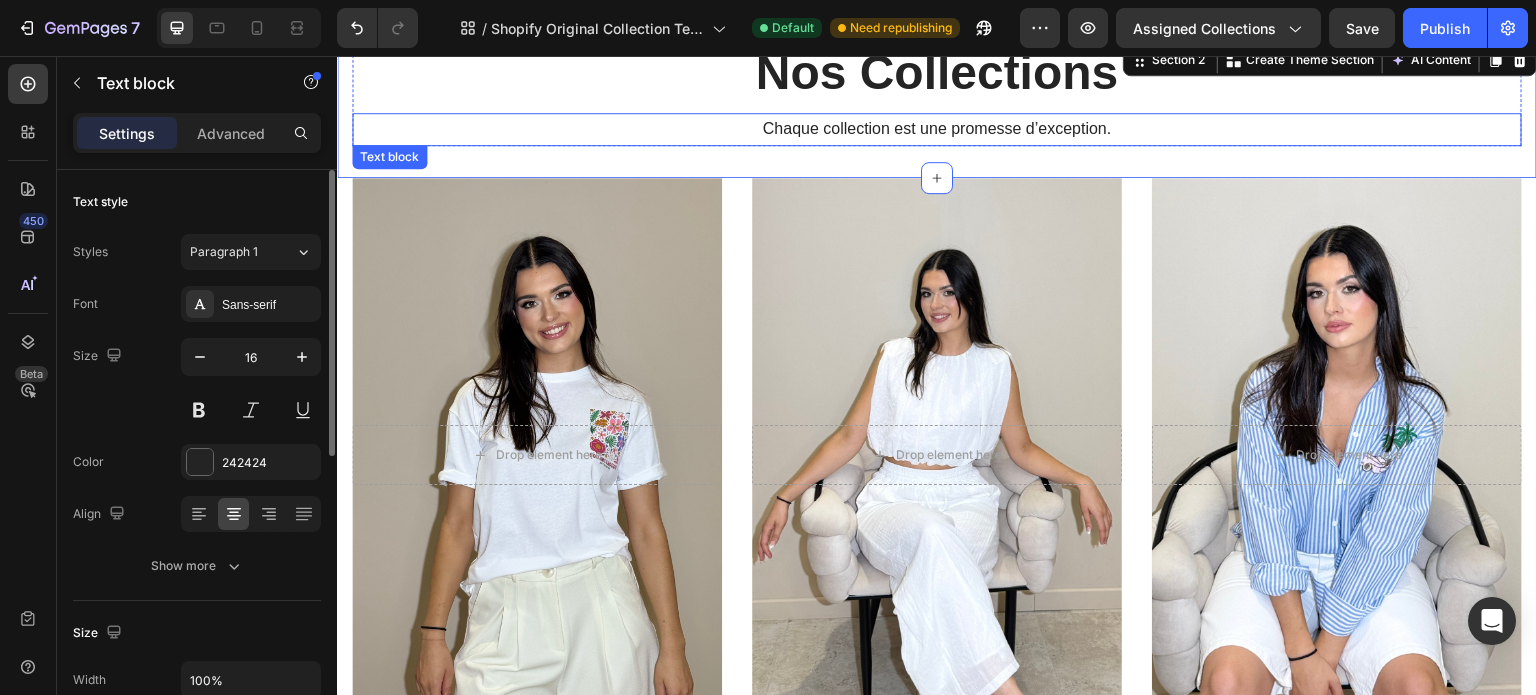 click on "Chaque collection est une promesse d’exception." at bounding box center (937, 129) 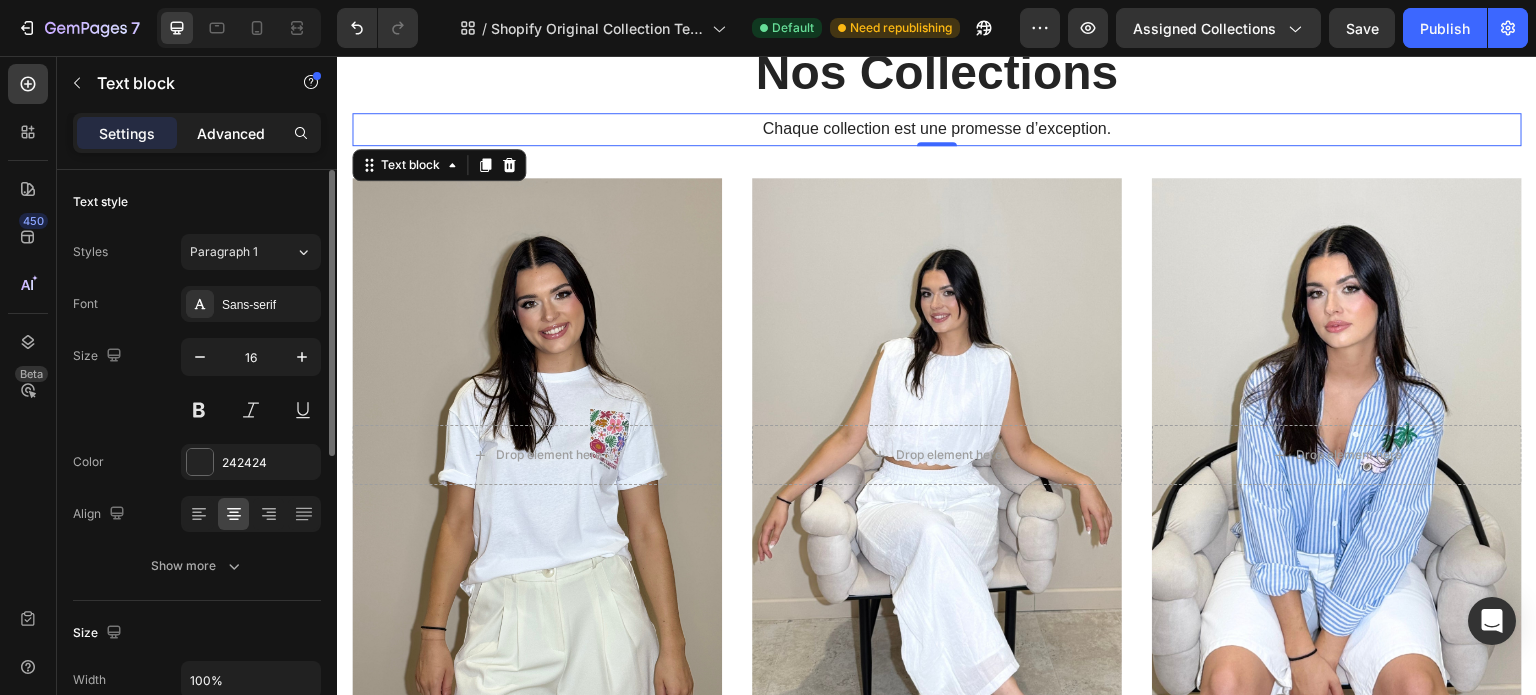 click on "Advanced" 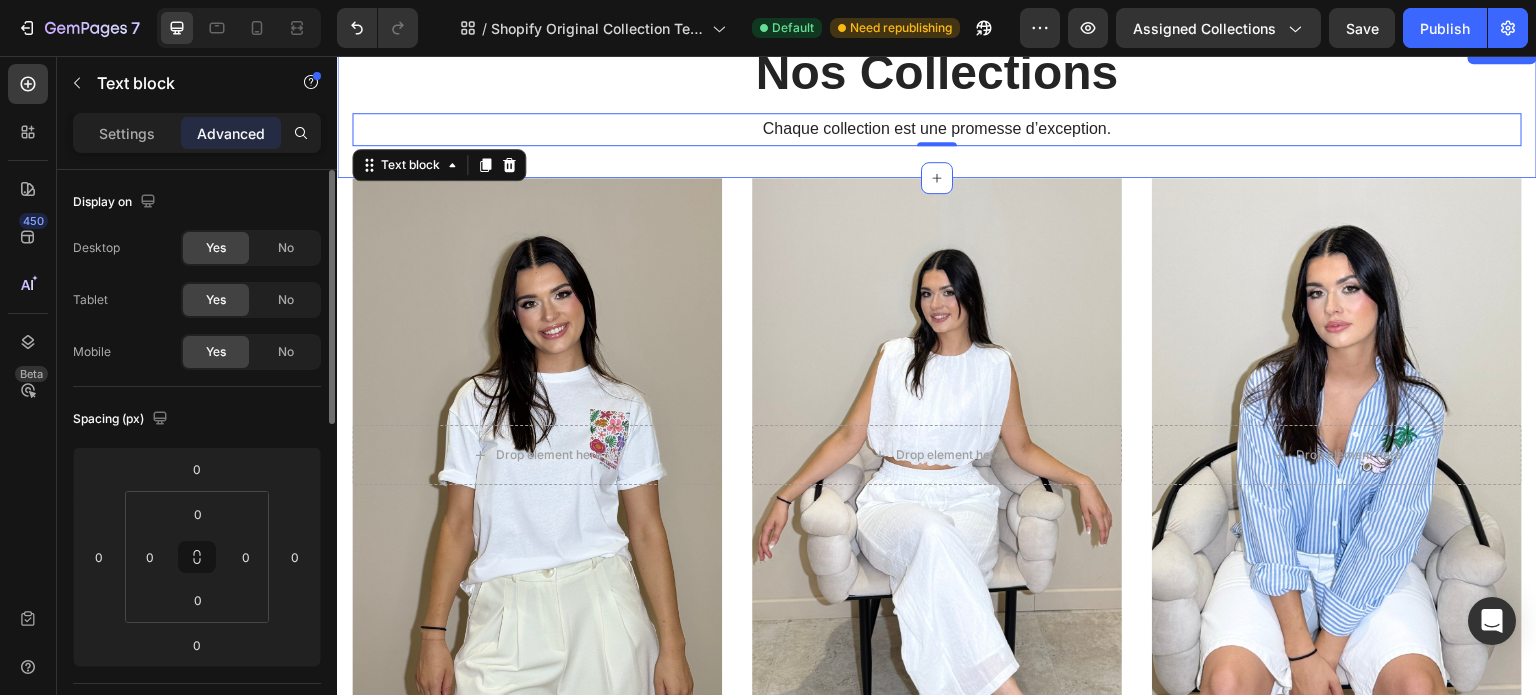 click on "Nos Collections Heading Chaque collection est une promesse d’exception. Text block   0 Row Section 2" at bounding box center [937, 109] 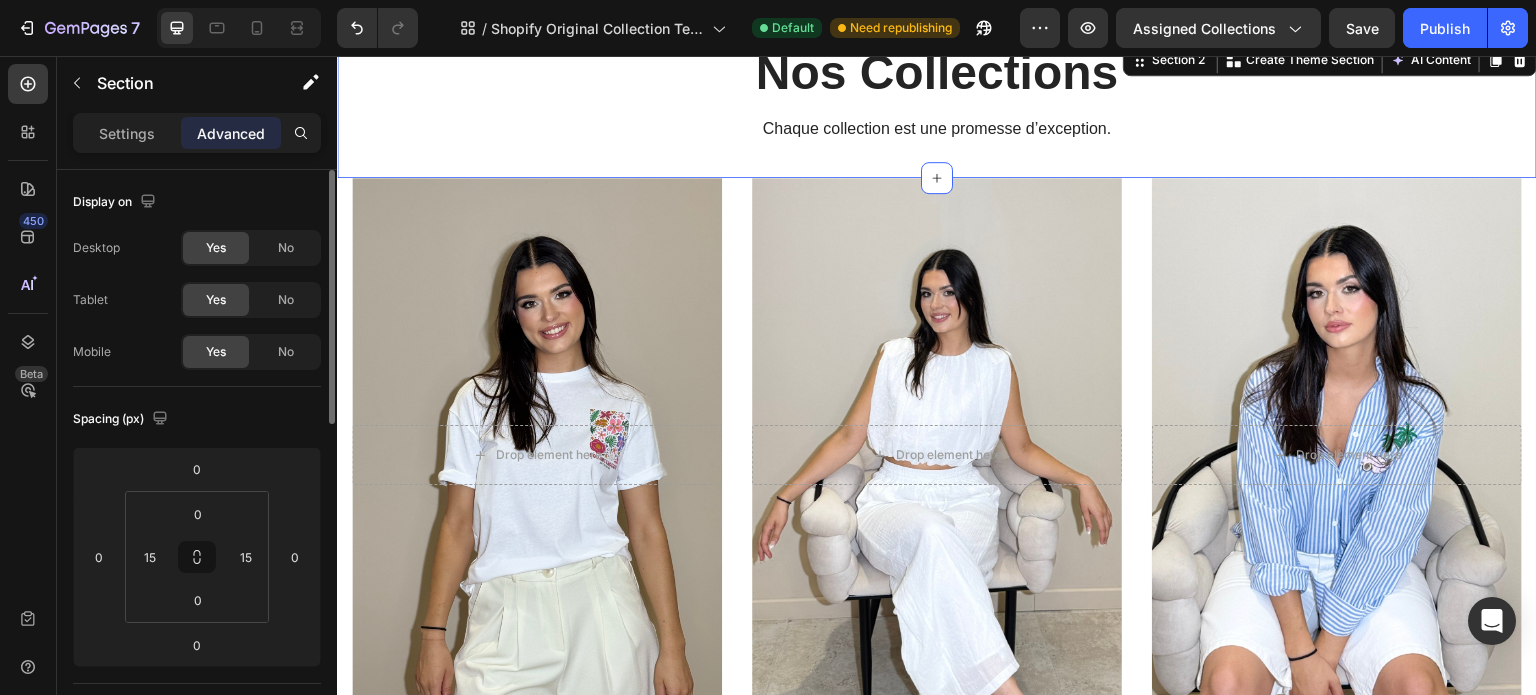 click on "Nos Collections Heading Chaque collection est une promesse d’exception. Text block Row Section 2   Create Theme Section AI Content Write with GemAI What would you like to describe here? Tone and Voice Persuasive Product Terre d’Éclat Show more Generate" at bounding box center [937, 109] 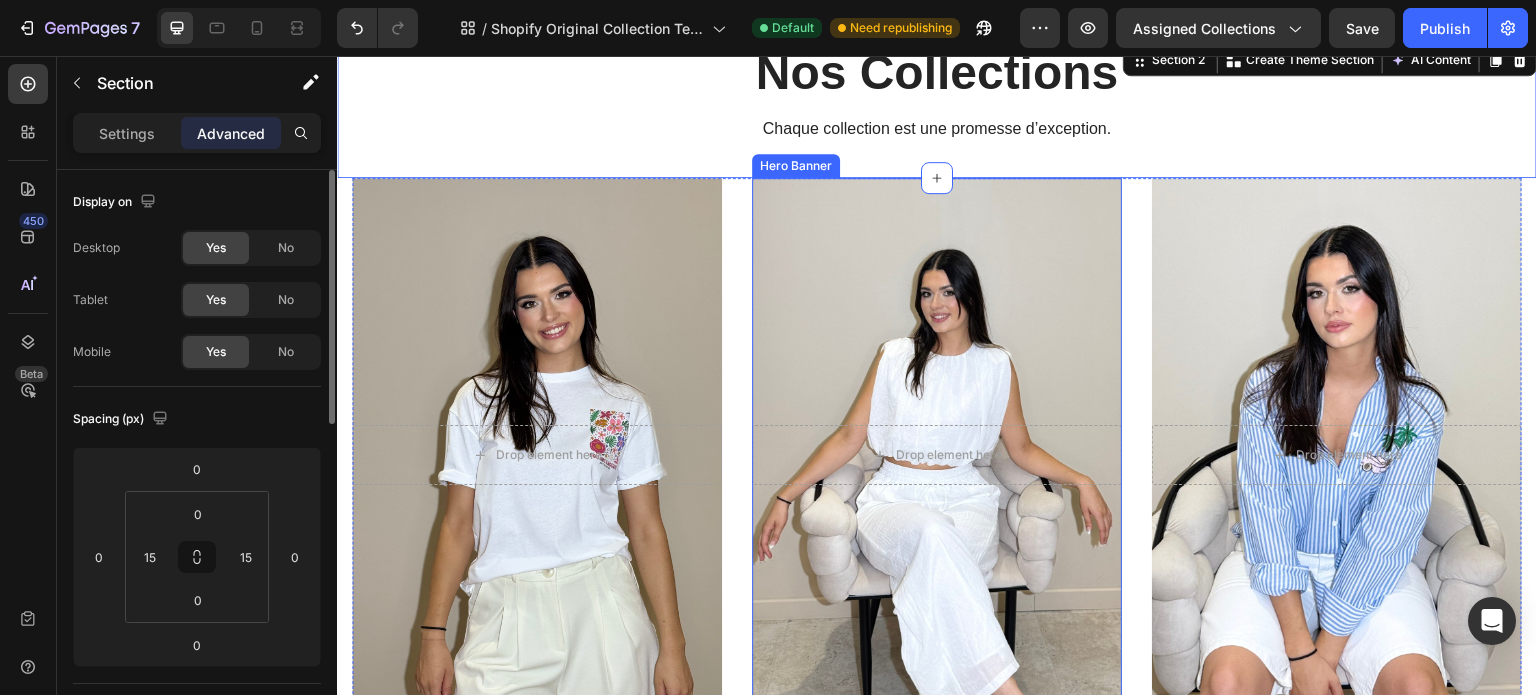 scroll, scrollTop: 0, scrollLeft: 0, axis: both 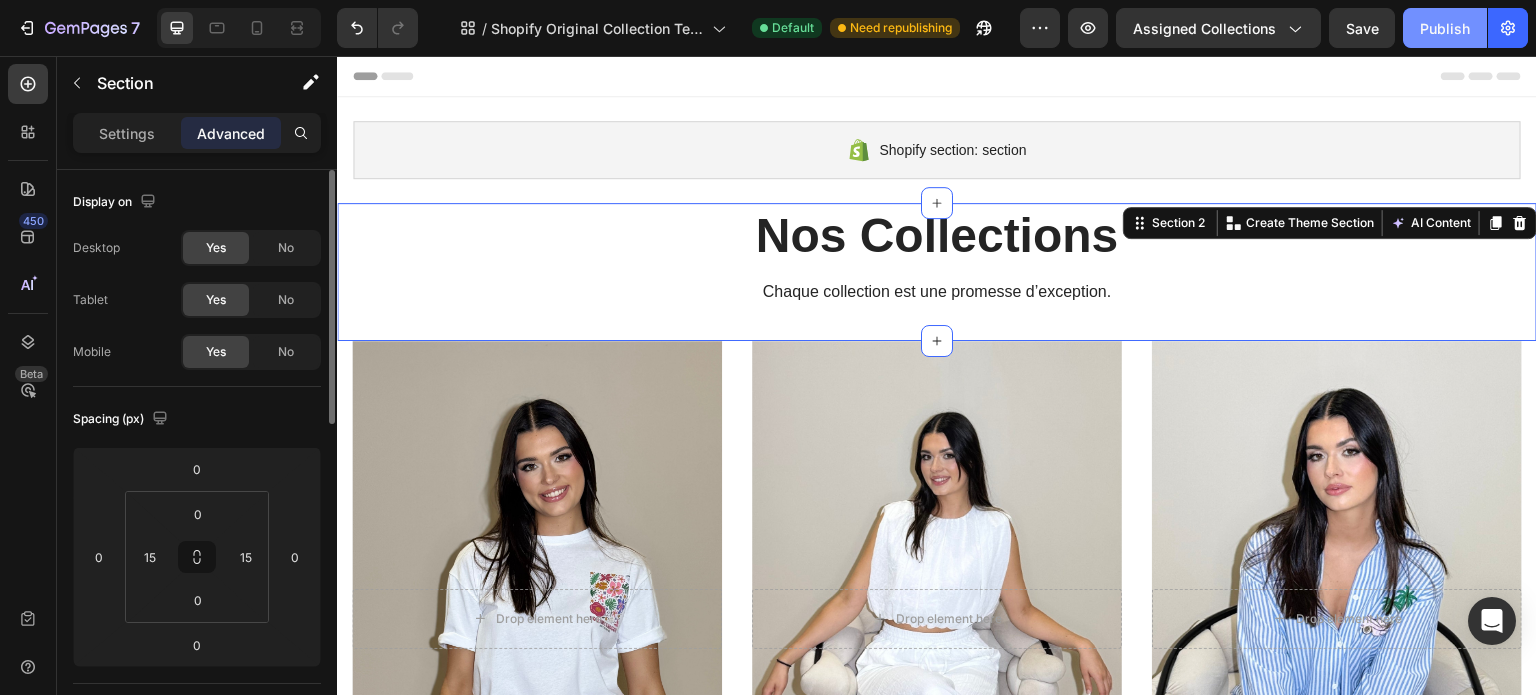 click on "Publish" at bounding box center (1445, 28) 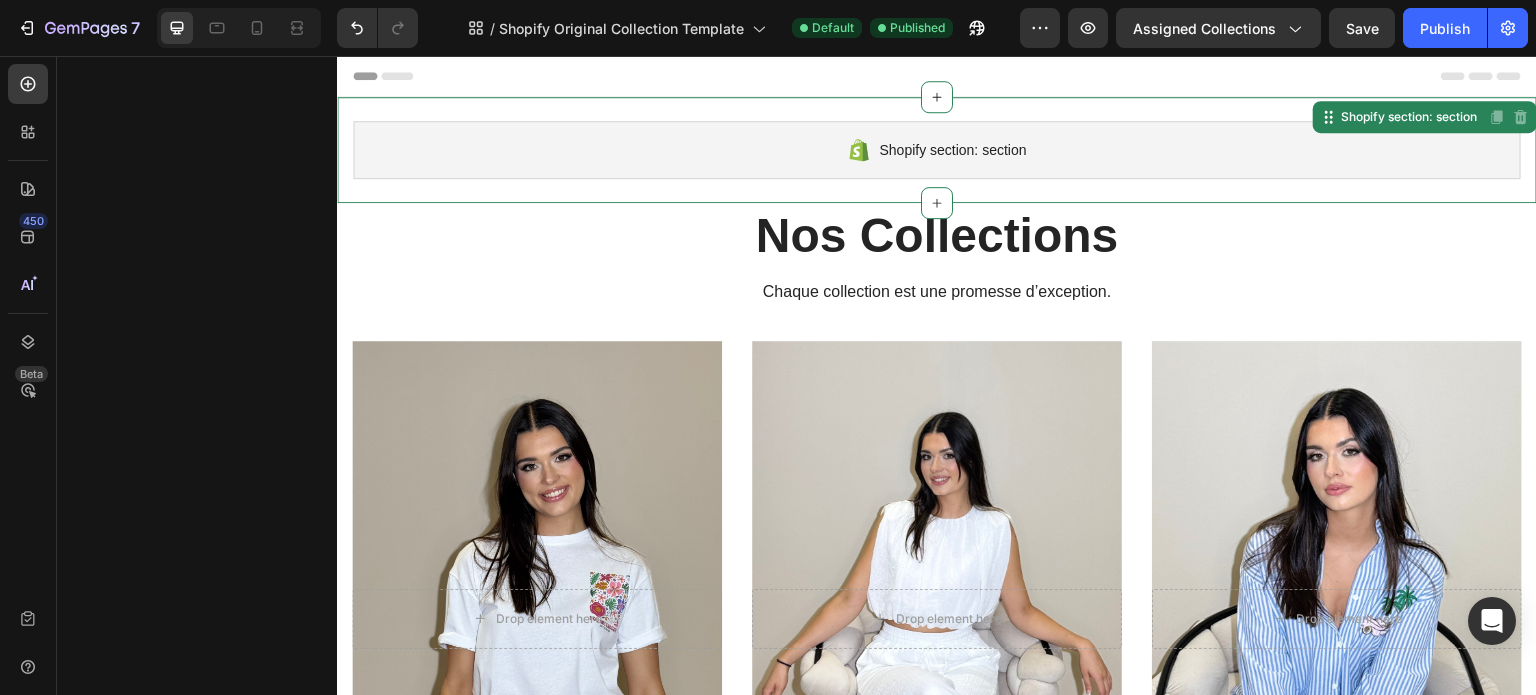 click on "Shopify section: section" at bounding box center (937, 150) 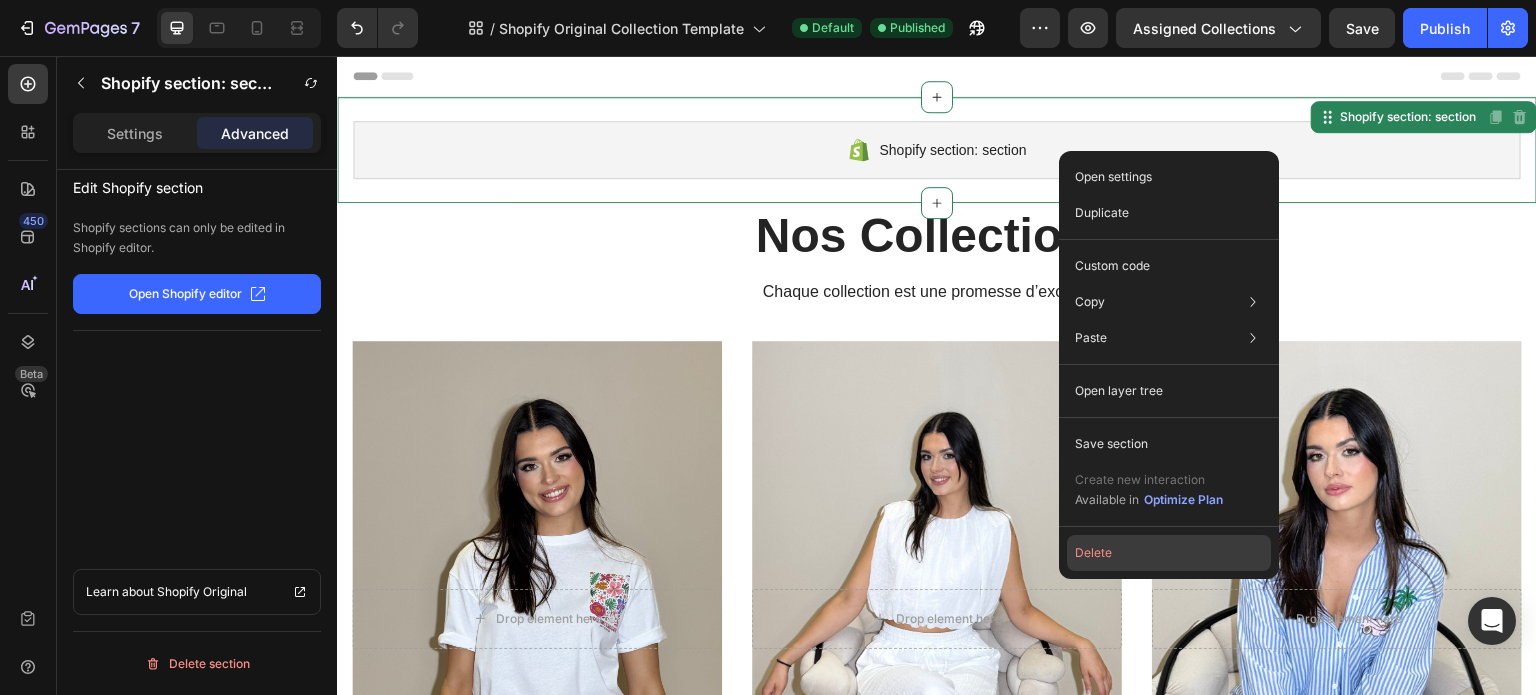 click on "Delete" 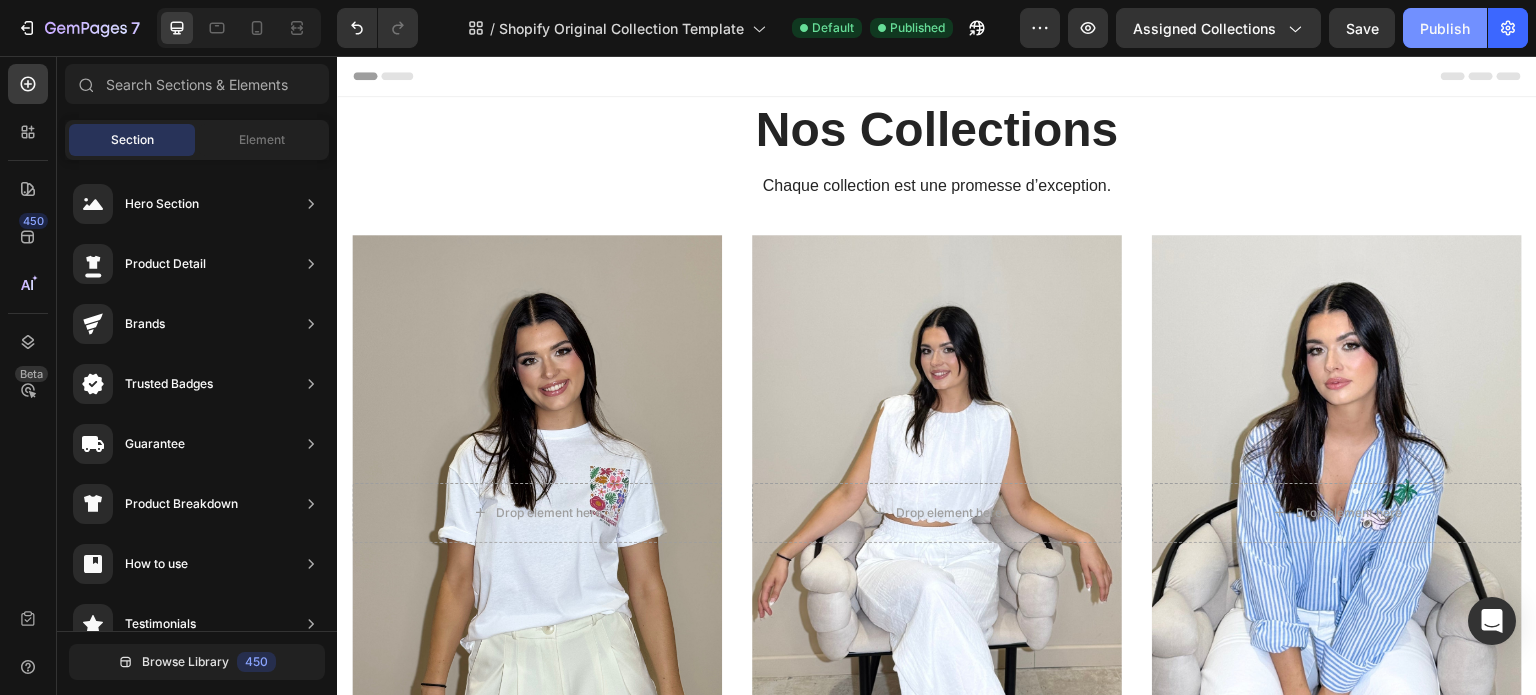 click on "Publish" at bounding box center [1445, 28] 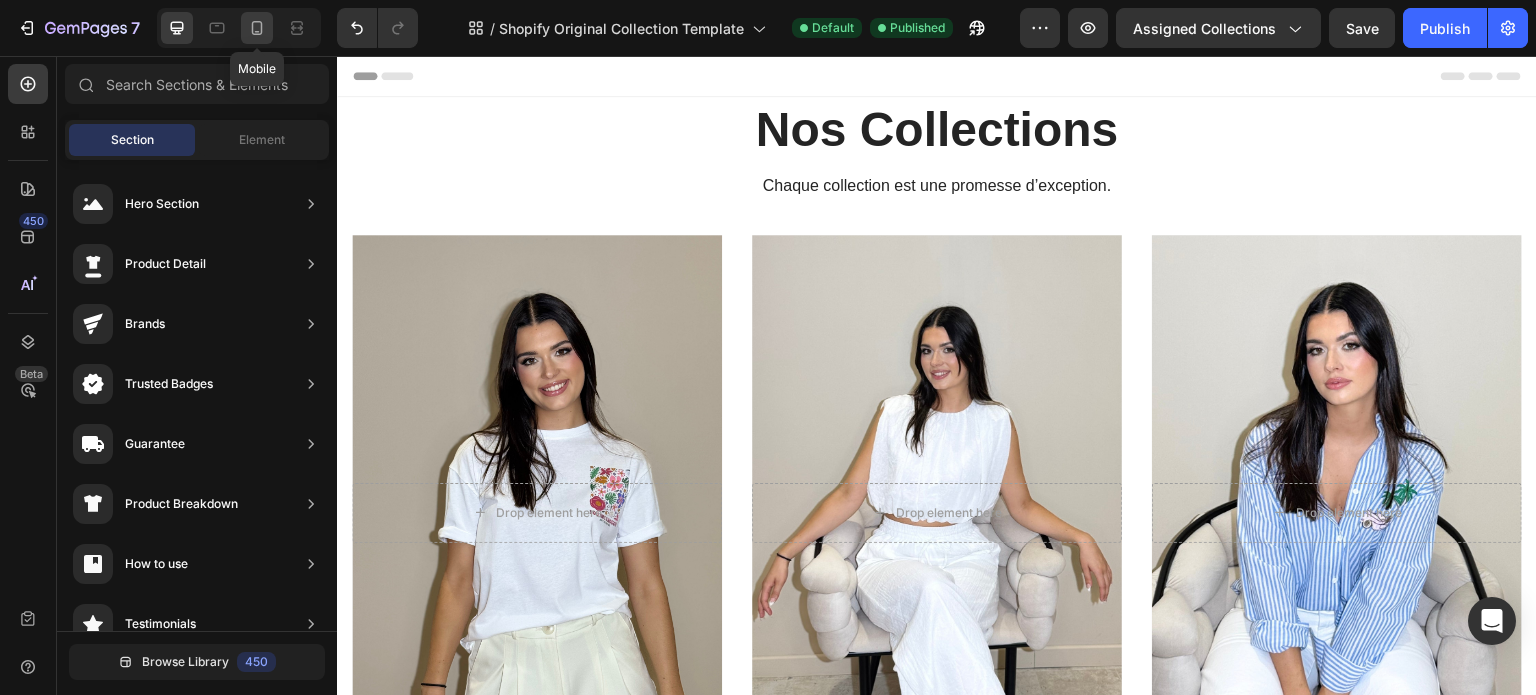 click 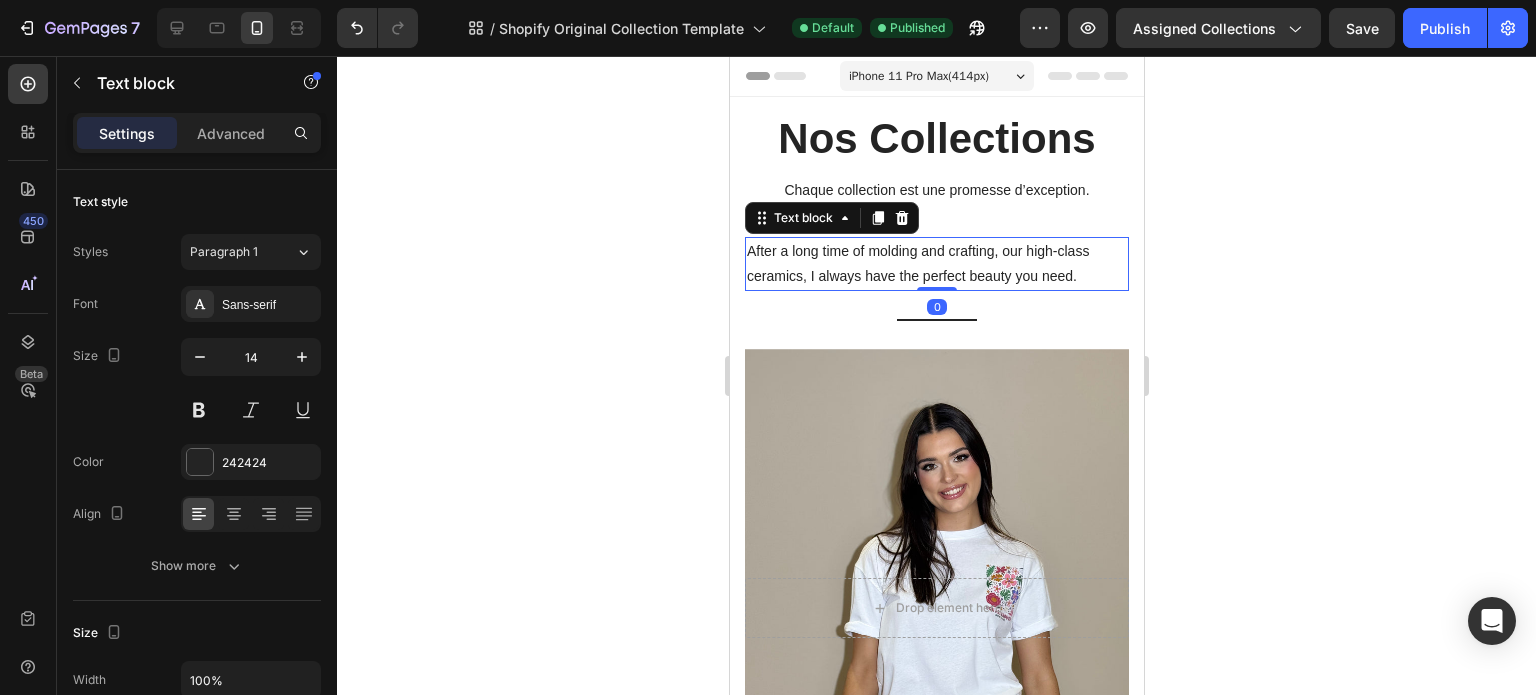 click on "After a long time of molding and crafting, our high-class ceramics, I always have the perfect beauty you need." at bounding box center [936, 264] 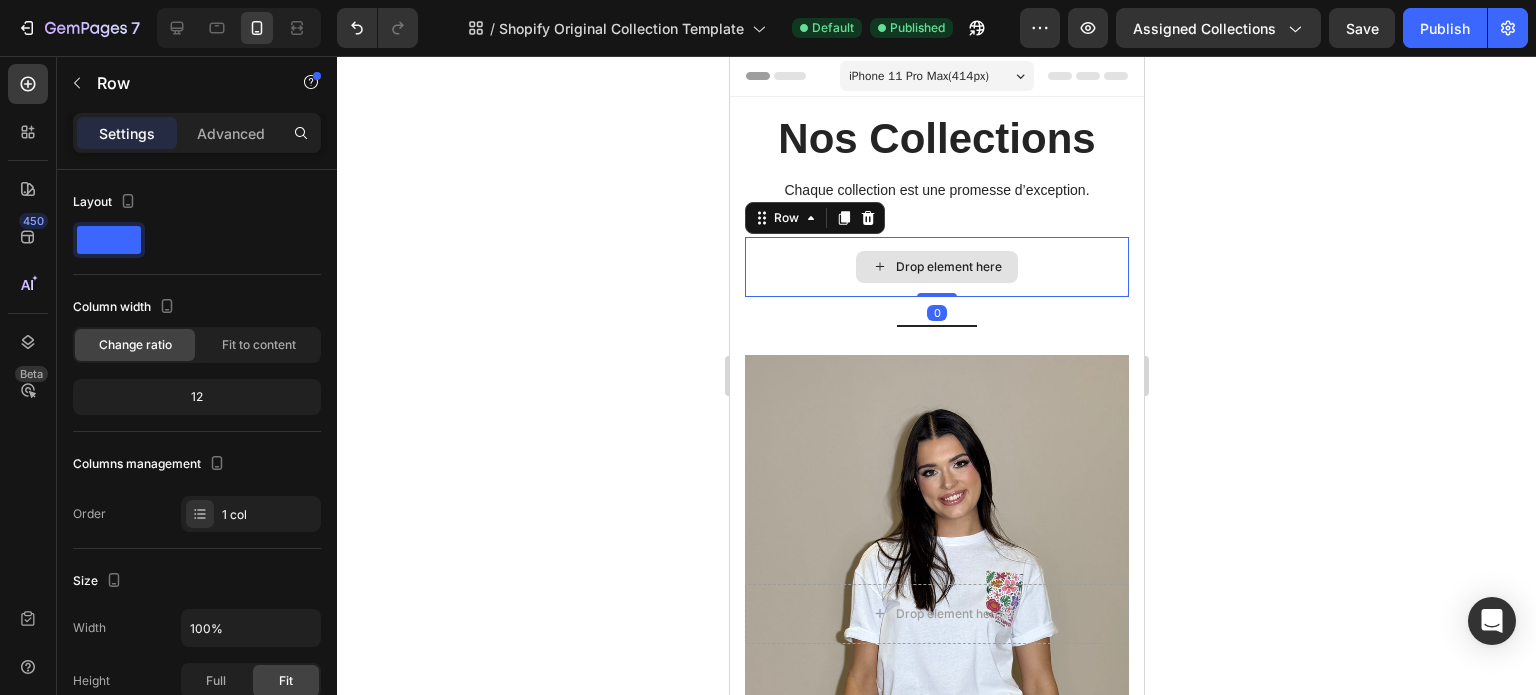 click on "Drop element here" at bounding box center [936, 267] 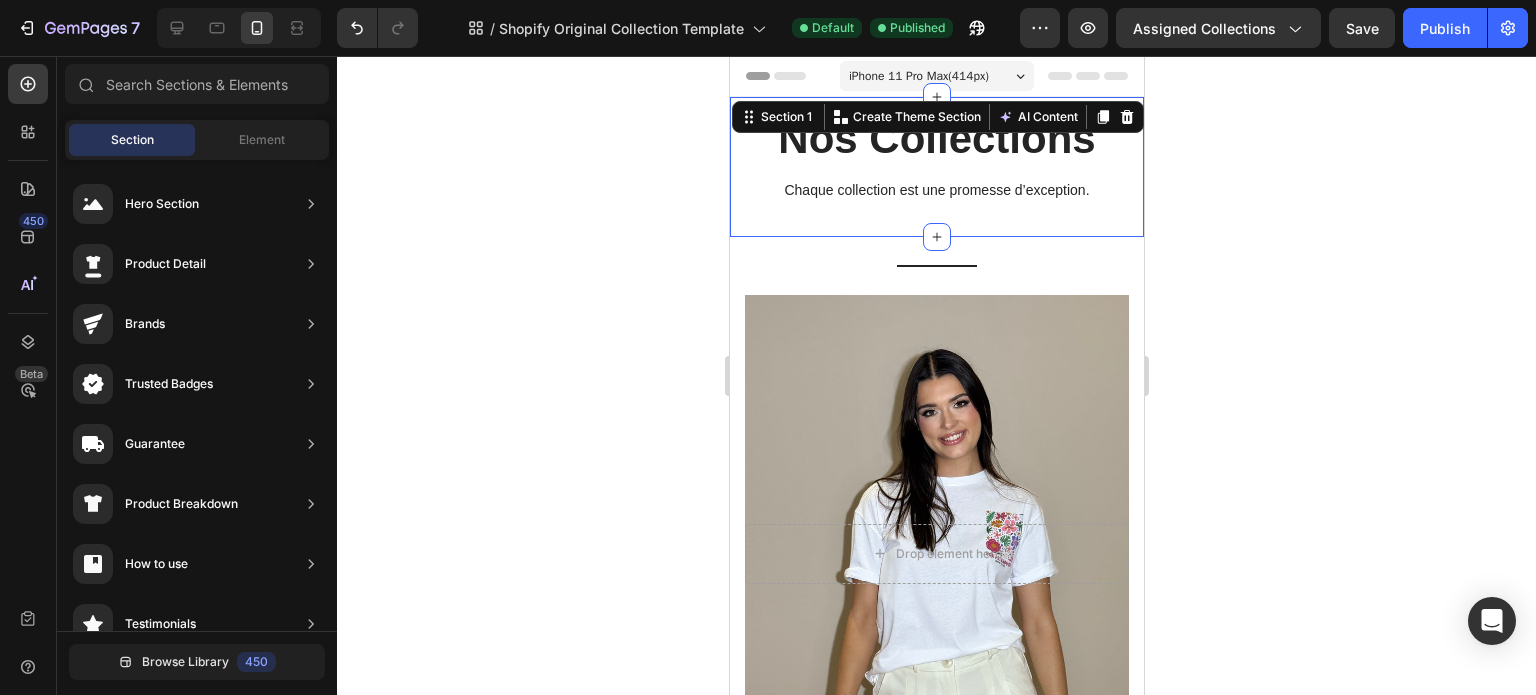 click on "Nos Collections Heading Chaque collection est une promesse d’exception. Text block Row" at bounding box center [936, 173] 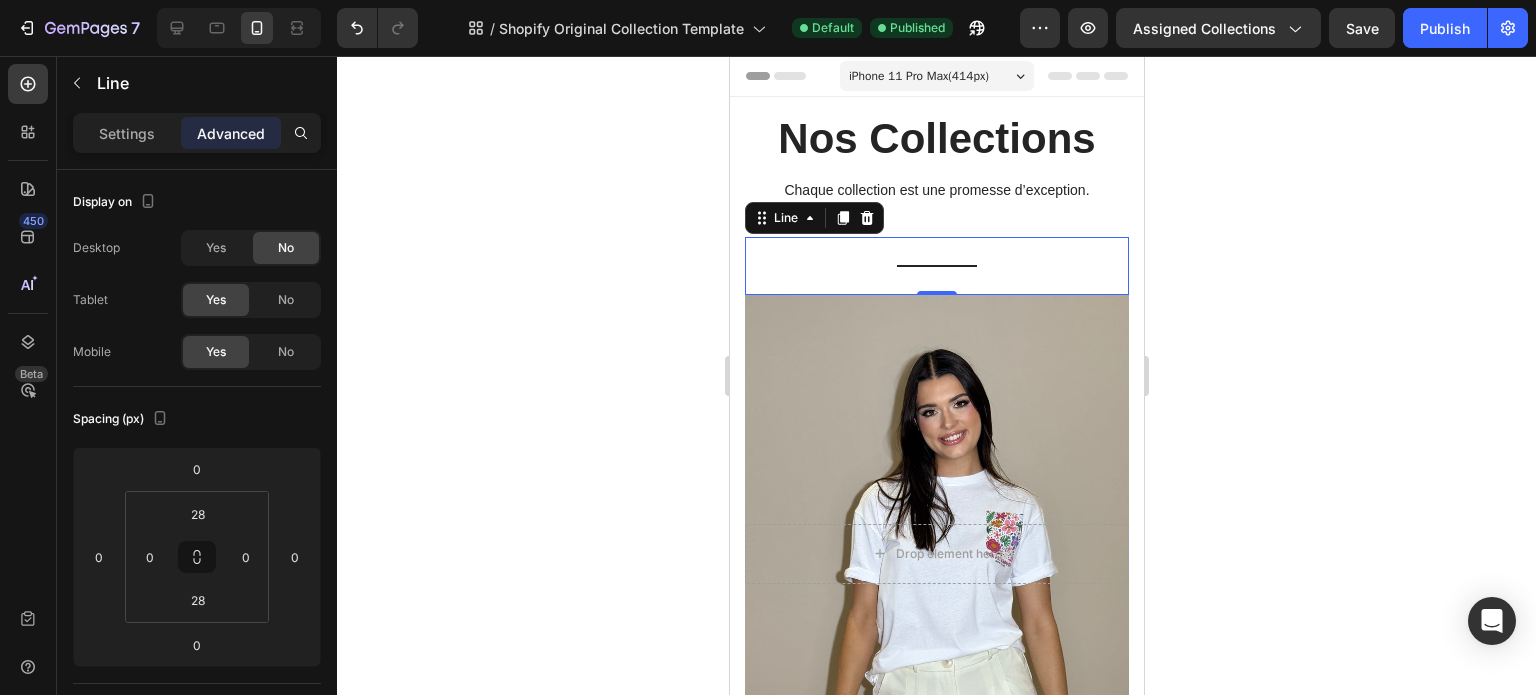 click on "Title Line   0" at bounding box center (936, 266) 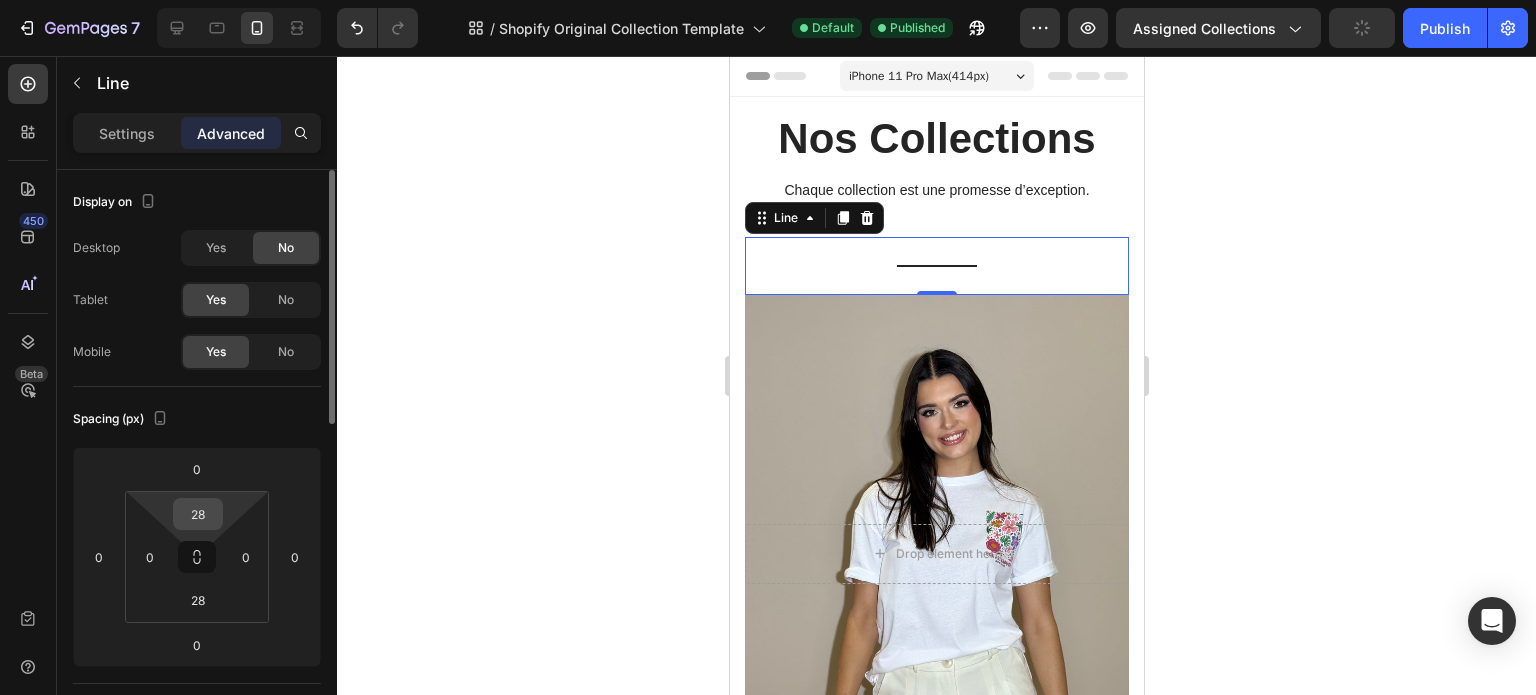 click on "28" at bounding box center [198, 514] 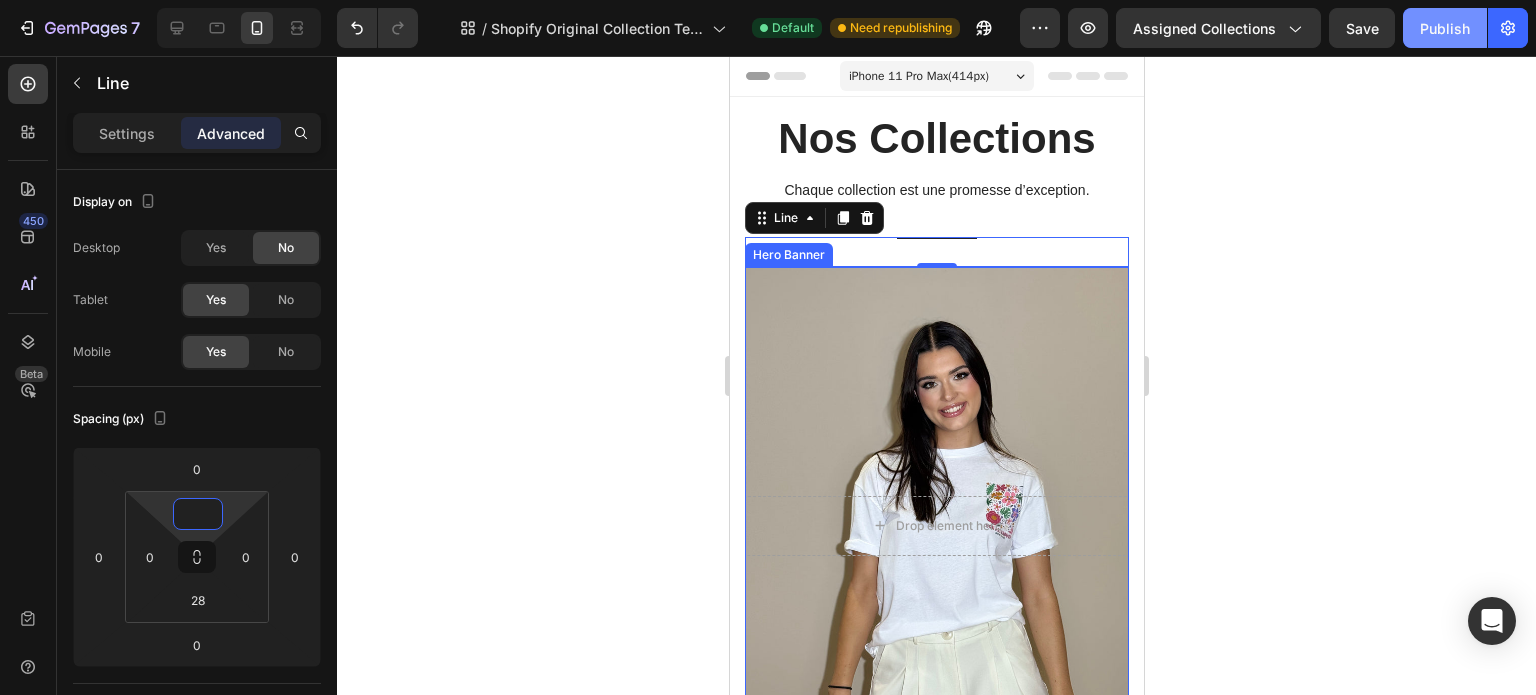 type on "0" 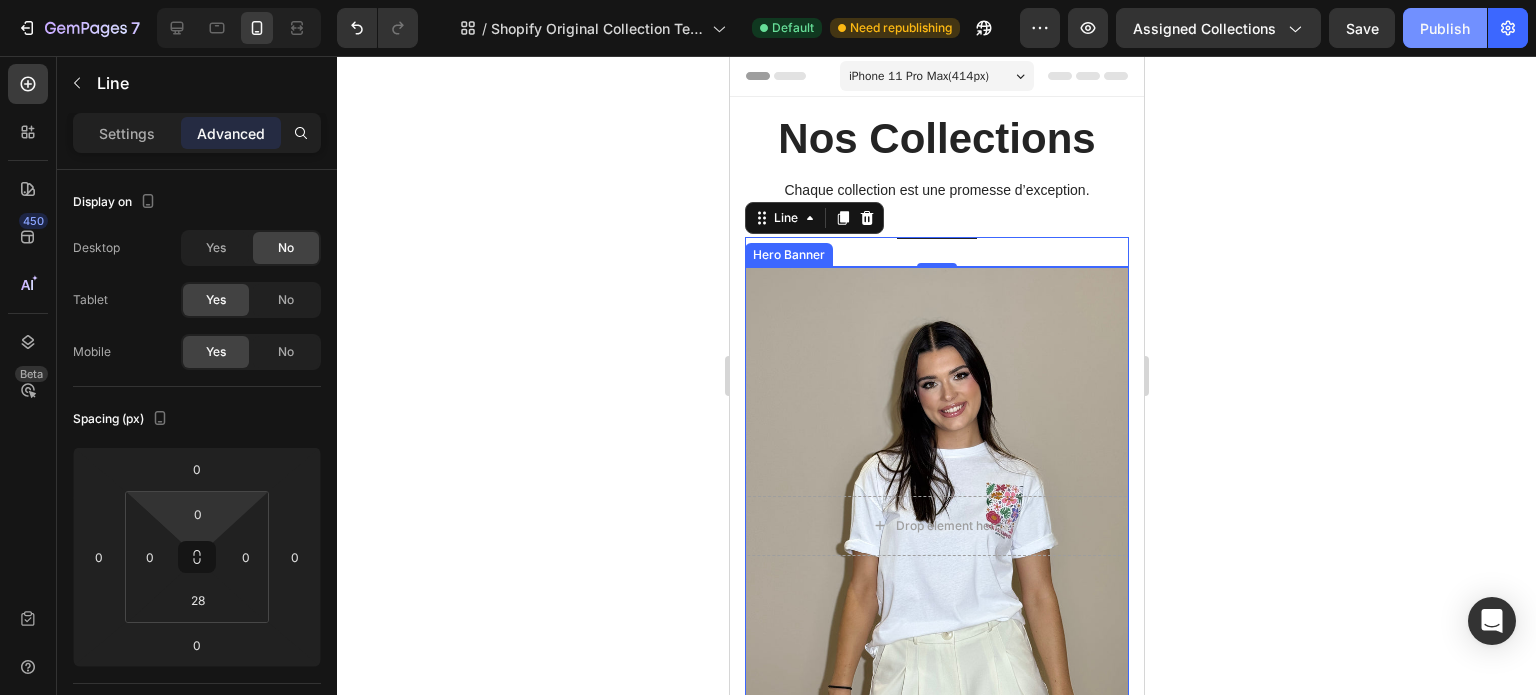 click on "Publish" at bounding box center (1445, 28) 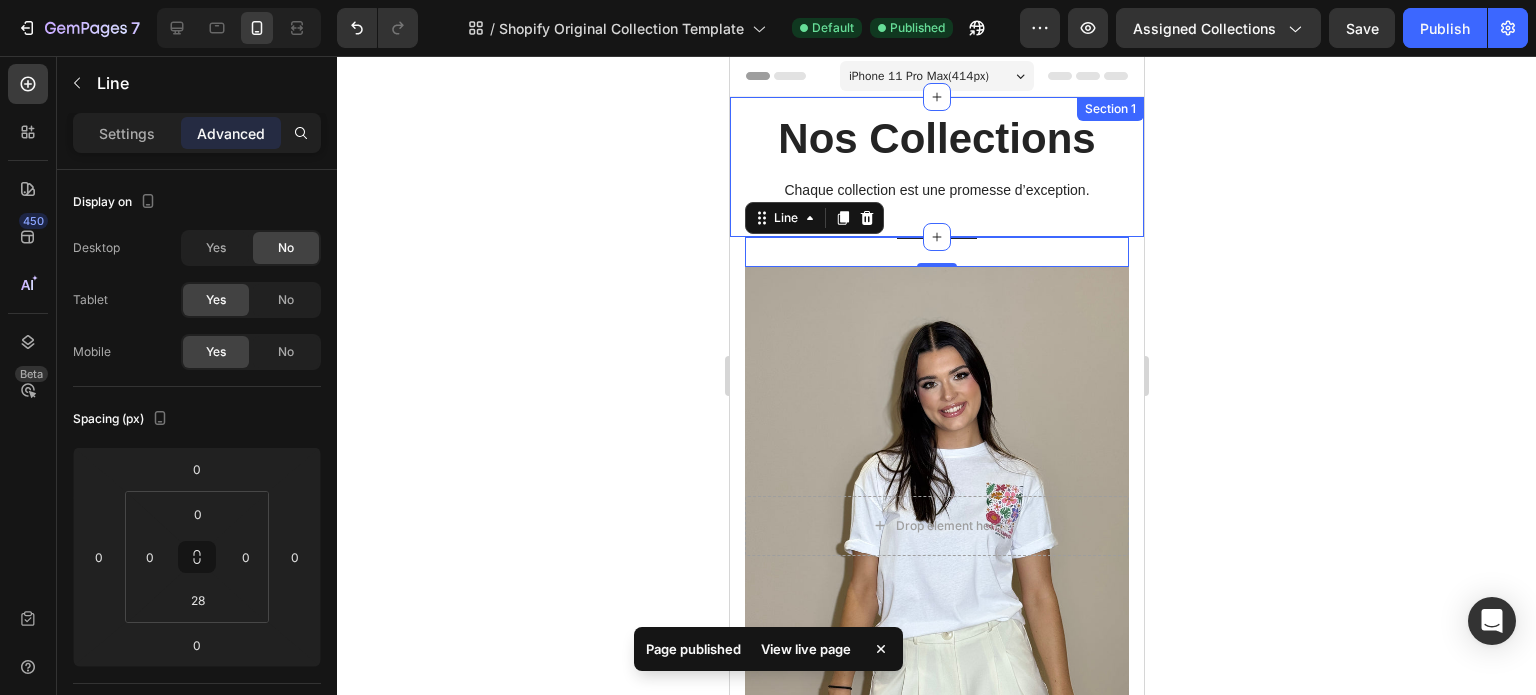 click on "Nos Collections Heading Chaque collection est une promesse d’exception. Text block Row Section 1" at bounding box center [936, 167] 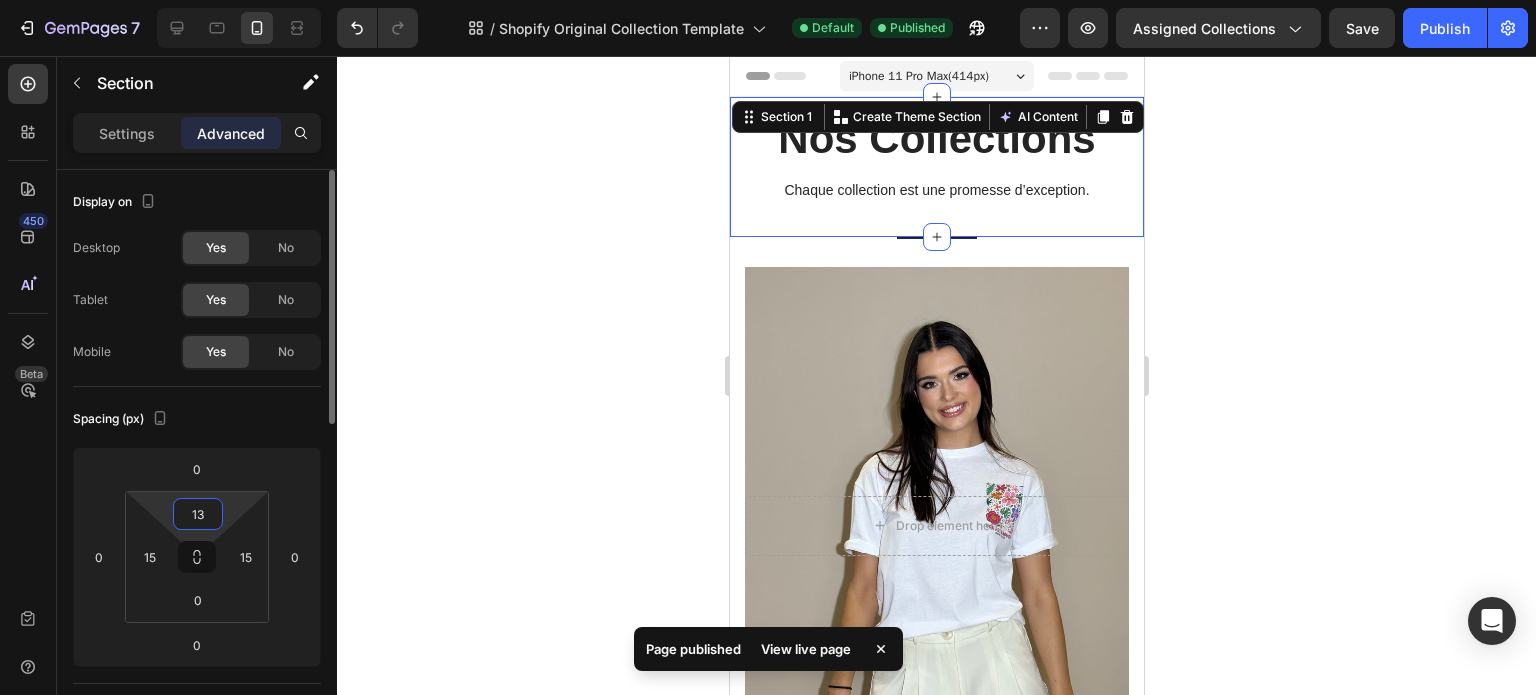 click on "13" at bounding box center (198, 514) 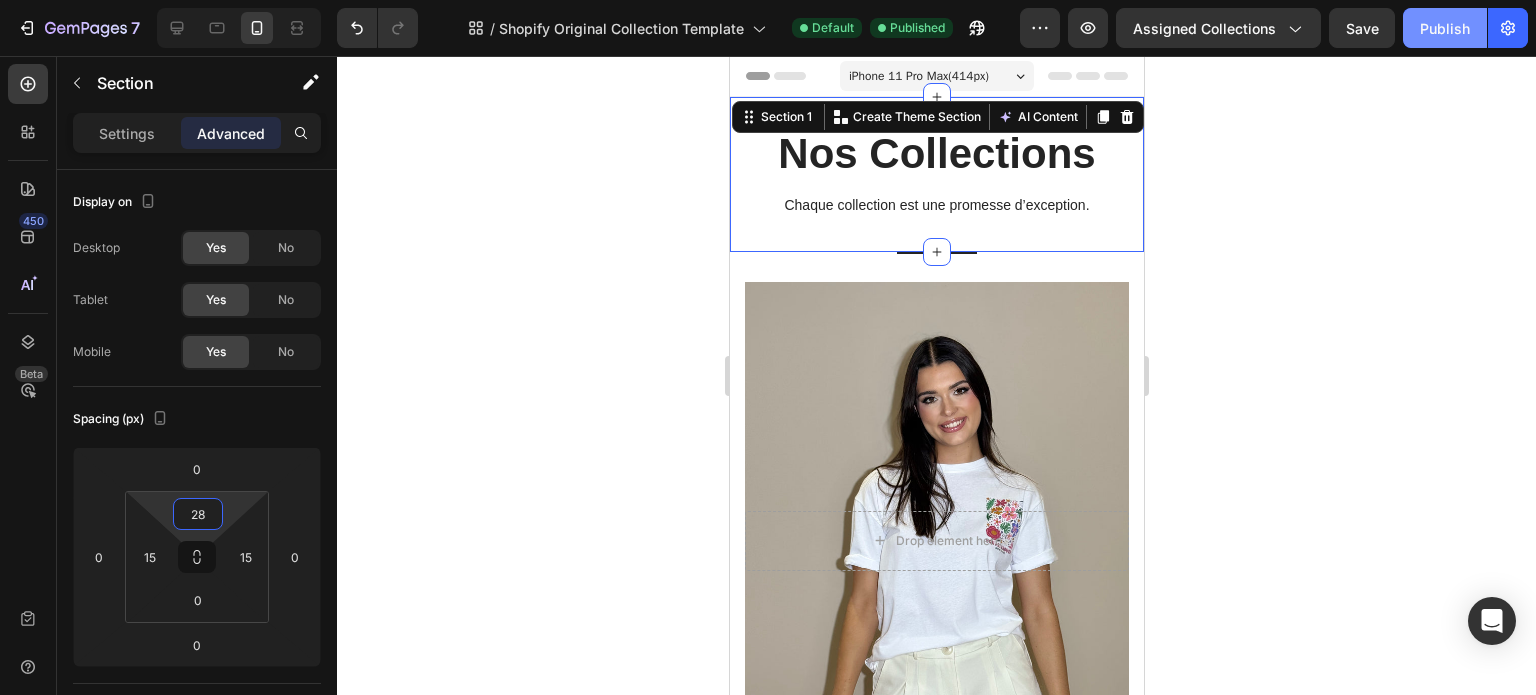 type on "28" 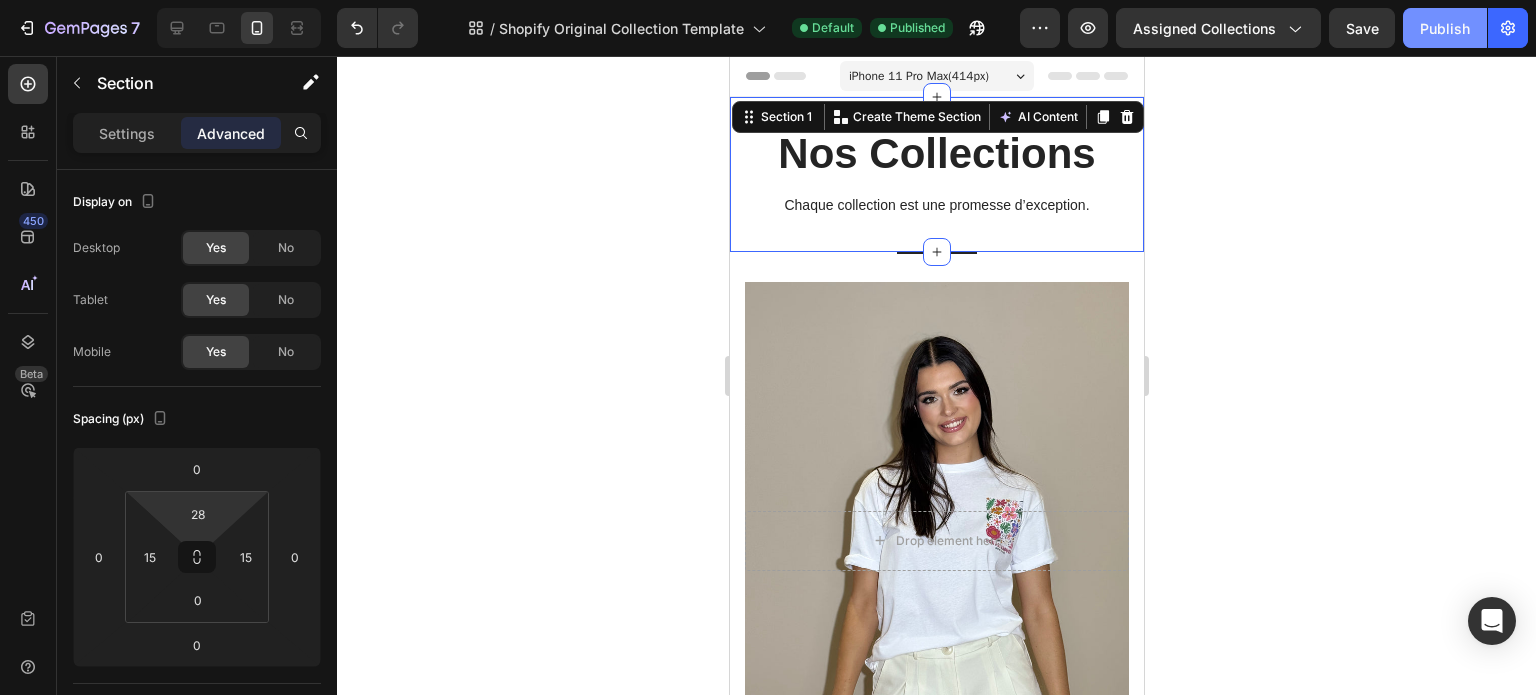 click on "Publish" at bounding box center (1445, 28) 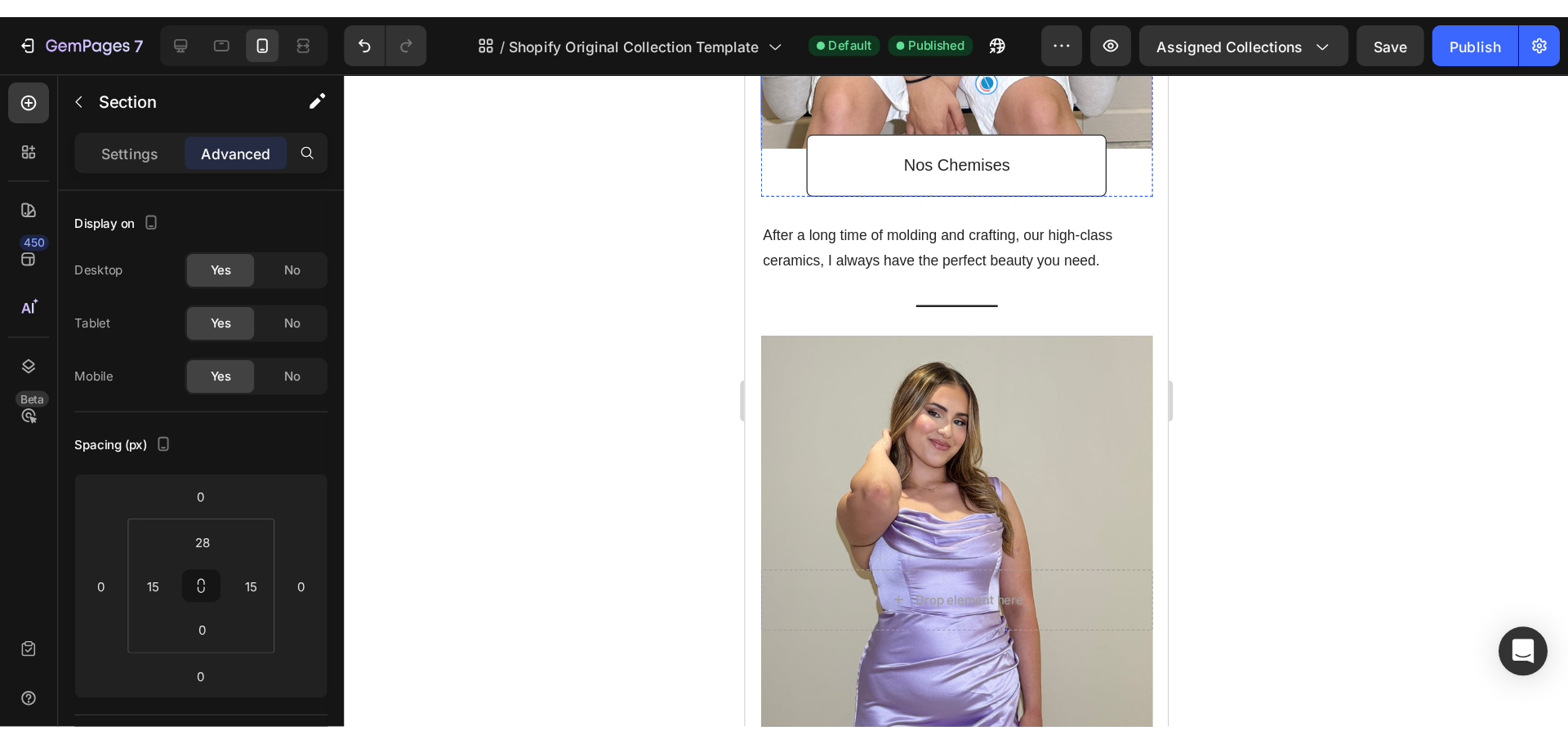 scroll, scrollTop: 1630, scrollLeft: 0, axis: vertical 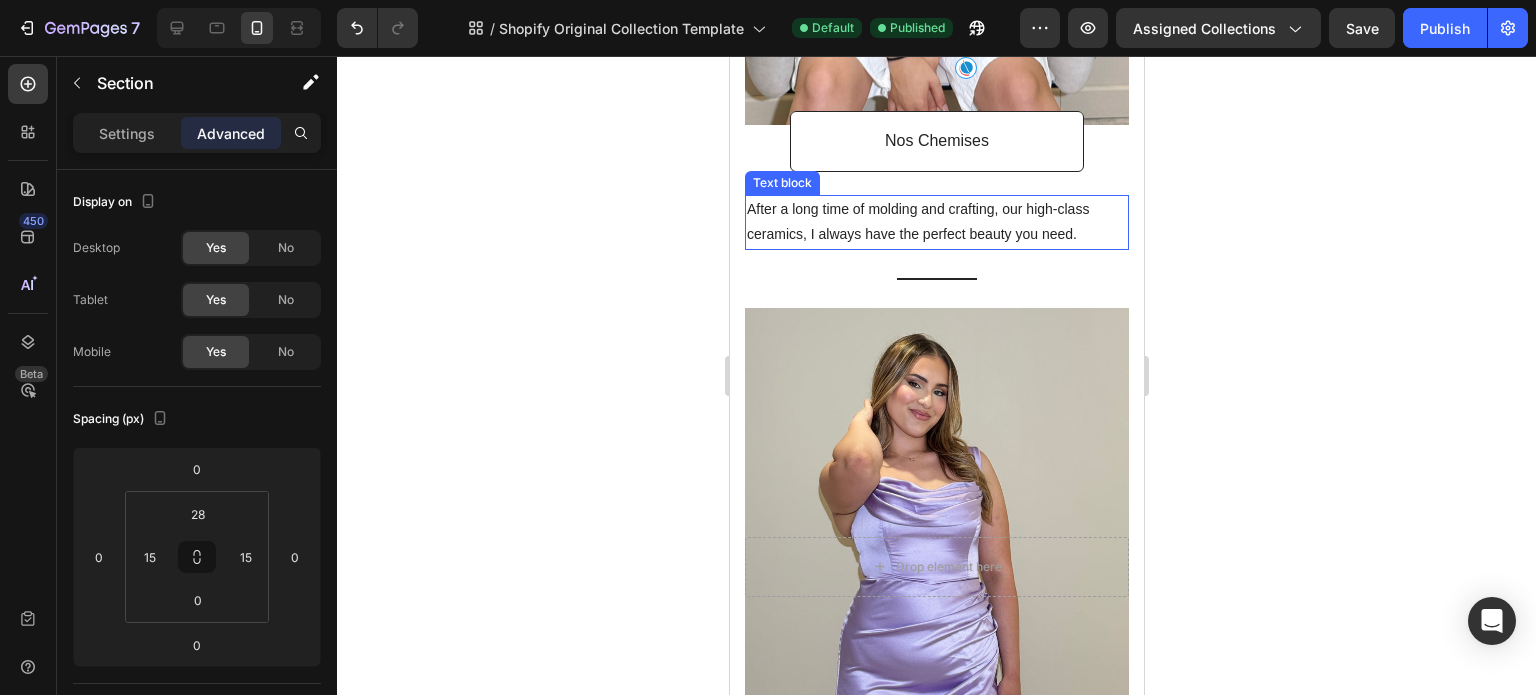 click on "After a long time of molding and crafting, our high-class ceramics, I always have the perfect beauty you need." at bounding box center (936, 222) 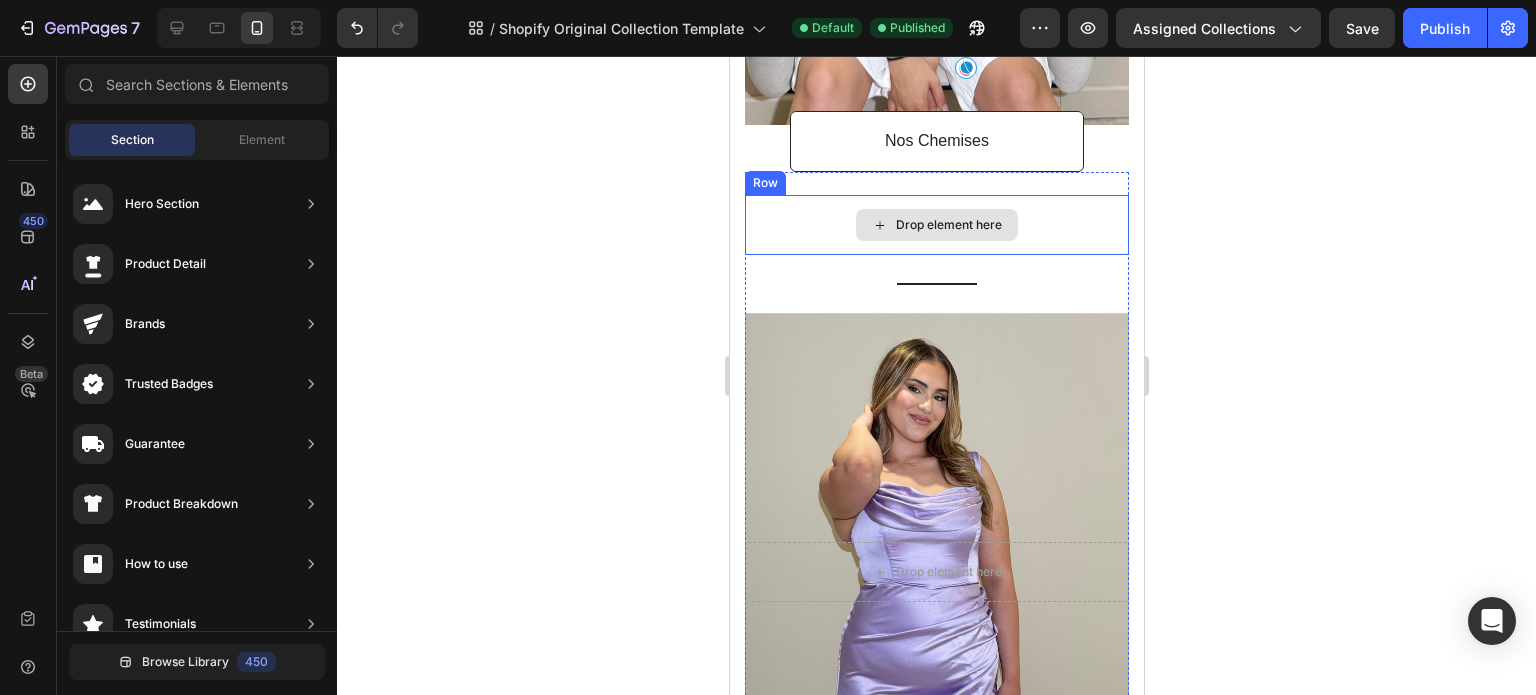 click on "Drop element here" at bounding box center (936, 225) 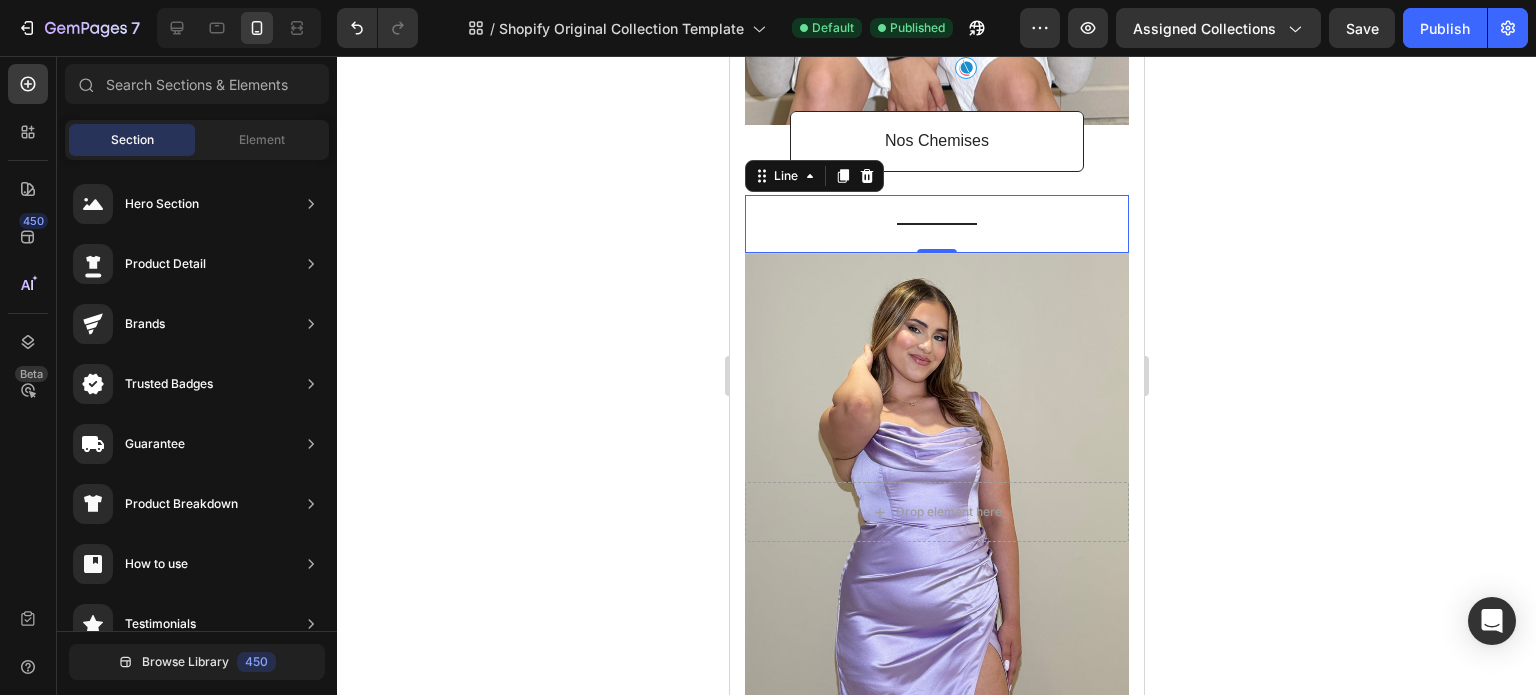 click on "Title Line   0" at bounding box center [936, 224] 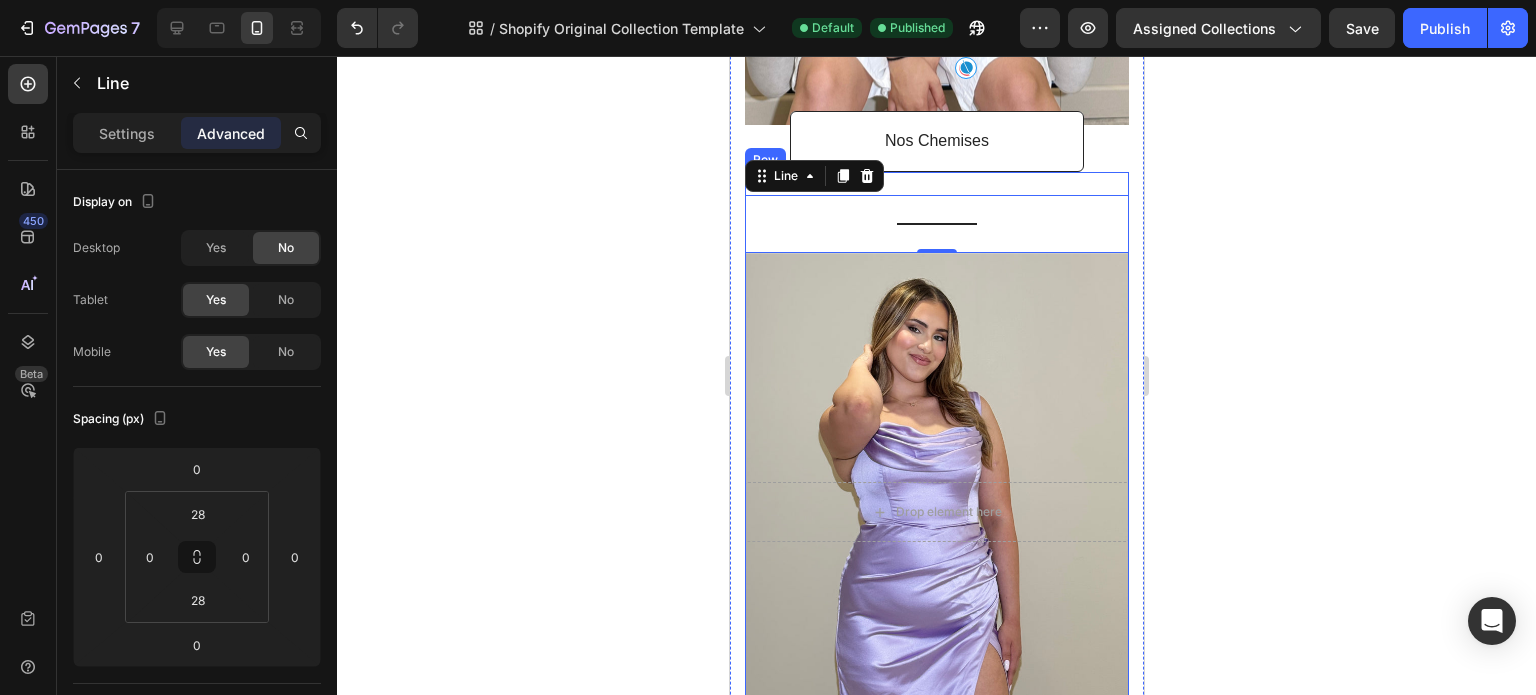 click on "Title Line   0
Drop element here Hero Banner Nos Robes de Soirées Button                Title Line
Drop element here Hero Banner Nos Robes Button                Title Line
Drop element here Hero Banner Nos bas Button Row" at bounding box center [936, 1155] 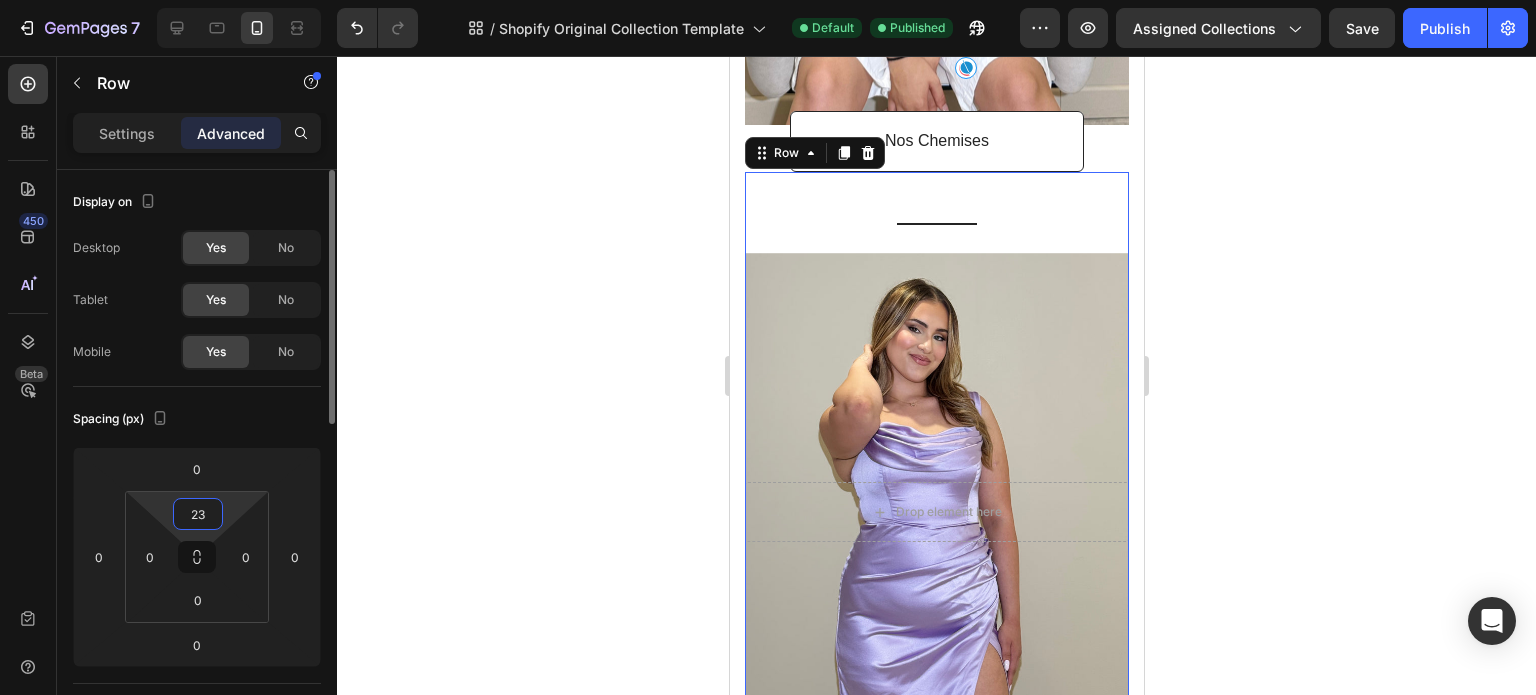 click on "23" at bounding box center [198, 514] 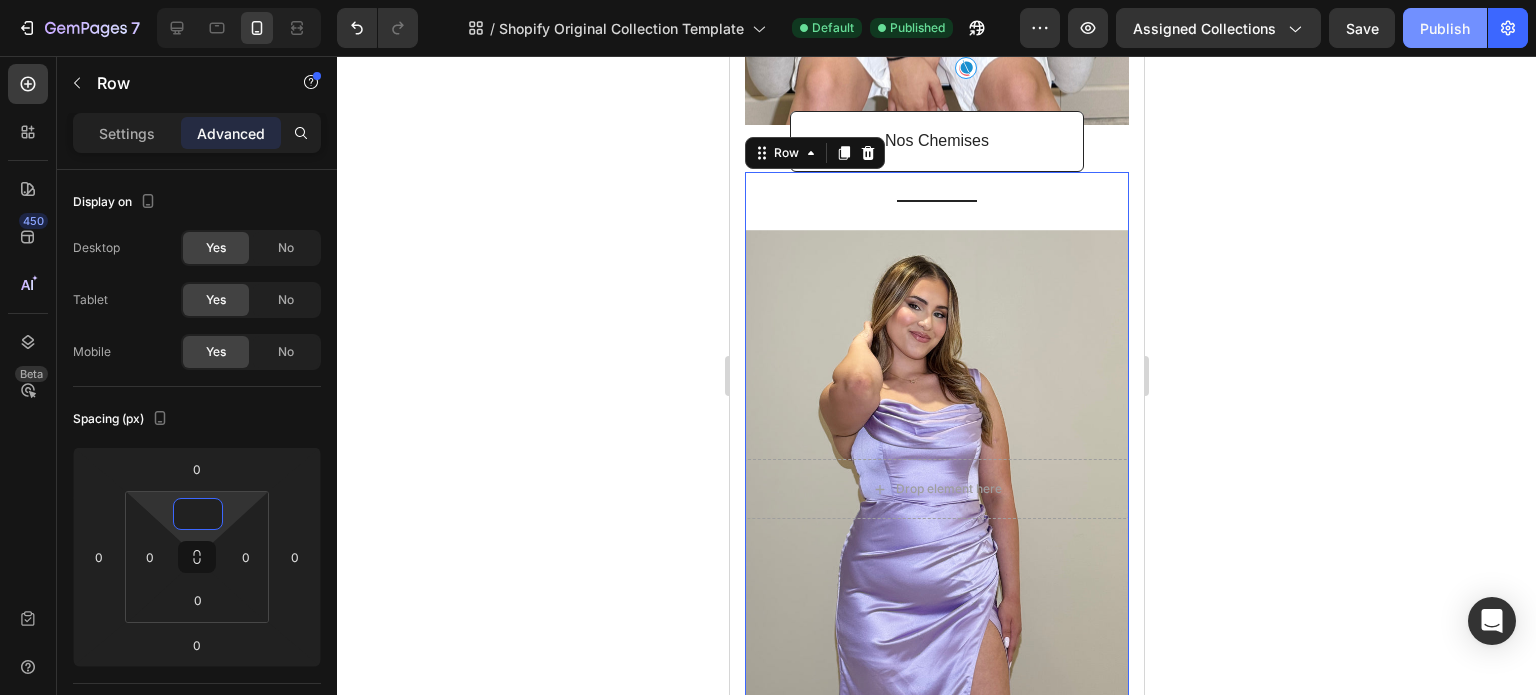 type on "0" 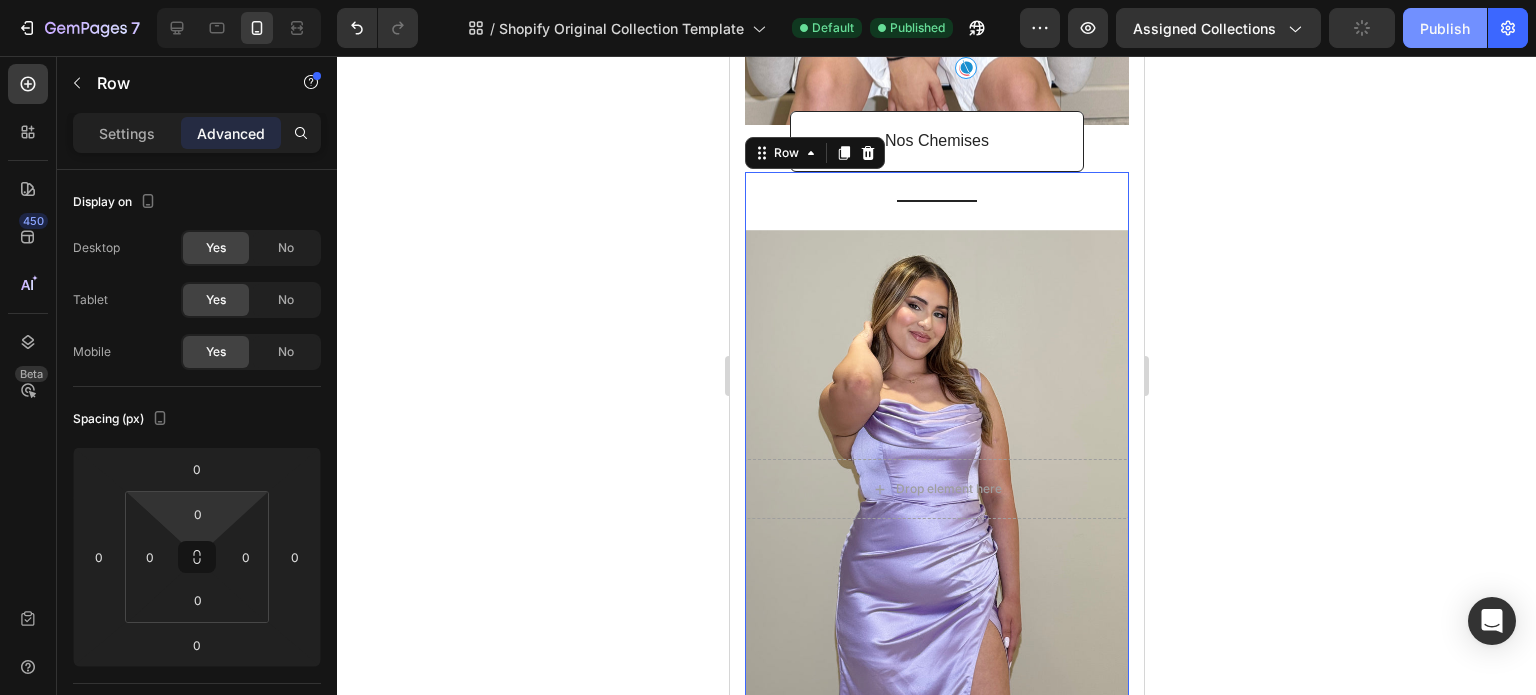 click on "Publish" at bounding box center [1445, 28] 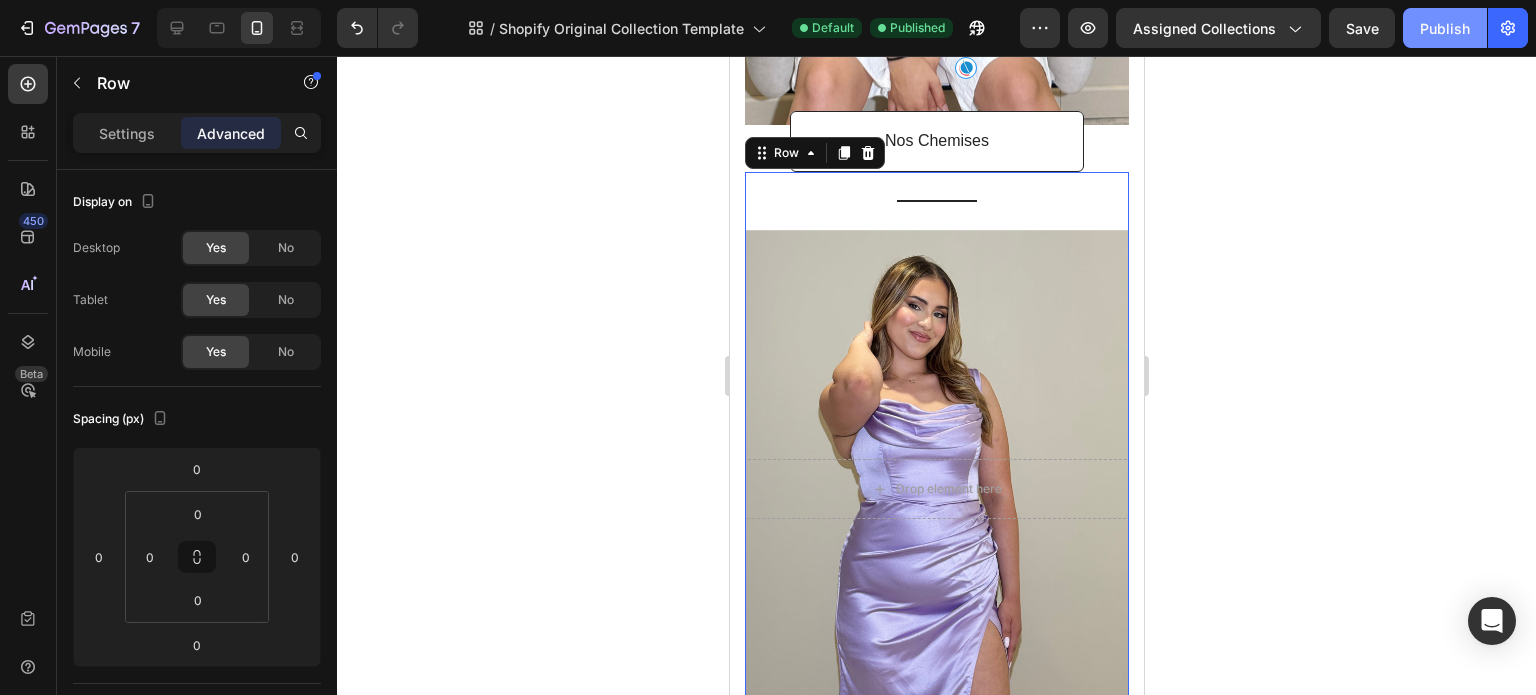 click on "Publish" 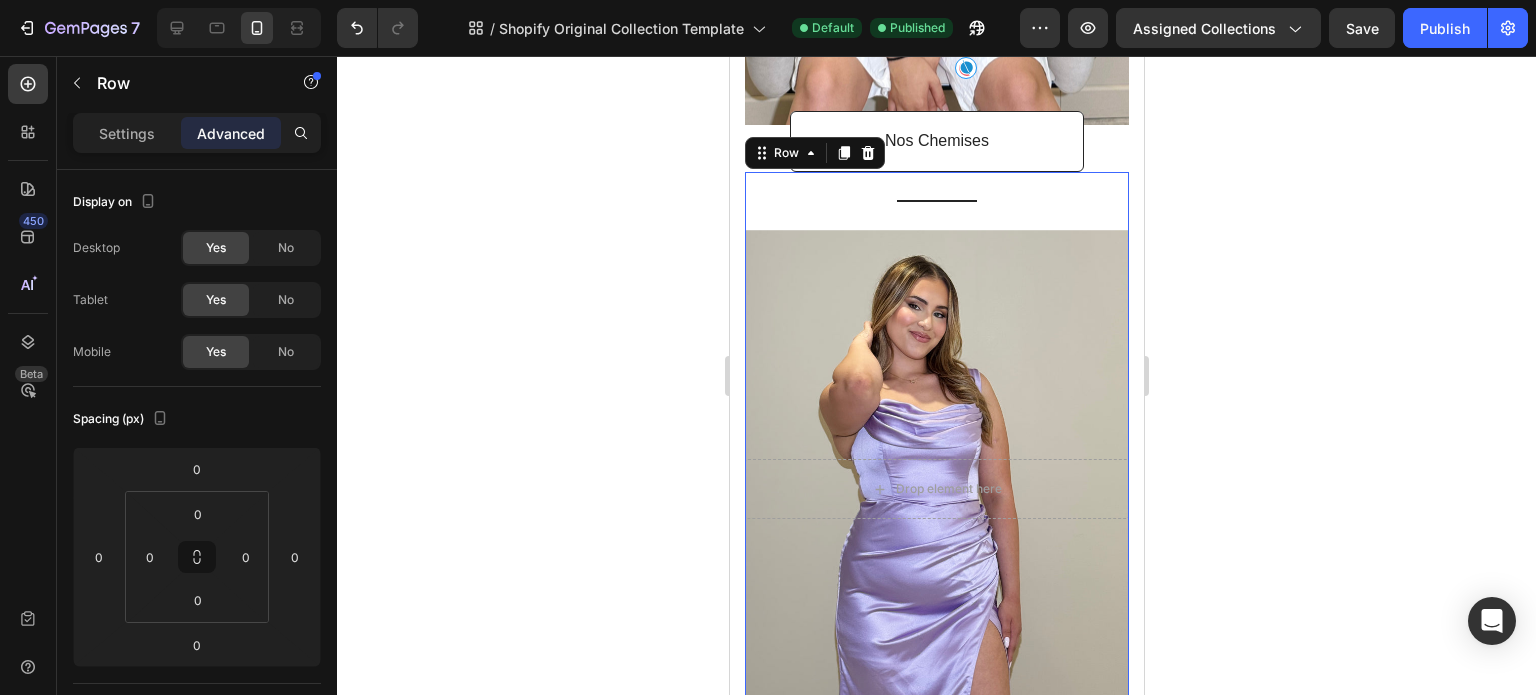 click 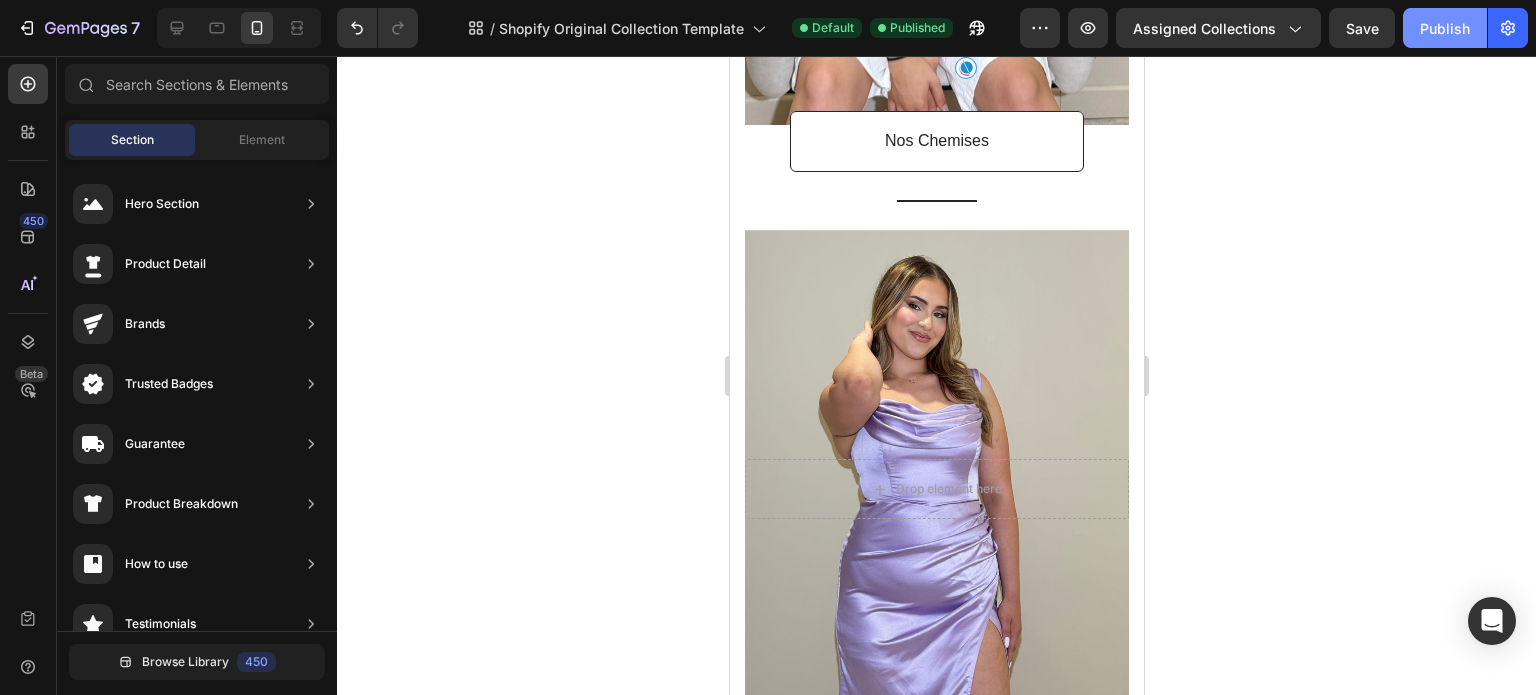 click on "Publish" 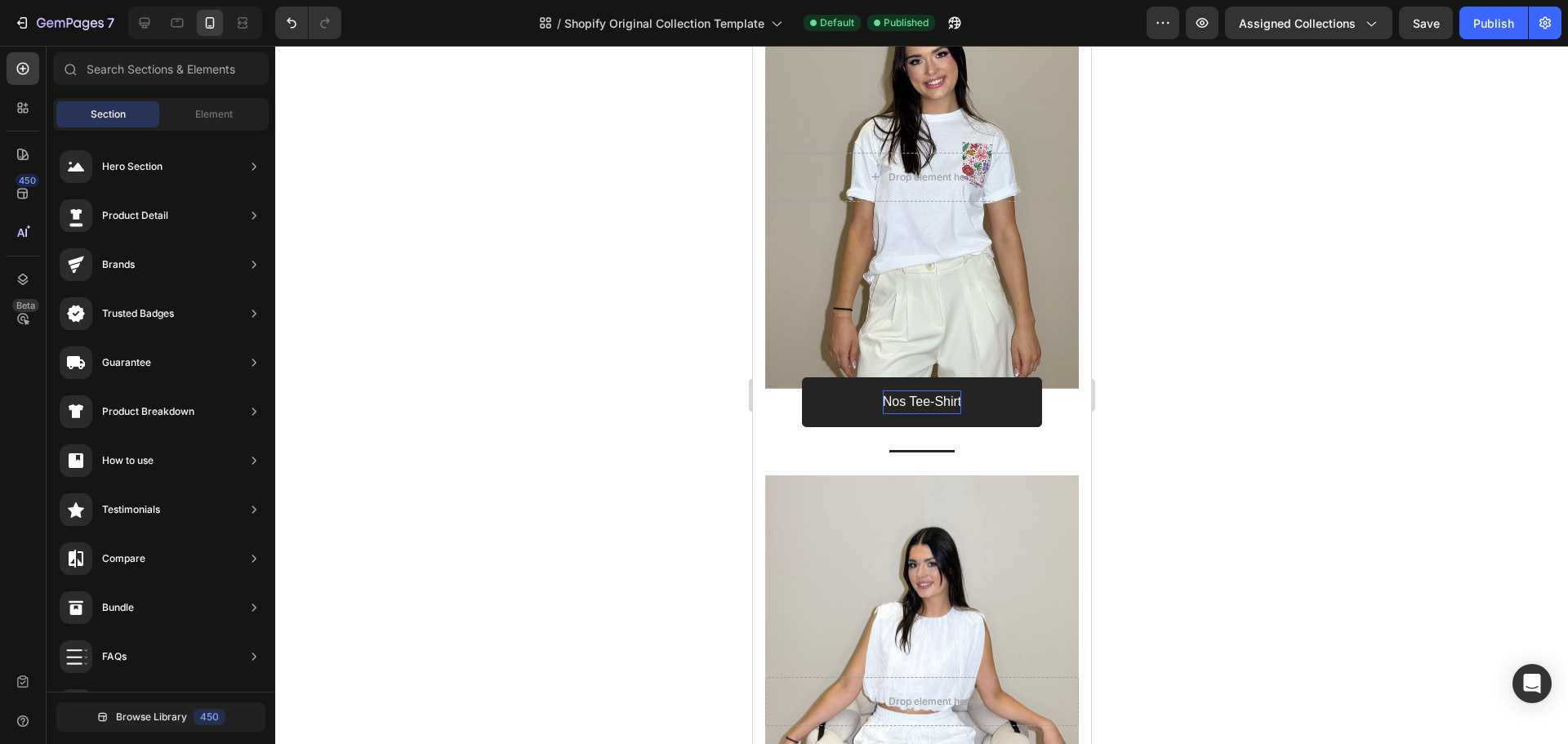 scroll, scrollTop: 0, scrollLeft: 0, axis: both 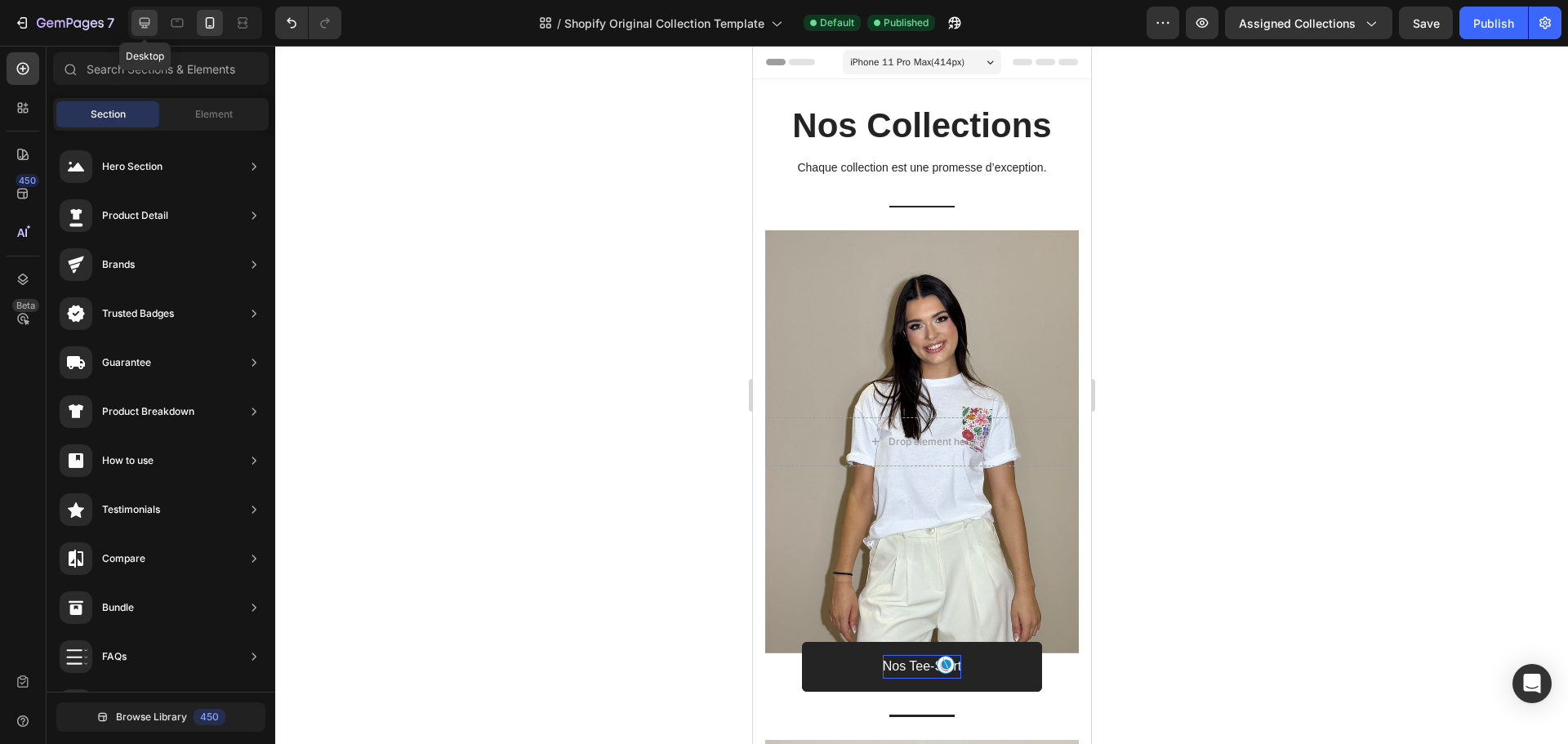 click 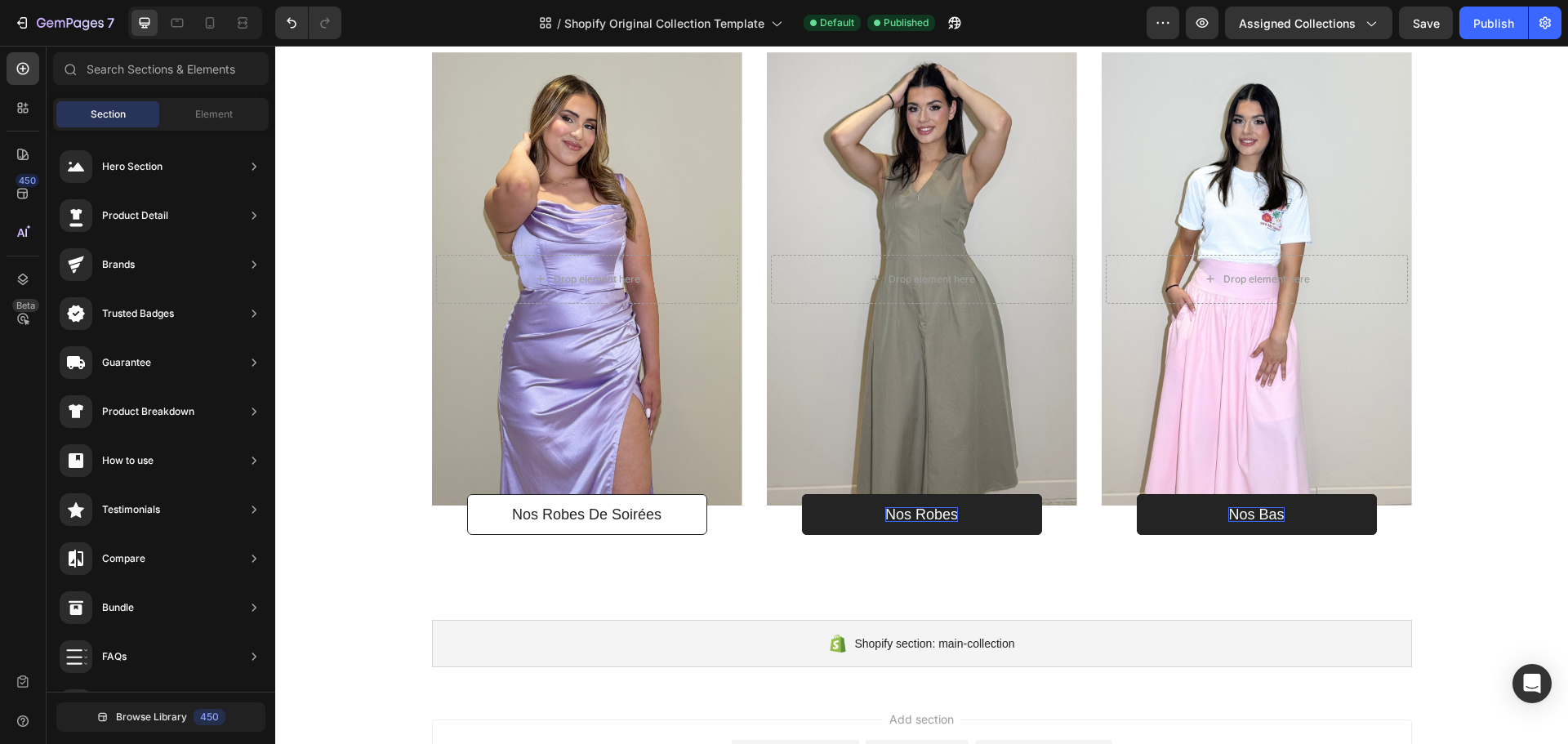 scroll, scrollTop: 780, scrollLeft: 0, axis: vertical 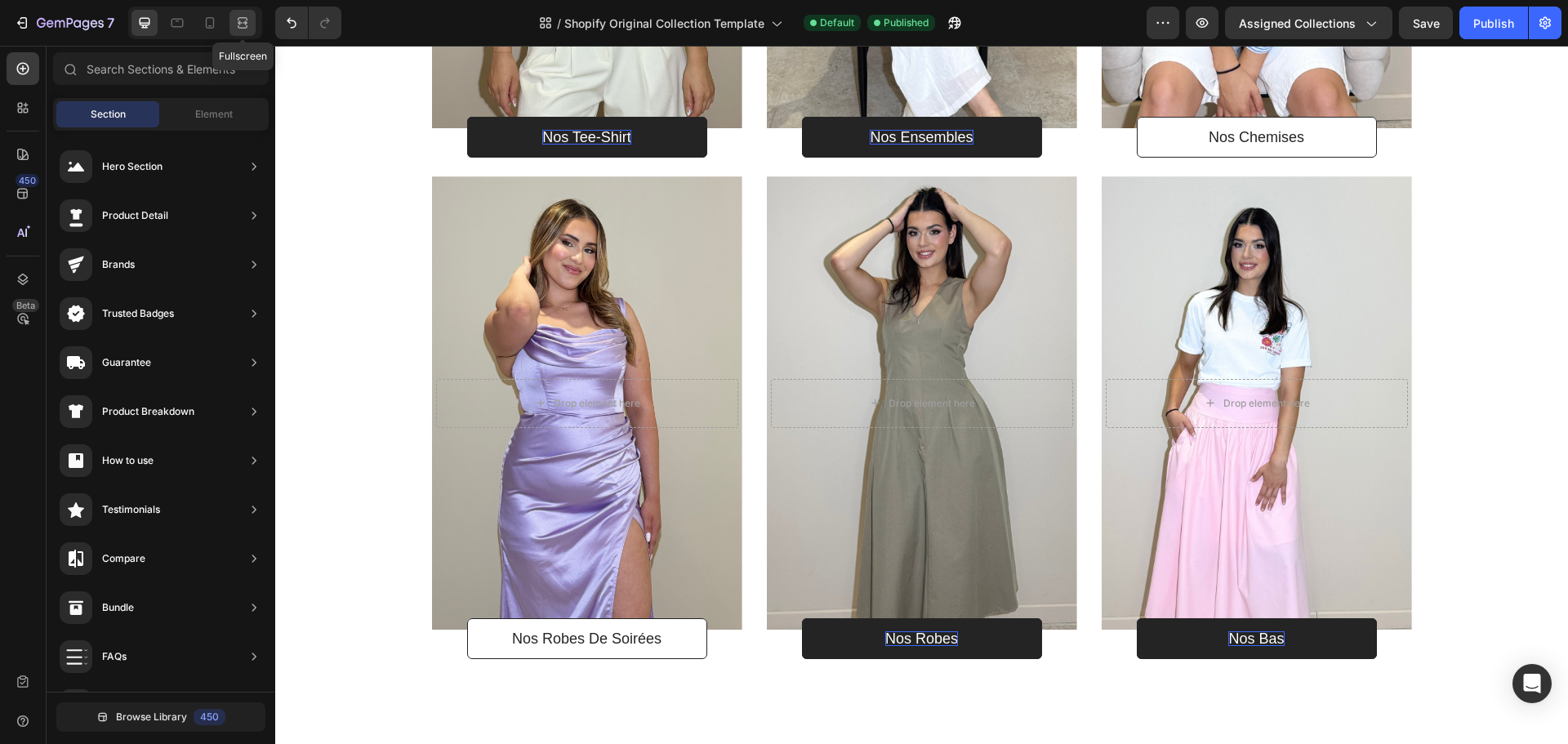 click 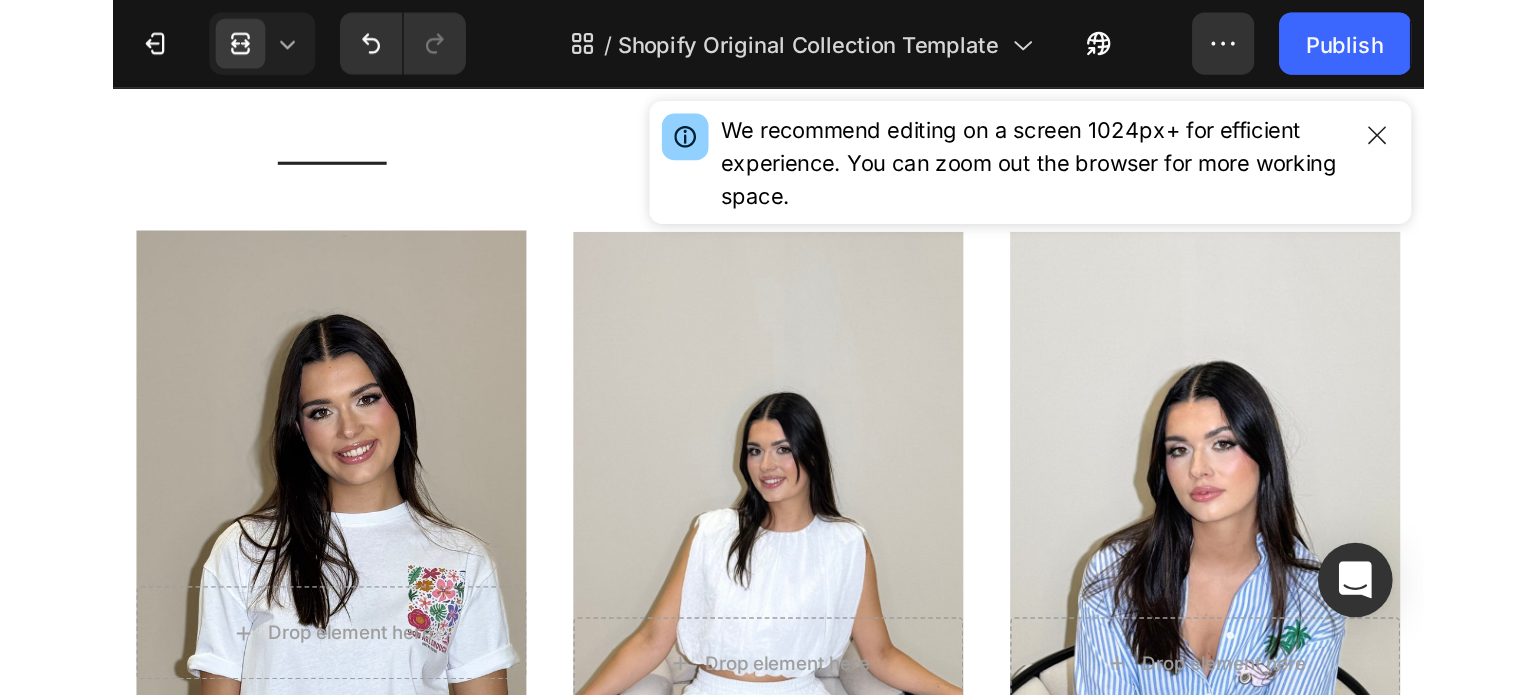 scroll, scrollTop: 287, scrollLeft: 0, axis: vertical 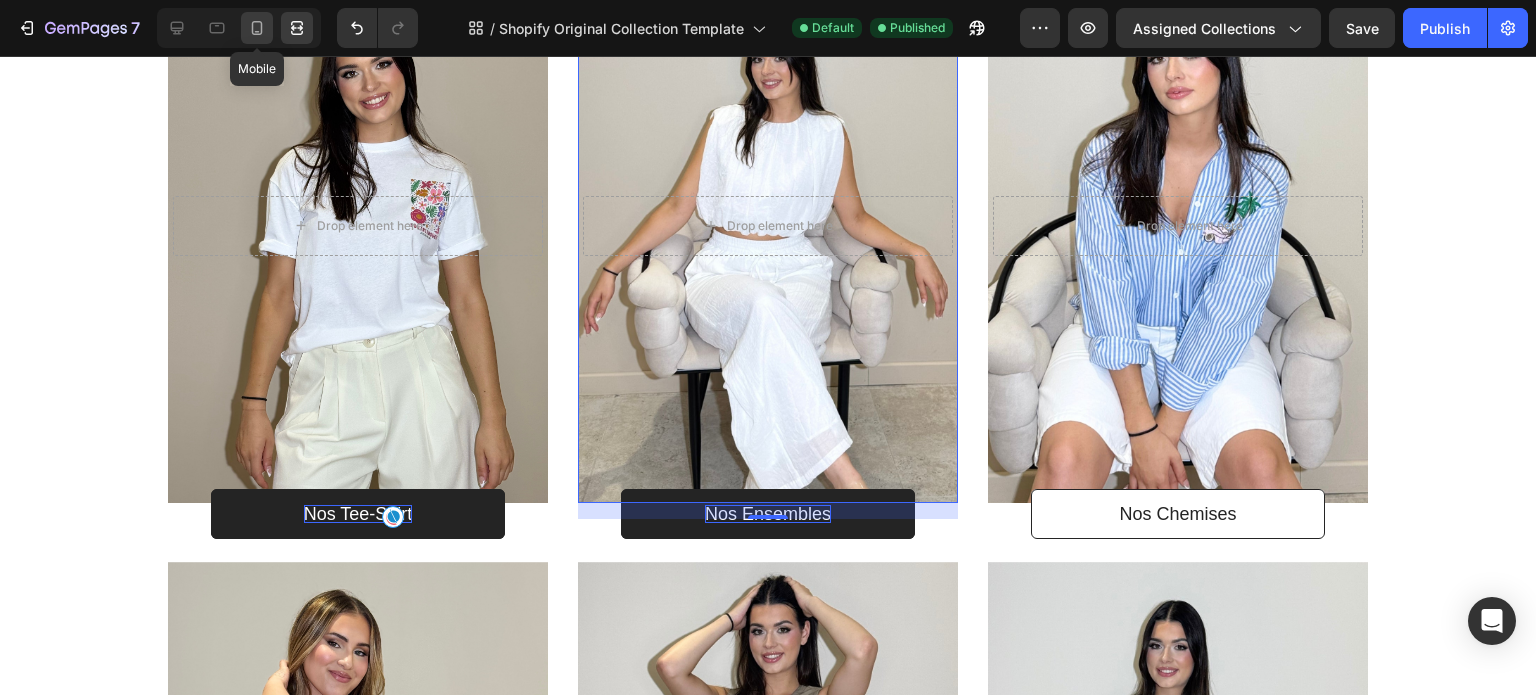 click 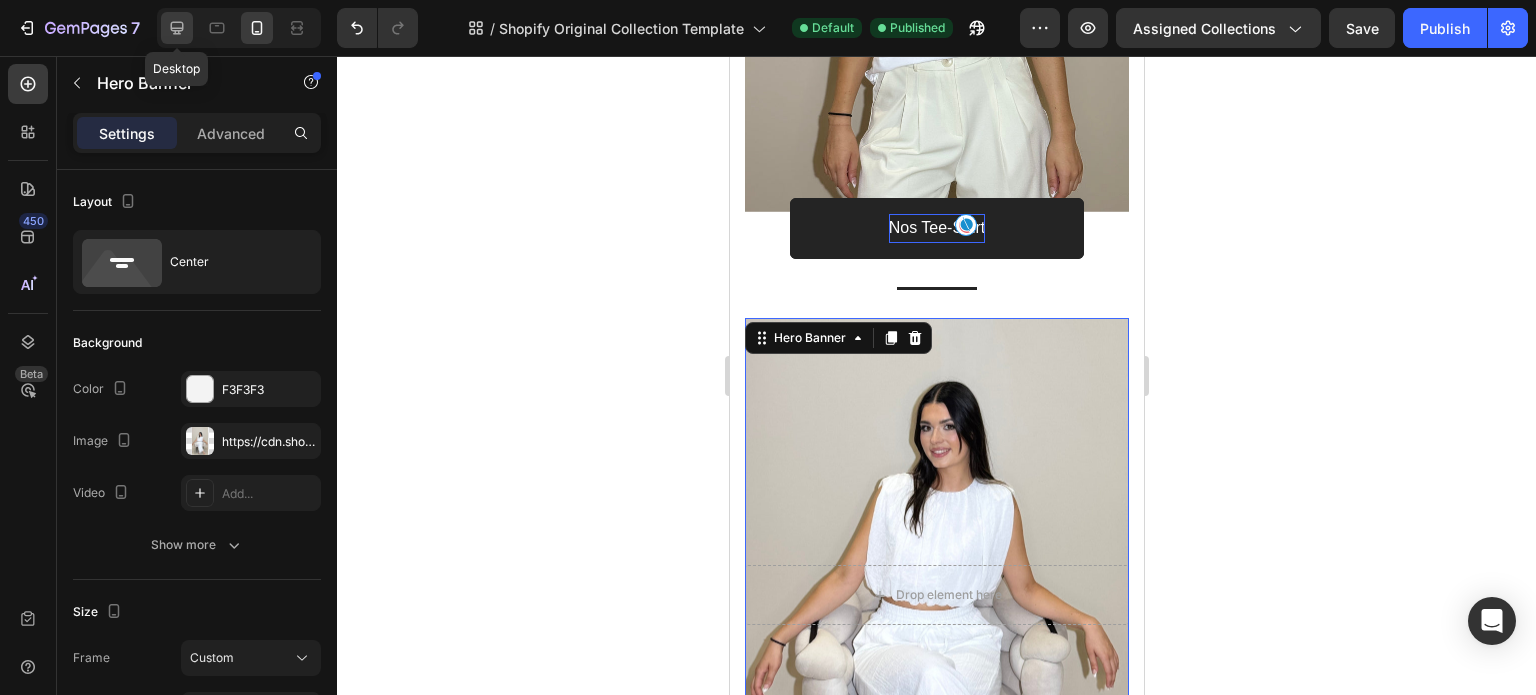 click 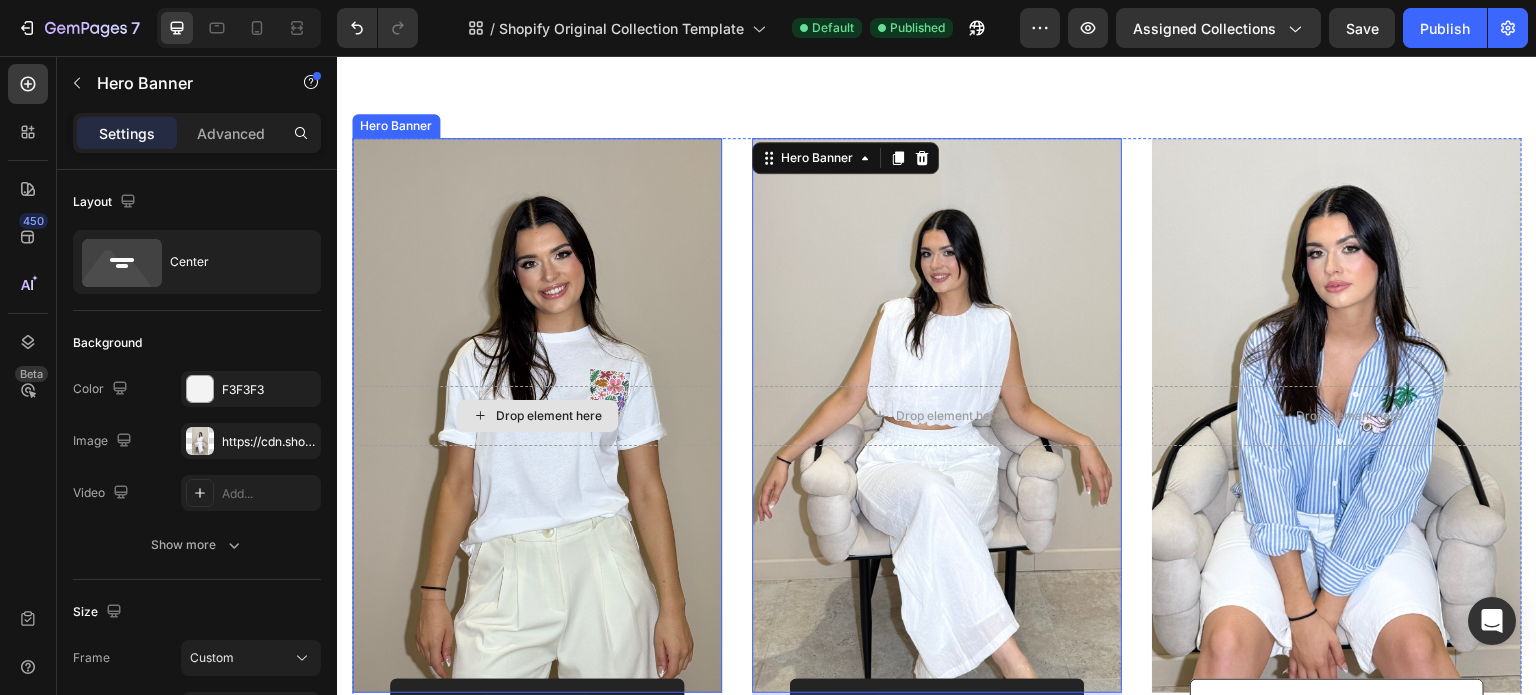 scroll, scrollTop: 428, scrollLeft: 0, axis: vertical 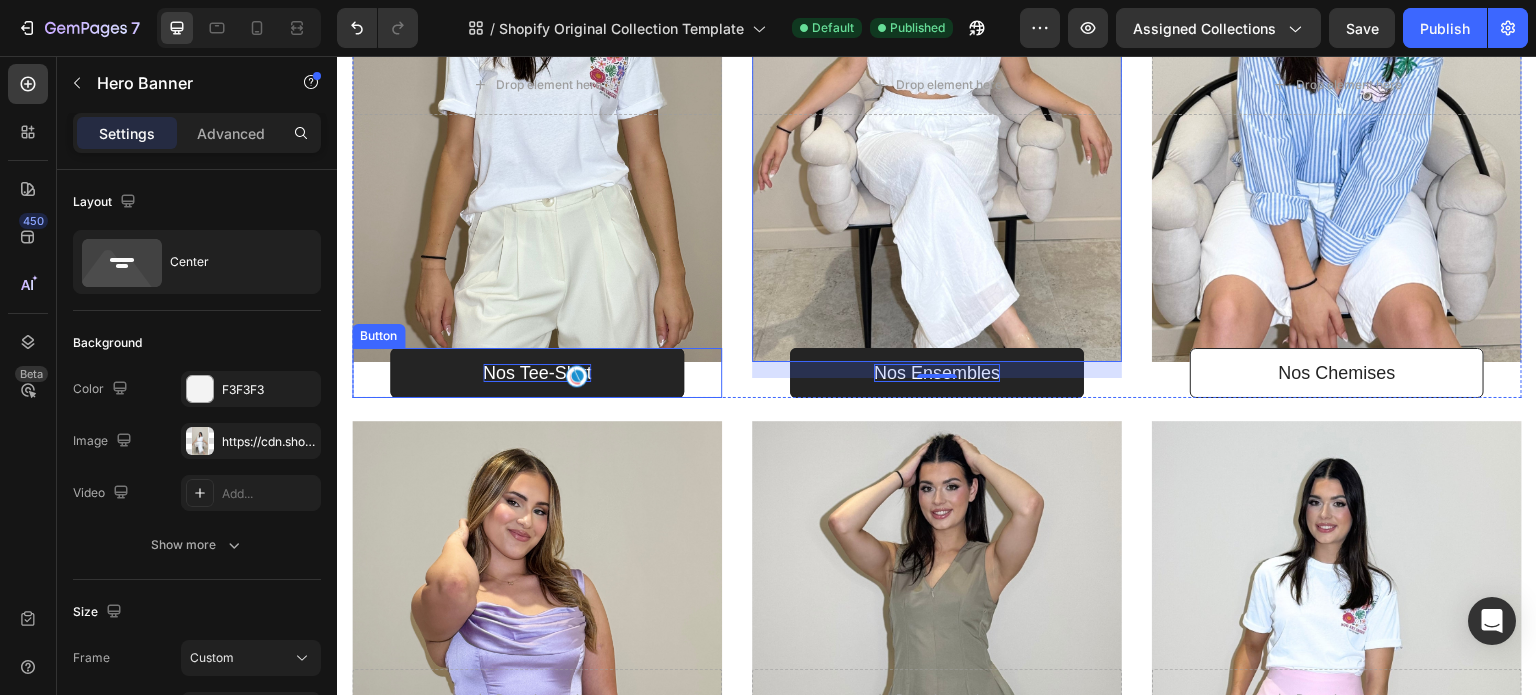 click on "Nos Tee-Shirt" at bounding box center [537, 373] 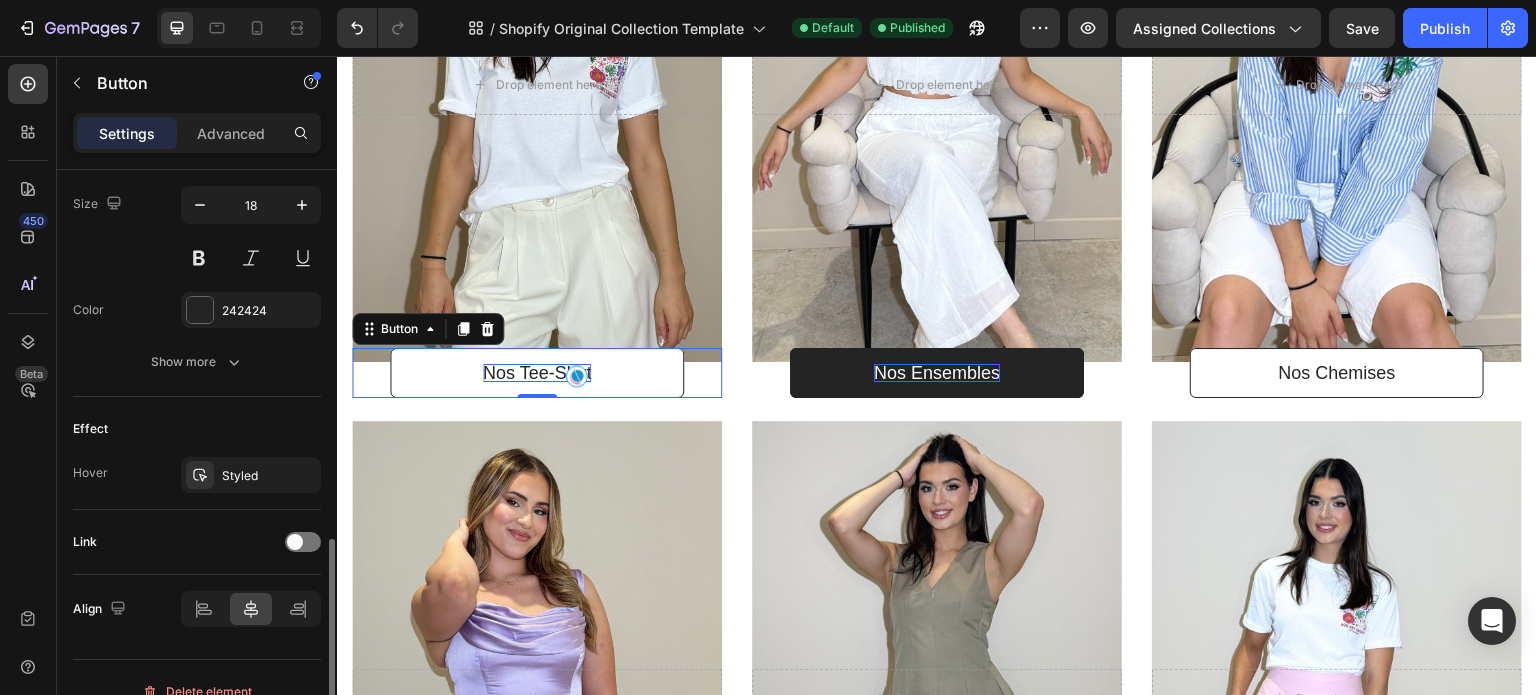 scroll, scrollTop: 848, scrollLeft: 0, axis: vertical 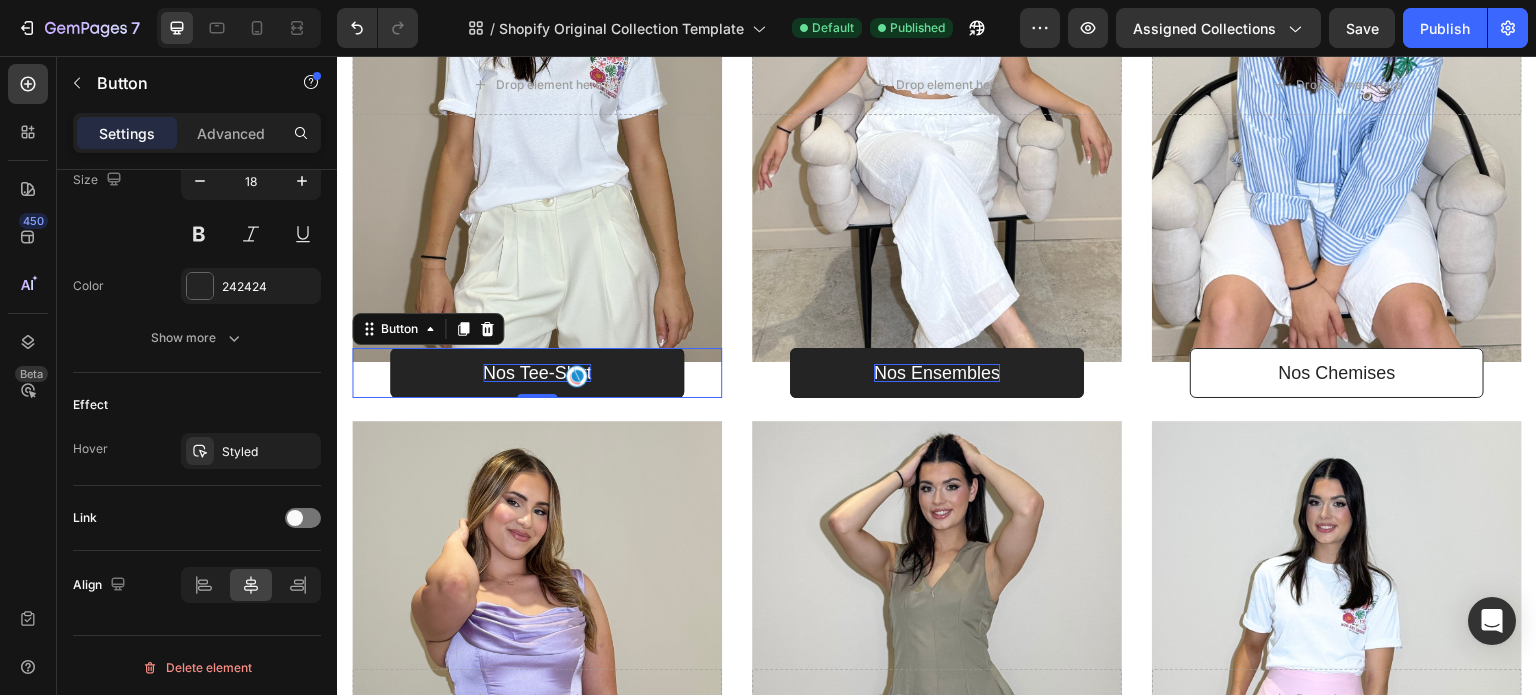 click on "Nos Tee-Shirt" at bounding box center [537, 373] 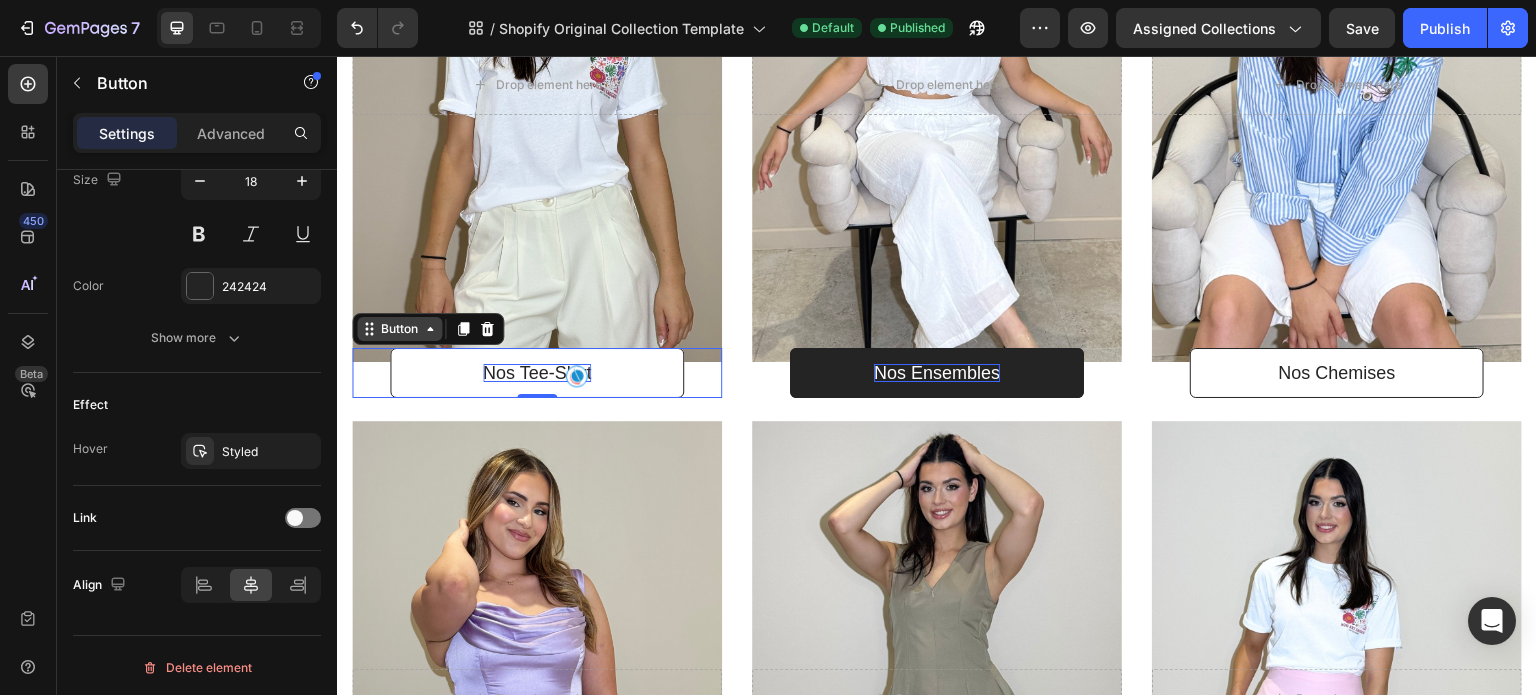click on "Button" at bounding box center [399, 329] 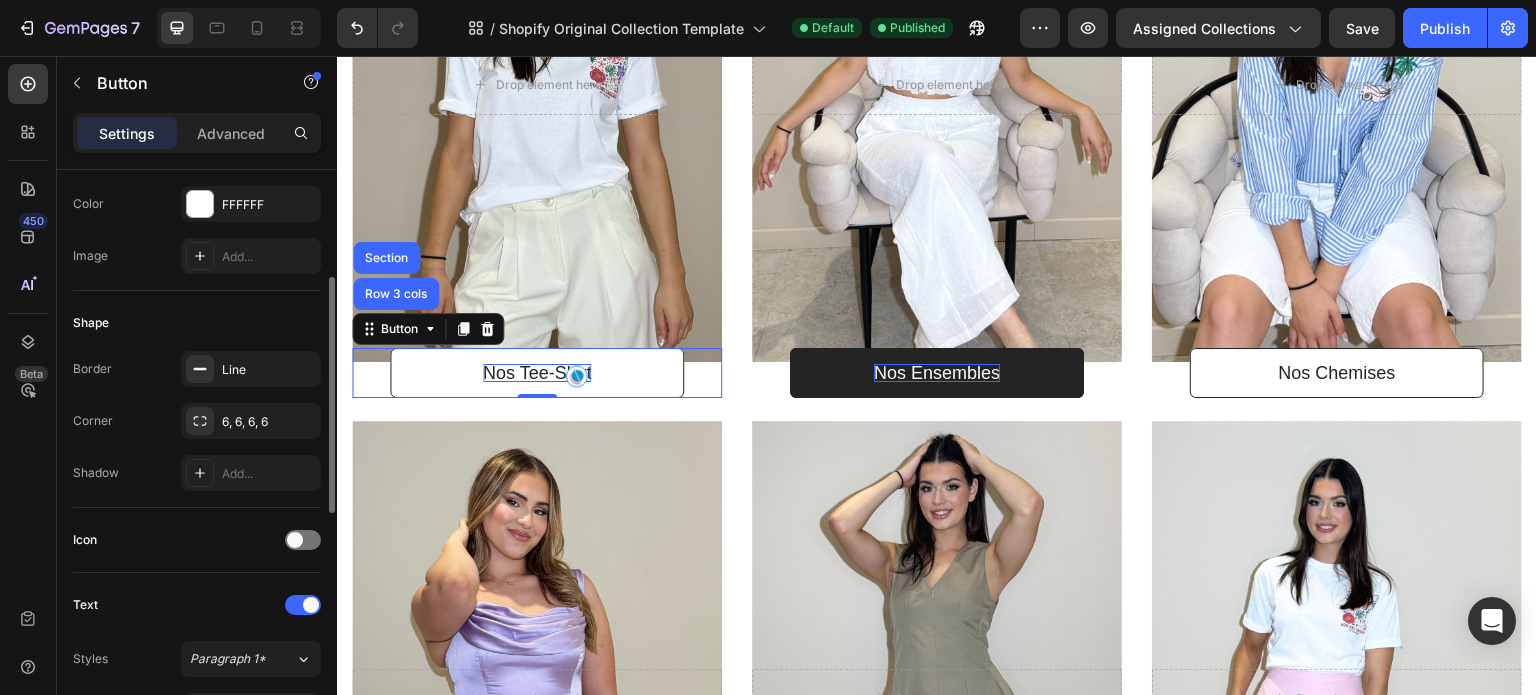 scroll, scrollTop: 0, scrollLeft: 0, axis: both 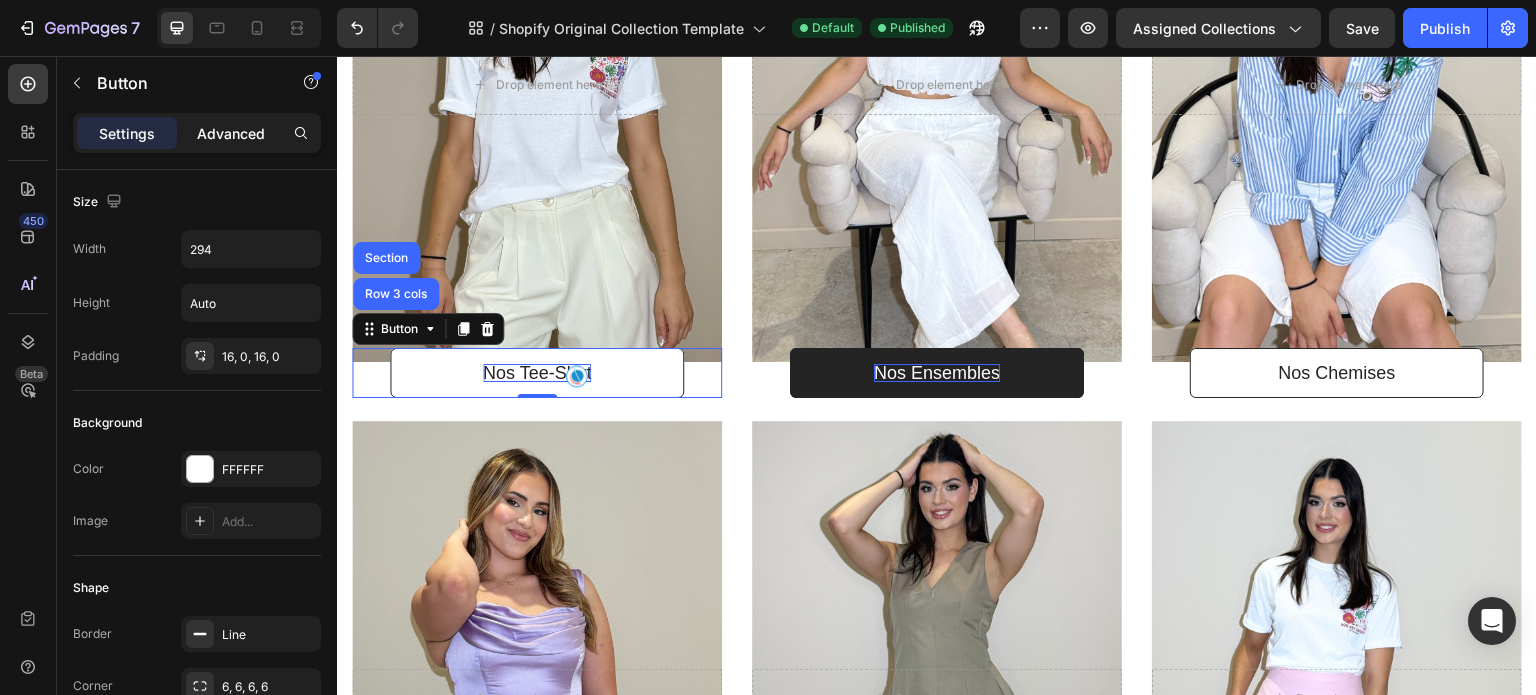 click on "Advanced" at bounding box center (231, 133) 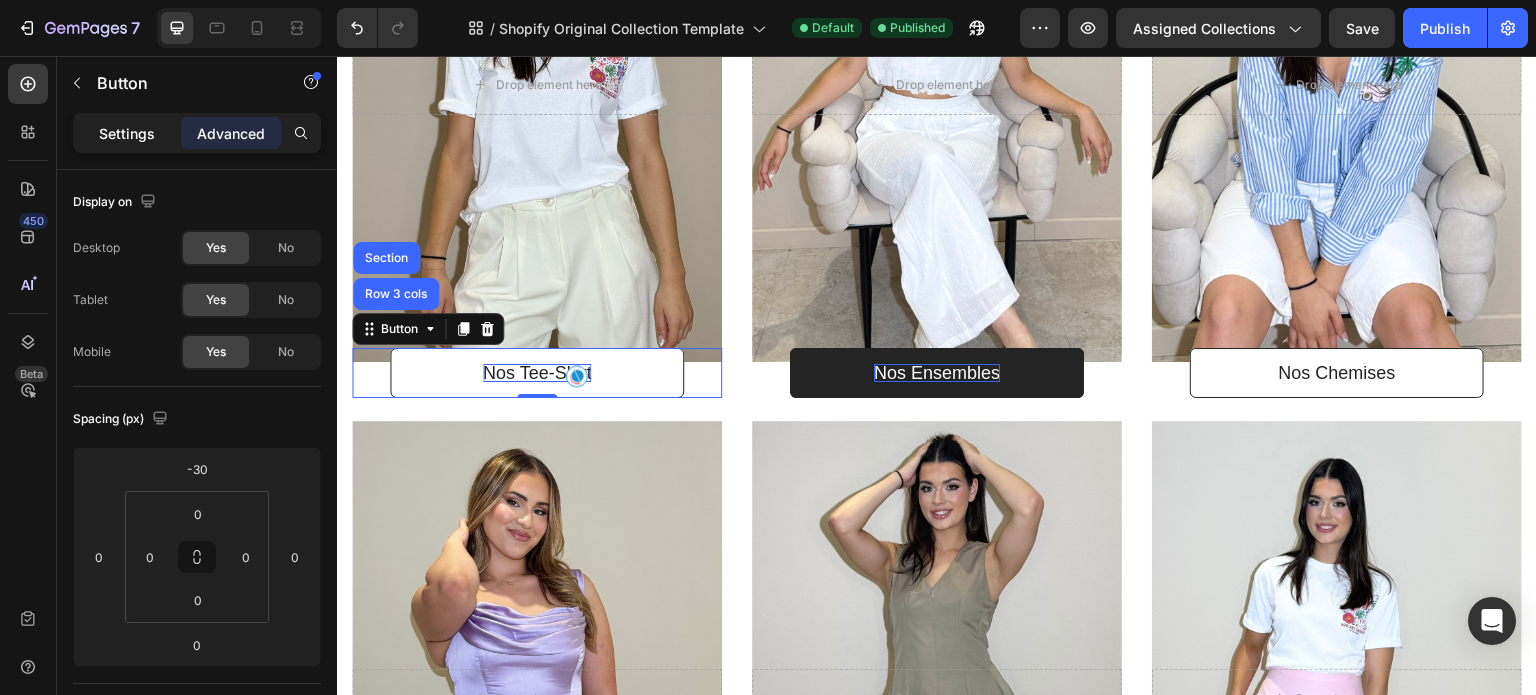 click on "Settings" 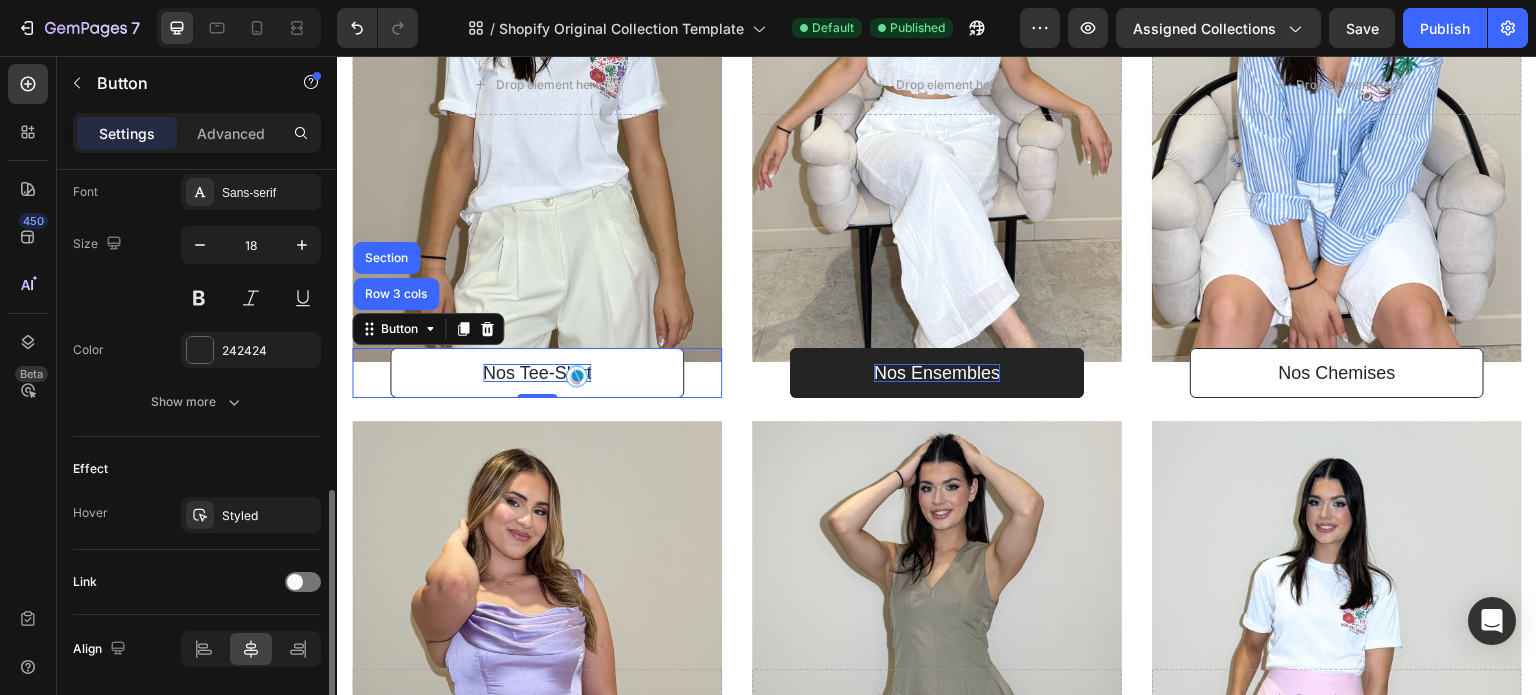 scroll, scrollTop: 786, scrollLeft: 0, axis: vertical 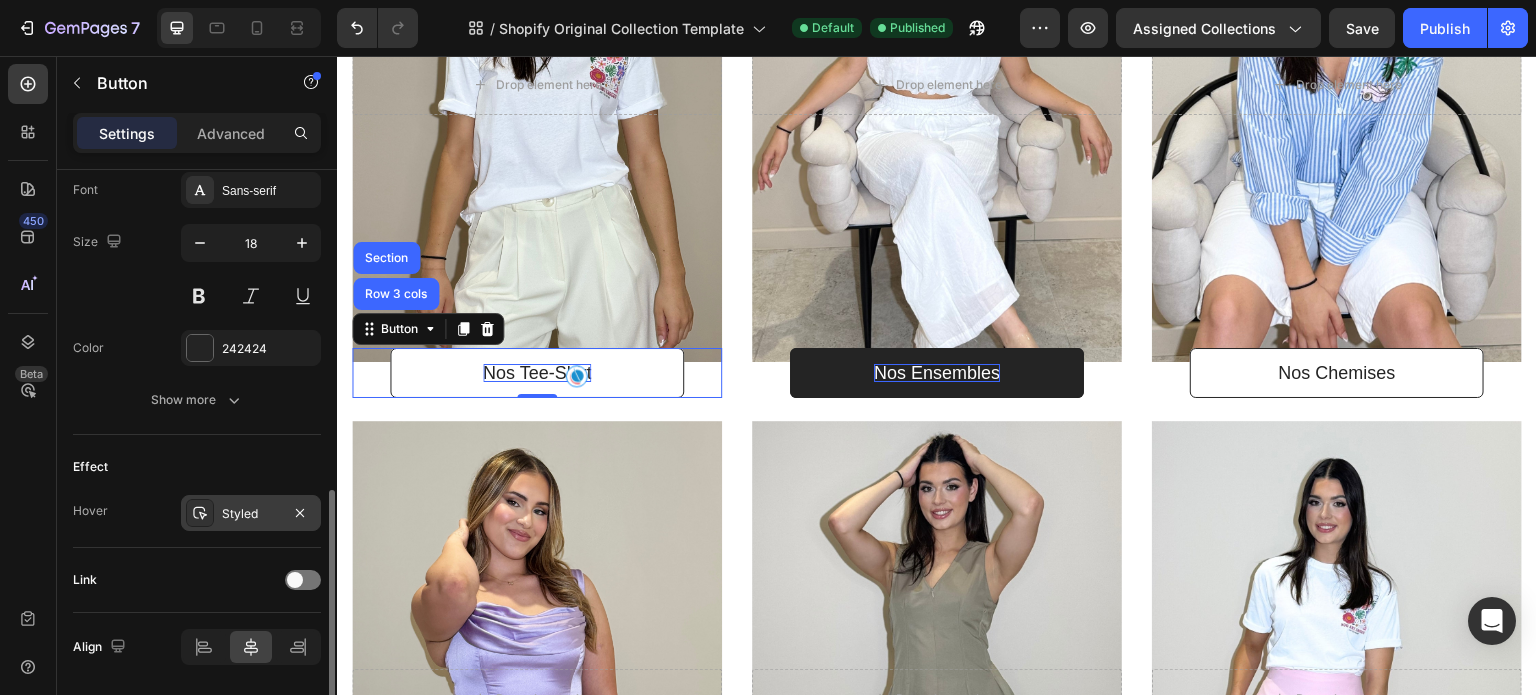 click at bounding box center [200, 513] 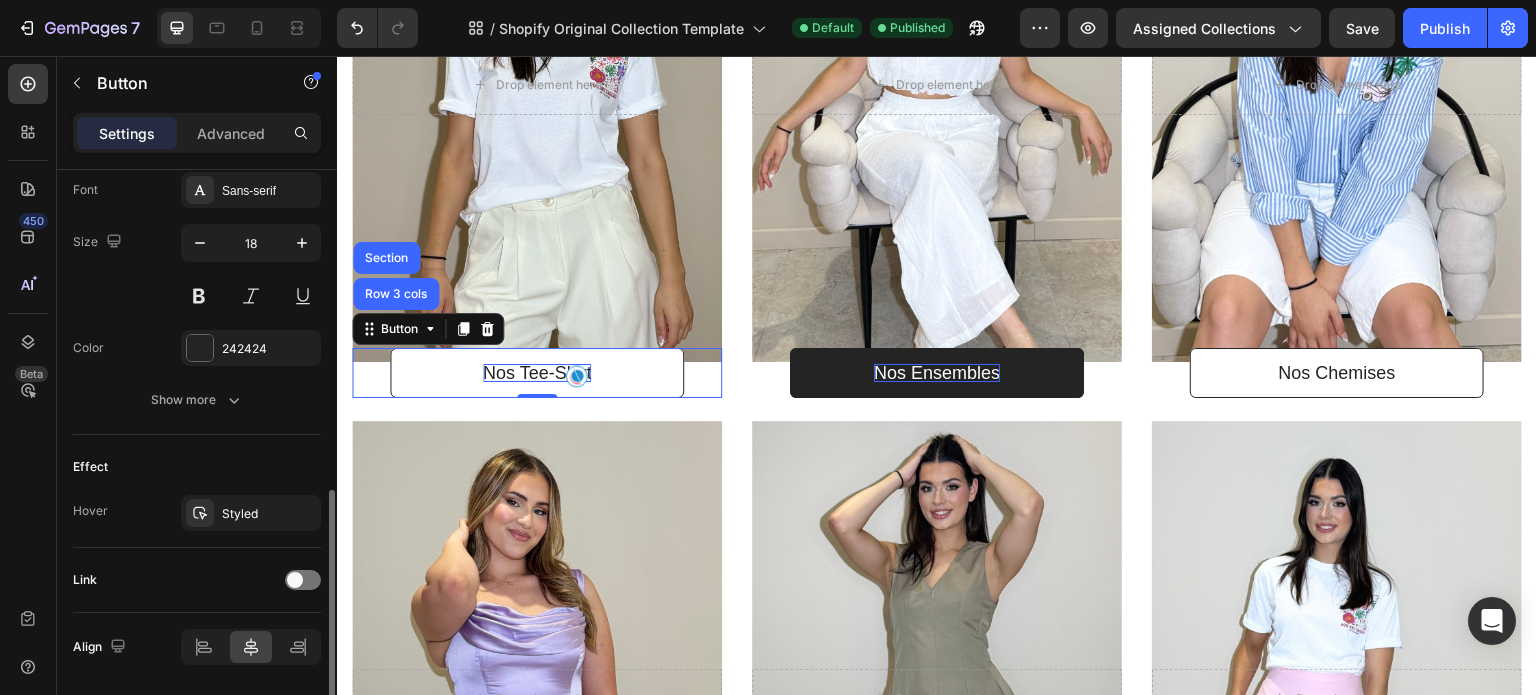 click on "Effect" at bounding box center [197, 467] 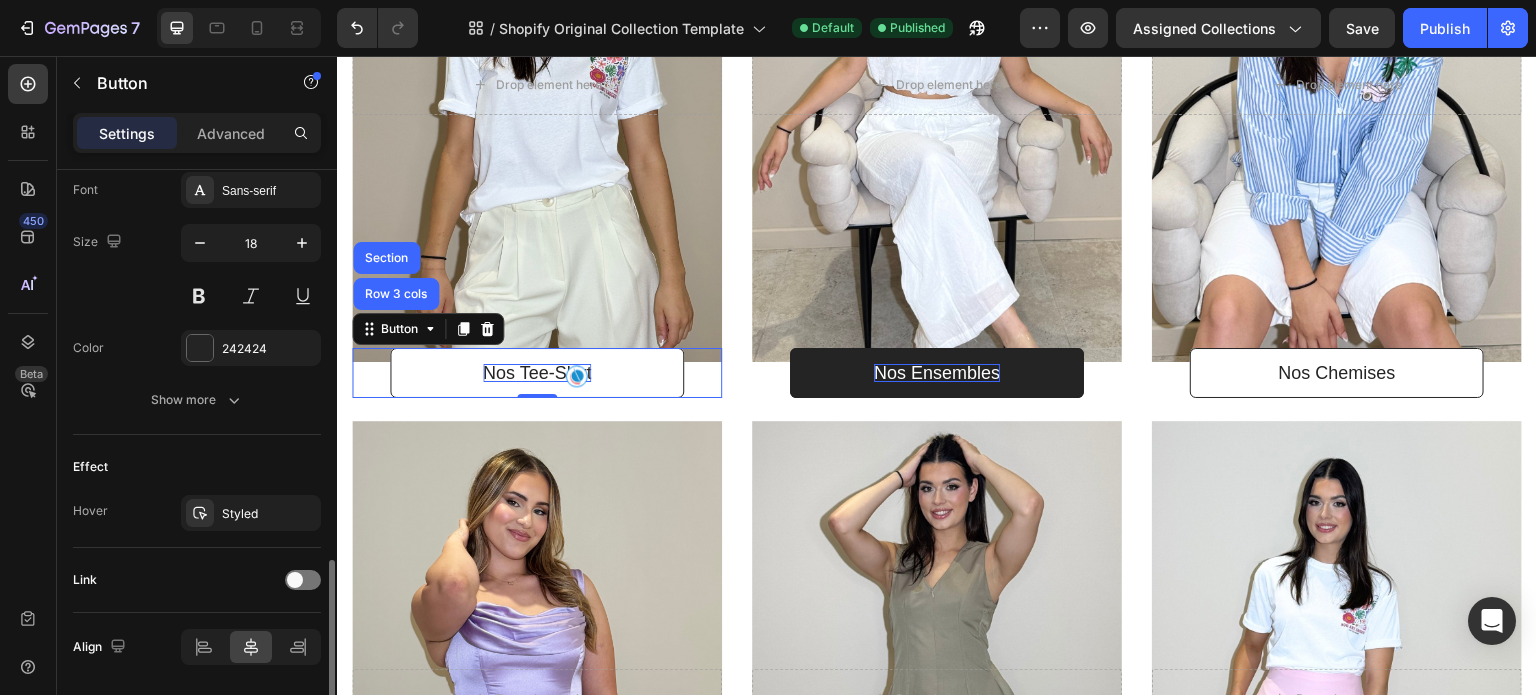 scroll, scrollTop: 848, scrollLeft: 0, axis: vertical 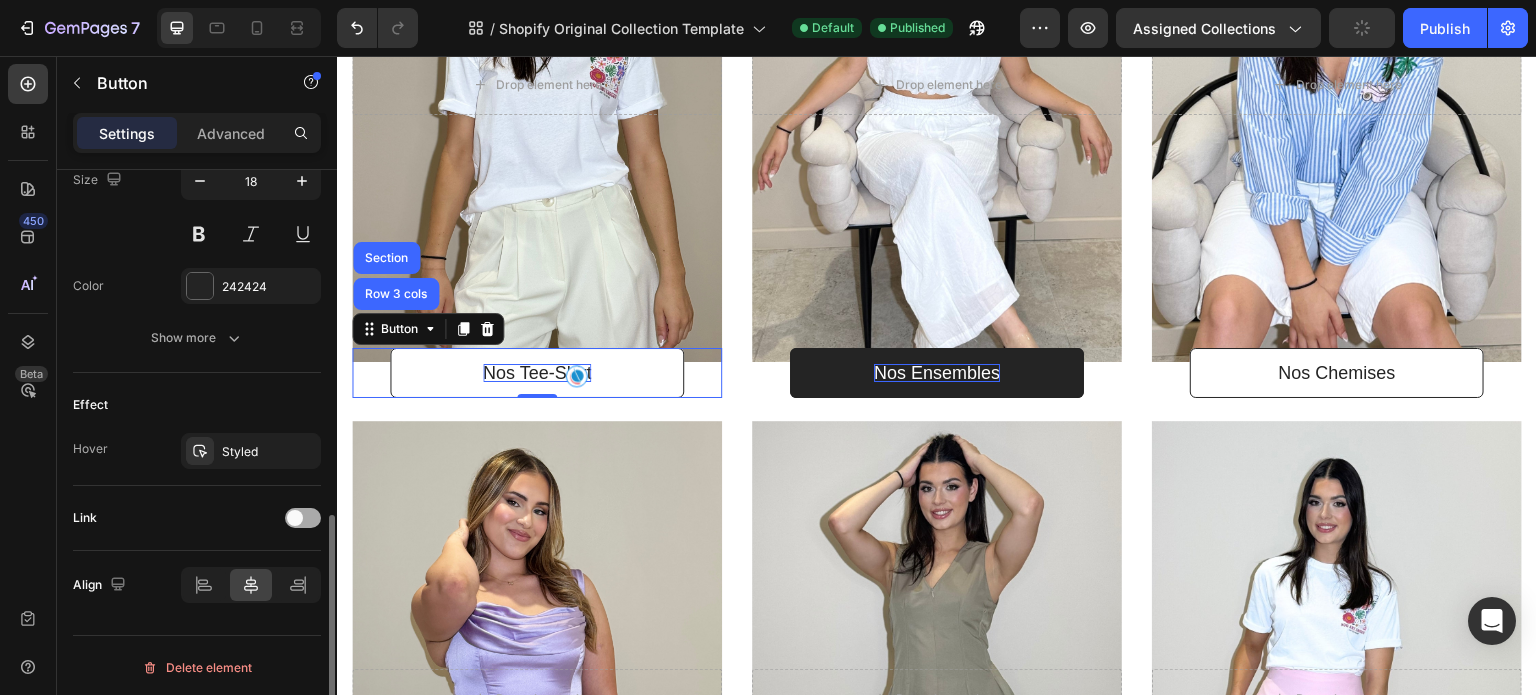 click at bounding box center [295, 518] 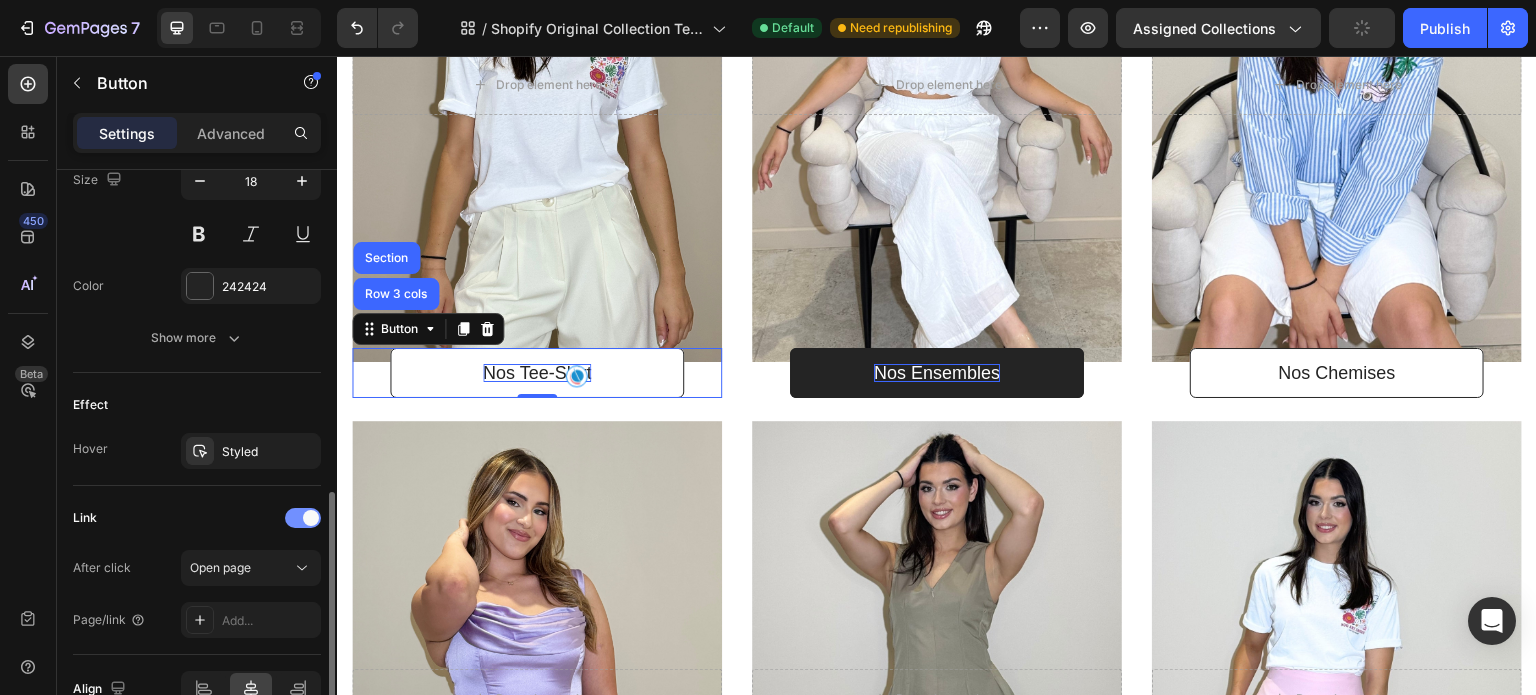 scroll, scrollTop: 952, scrollLeft: 0, axis: vertical 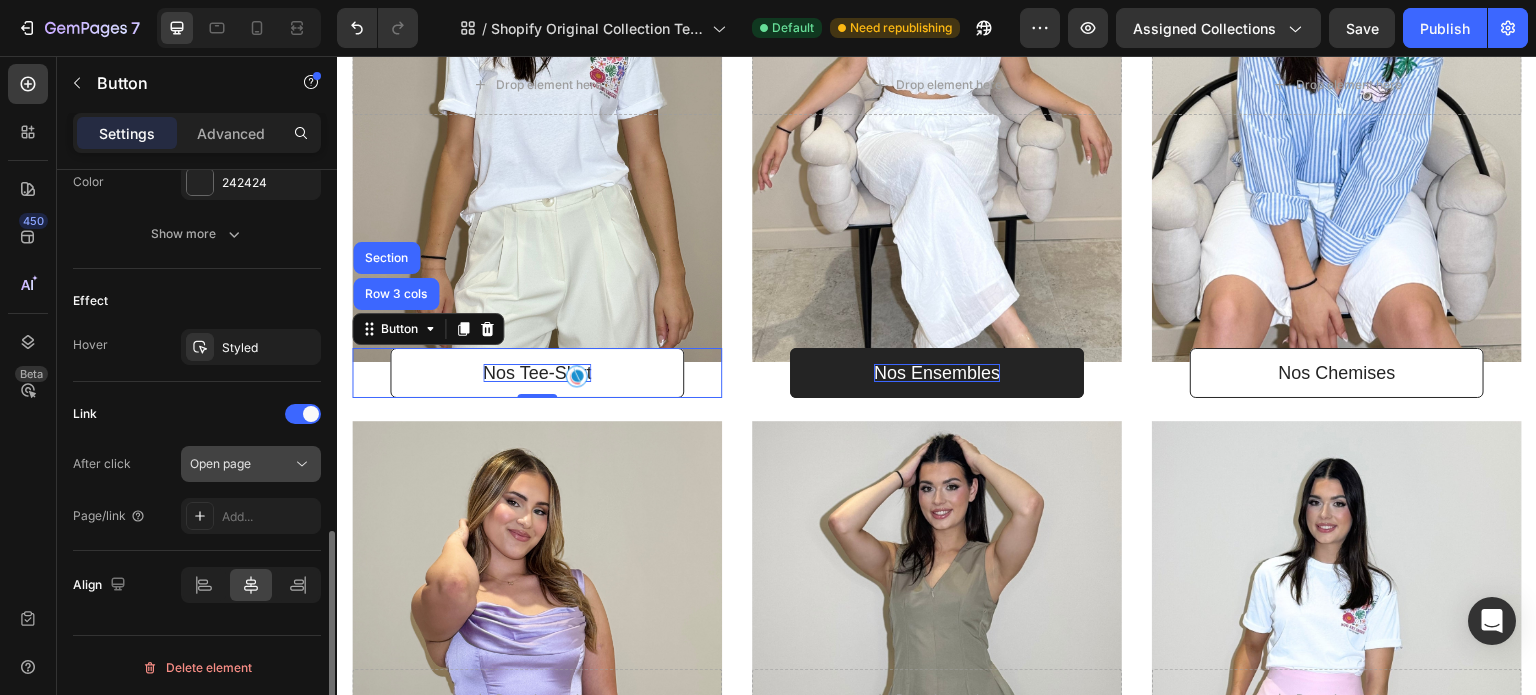 click on "Open page" at bounding box center (241, 464) 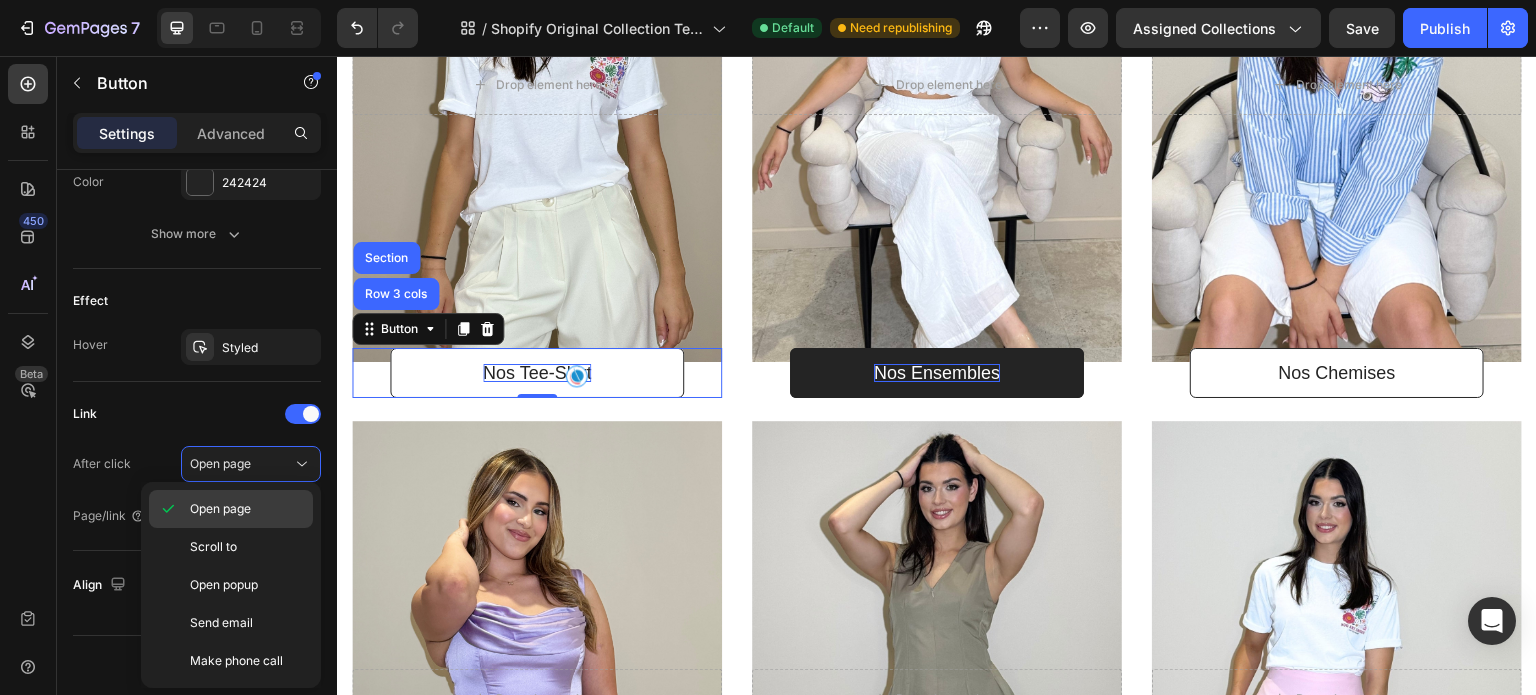 click on "Open page" at bounding box center [220, 509] 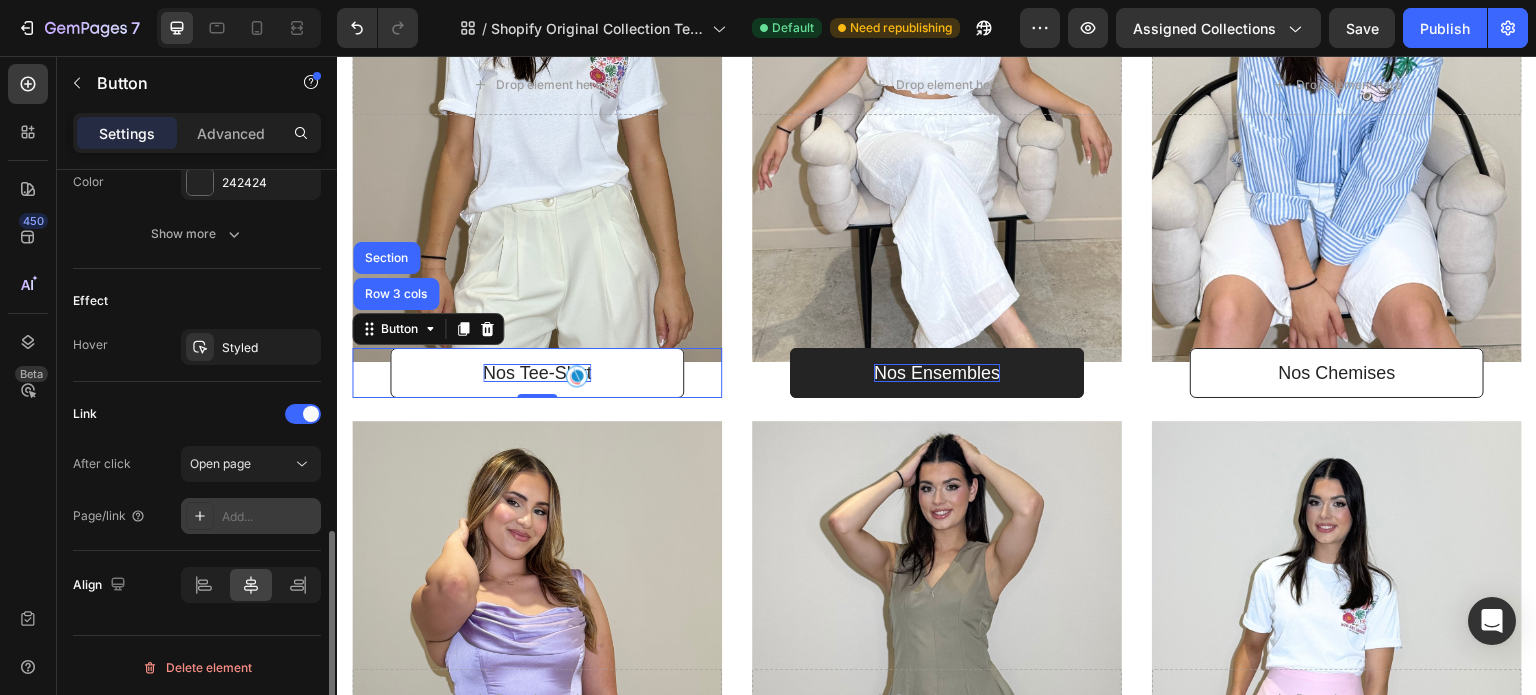 click 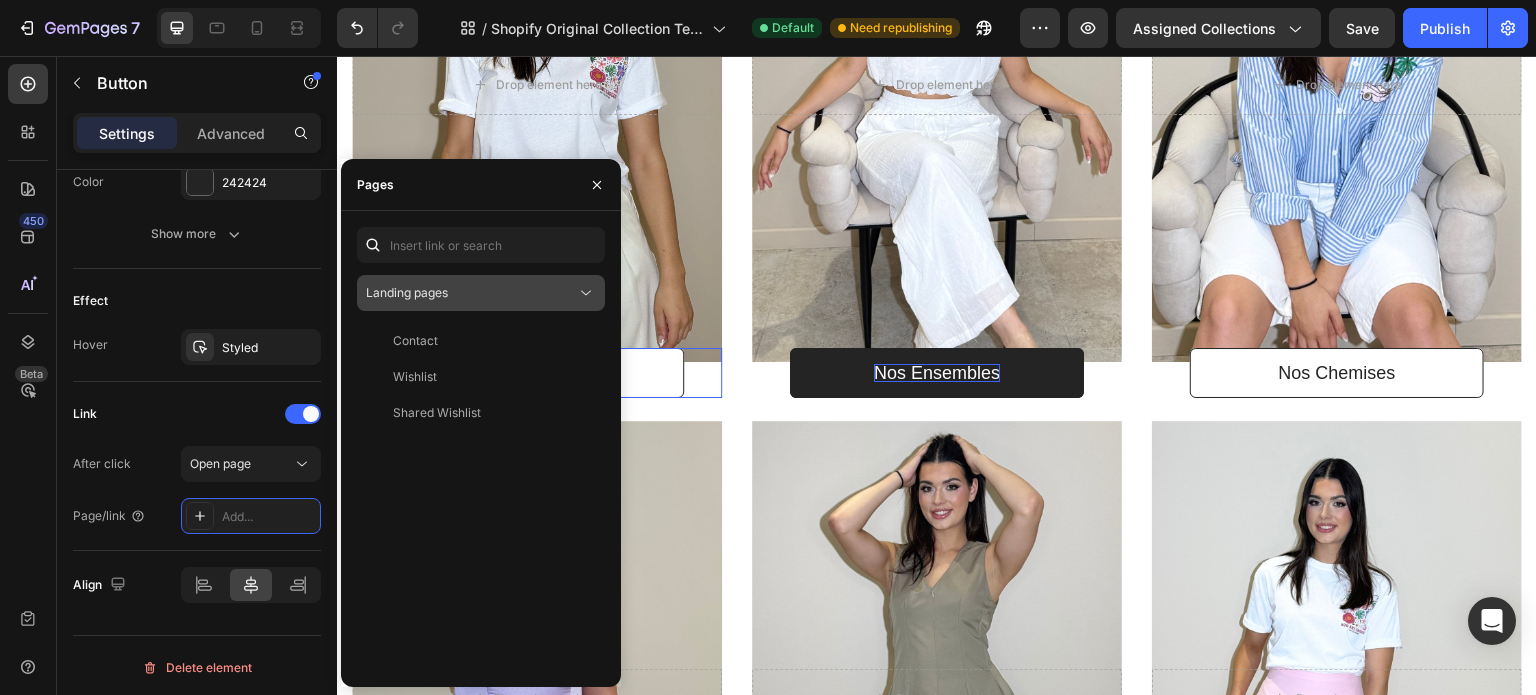 click on "Landing pages" 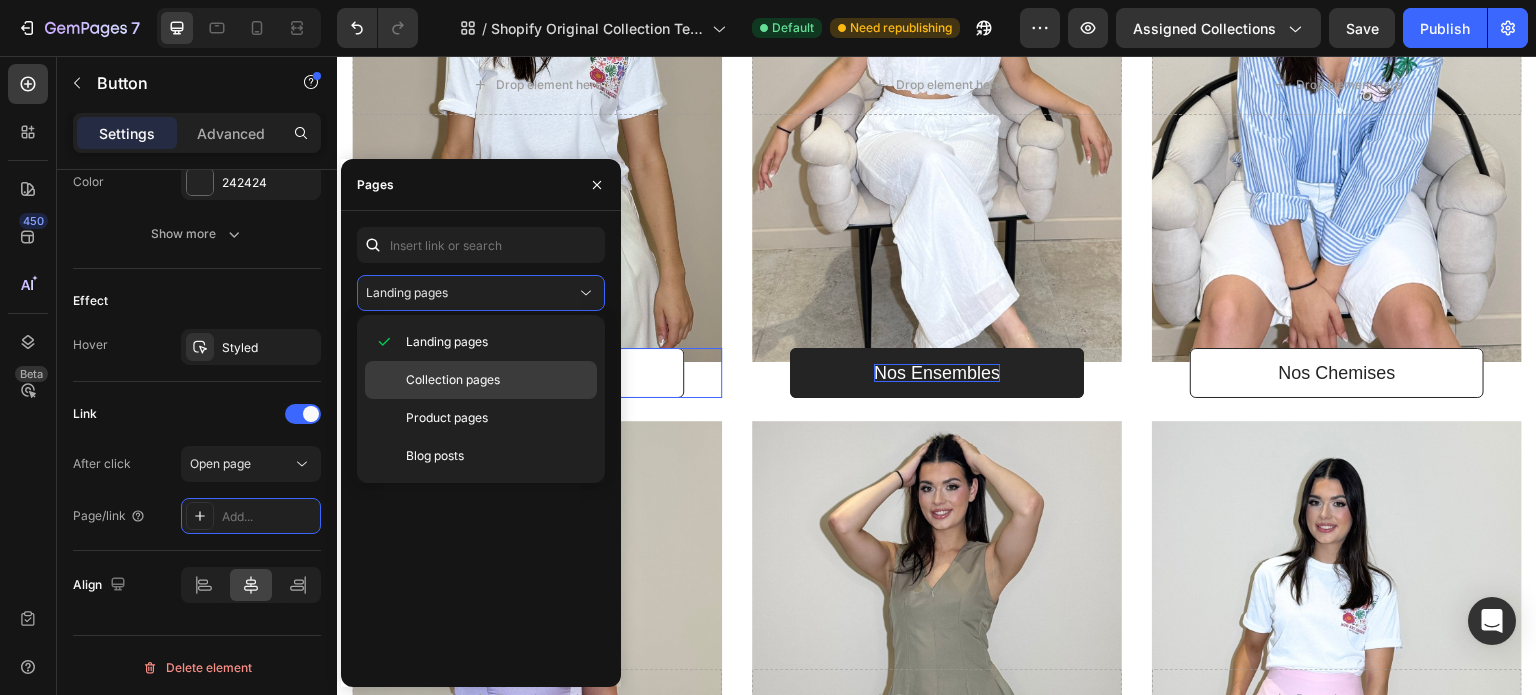click on "Collection pages" at bounding box center [453, 380] 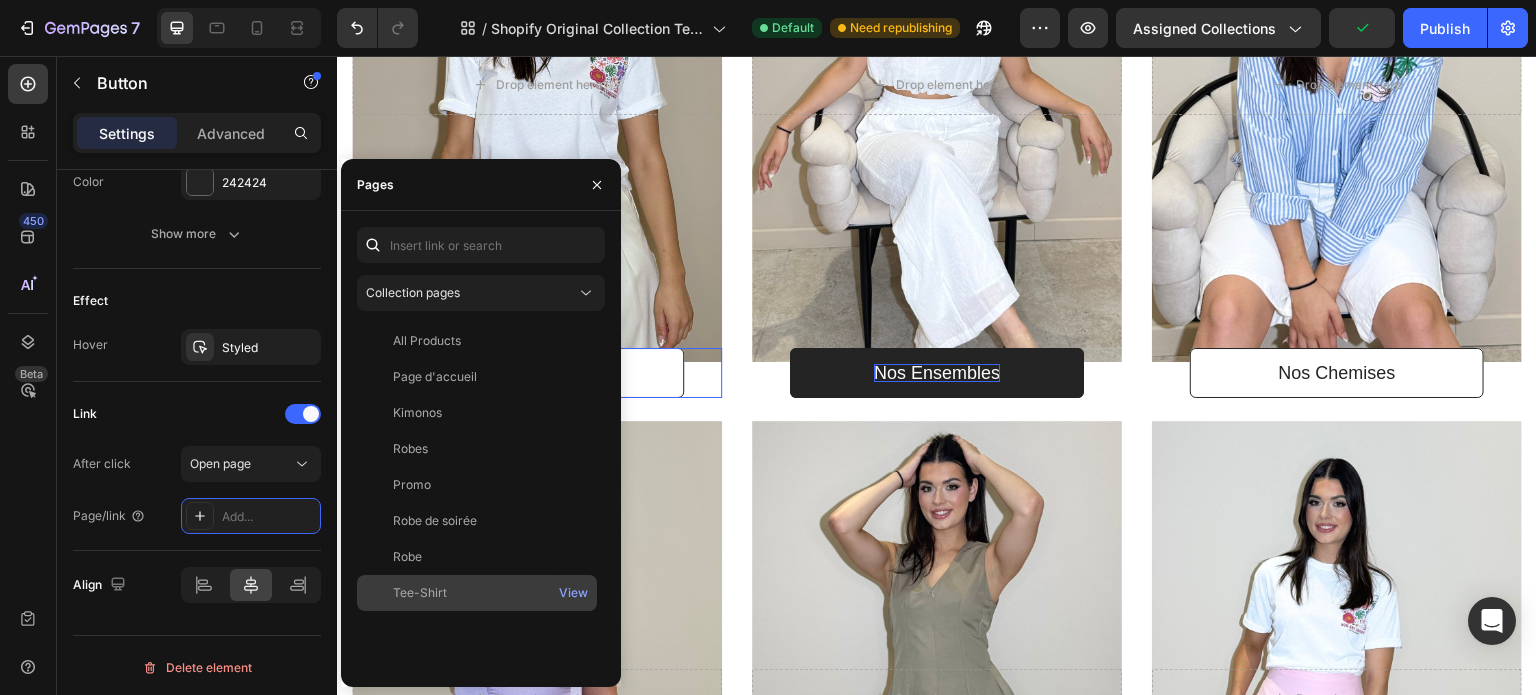 click on "Tee-Shirt" at bounding box center (477, 593) 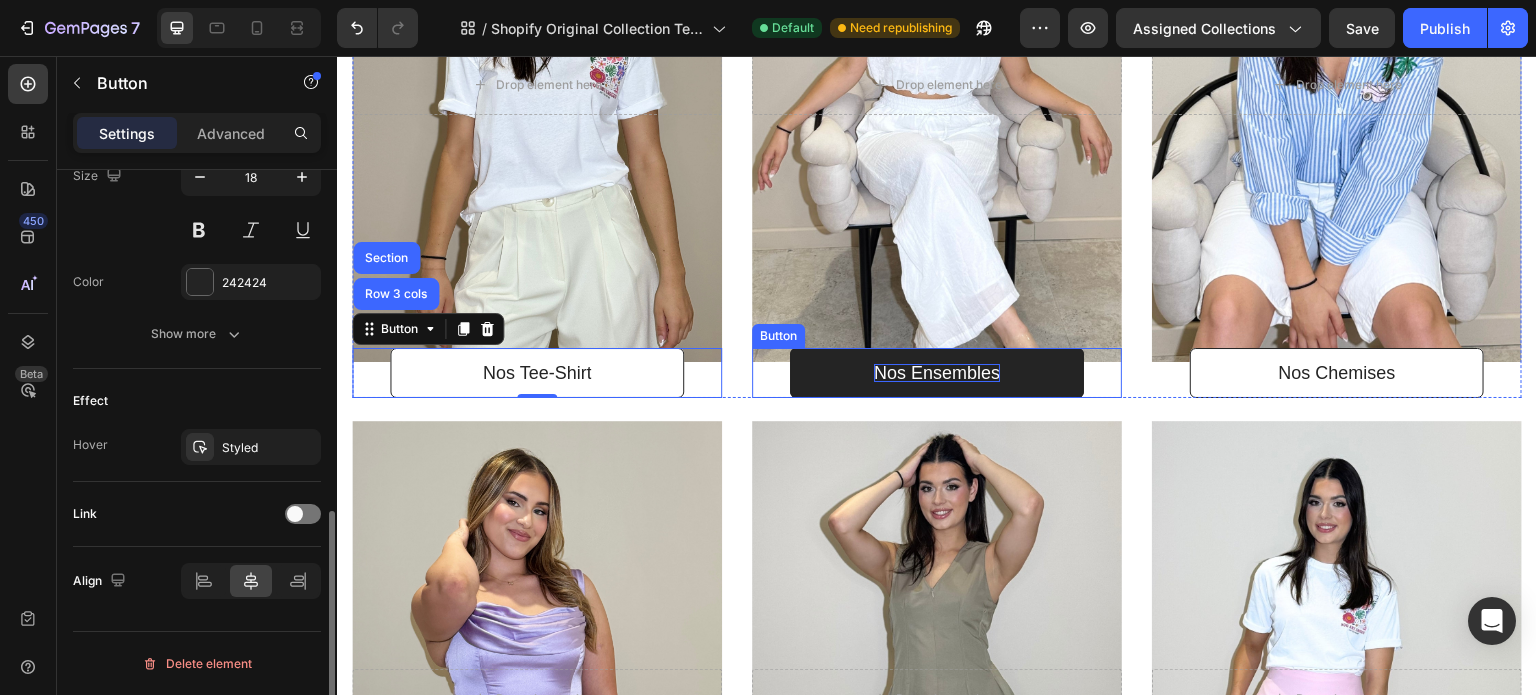 scroll, scrollTop: 848, scrollLeft: 0, axis: vertical 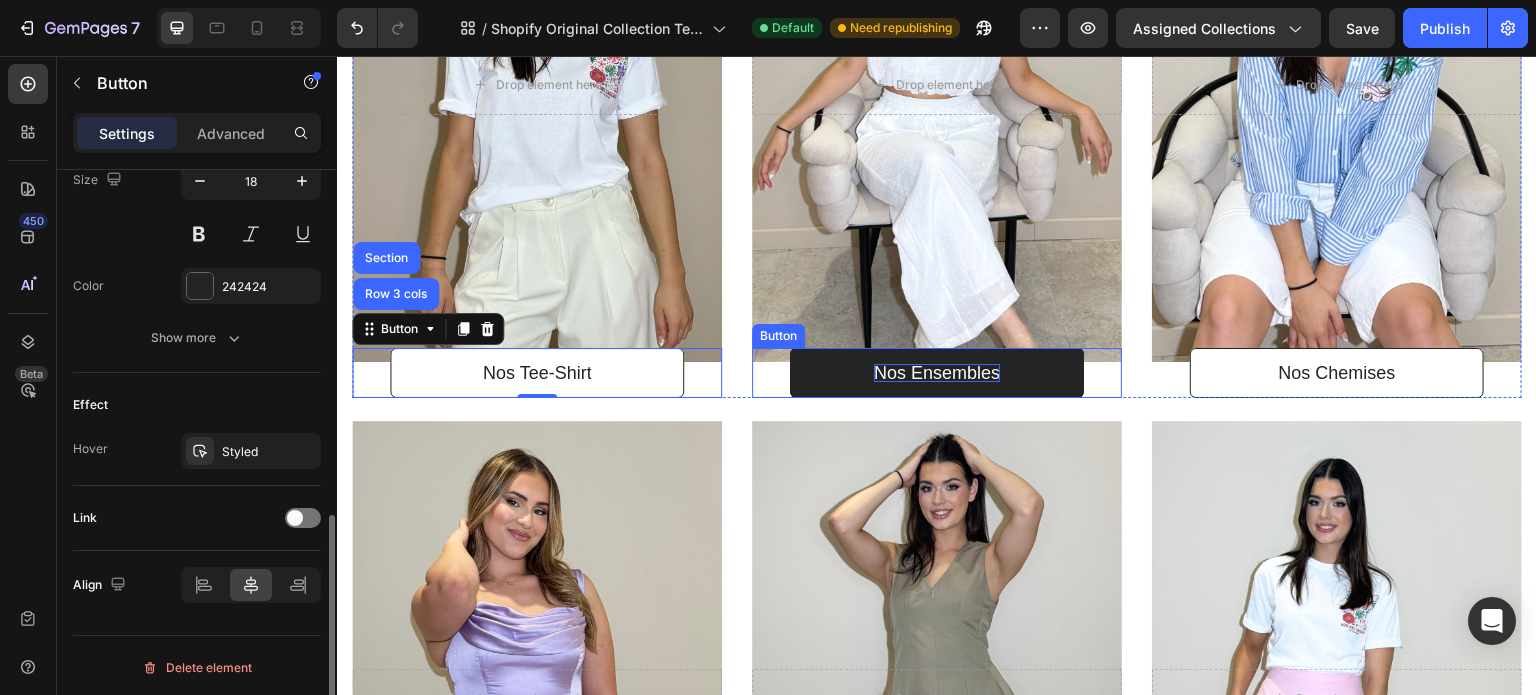 click on "Nos Ensembles" at bounding box center (937, 373) 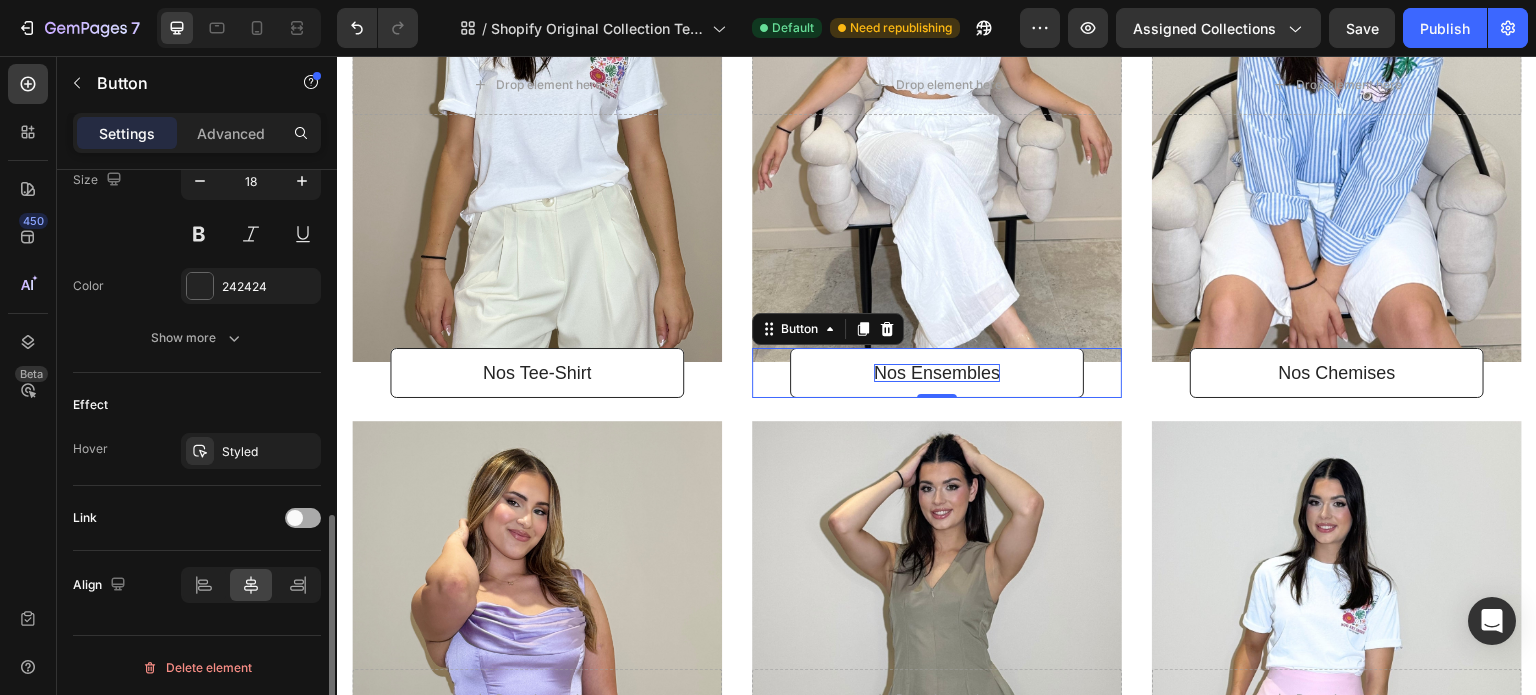 click at bounding box center (295, 518) 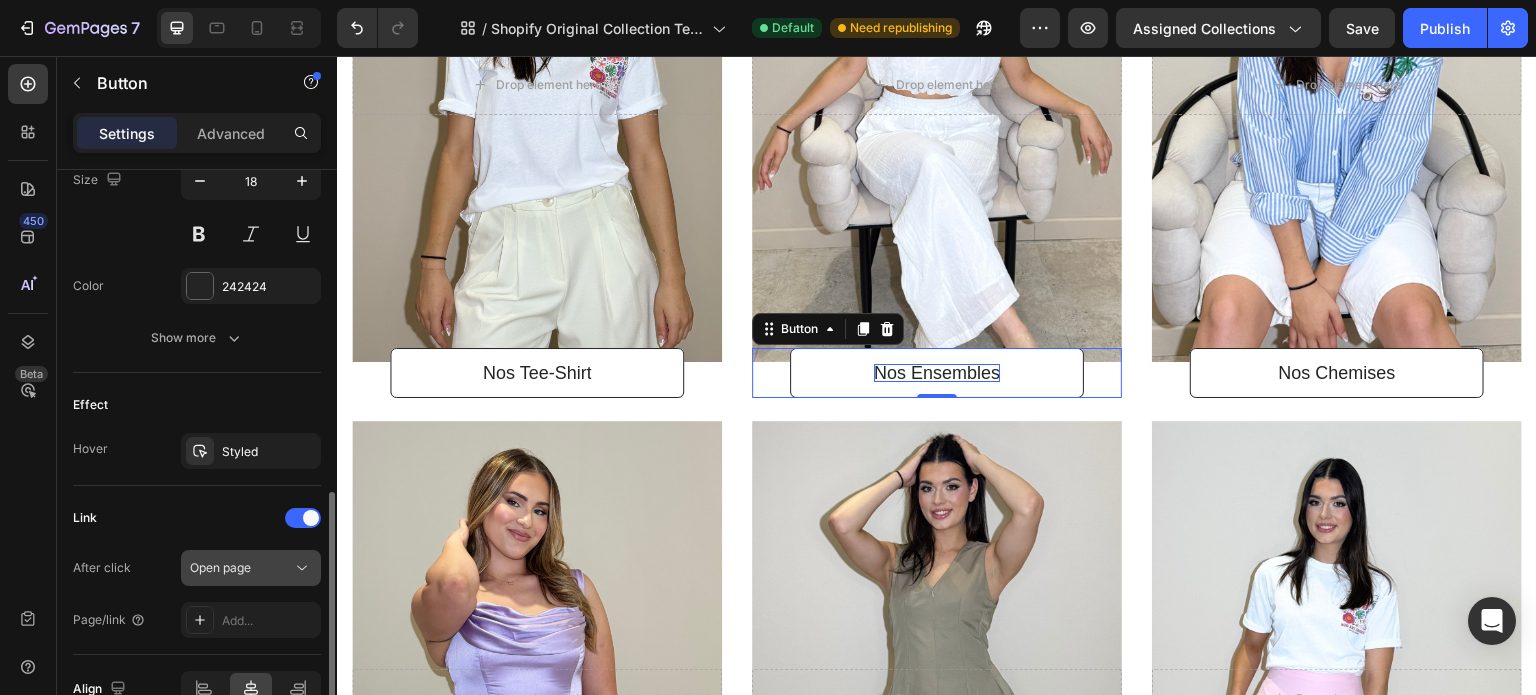 click 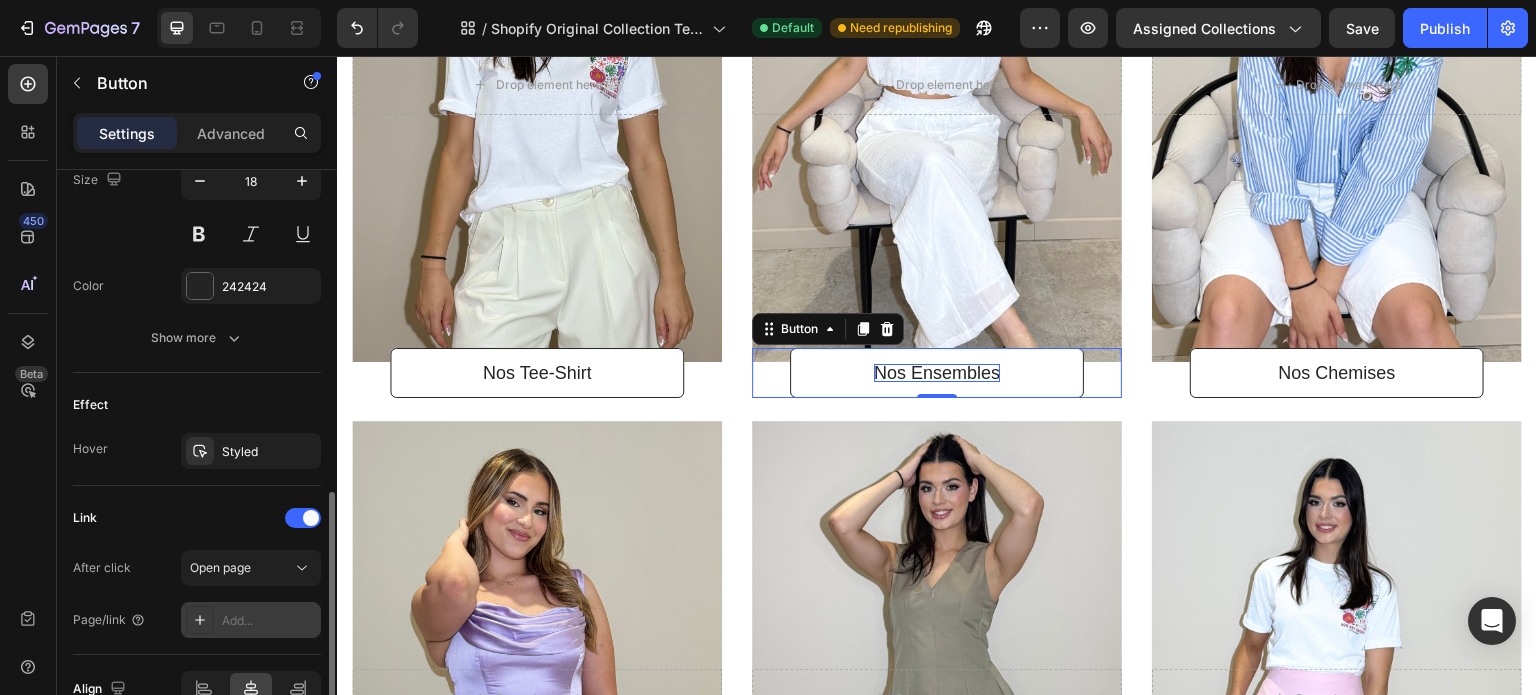 click on "Add..." at bounding box center [269, 621] 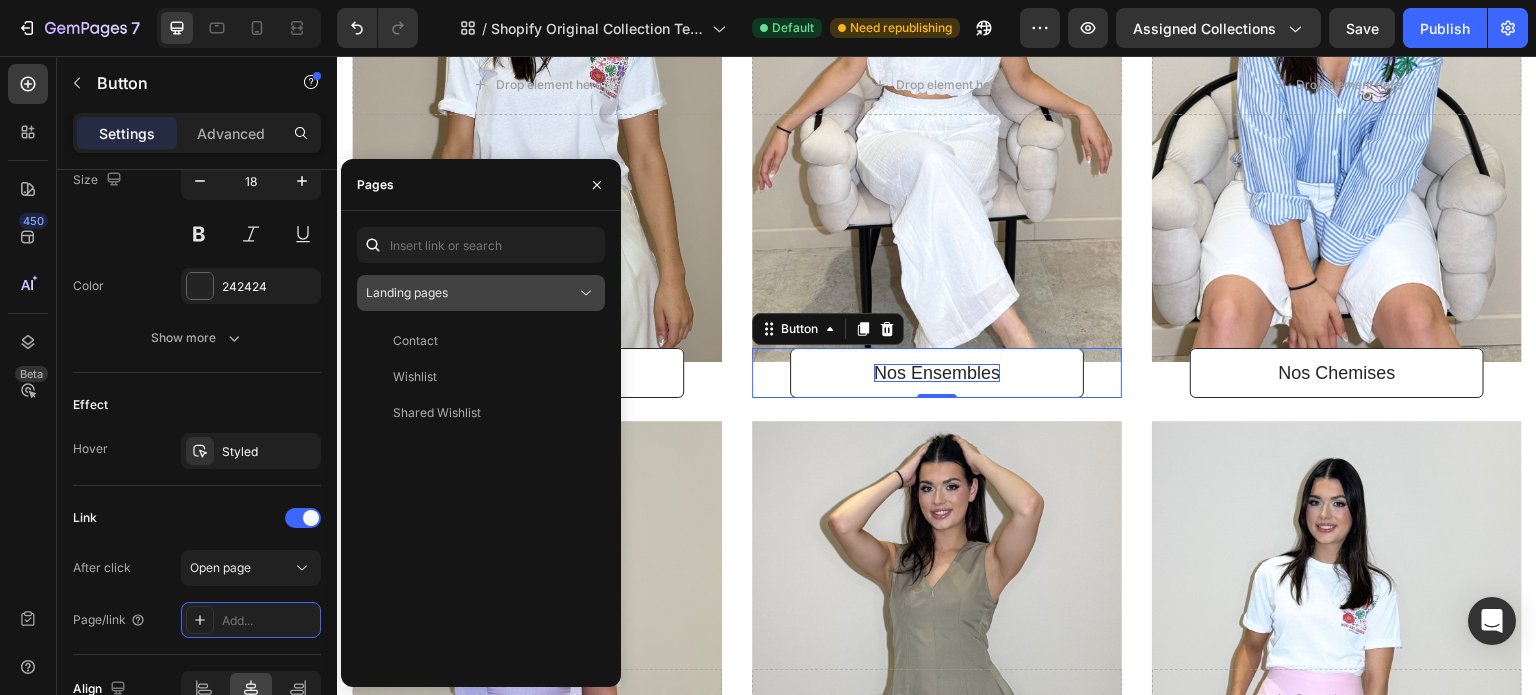 click on "Landing pages" at bounding box center [471, 293] 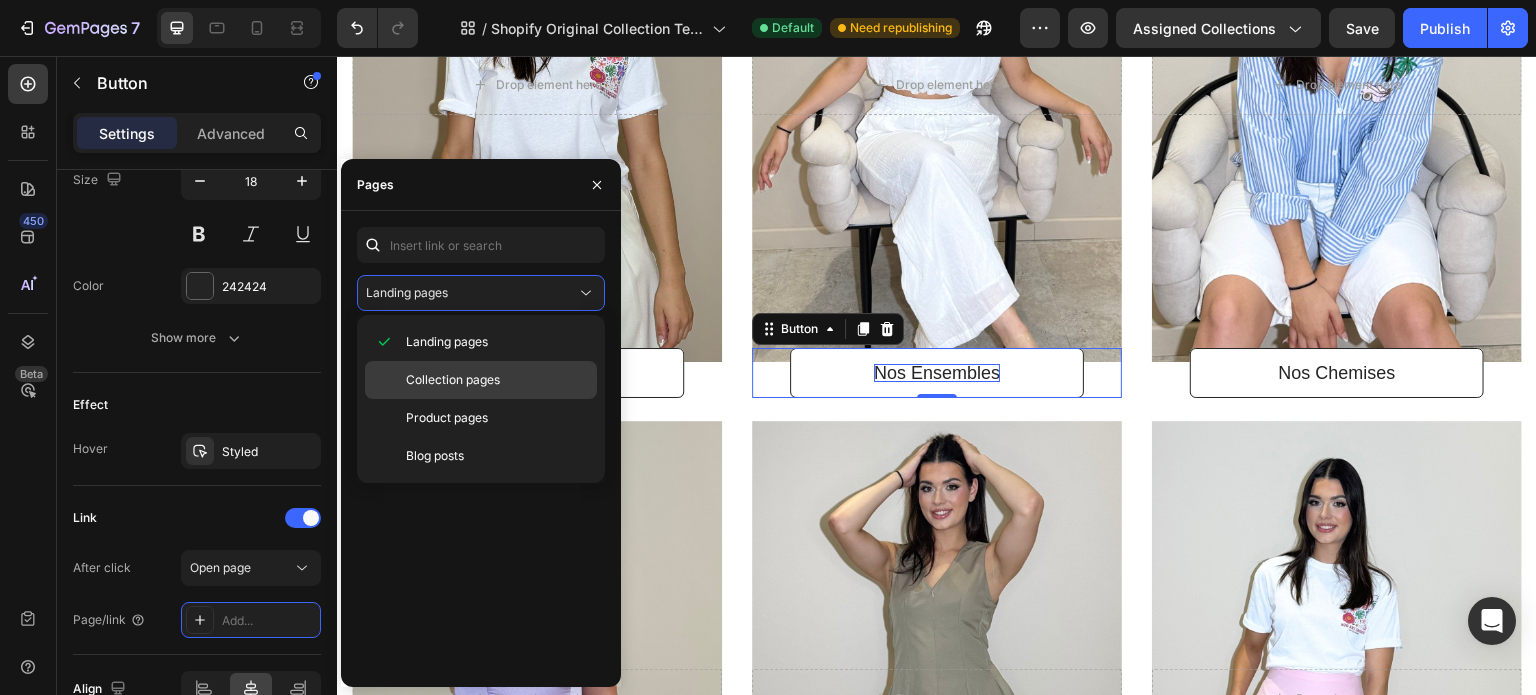 click on "Collection pages" 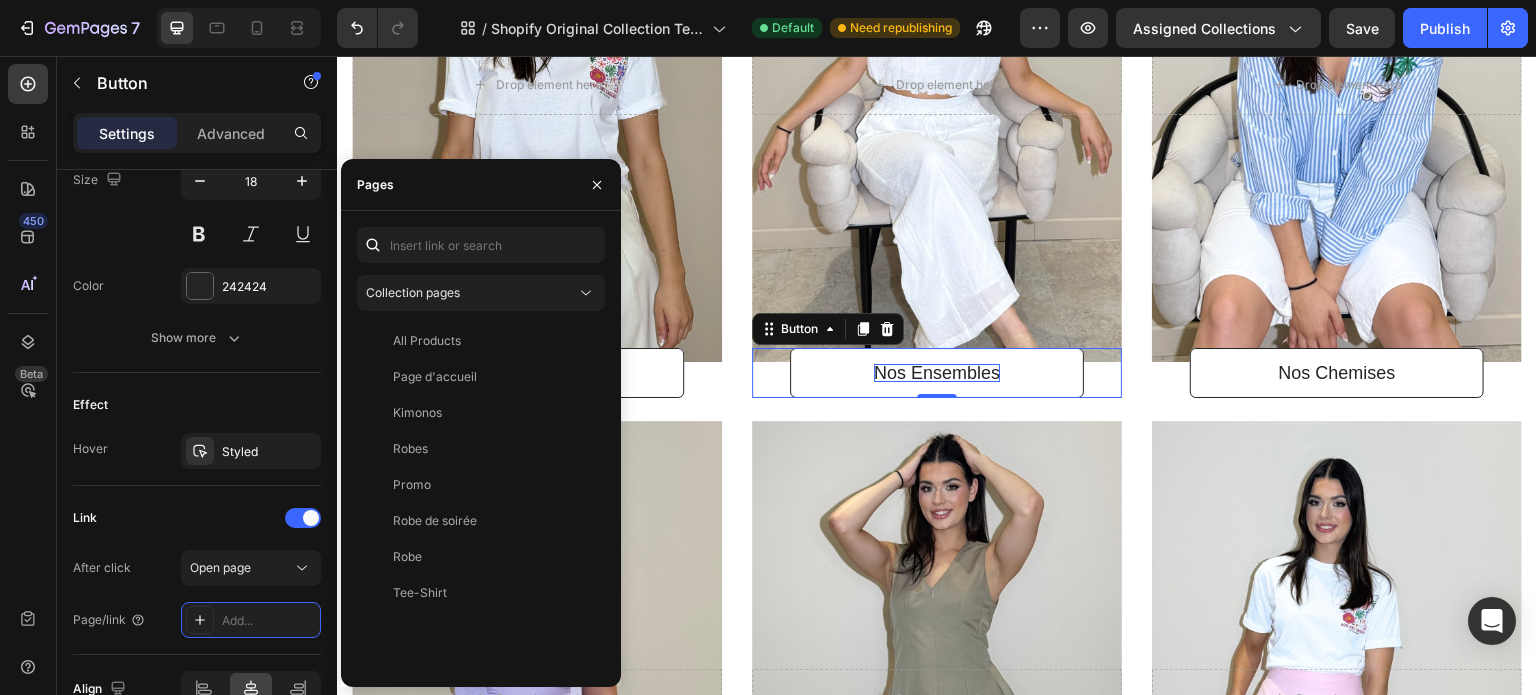 click on "All Products   View Page d'accueil   View Kimonos   View Robes   View Promo   View Robe de soirée   View Robe   View Tee-Shirt   View" at bounding box center [481, 497] 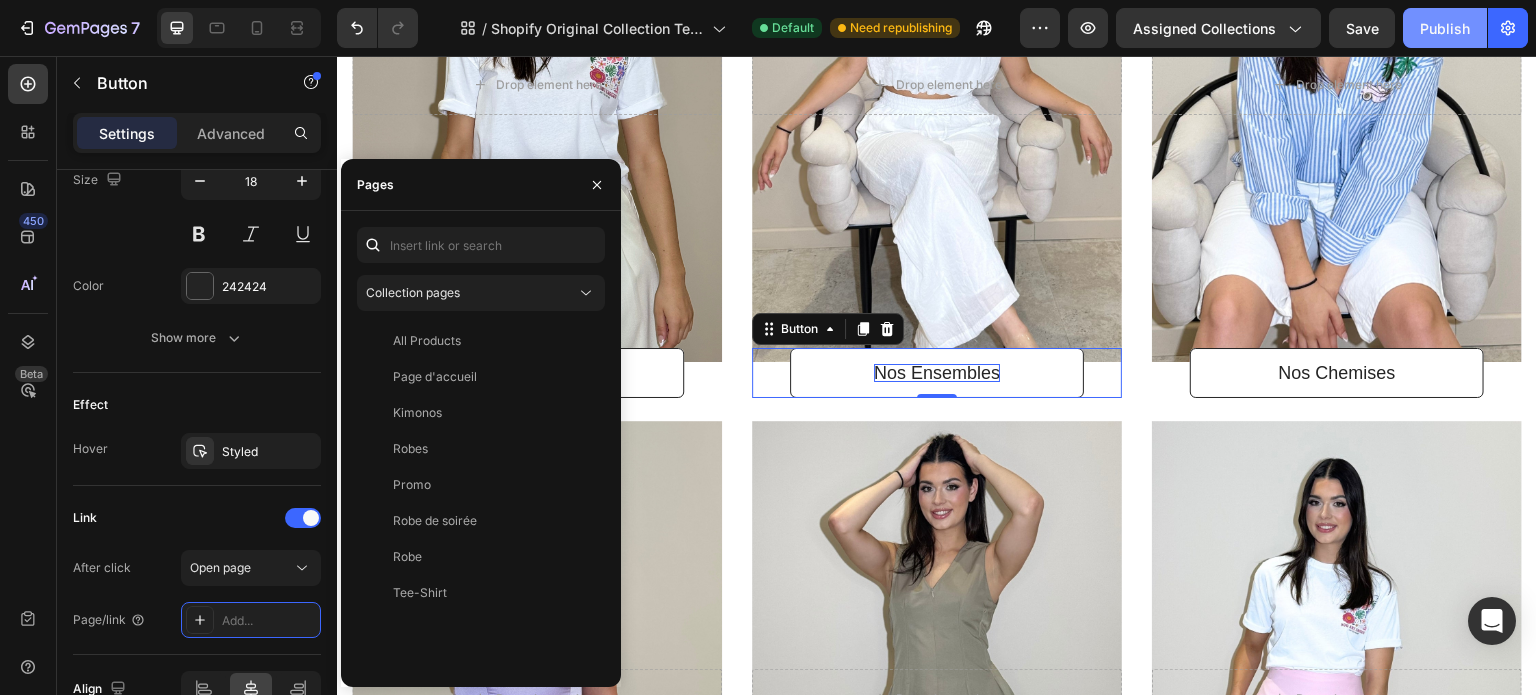 click on "Publish" at bounding box center (1445, 28) 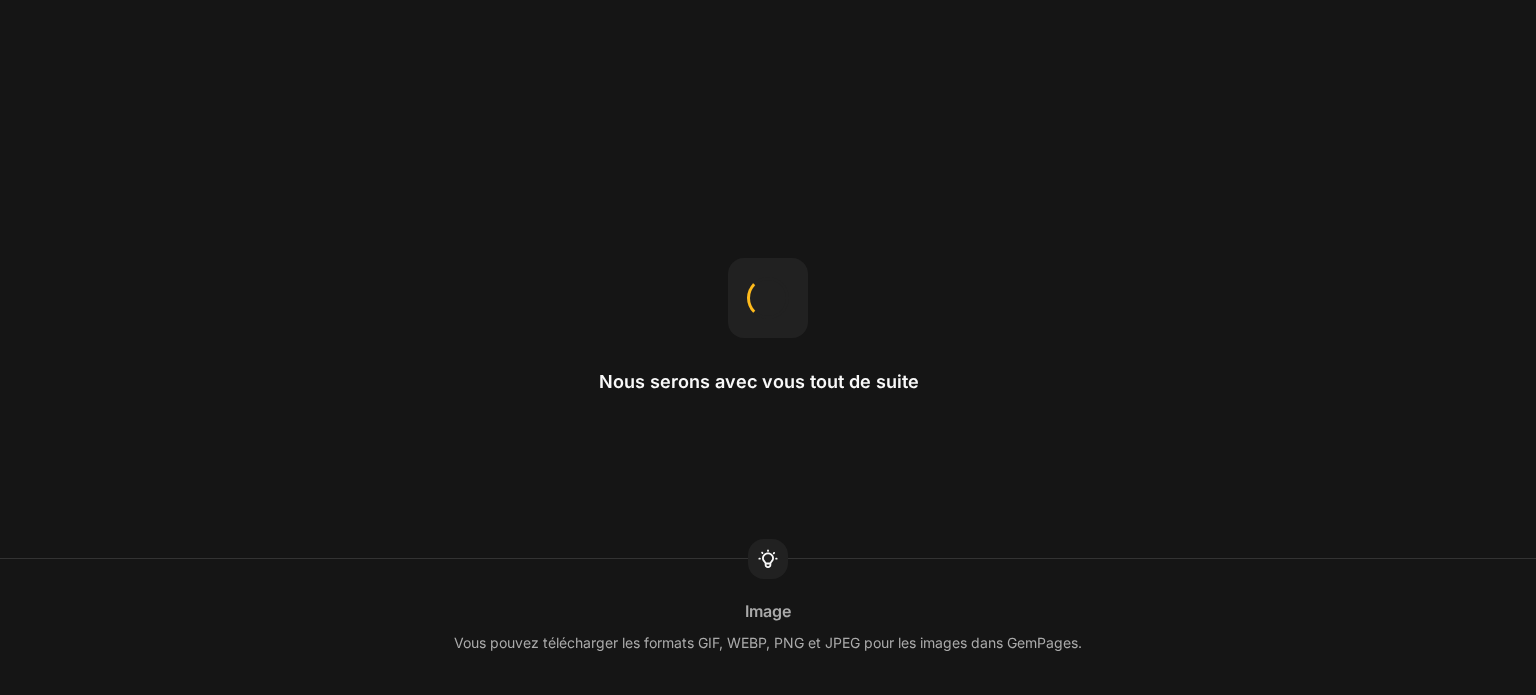 scroll, scrollTop: 0, scrollLeft: 0, axis: both 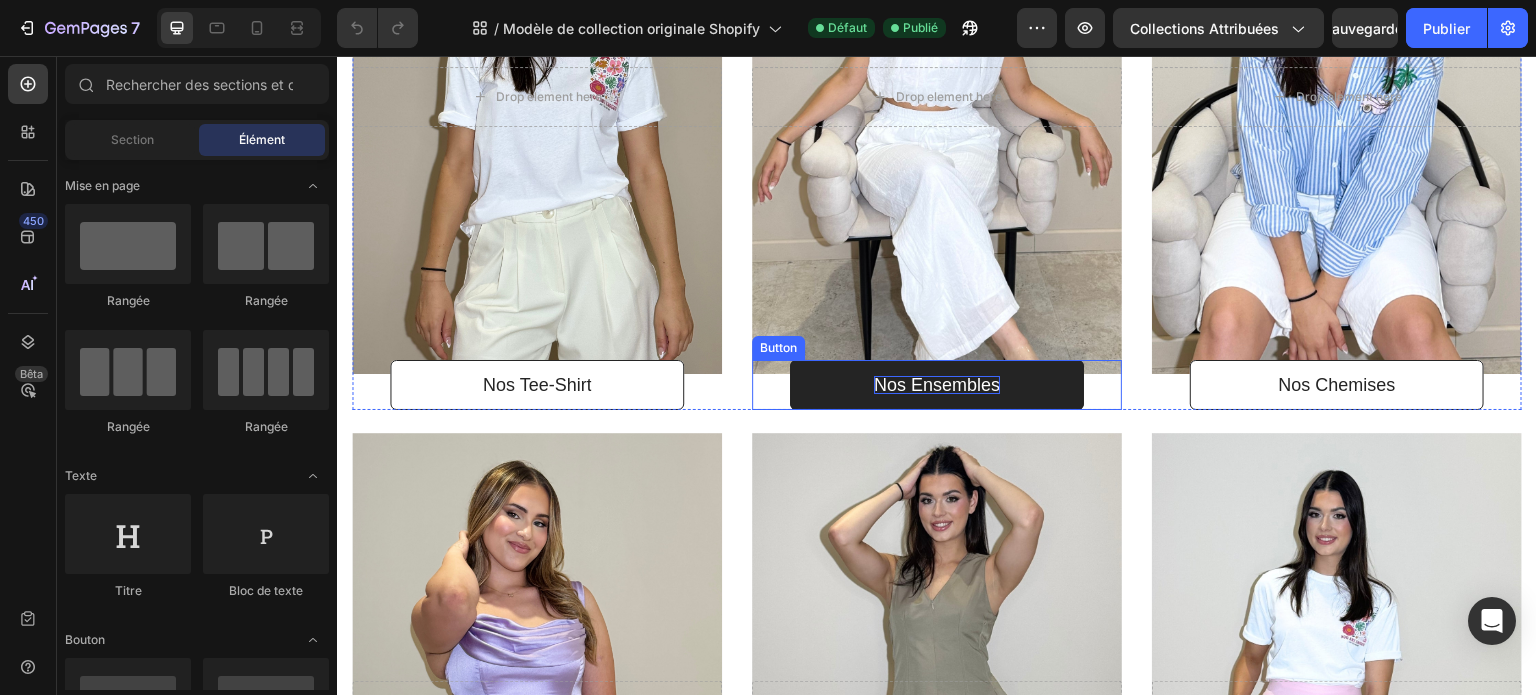click on "Nos Ensembles" at bounding box center [937, 385] 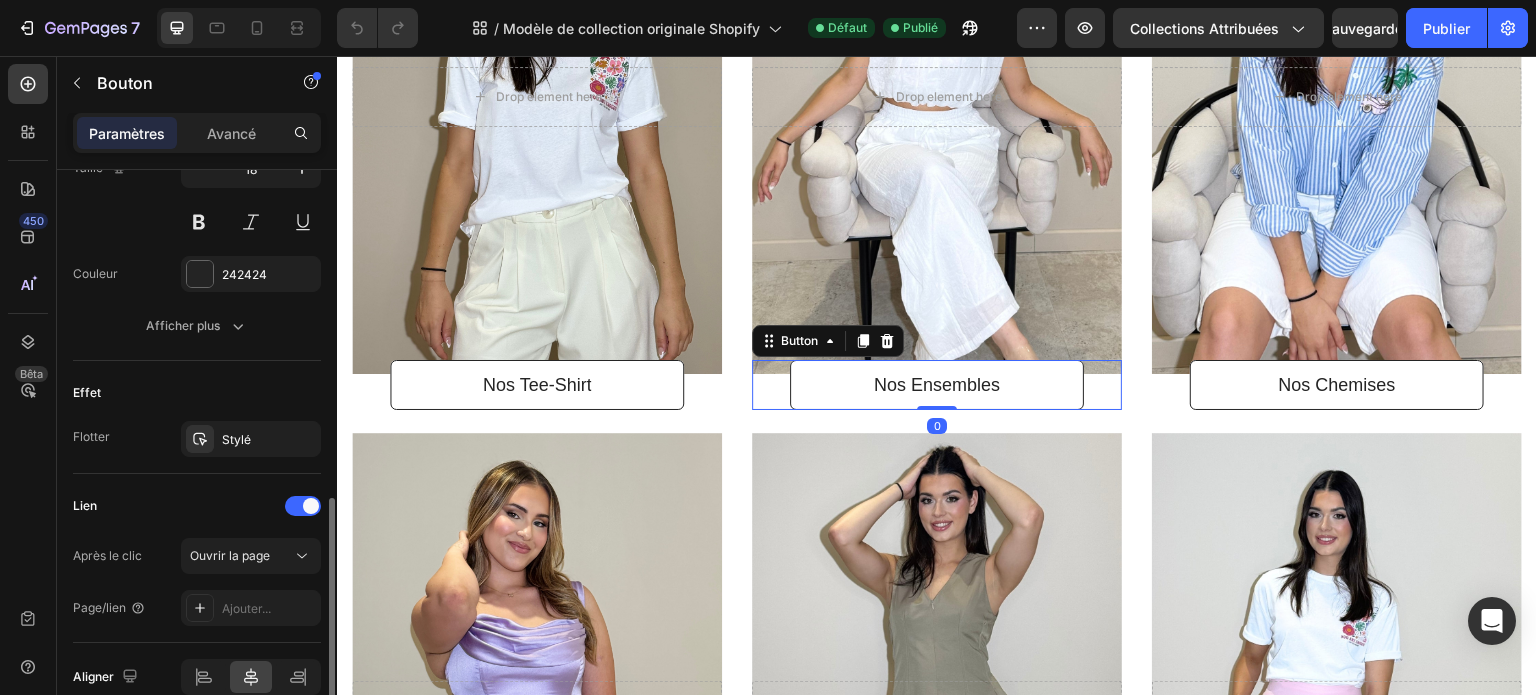 scroll, scrollTop: 861, scrollLeft: 0, axis: vertical 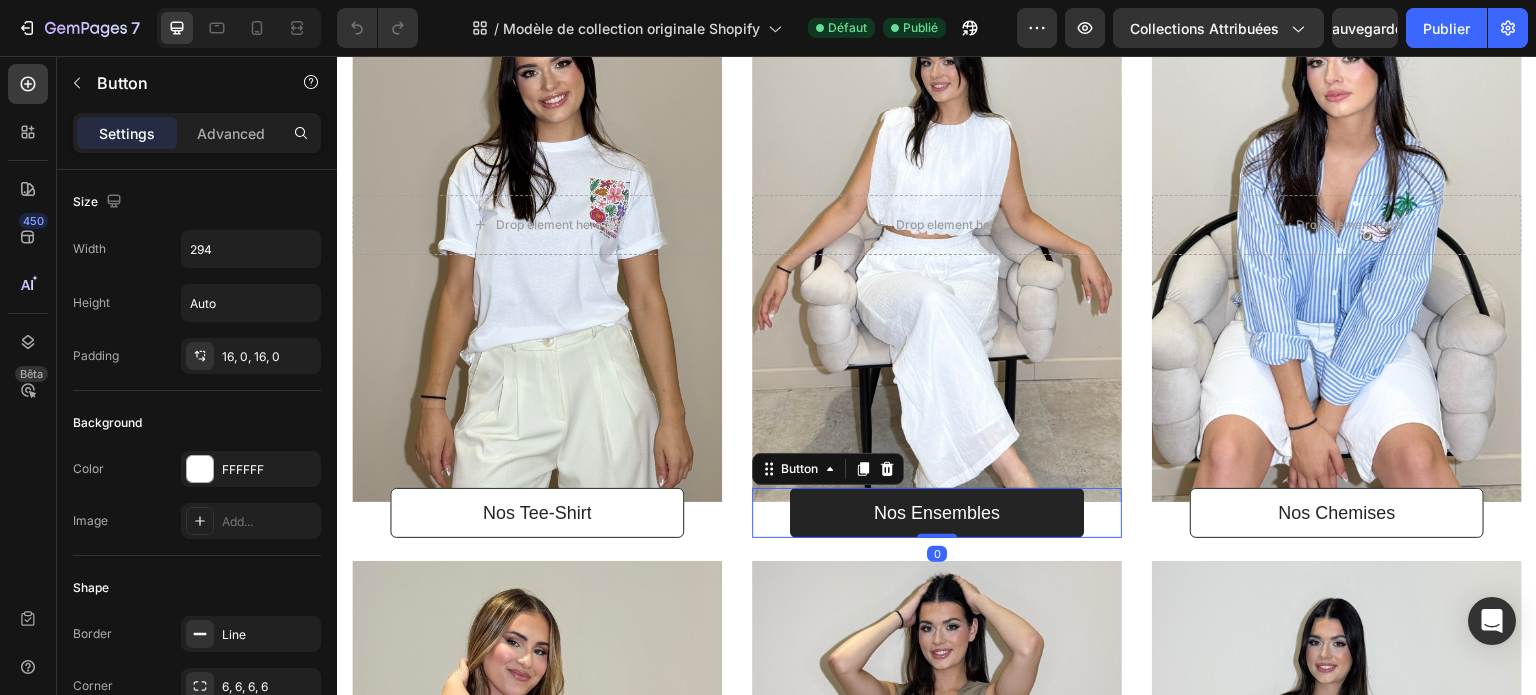 click on "Nos Ensembles" at bounding box center [937, 513] 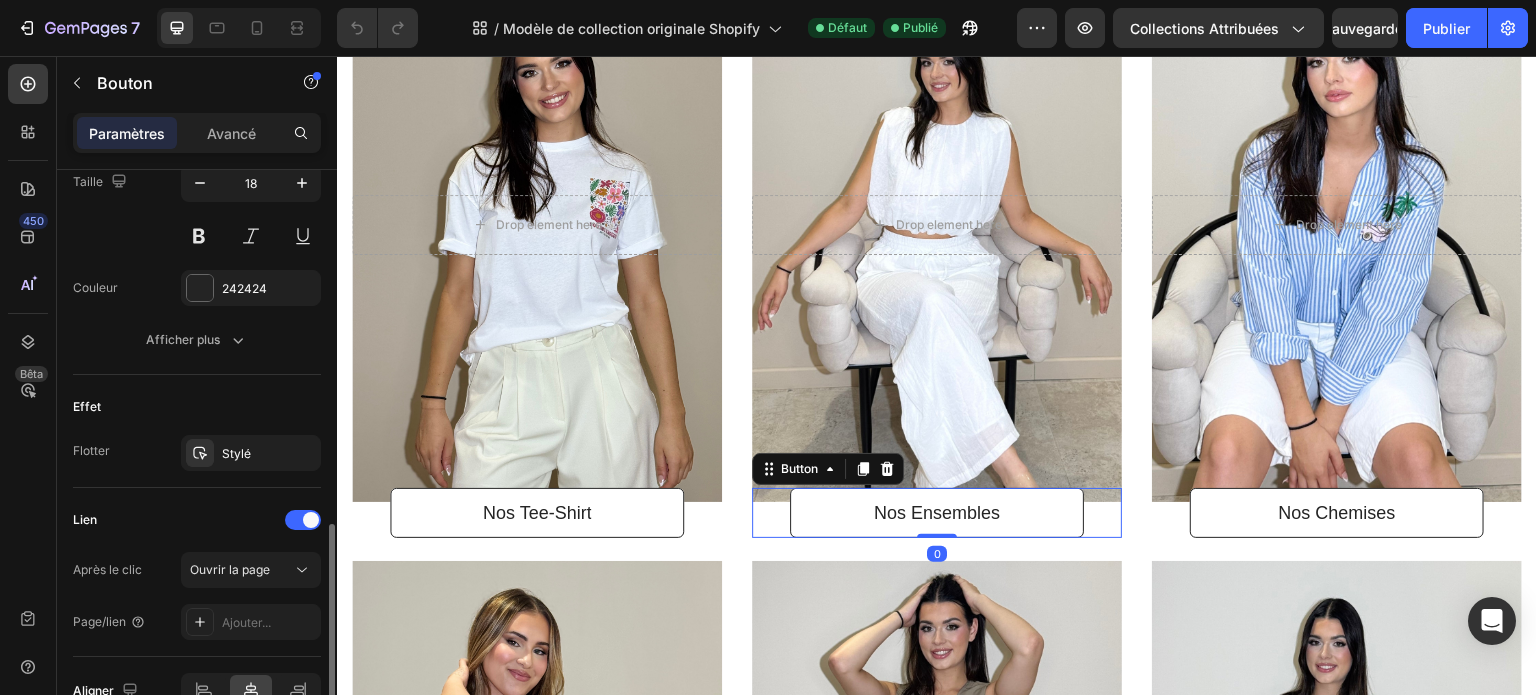 scroll, scrollTop: 952, scrollLeft: 0, axis: vertical 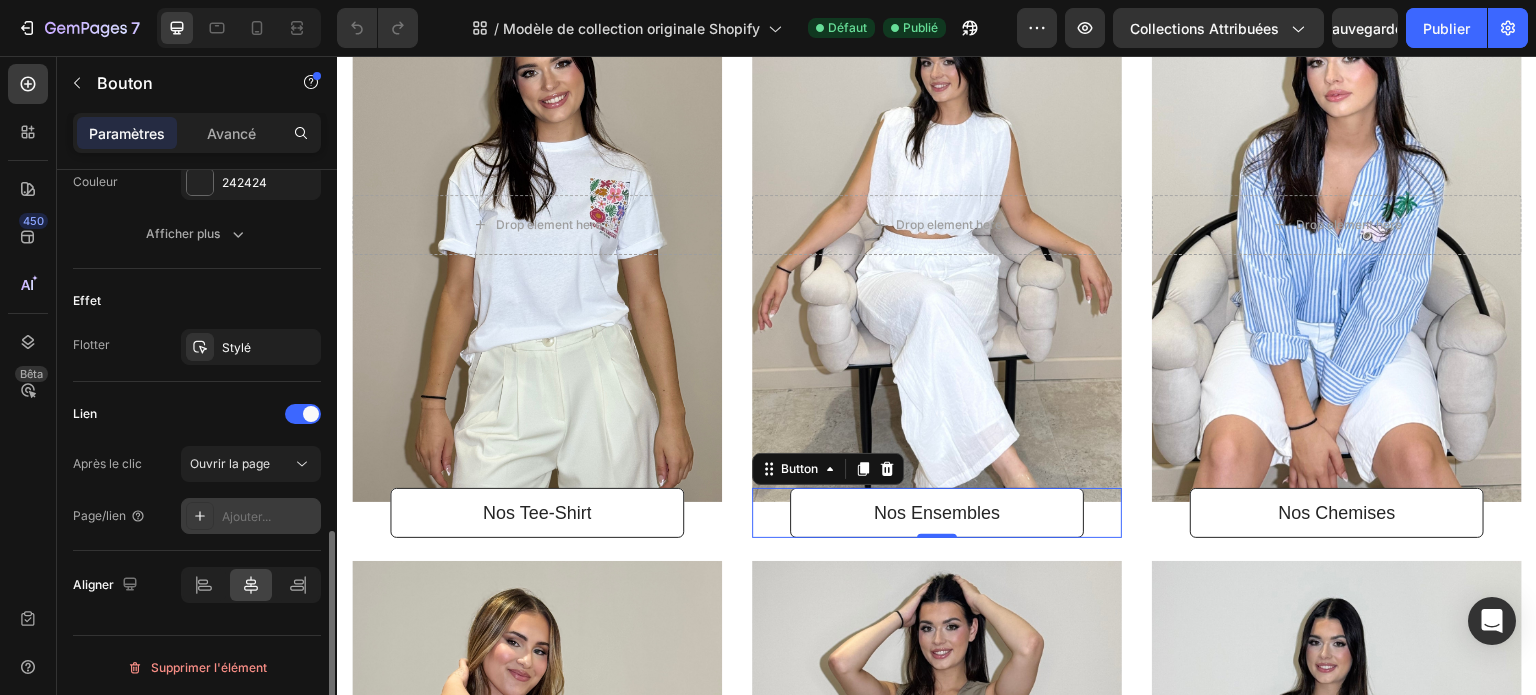 click on "Ajouter..." at bounding box center (251, 516) 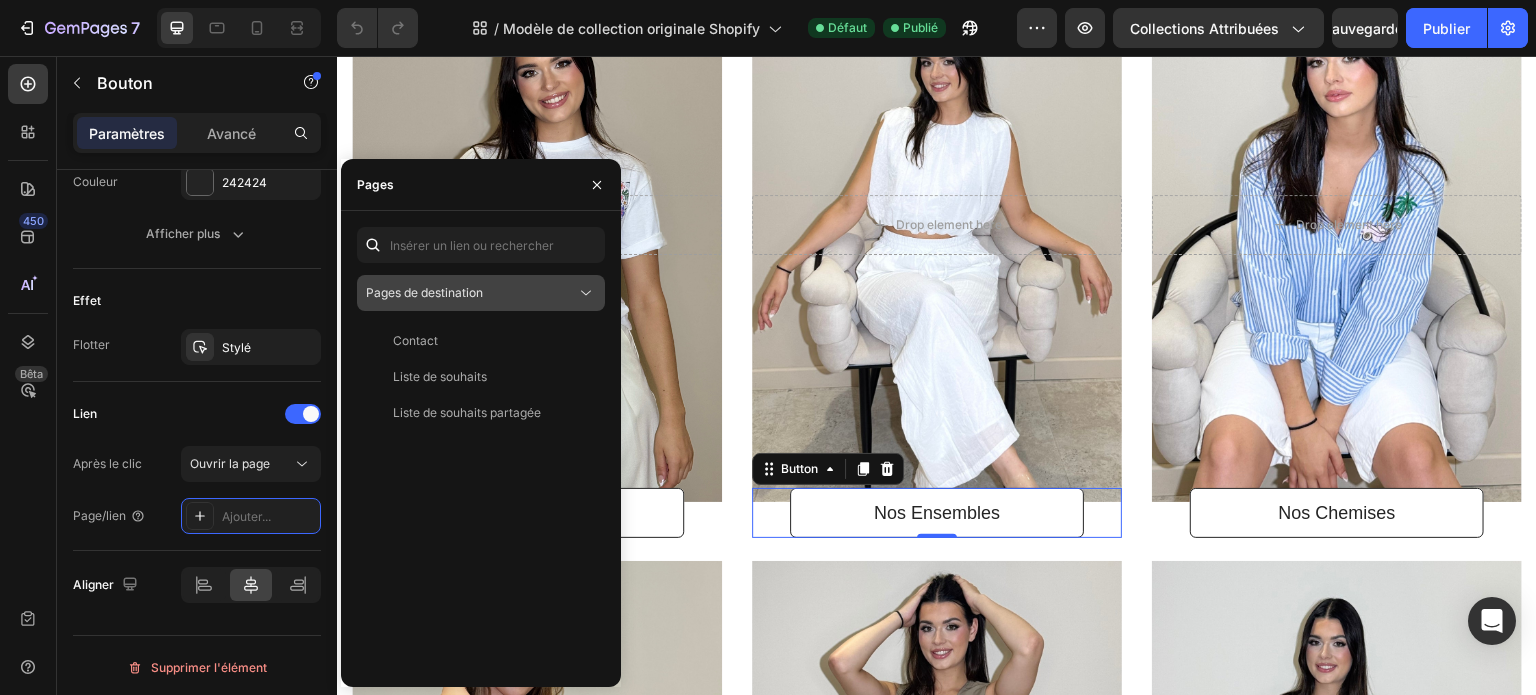 click on "Pages de destination" 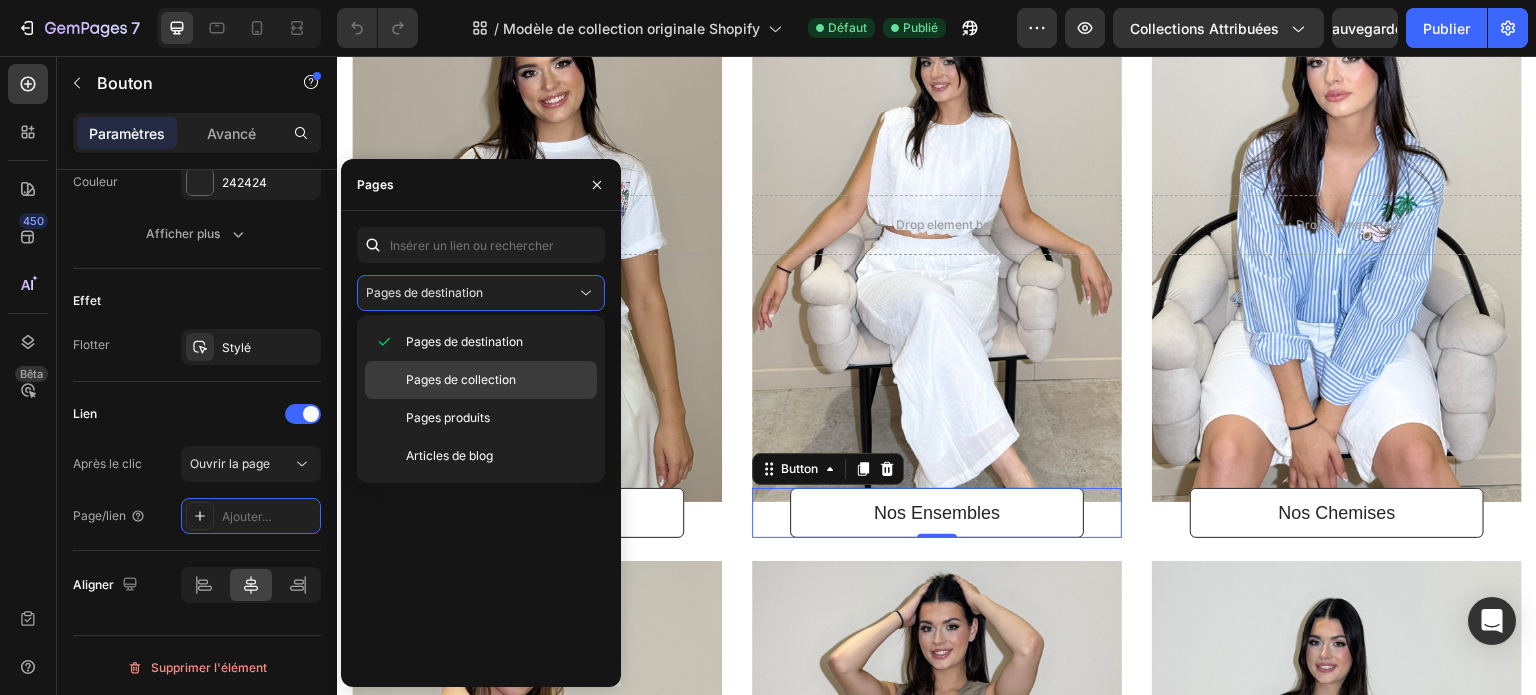 click on "Pages de collection" 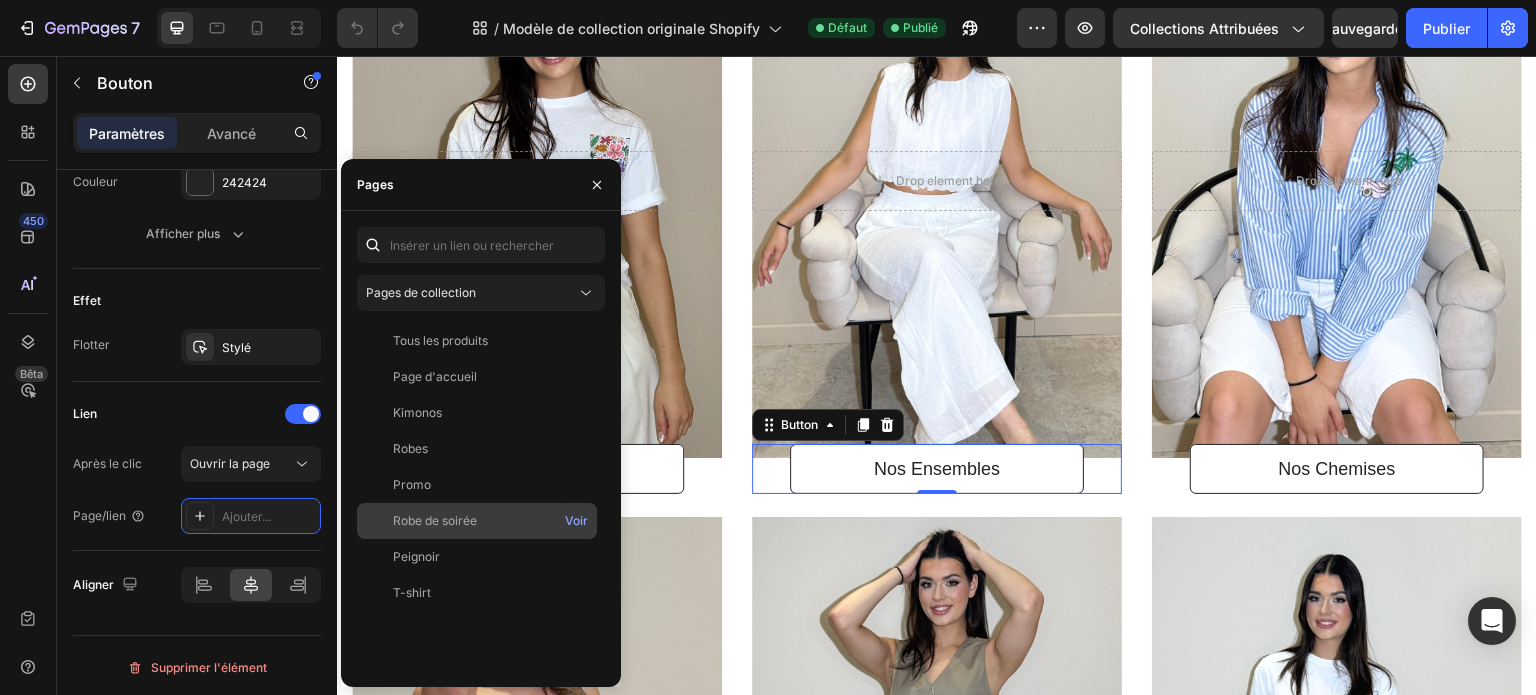 scroll, scrollTop: 331, scrollLeft: 0, axis: vertical 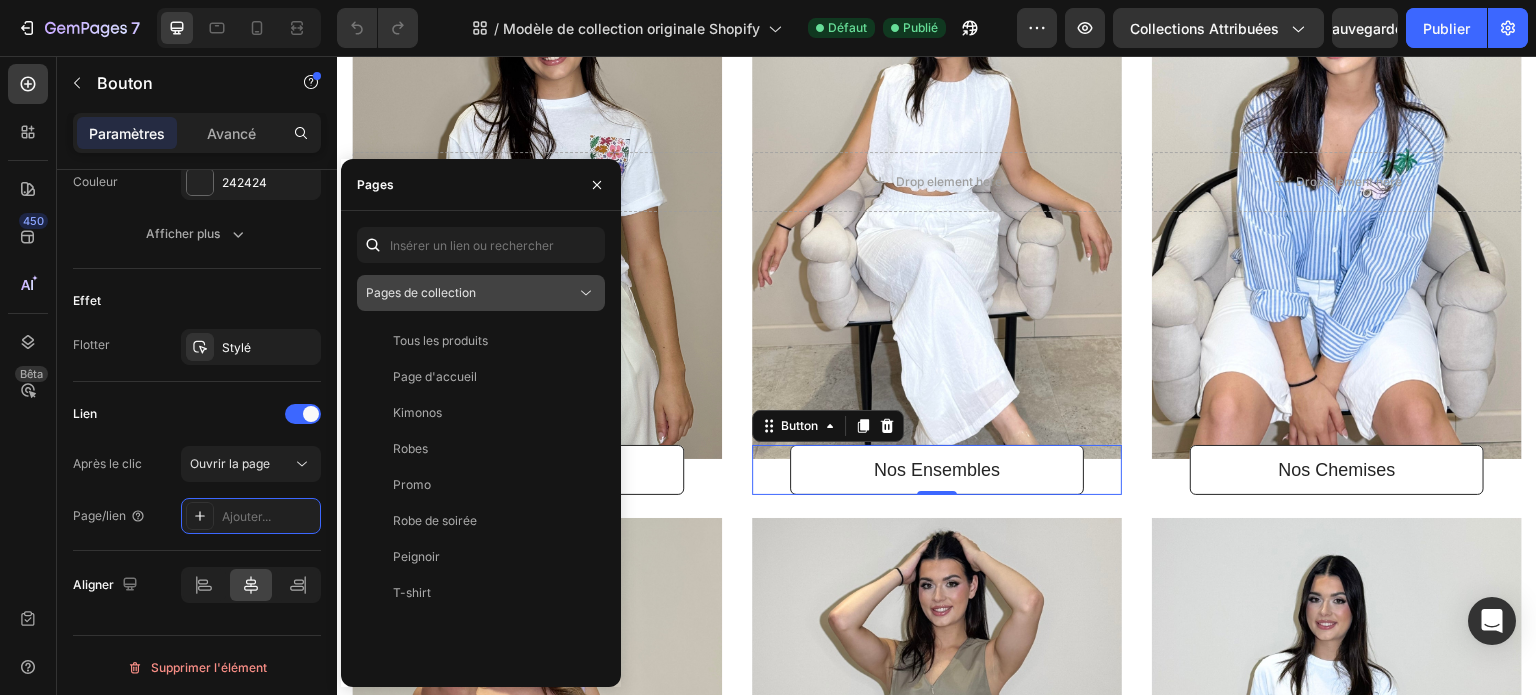 click on "Pages de collection" at bounding box center [471, 293] 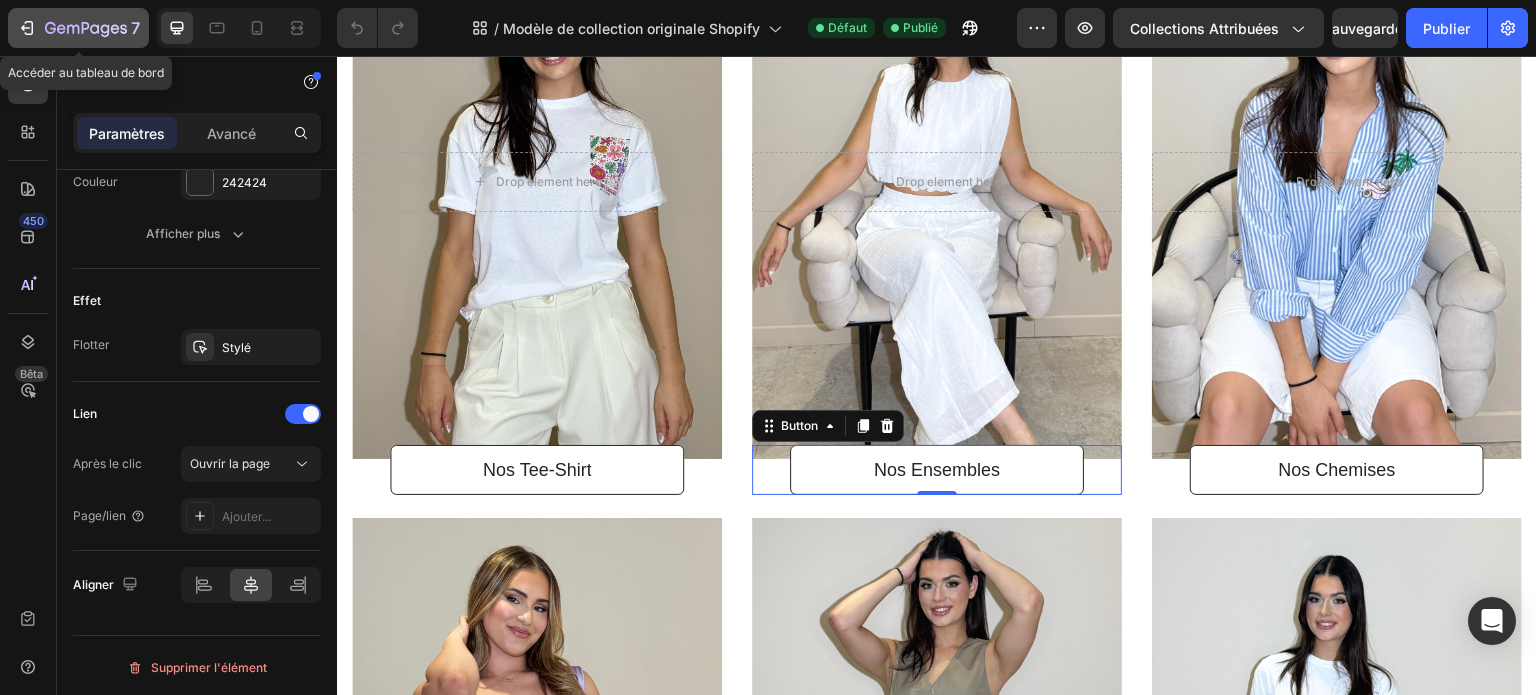 click 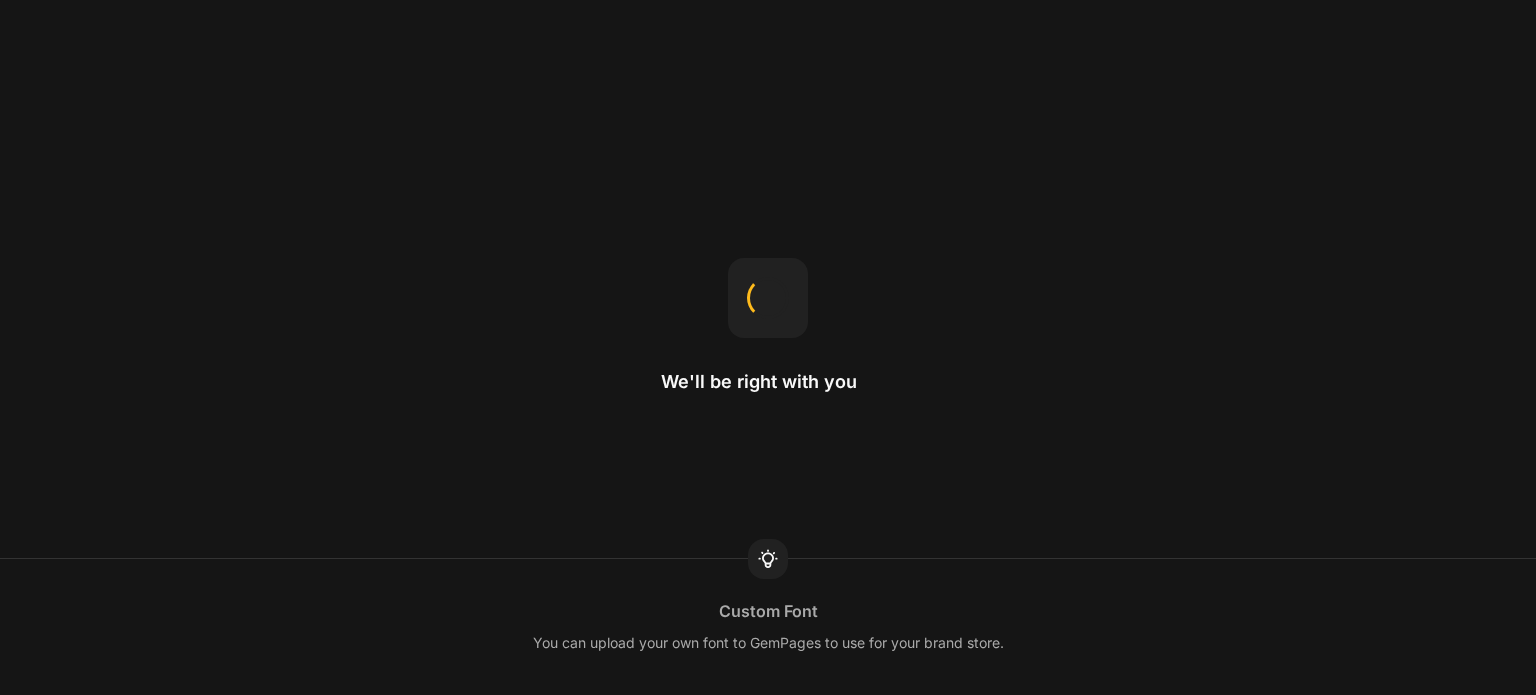 scroll, scrollTop: 0, scrollLeft: 0, axis: both 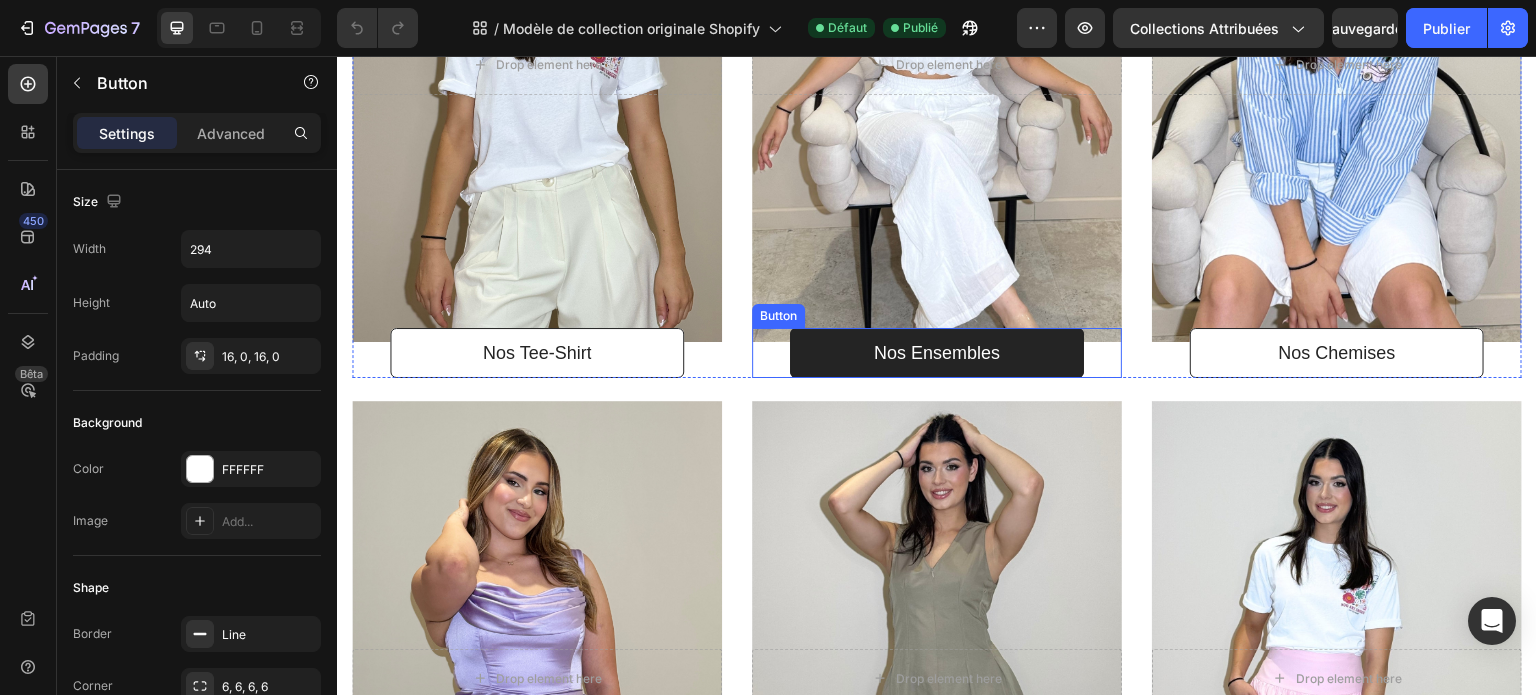 click on "Nos Ensembles" at bounding box center [937, 353] 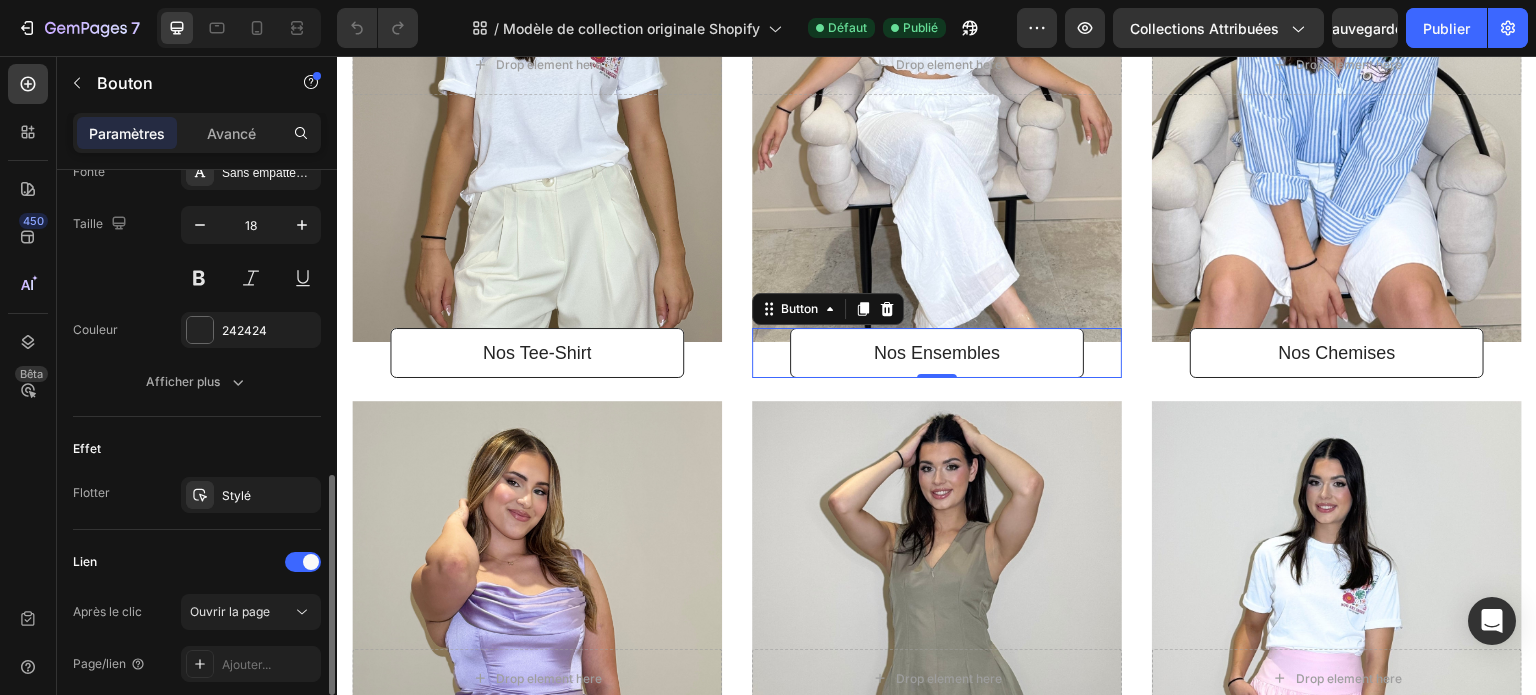 scroll, scrollTop: 952, scrollLeft: 0, axis: vertical 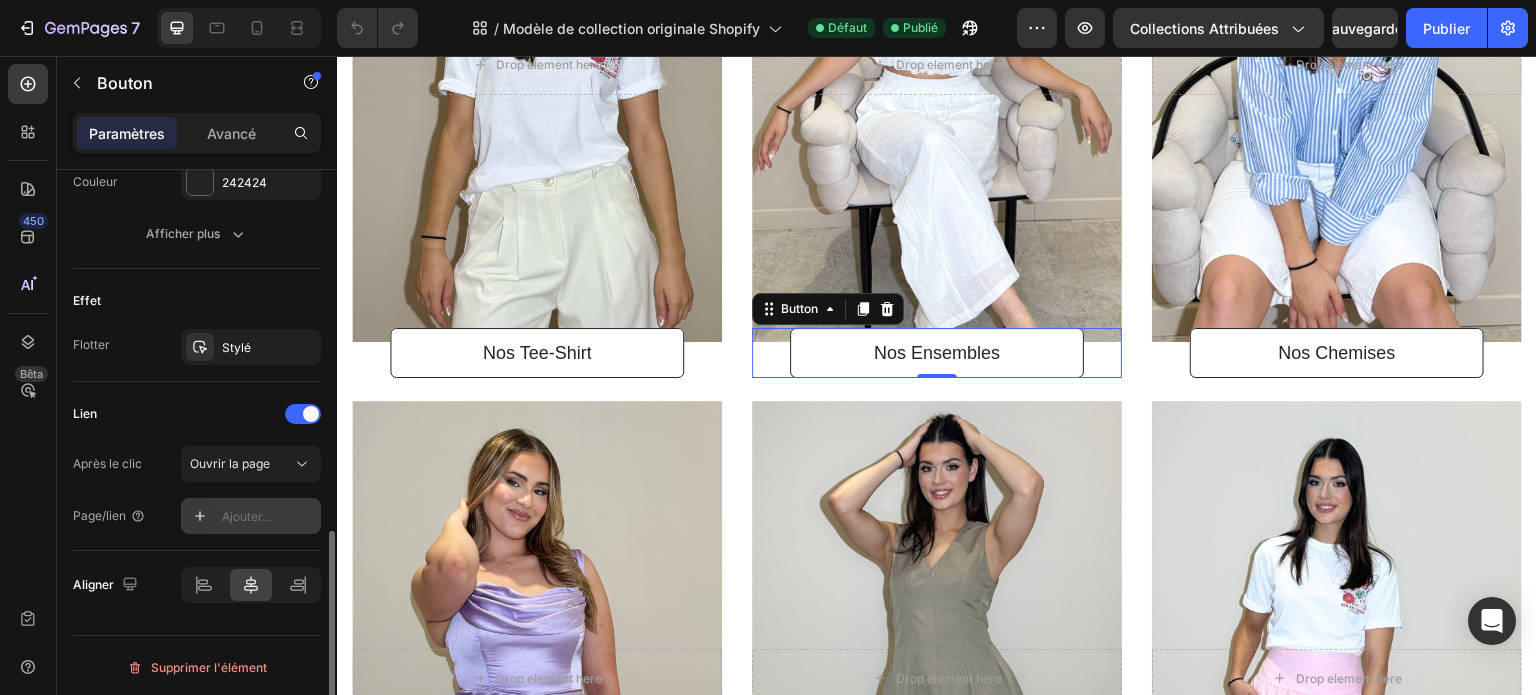 click on "Ajouter..." at bounding box center (246, 516) 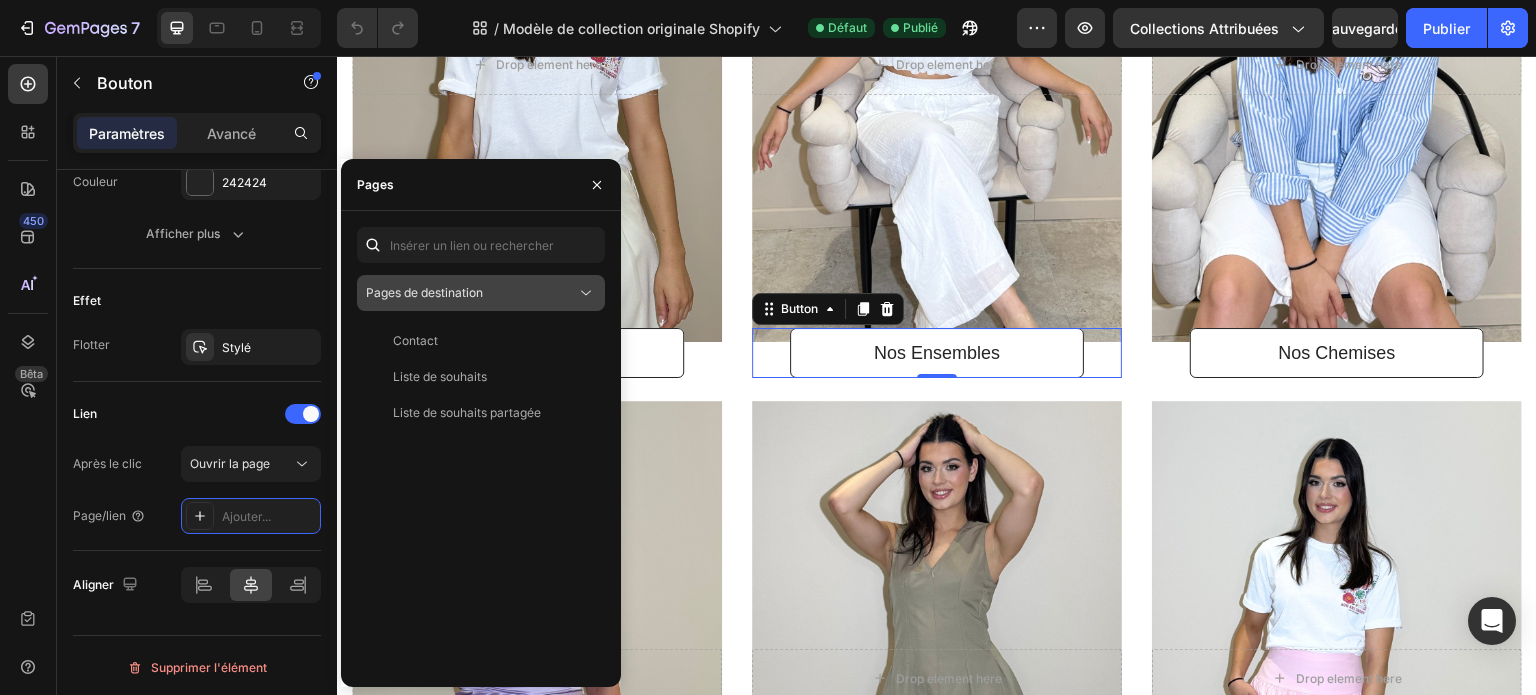 click on "Pages de destination" at bounding box center (471, 293) 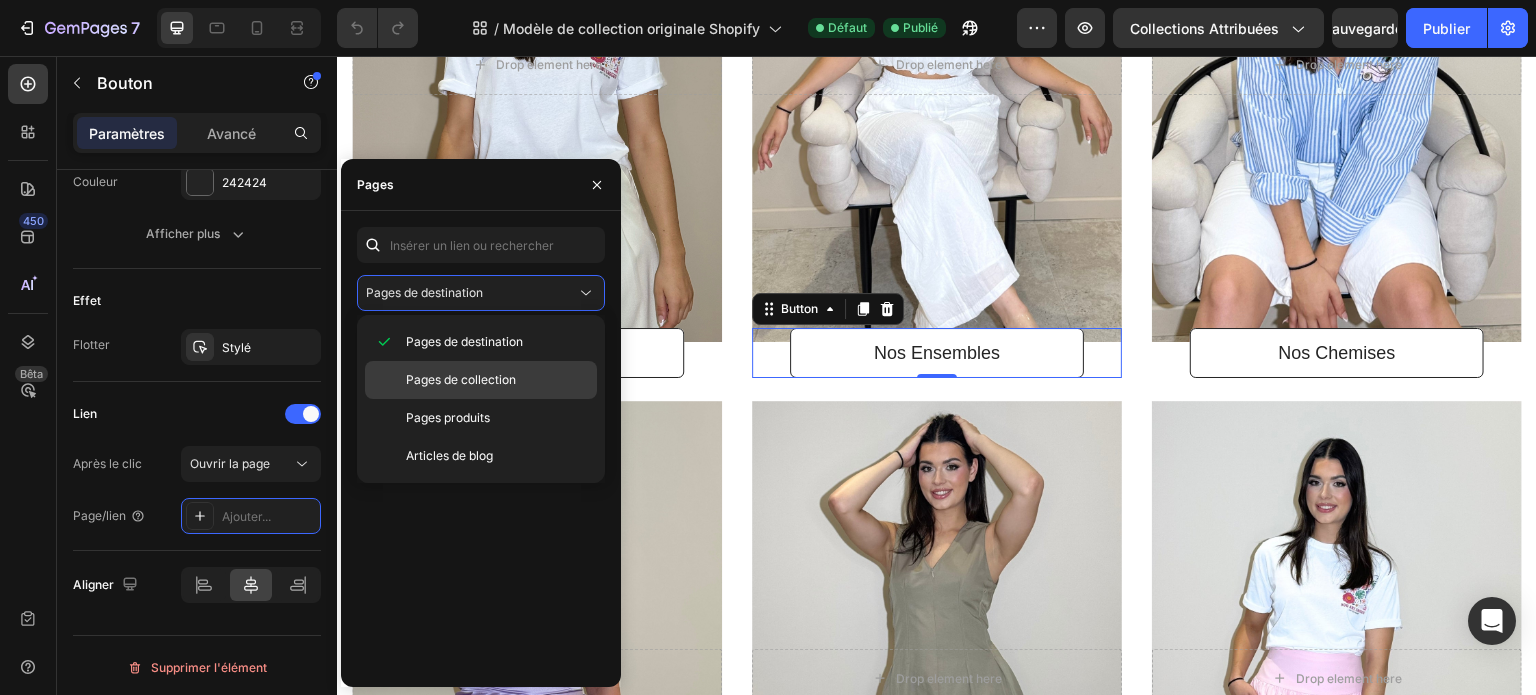click on "Pages de collection" at bounding box center [461, 379] 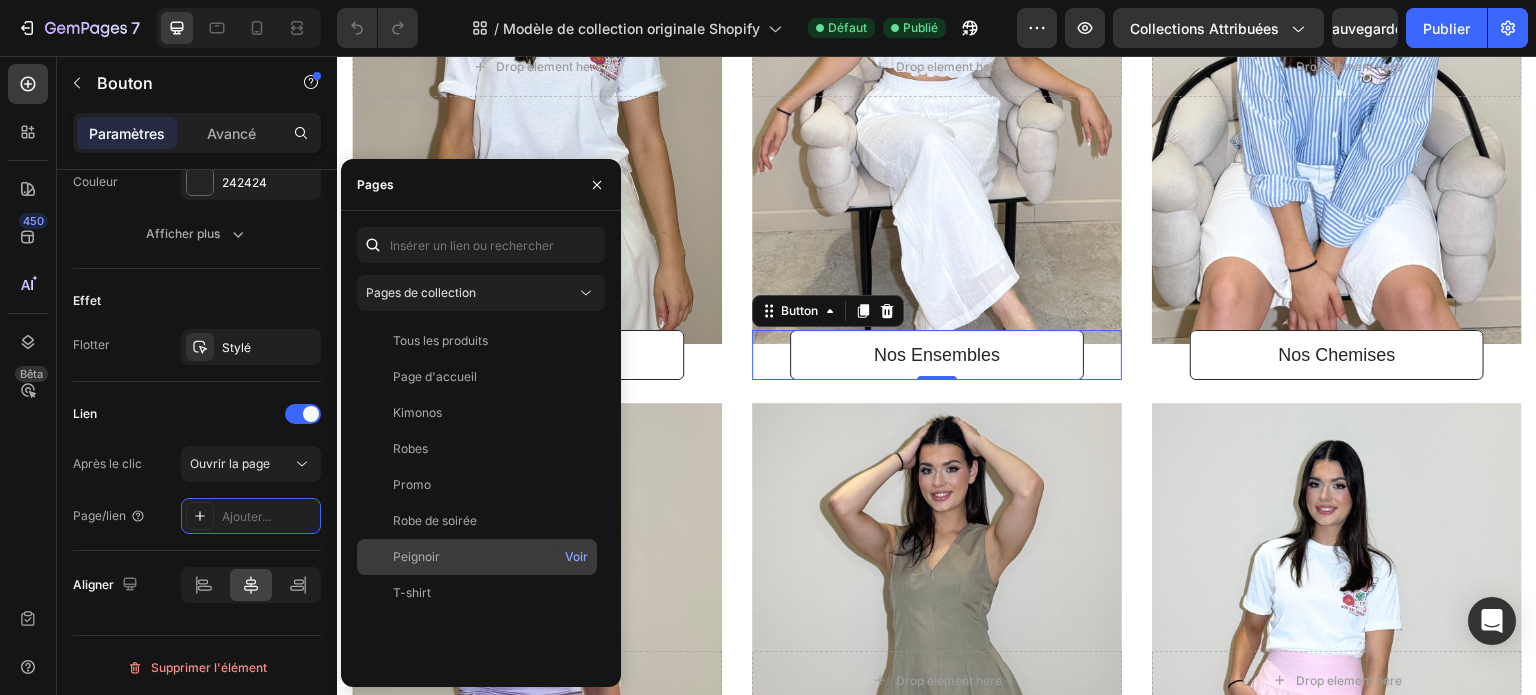 scroll, scrollTop: 426, scrollLeft: 0, axis: vertical 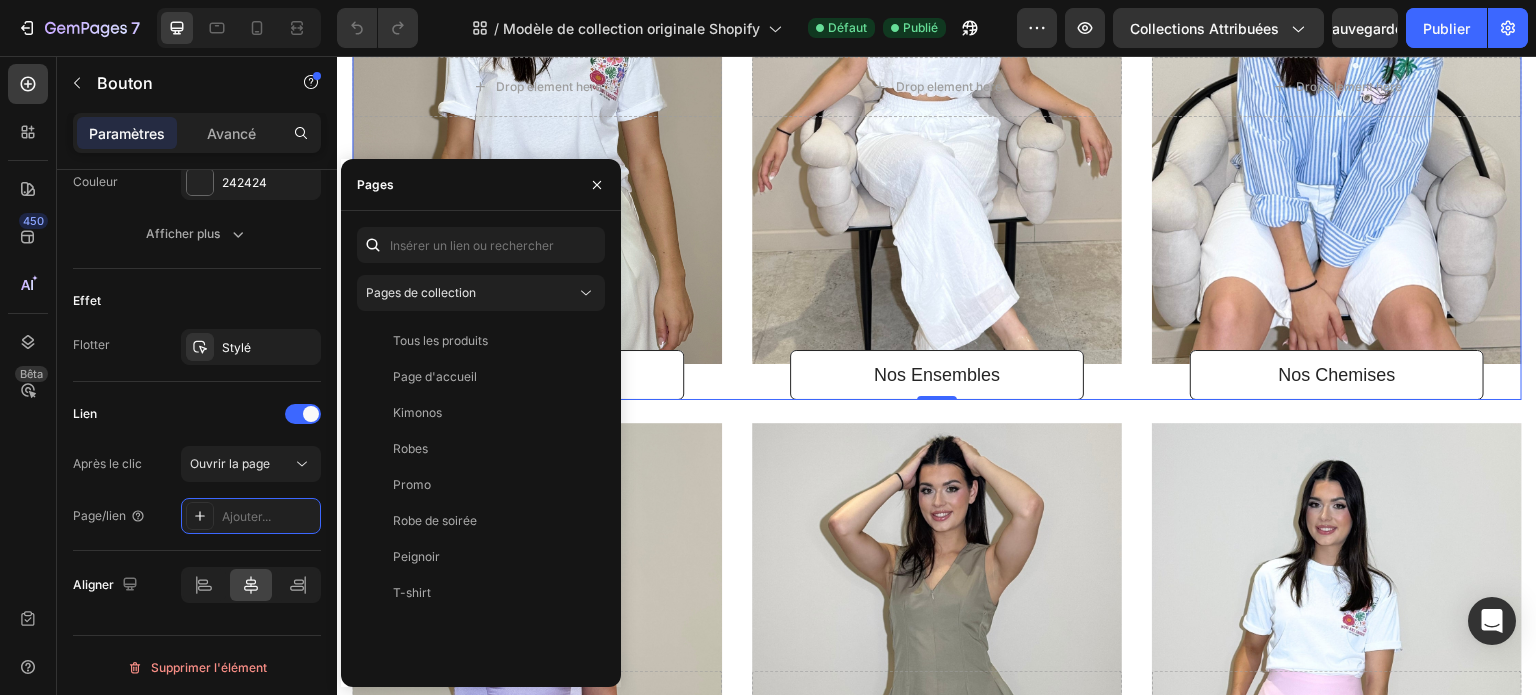 click on "Title Line
Drop element here Hero Banner Nos Tee-Shirt Button                Title Line
Drop element here Hero Banner Nos Ensembles Button                Title Line
Drop element here Hero Banner Nos Chemises Button Row   0" at bounding box center [937, 104] 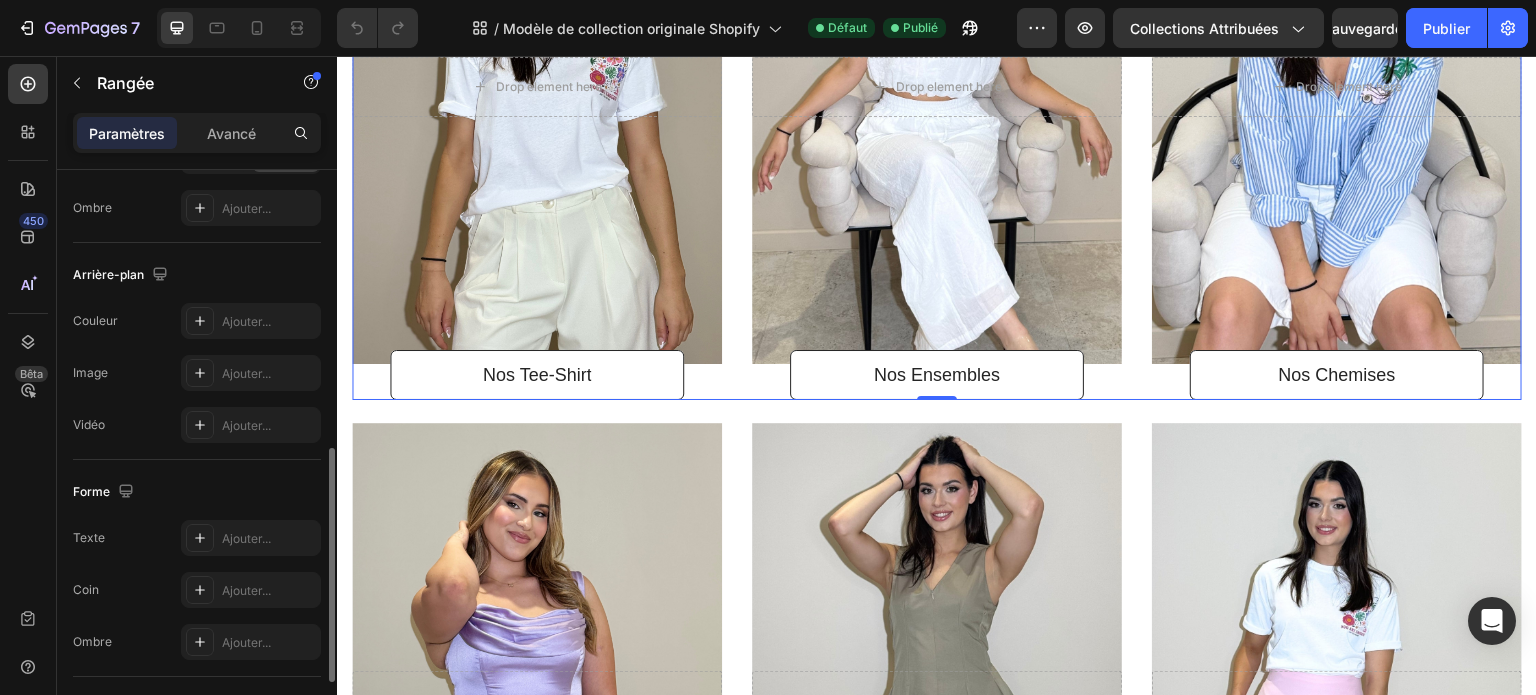 scroll, scrollTop: 693, scrollLeft: 0, axis: vertical 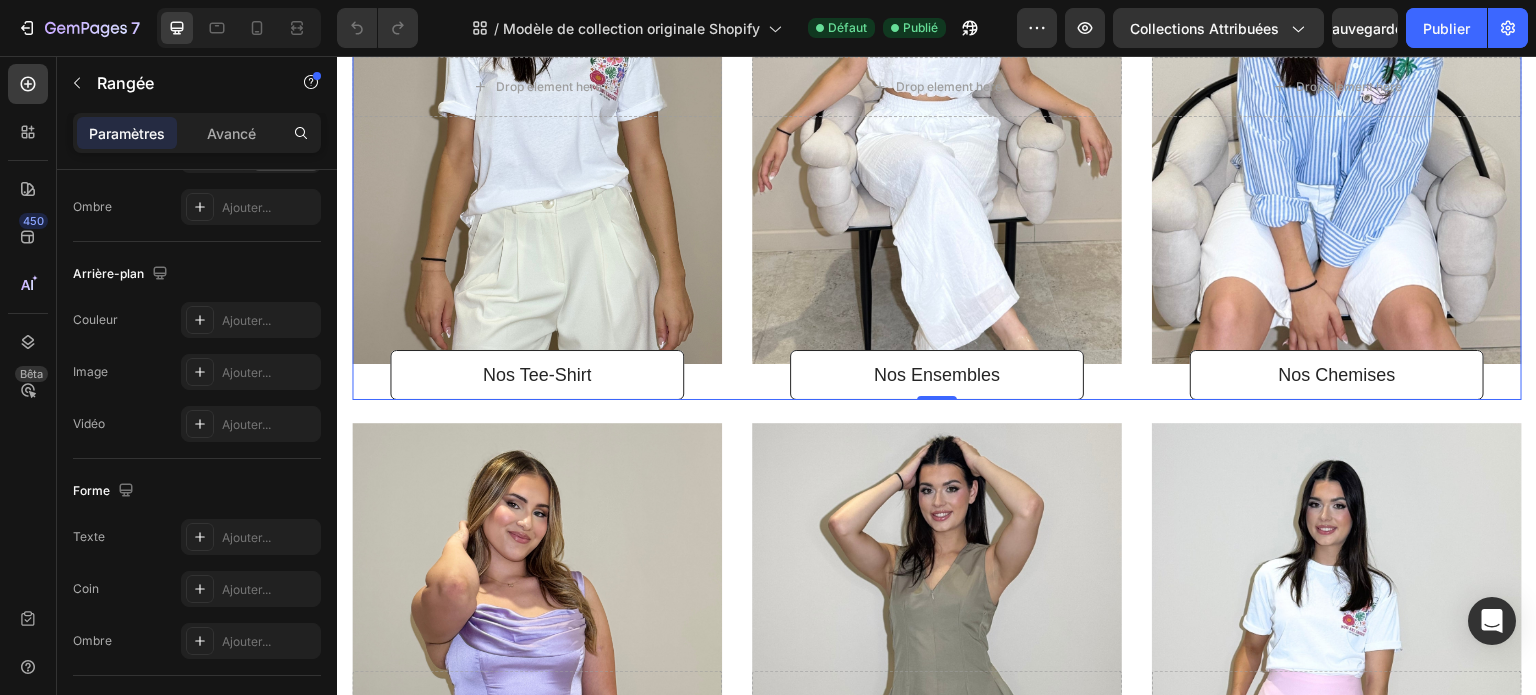 click on "450 Bêta" at bounding box center (28, 375) 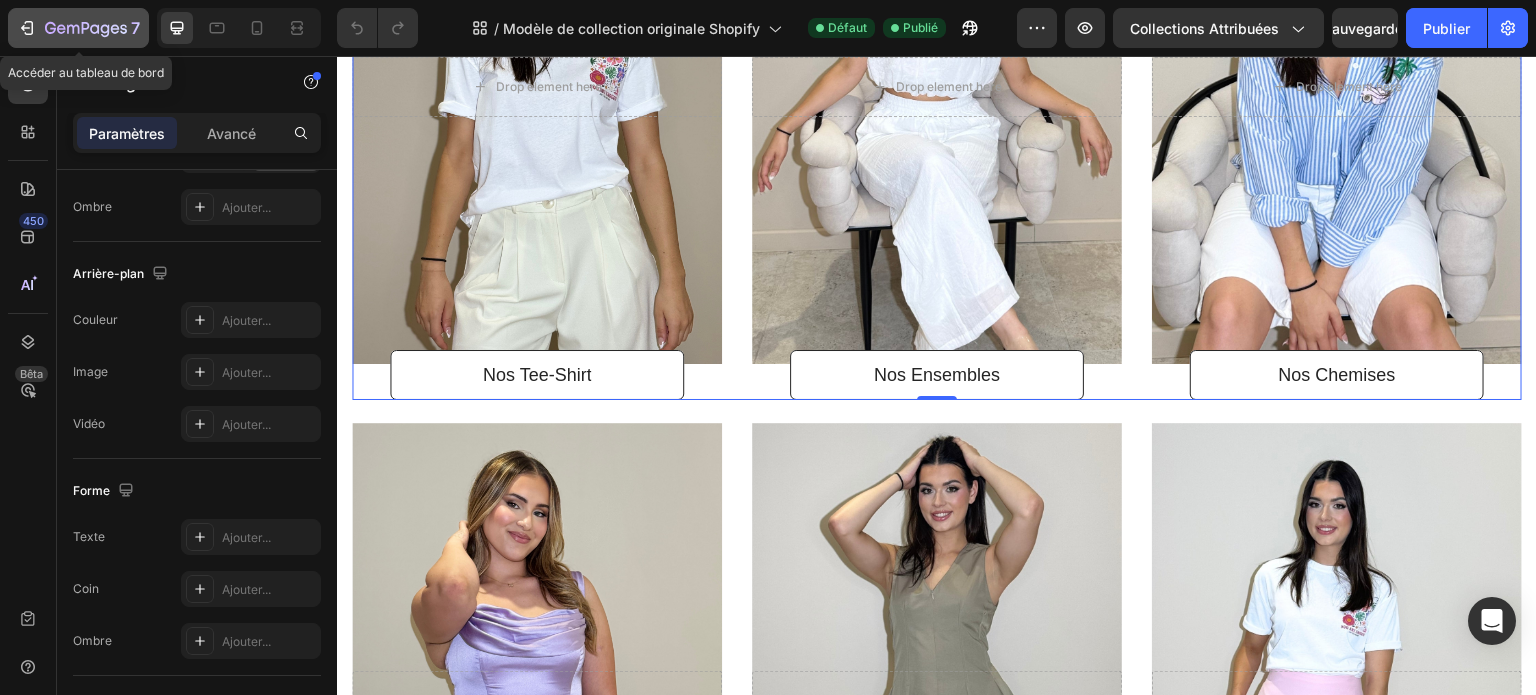 click on "7" 